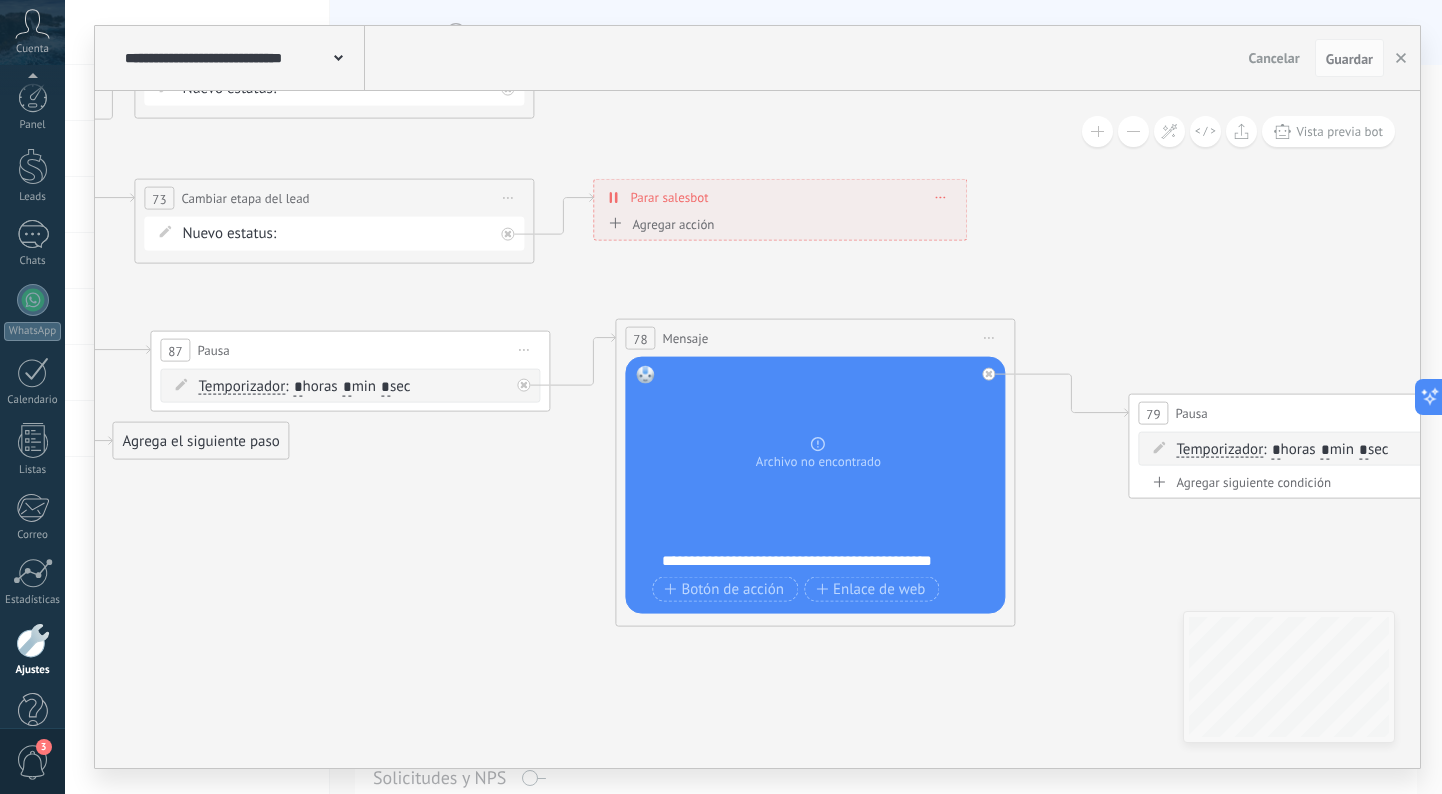 scroll, scrollTop: 0, scrollLeft: 0, axis: both 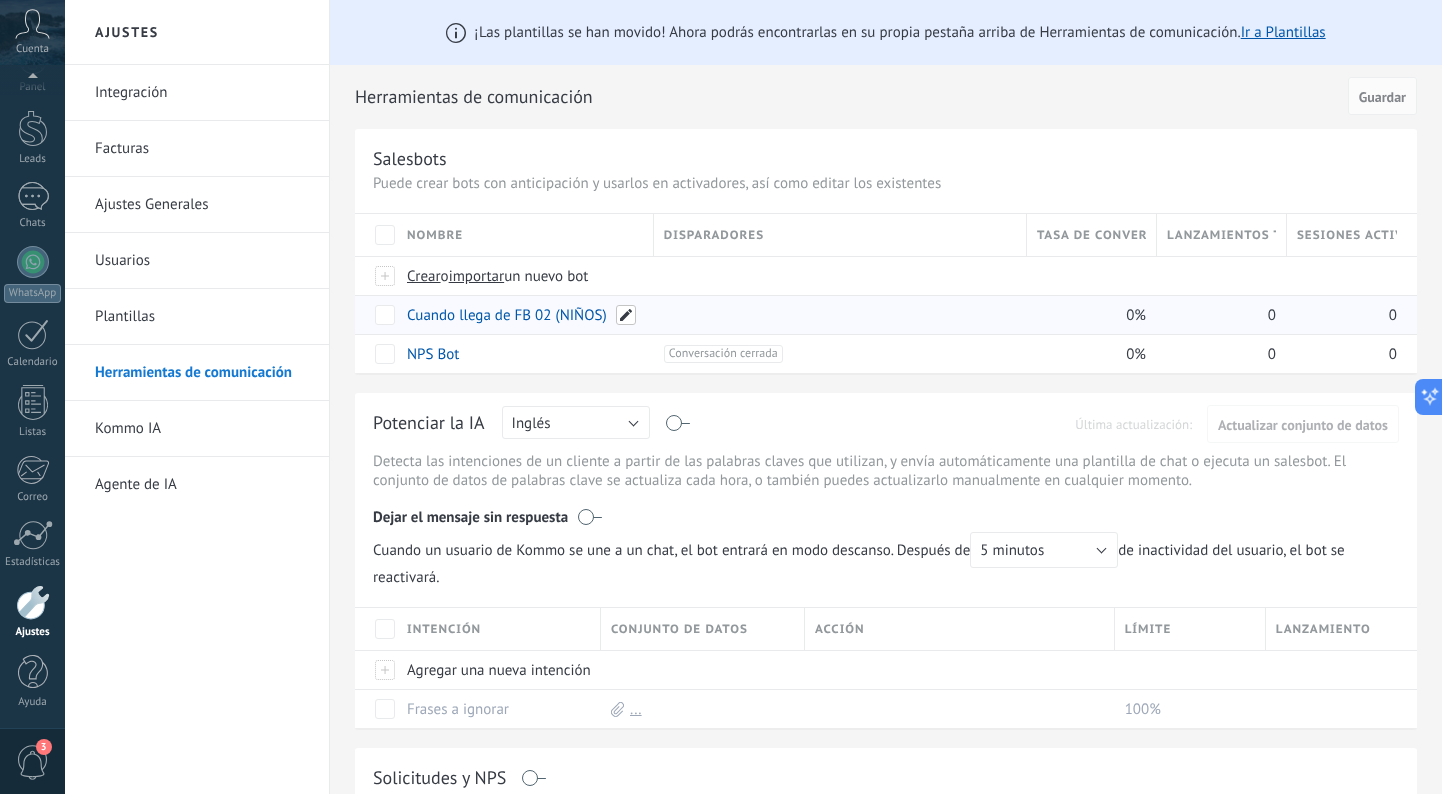 click at bounding box center [626, 315] 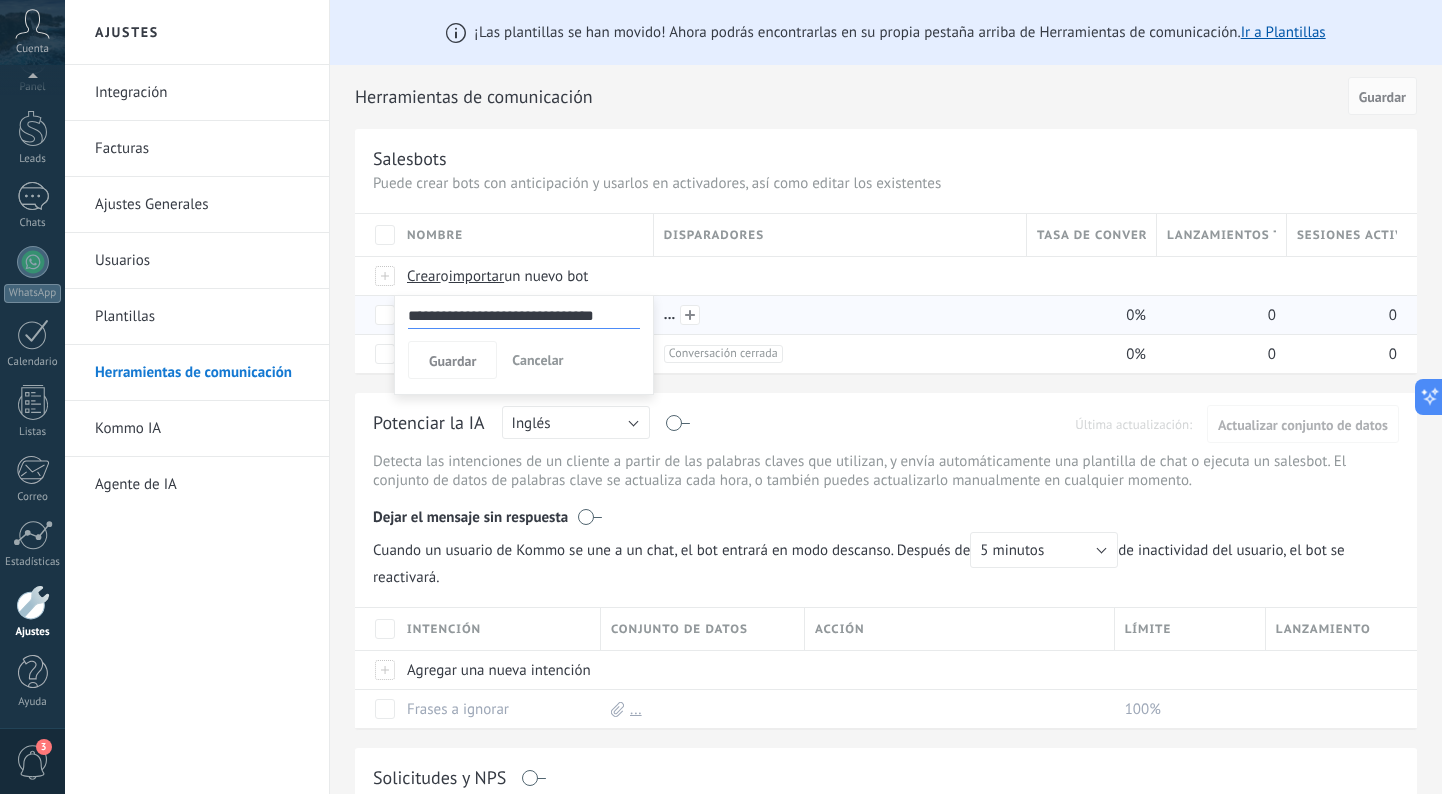 click at bounding box center [835, 315] 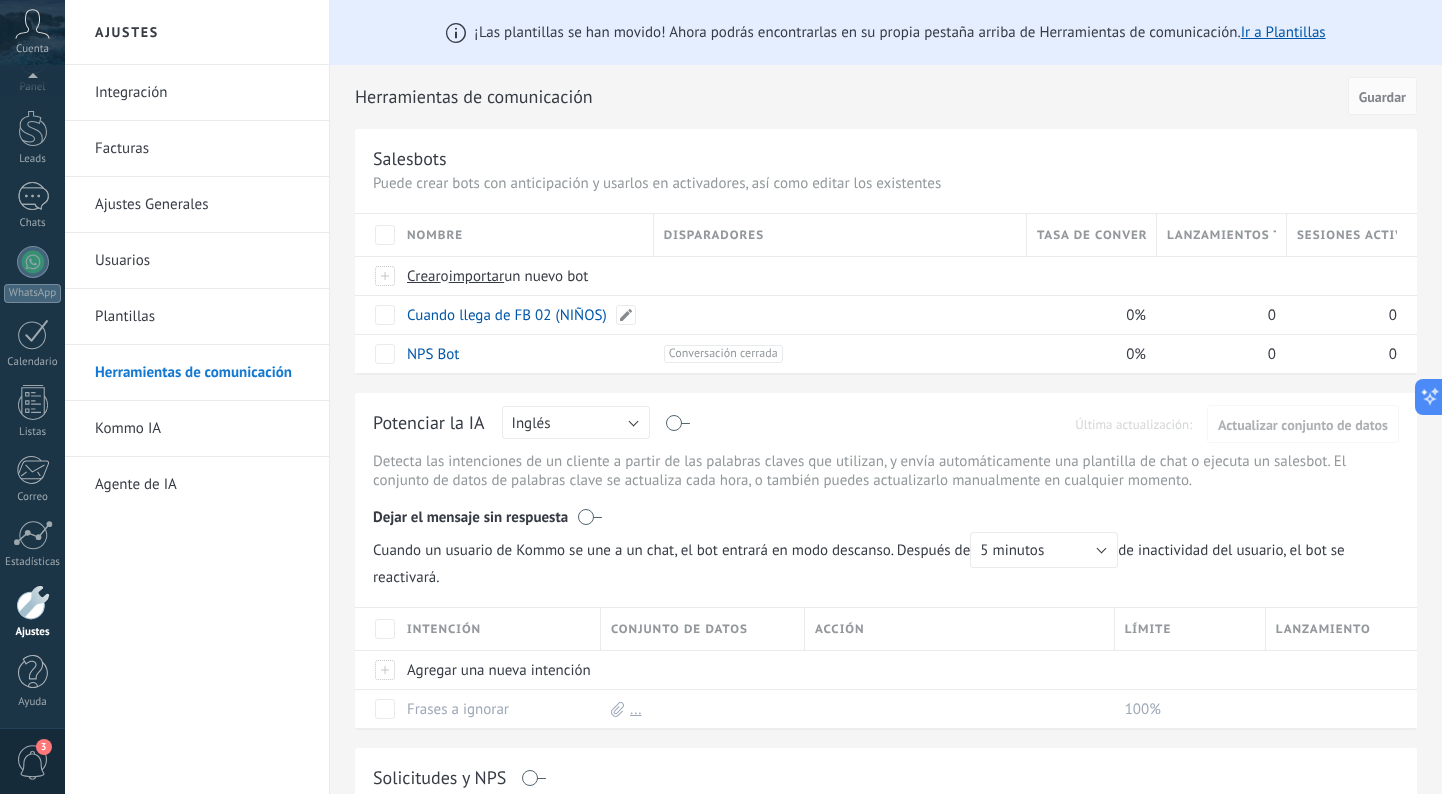 click on "Cuando llega de FB 02 (NIÑOS)" at bounding box center (507, 315) 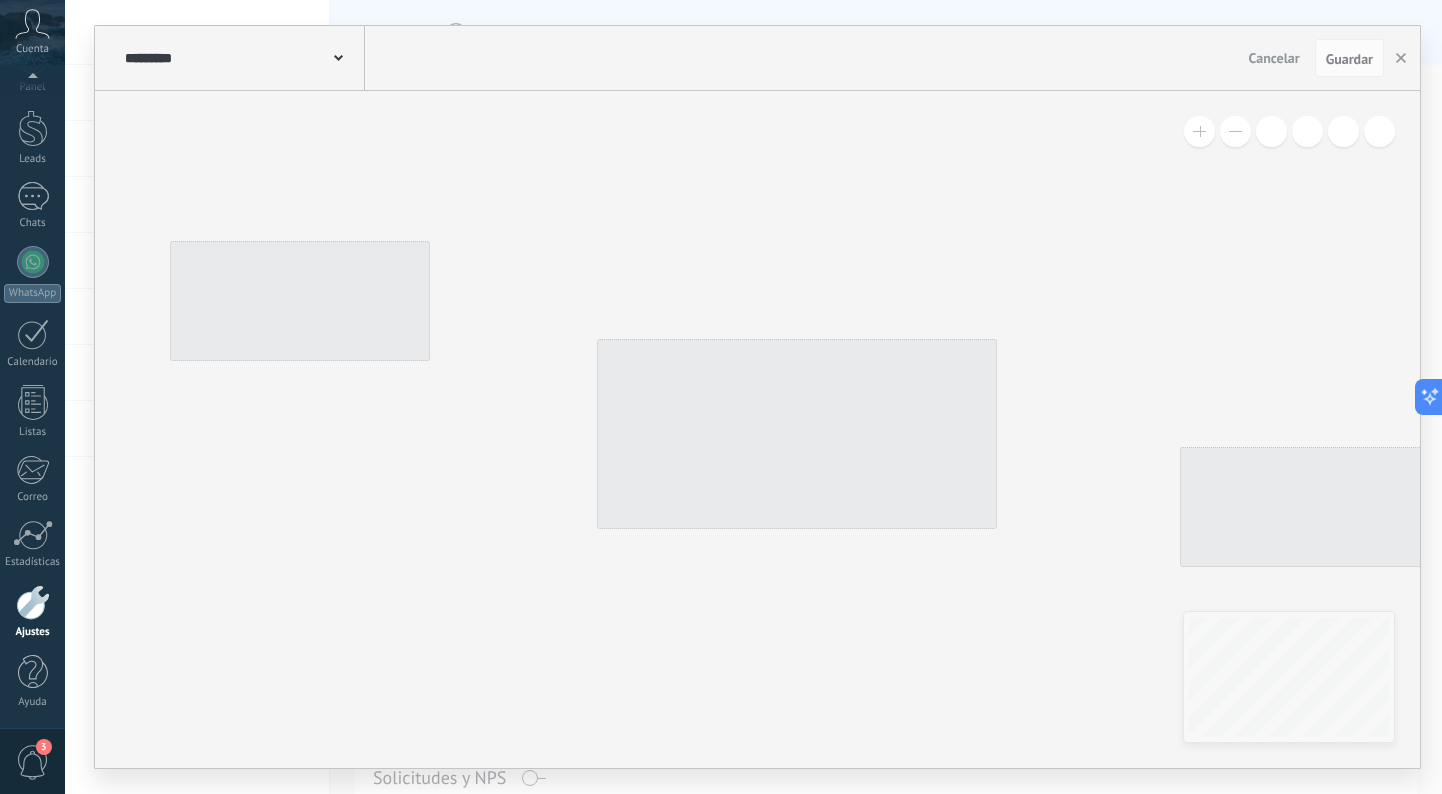 type on "**********" 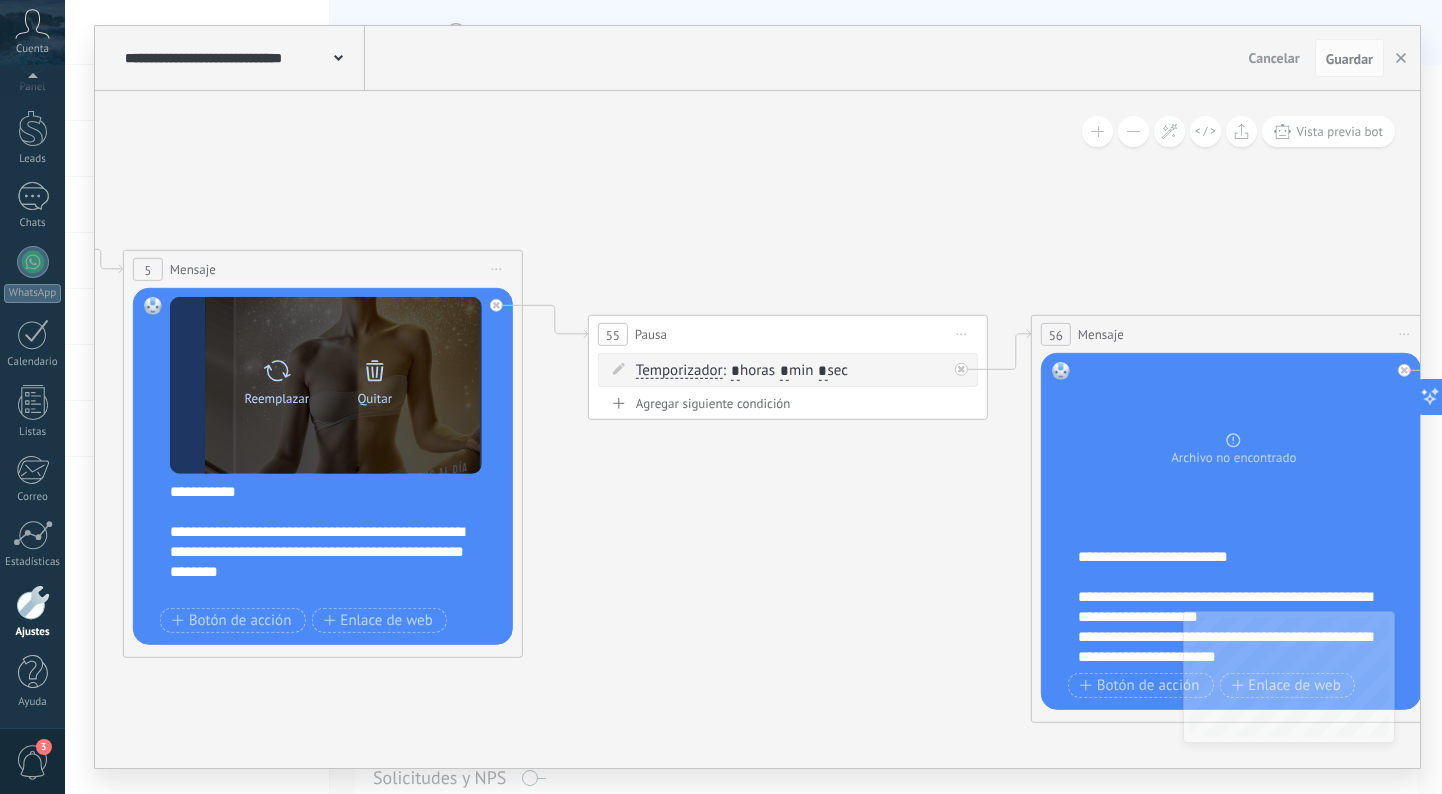 click 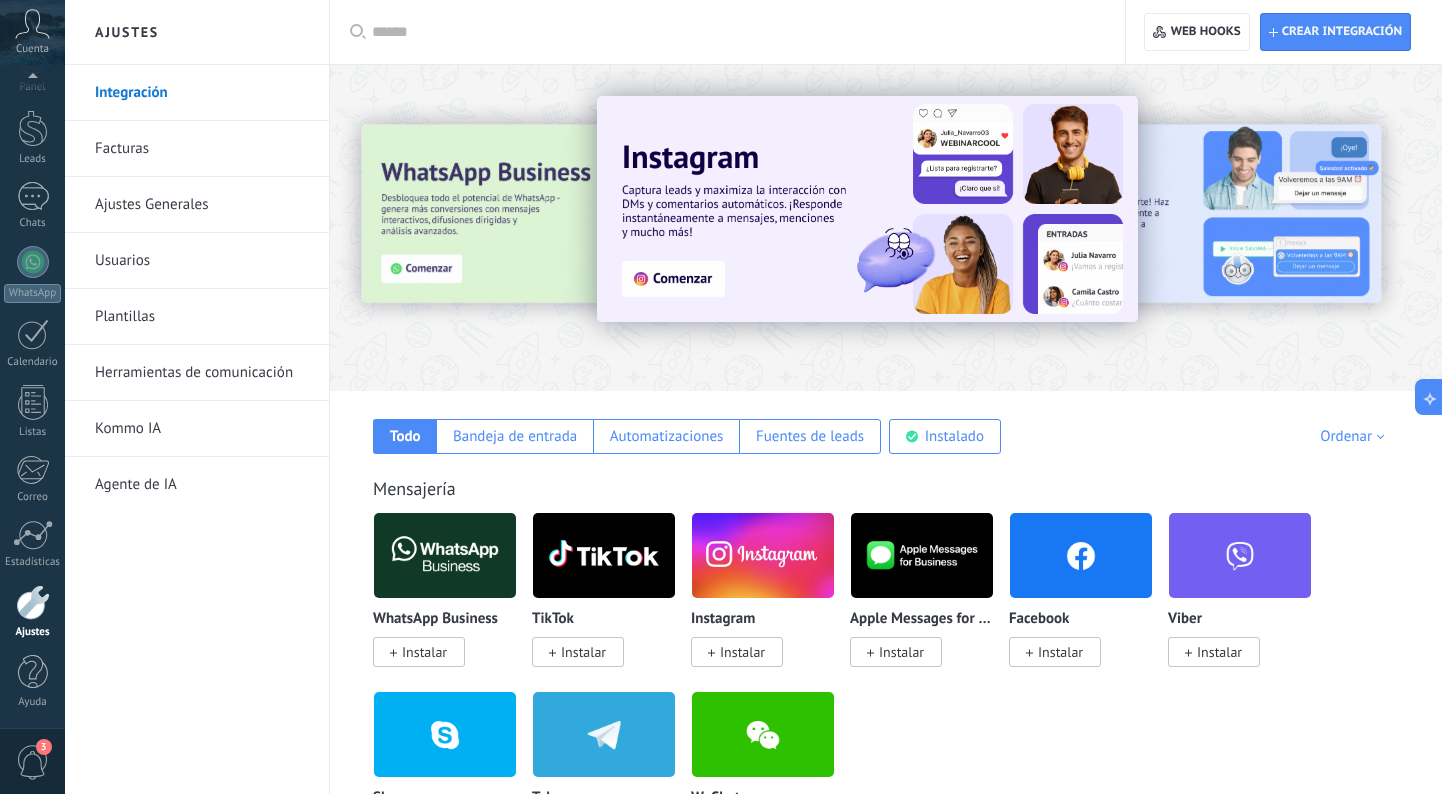 click on "Herramientas de comunicación" at bounding box center [202, 373] 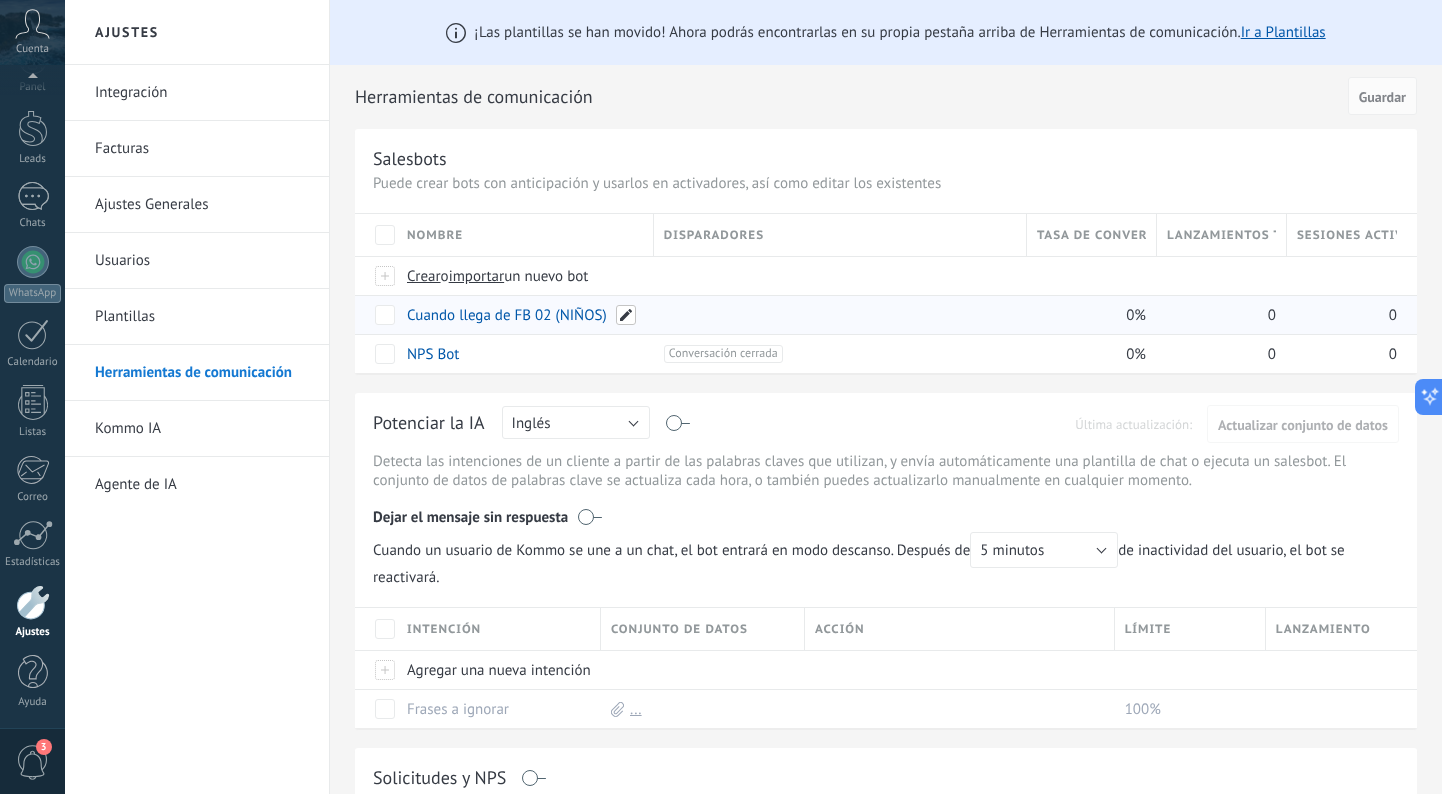 click at bounding box center [626, 315] 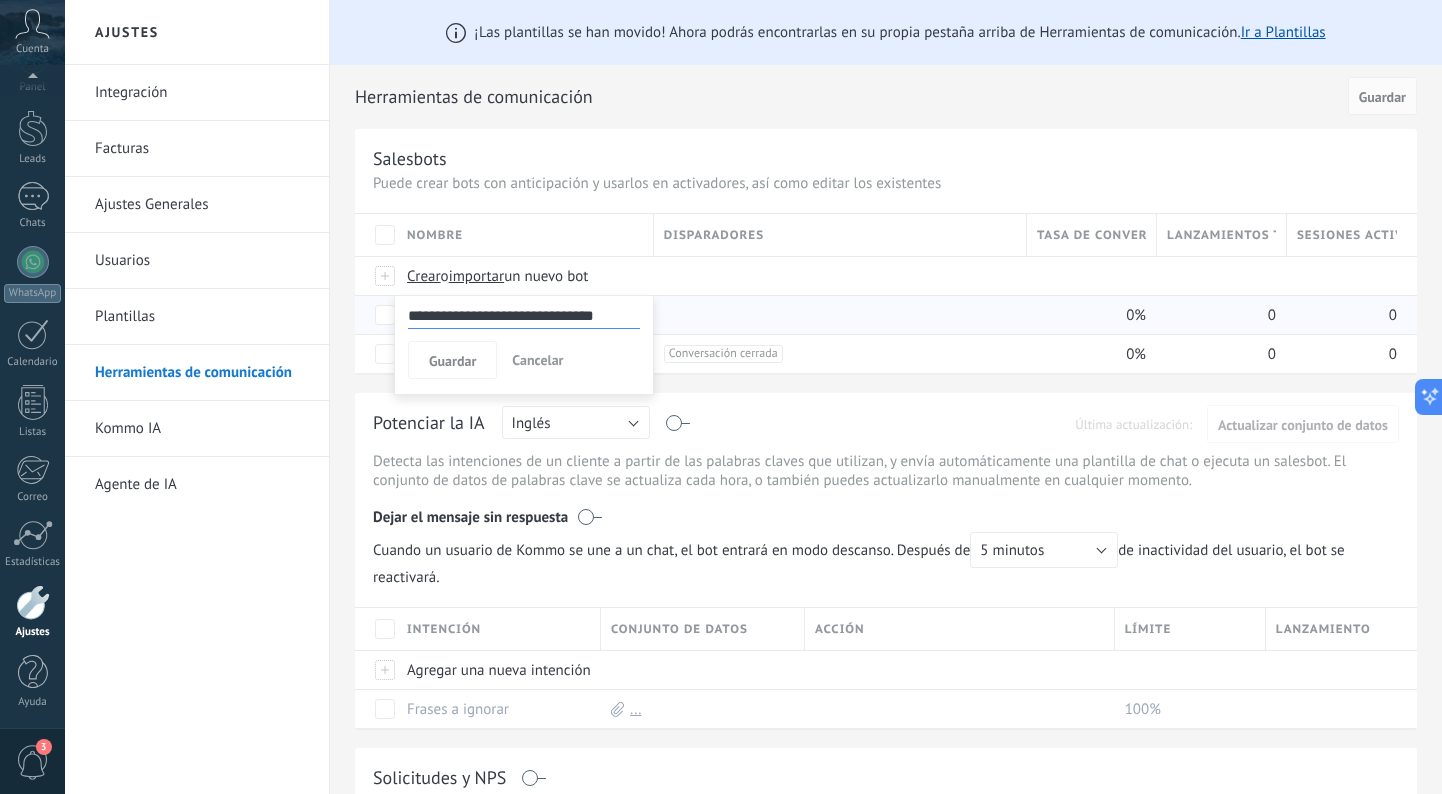 click on "**********" at bounding box center (524, 316) 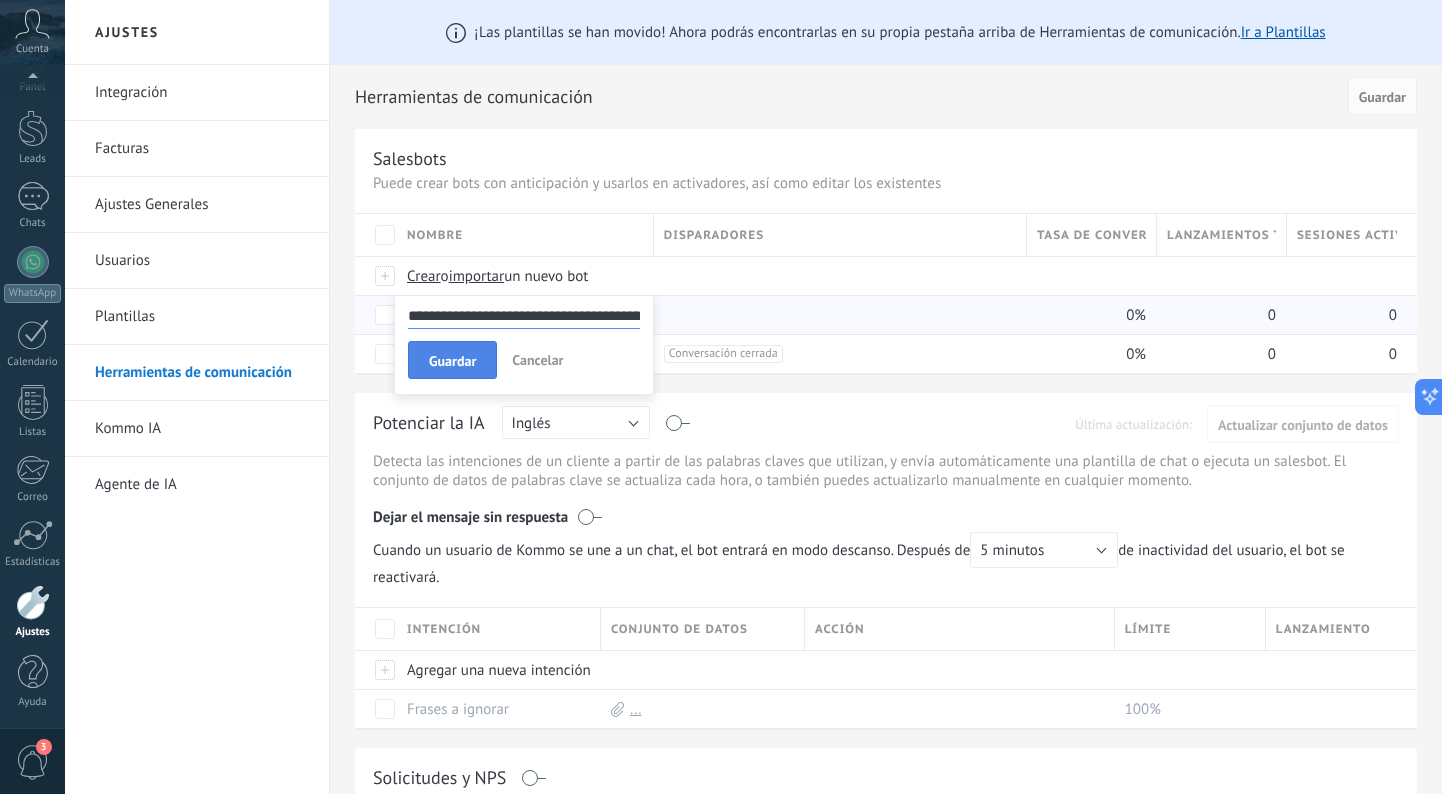 type on "**********" 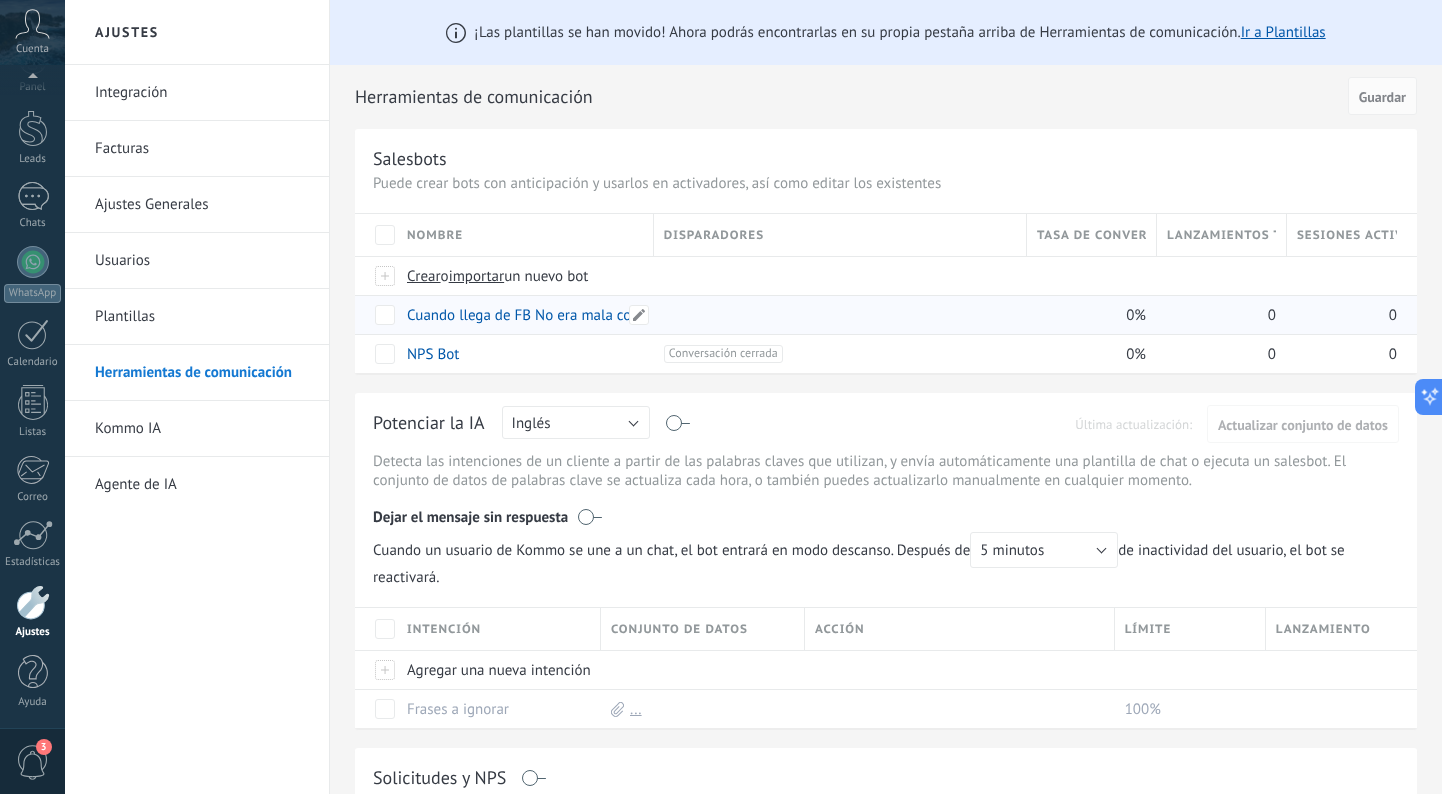 click on "Cuando llega de FB No era mala con el dinero..." at bounding box center [559, 315] 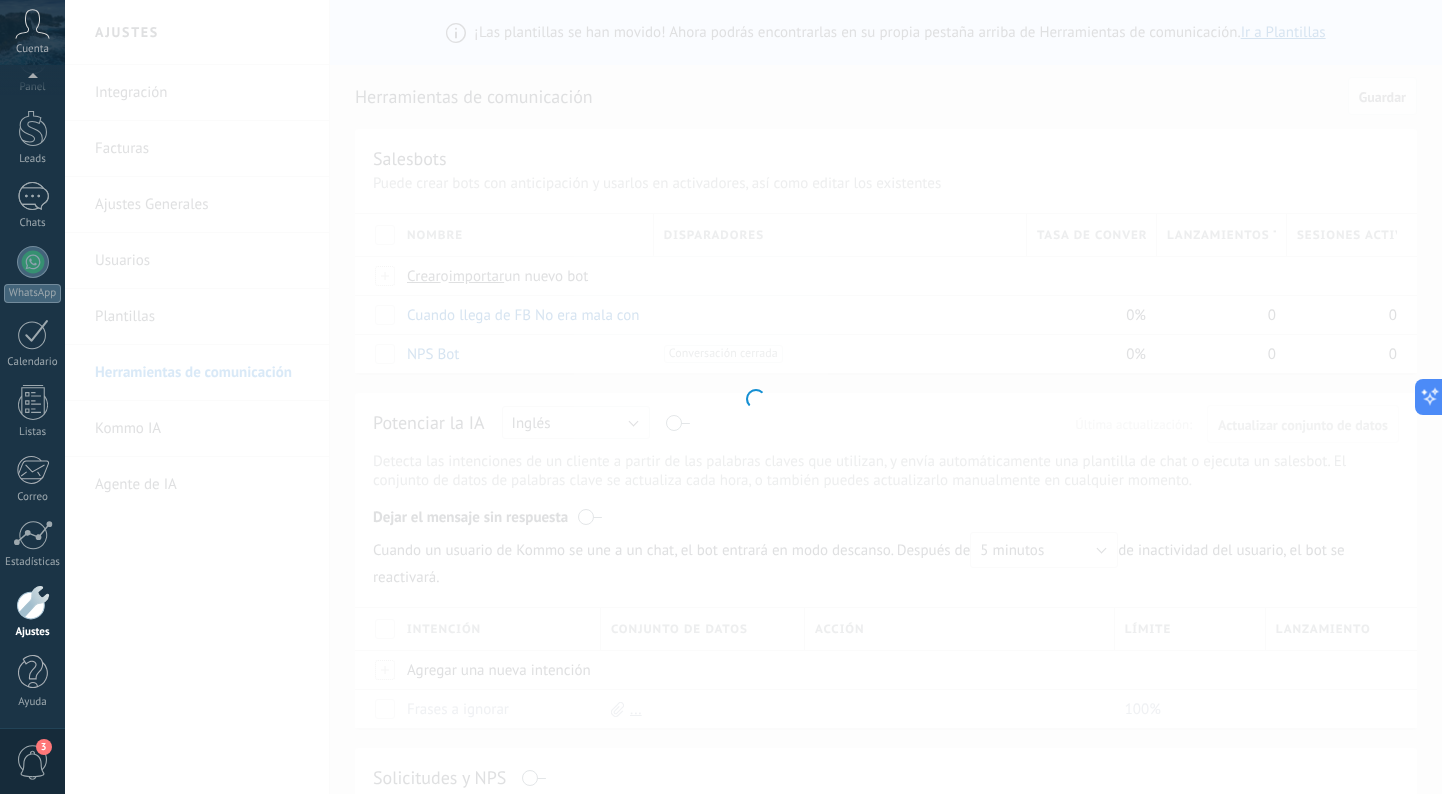 type on "**********" 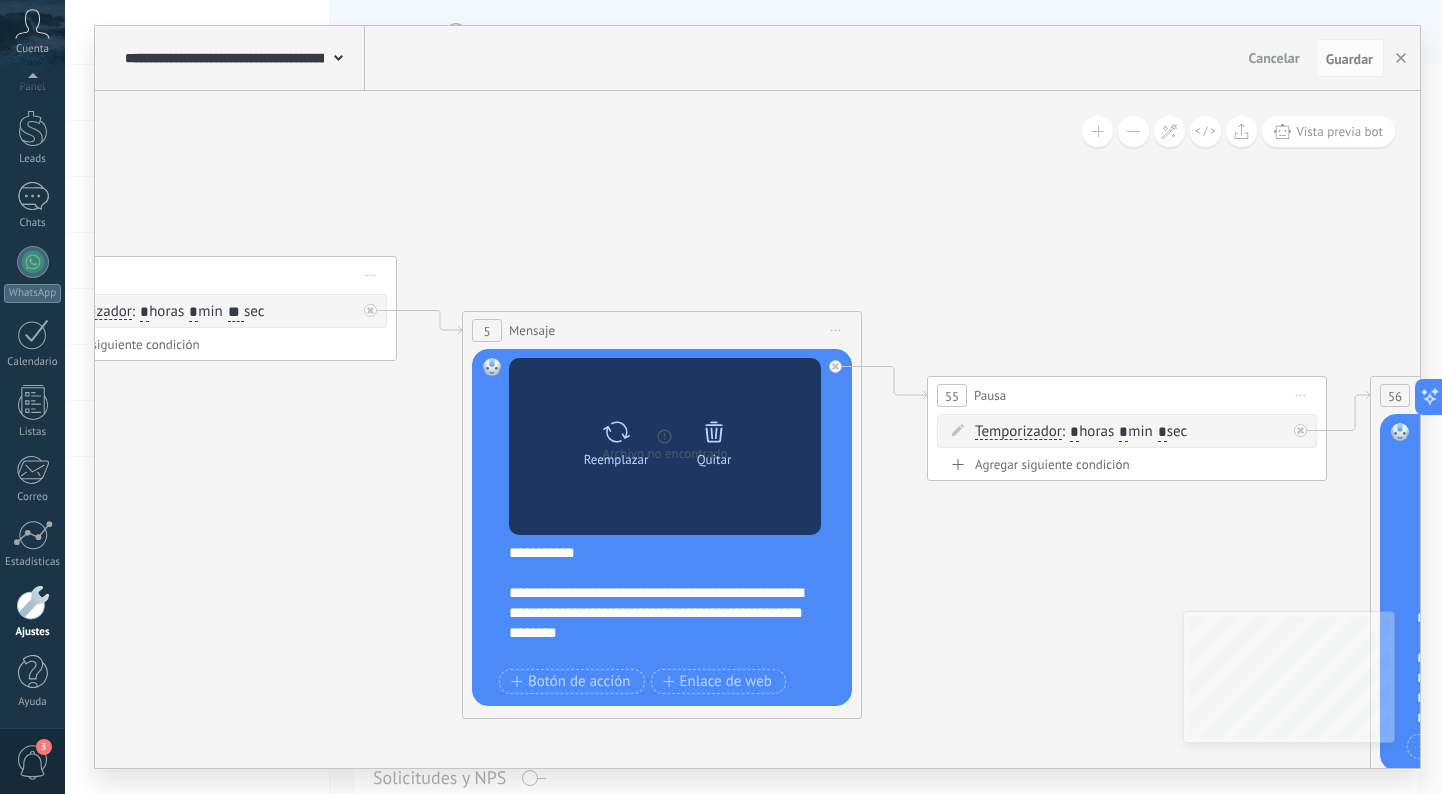 click at bounding box center (616, 432) 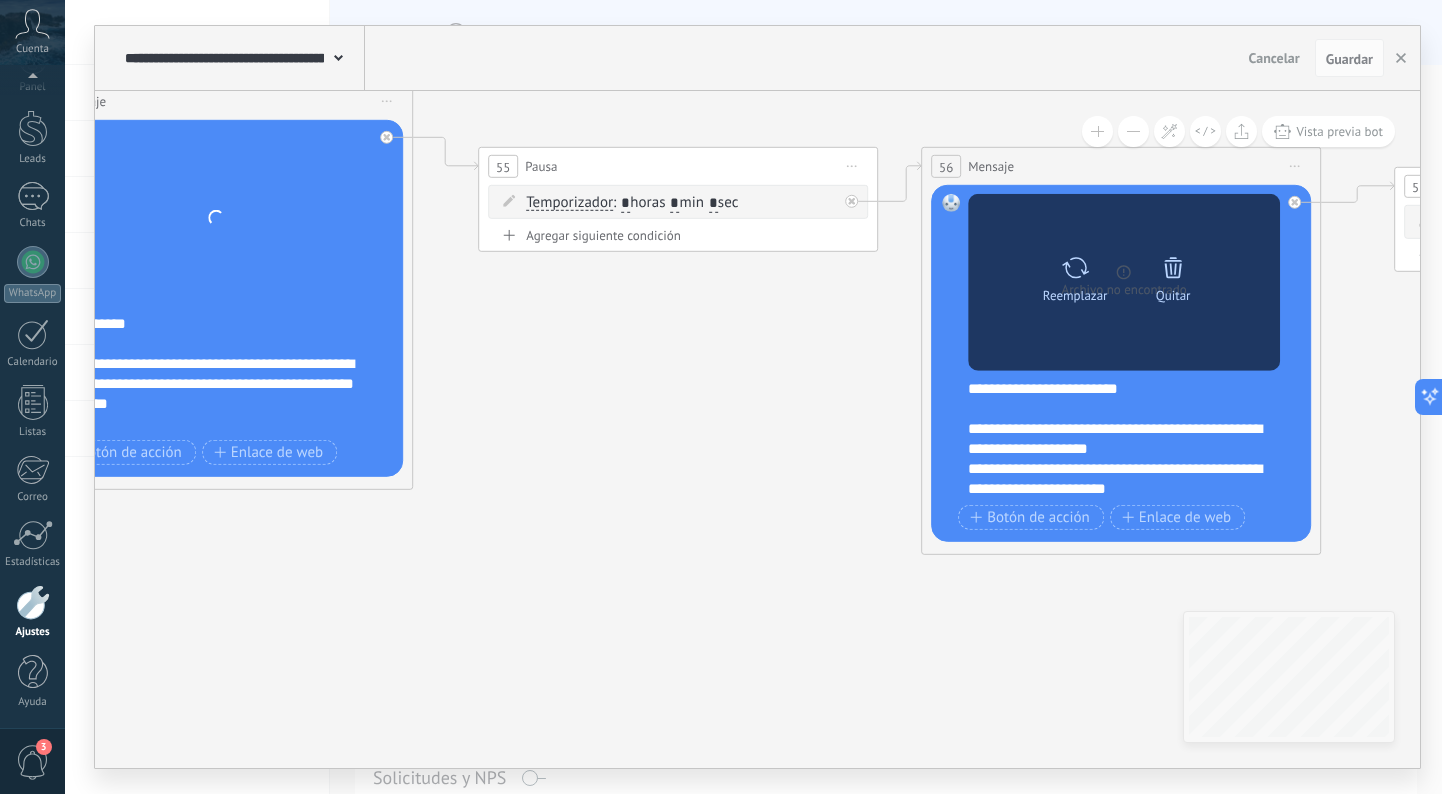 click 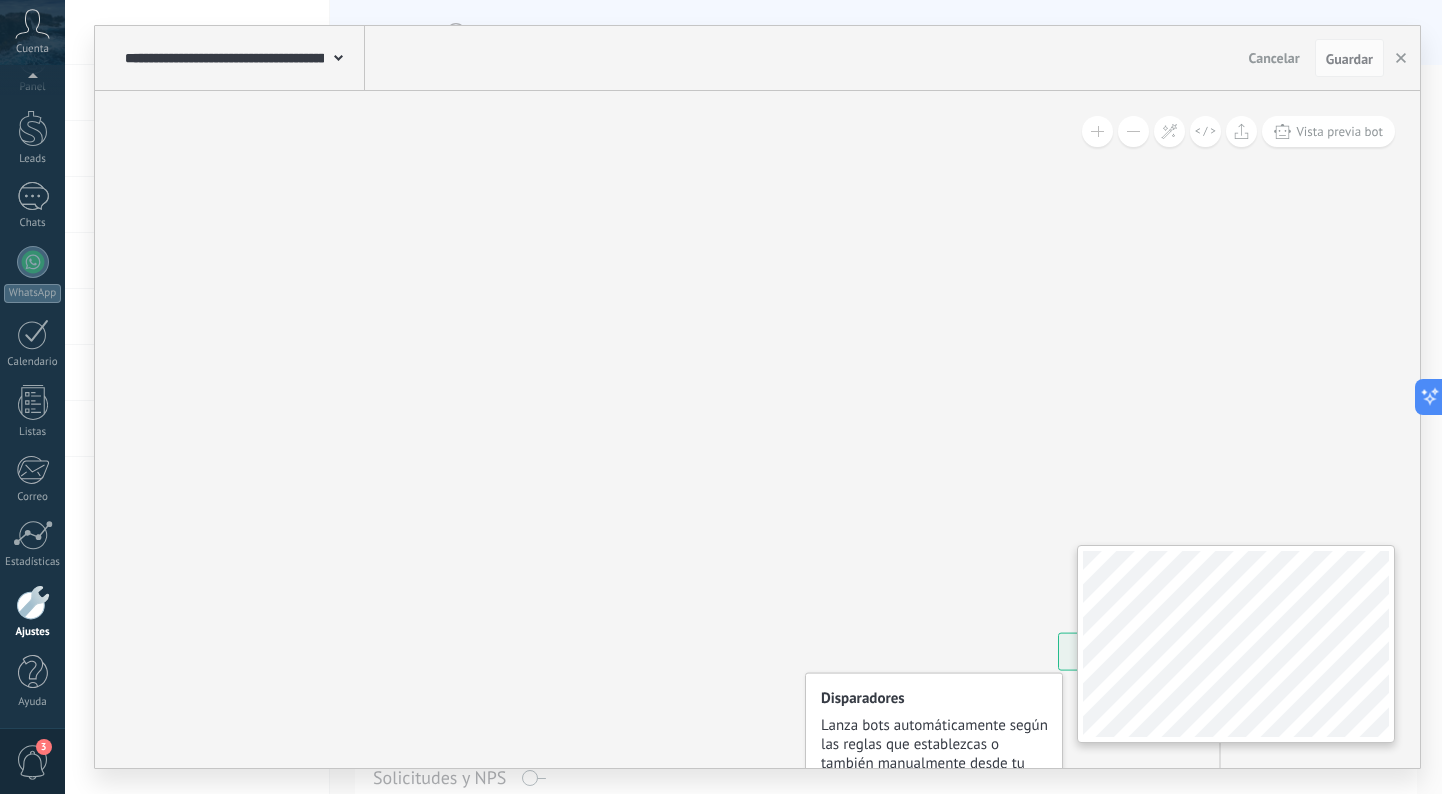 click on "**********" at bounding box center [757, 429] 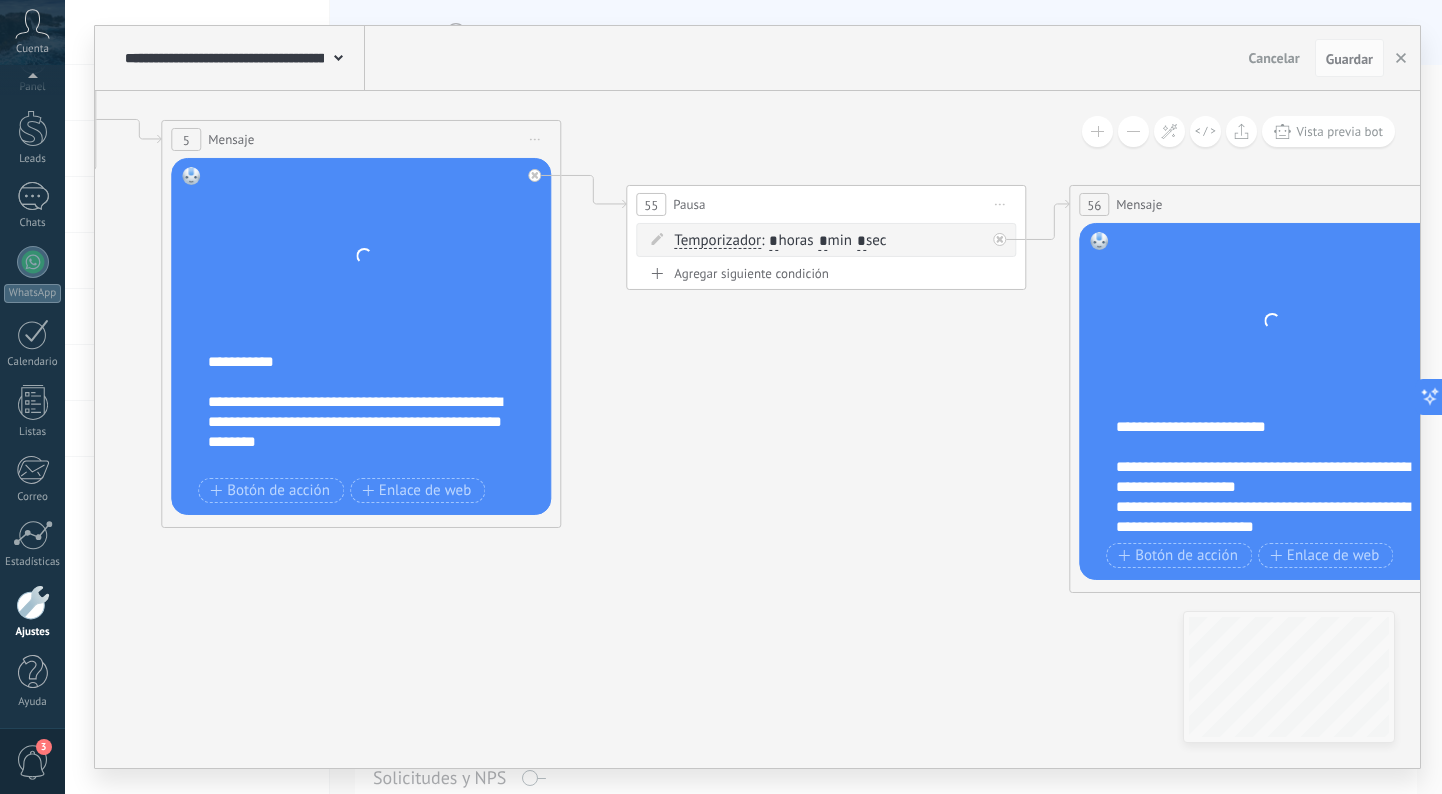 click 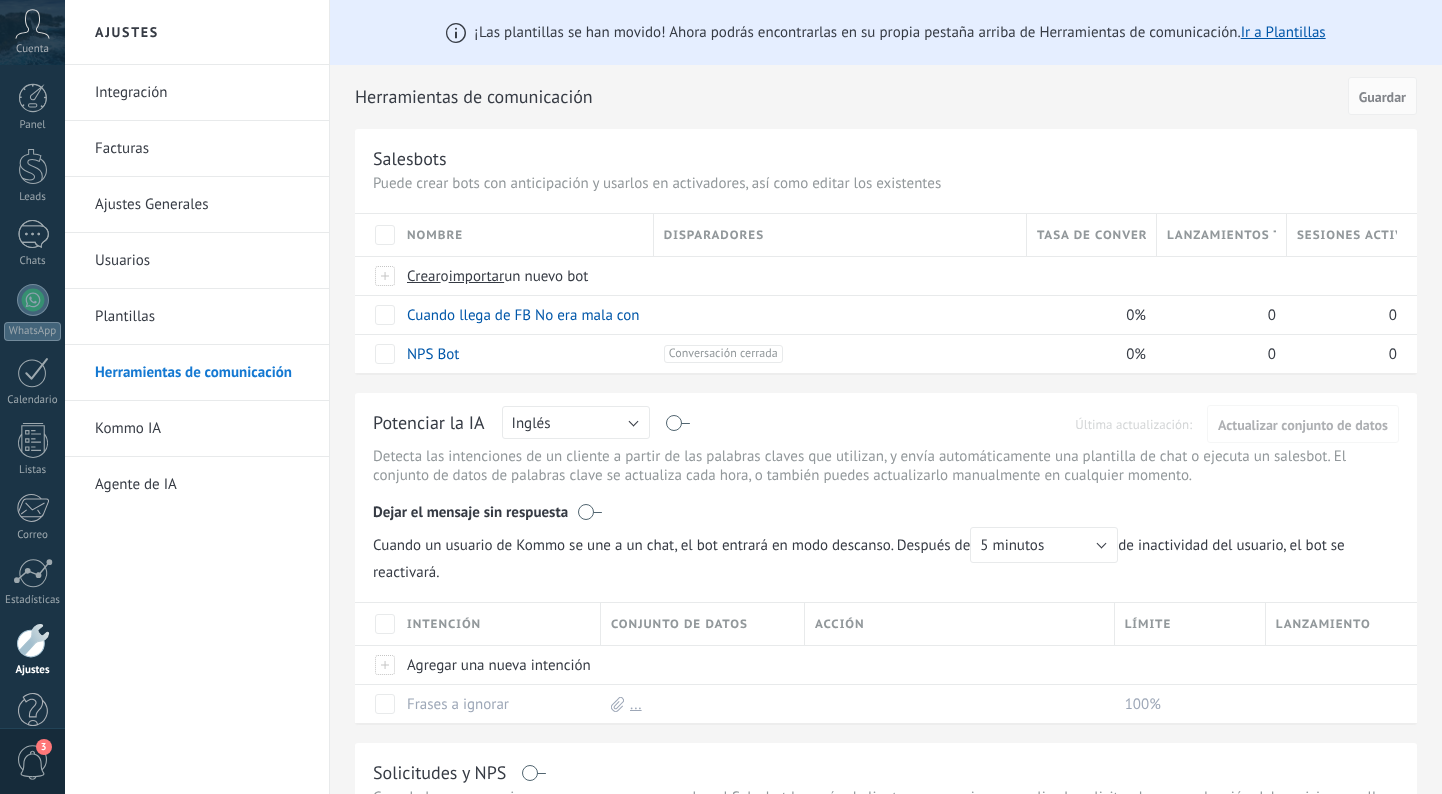 scroll, scrollTop: 0, scrollLeft: 0, axis: both 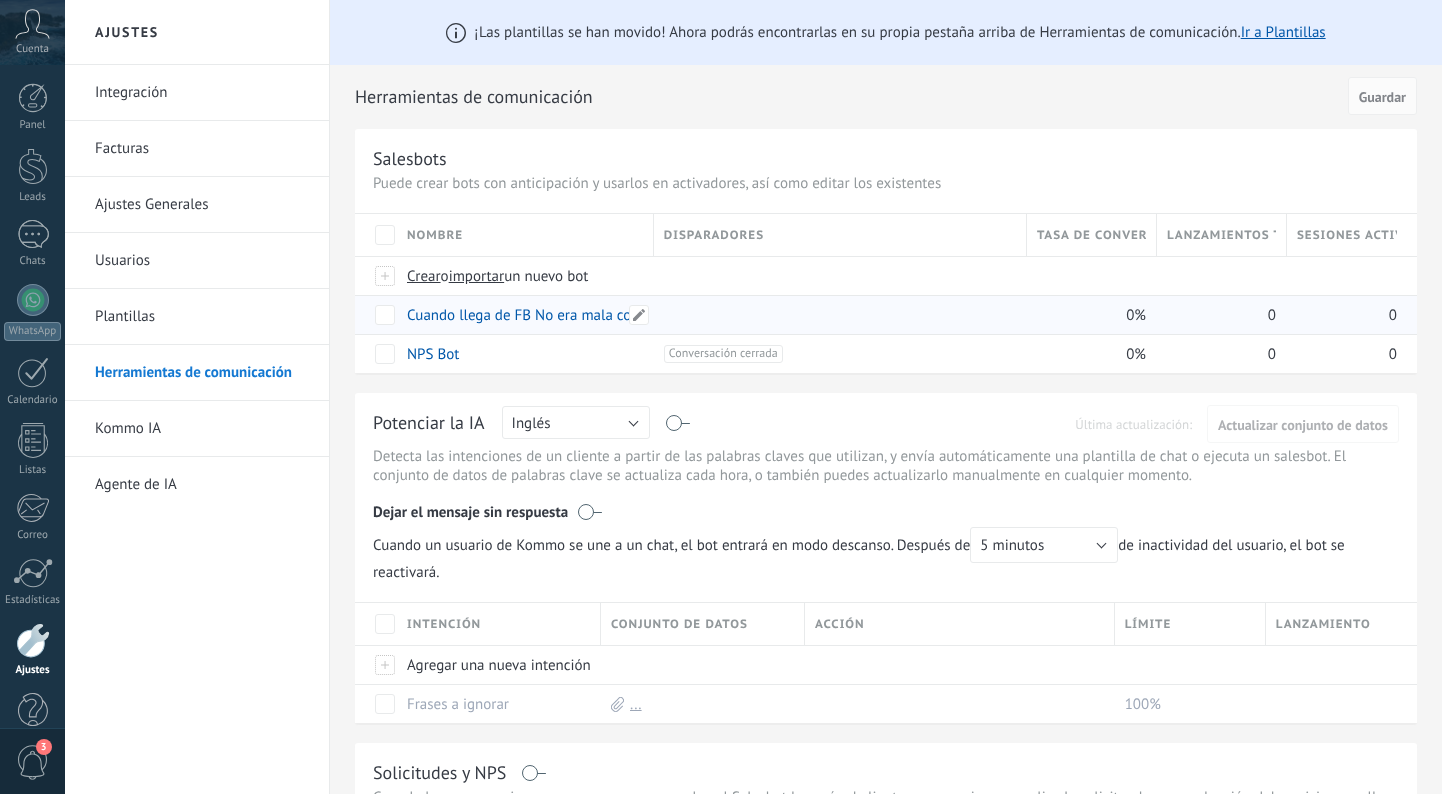click on "Cuando llega de FB No era mala con el dinero..." at bounding box center [559, 315] 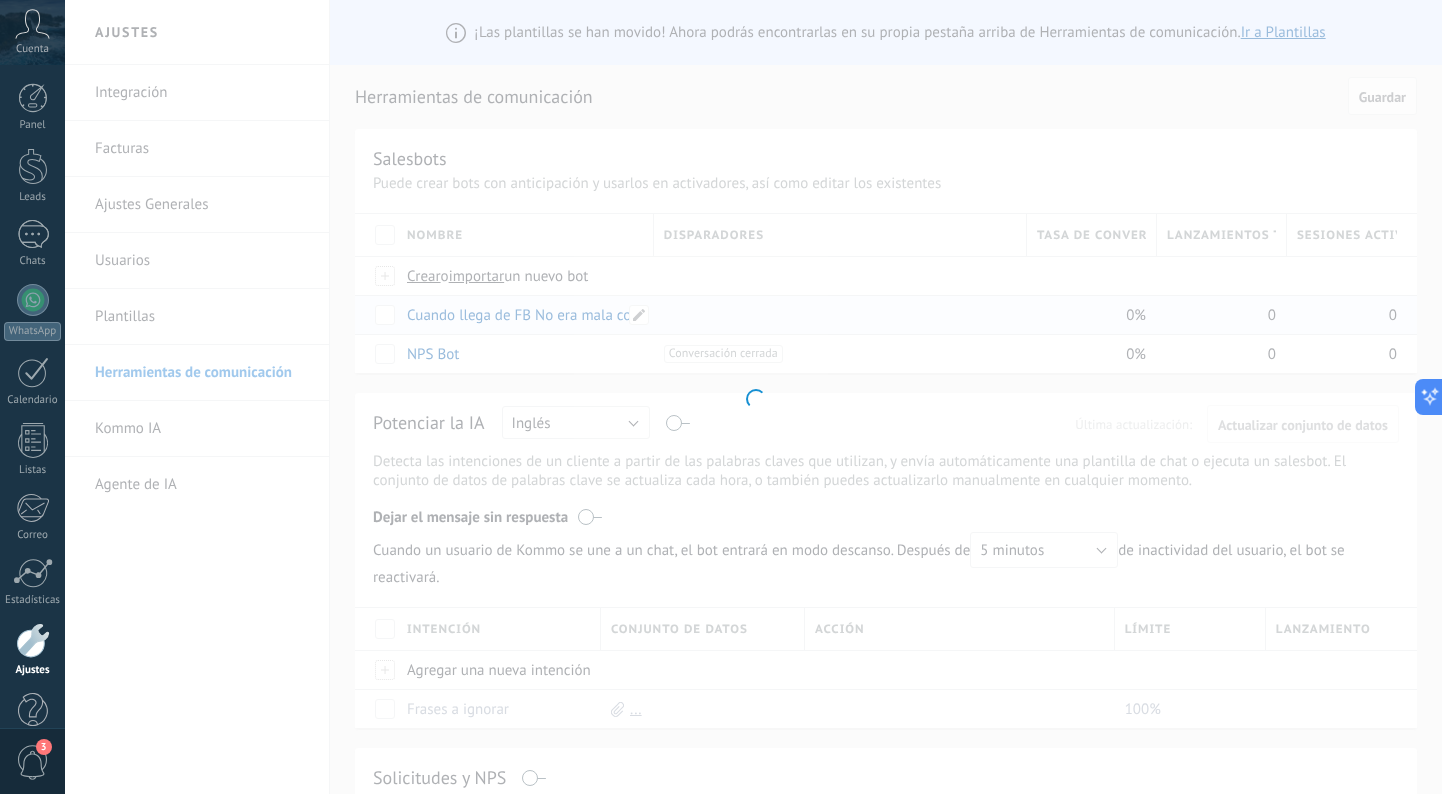 scroll, scrollTop: 0, scrollLeft: 0, axis: both 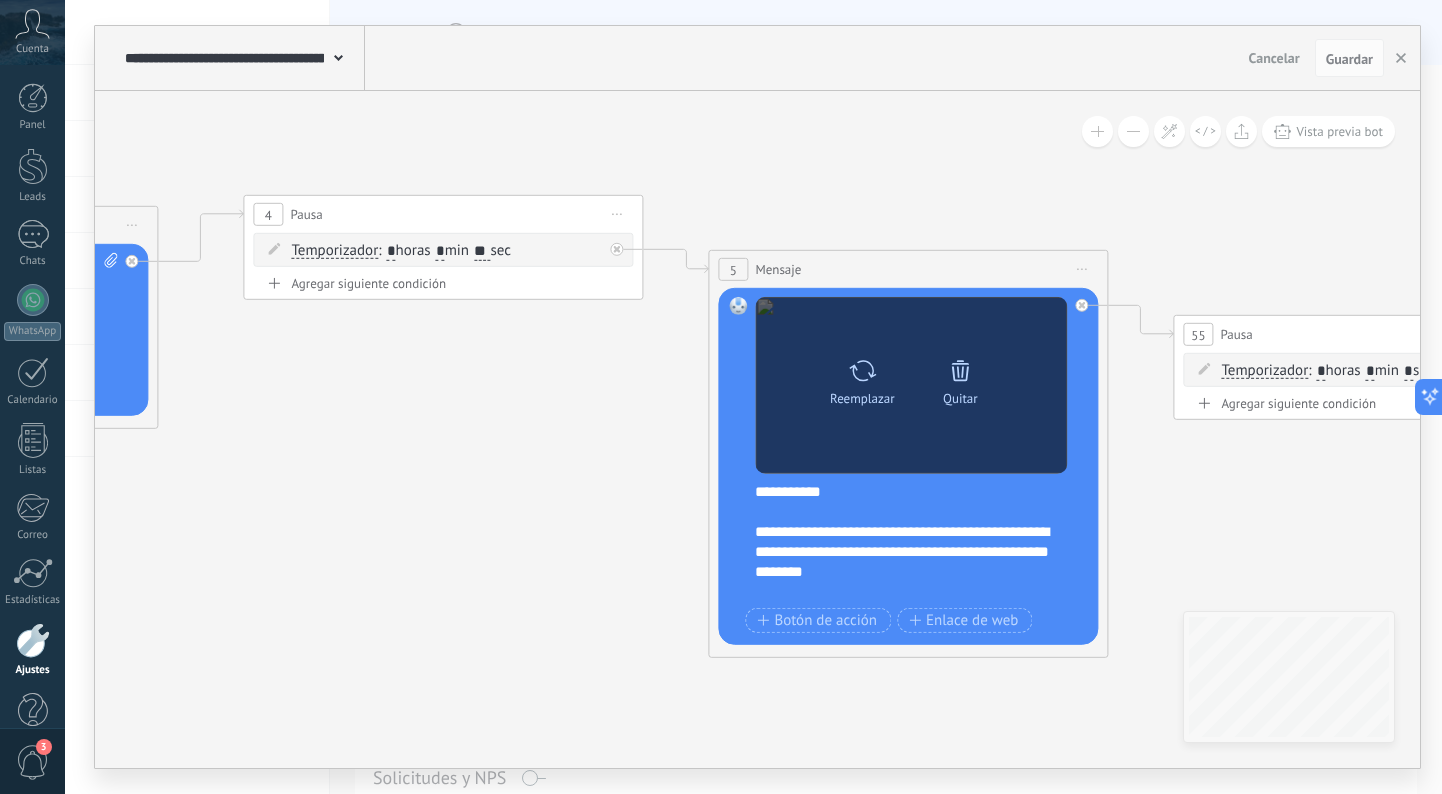 click 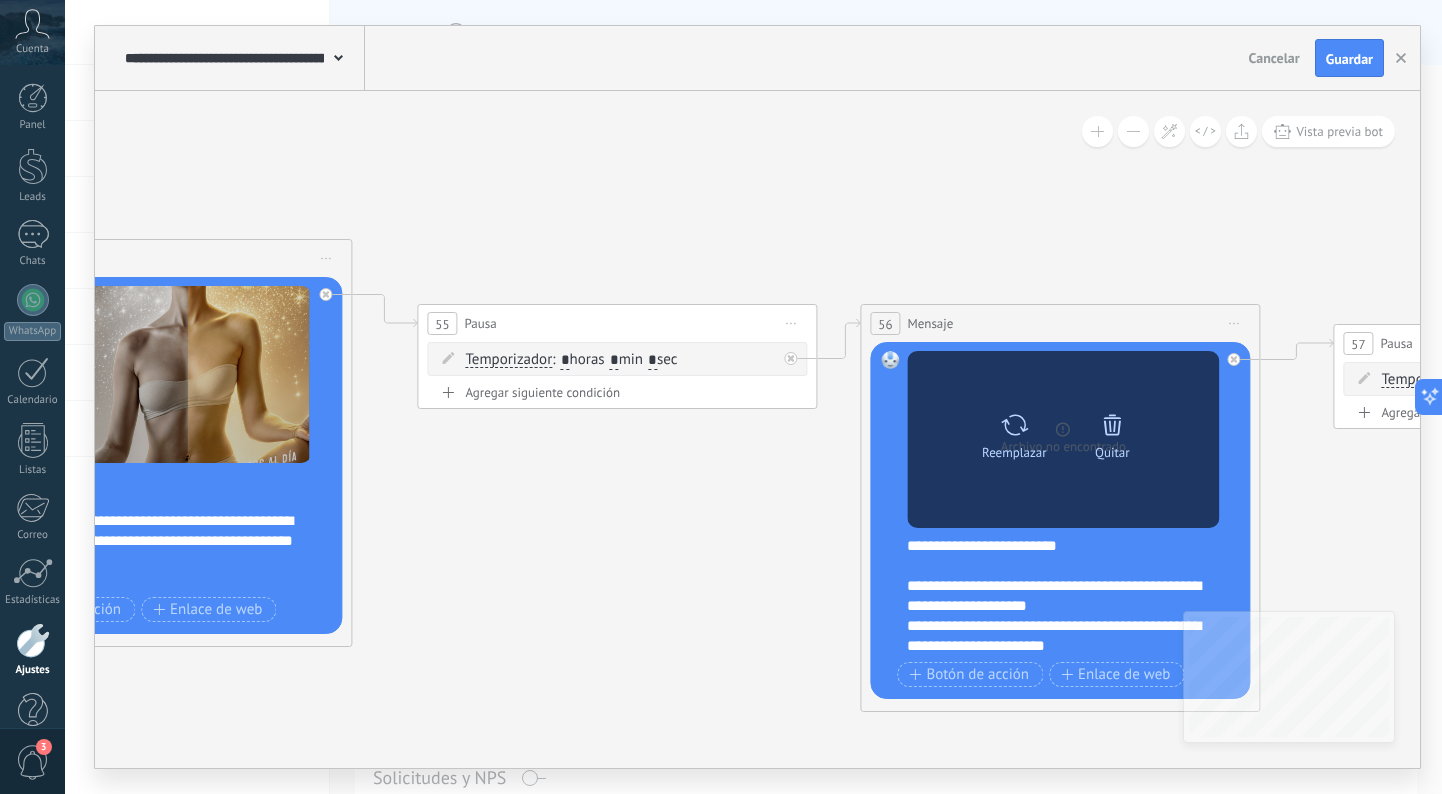 click at bounding box center (1014, 425) 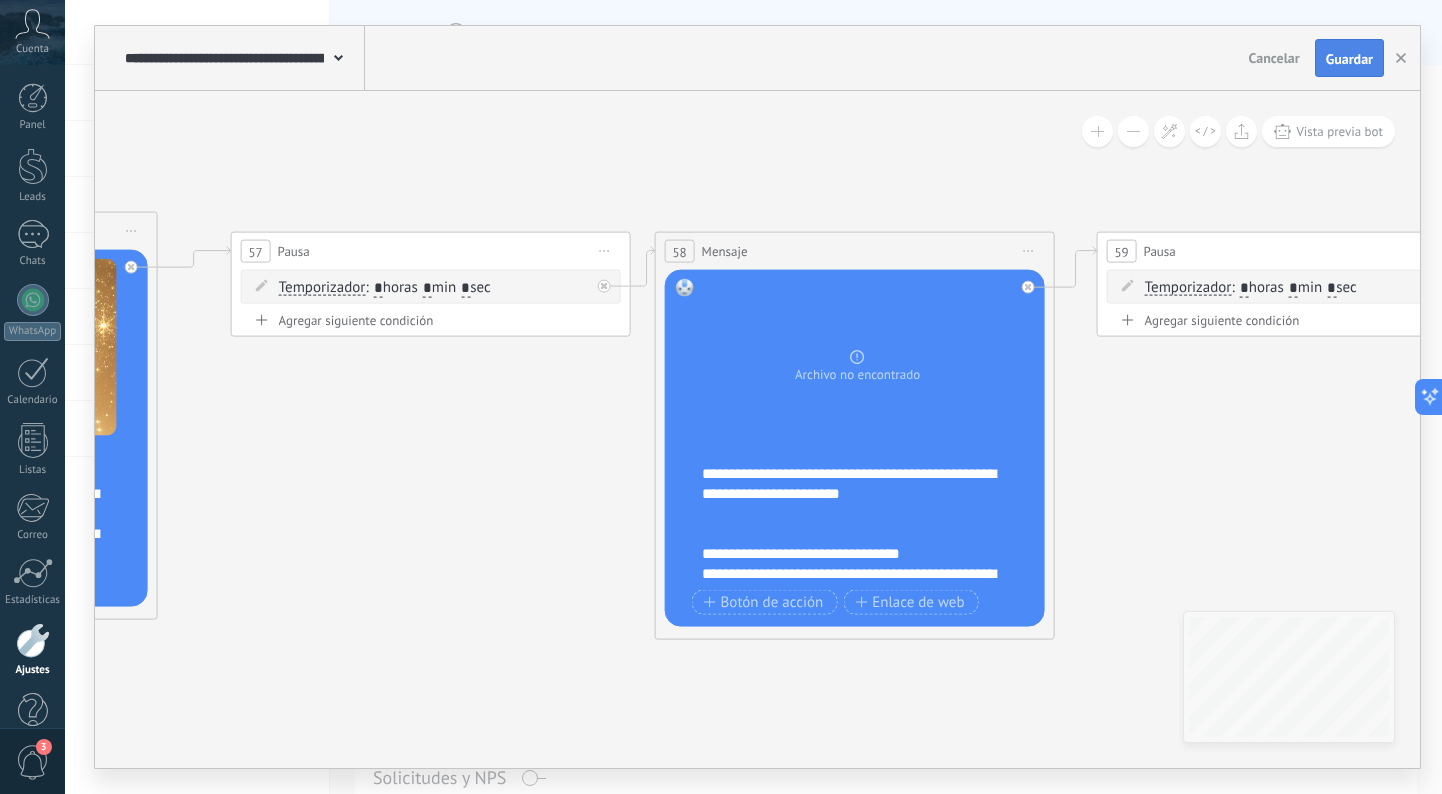 click on "Guardar" at bounding box center [1349, 59] 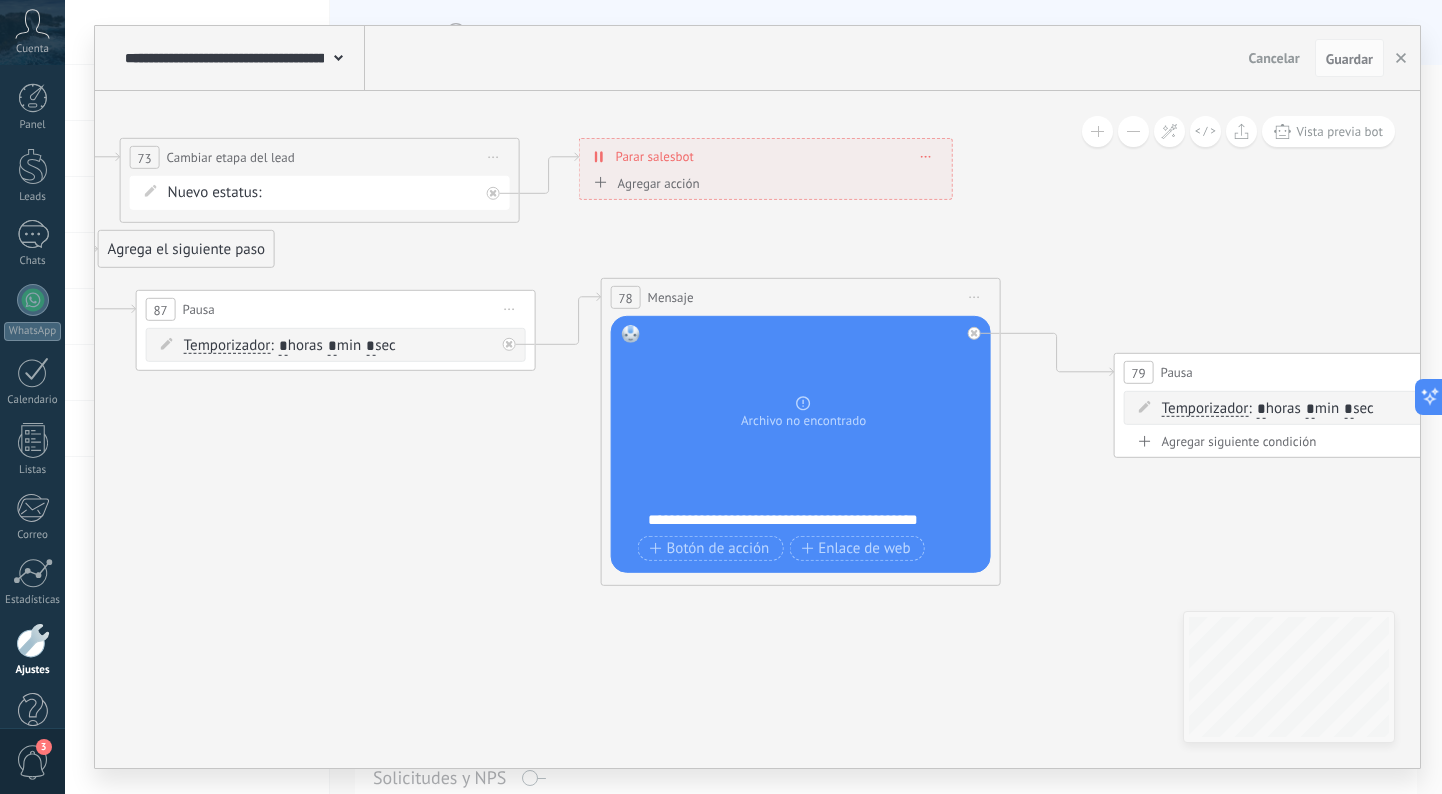 click on "**********" at bounding box center (814, 520) 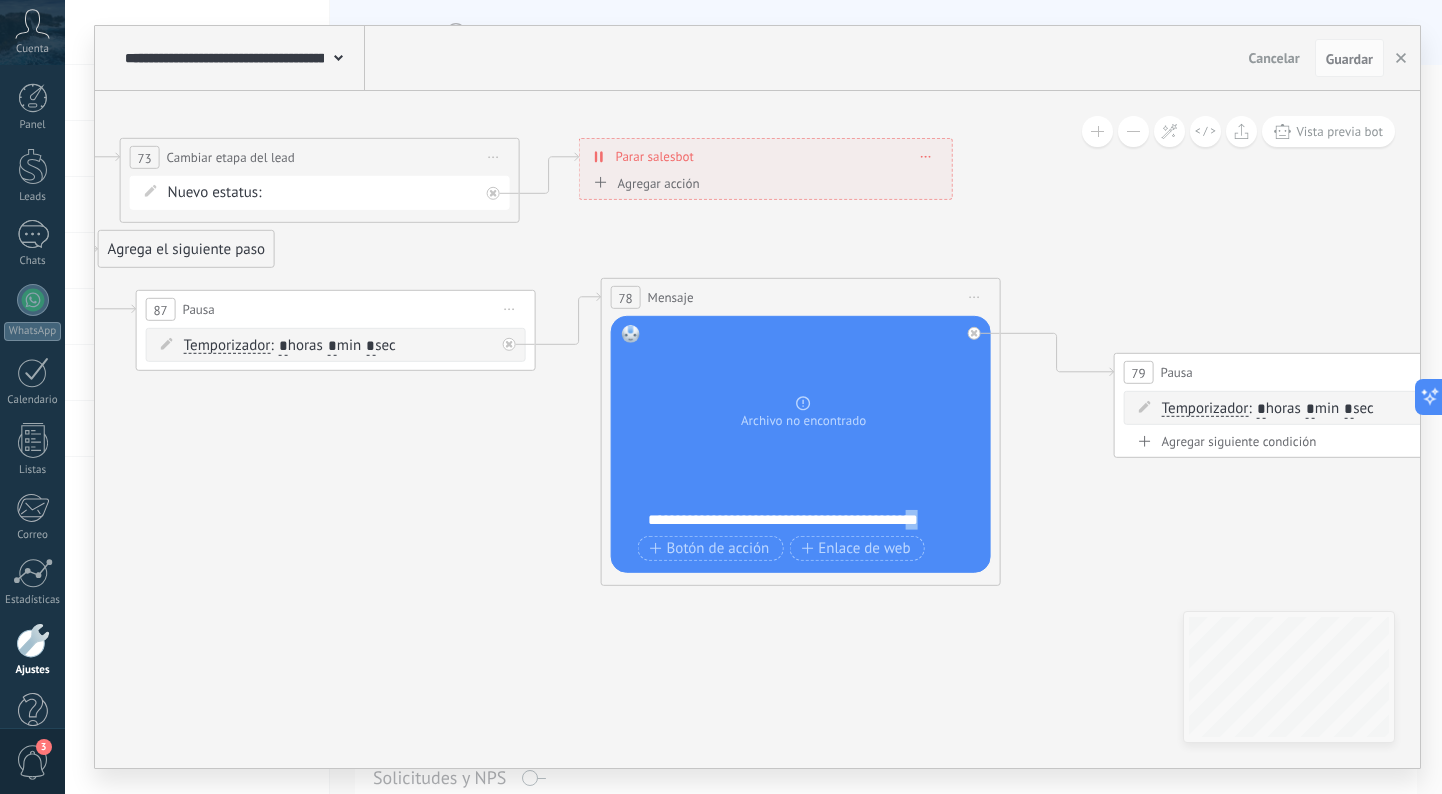 click on "**********" at bounding box center (814, 520) 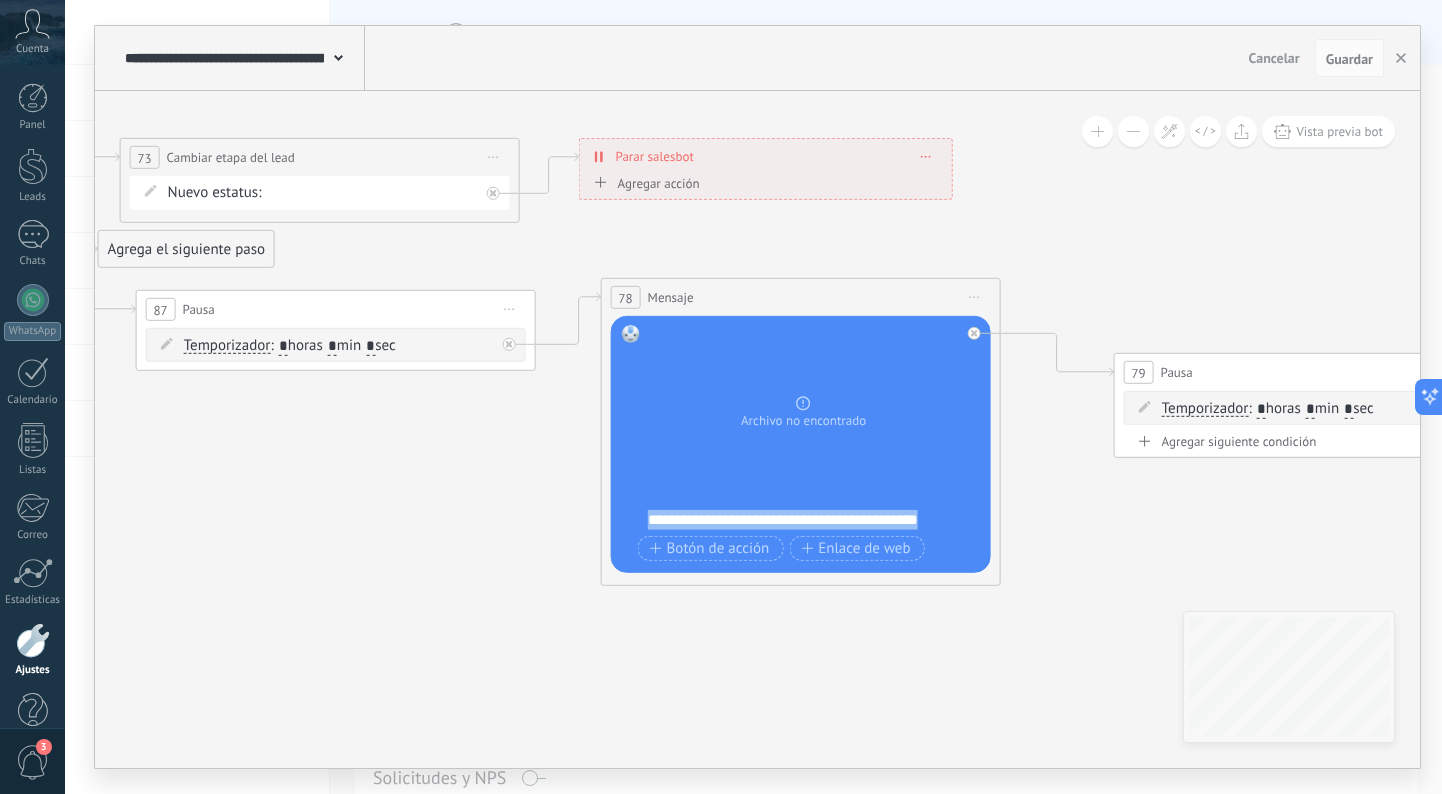 click 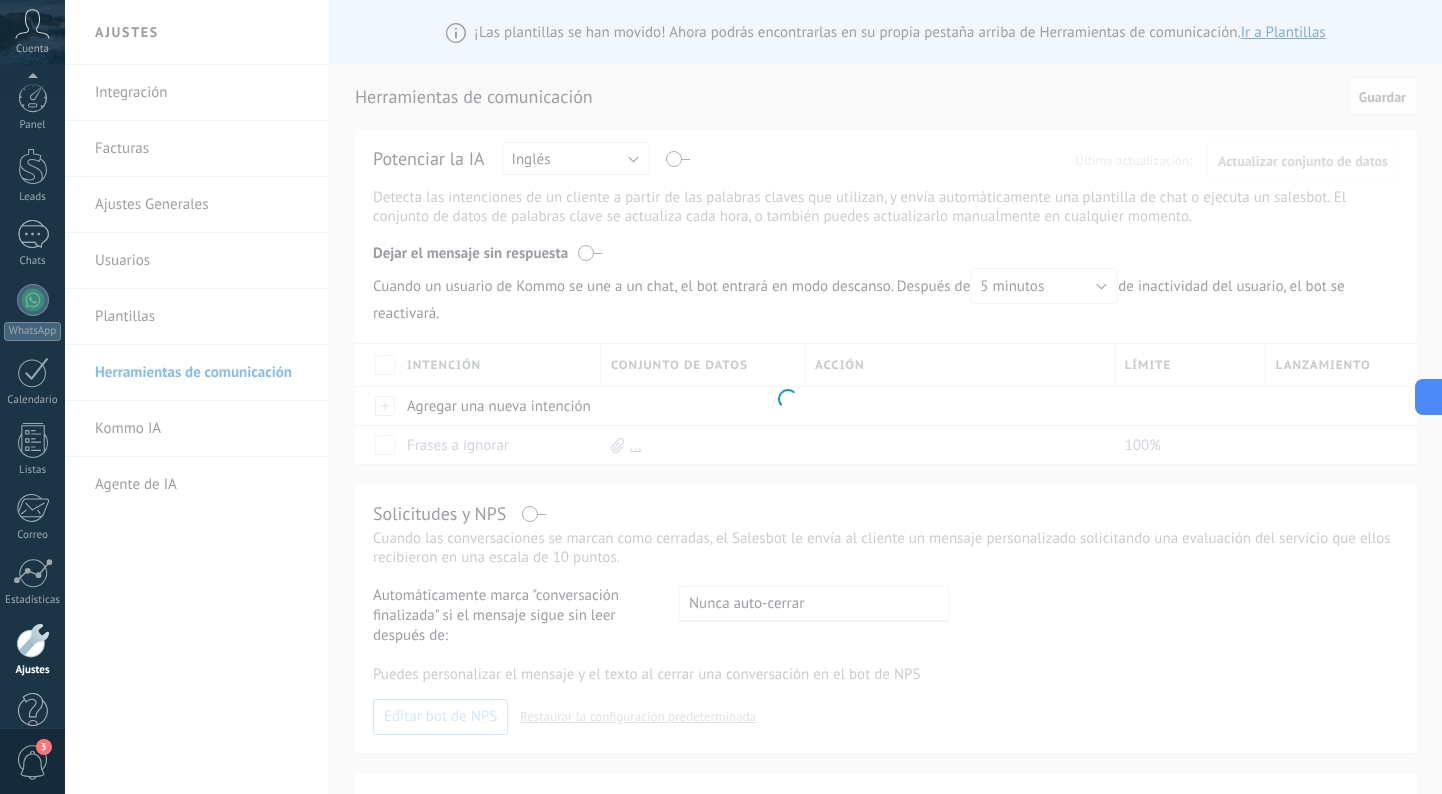 scroll, scrollTop: 38, scrollLeft: 0, axis: vertical 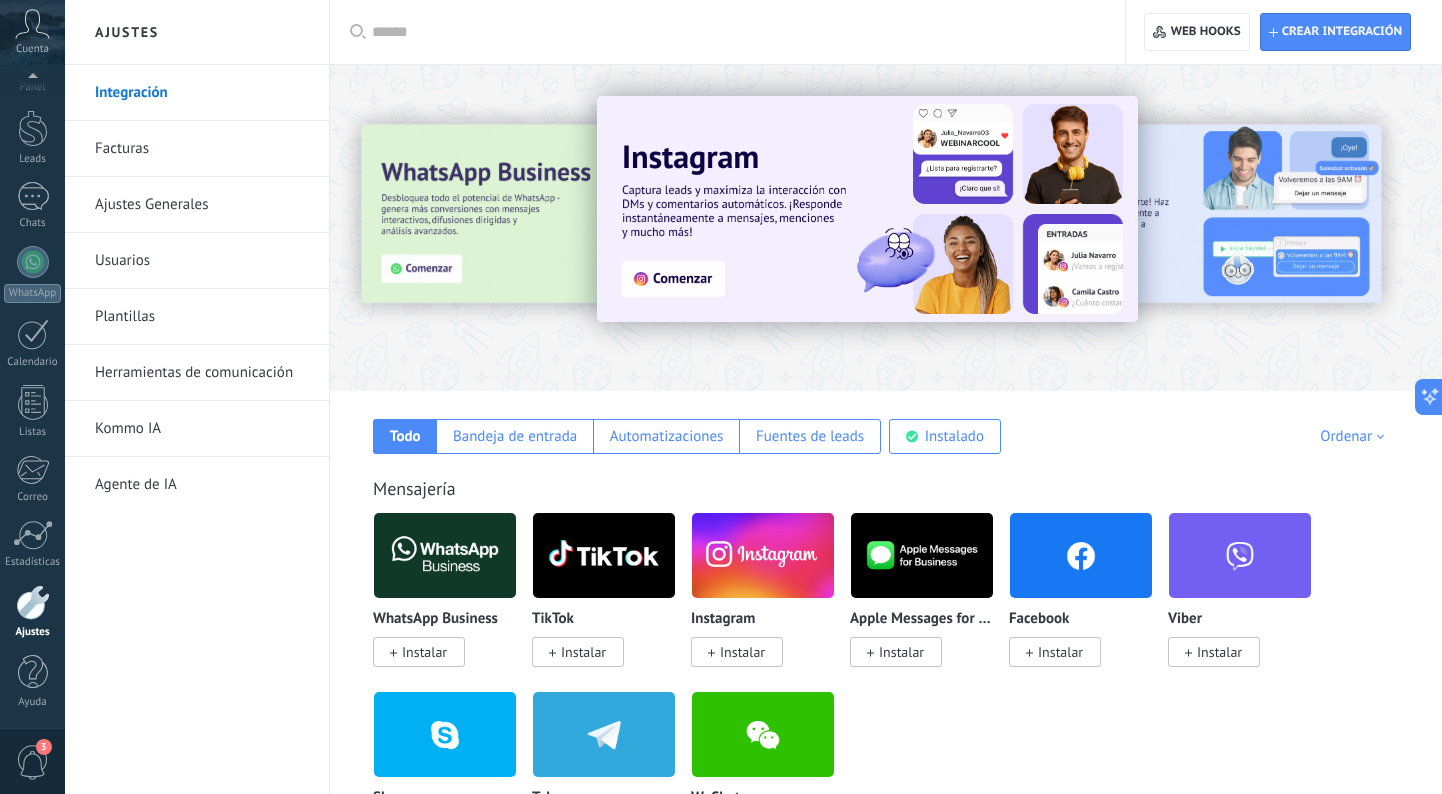 click on "Herramientas de comunicación" at bounding box center (202, 373) 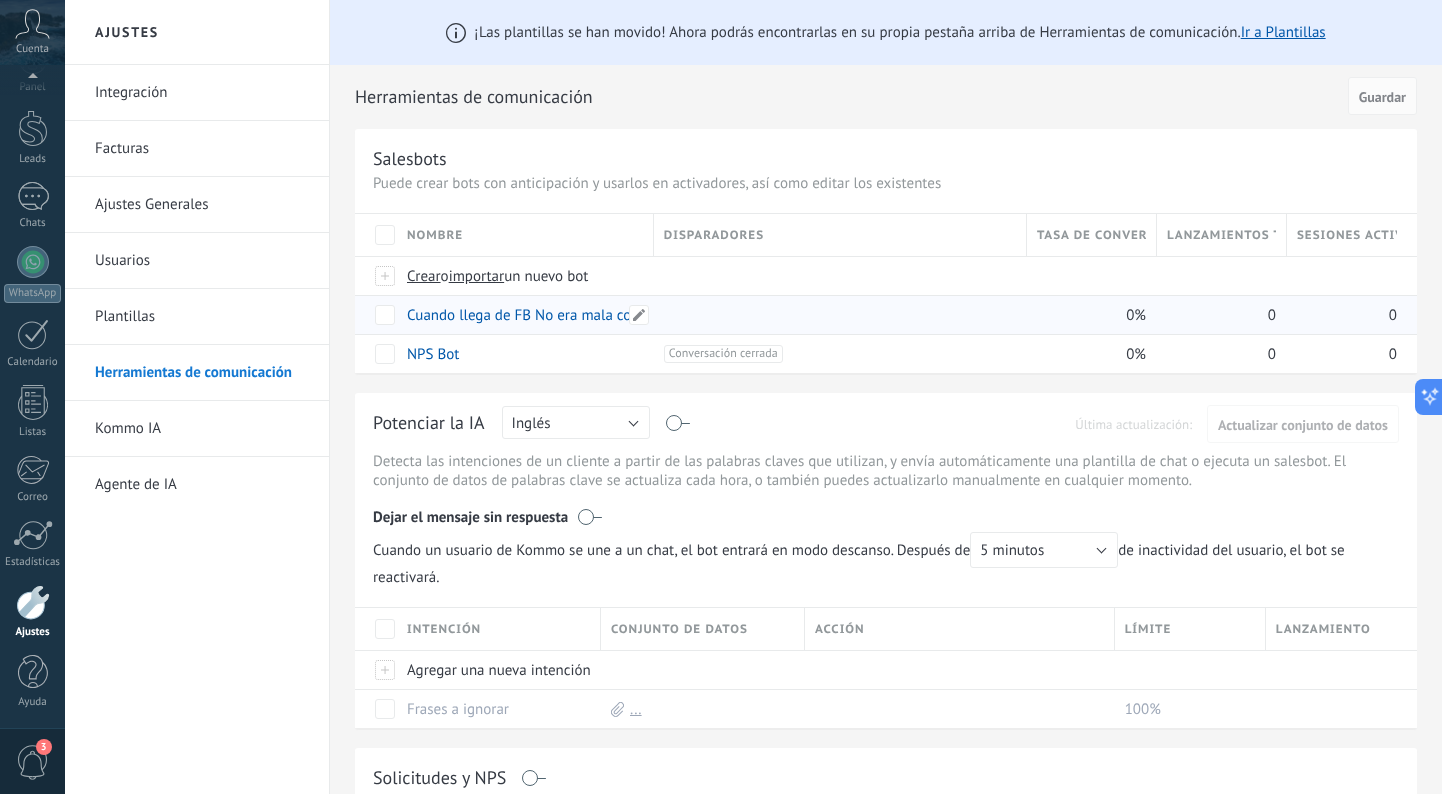 click on "Cuando llega de FB No era mala con el dinero..." at bounding box center [559, 315] 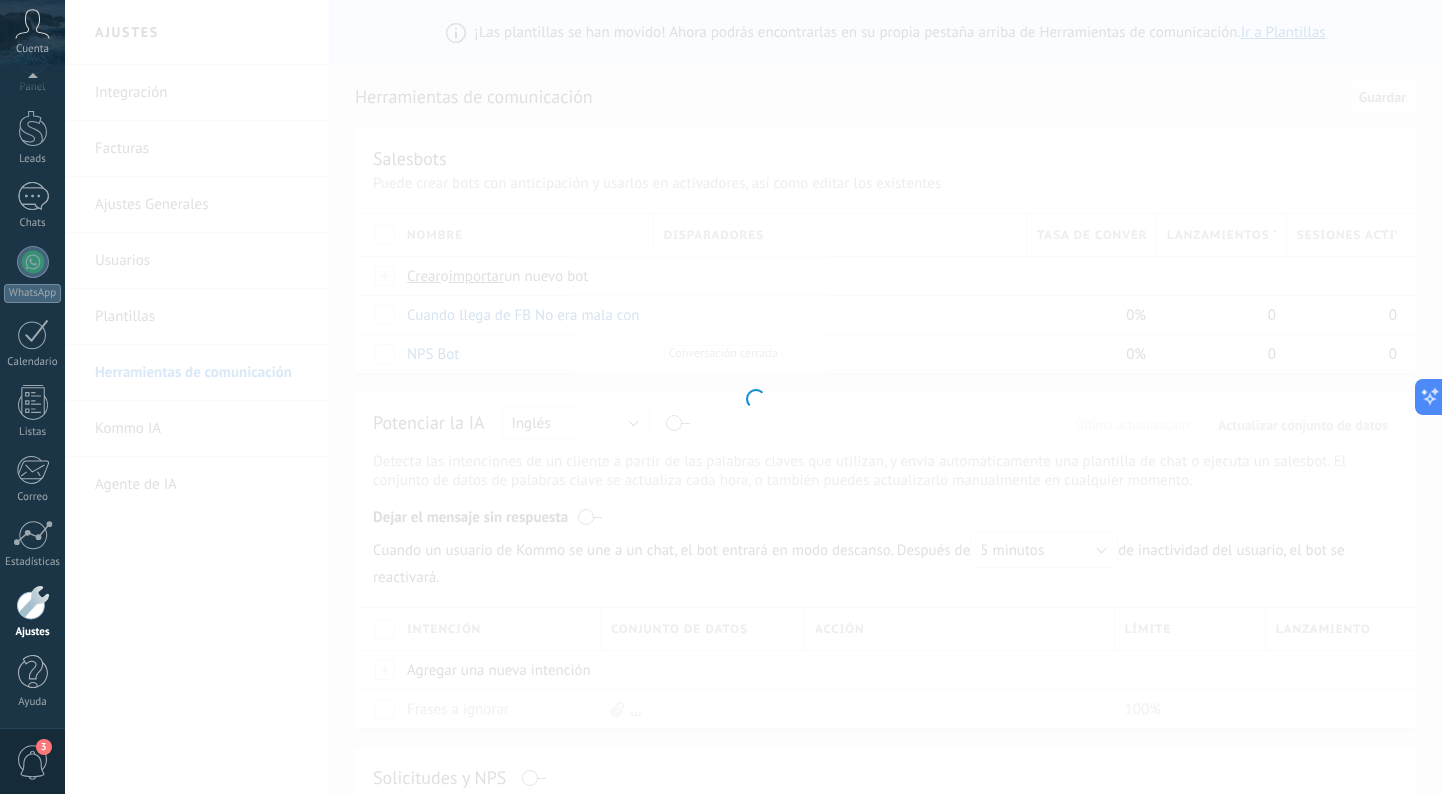 type on "**********" 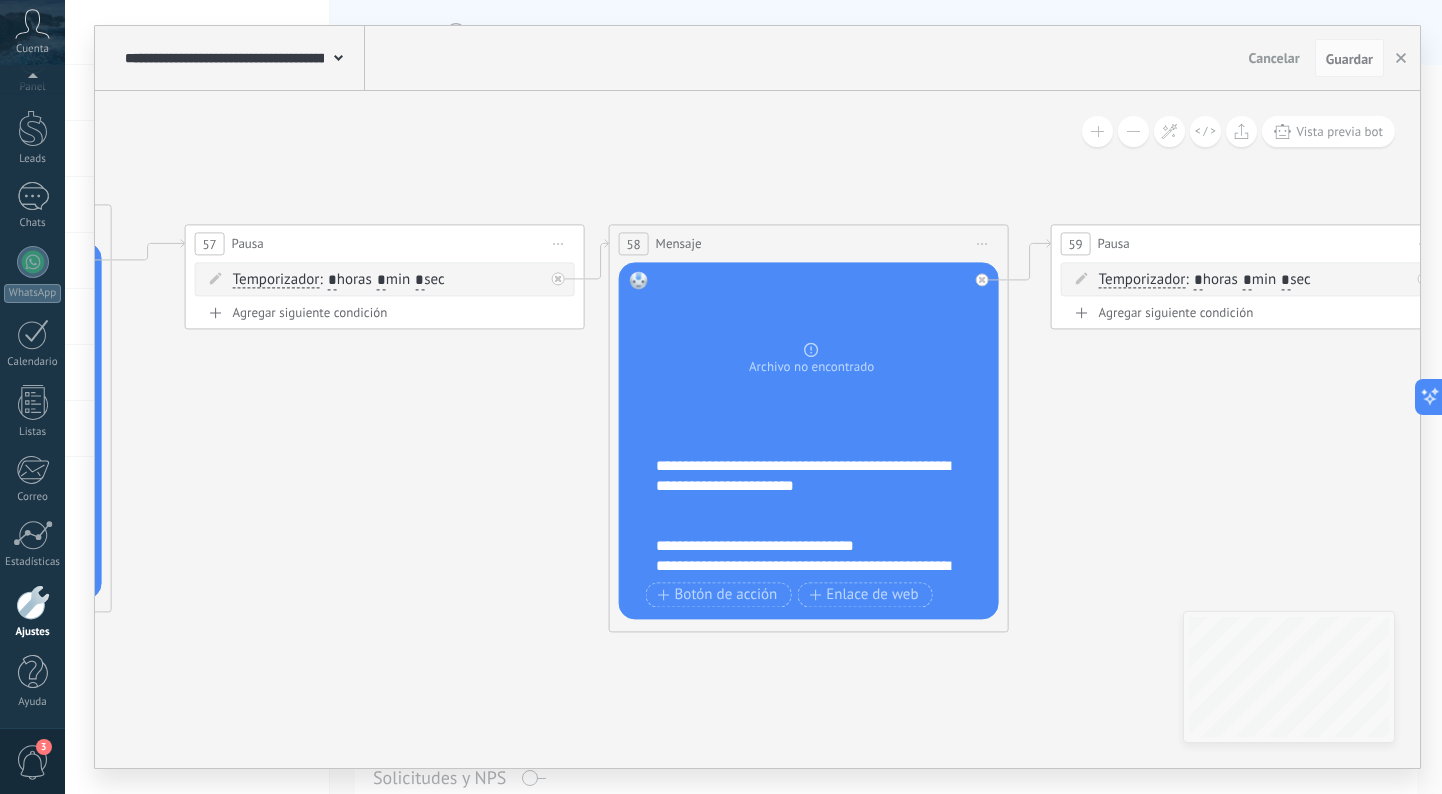 scroll, scrollTop: 0, scrollLeft: 0, axis: both 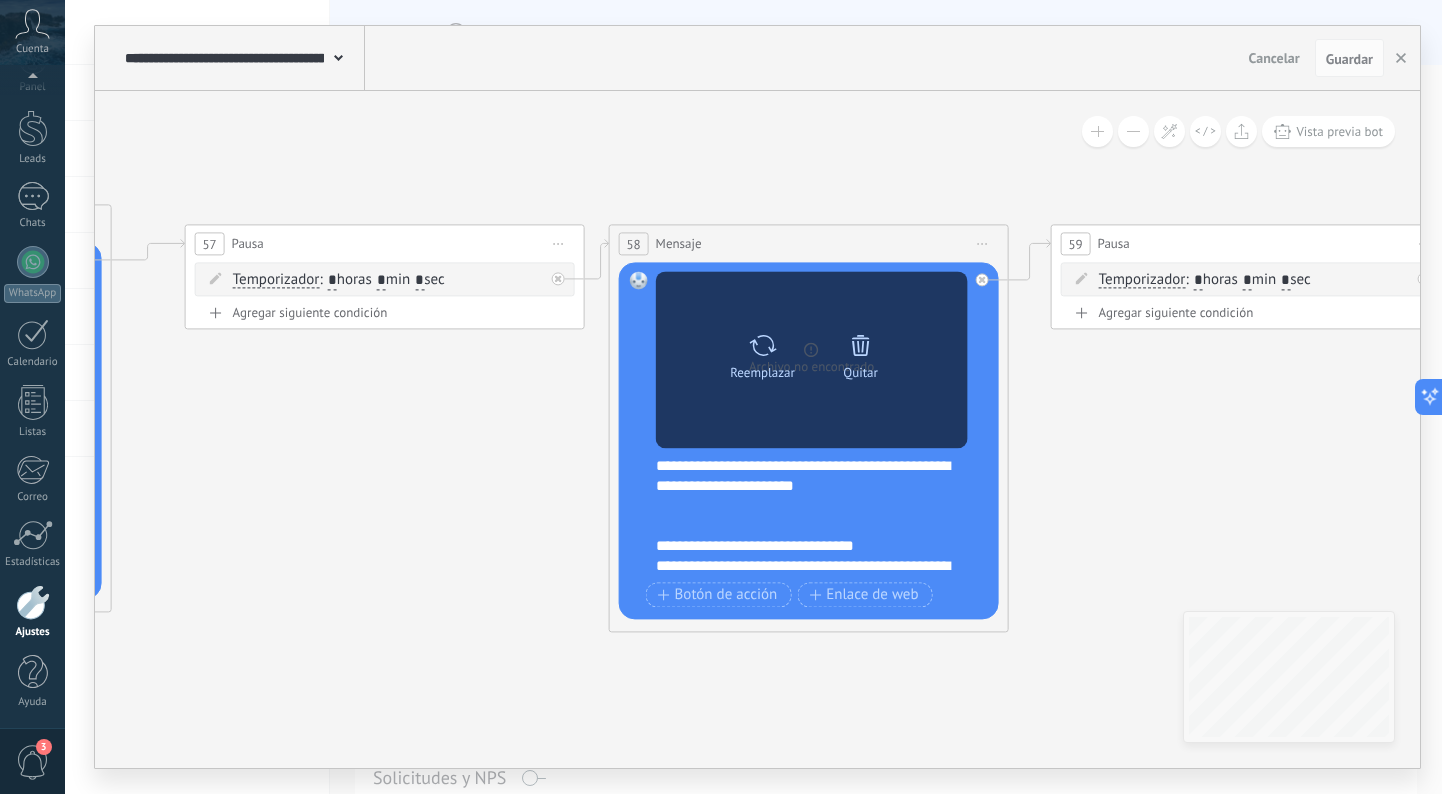 click 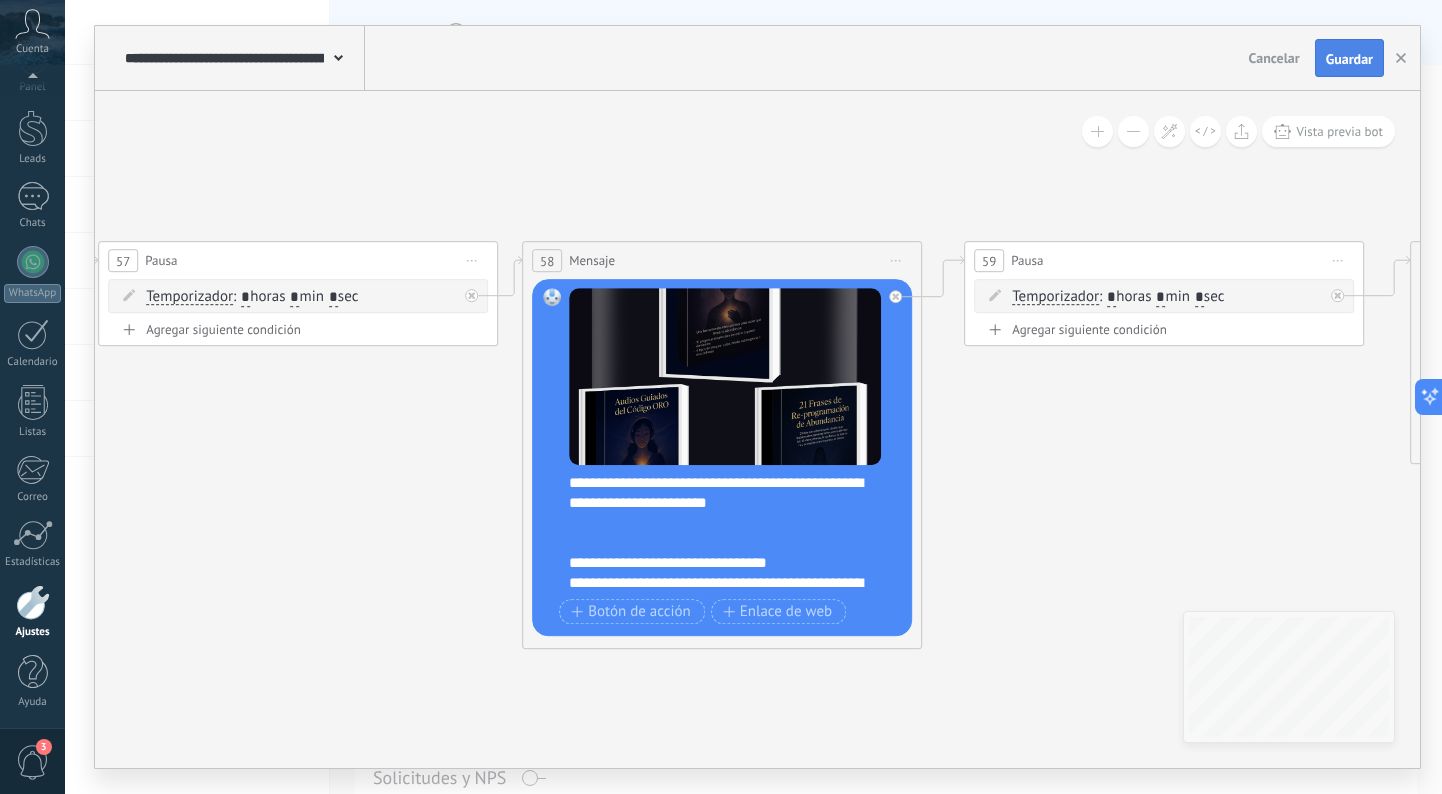 click on "Guardar" at bounding box center (1349, 59) 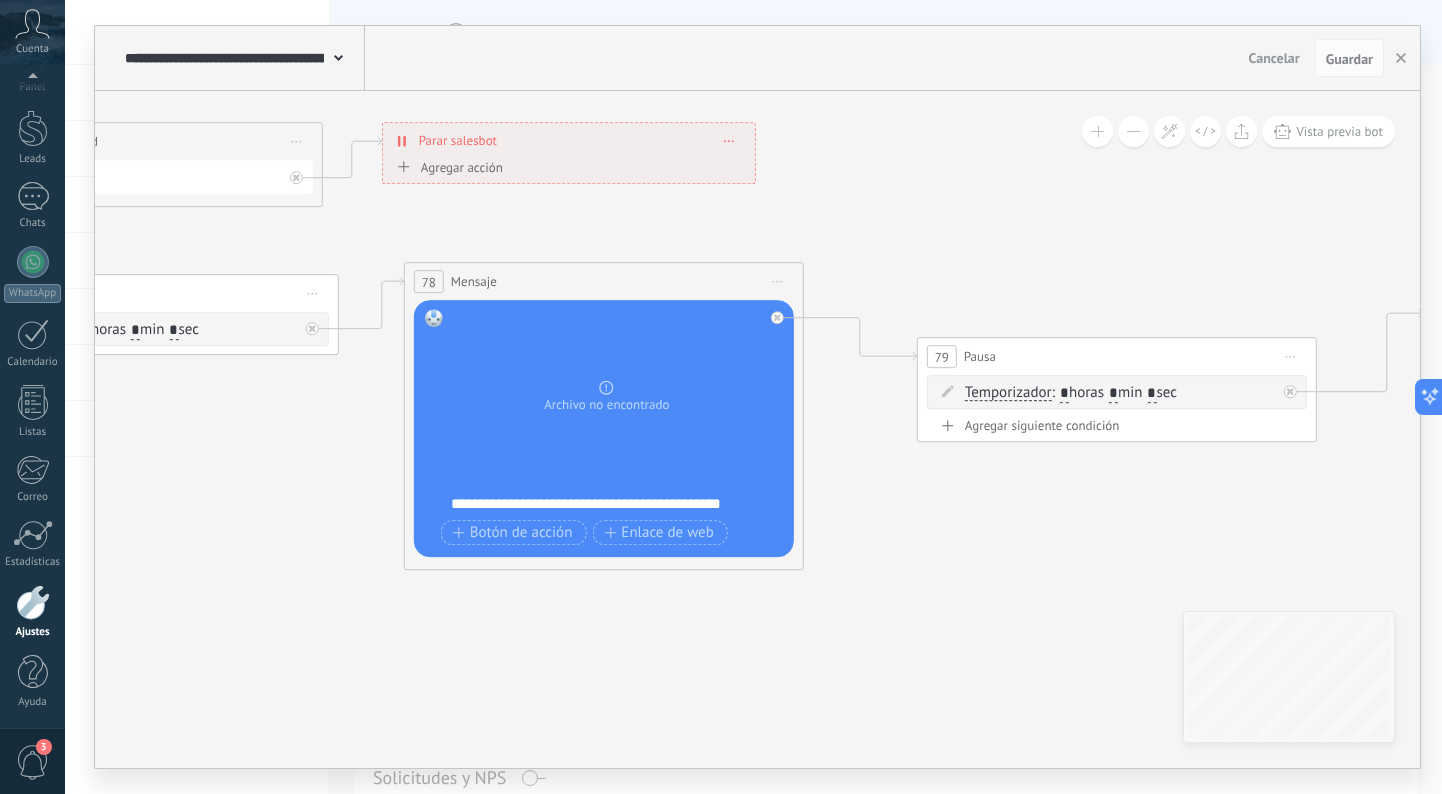 click on "**********" at bounding box center [617, 504] 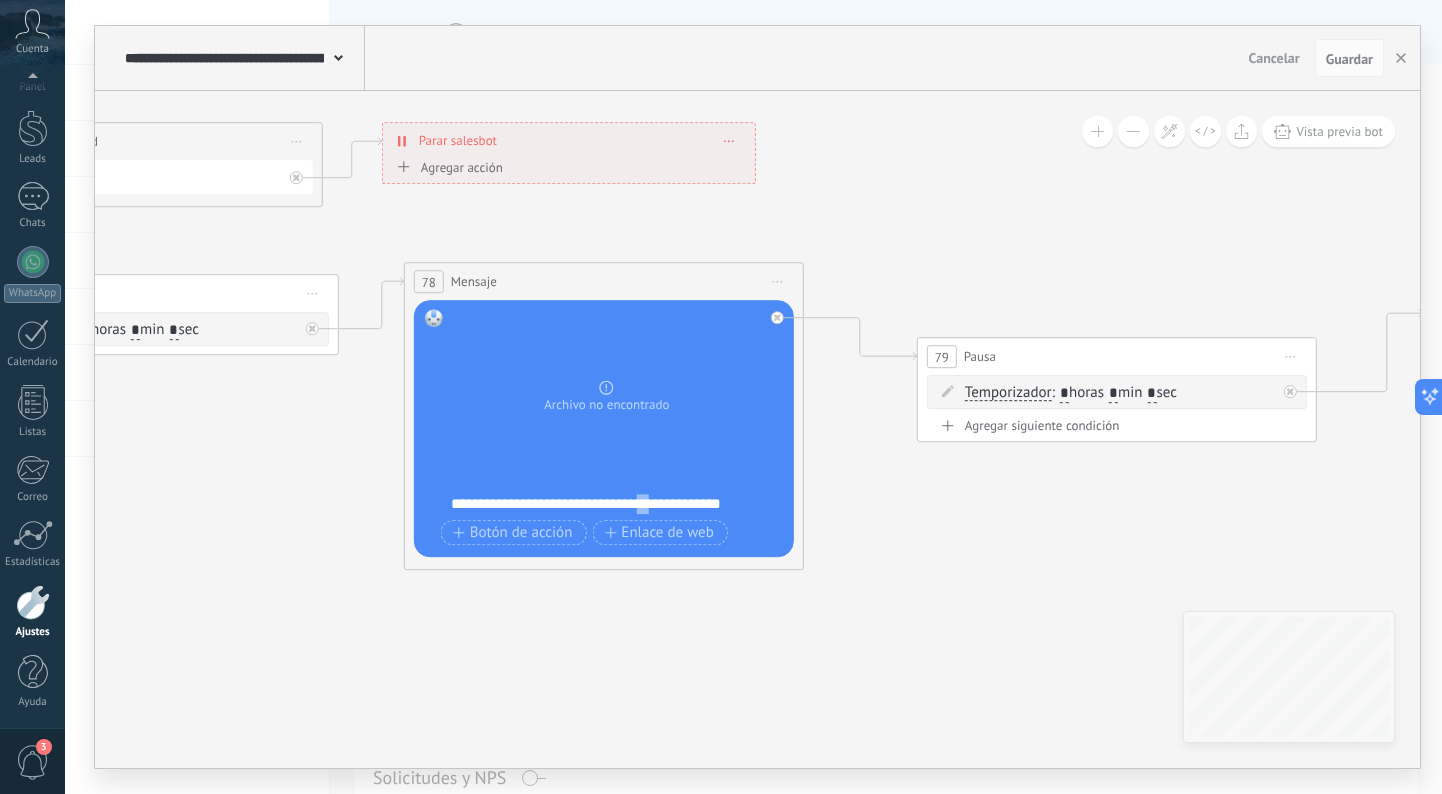 click on "**********" at bounding box center (617, 504) 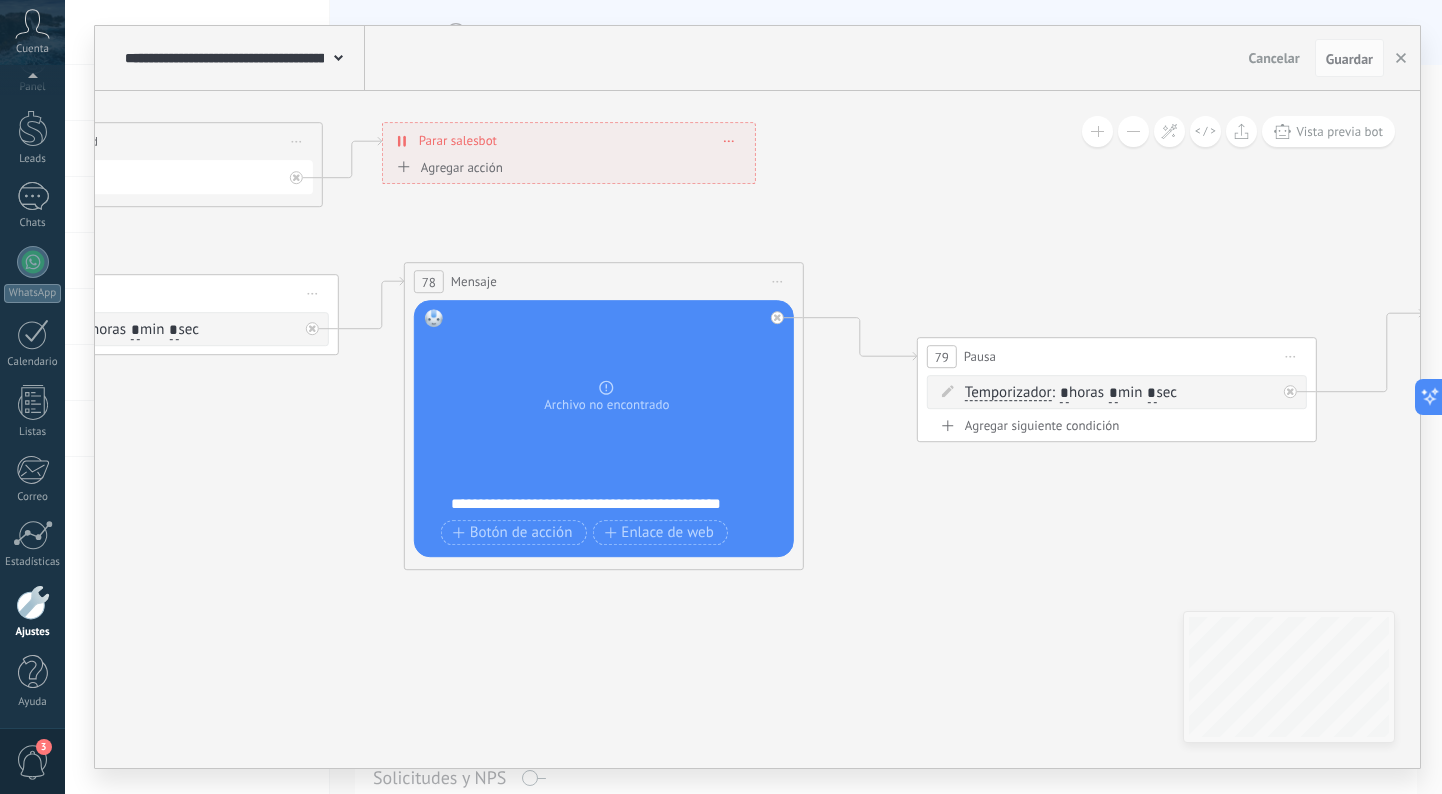 click on "**********" at bounding box center [617, 504] 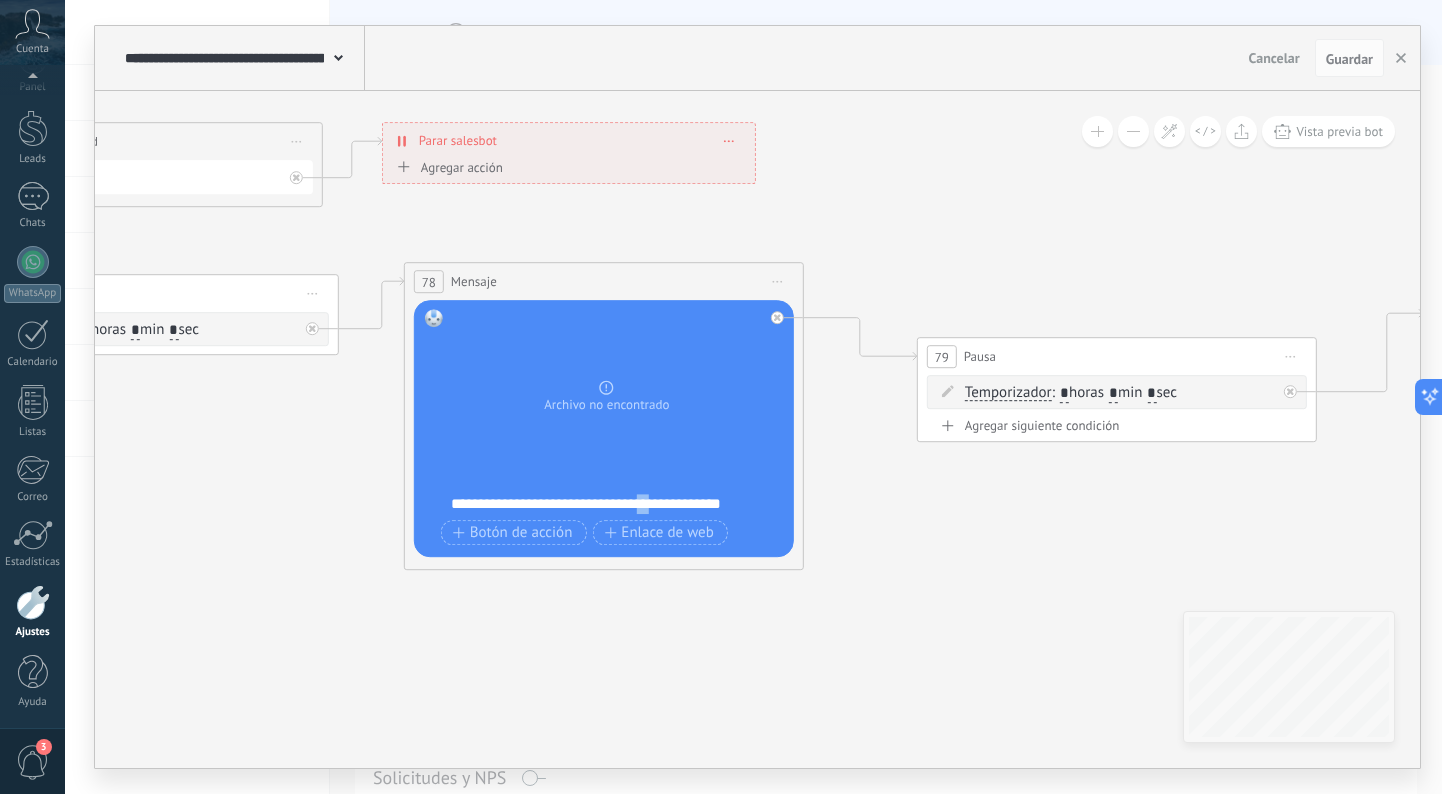 click on "**********" at bounding box center (617, 504) 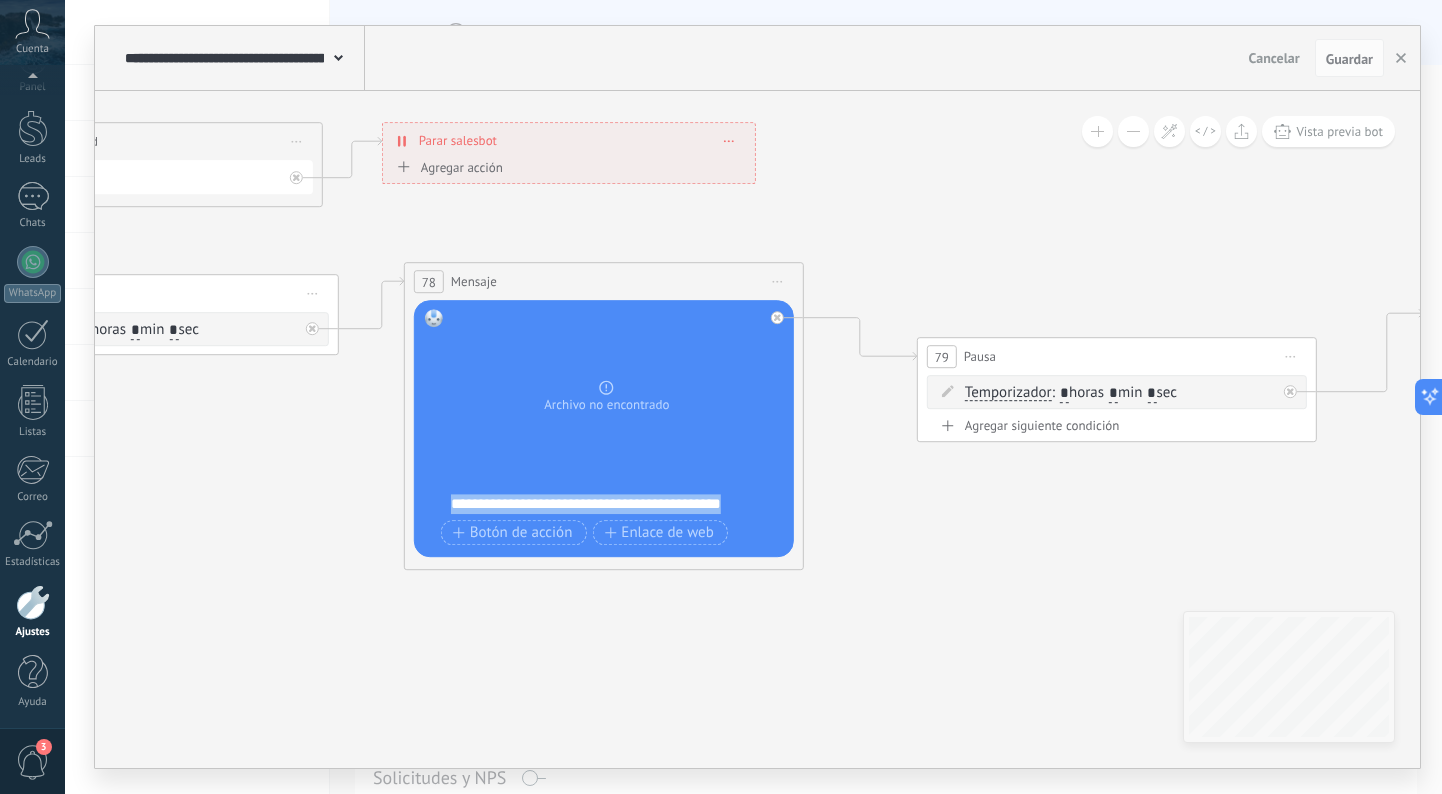 click on "**********" at bounding box center (617, 504) 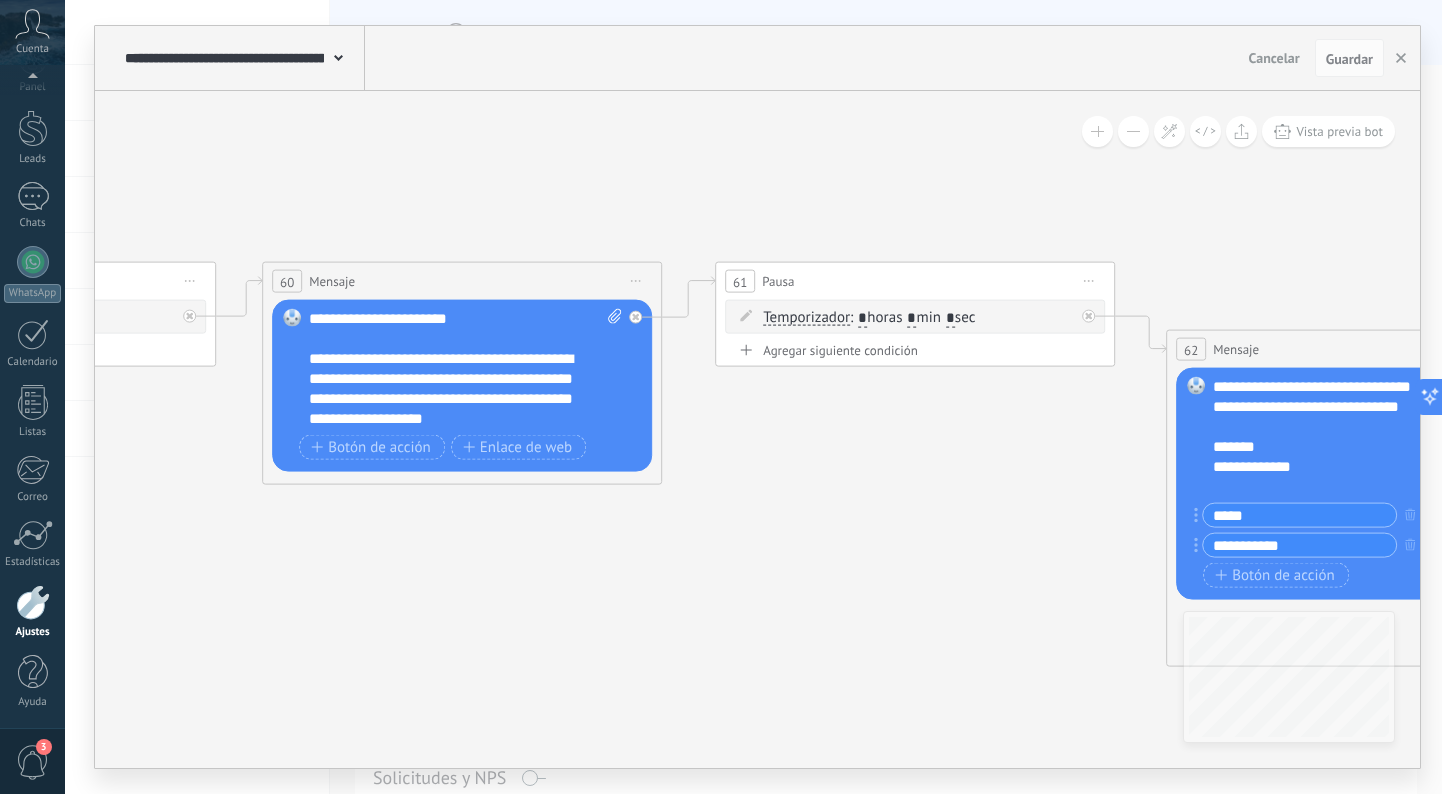 scroll, scrollTop: 180, scrollLeft: 0, axis: vertical 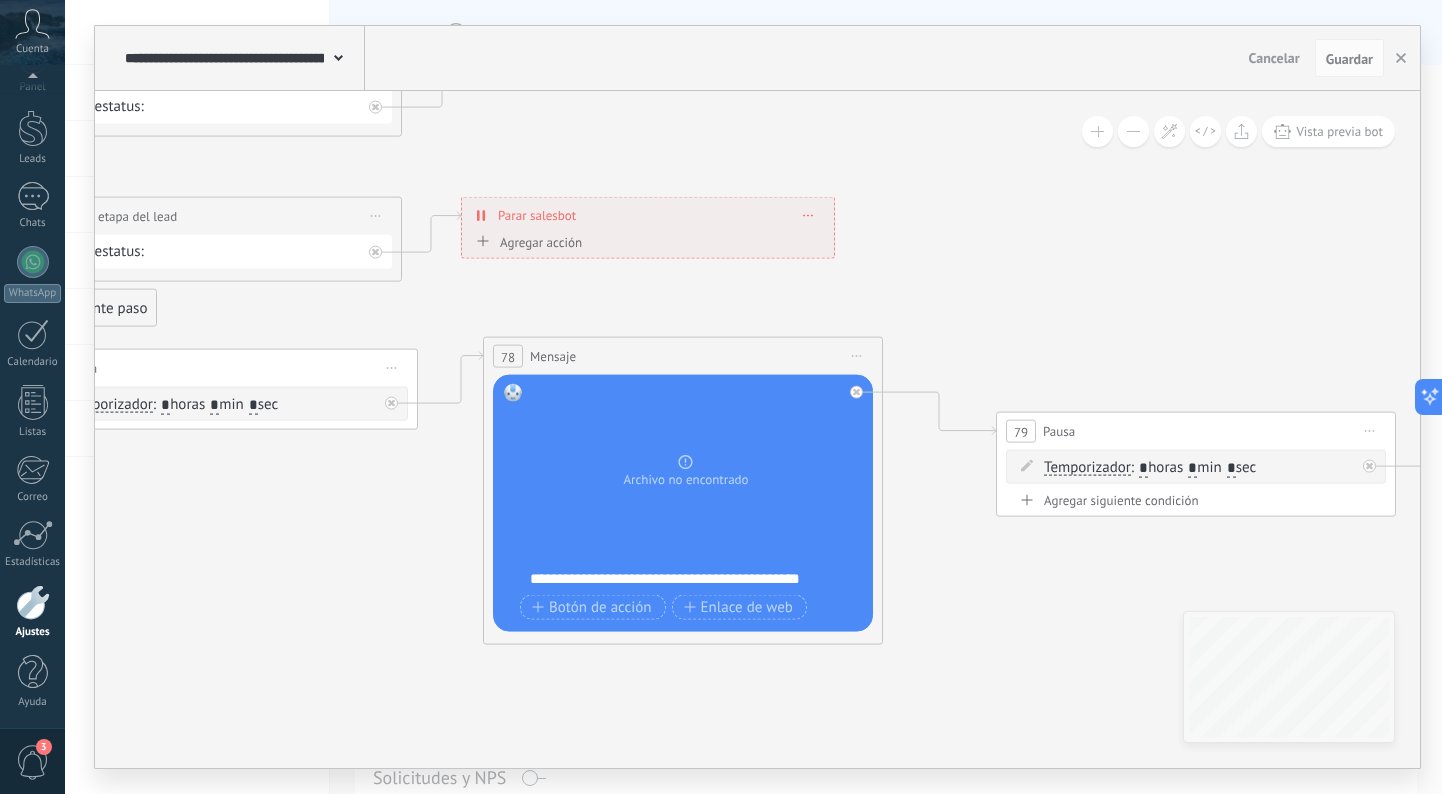 type 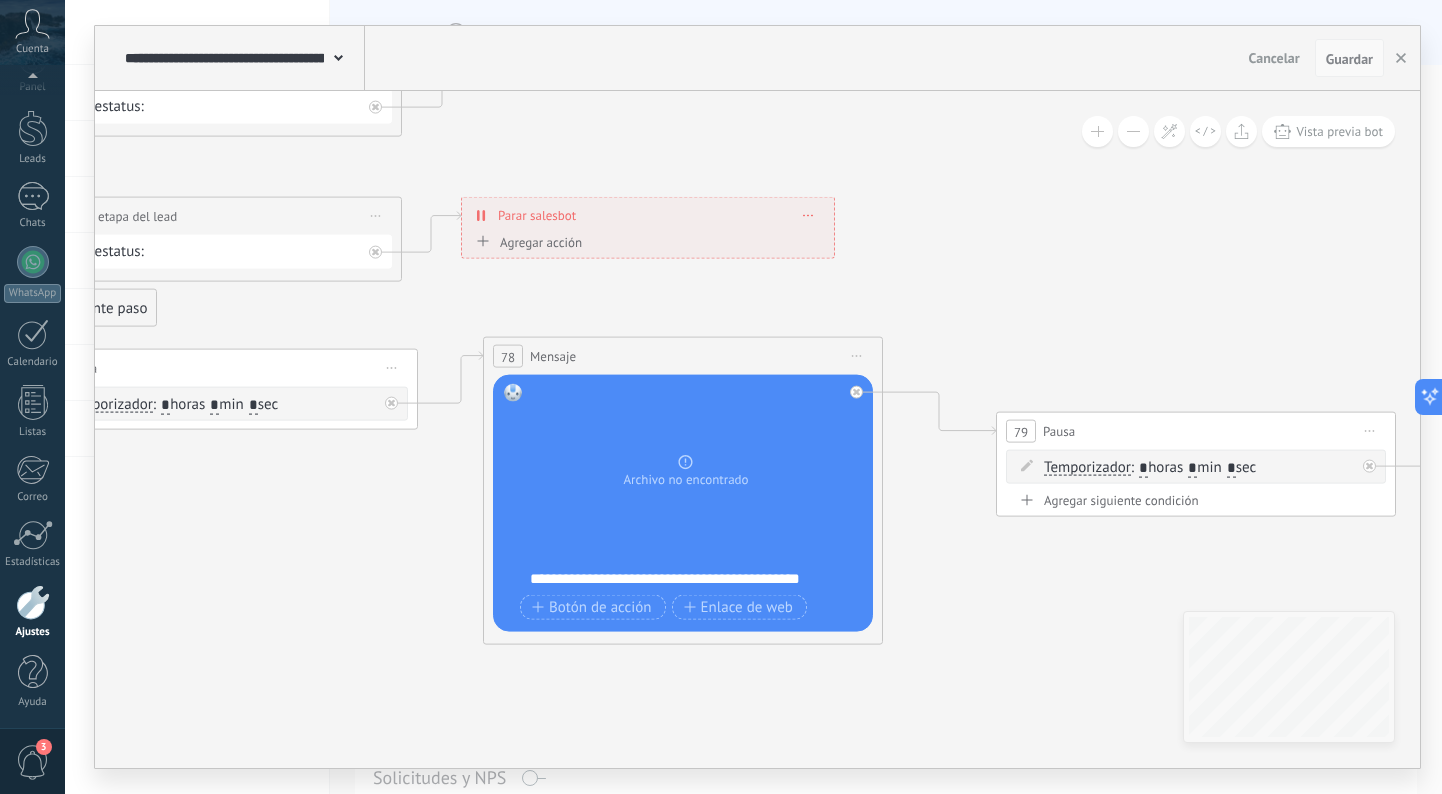 click on "Guardar" at bounding box center [1349, 59] 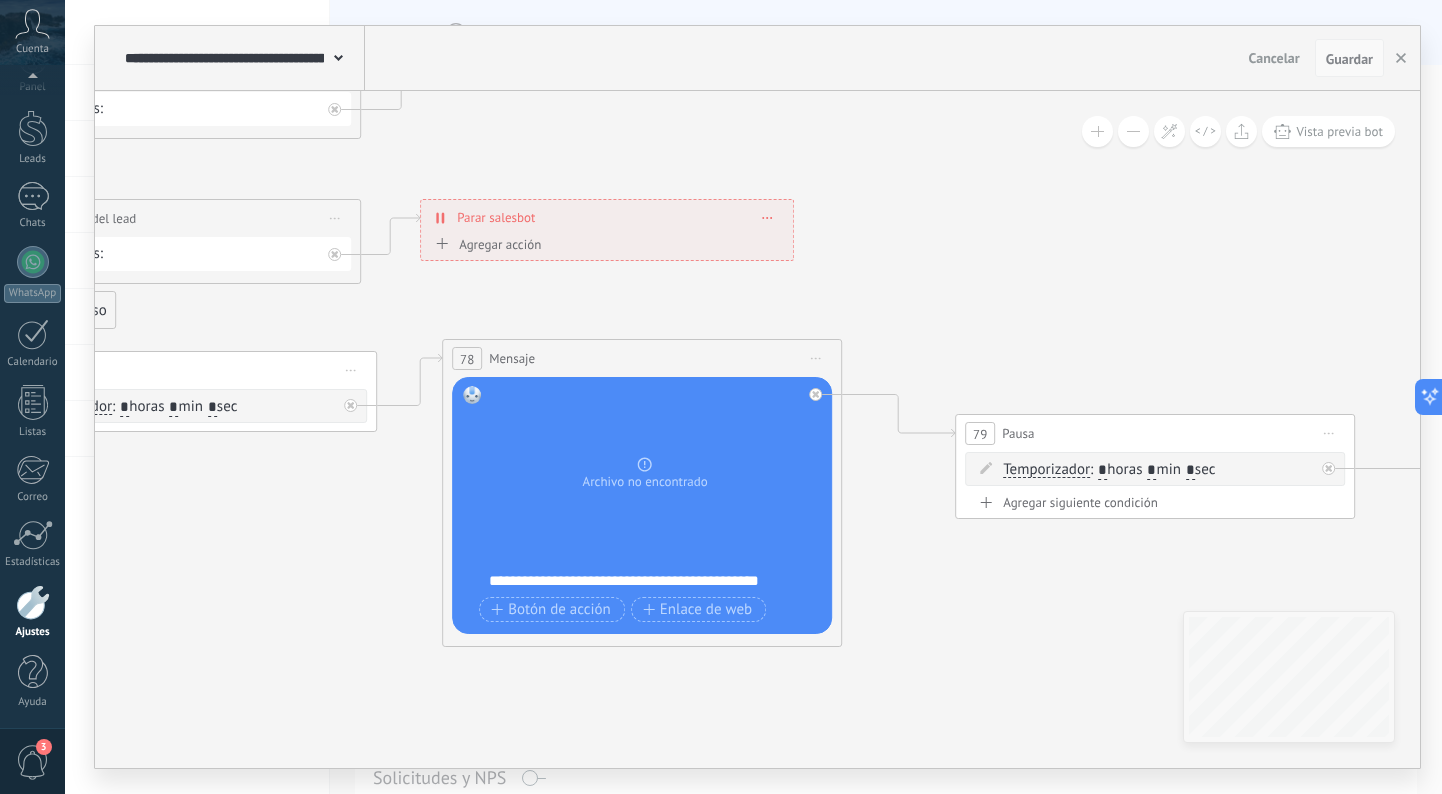 click on "Guardar" at bounding box center [1349, 59] 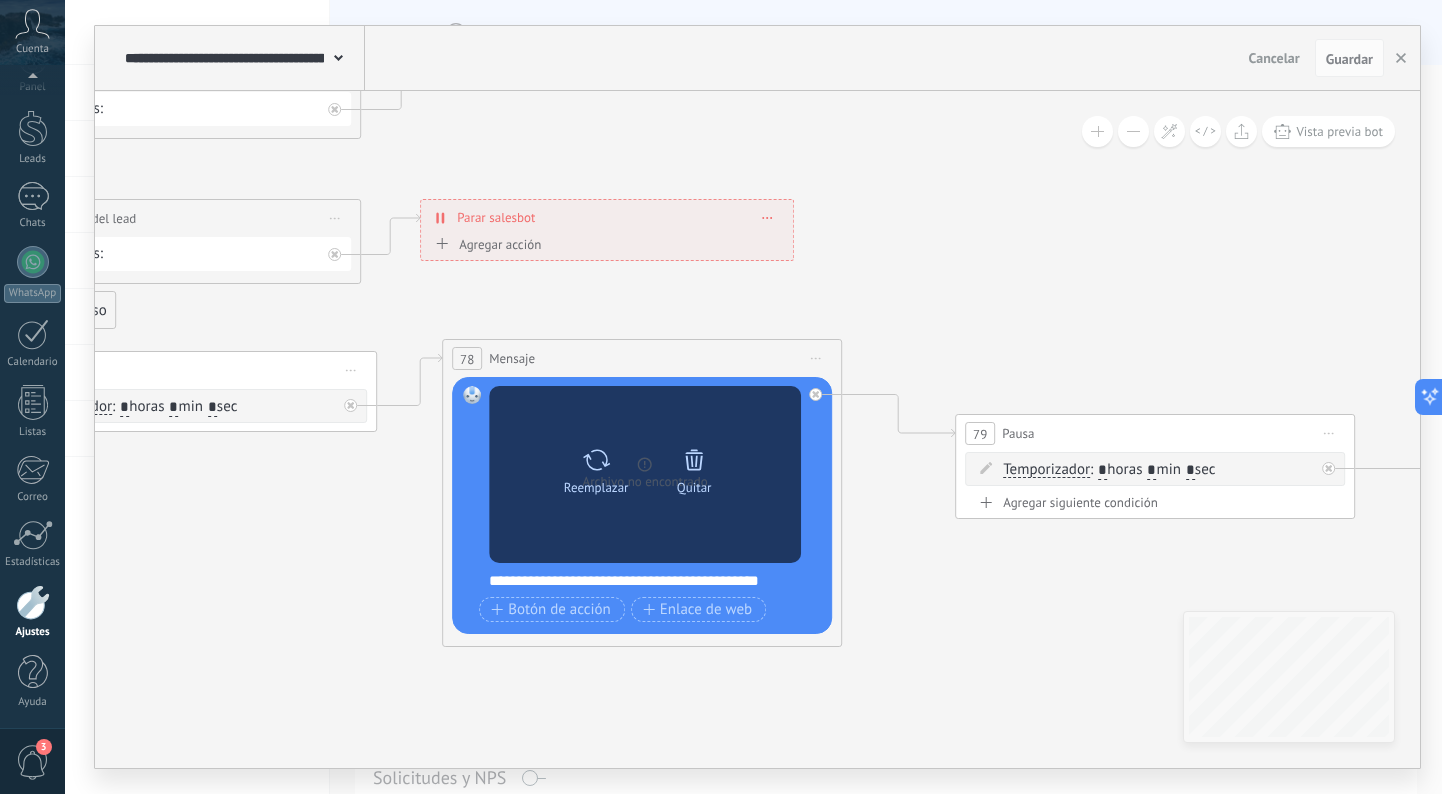 click 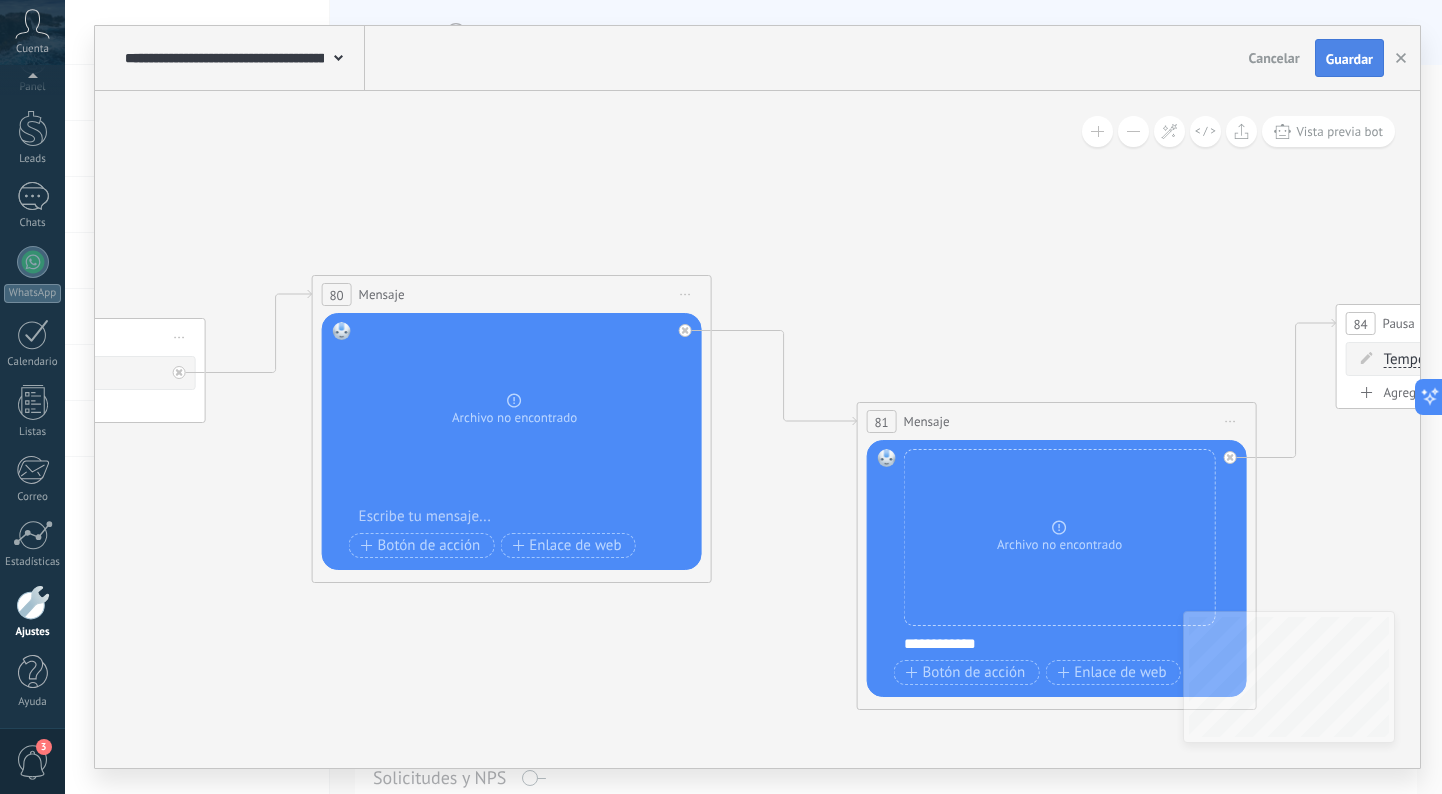 click on "Guardar" at bounding box center [1349, 58] 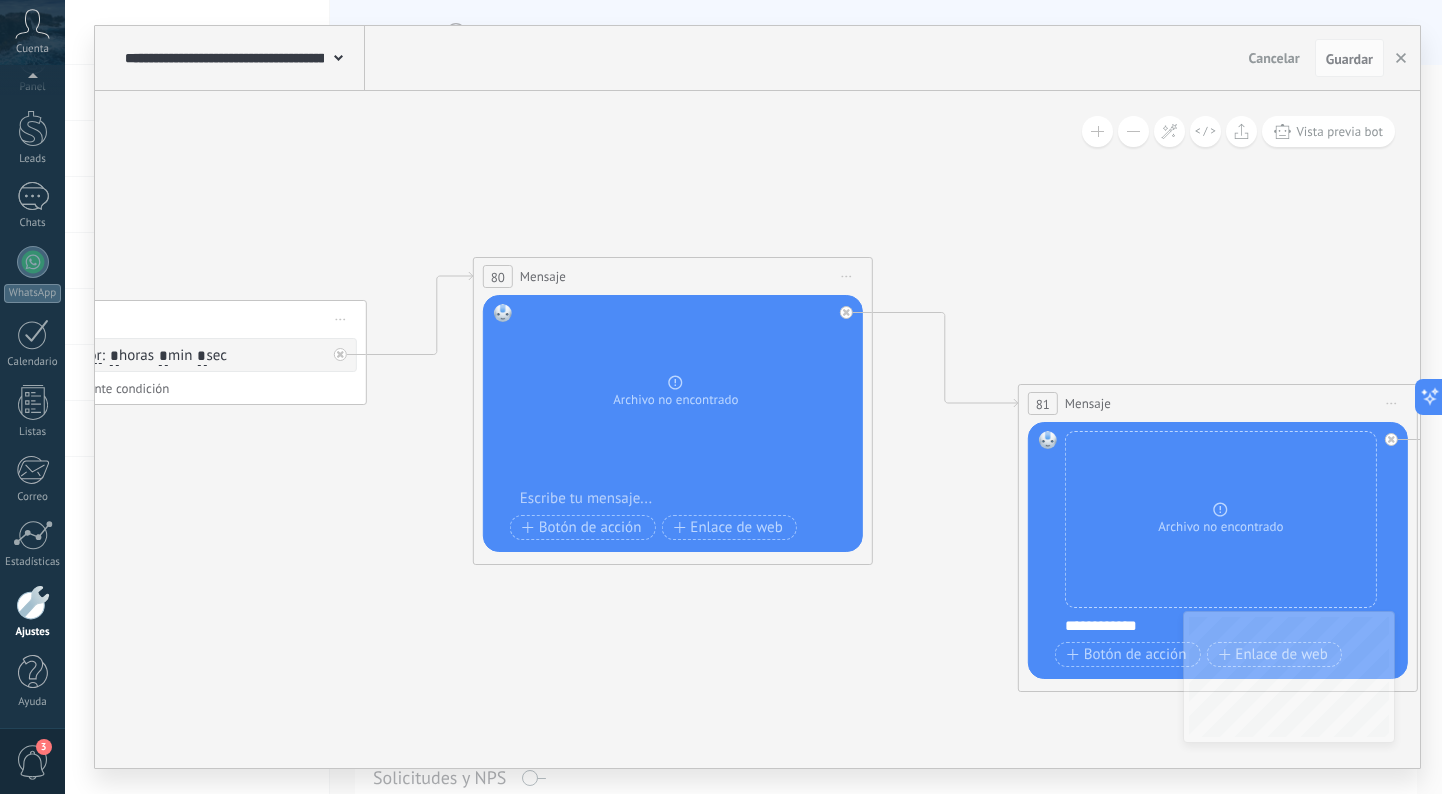 click at bounding box center (686, 499) 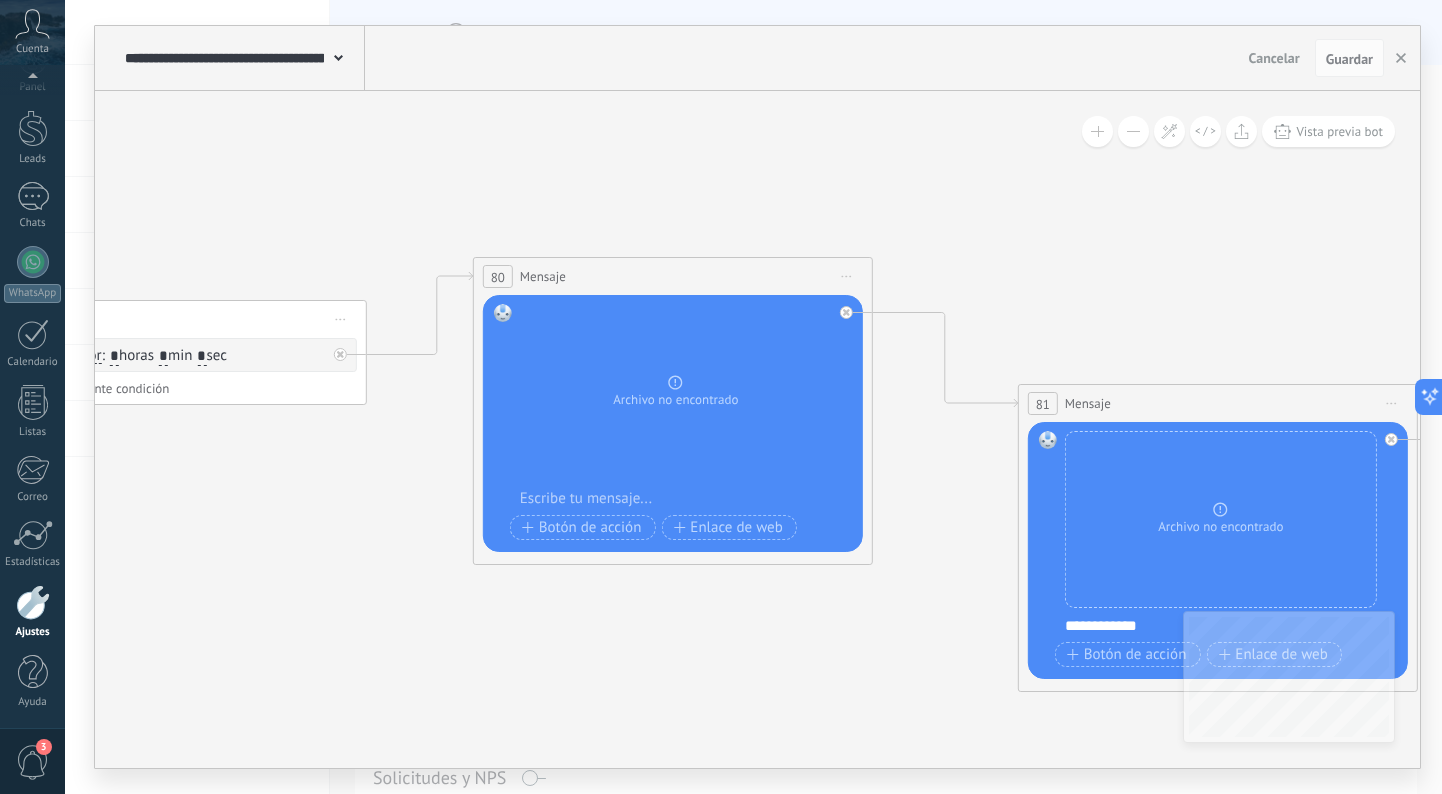 type 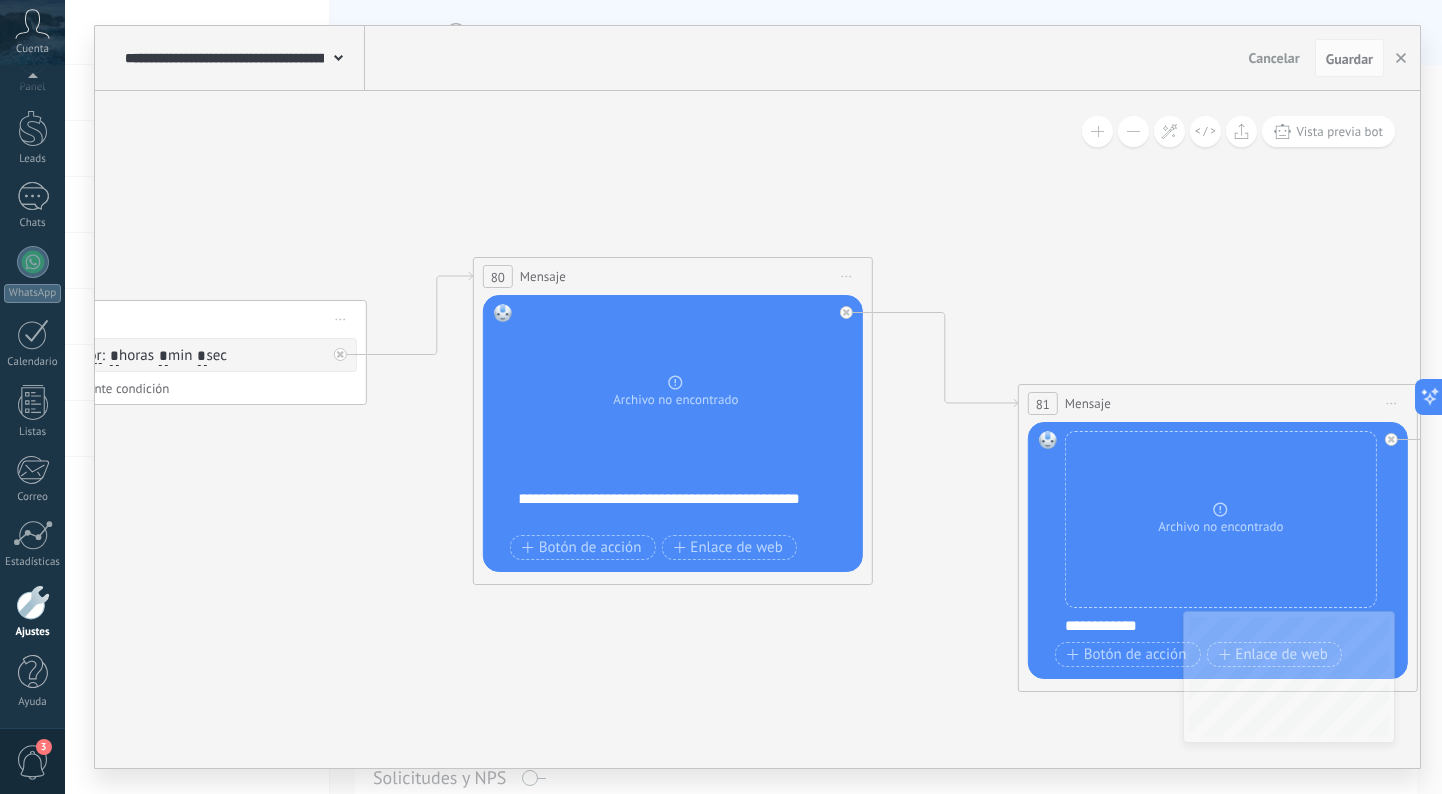 scroll, scrollTop: 0, scrollLeft: 0, axis: both 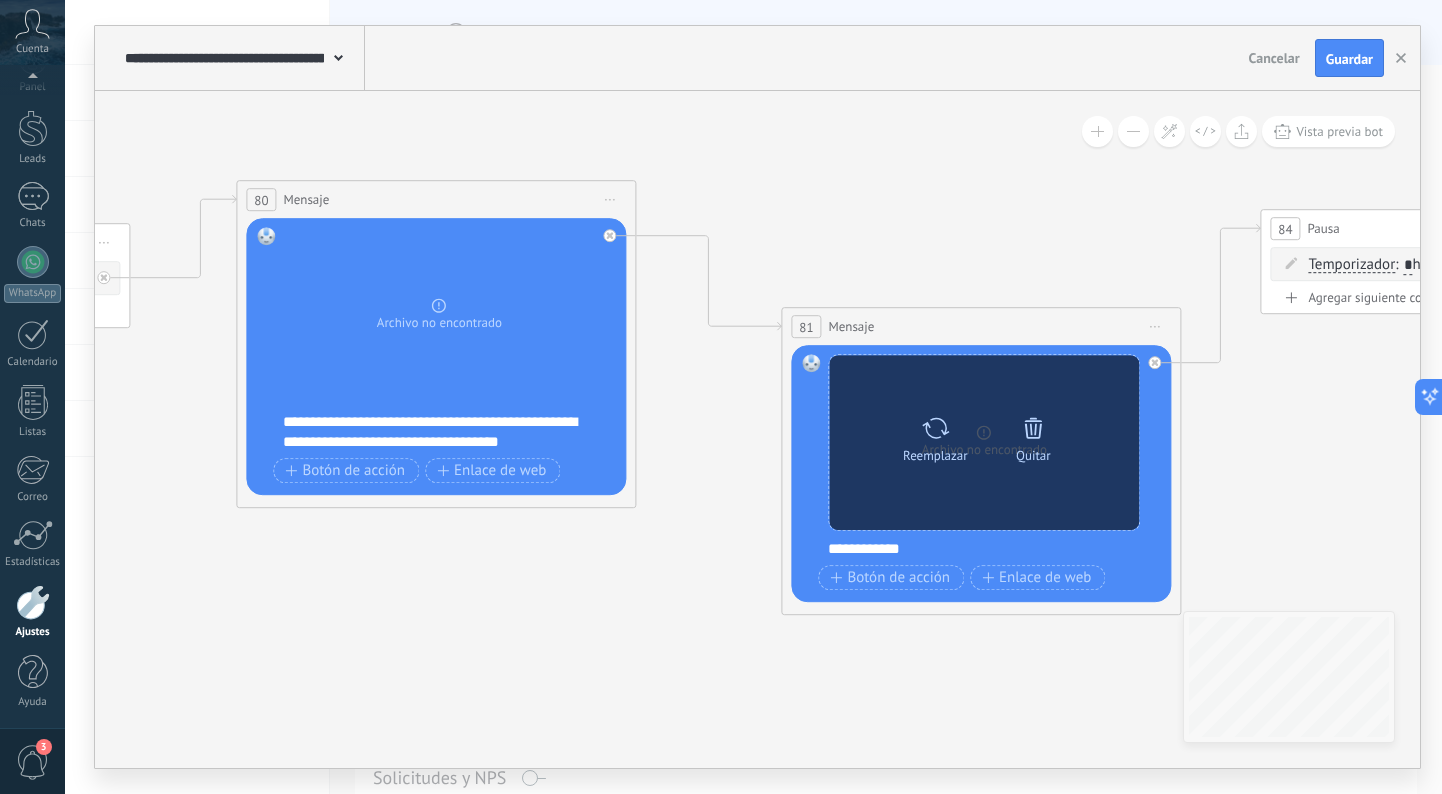 click 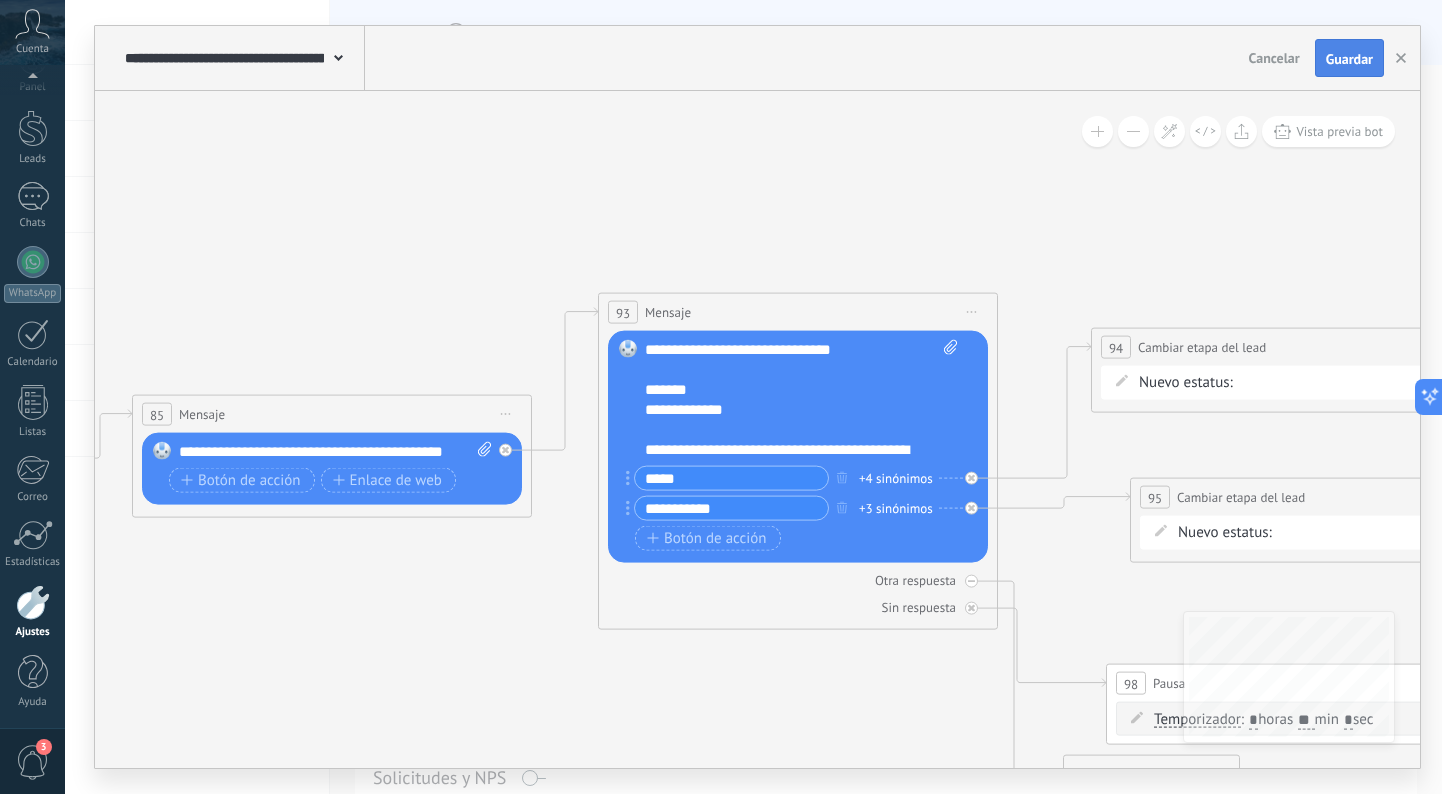 click on "Guardar" at bounding box center (1349, 59) 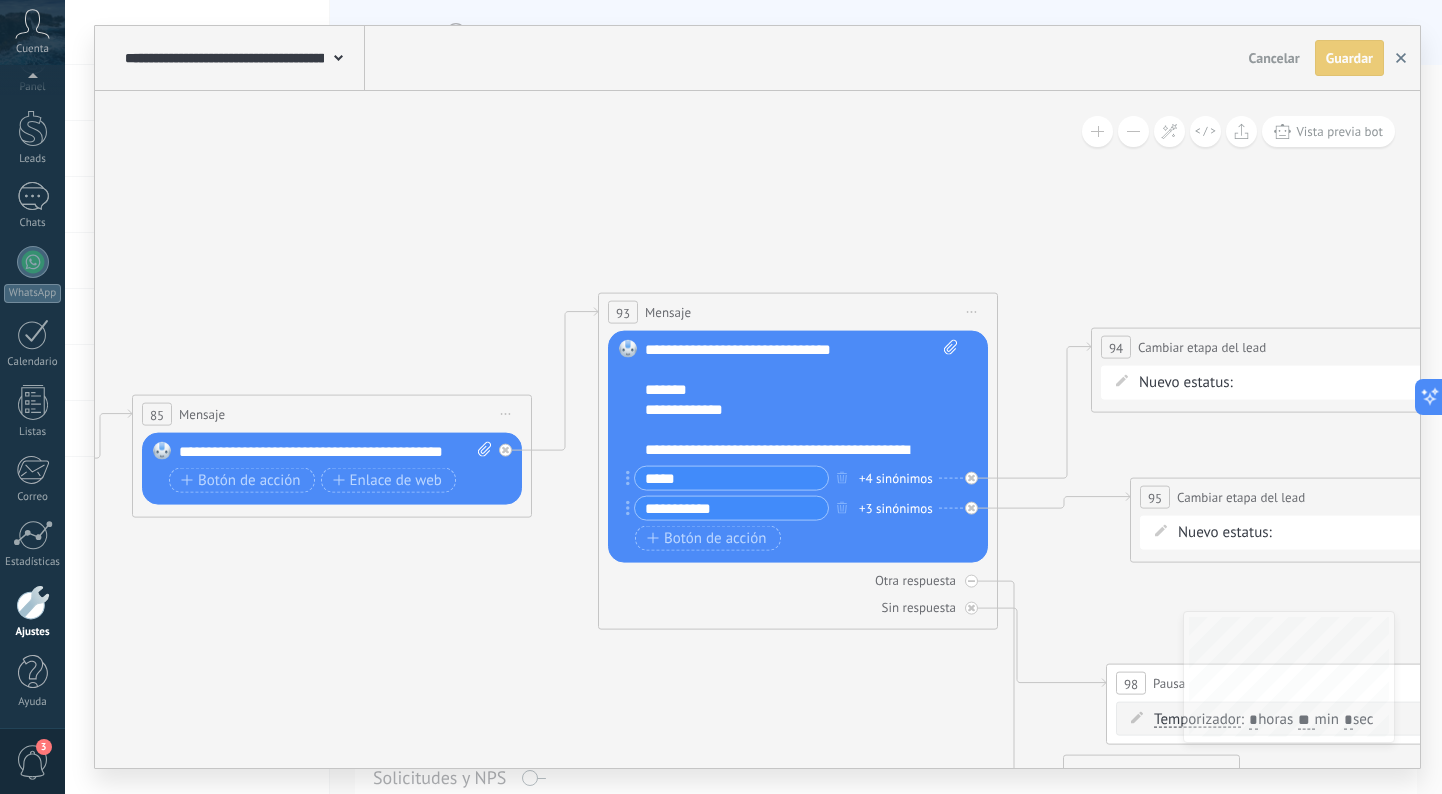 click 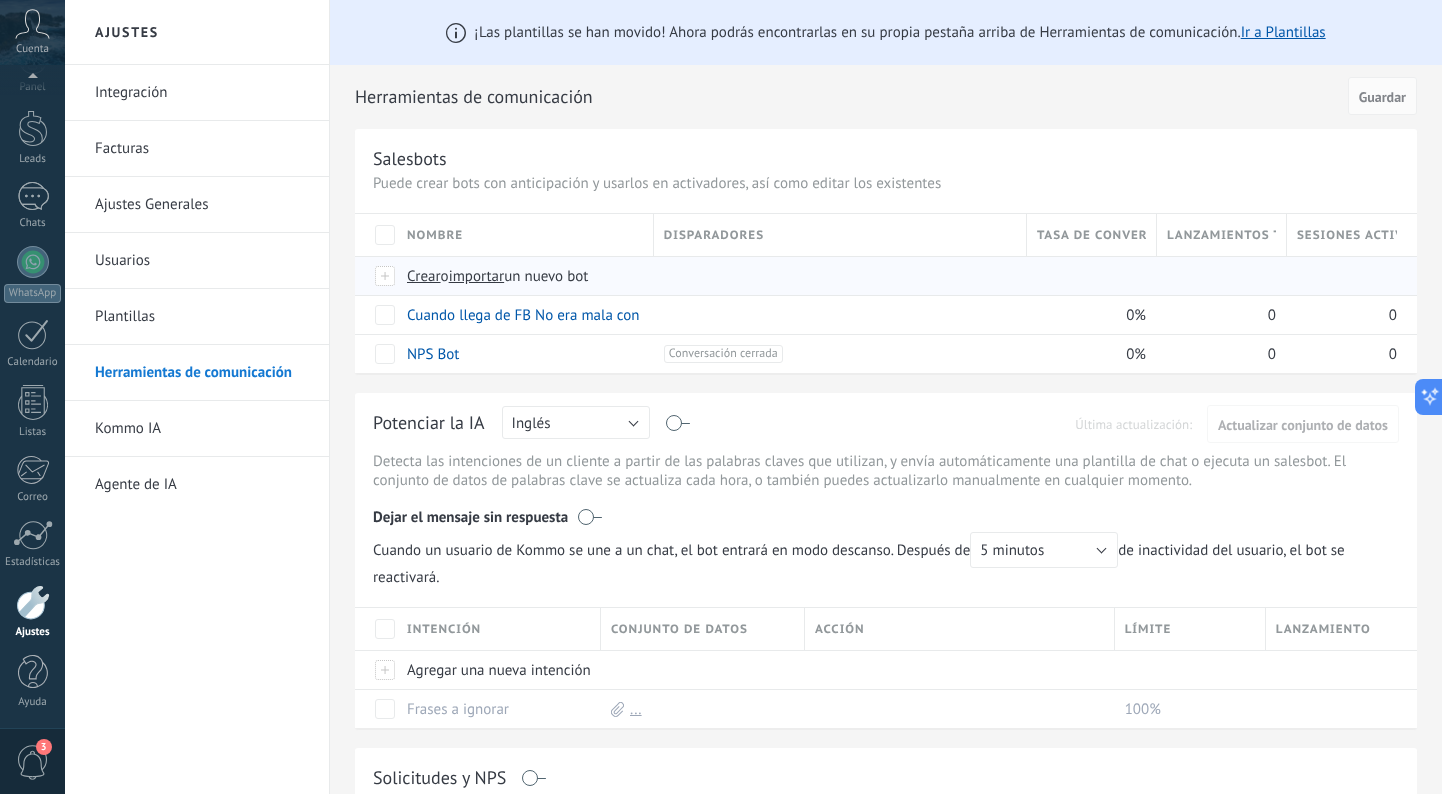 click on "importar" at bounding box center [477, 276] 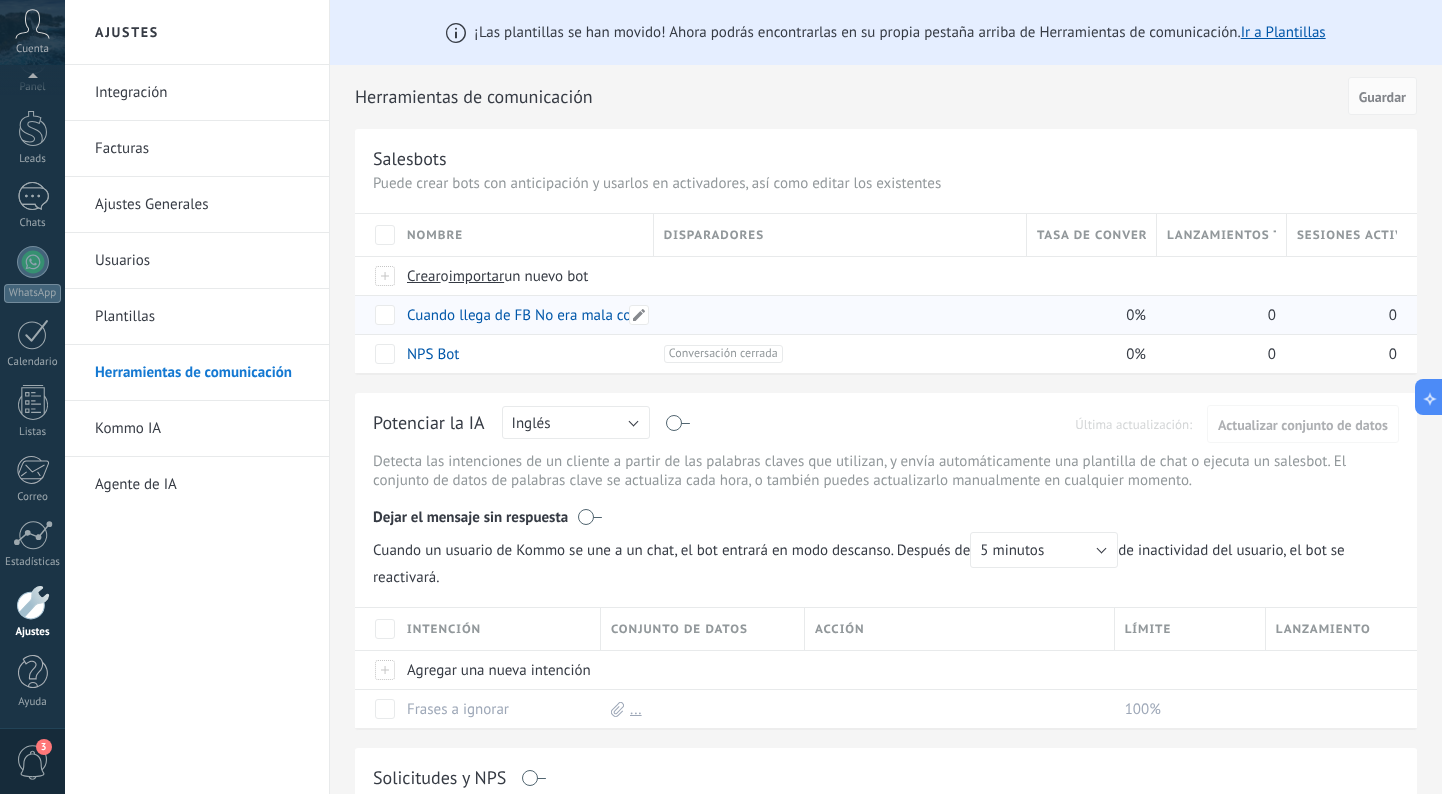 click on "Cuando llega de FB No era mala con el dinero..." at bounding box center [559, 315] 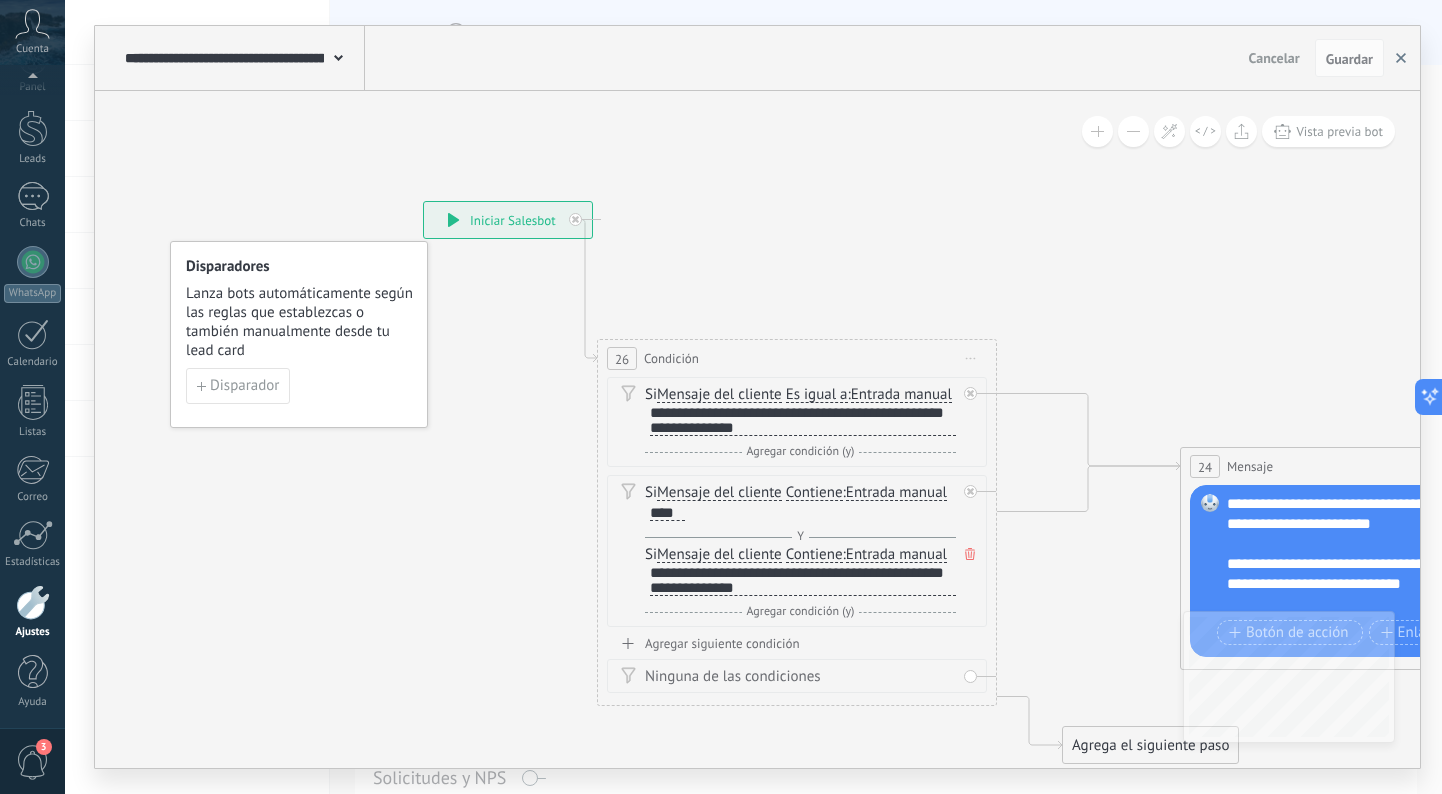 click 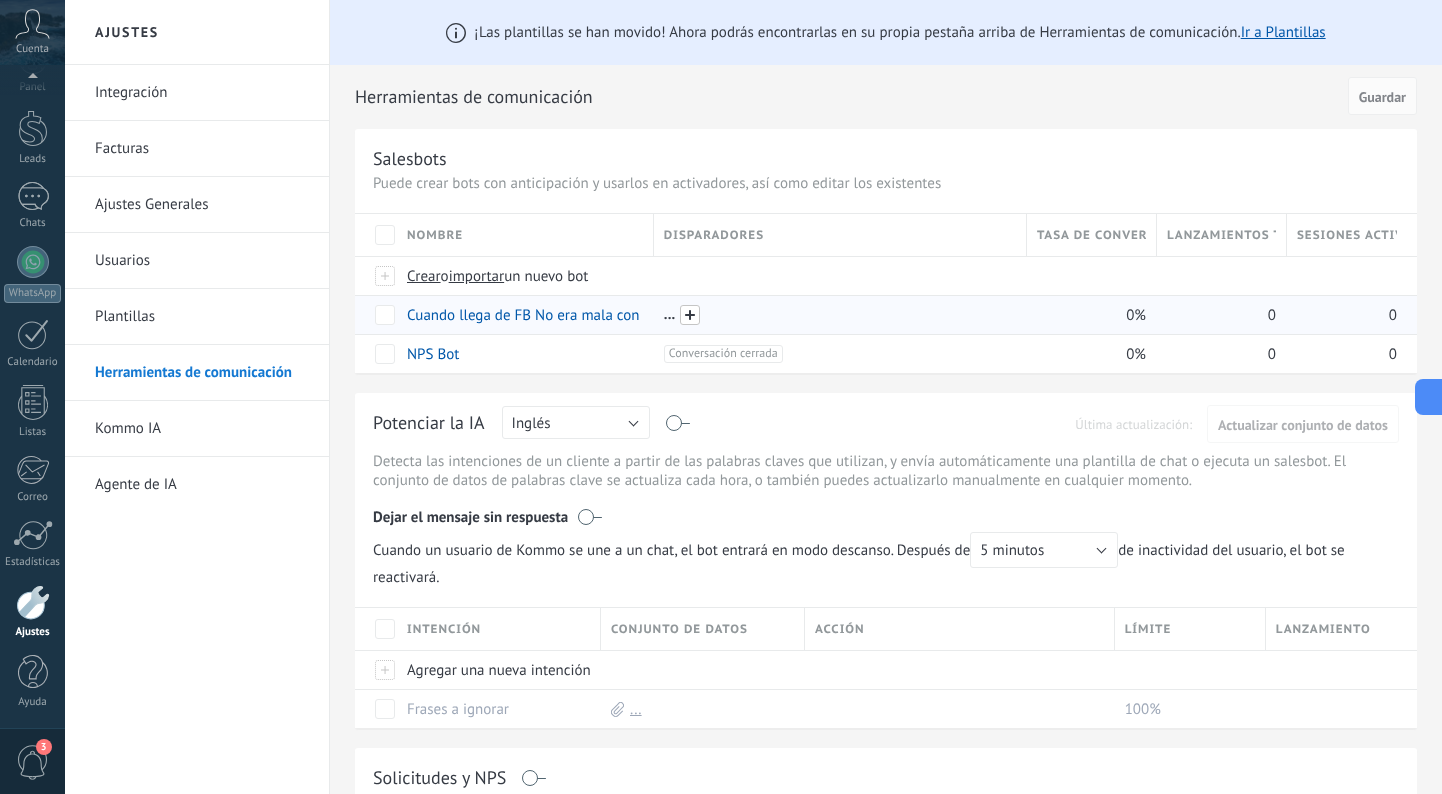 click at bounding box center [690, 315] 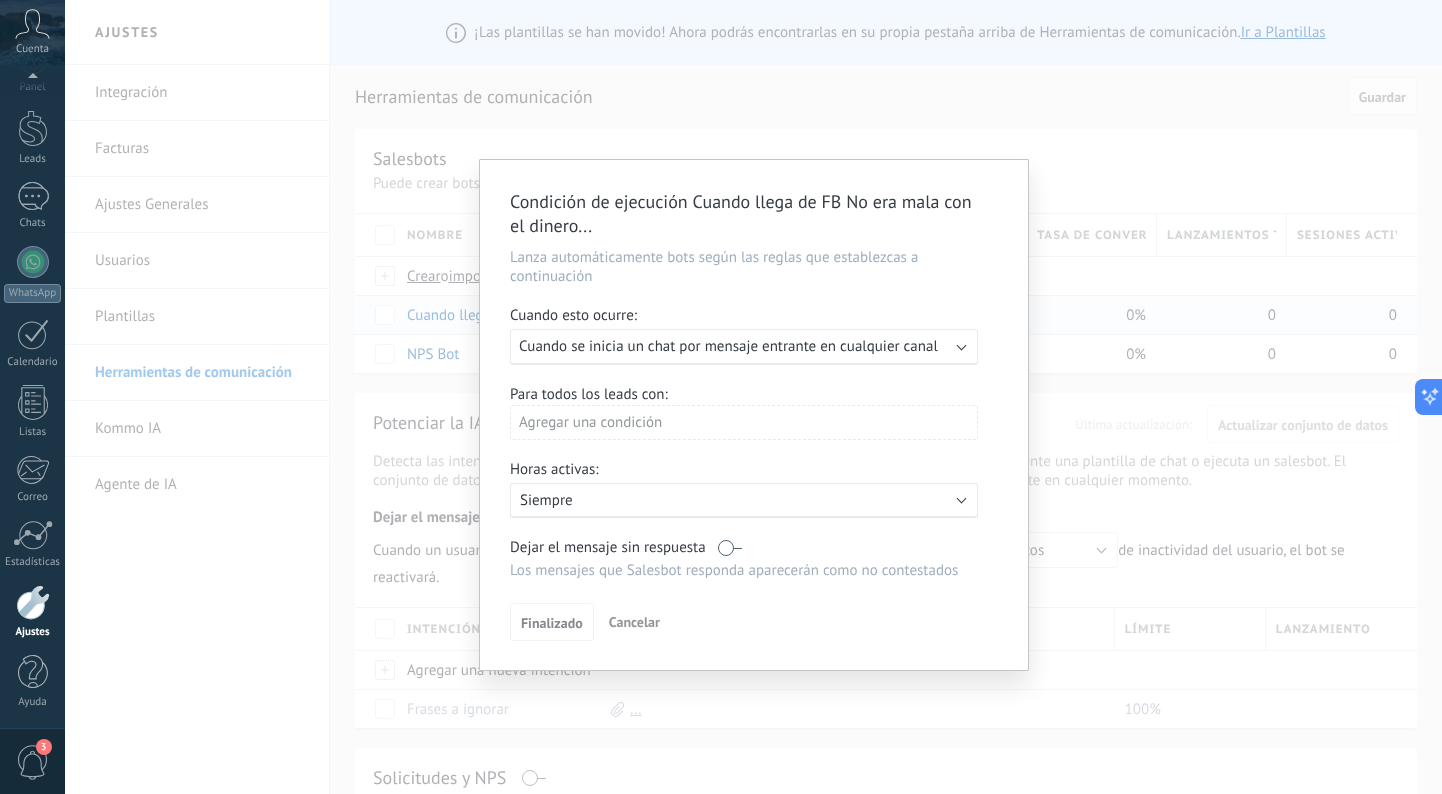 click on "Cancelar" at bounding box center [634, 622] 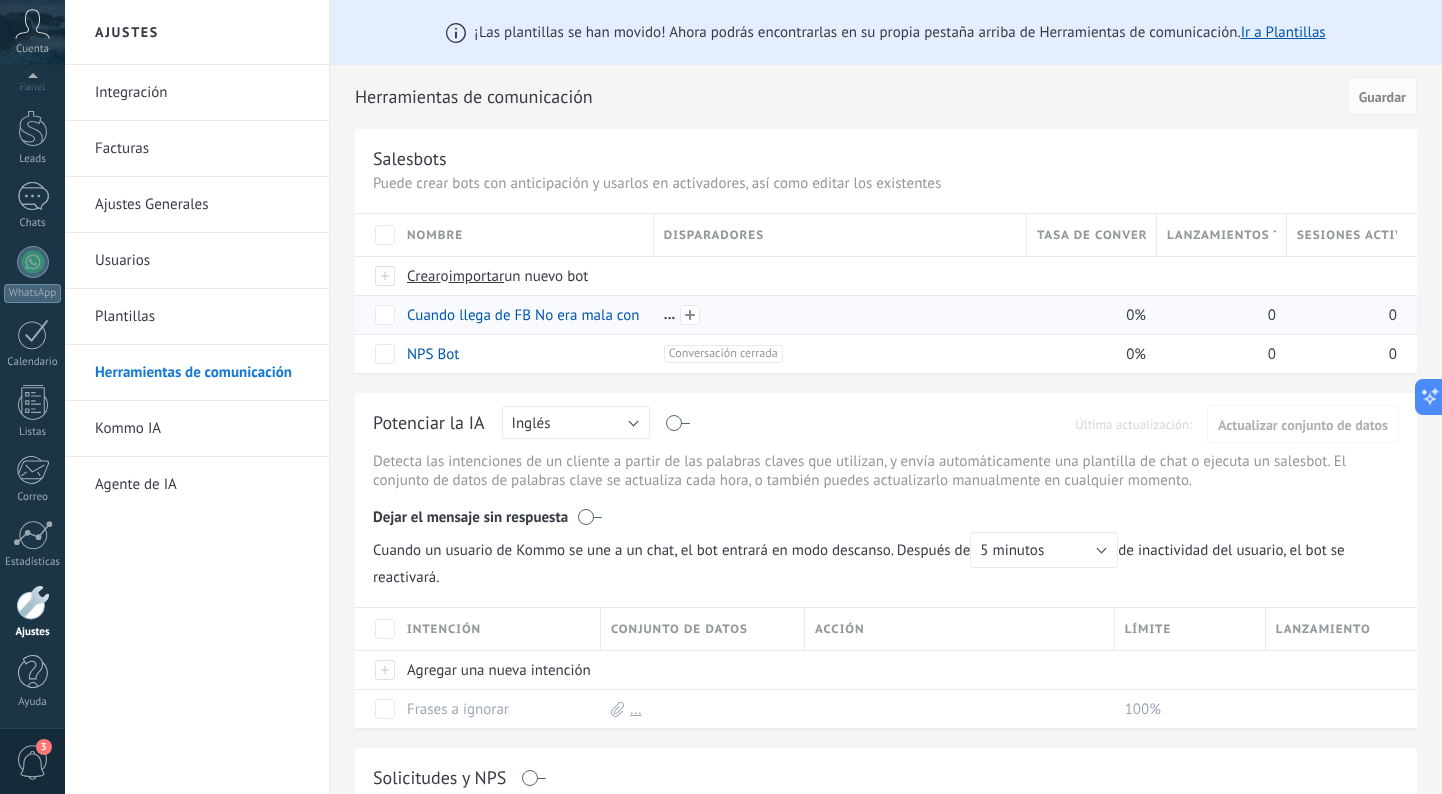scroll, scrollTop: 0, scrollLeft: 0, axis: both 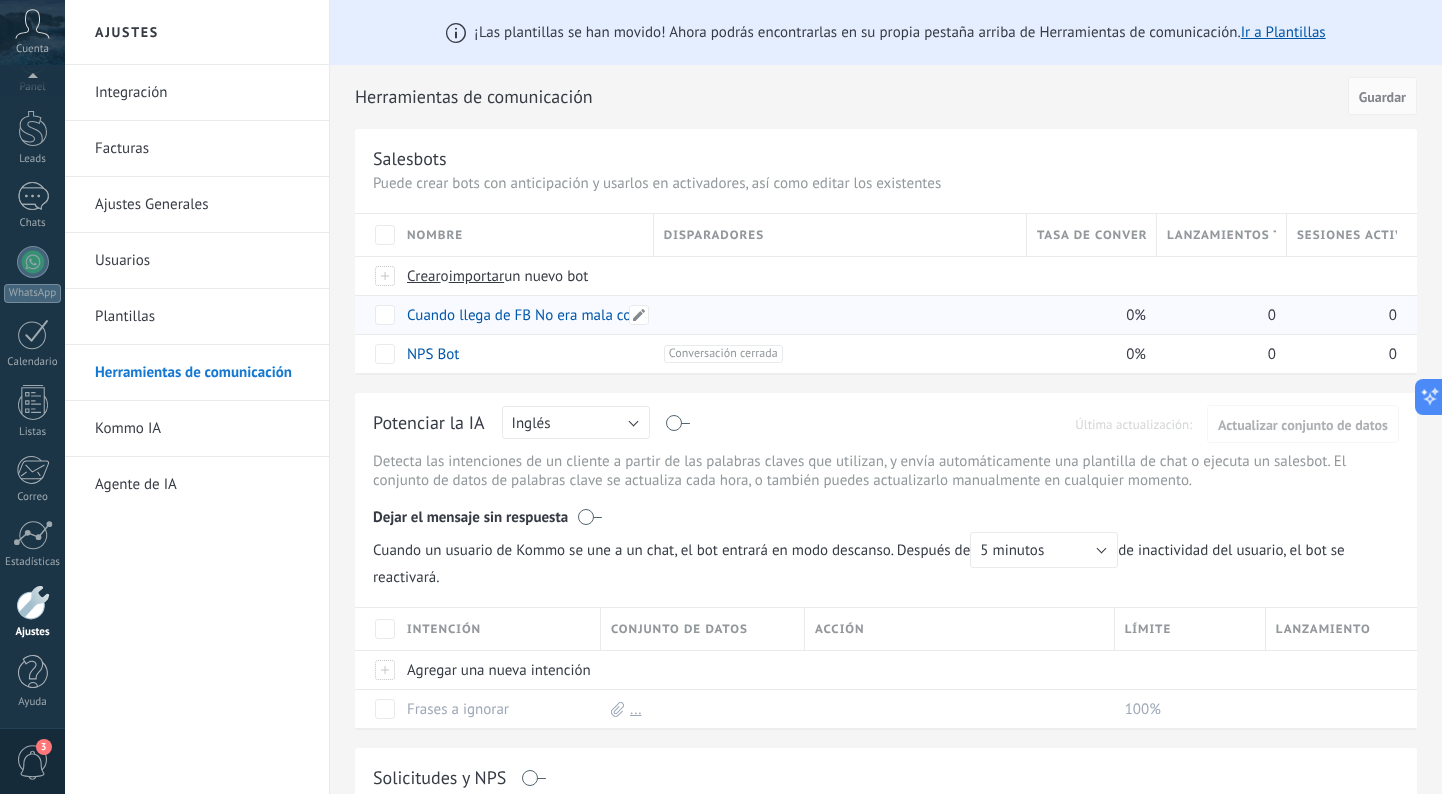 click on "Cuando llega de FB No era mala con el dinero..." at bounding box center (559, 315) 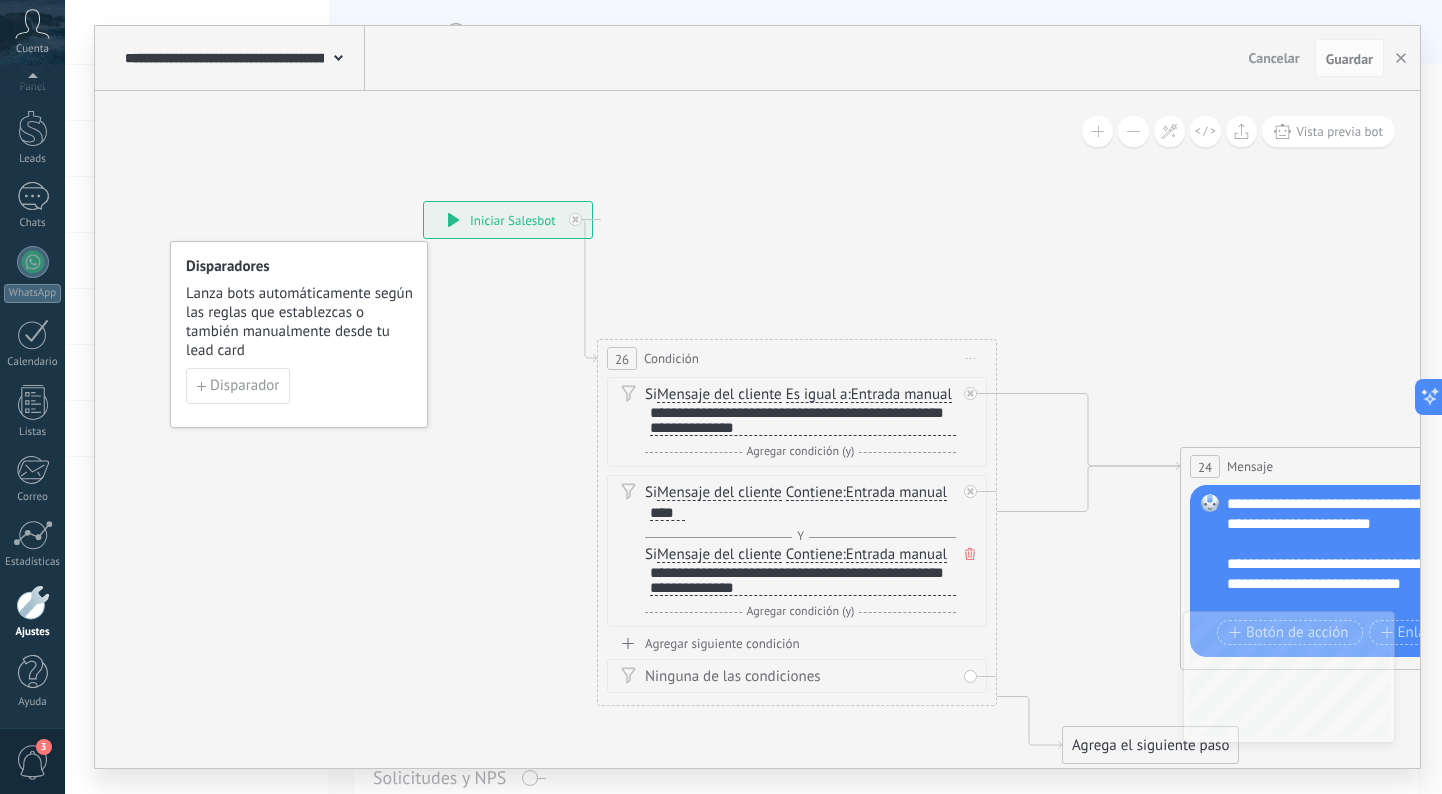 click 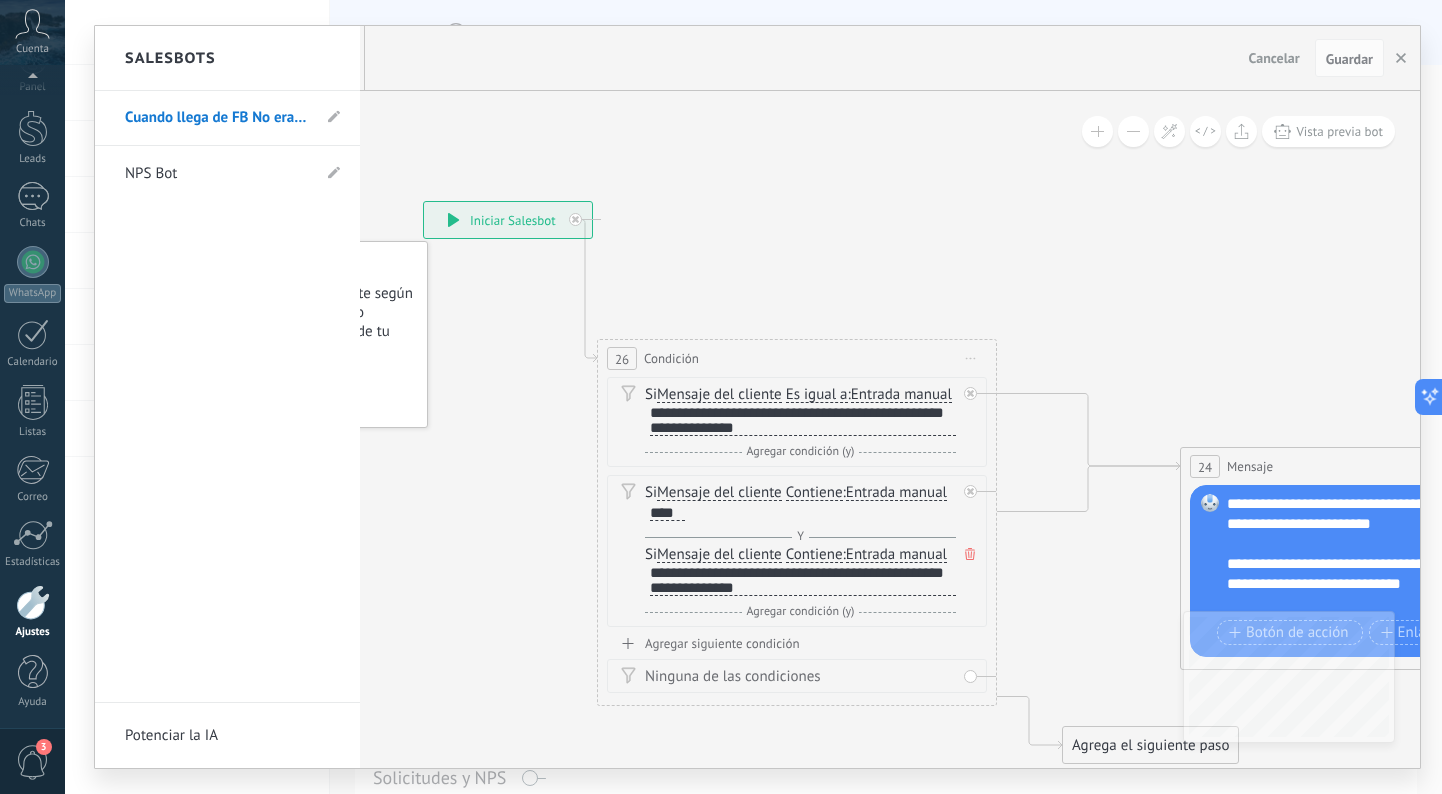 click at bounding box center (757, 397) 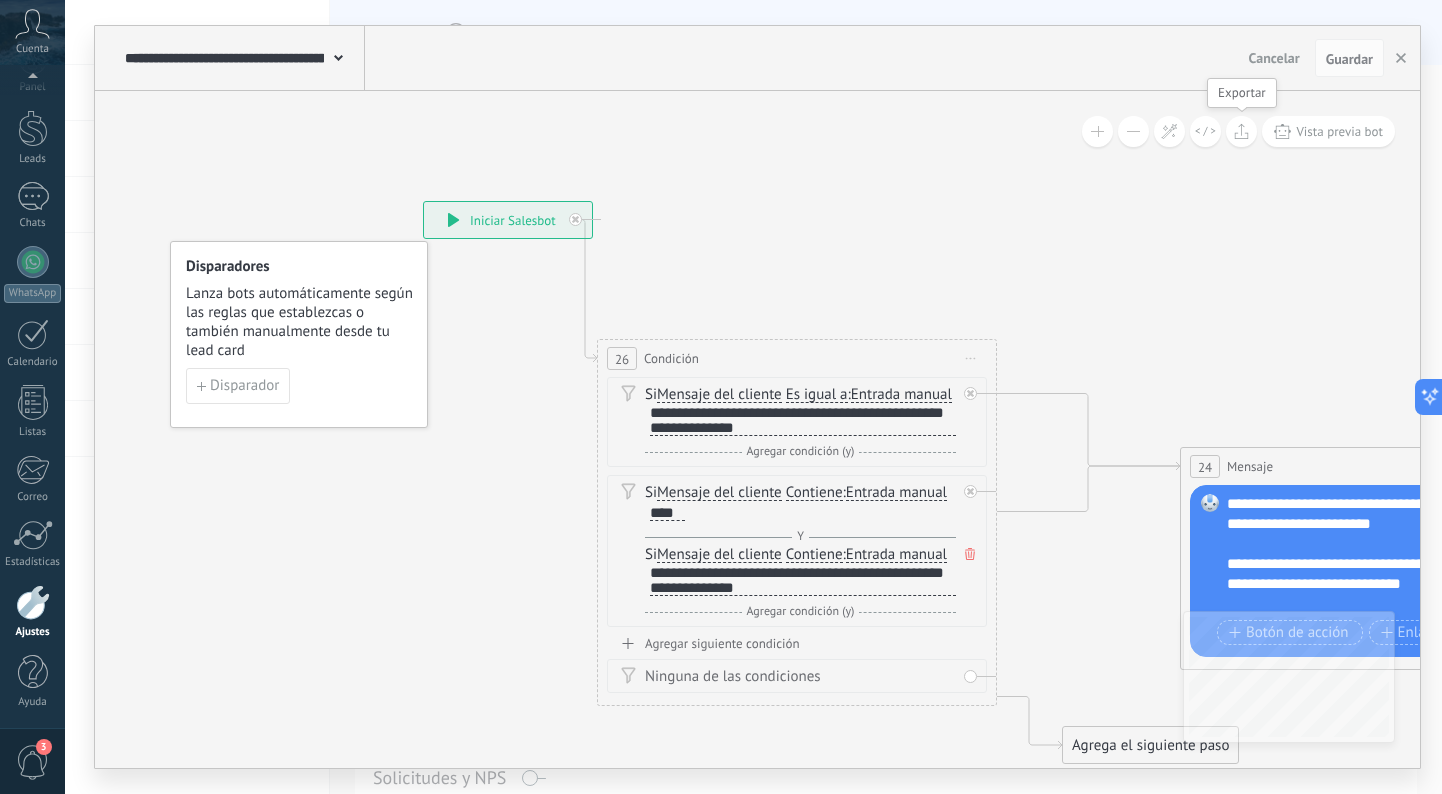 click 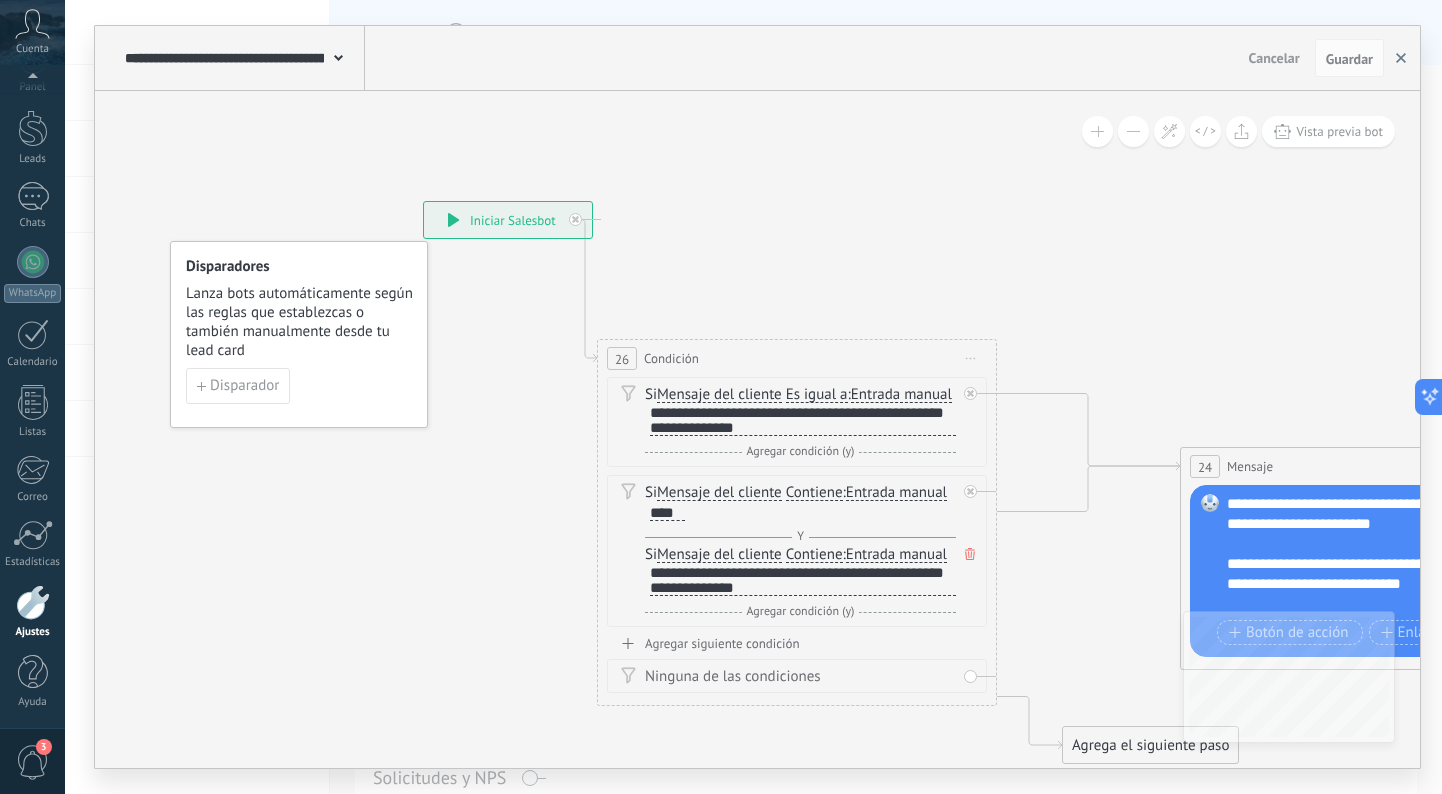 click 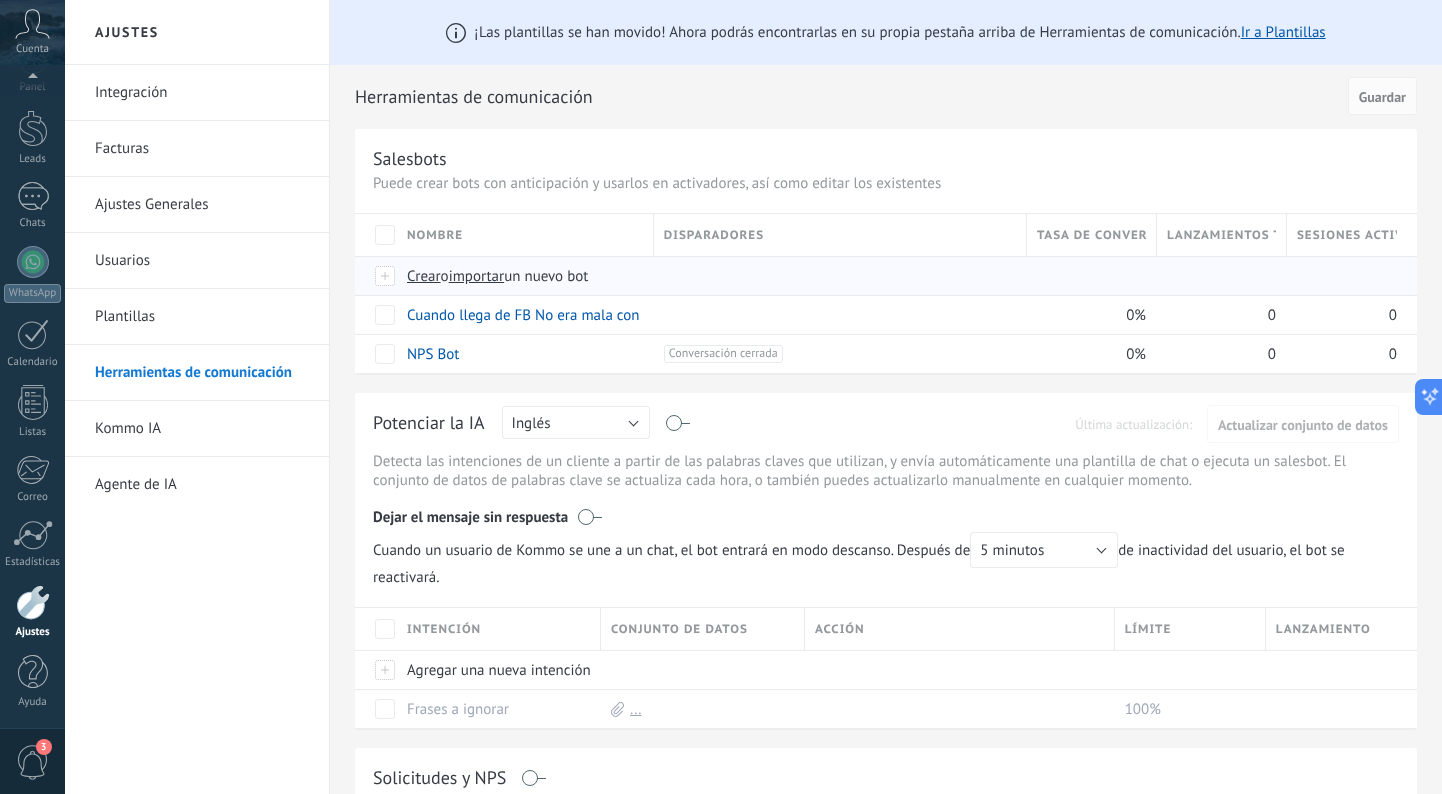 click on "importar" at bounding box center [477, 276] 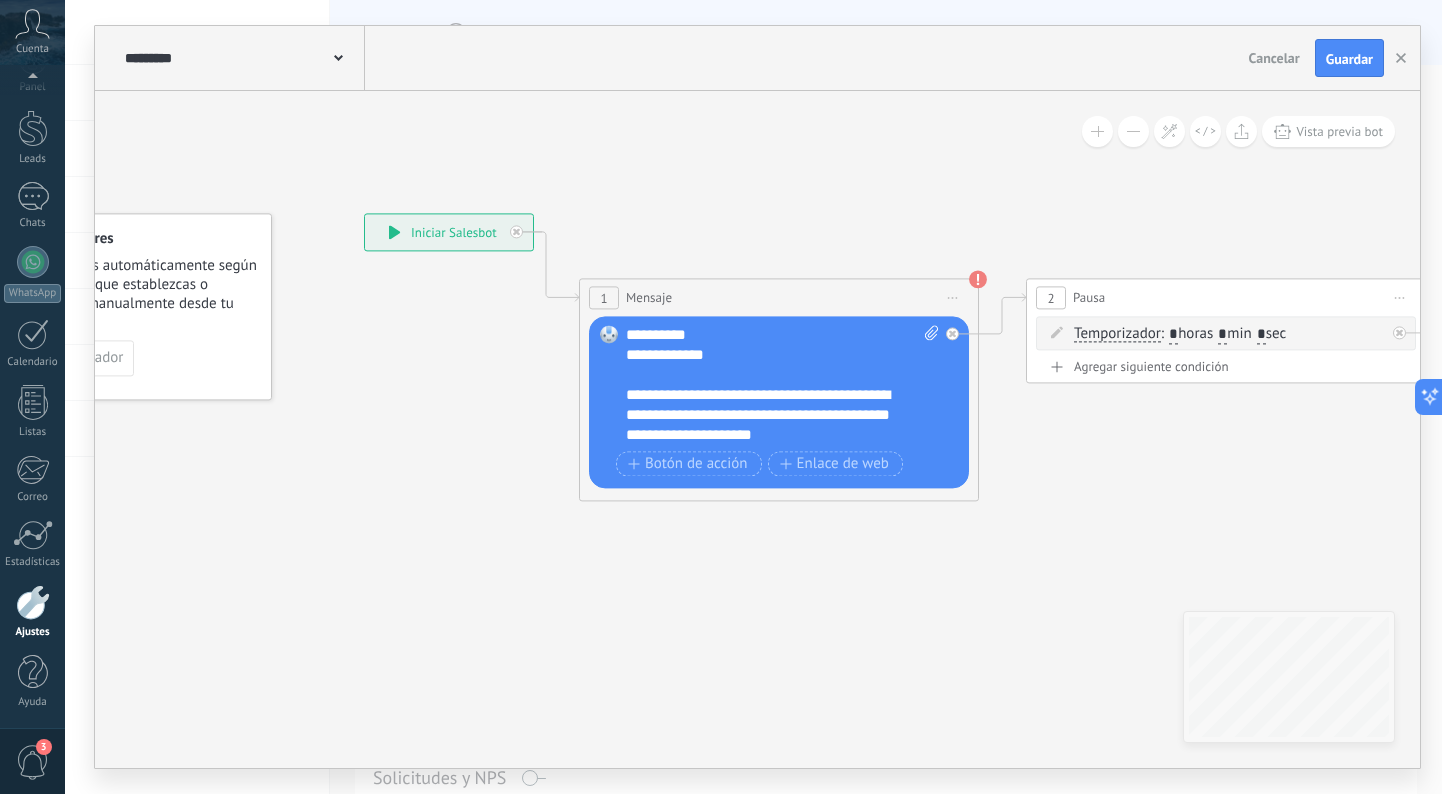 scroll, scrollTop: 134, scrollLeft: 0, axis: vertical 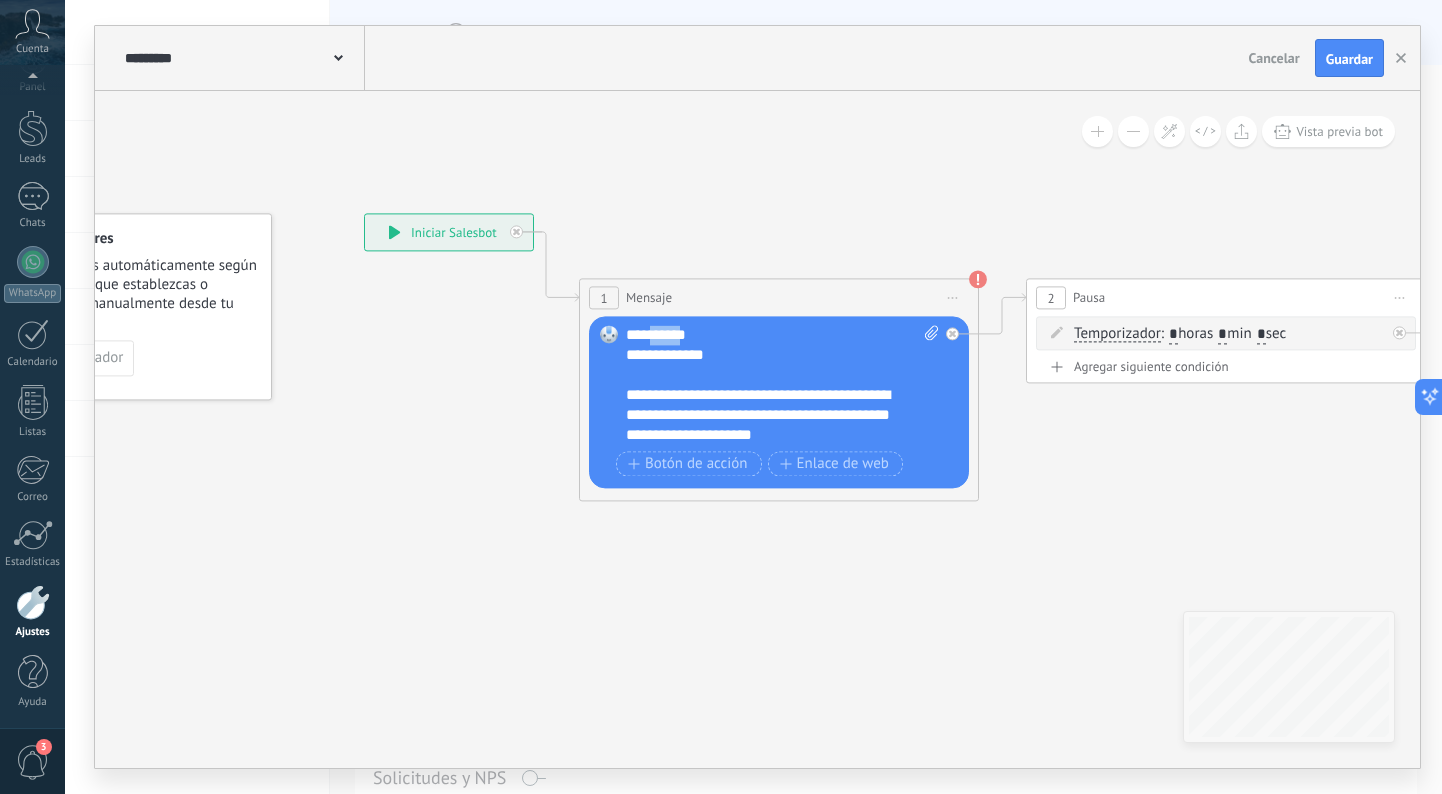 type 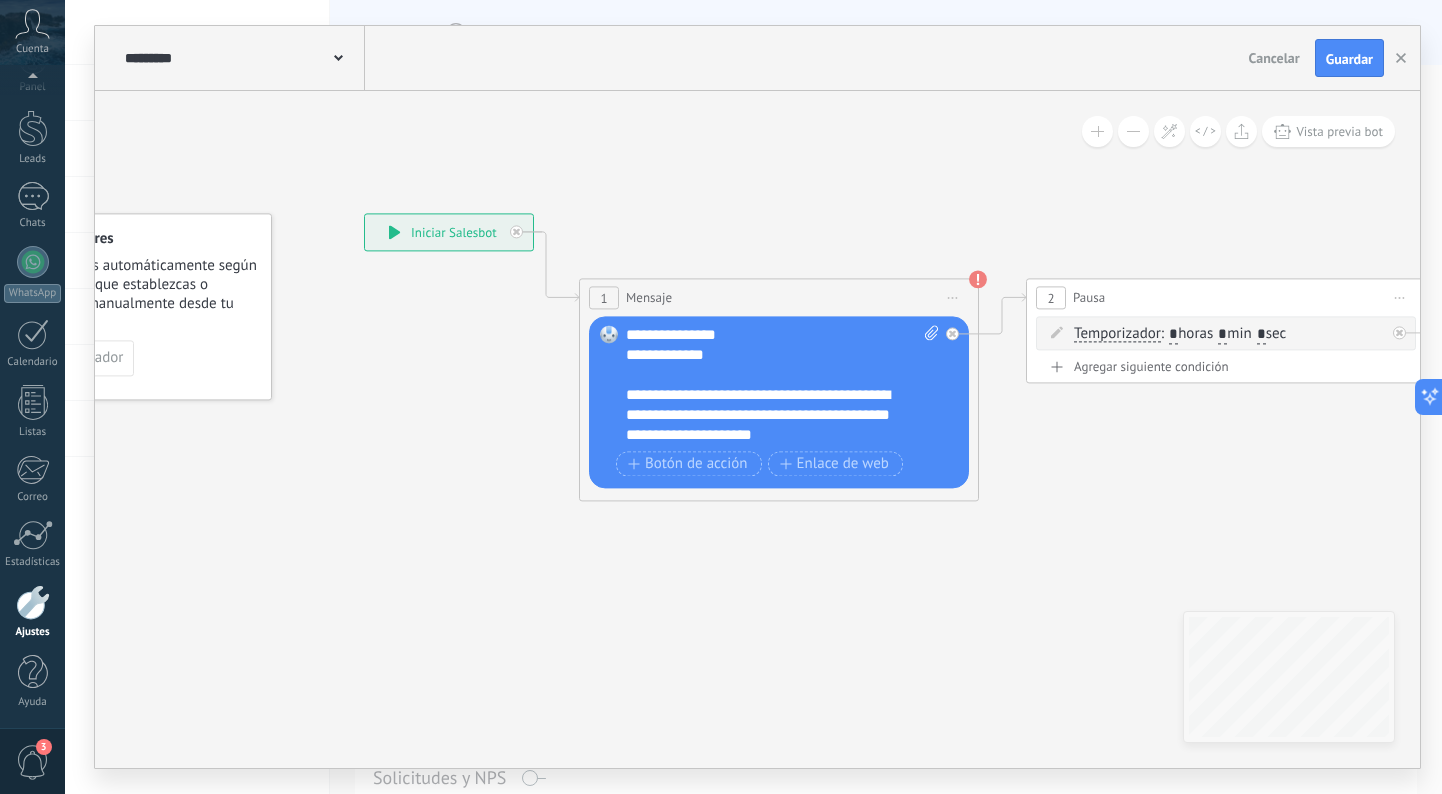click on "**********" at bounding box center (782, 385) 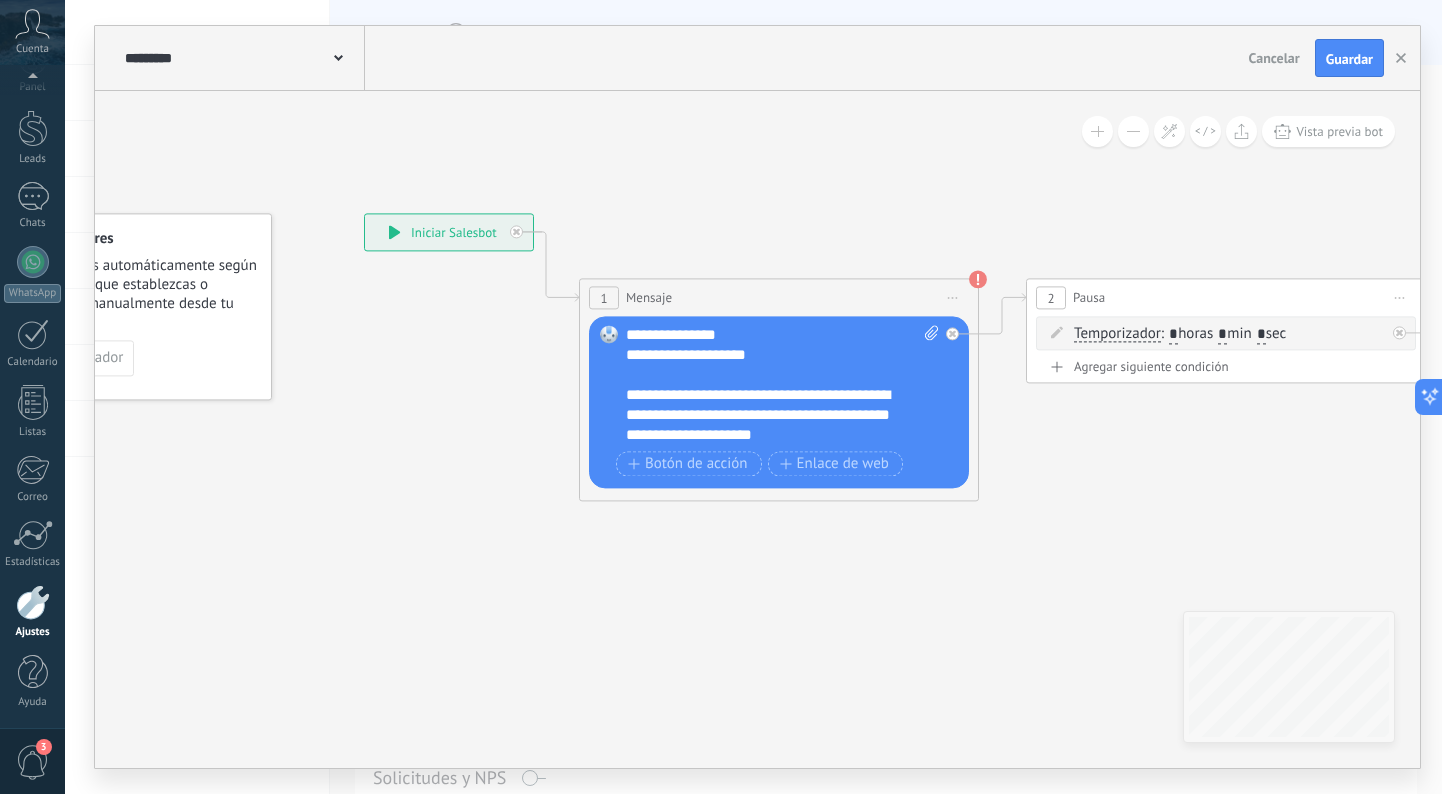 scroll, scrollTop: 140, scrollLeft: 0, axis: vertical 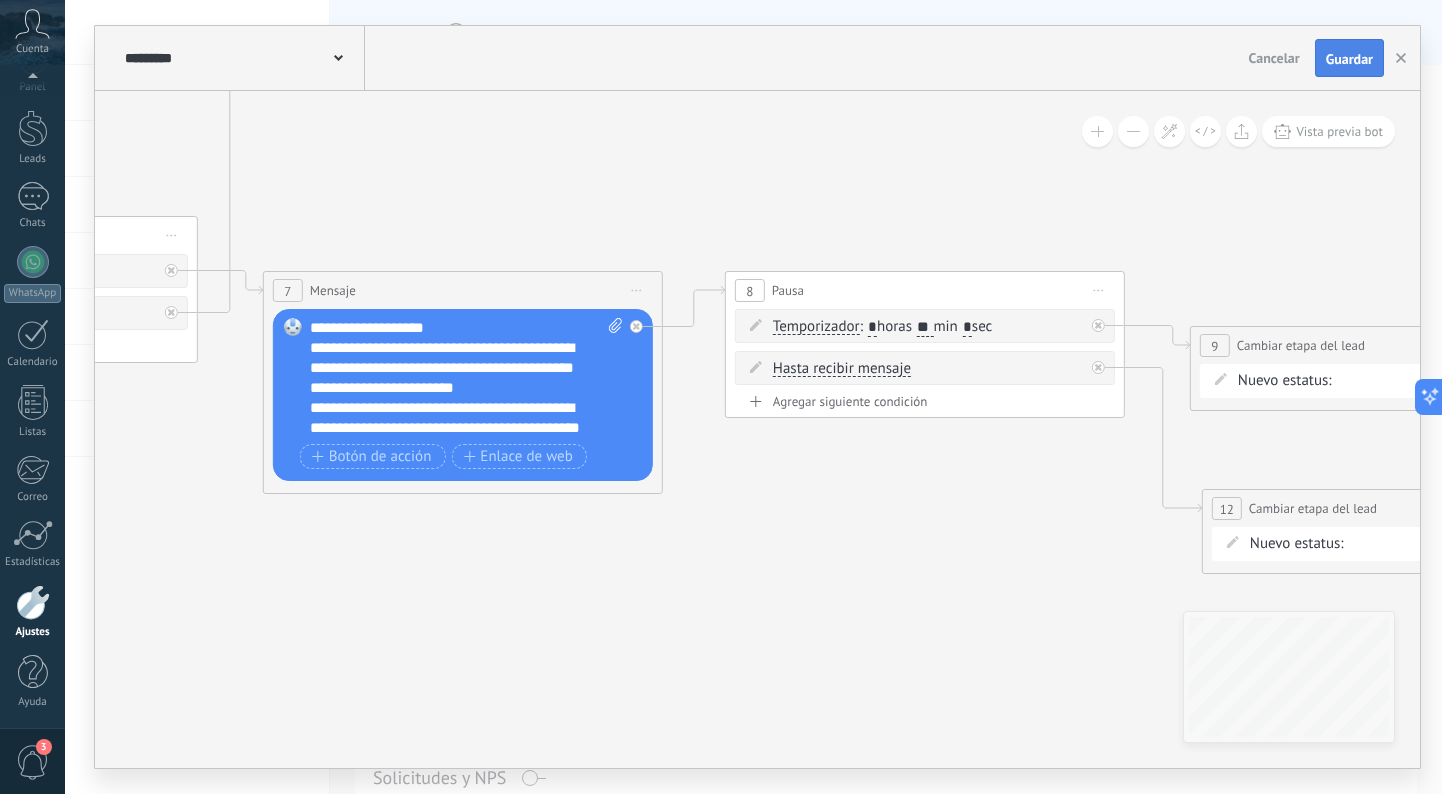 click on "Guardar" at bounding box center [1349, 58] 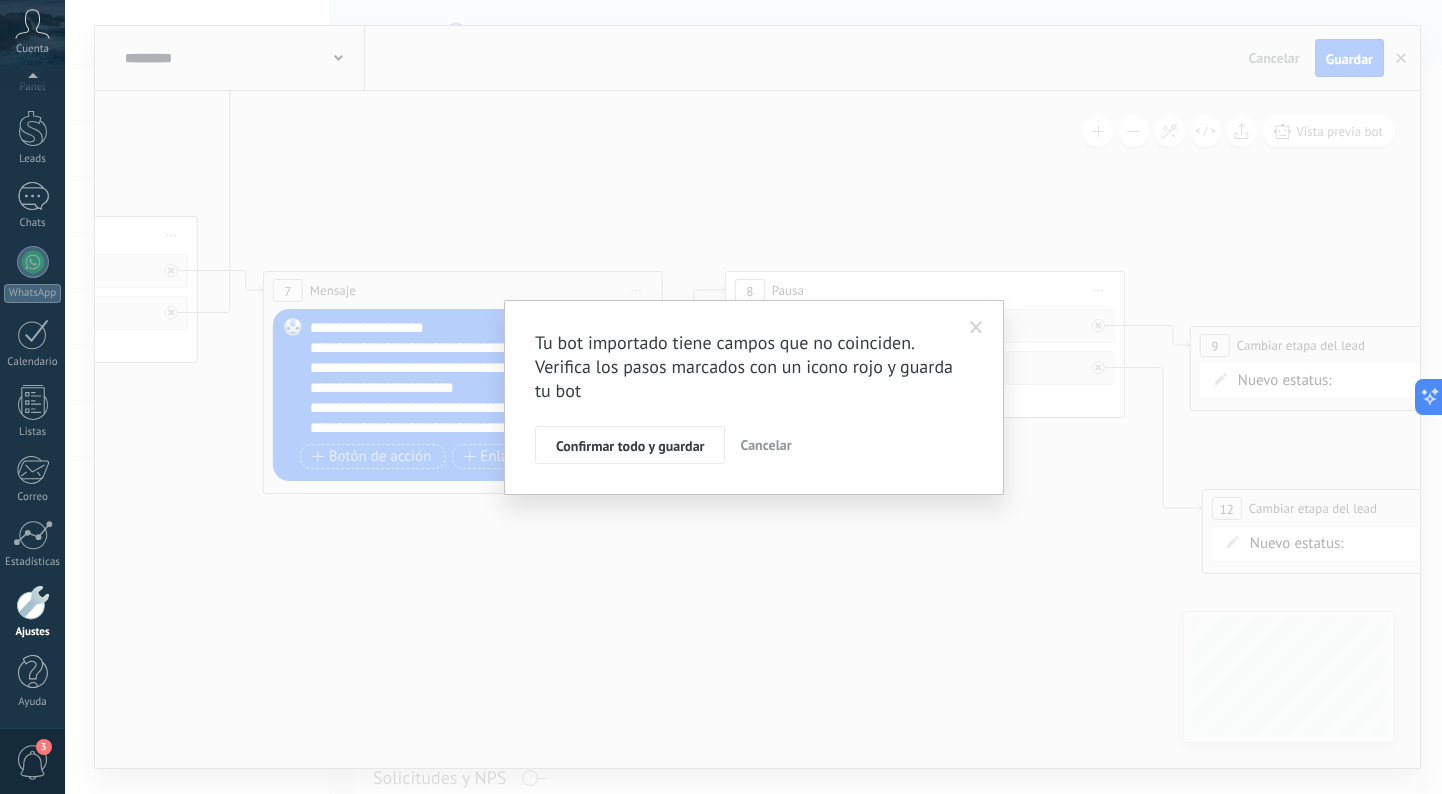 click at bounding box center (976, 328) 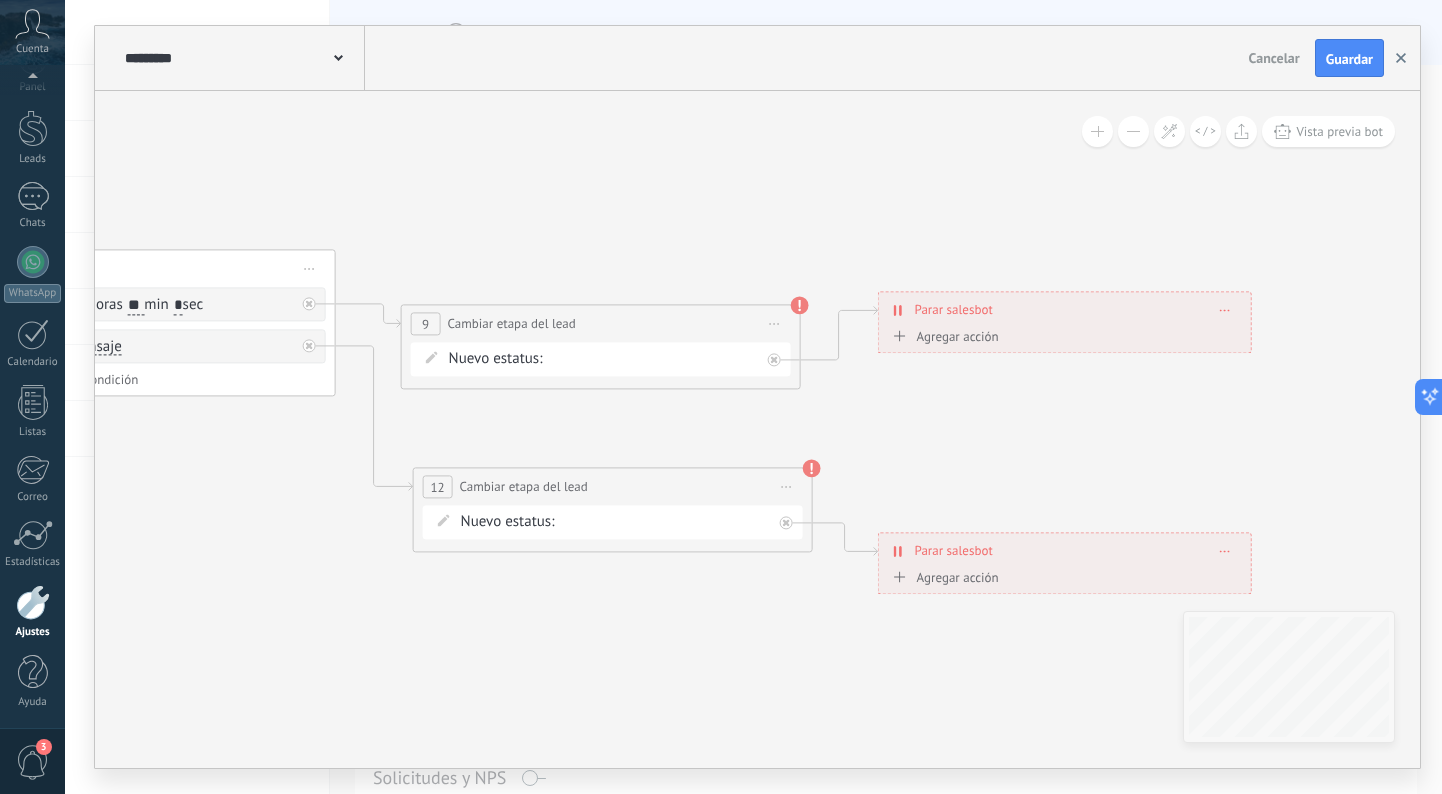 click 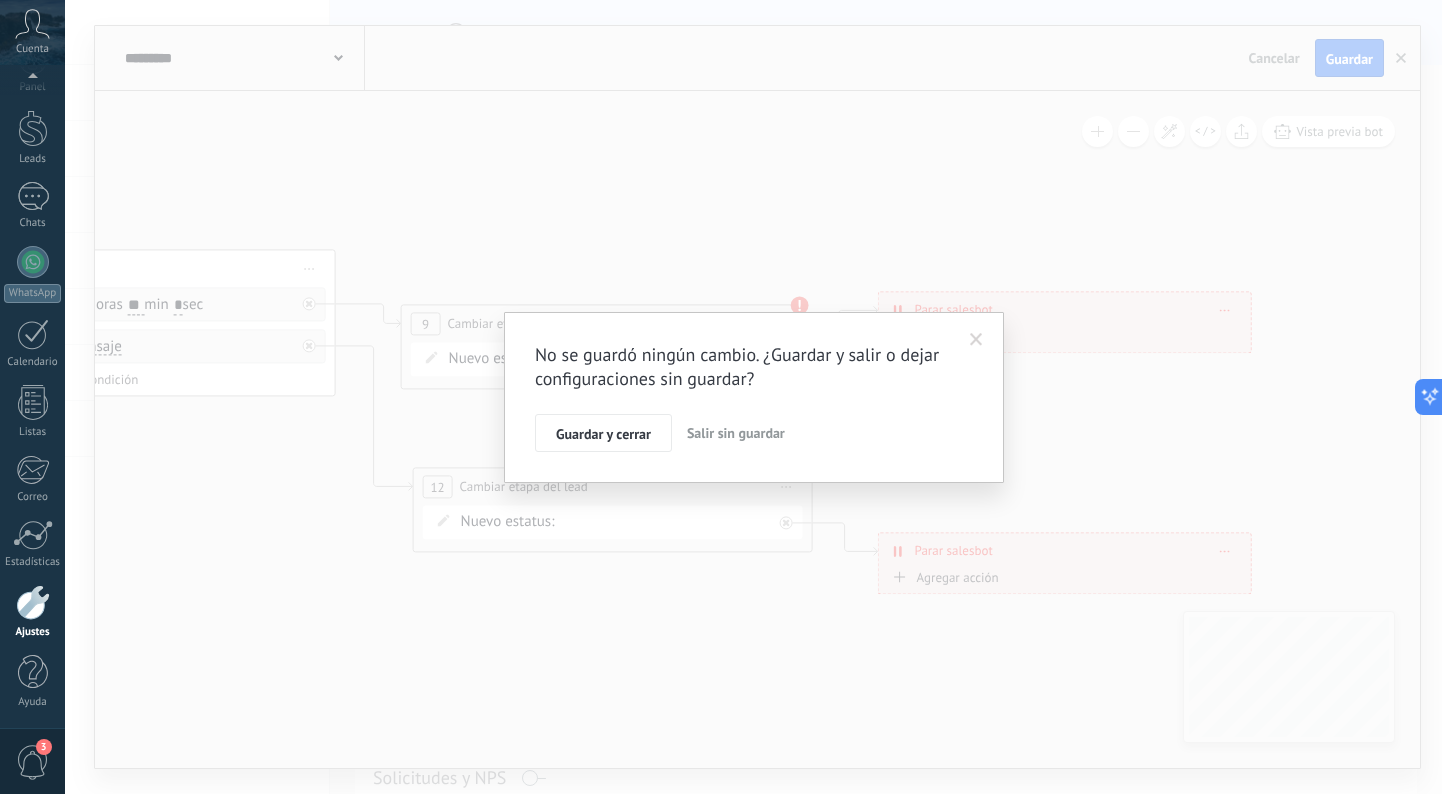 click on "Salir sin guardar" at bounding box center (736, 433) 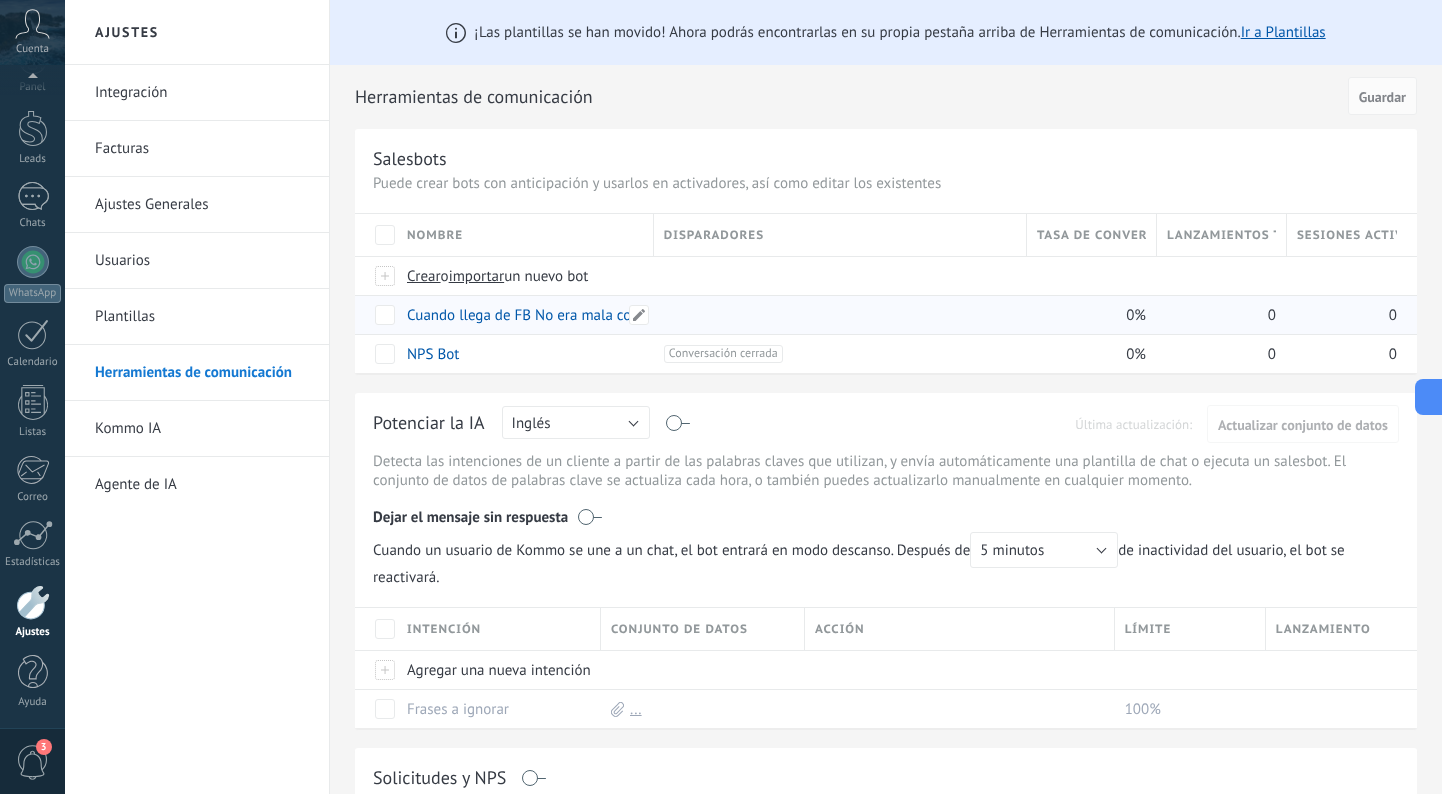 click on "Cuando llega de FB No era mala con el dinero..." at bounding box center [559, 315] 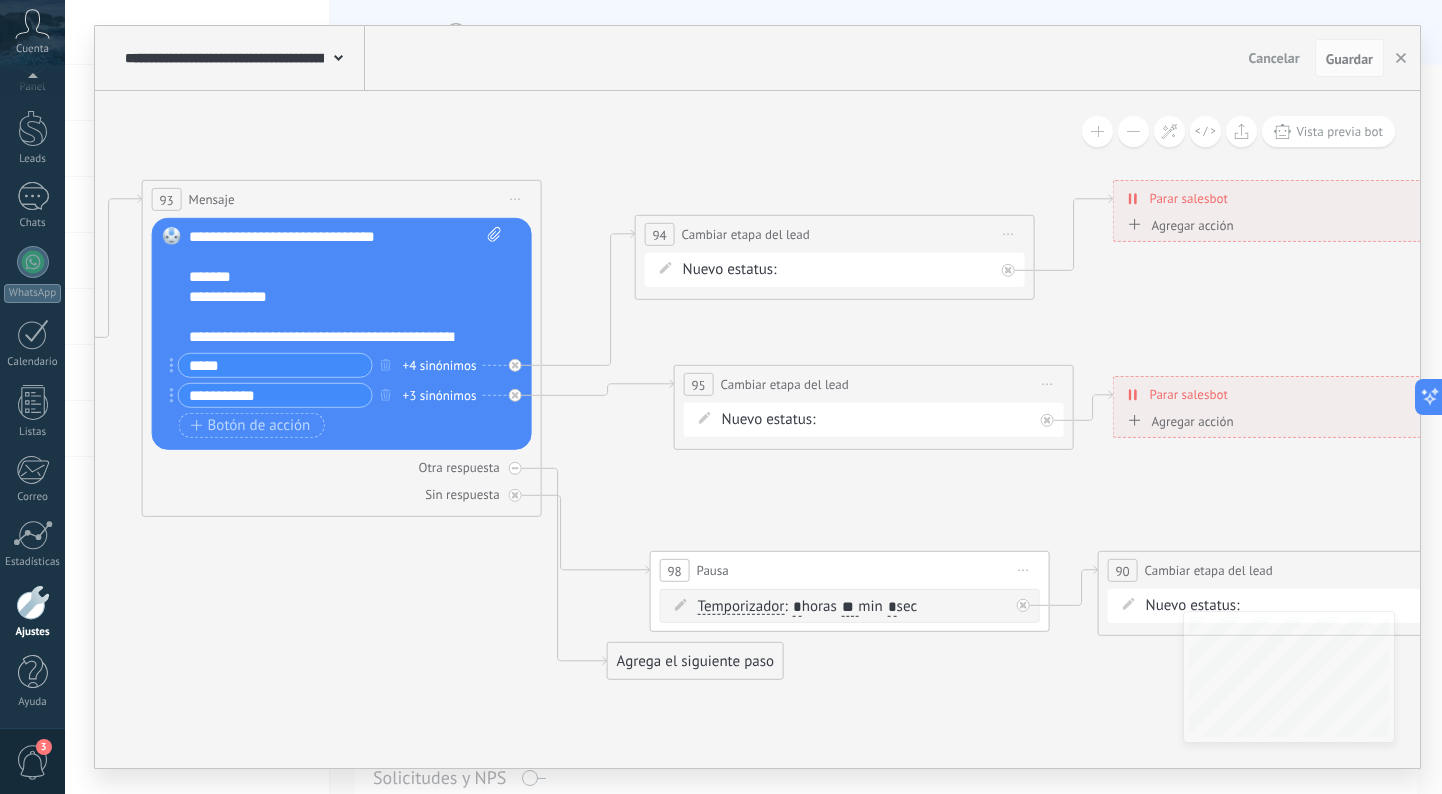 click on "Nuevo estatus: NEQUI BANCOLOMBIA REMARKETING Logrado con éxito Venta Perdido" at bounding box center (838, 270) 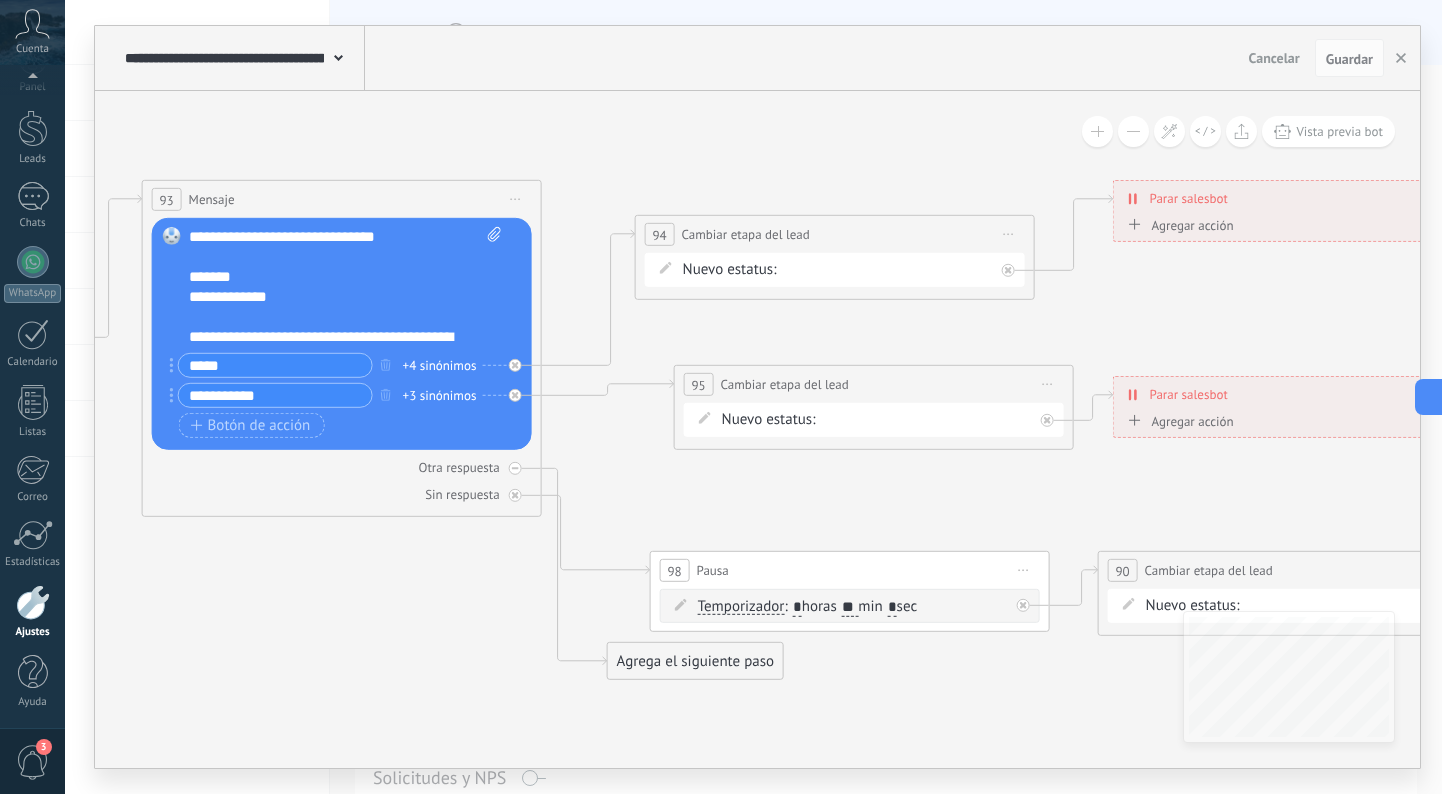 click 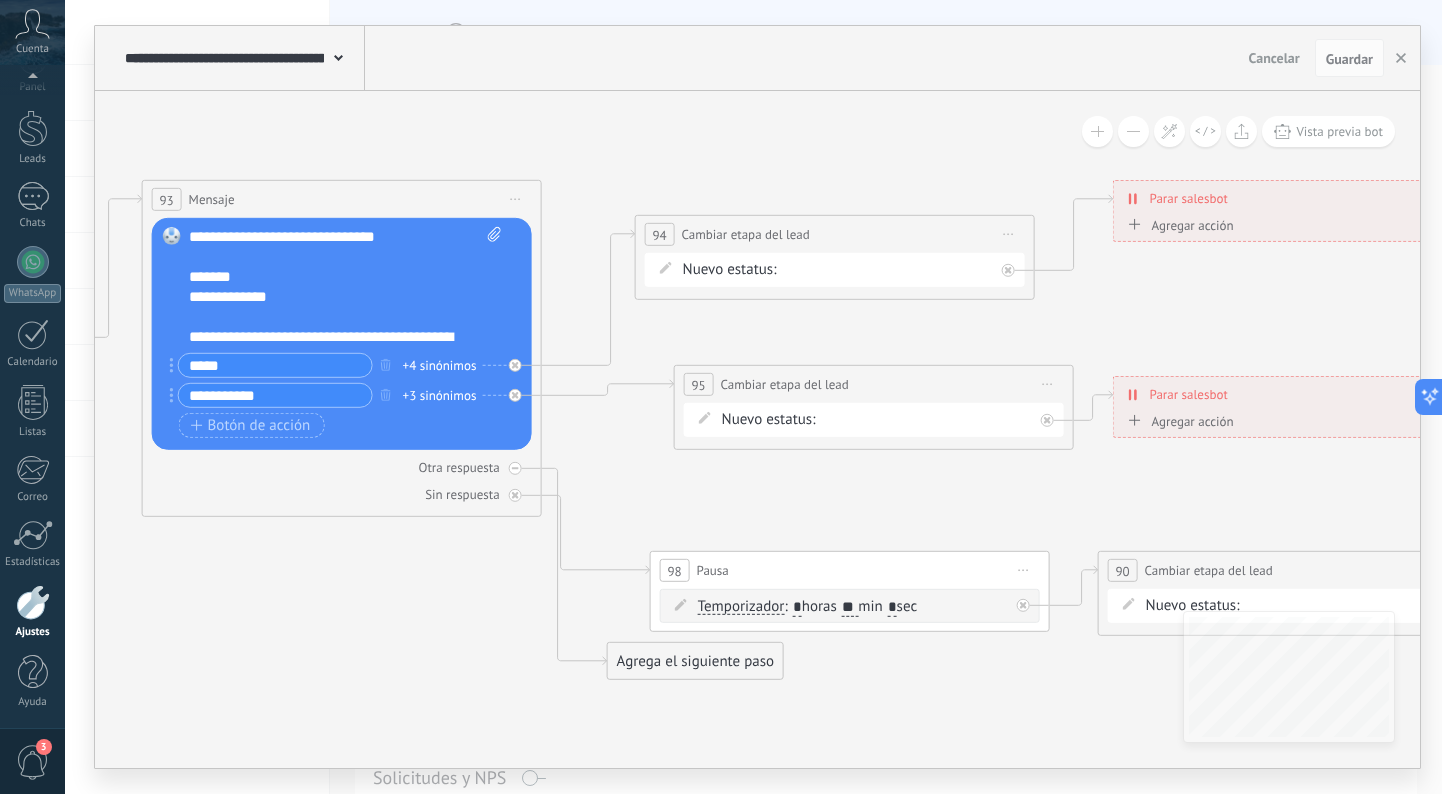click on "+4 sinónimos" at bounding box center (440, 365) 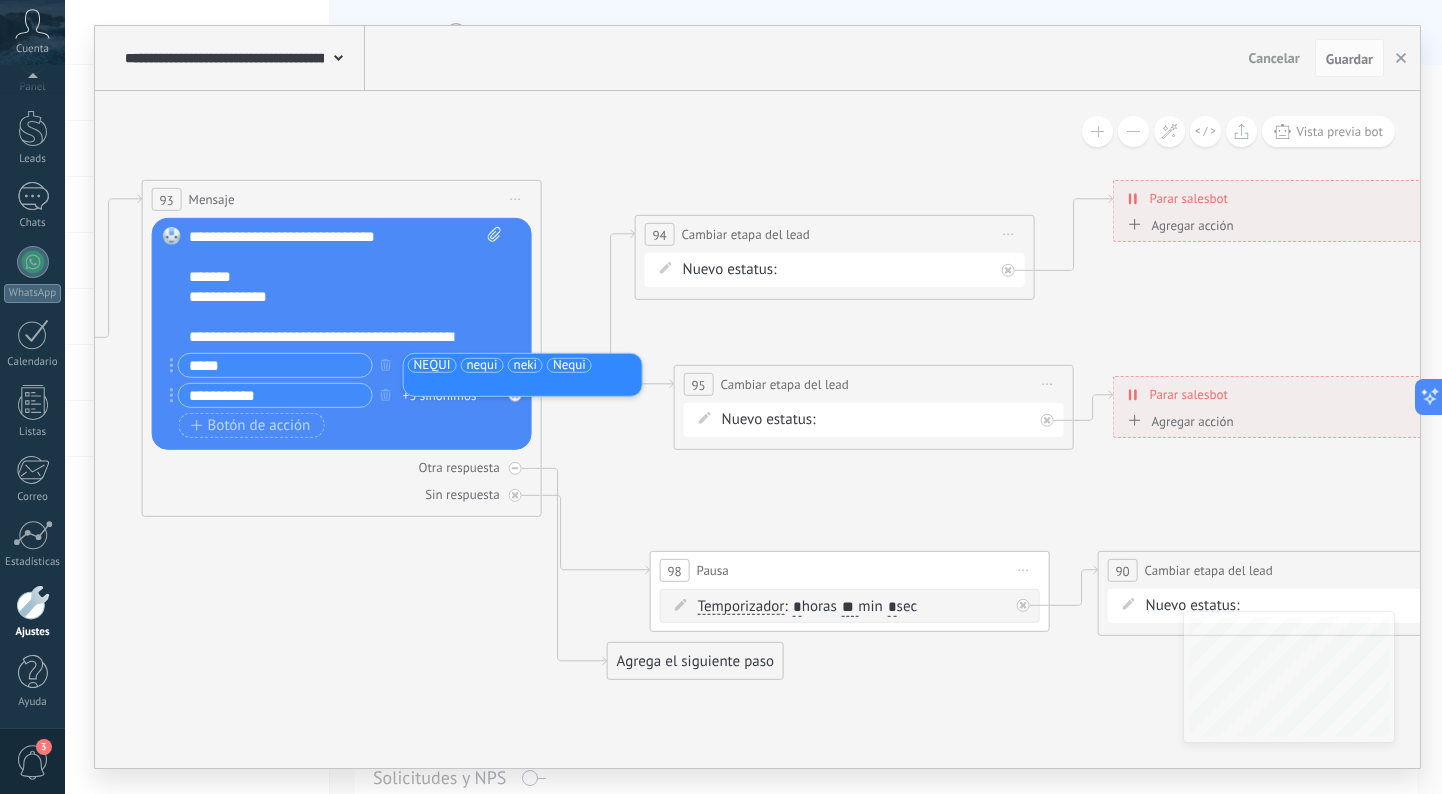 click 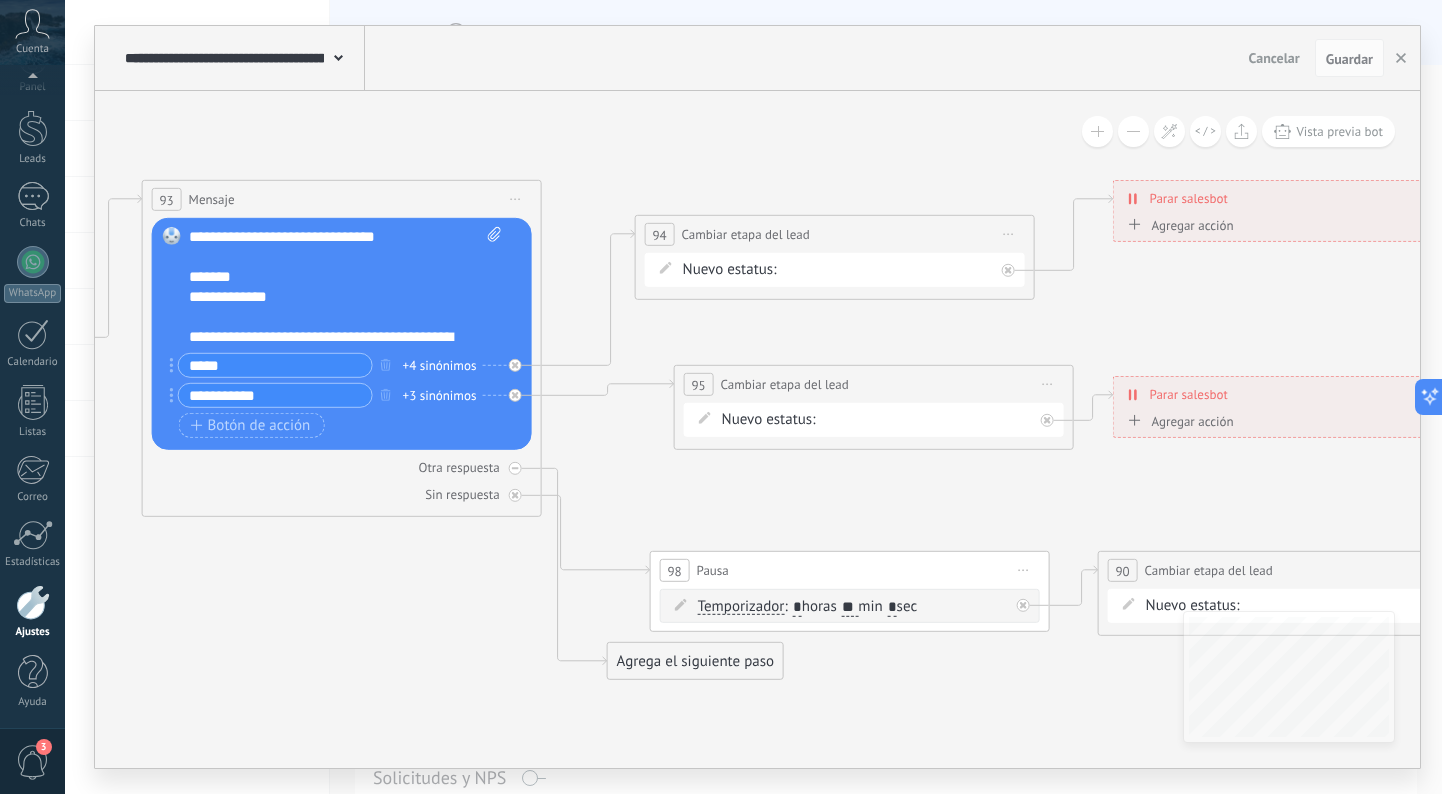 click on "+3 sinónimos" at bounding box center (440, 395) 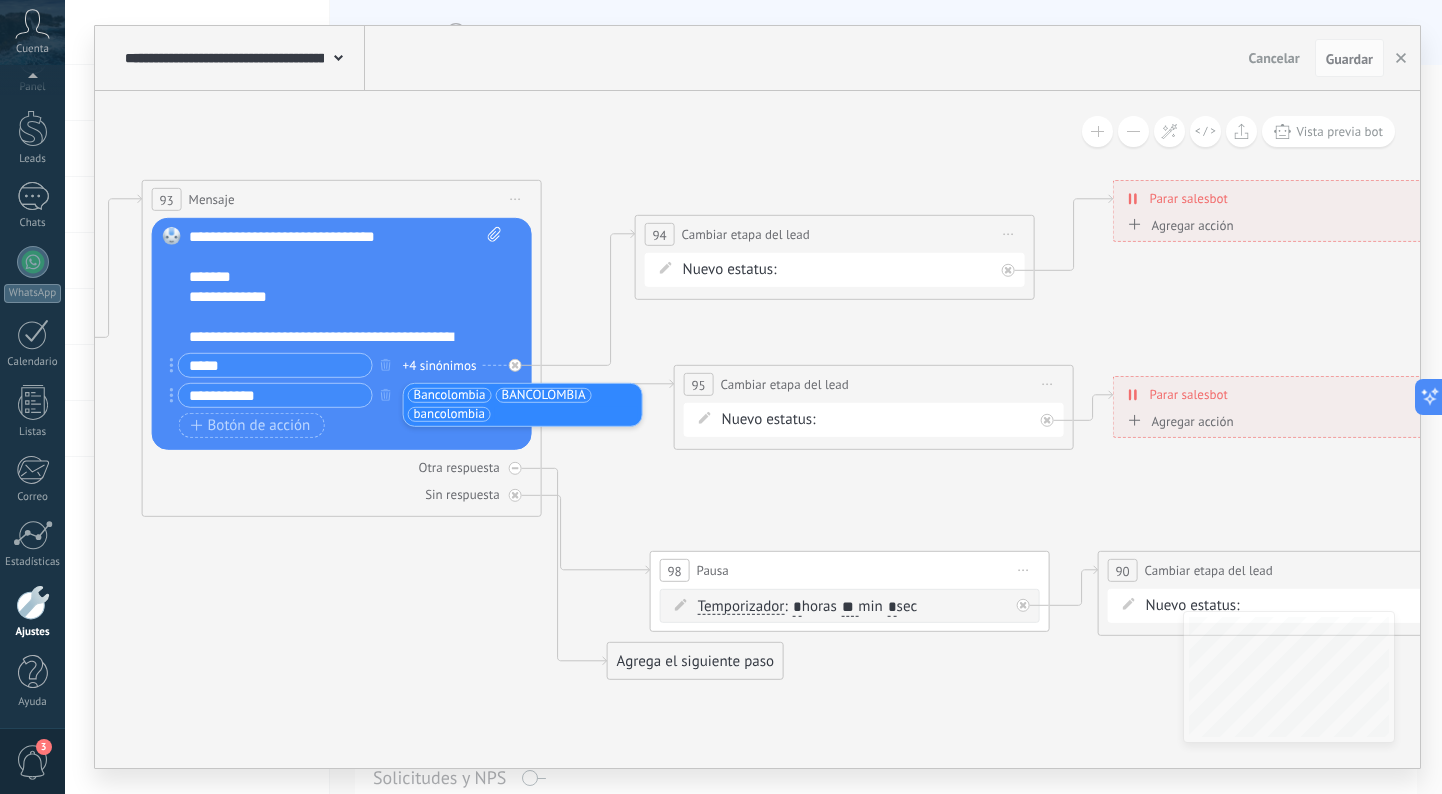 click 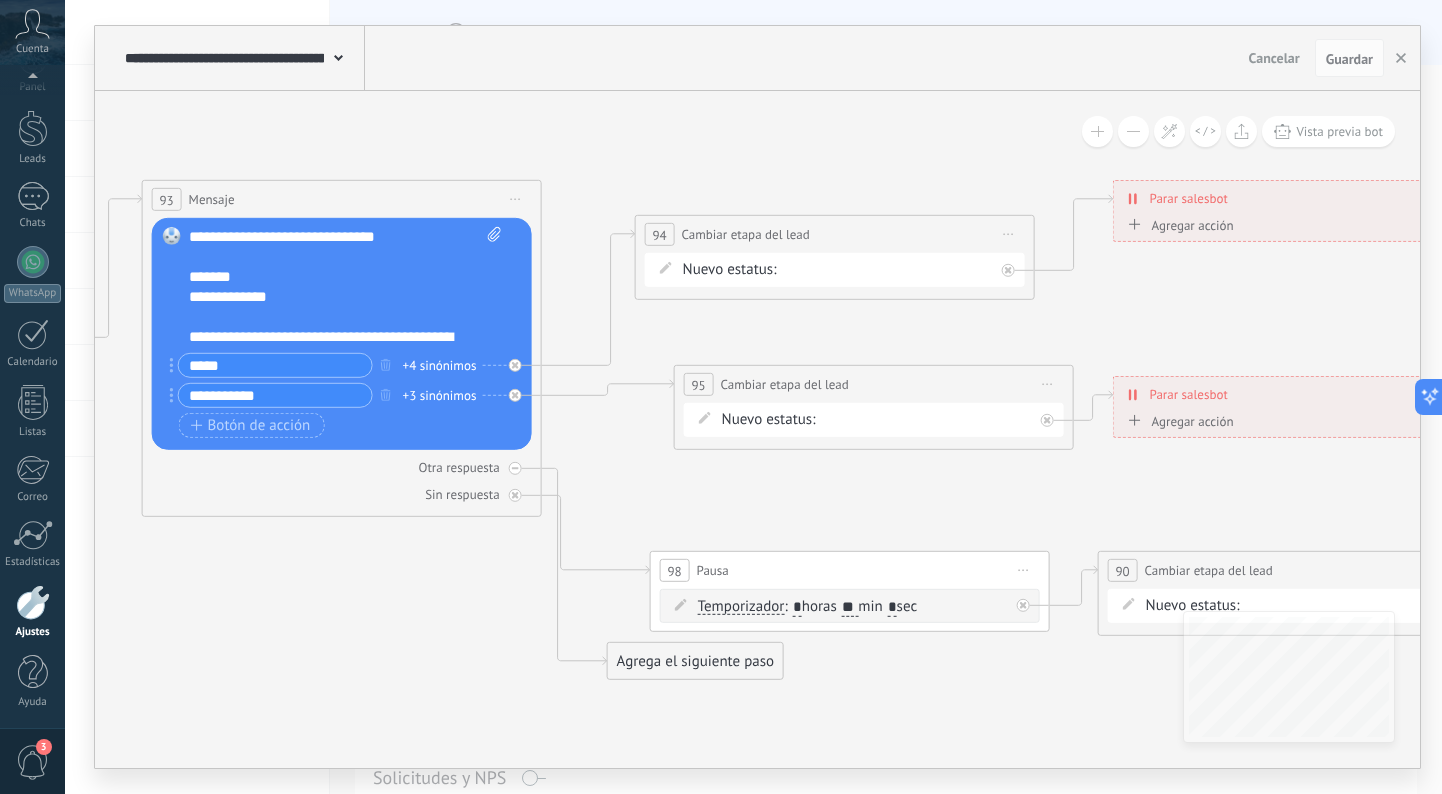 click at bounding box center (666, 268) 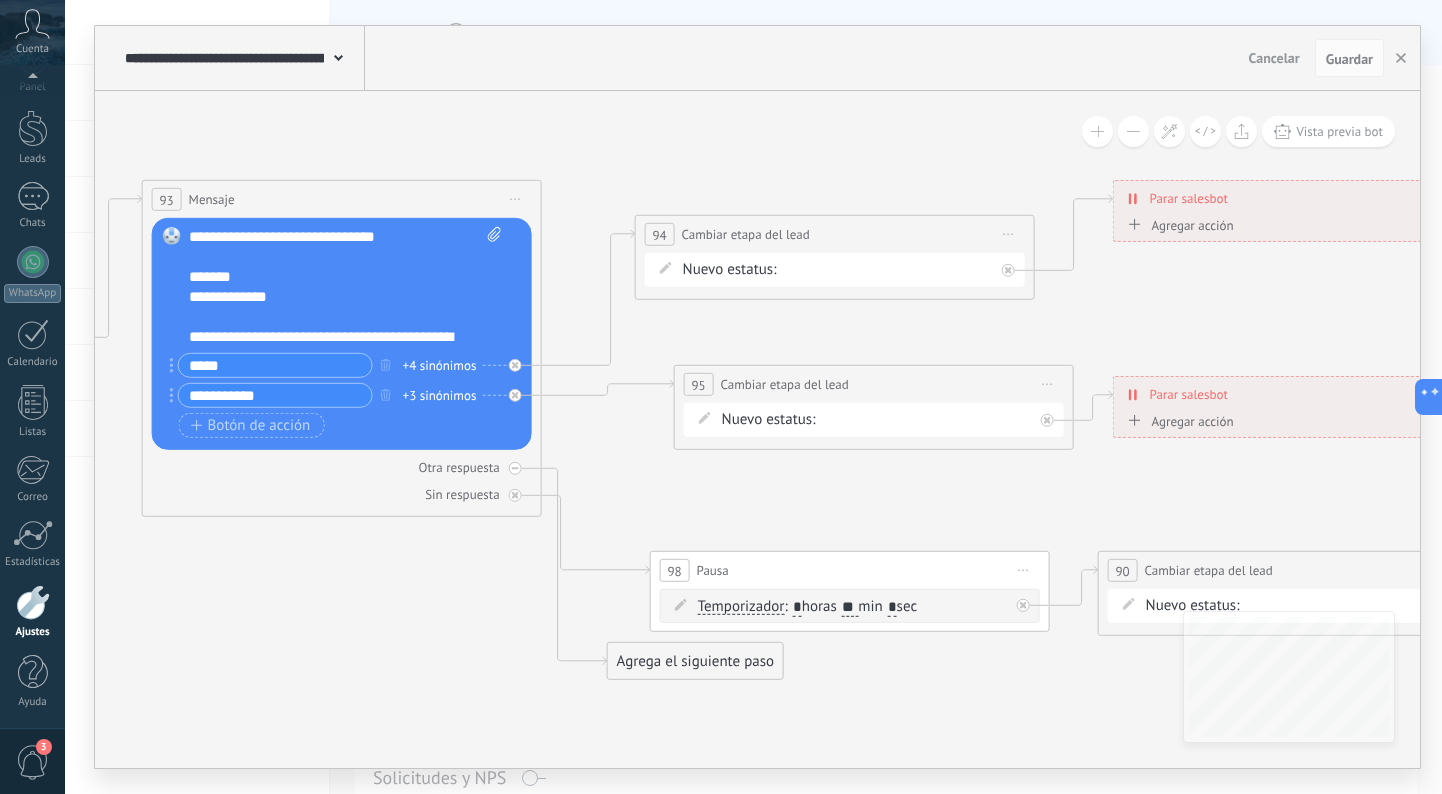 click on "Nuevo estatus: NEQUI BANCOLOMBIA REMARKETING Logrado con éxito Venta Perdido" at bounding box center (838, 270) 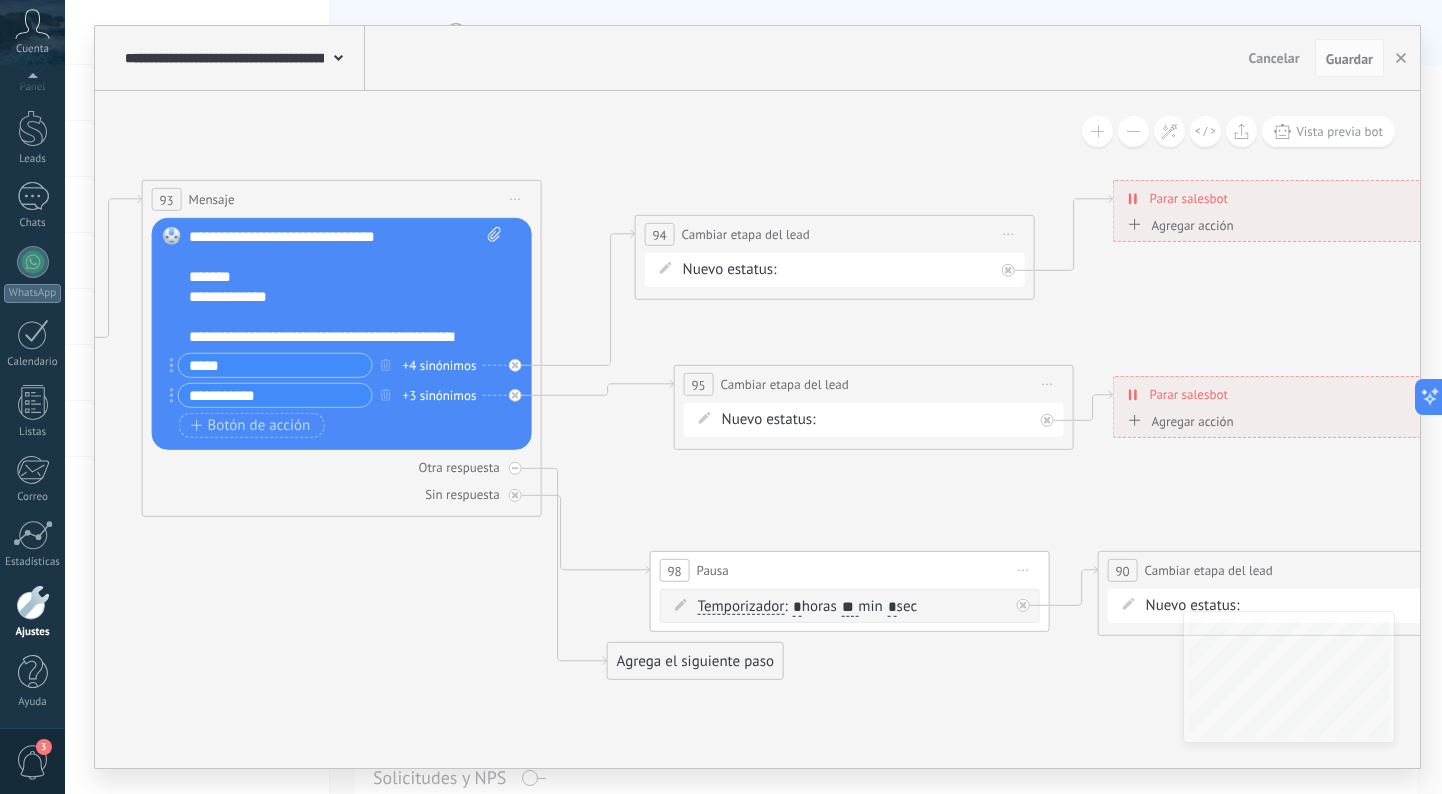 click on "Nuevo estatus: NEQUI BANCOLOMBIA REMARKETING Logrado con éxito Venta Perdido" at bounding box center (838, 270) 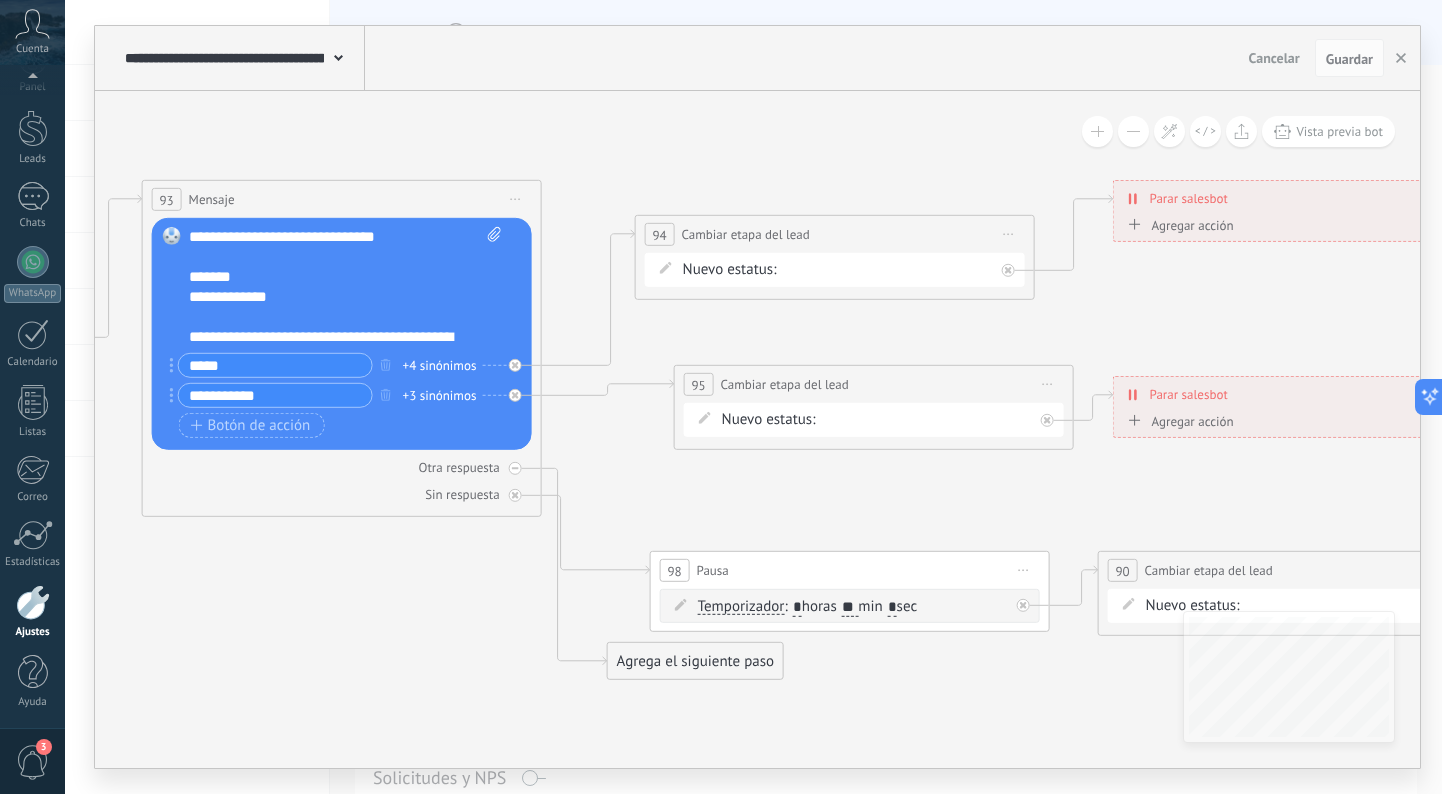 drag, startPoint x: 259, startPoint y: 363, endPoint x: 362, endPoint y: 637, distance: 292.72 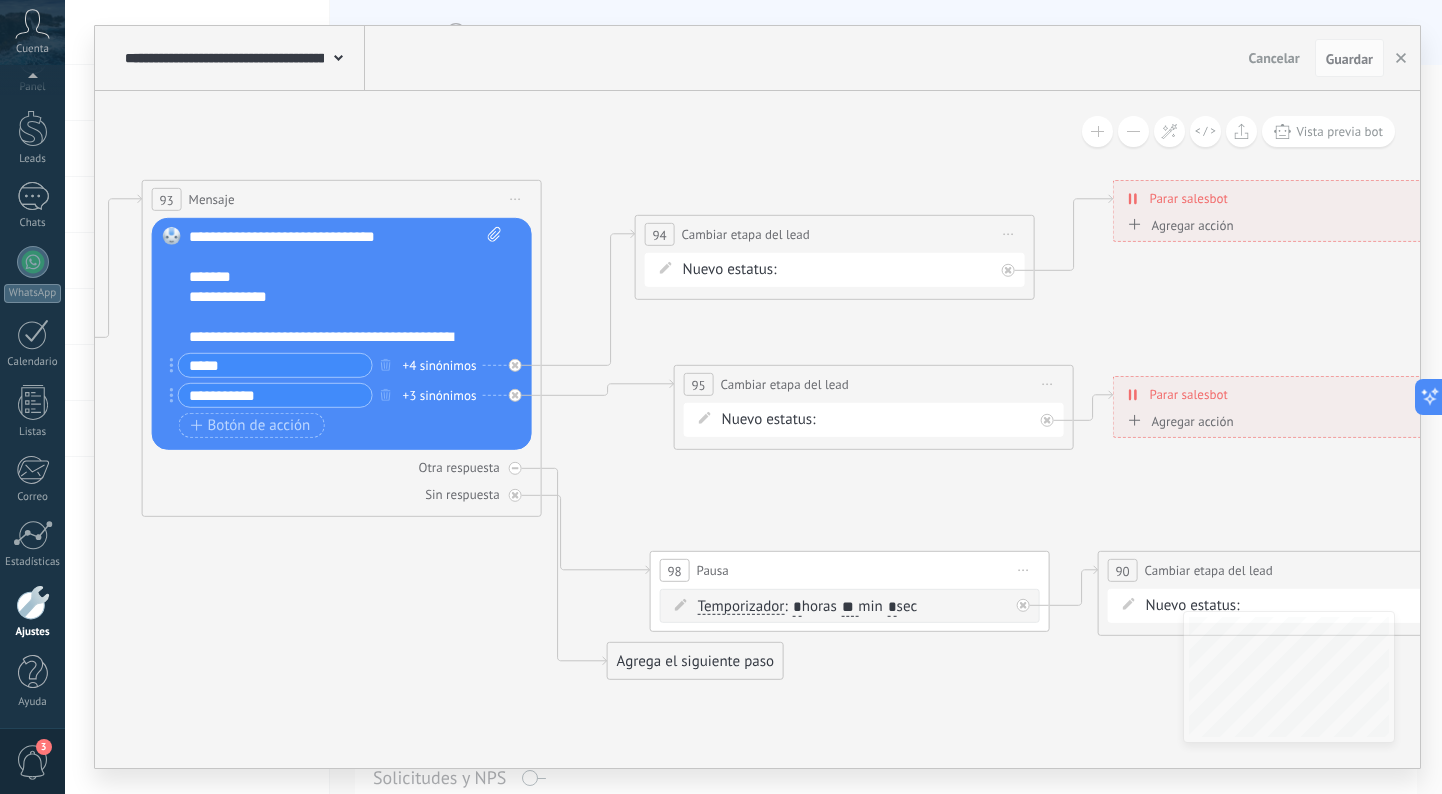 click 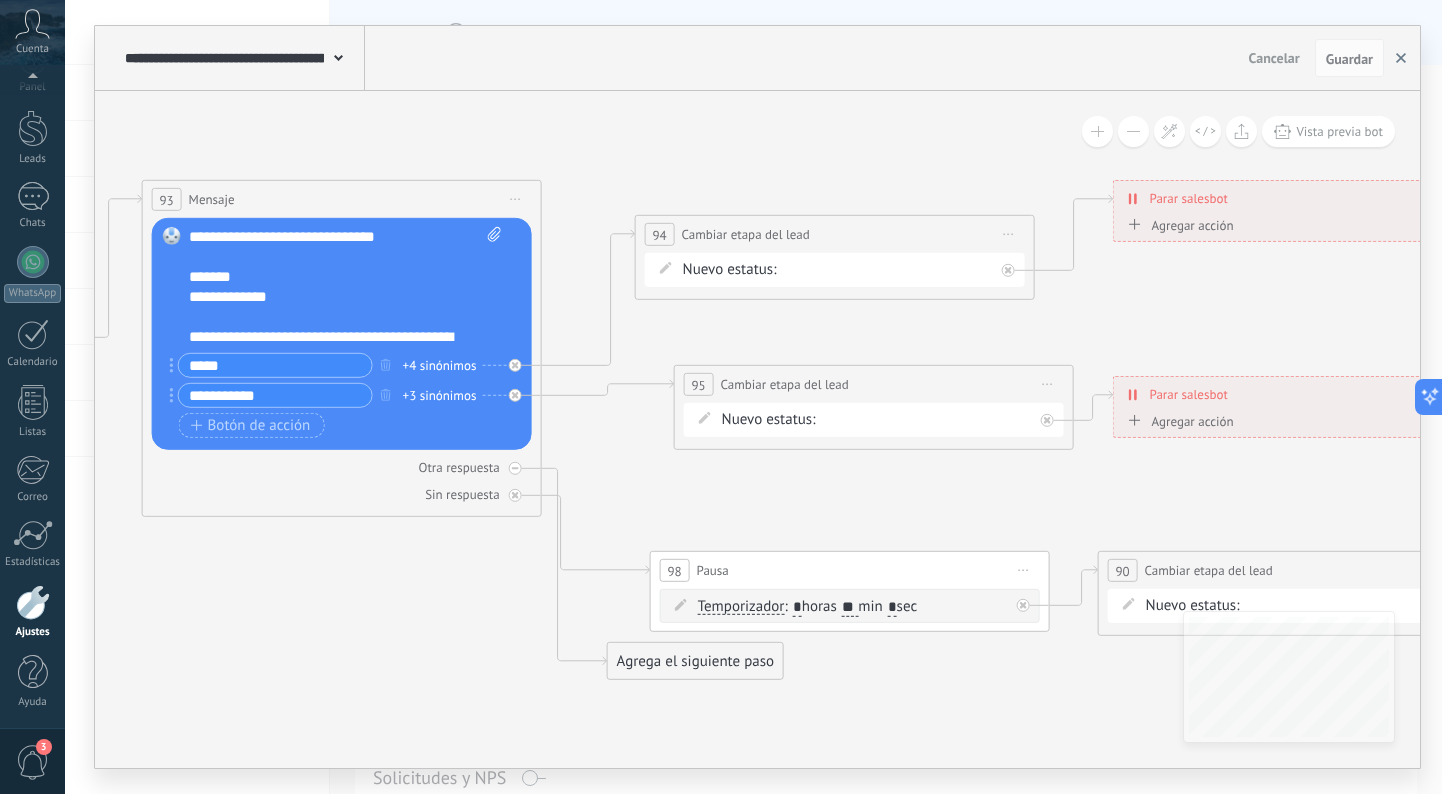 click 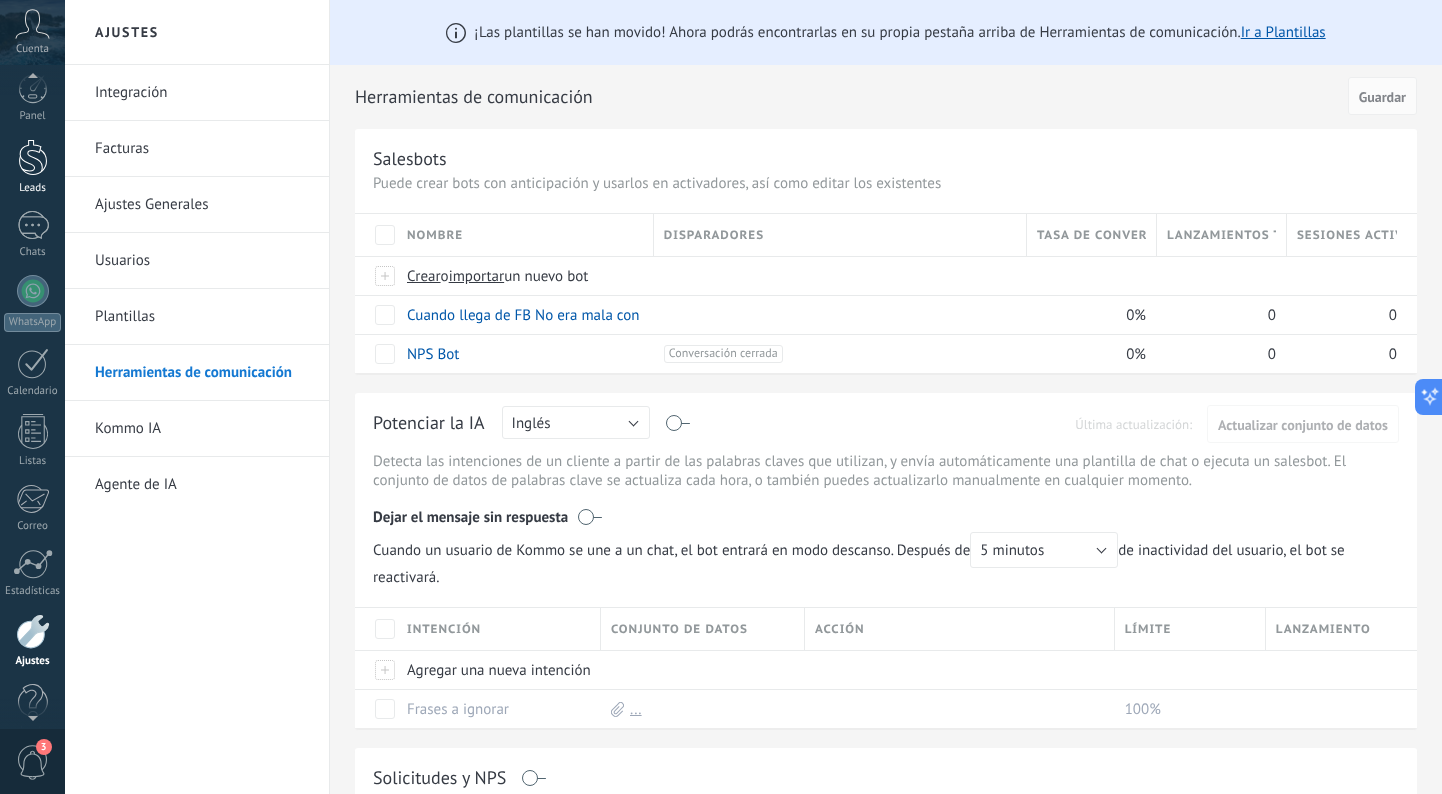 scroll, scrollTop: 38, scrollLeft: 0, axis: vertical 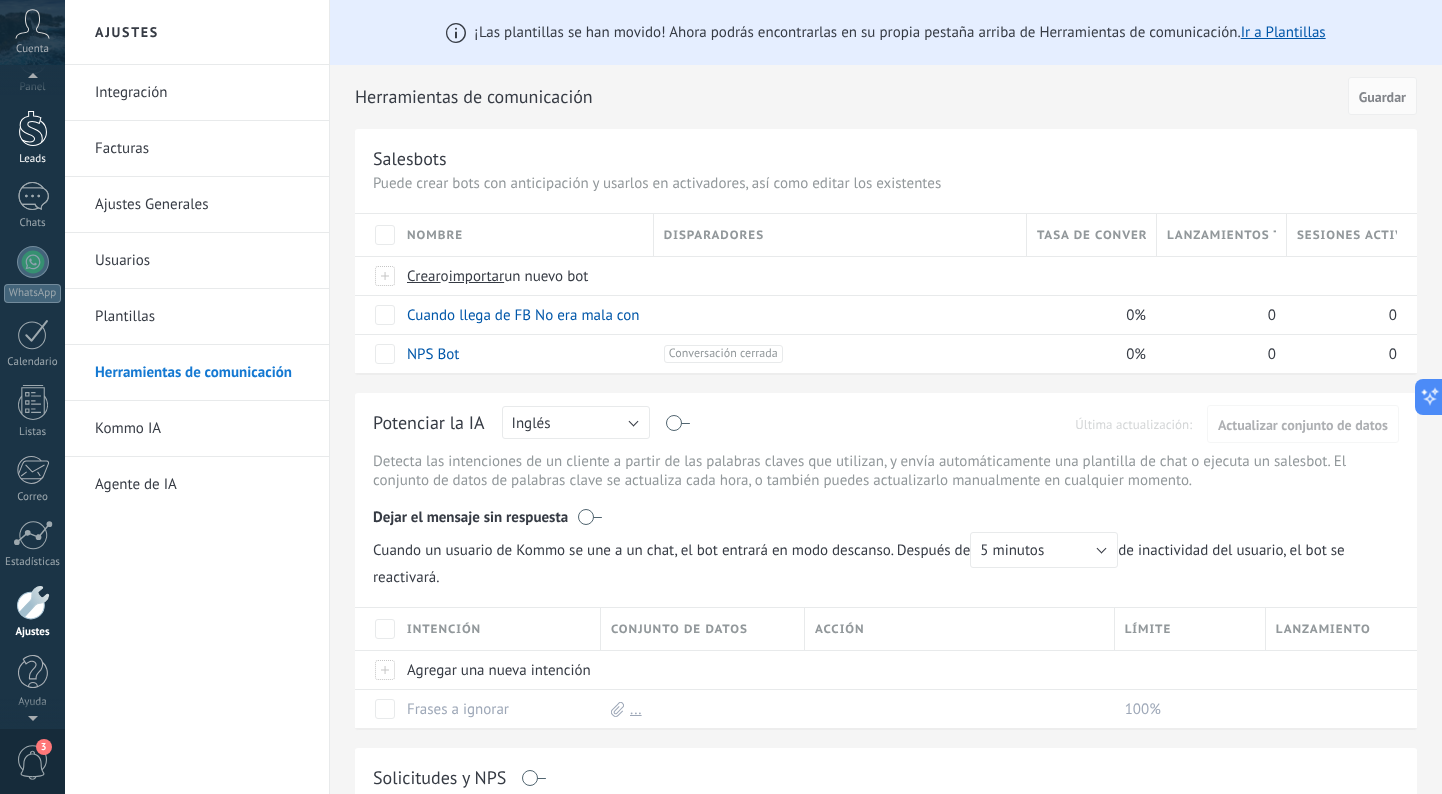 click on "Leads" at bounding box center [32, 138] 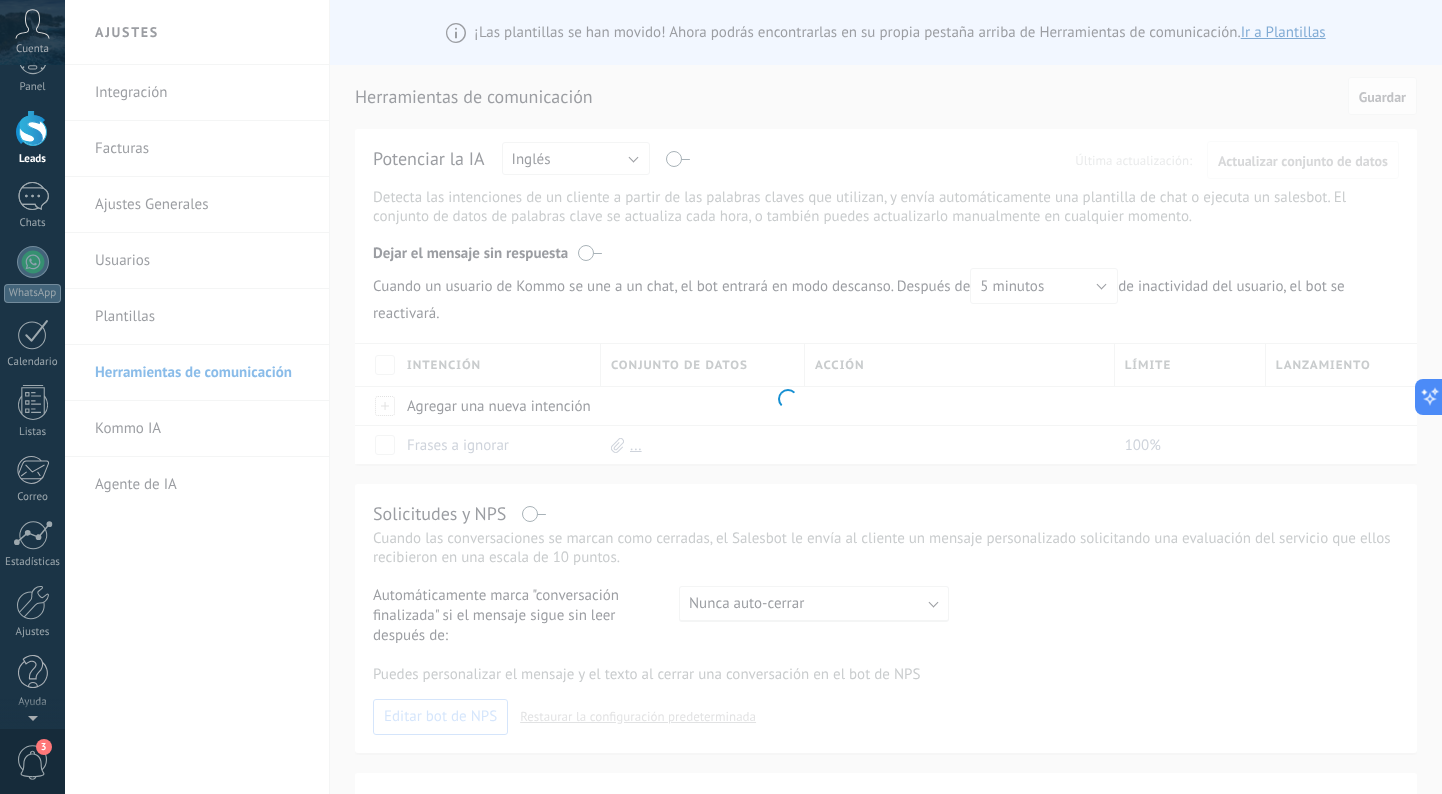 scroll, scrollTop: 0, scrollLeft: 0, axis: both 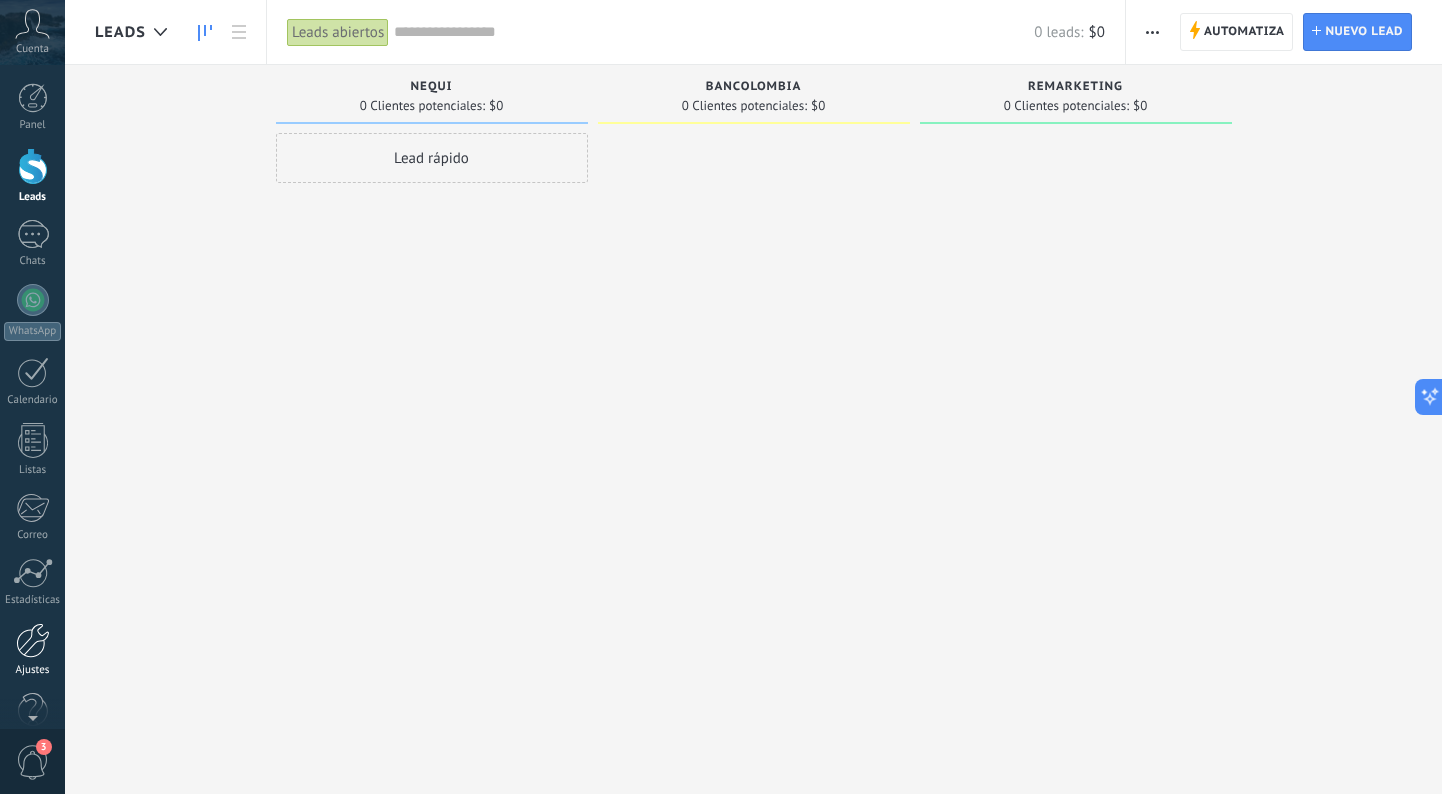click at bounding box center [33, 640] 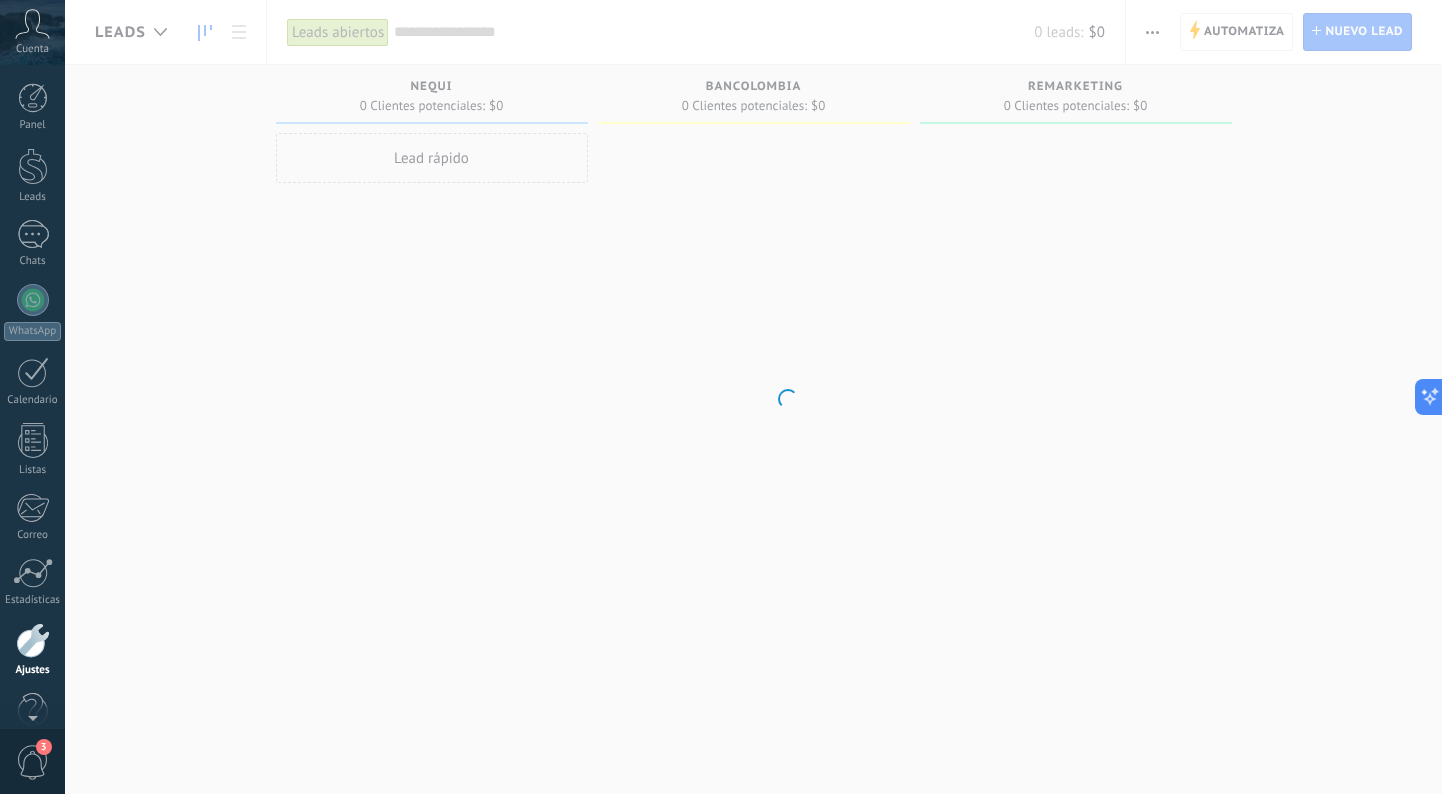 scroll, scrollTop: 38, scrollLeft: 0, axis: vertical 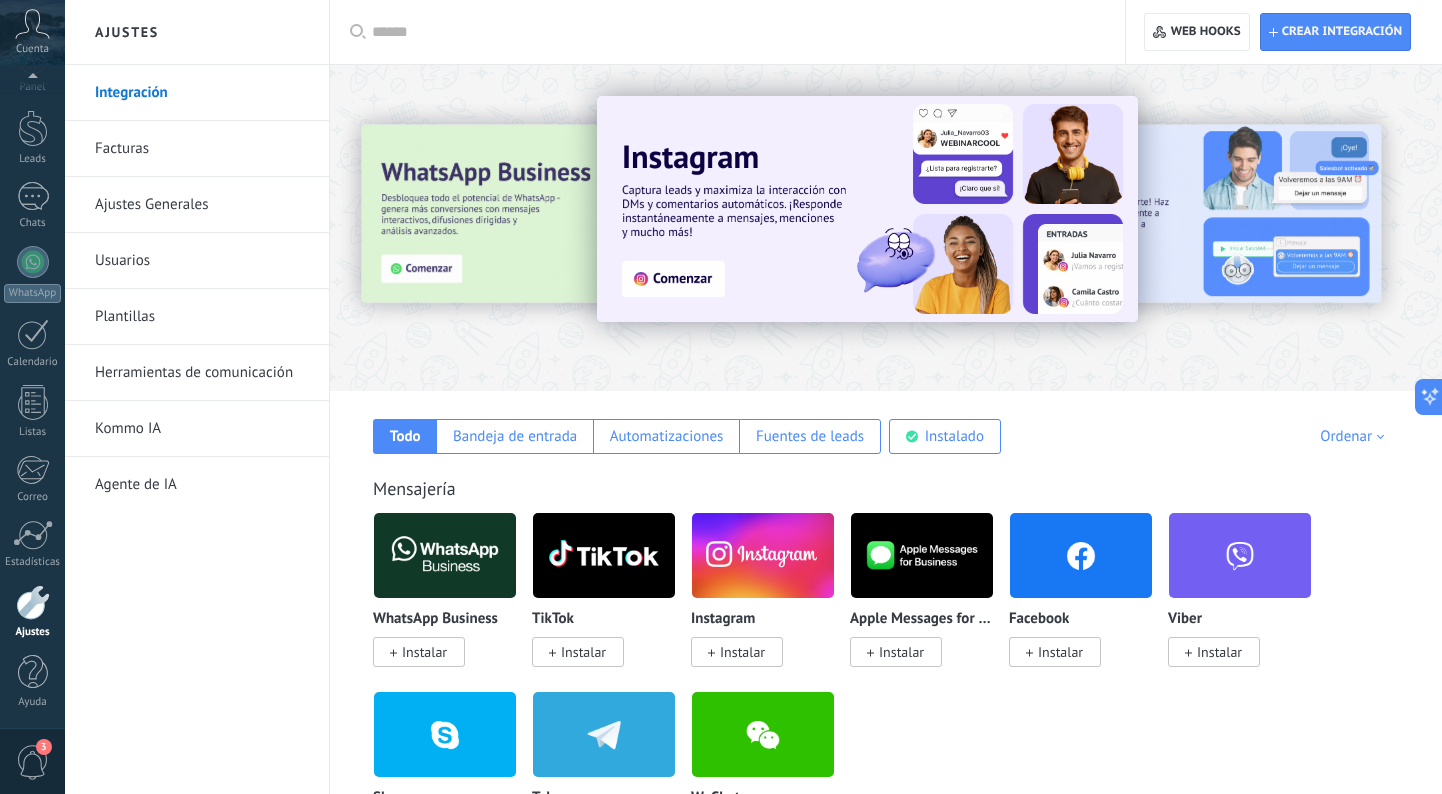 click on "Herramientas de comunicación" at bounding box center (202, 373) 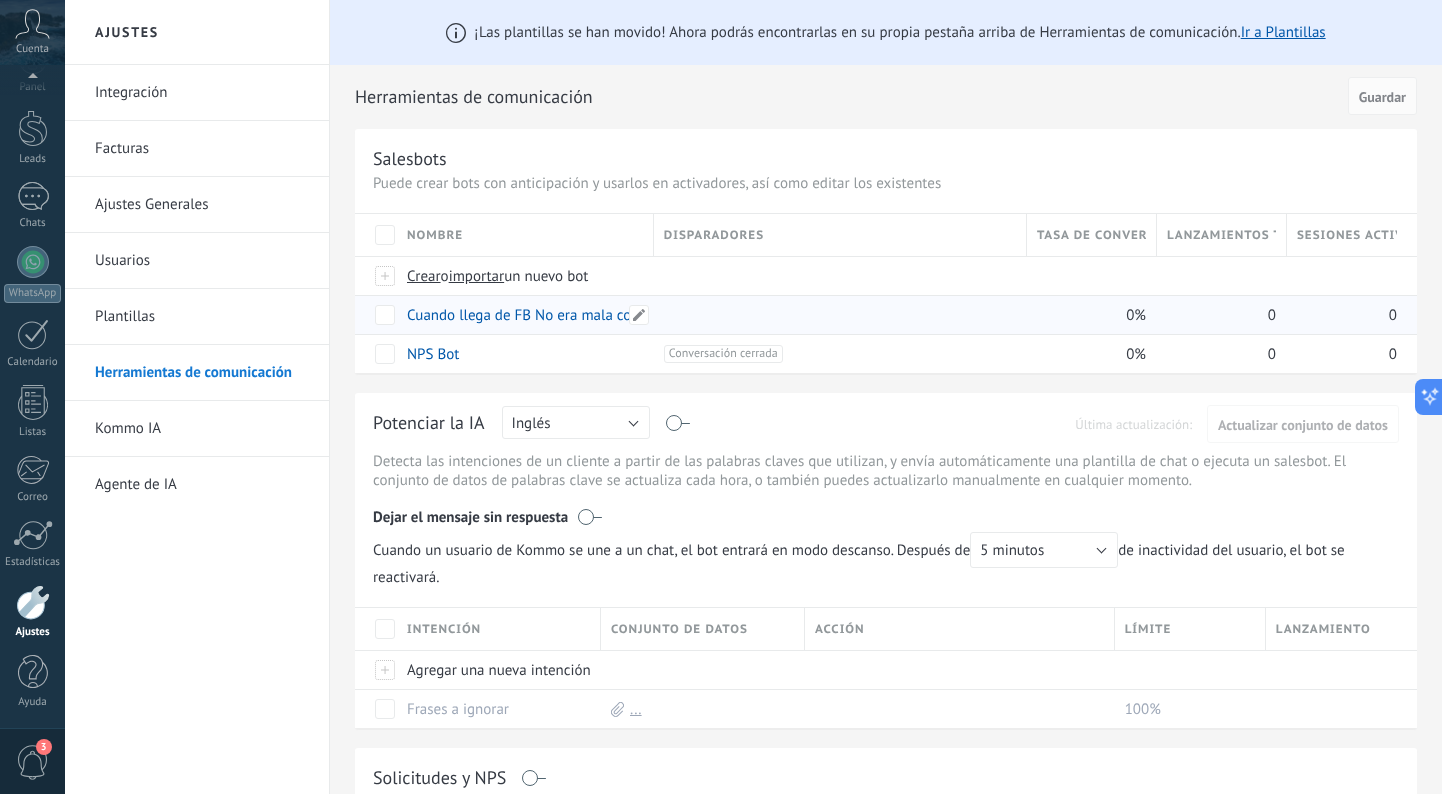 click on "Cuando llega de FB No era mala con el dinero..." at bounding box center (559, 315) 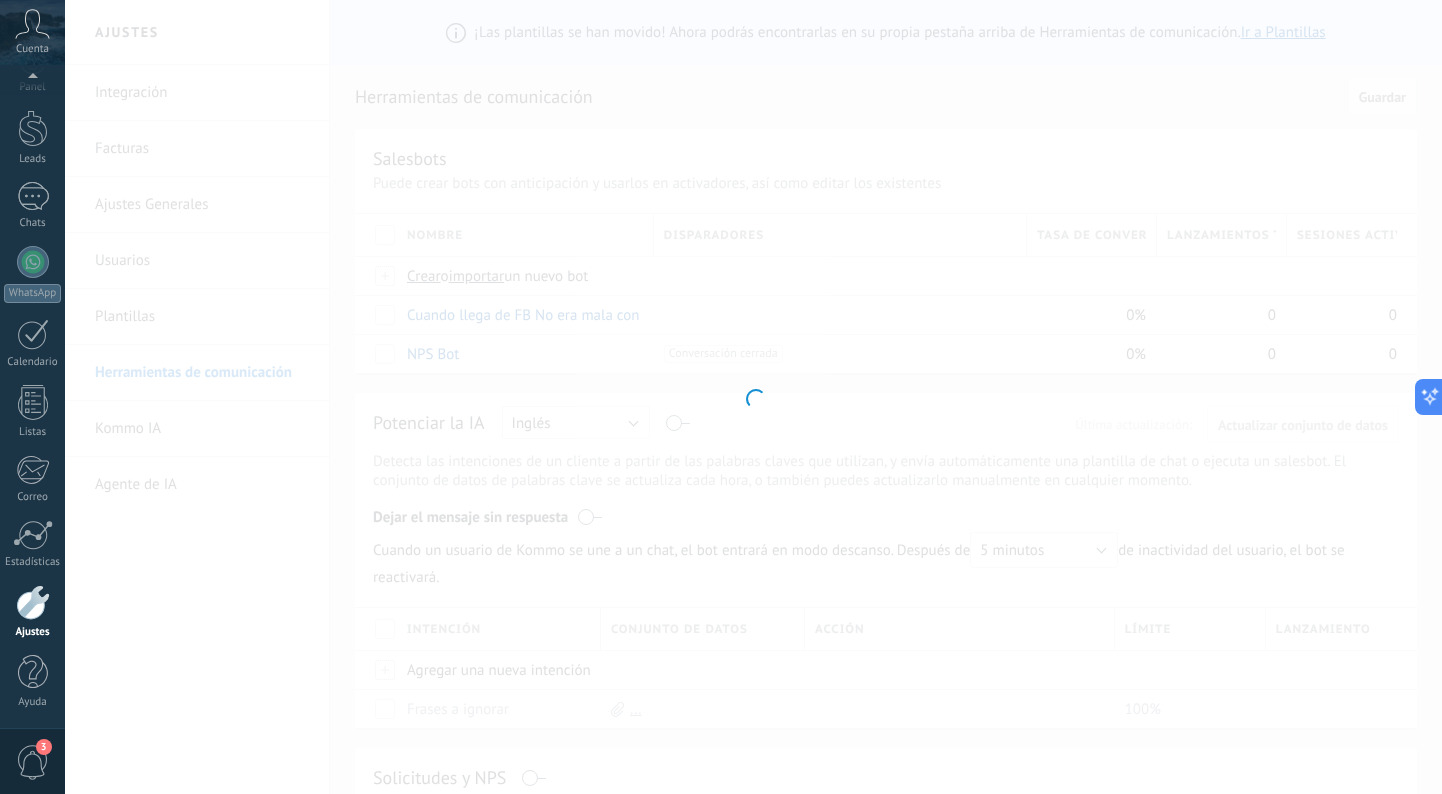type on "**********" 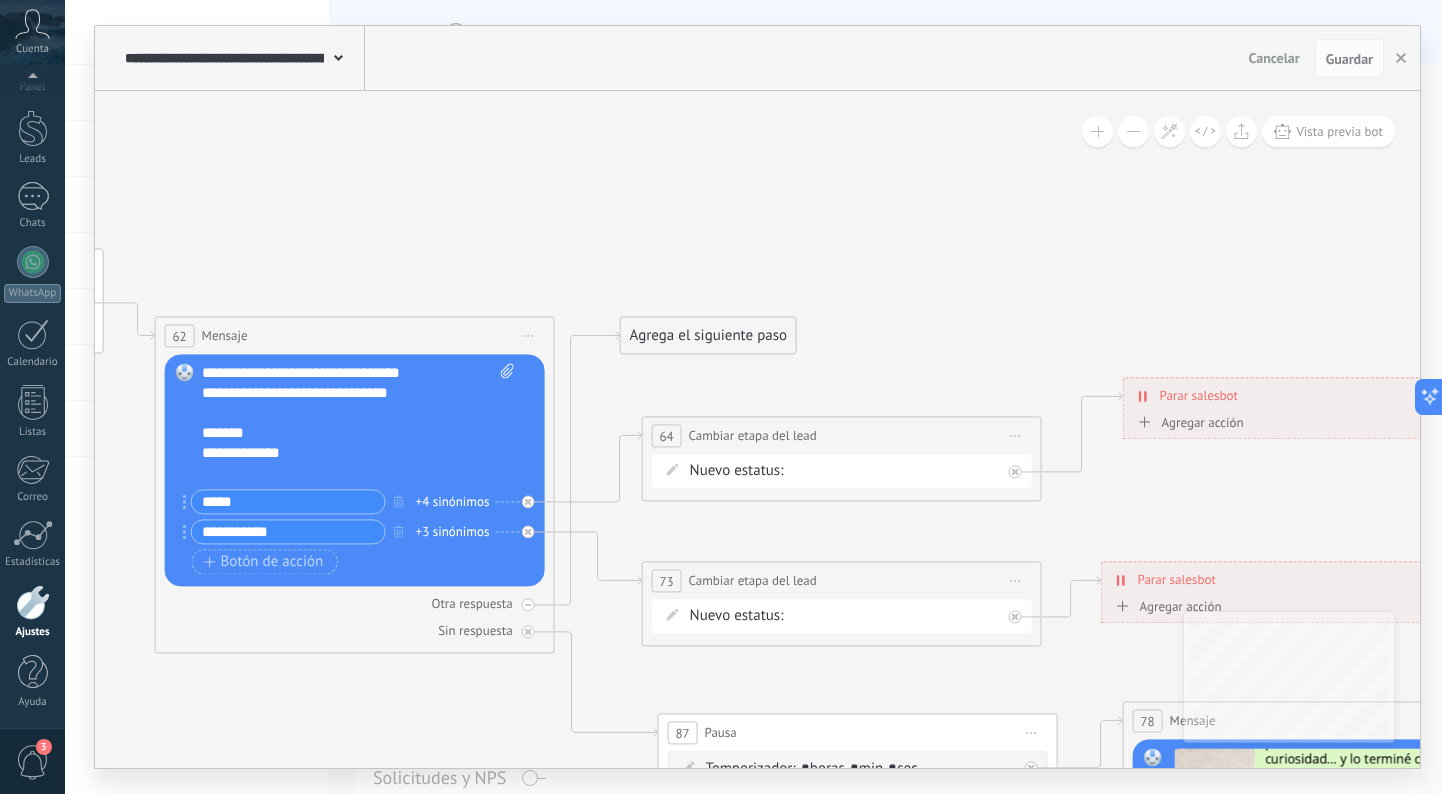 click on "Nuevo estatus: NEQUI BANCOLOMBIA REMARKETING Logrado con éxito Venta Perdido" at bounding box center (845, 471) 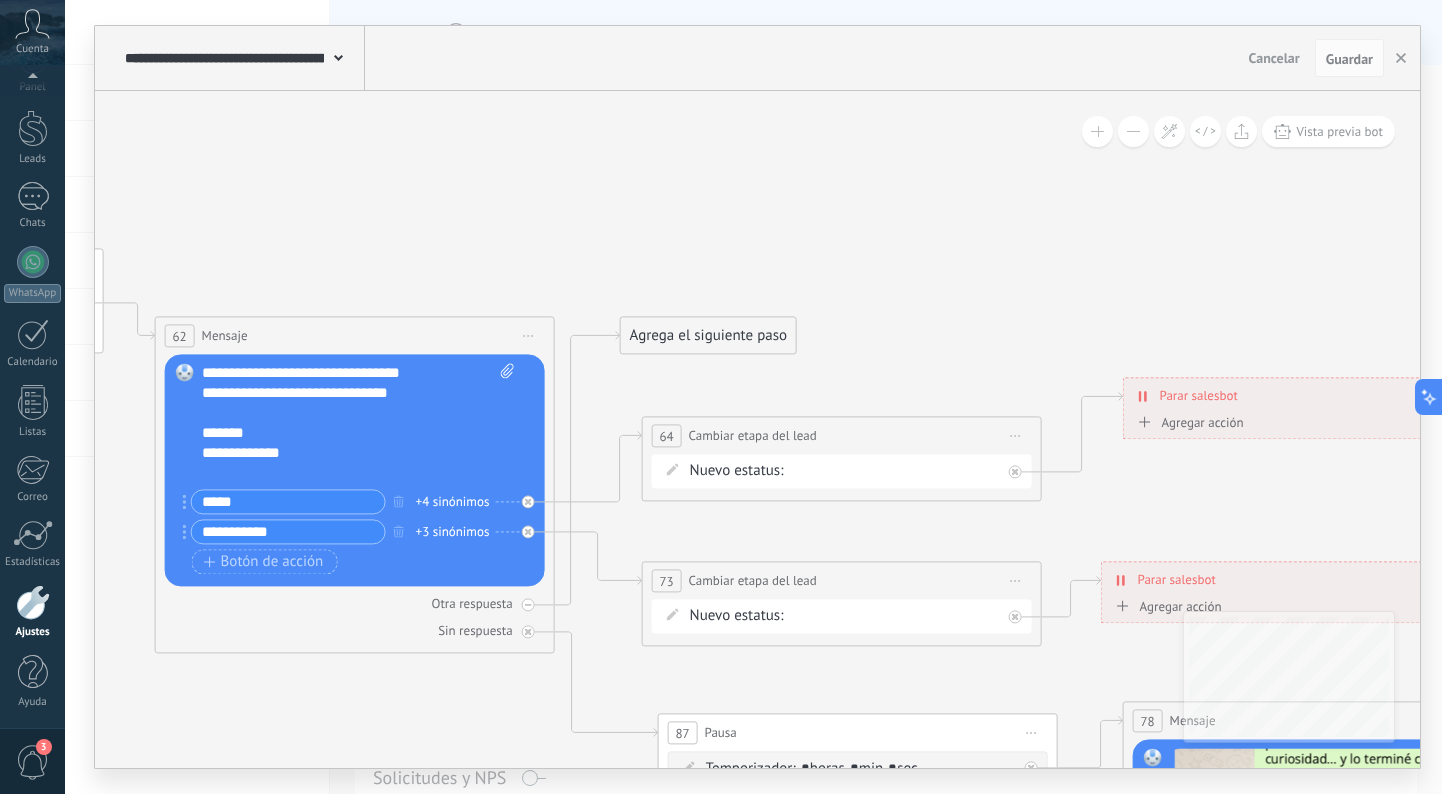 click on "Nuevo estatus:" at bounding box center (737, 471) 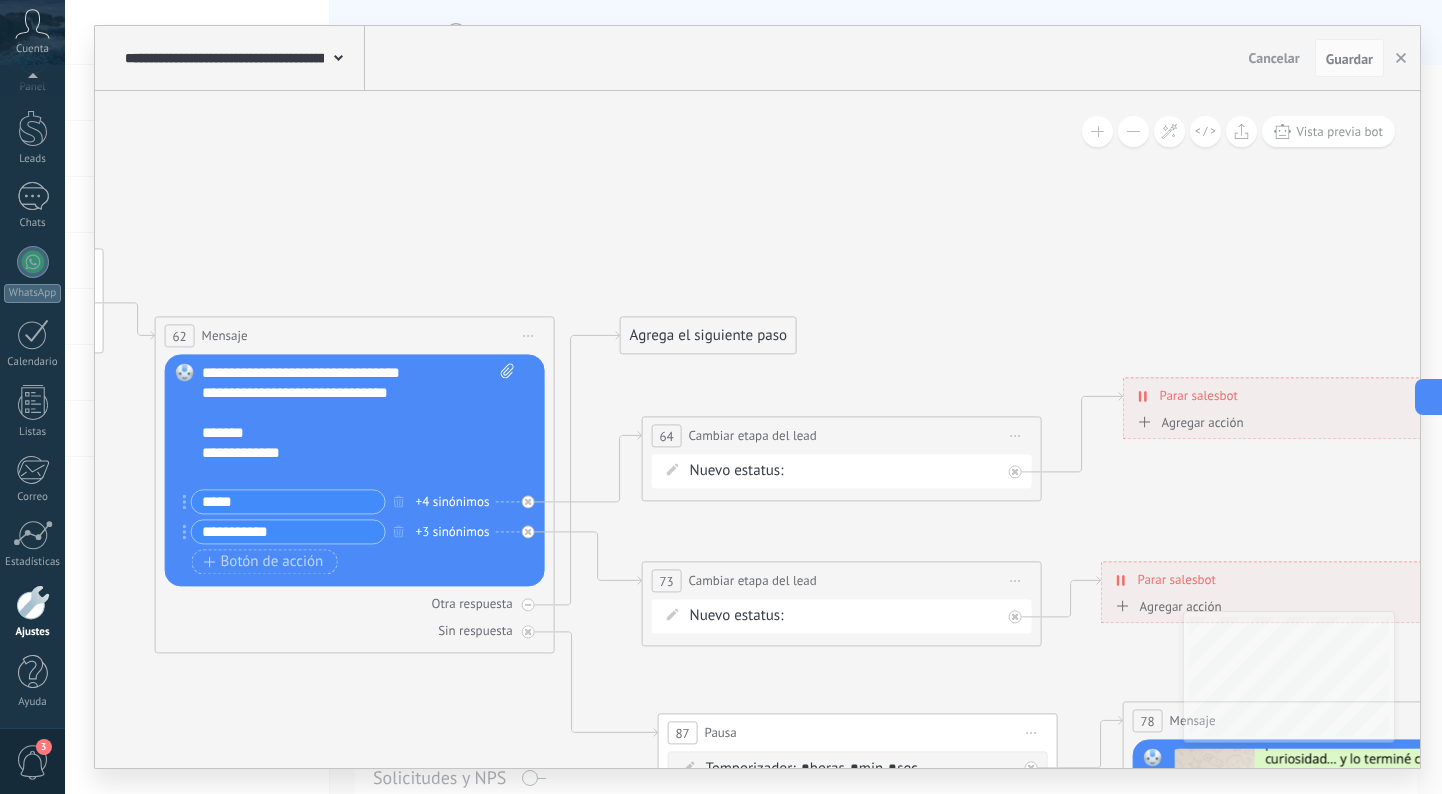 click on "Nuevo estatus:" at bounding box center [737, 471] 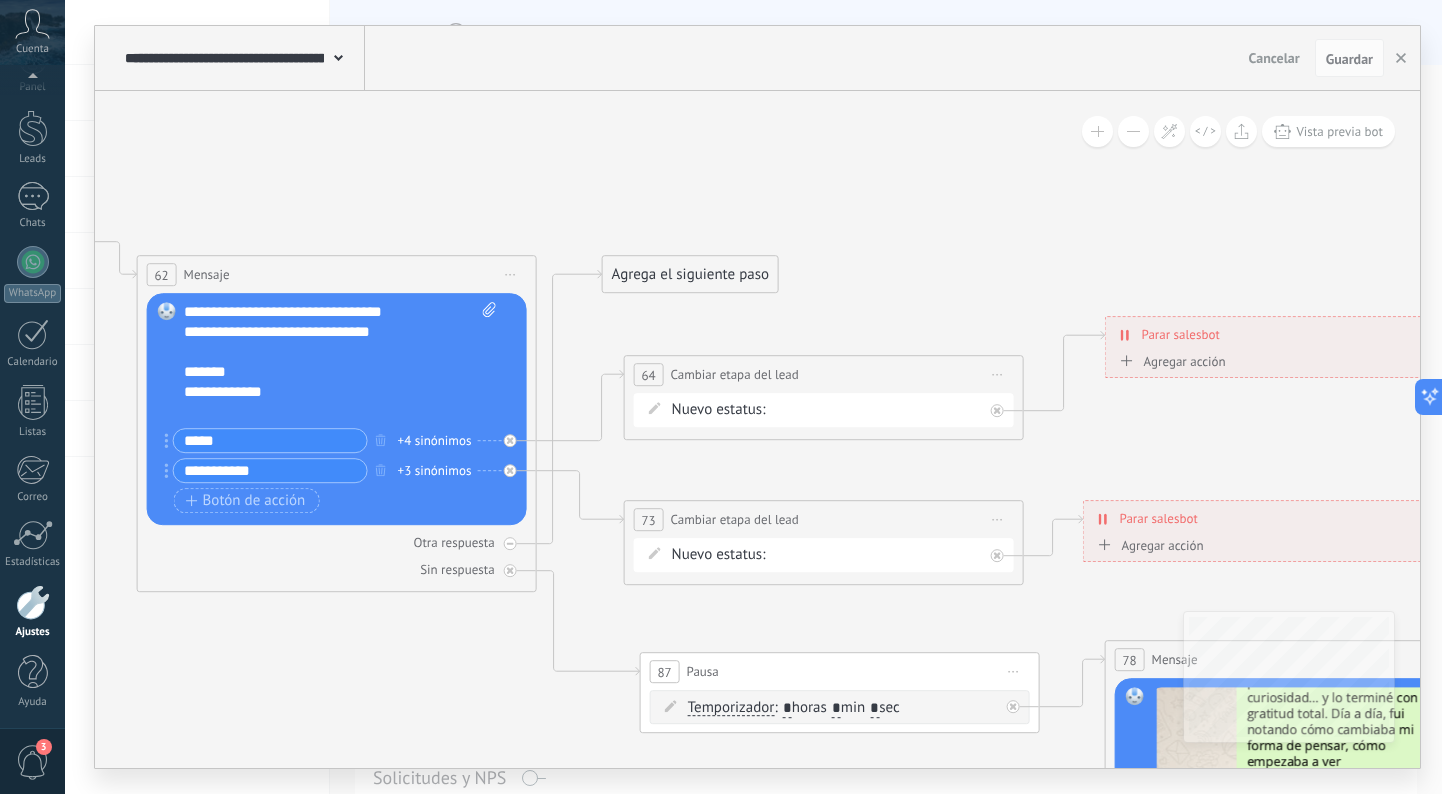click 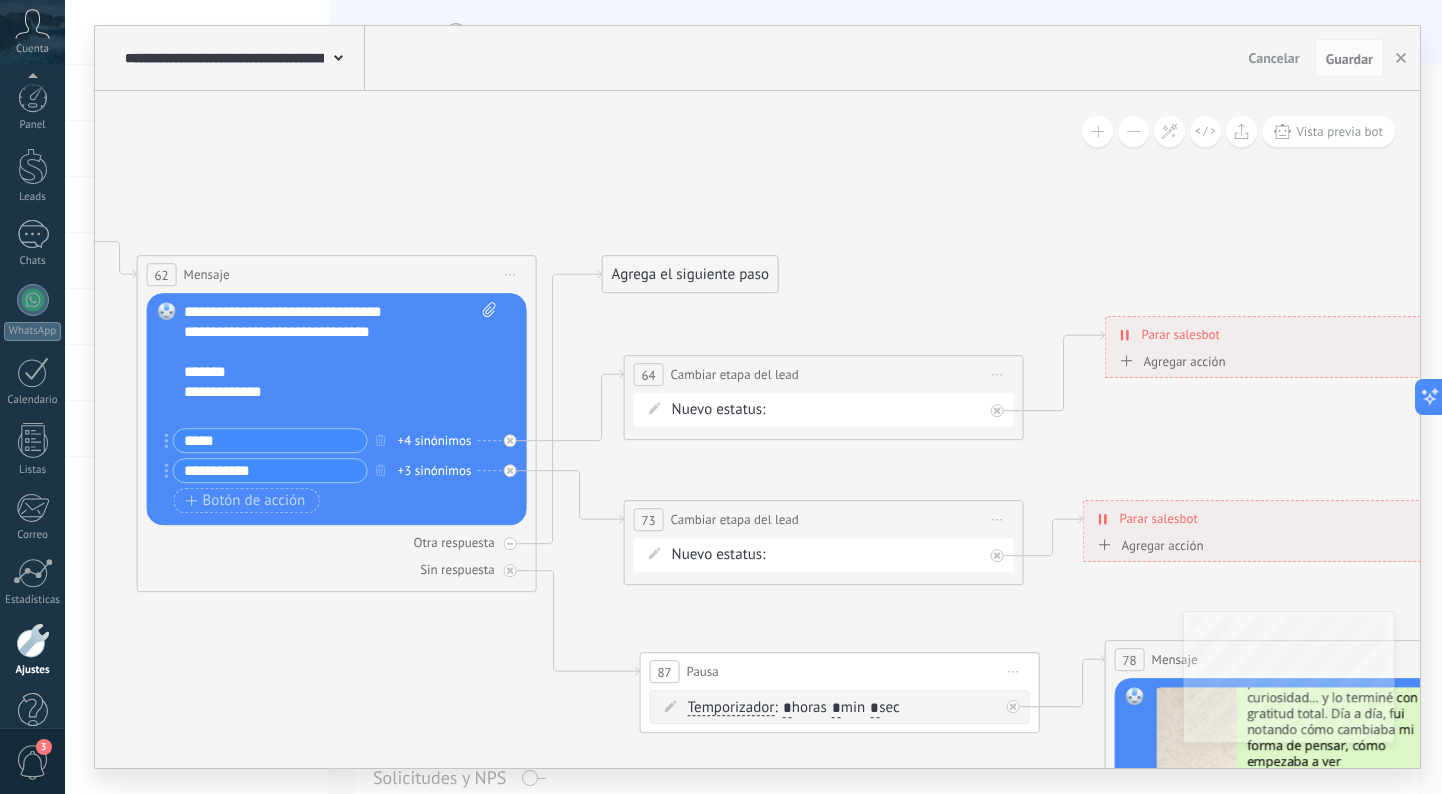 click 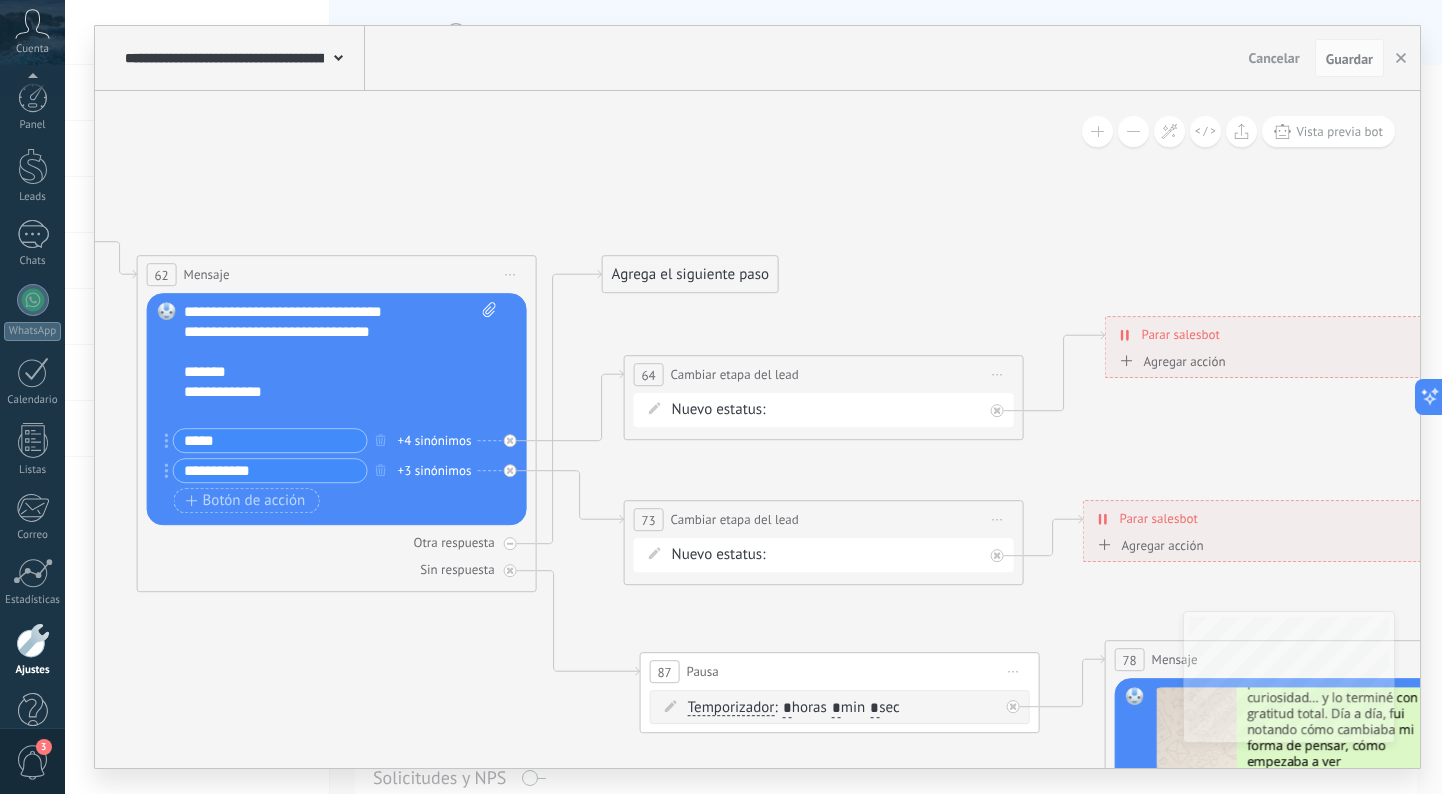 click 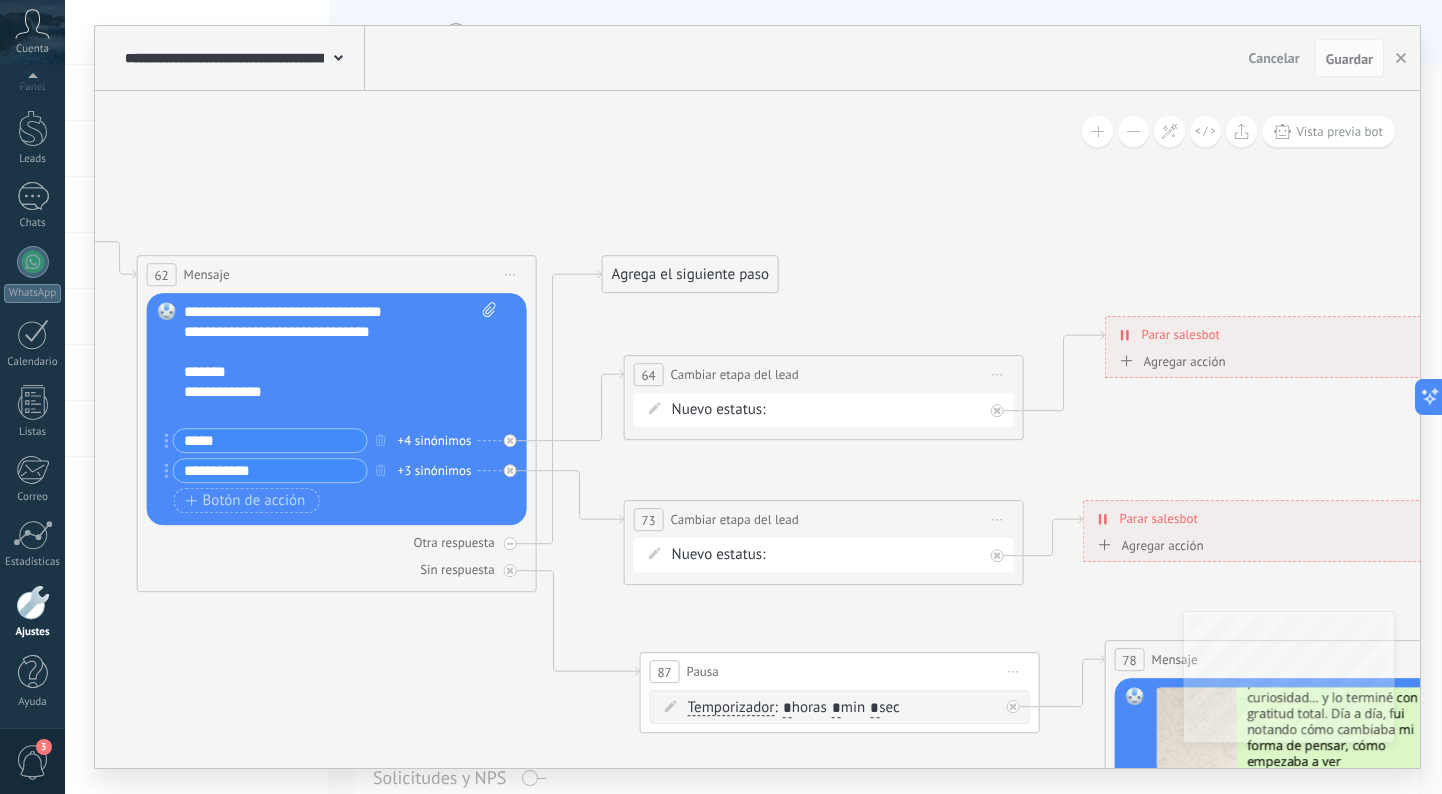 scroll, scrollTop: 0, scrollLeft: 0, axis: both 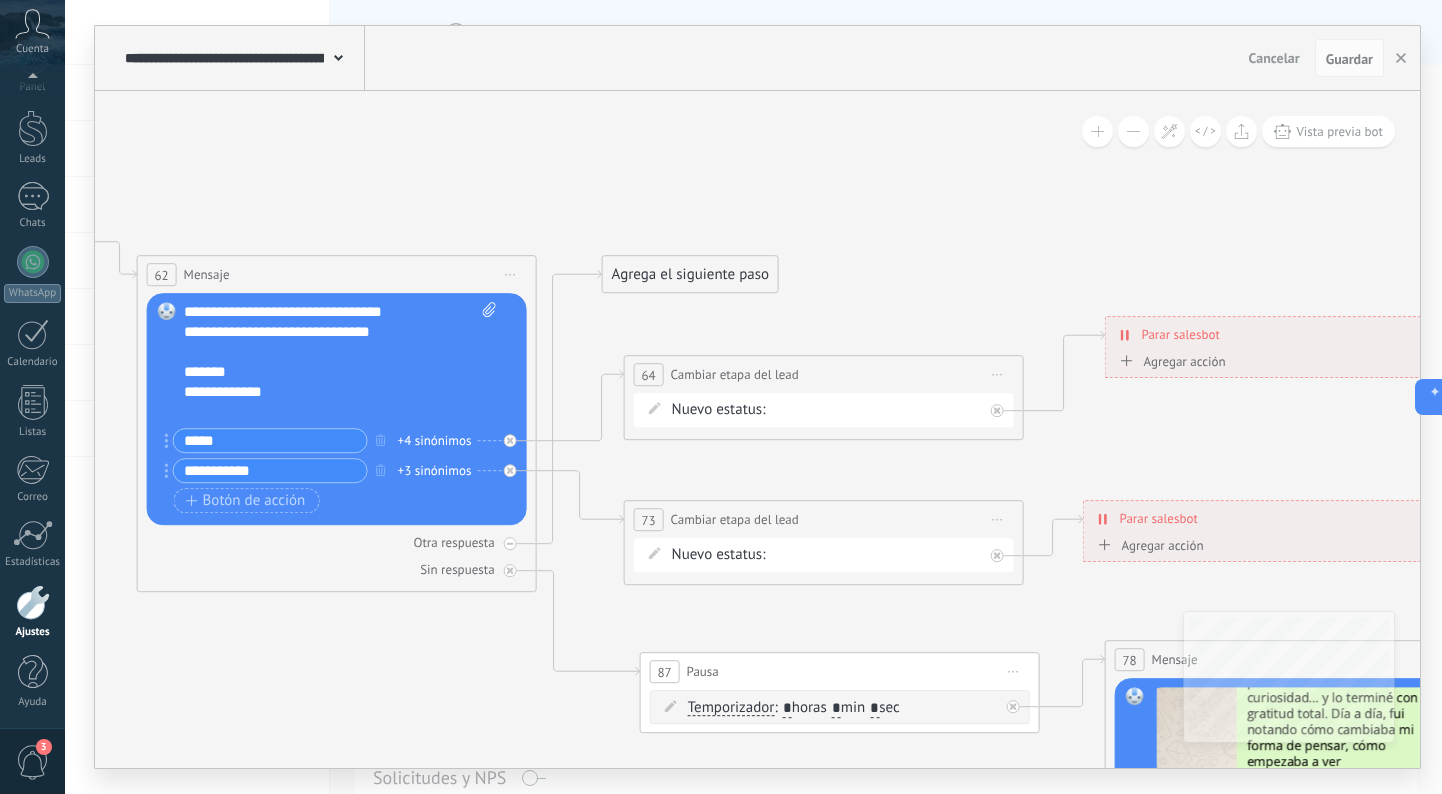 click 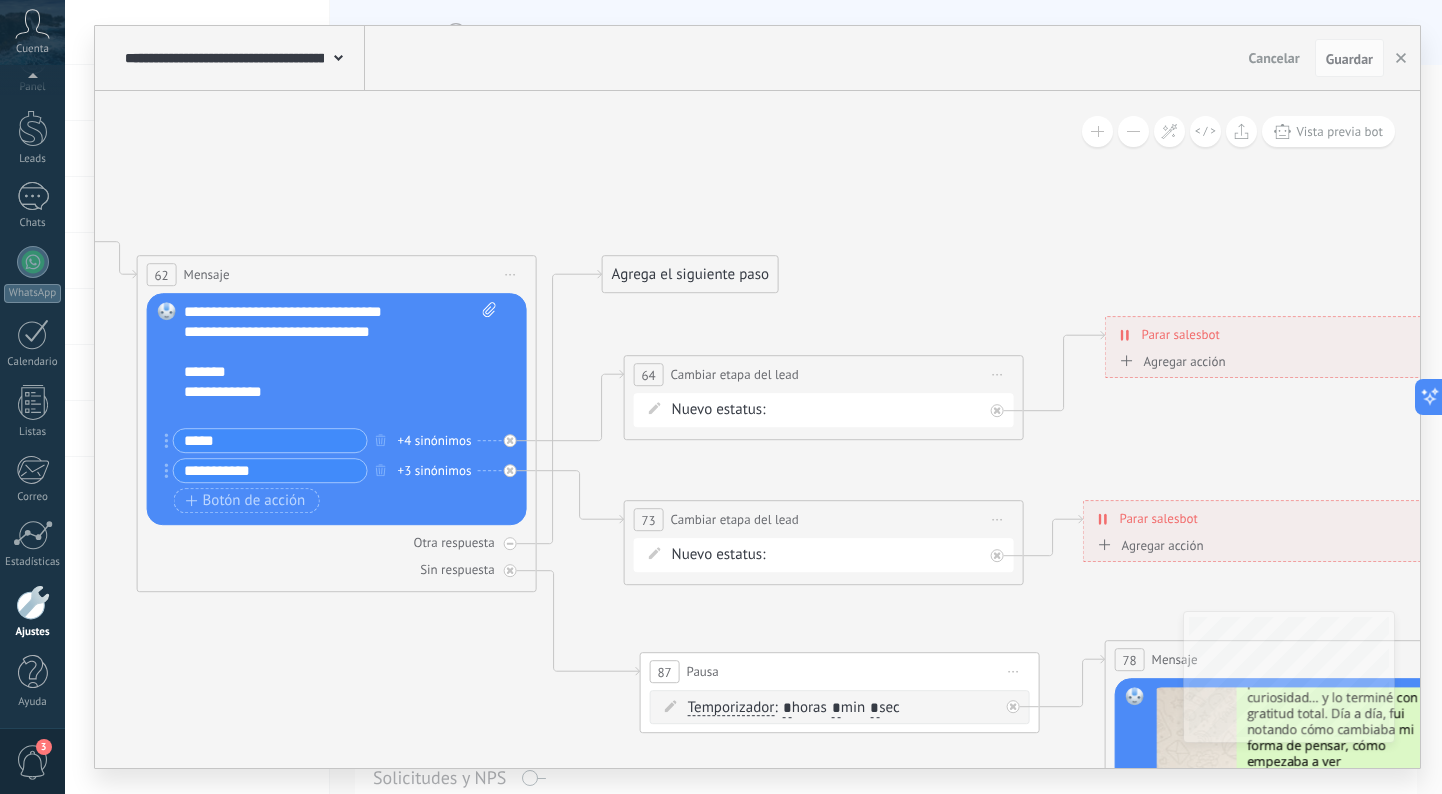 click 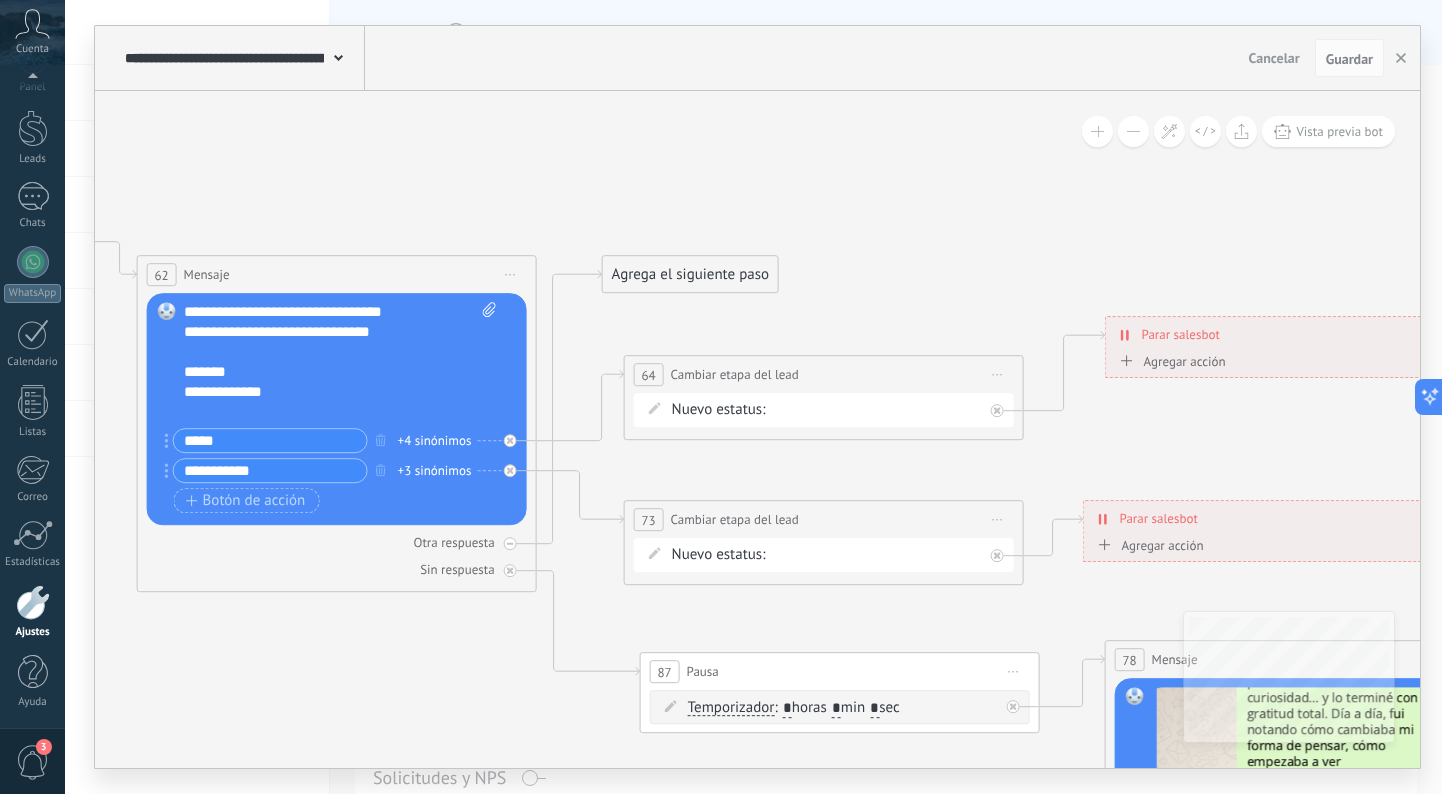 click 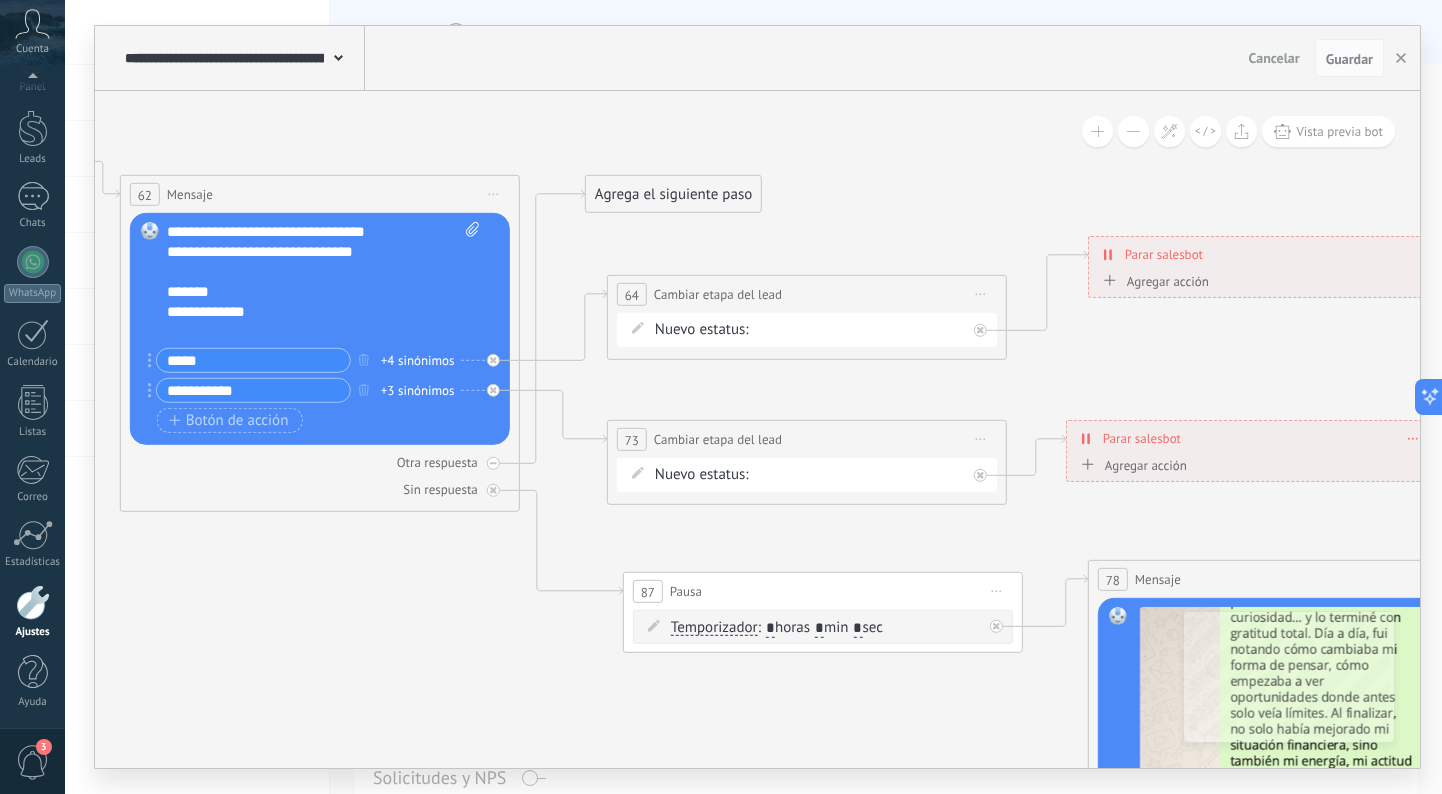 click 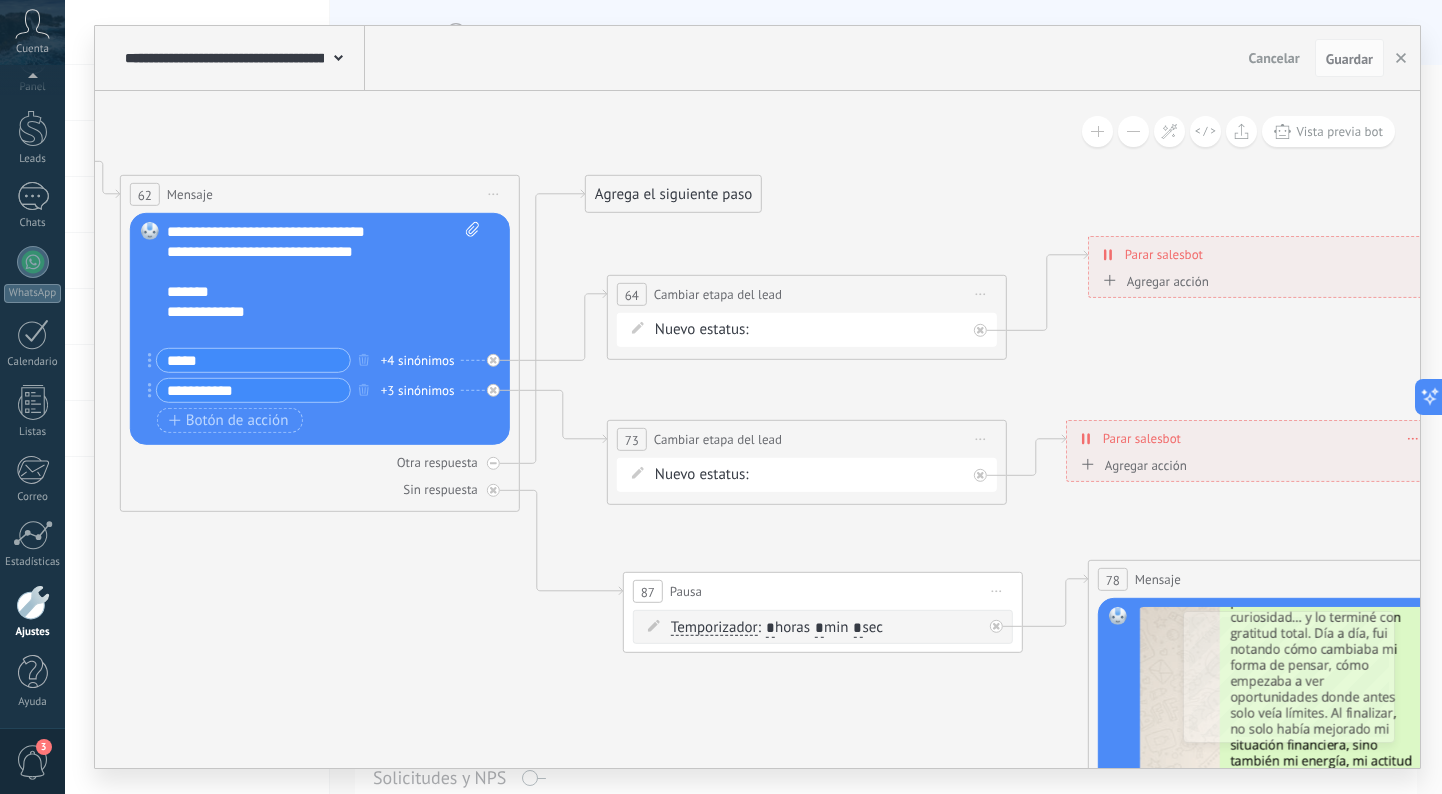 click 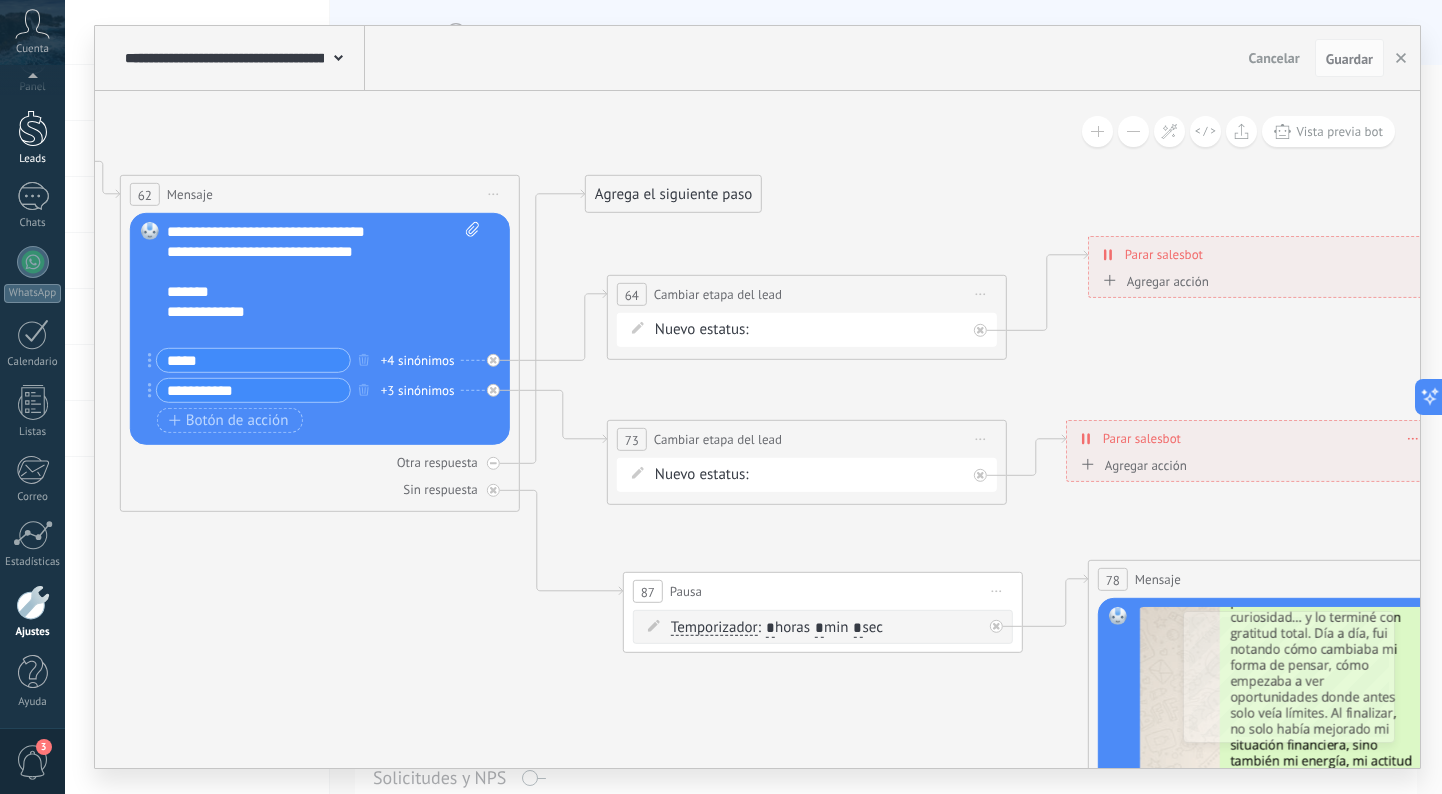 click on "Leads" at bounding box center [32, 138] 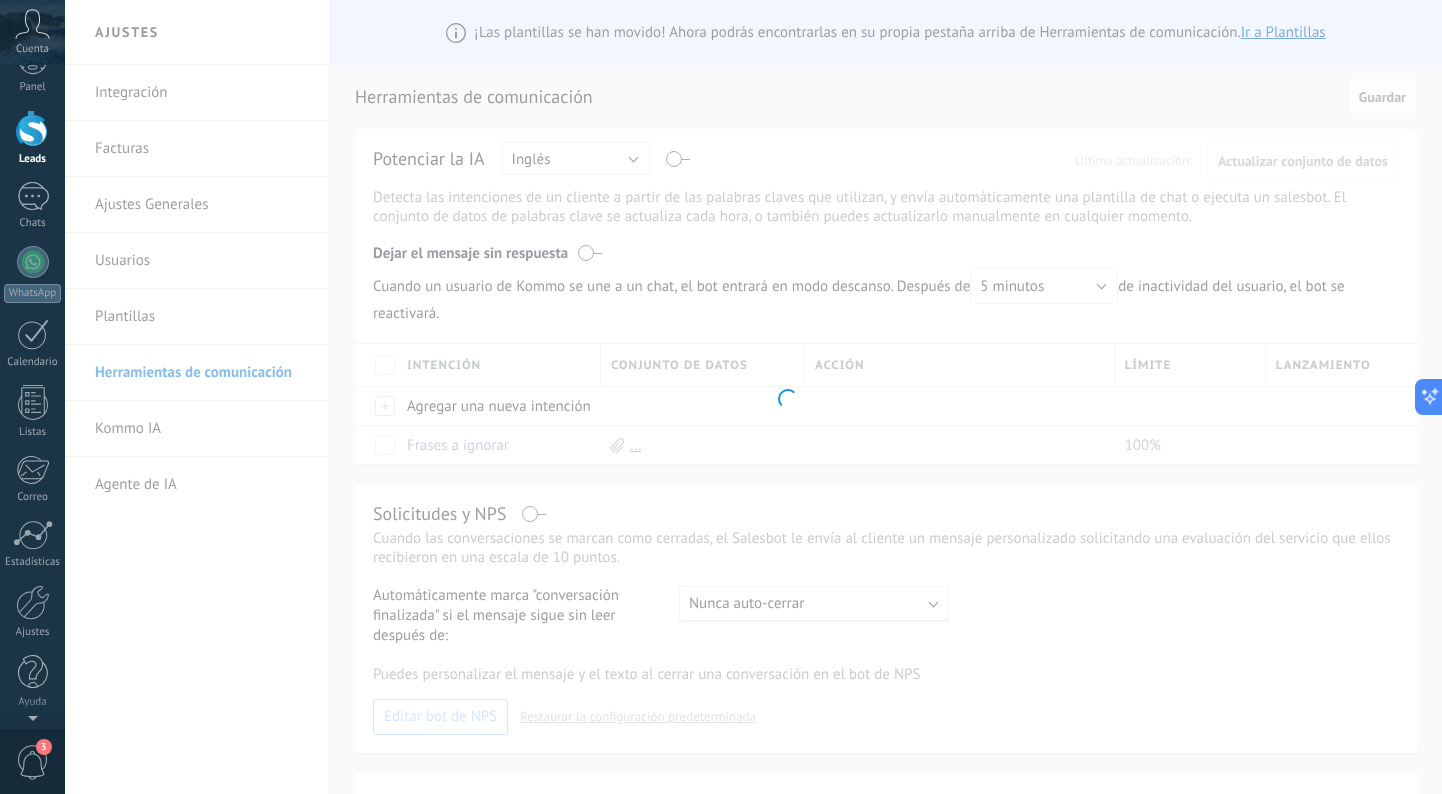 scroll, scrollTop: 0, scrollLeft: 0, axis: both 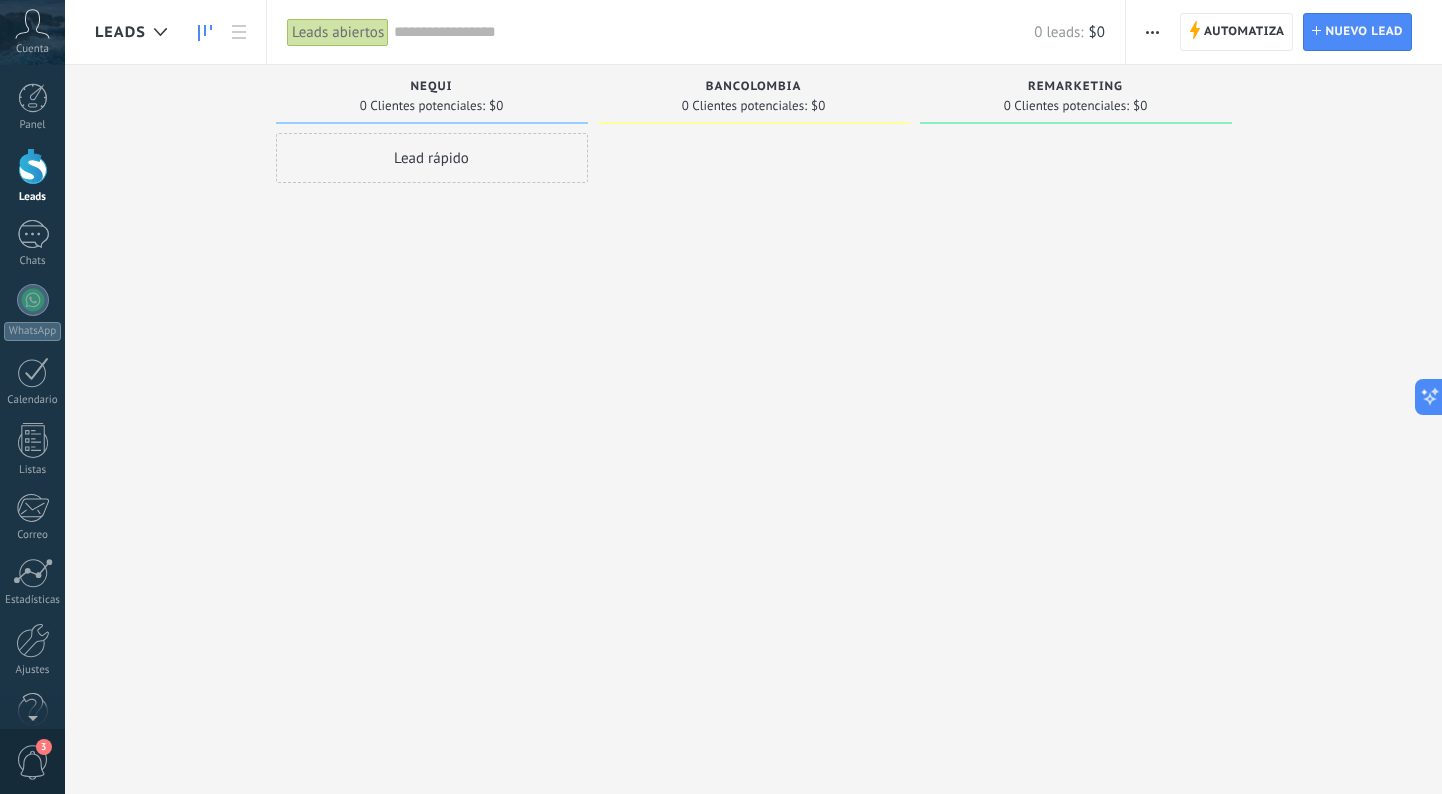 click at bounding box center [1152, 32] 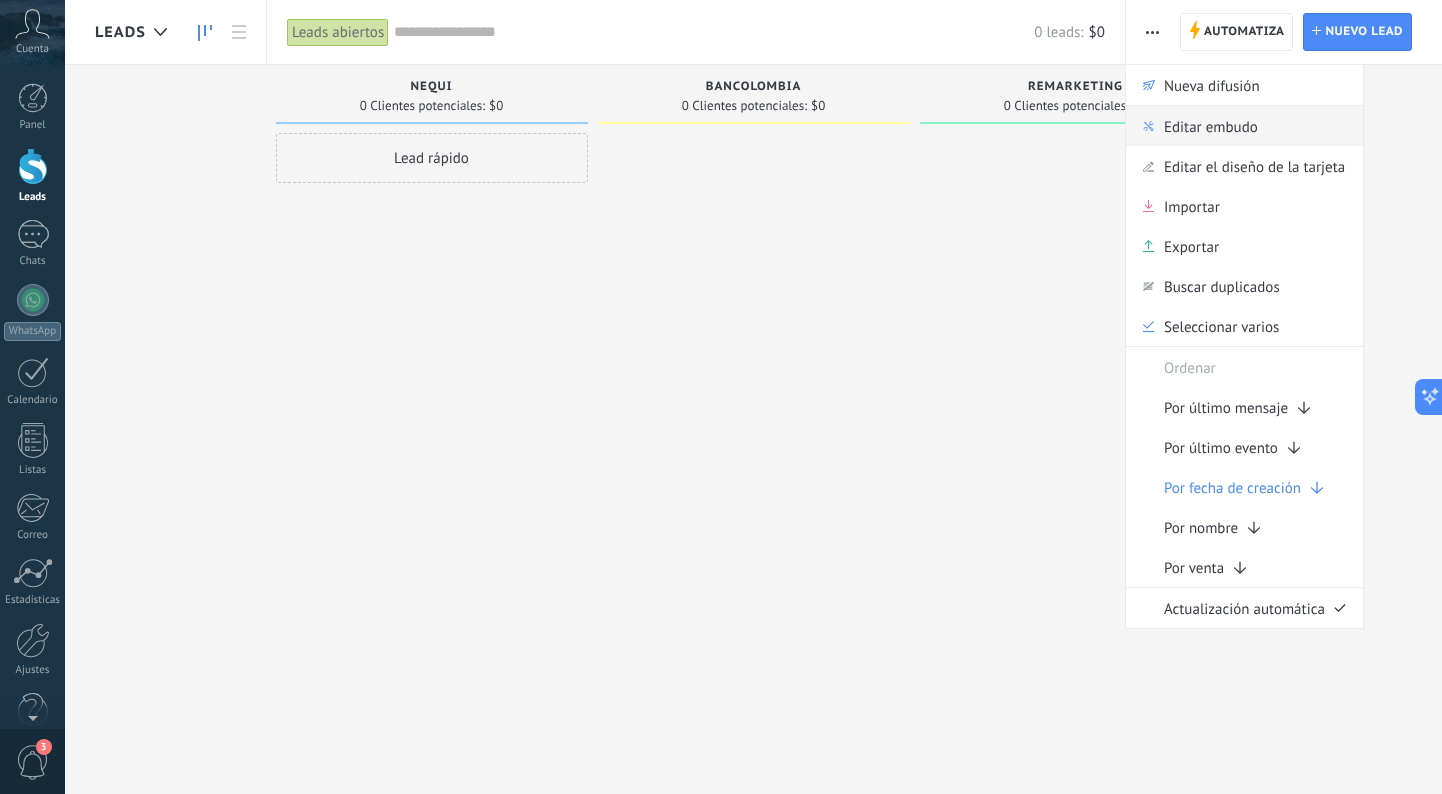 click on "Editar embudo" at bounding box center [1211, 126] 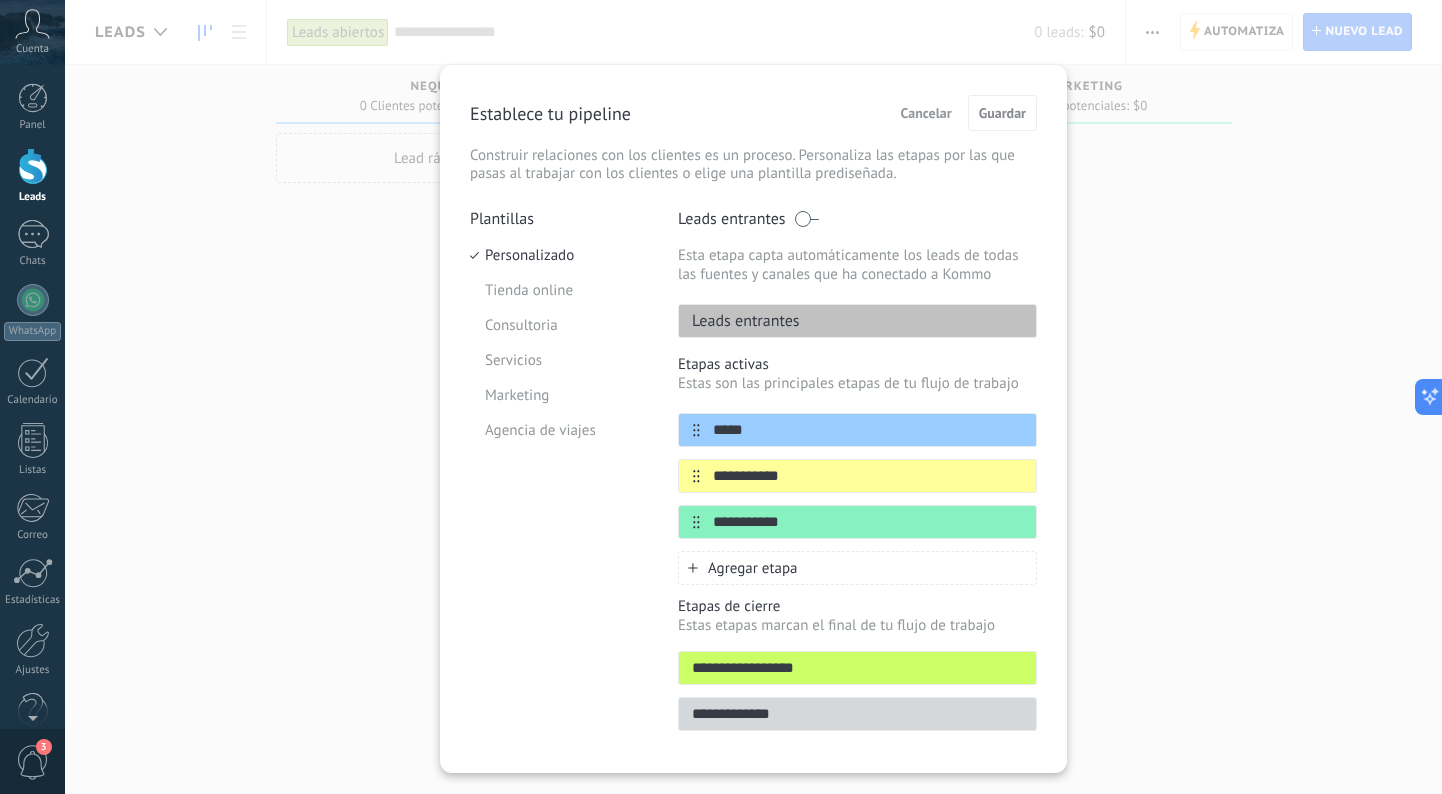click on "Cancelar" at bounding box center (926, 113) 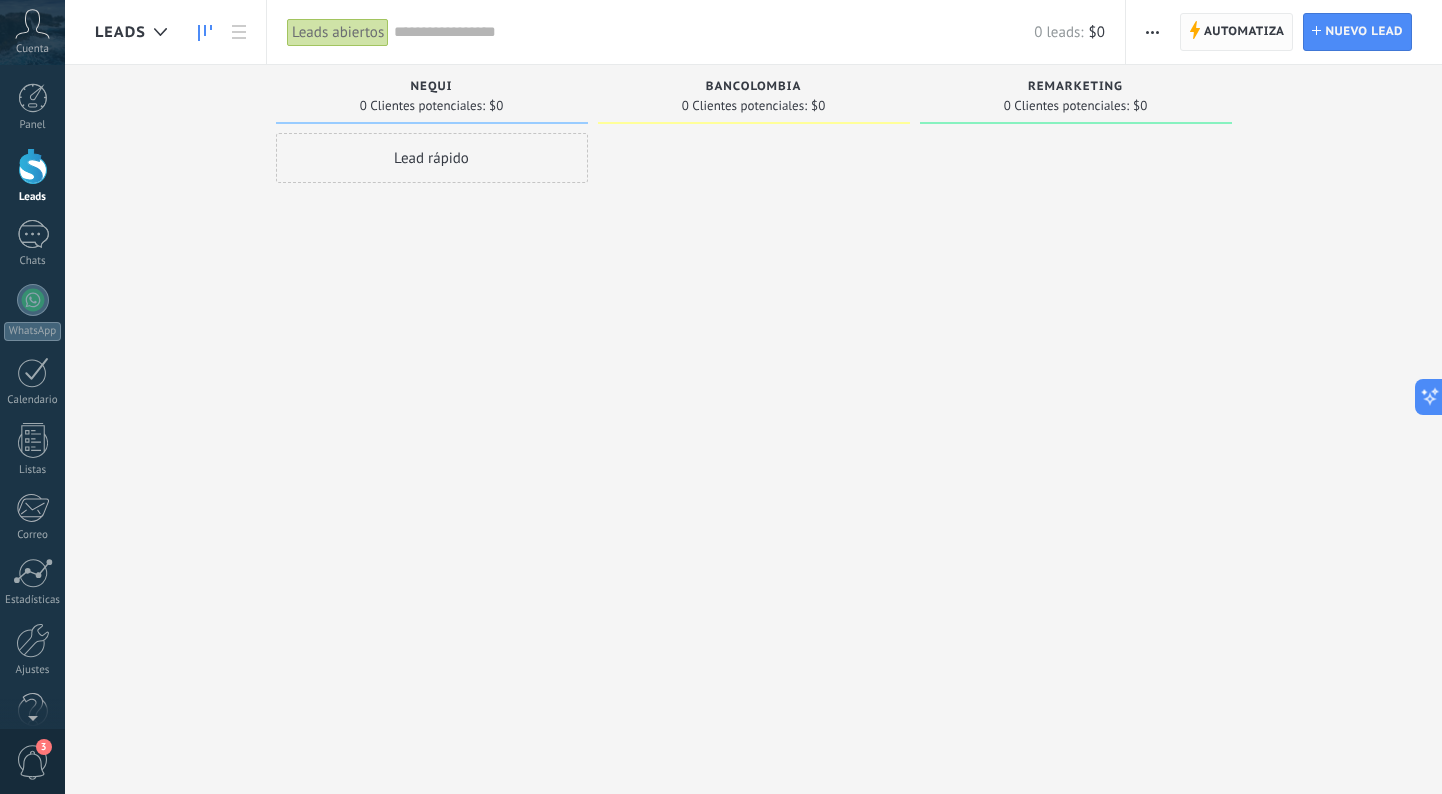 click on "Automatiza" at bounding box center (1244, 32) 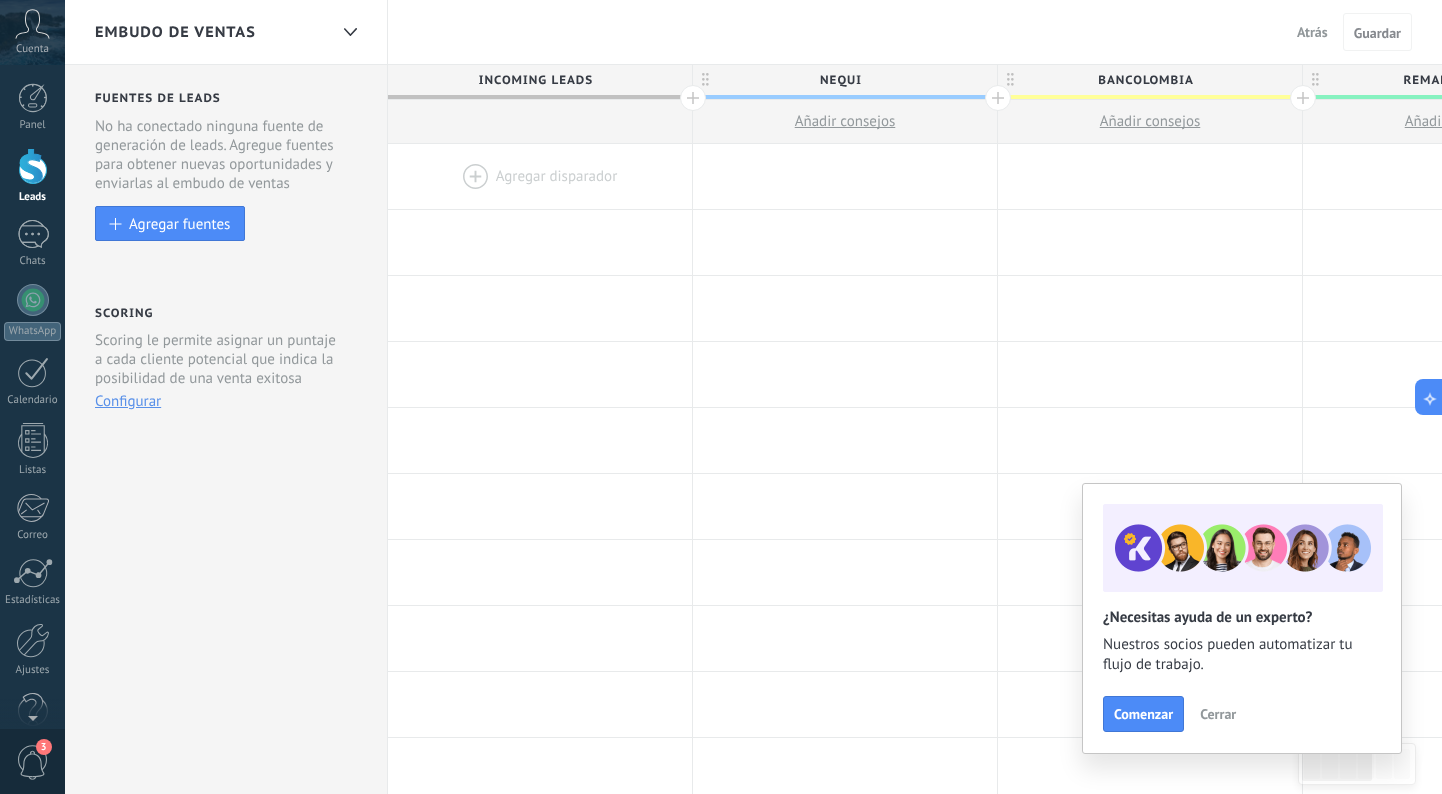 click at bounding box center (540, 176) 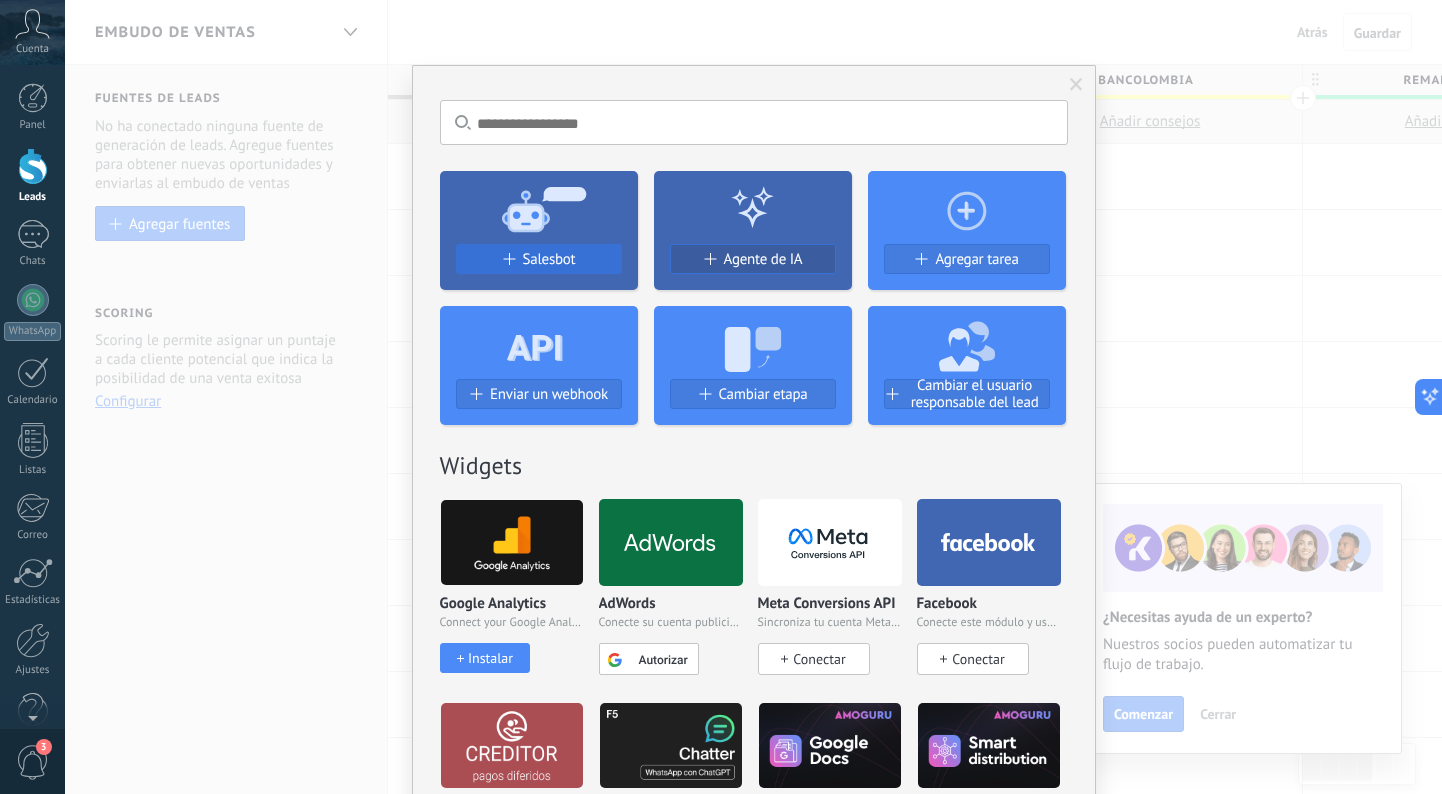 click on "Salesbot" at bounding box center [549, 259] 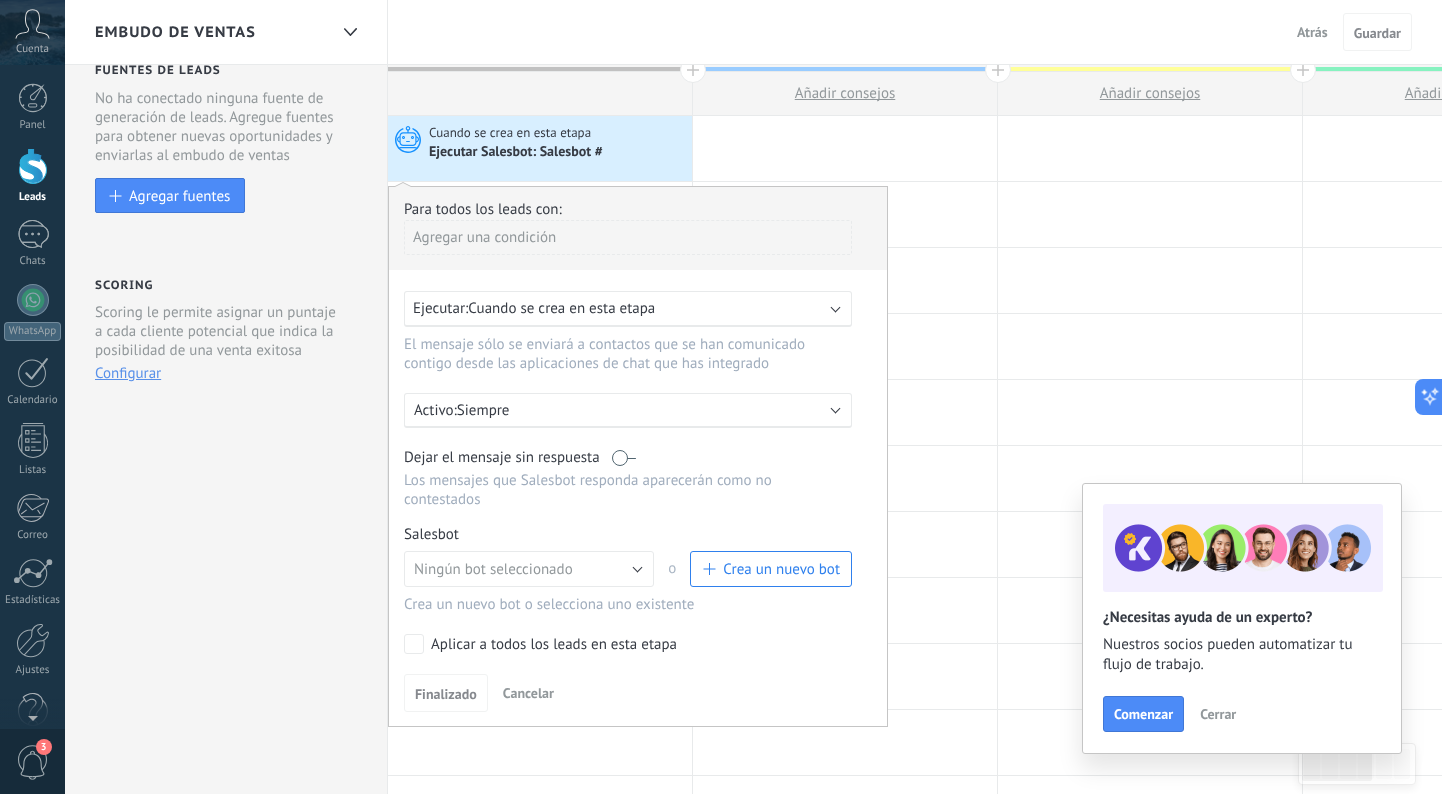 scroll, scrollTop: 48, scrollLeft: 0, axis: vertical 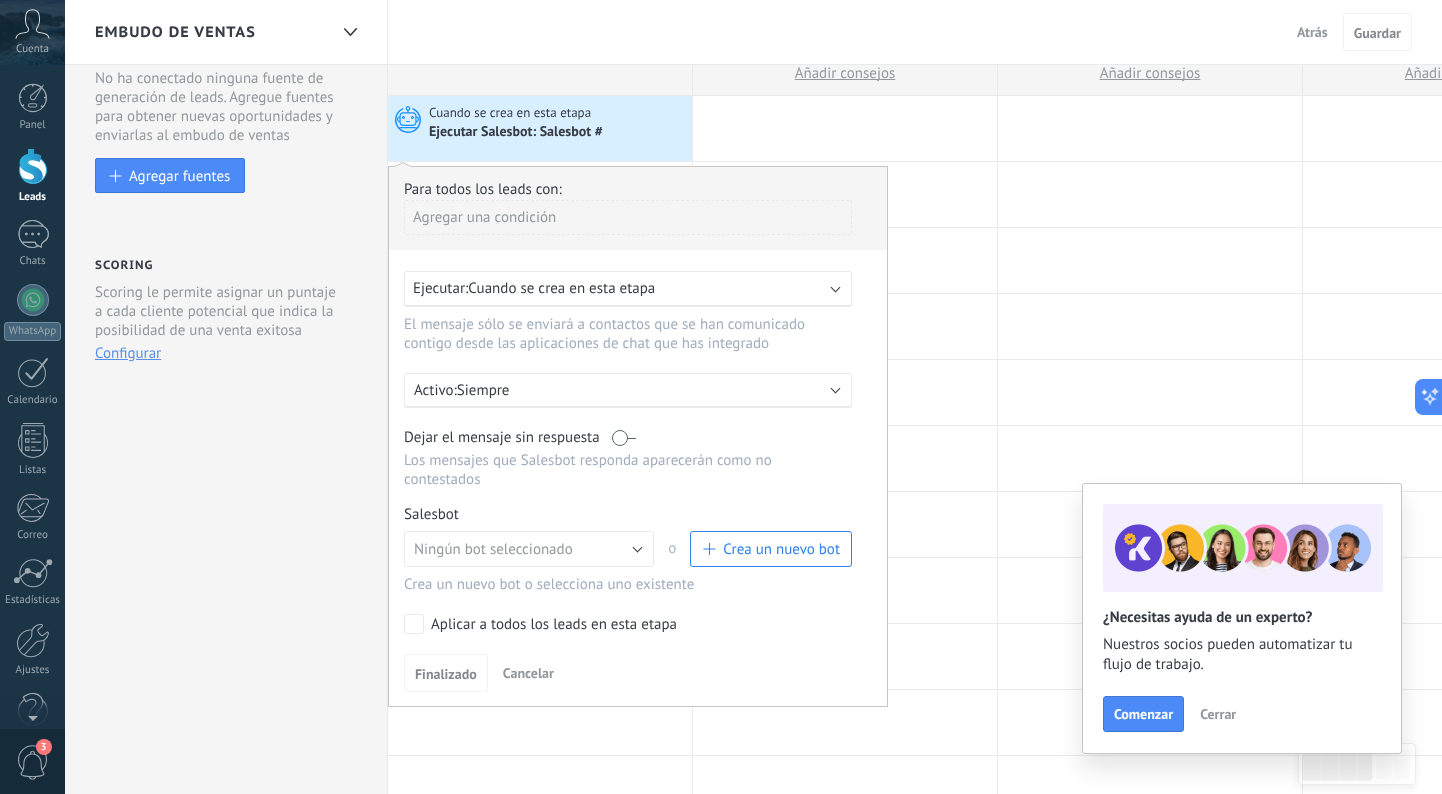 click on "Ningún bot seleccionado" at bounding box center [529, 549] 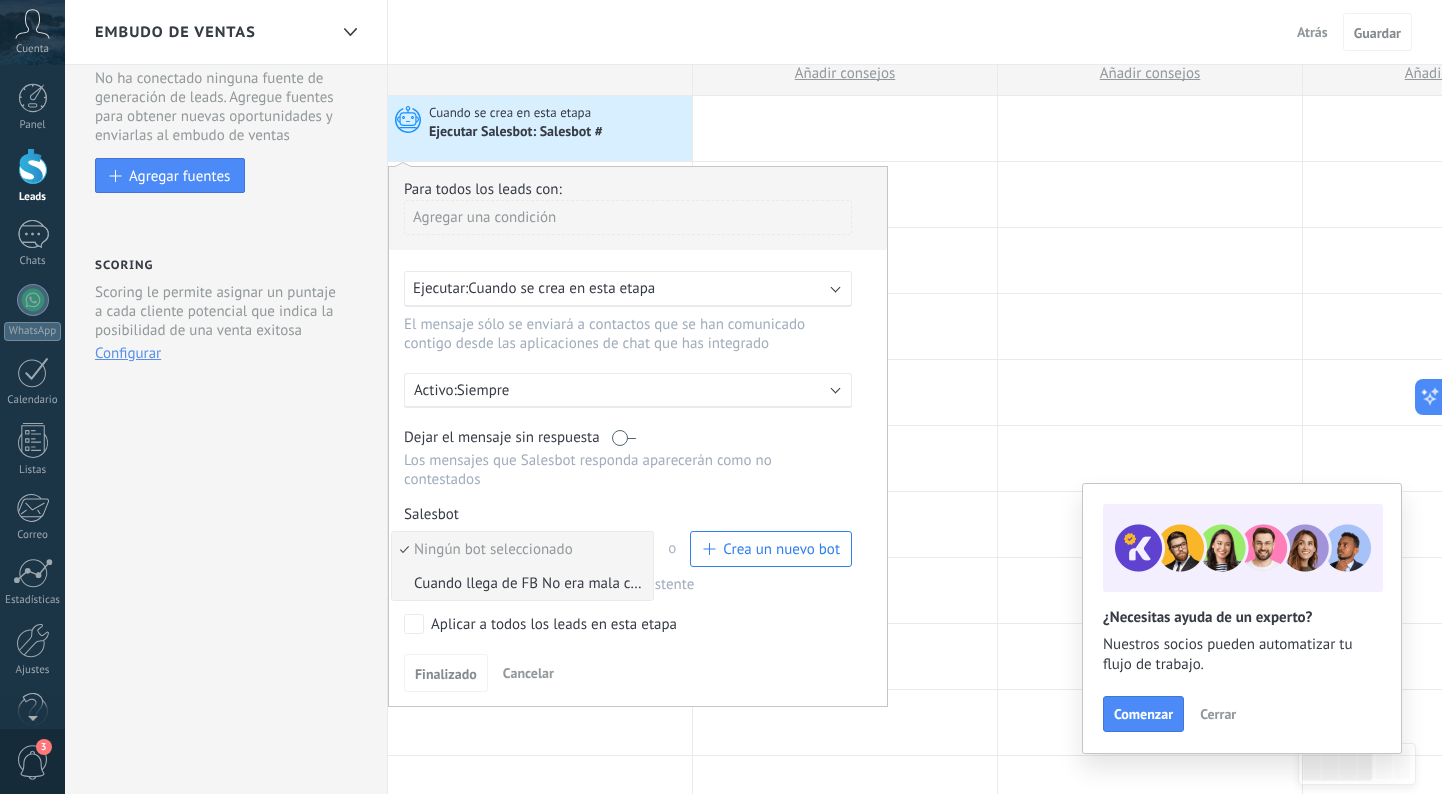 click on "Cuando llega de FB No era mala con el dinero..." at bounding box center [519, 583] 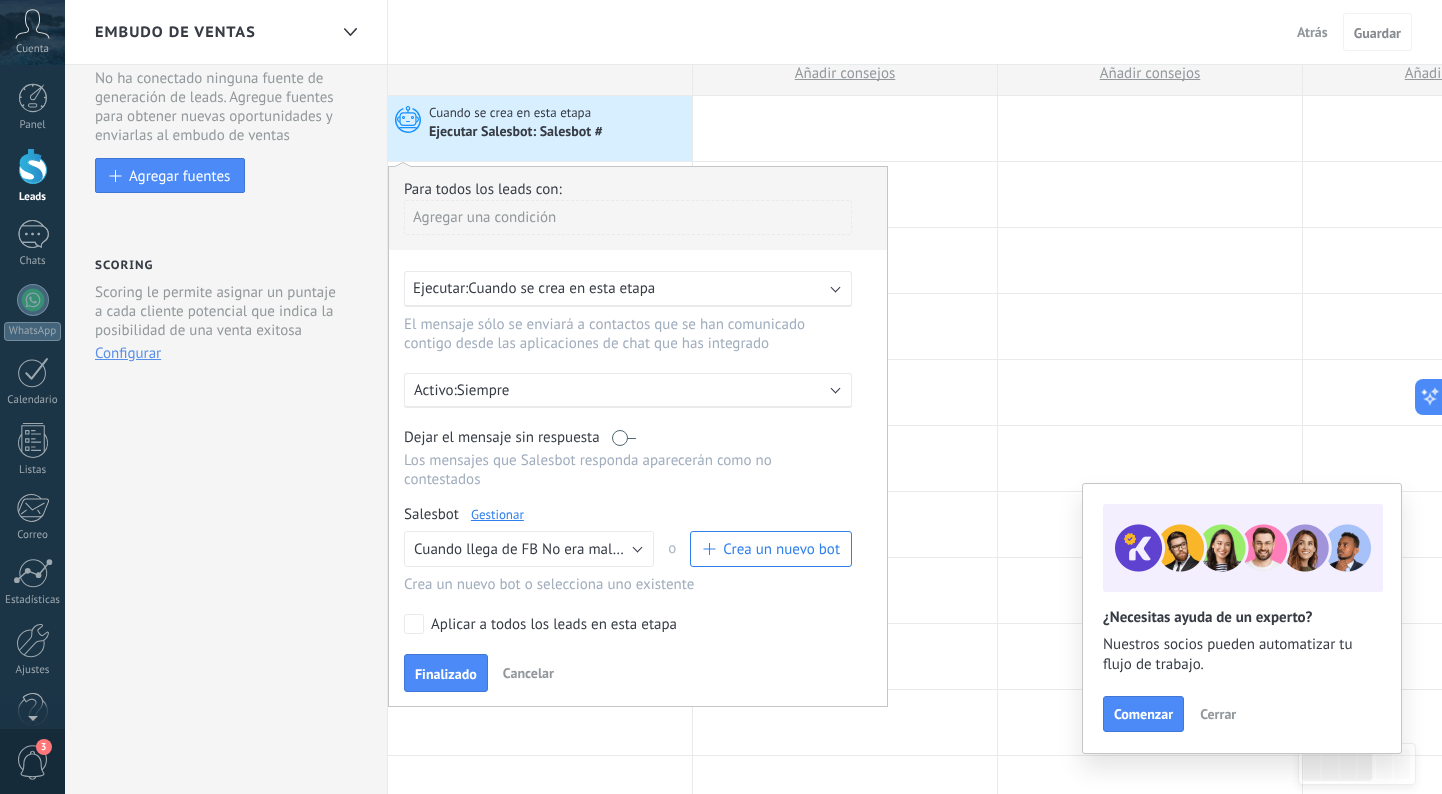 click on "Ejecutar:  Cuando se crea en esta etapa" at bounding box center [620, 288] 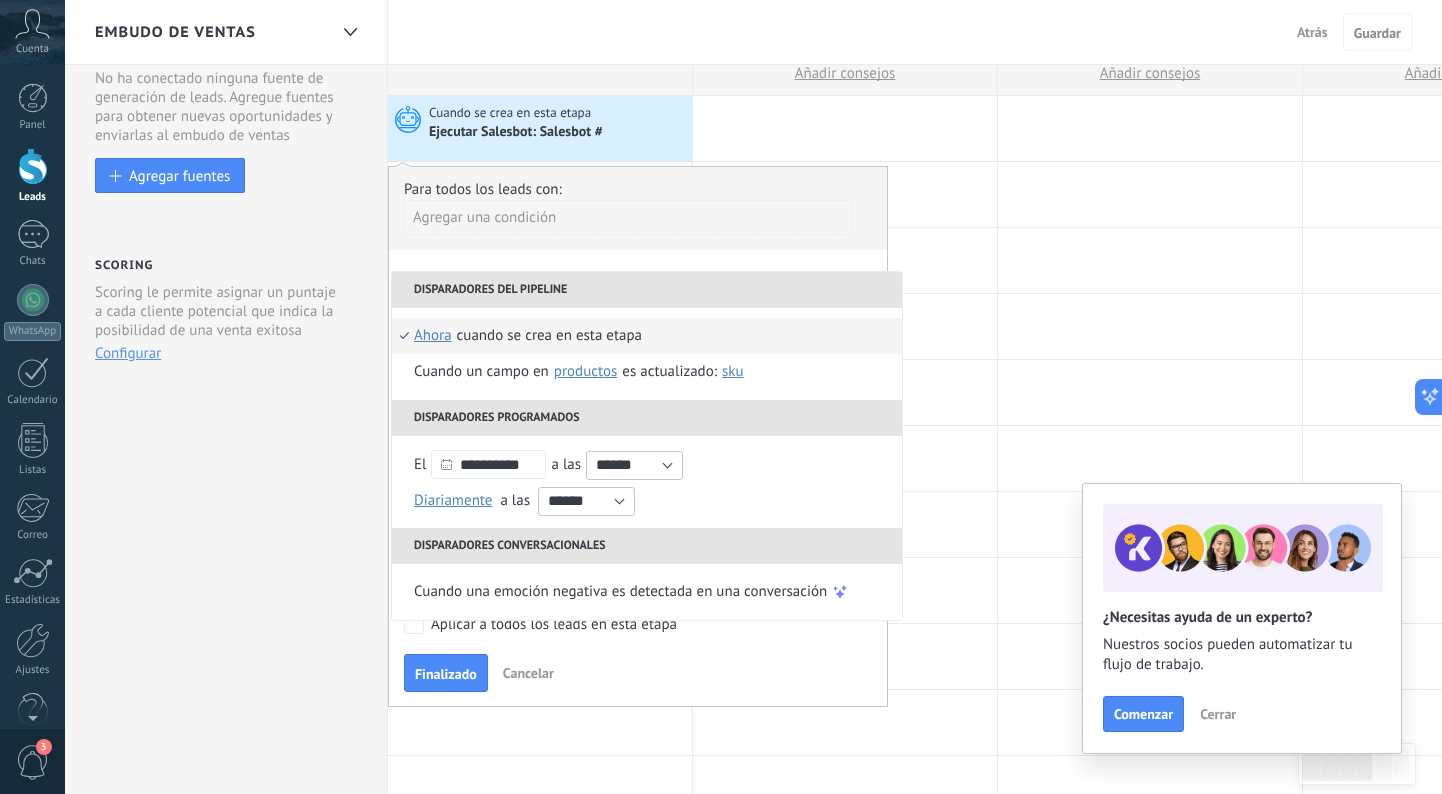click on "**********" at bounding box center [638, 436] 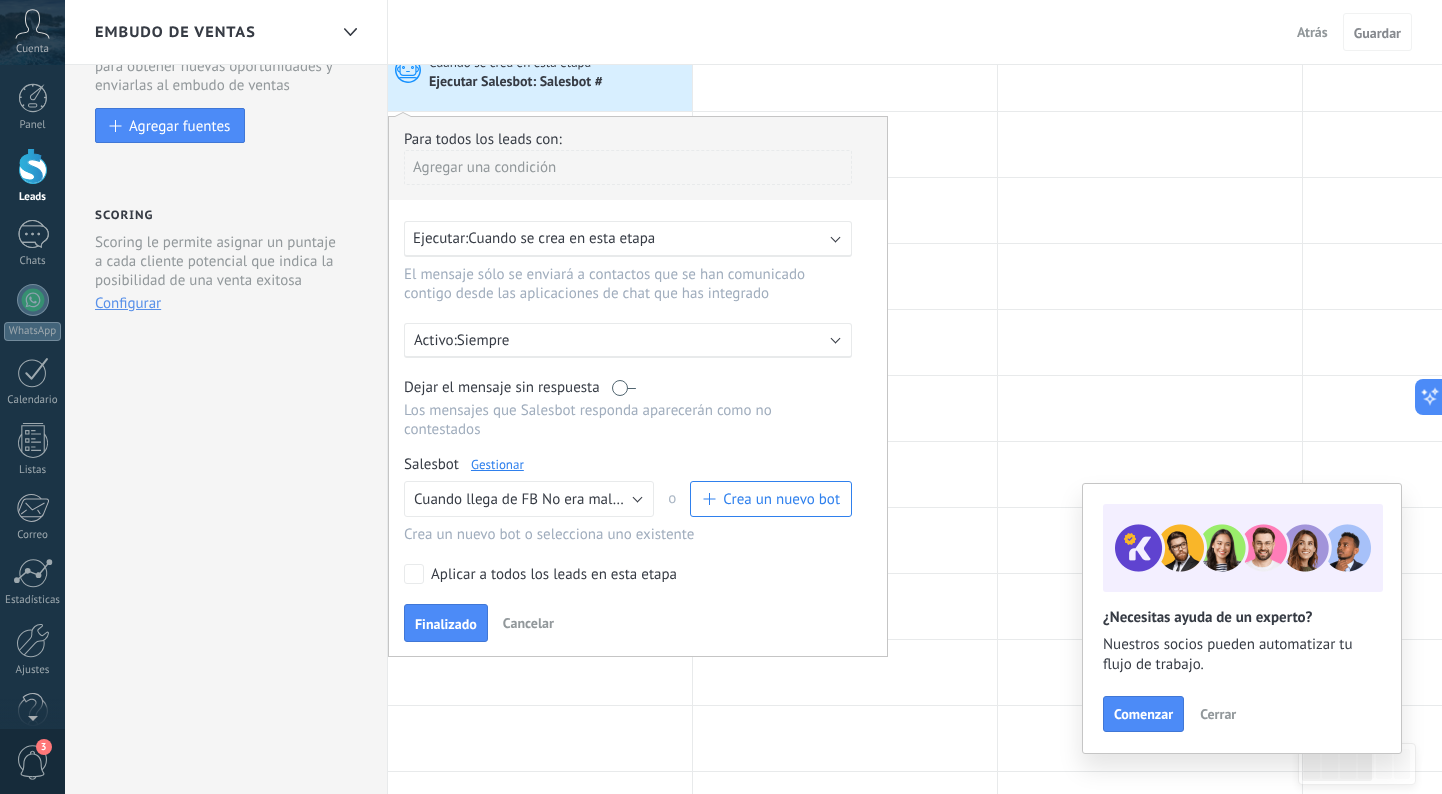 scroll, scrollTop: 110, scrollLeft: 0, axis: vertical 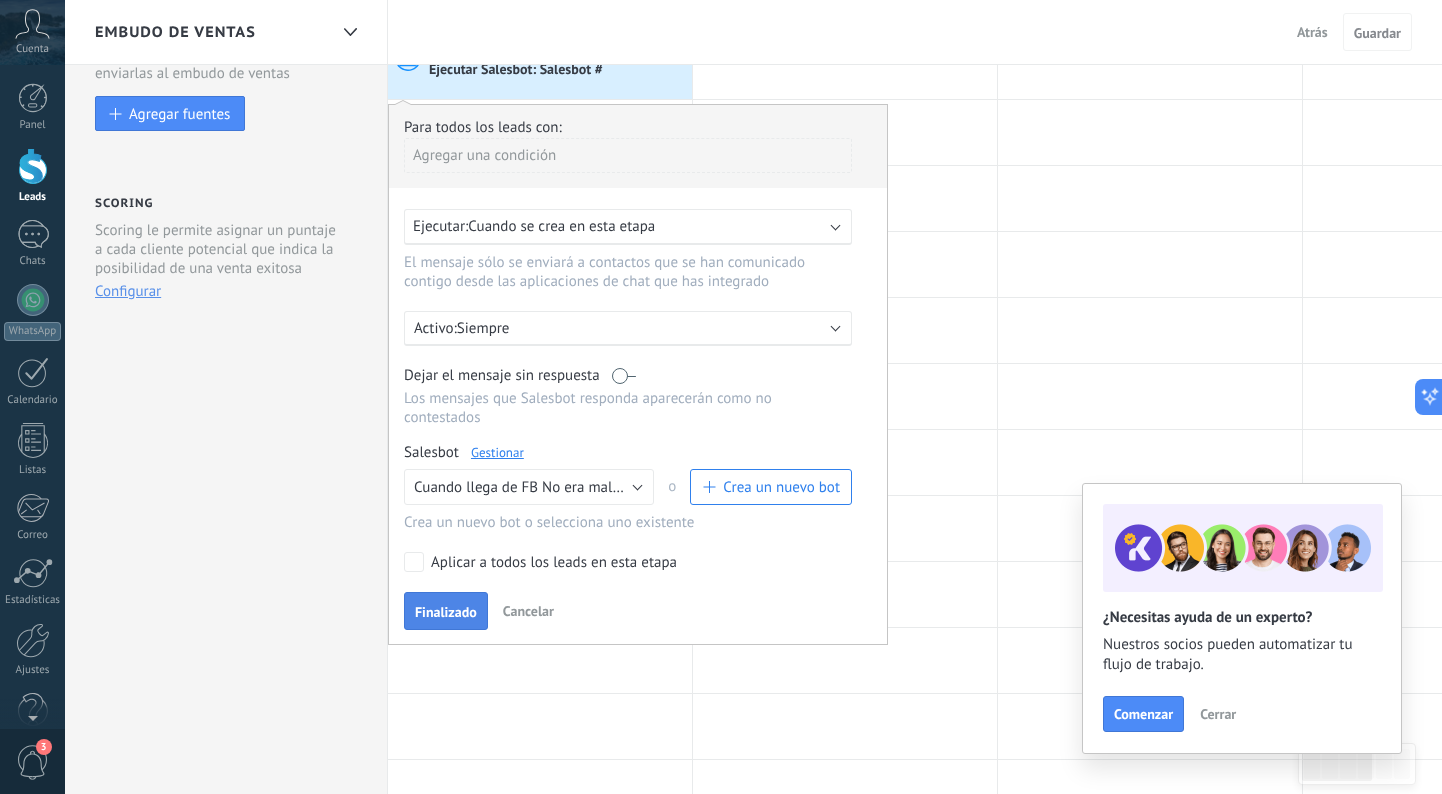 click on "Finalizado" at bounding box center (446, 612) 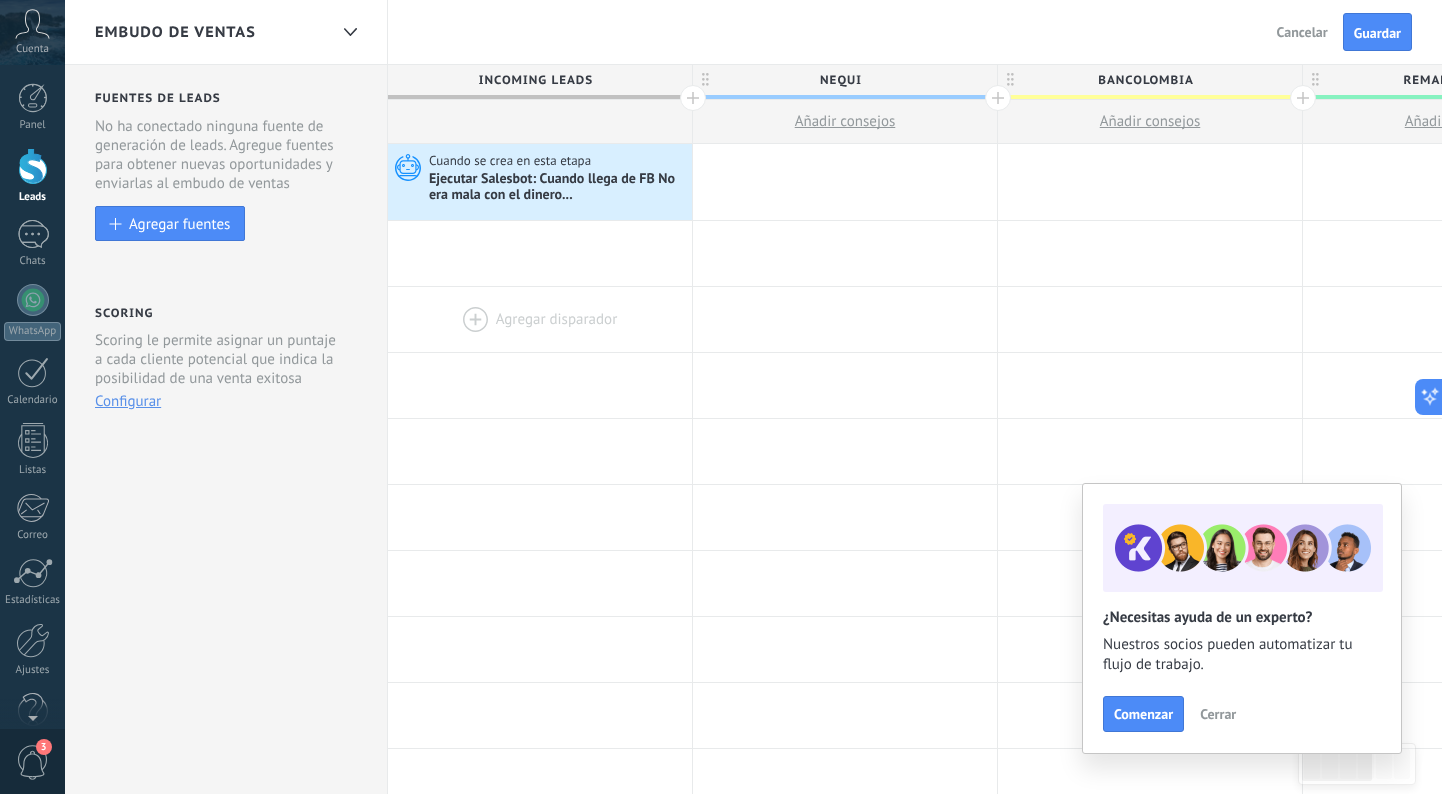 scroll, scrollTop: 0, scrollLeft: 0, axis: both 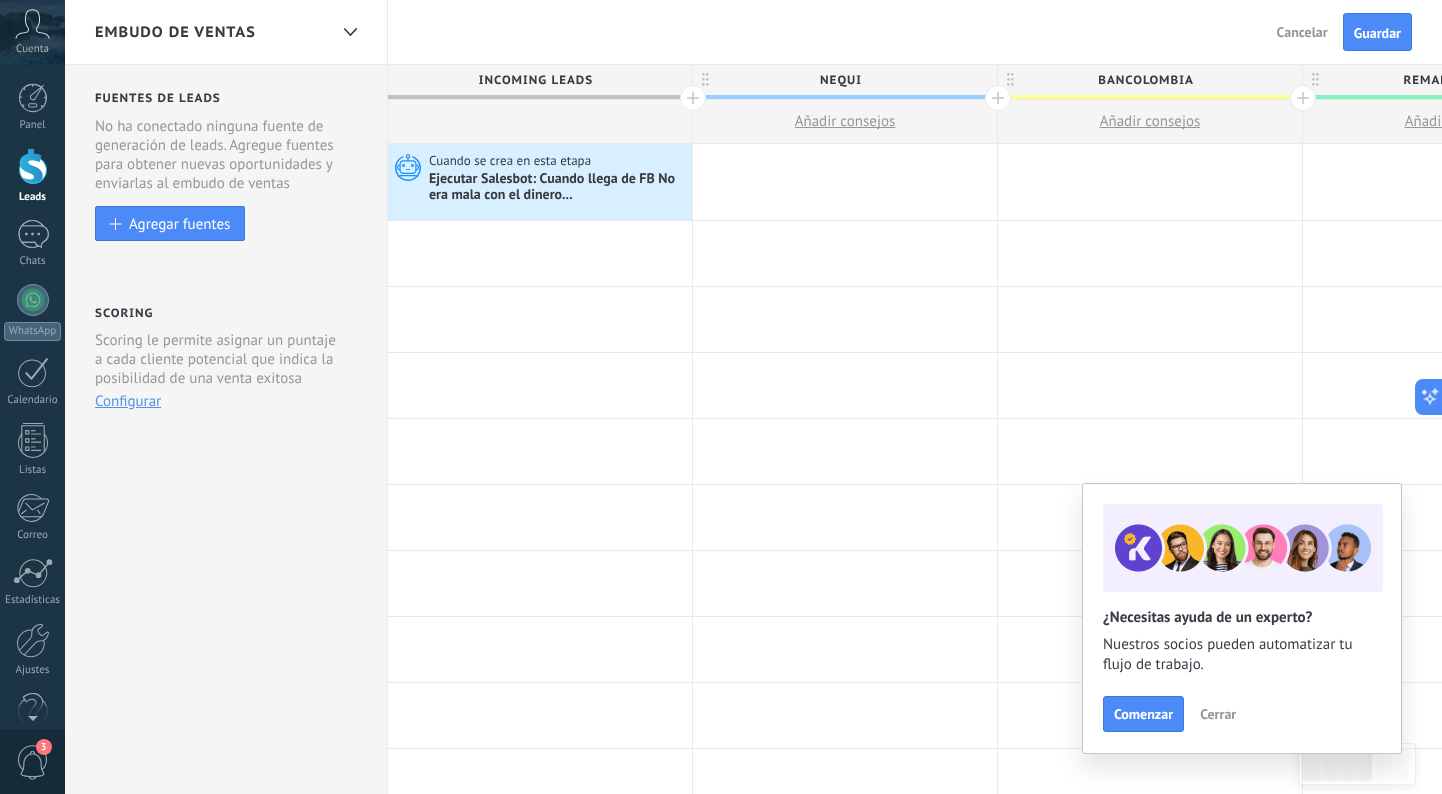 click on "Cerrar" at bounding box center [1218, 714] 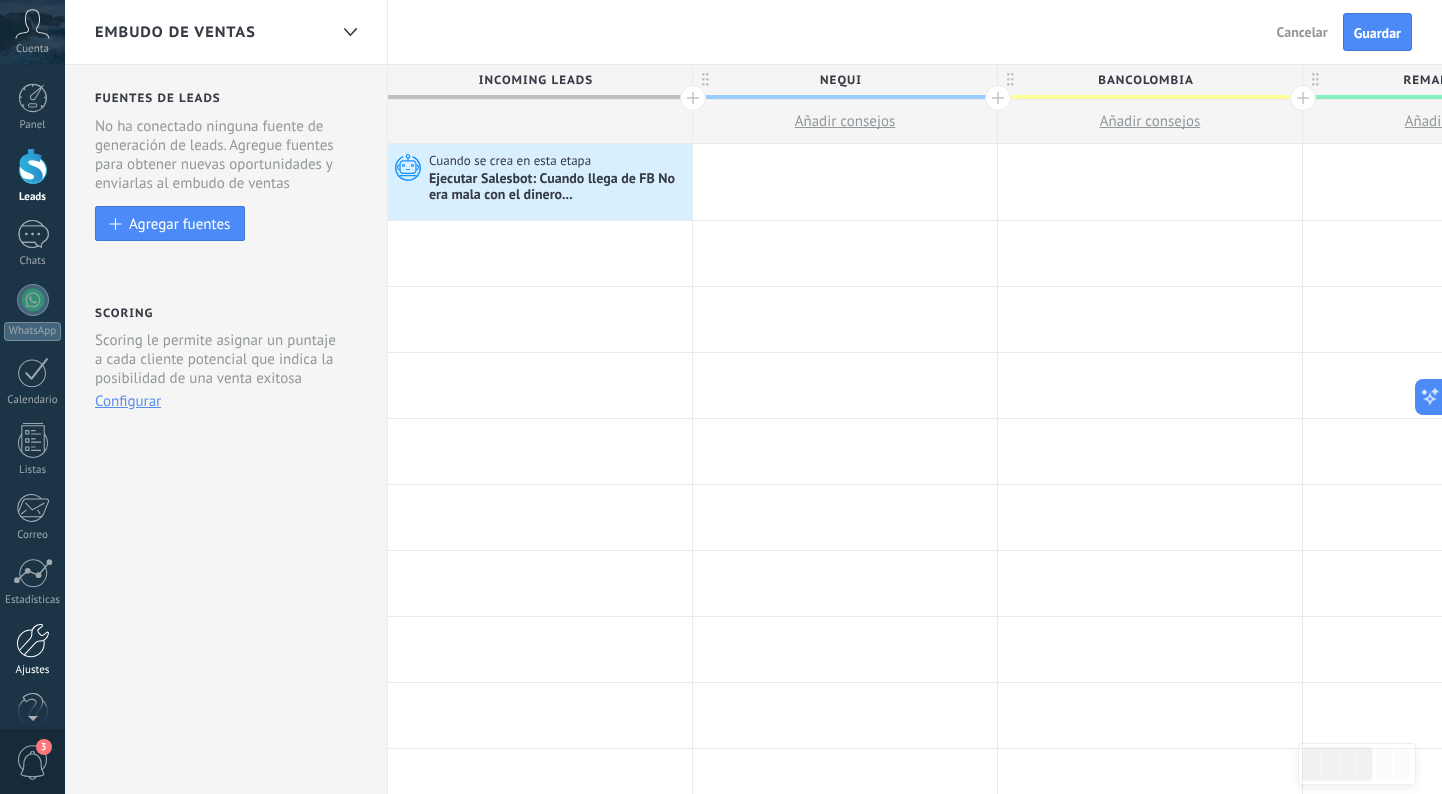 click at bounding box center [33, 640] 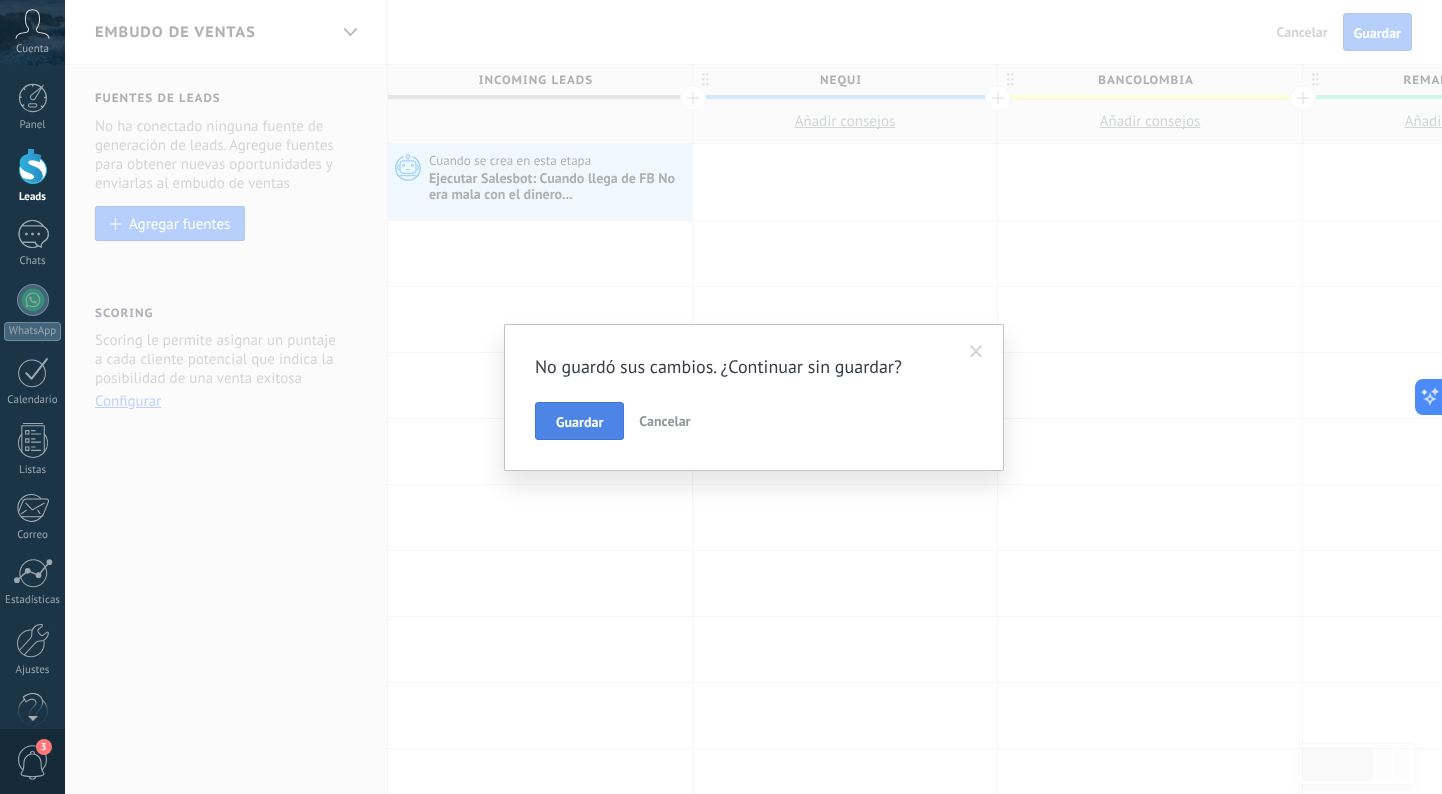 click on "Guardar" at bounding box center [579, 422] 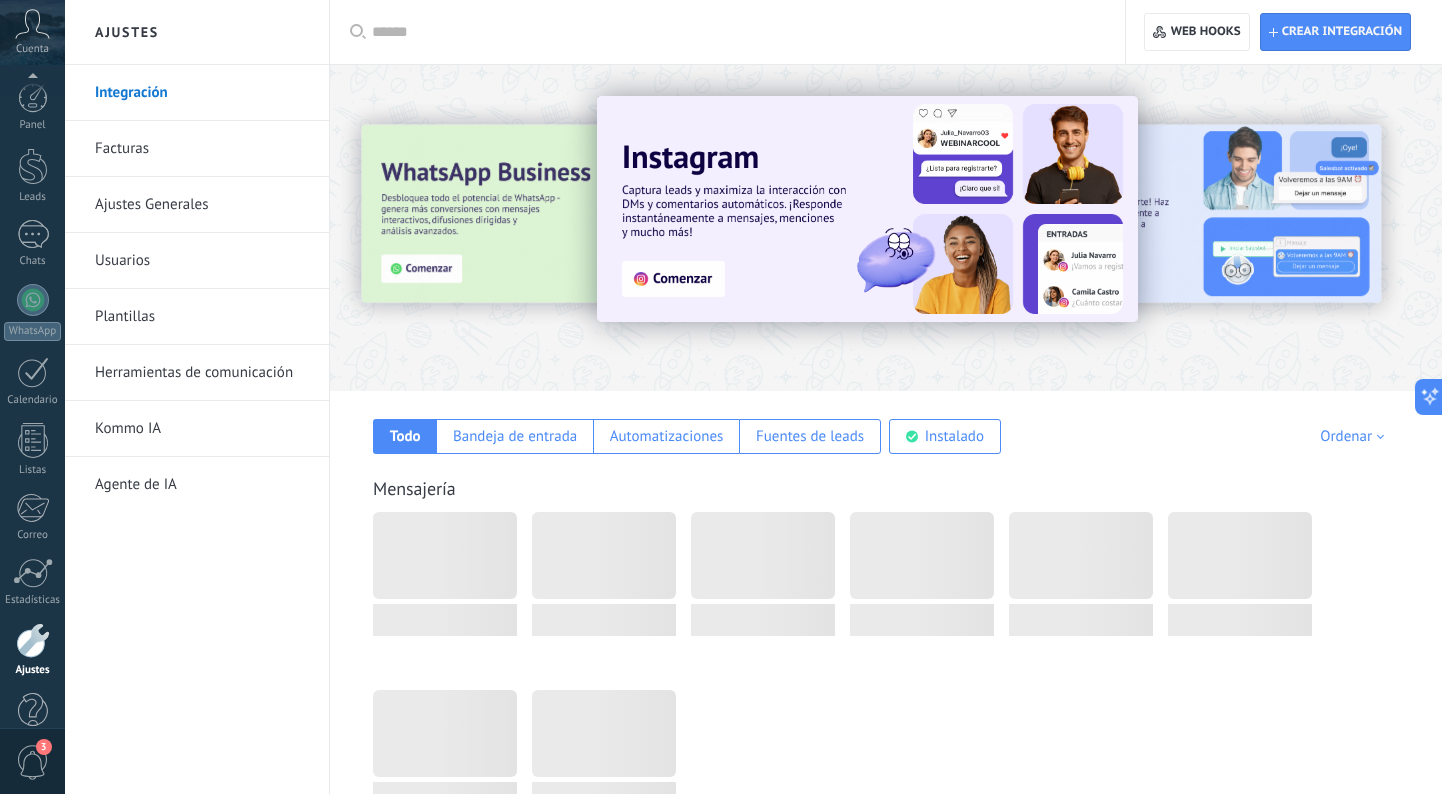 scroll, scrollTop: 38, scrollLeft: 0, axis: vertical 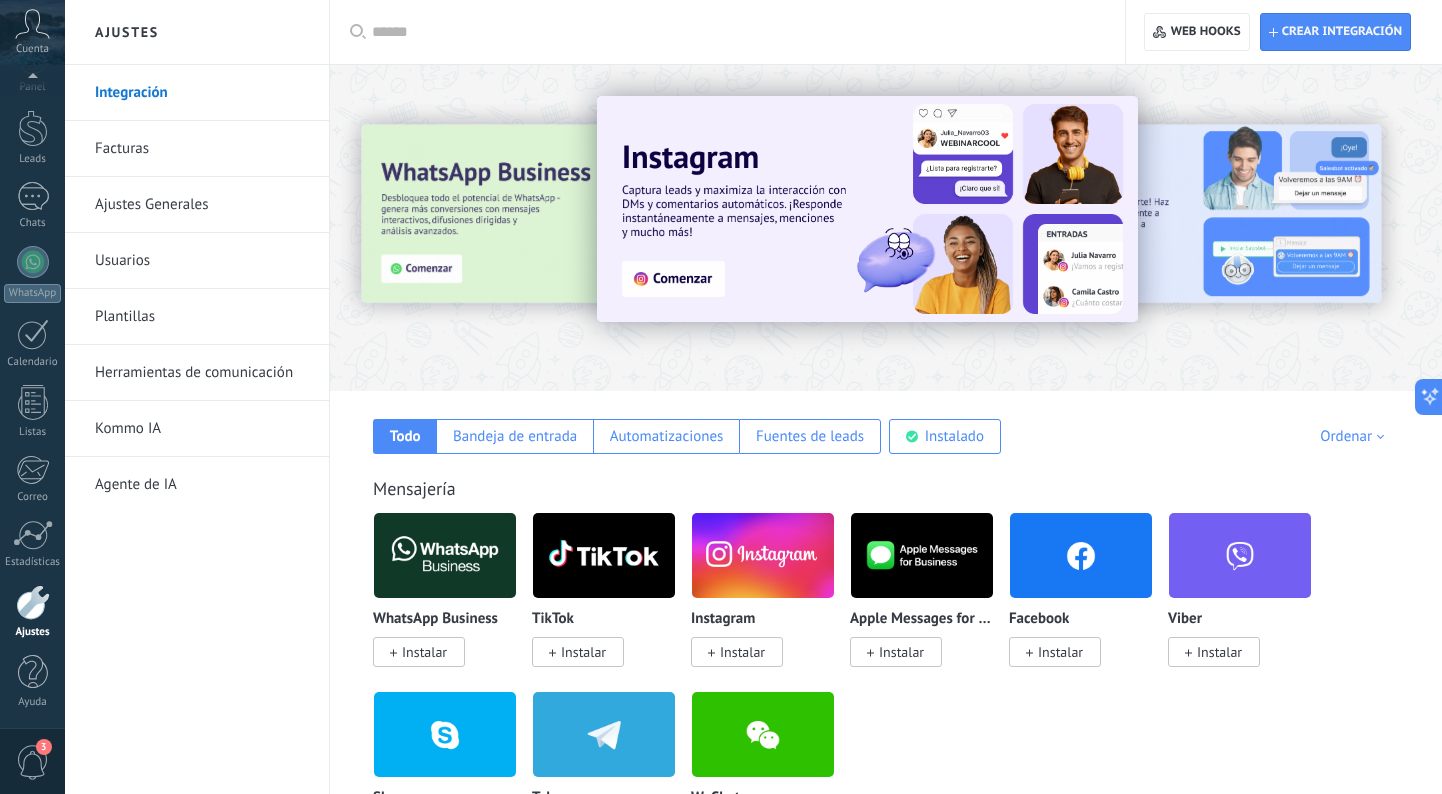 click on "Herramientas de comunicación" at bounding box center (202, 373) 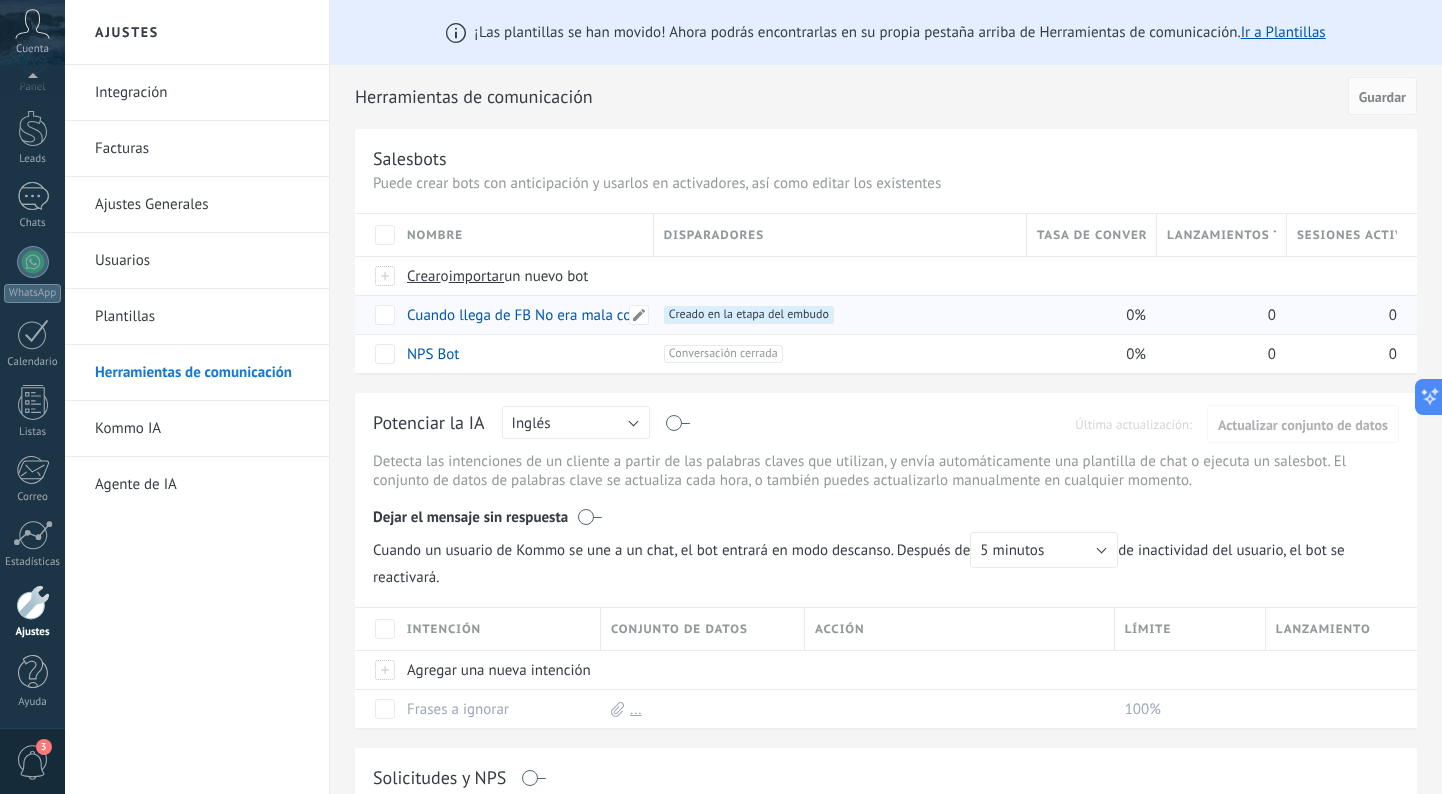 click on "Cuando llega de FB No era mala con el dinero..." at bounding box center (559, 315) 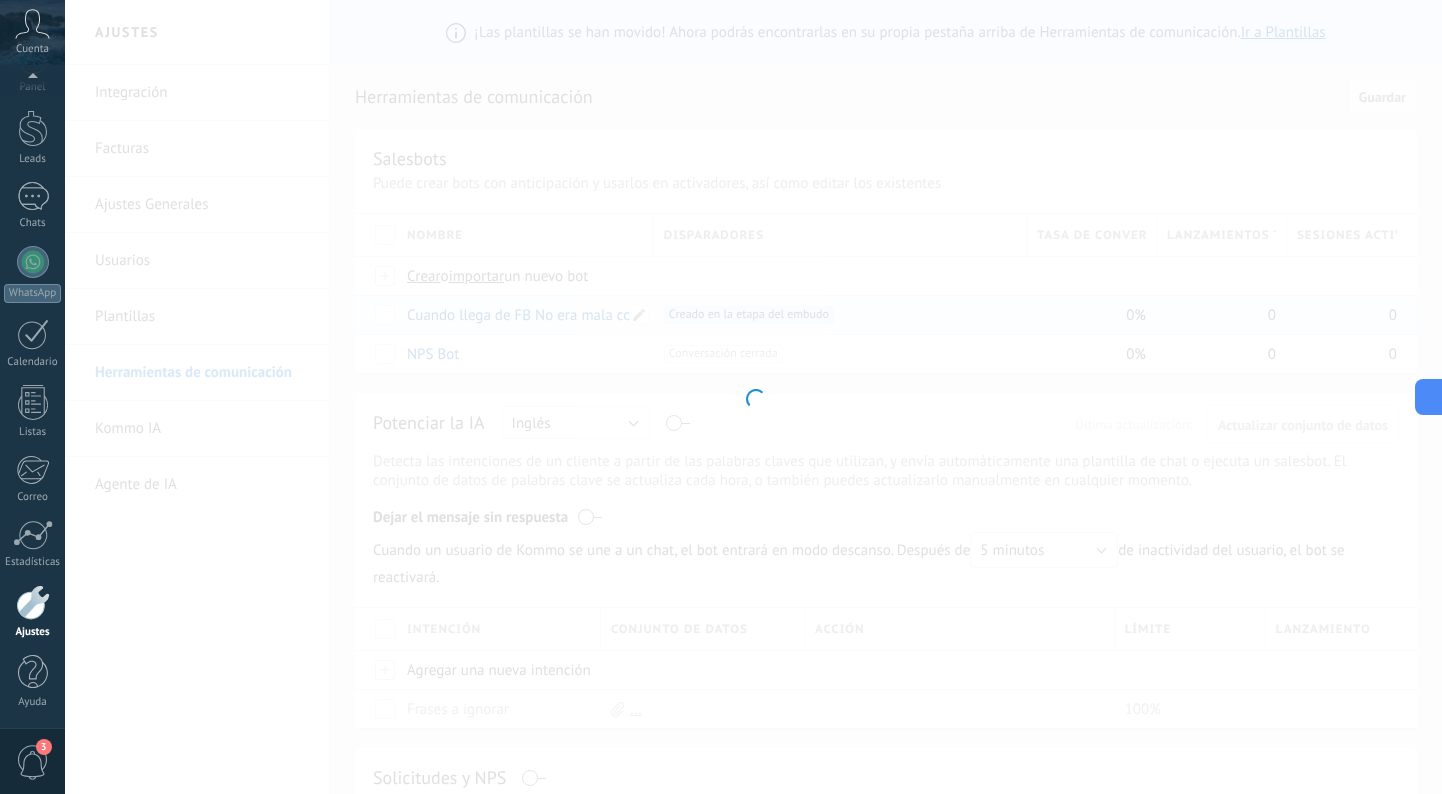 type on "**********" 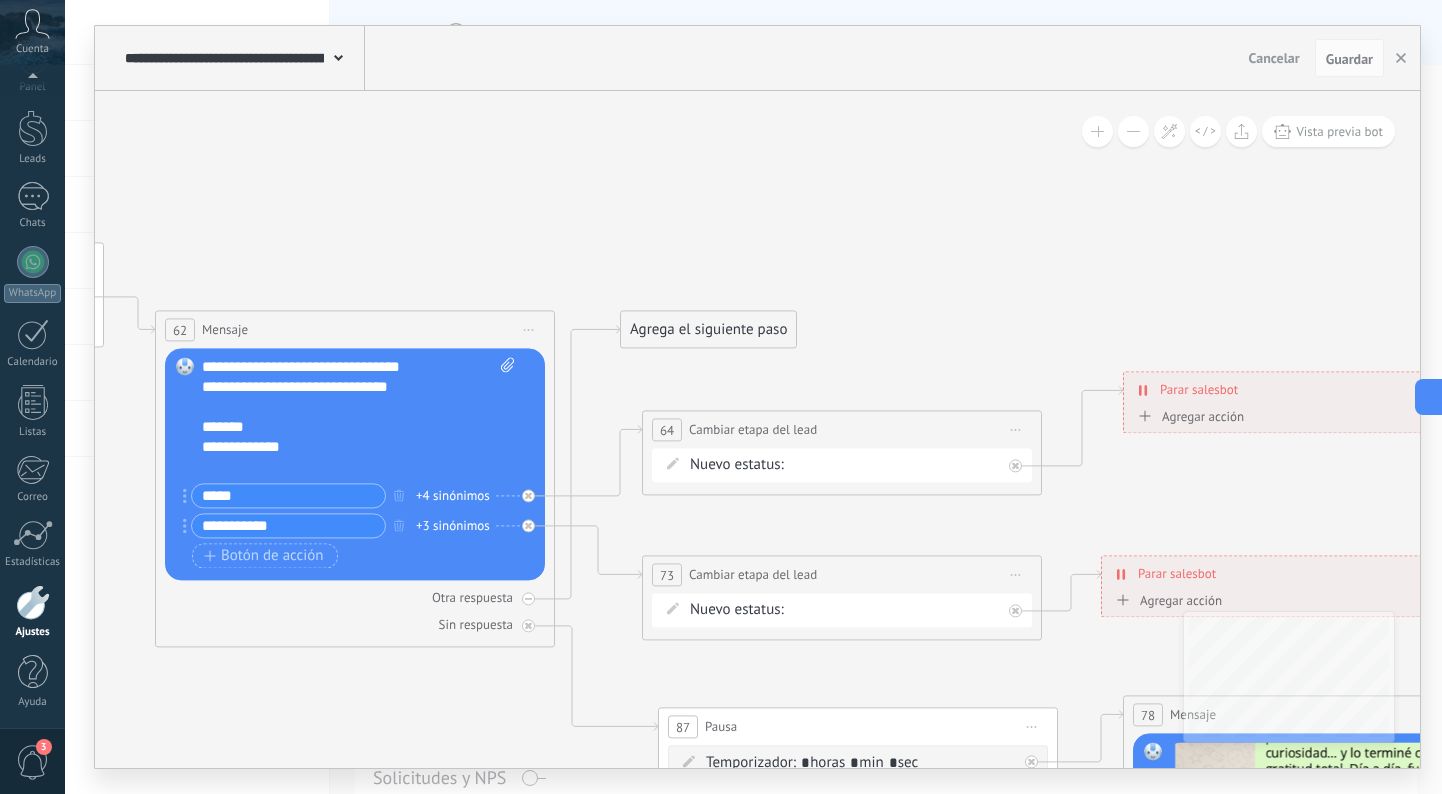 click on "Nuevo estatus: NEQUI BANCOLOMBIA REMARKETING Logrado con éxito Venta Perdido" at bounding box center (845, 465) 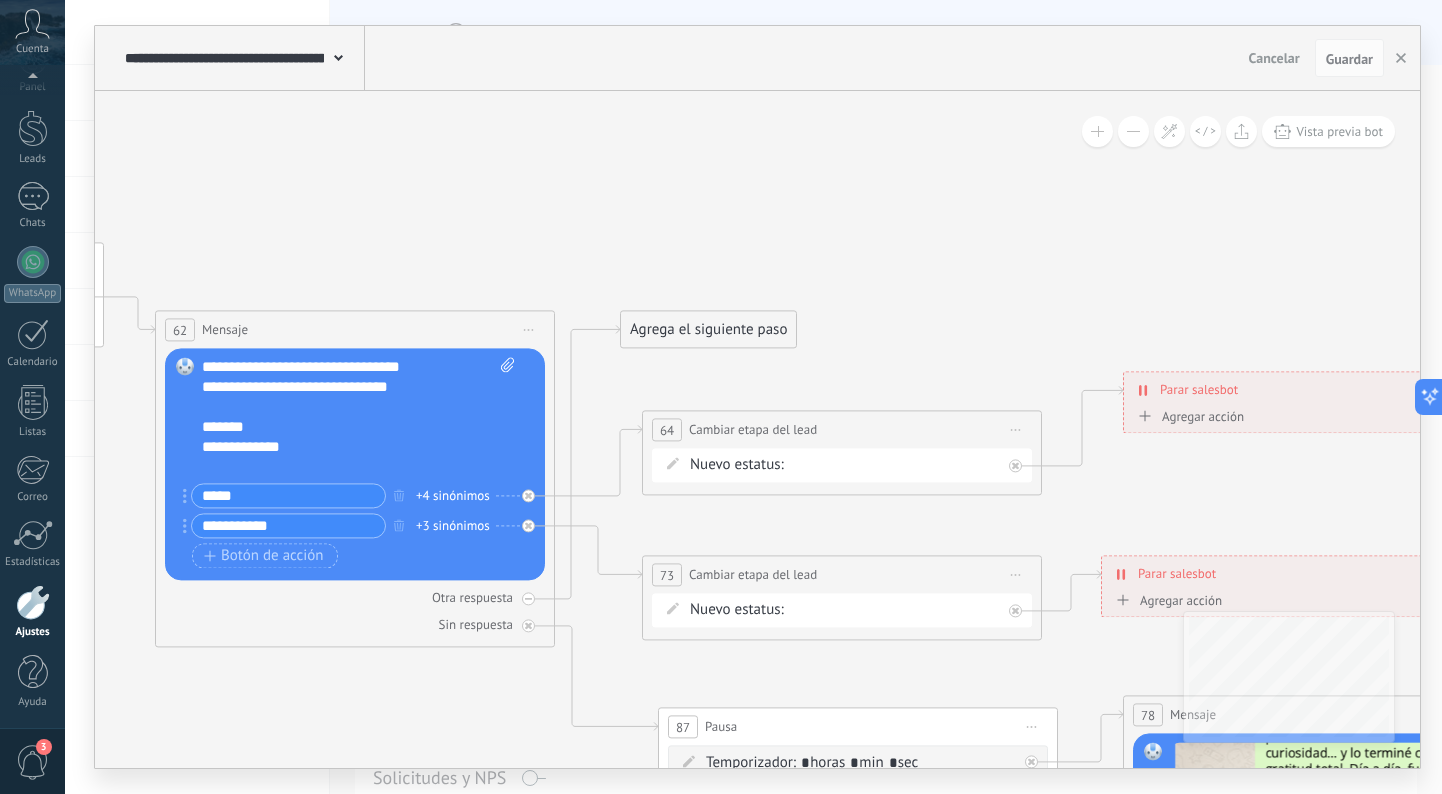 click on "Nuevo estatus:" at bounding box center [737, 465] 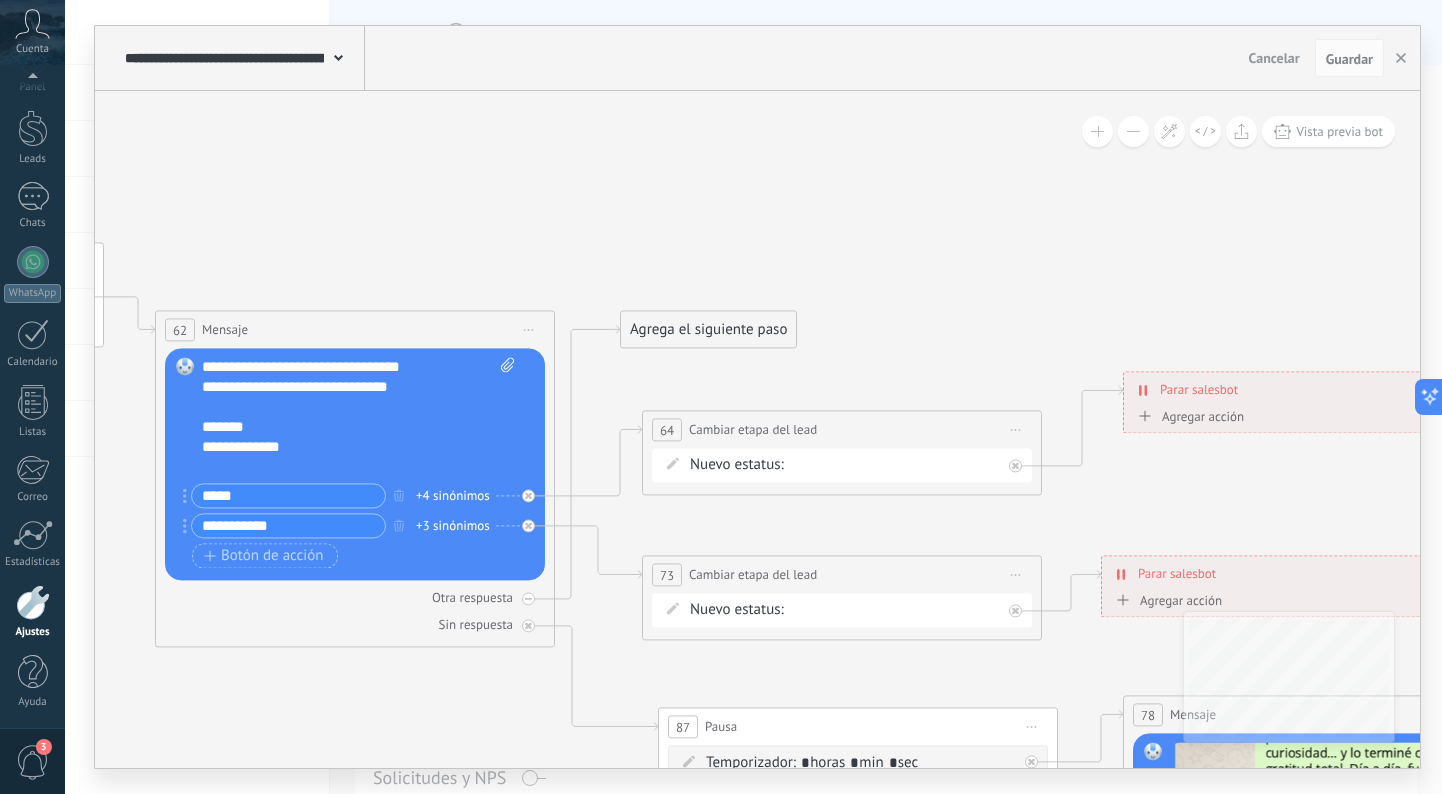 click on "Cambiar etapa del lead" at bounding box center (753, 429) 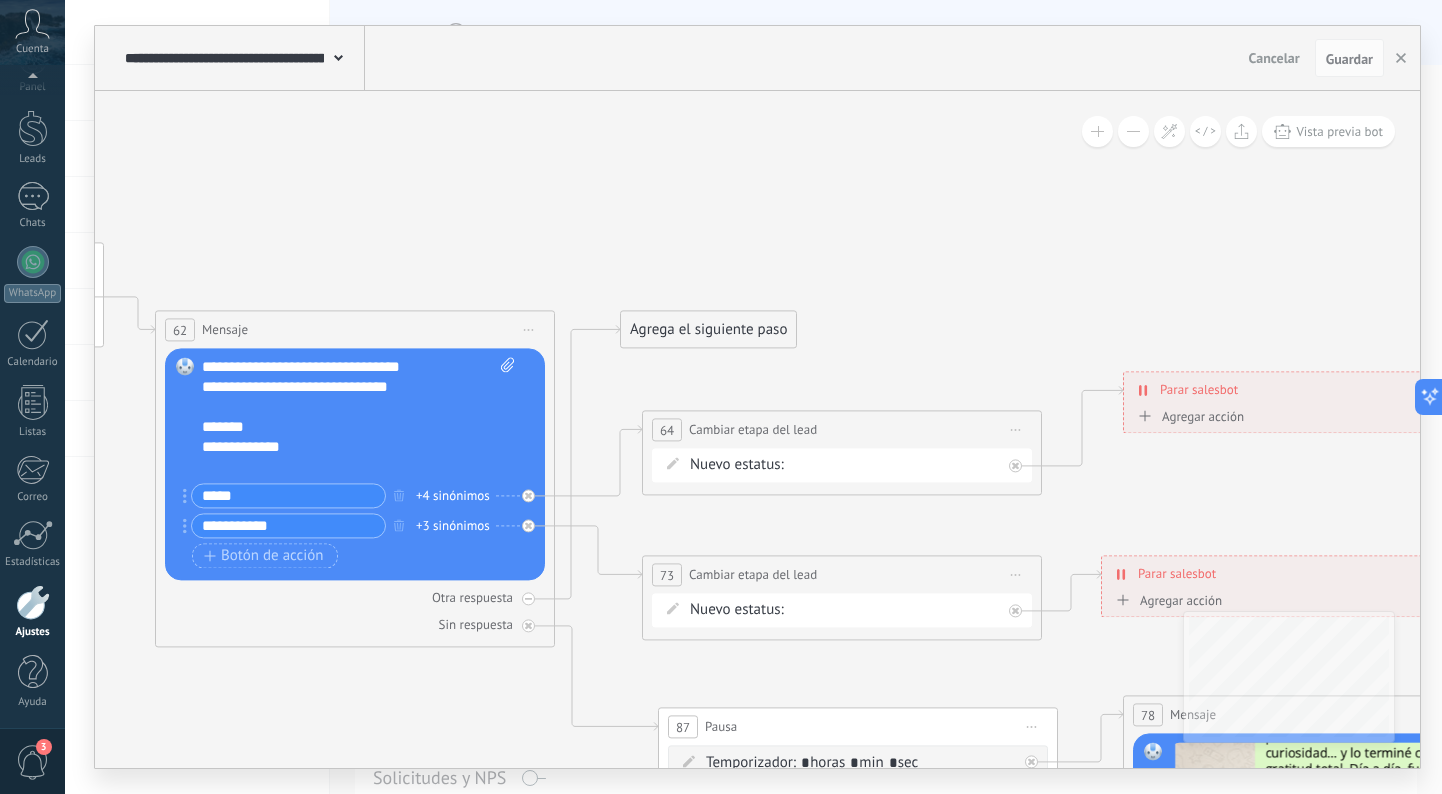 click on "Cambiar etapa del lead" at bounding box center [753, 429] 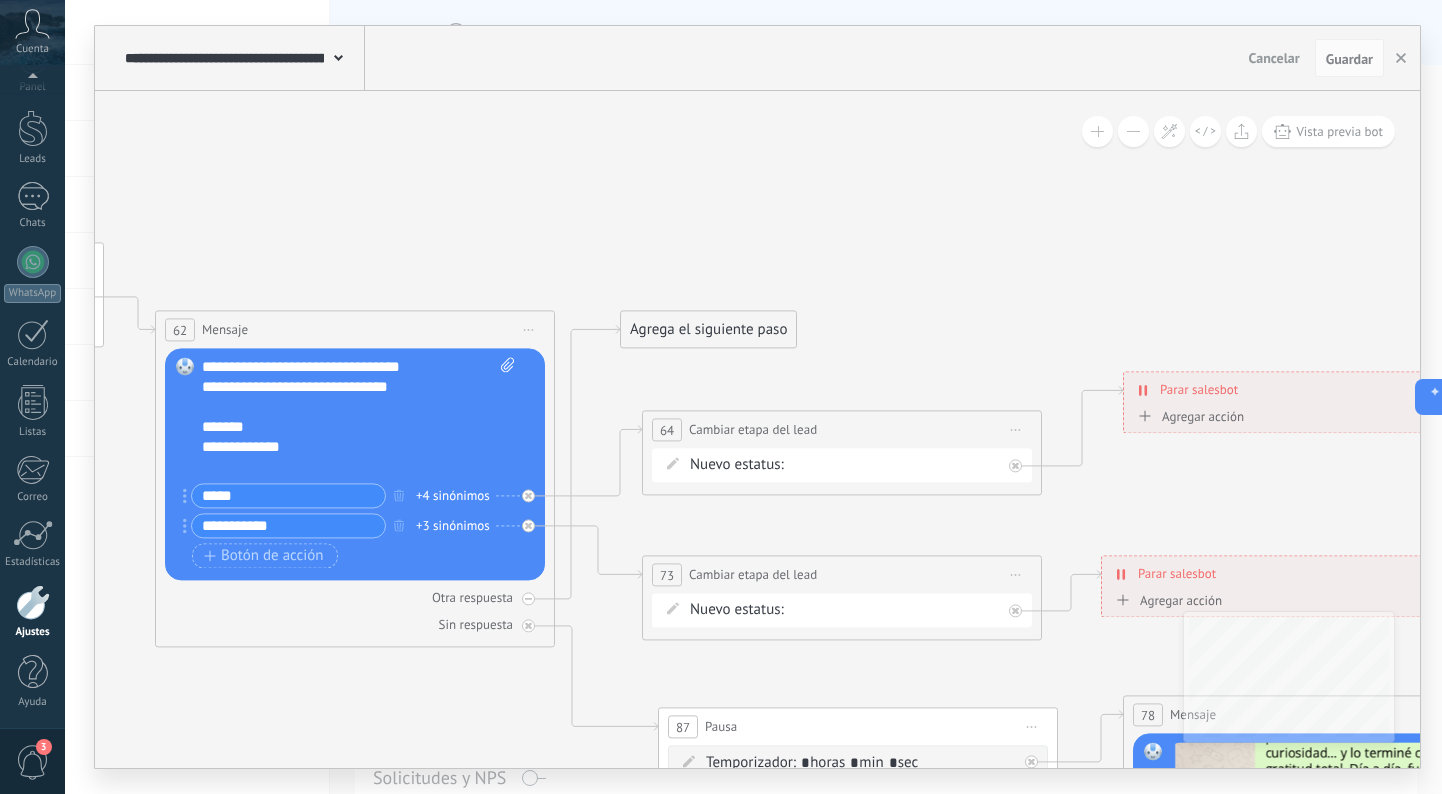 click on "Nuevo estatus: NEQUI BANCOLOMBIA REMARKETING Logrado con éxito Venta Perdido" at bounding box center [845, 465] 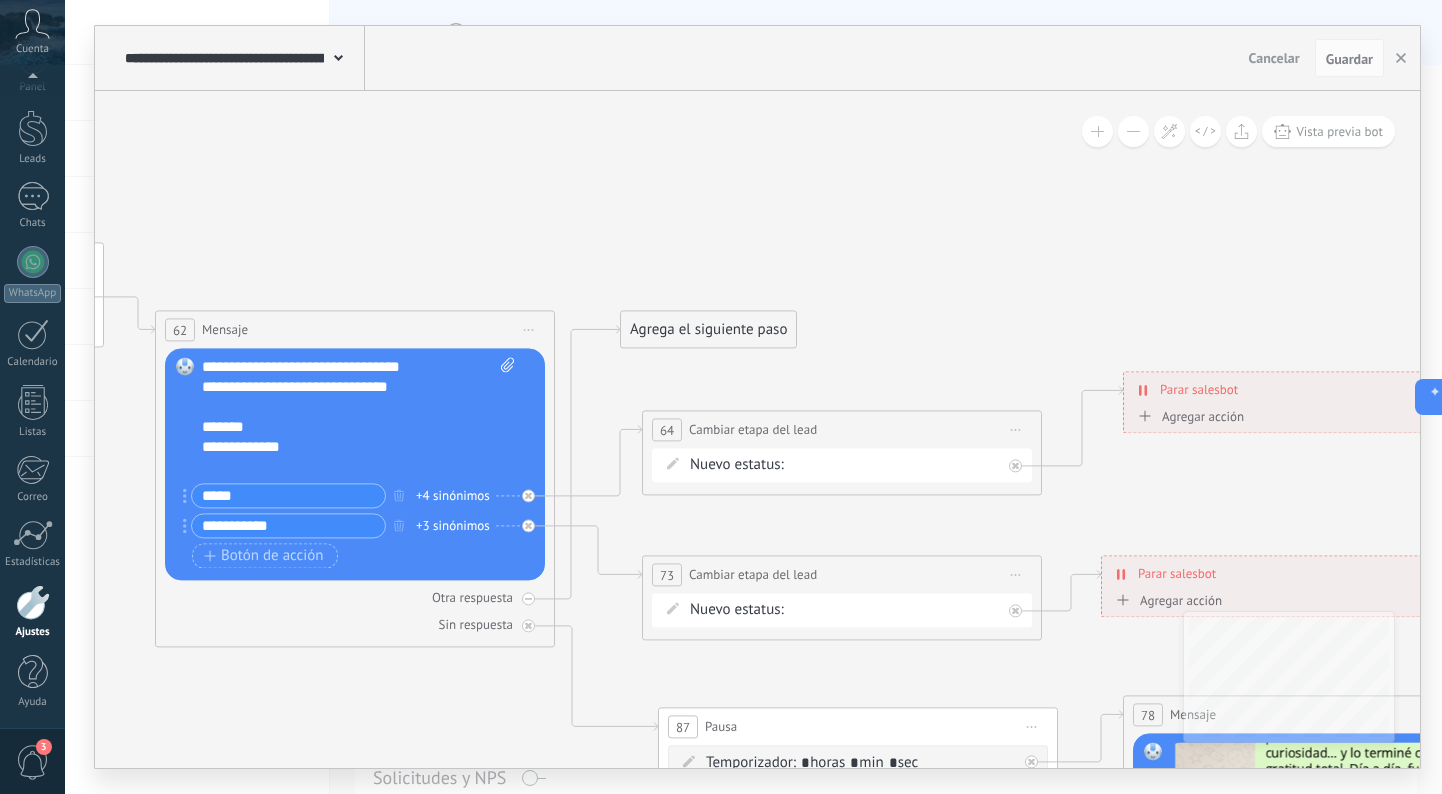 click on "Nuevo estatus: NEQUI BANCOLOMBIA REMARKETING Logrado con éxito Venta Perdido" at bounding box center [845, 465] 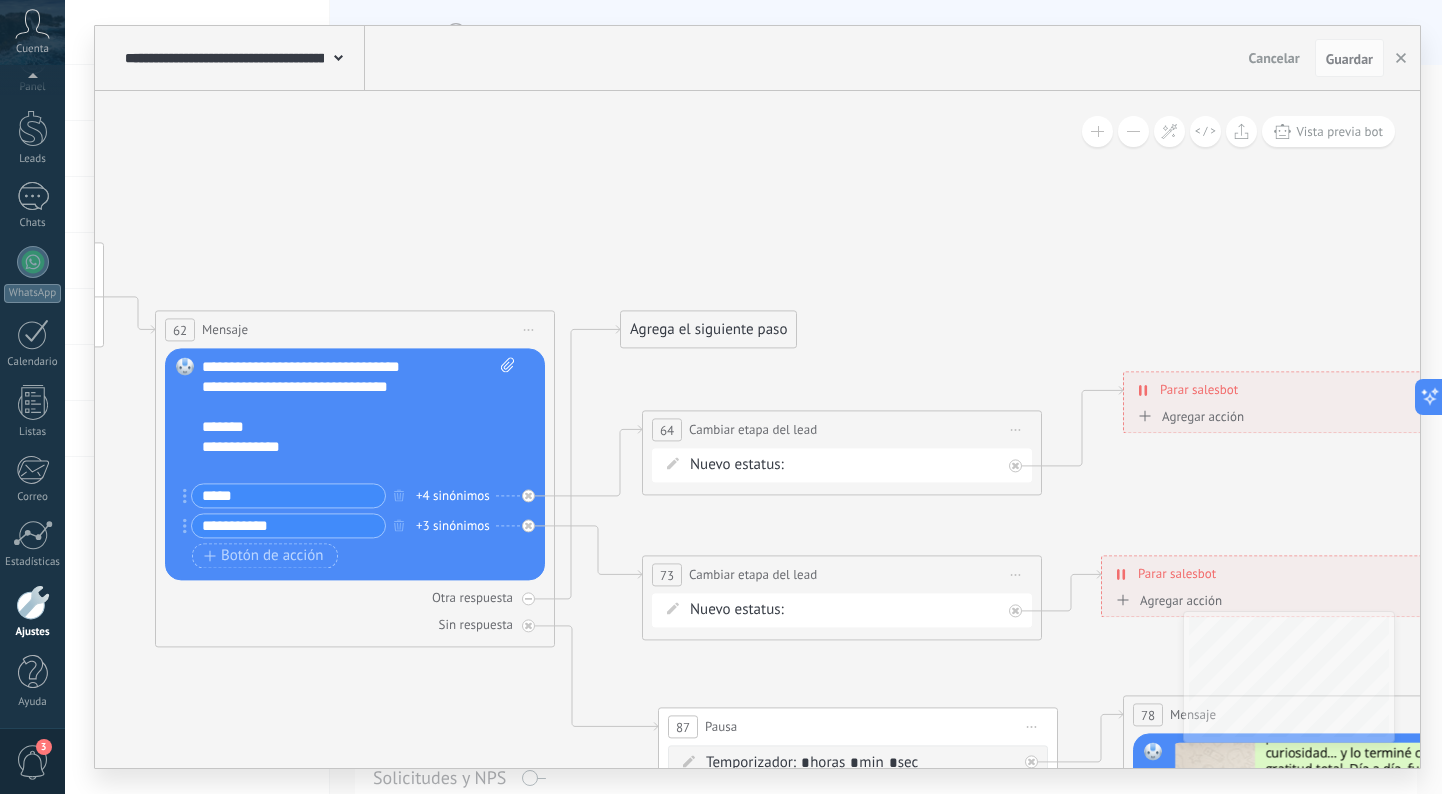 click on "Nuevo estatus: NEQUI BANCOLOMBIA REMARKETING Logrado con éxito Venta Perdido" at bounding box center (845, 465) 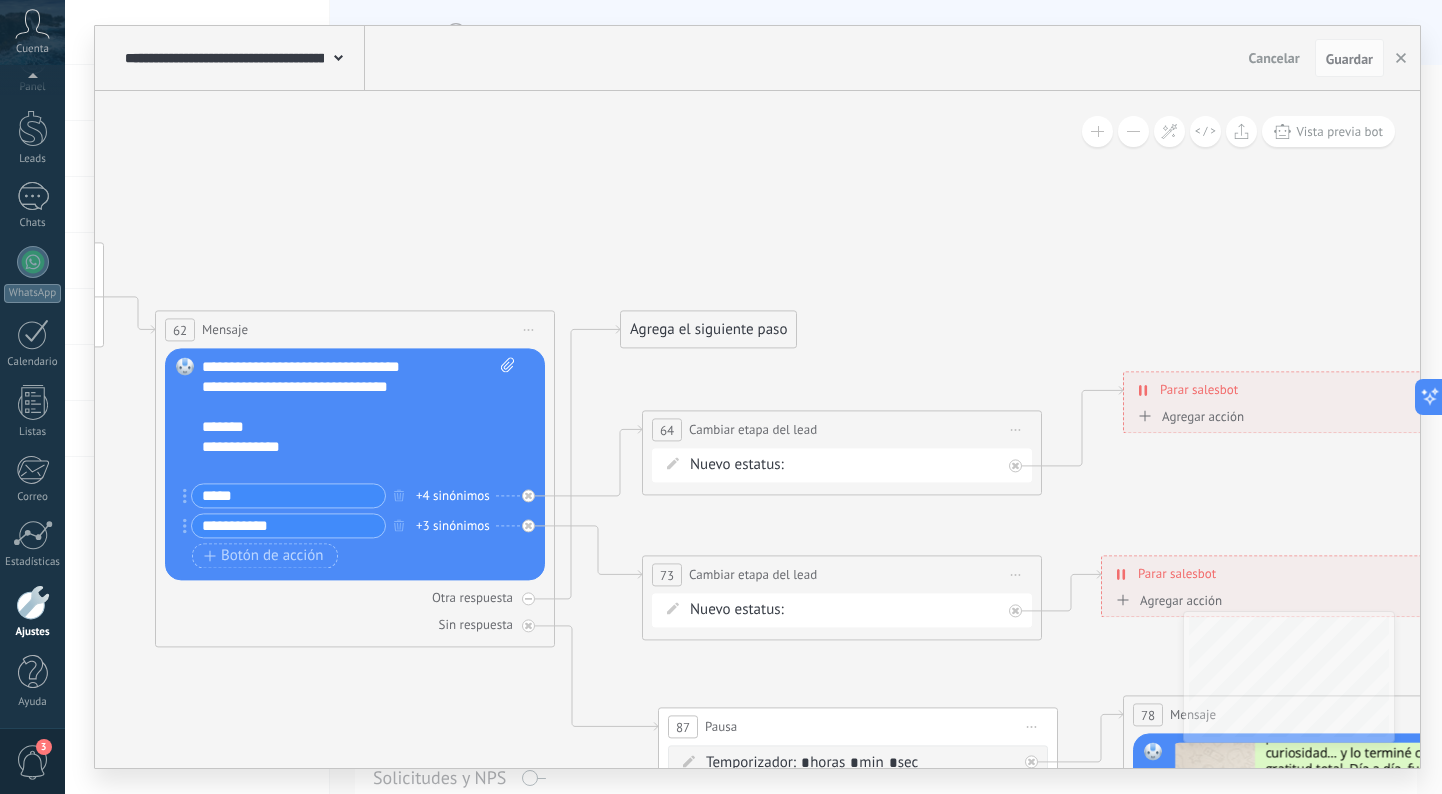 click on "Nuevo estatus: NEQUI BANCOLOMBIA REMARKETING Logrado con éxito Venta Perdido" at bounding box center (842, 465) 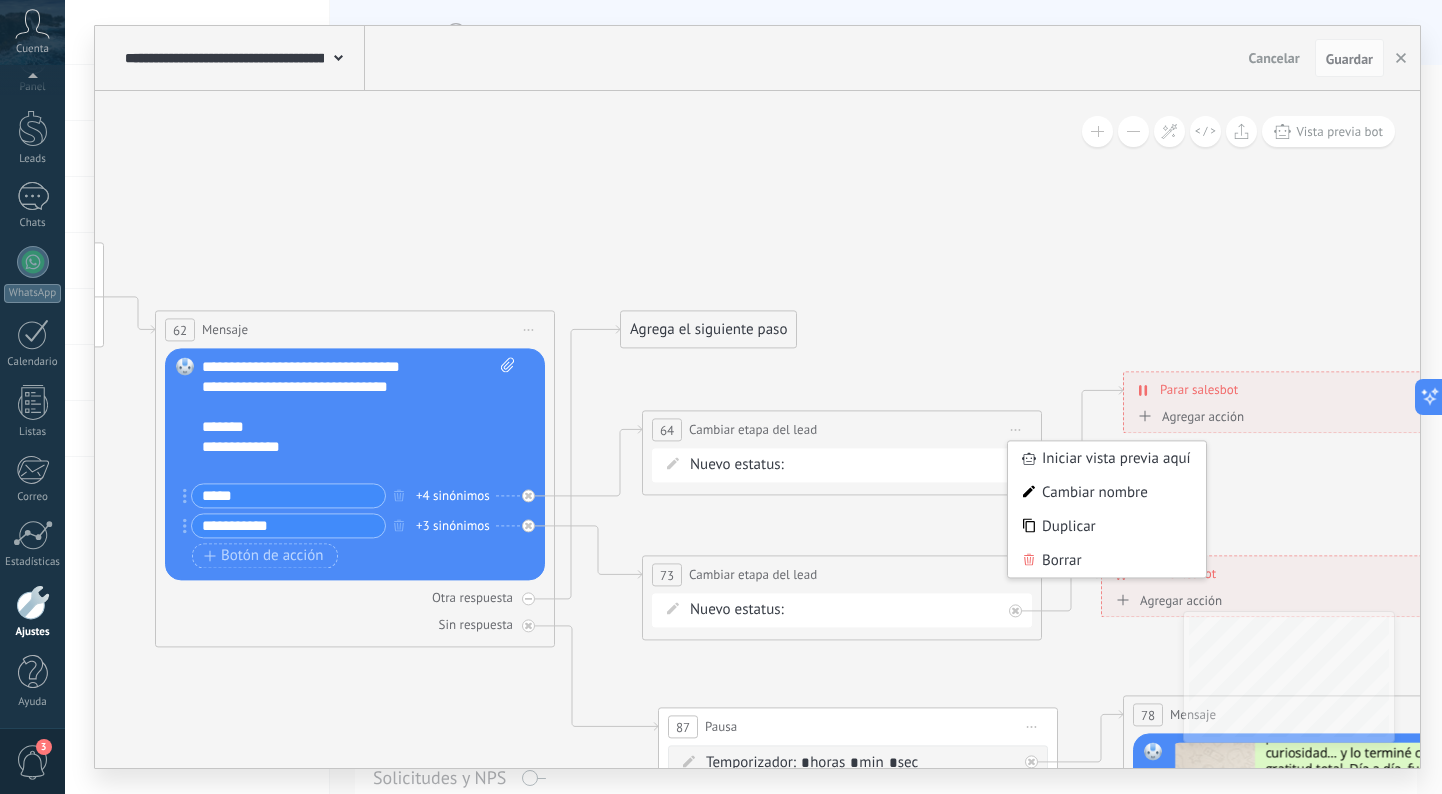 click 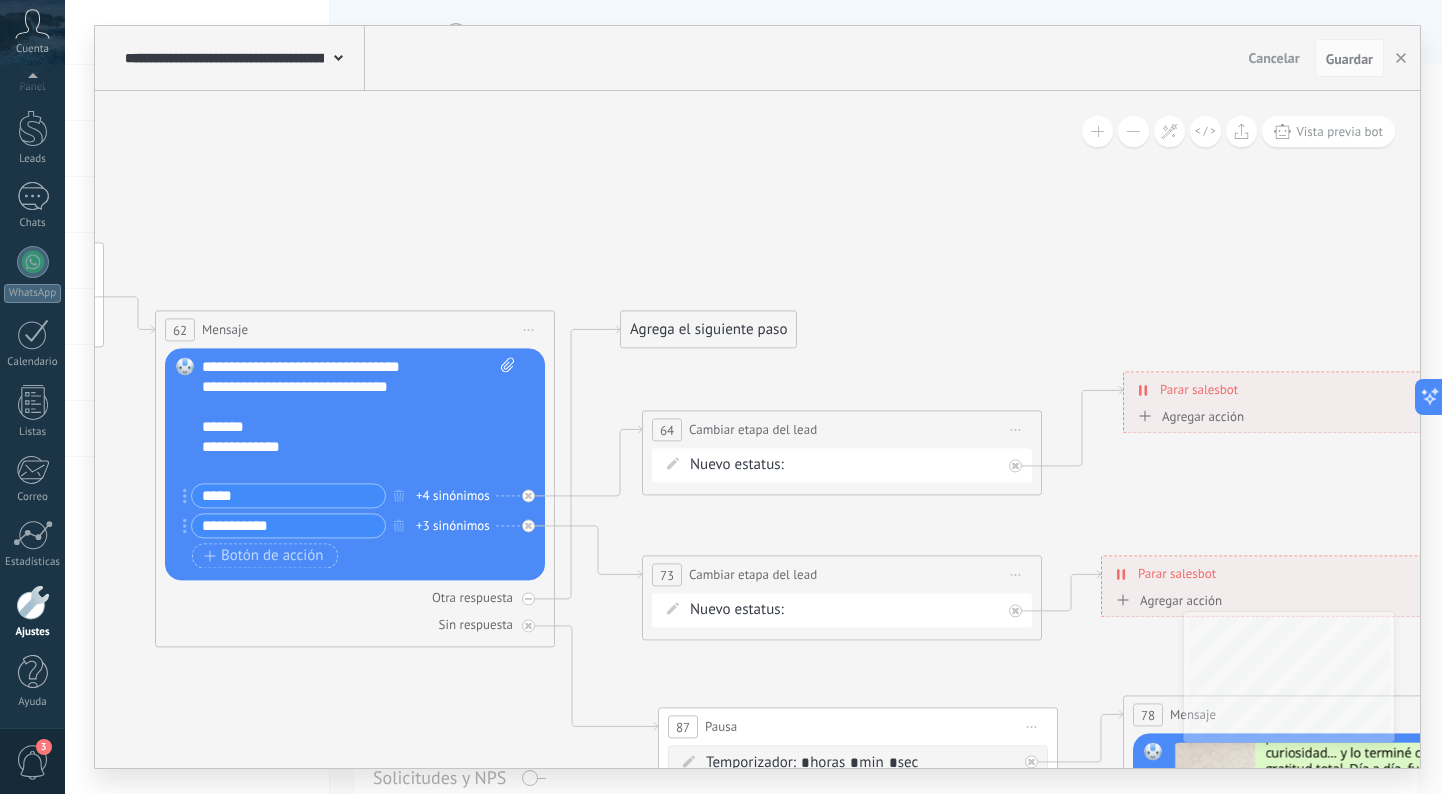 click on "*****" at bounding box center (288, 495) 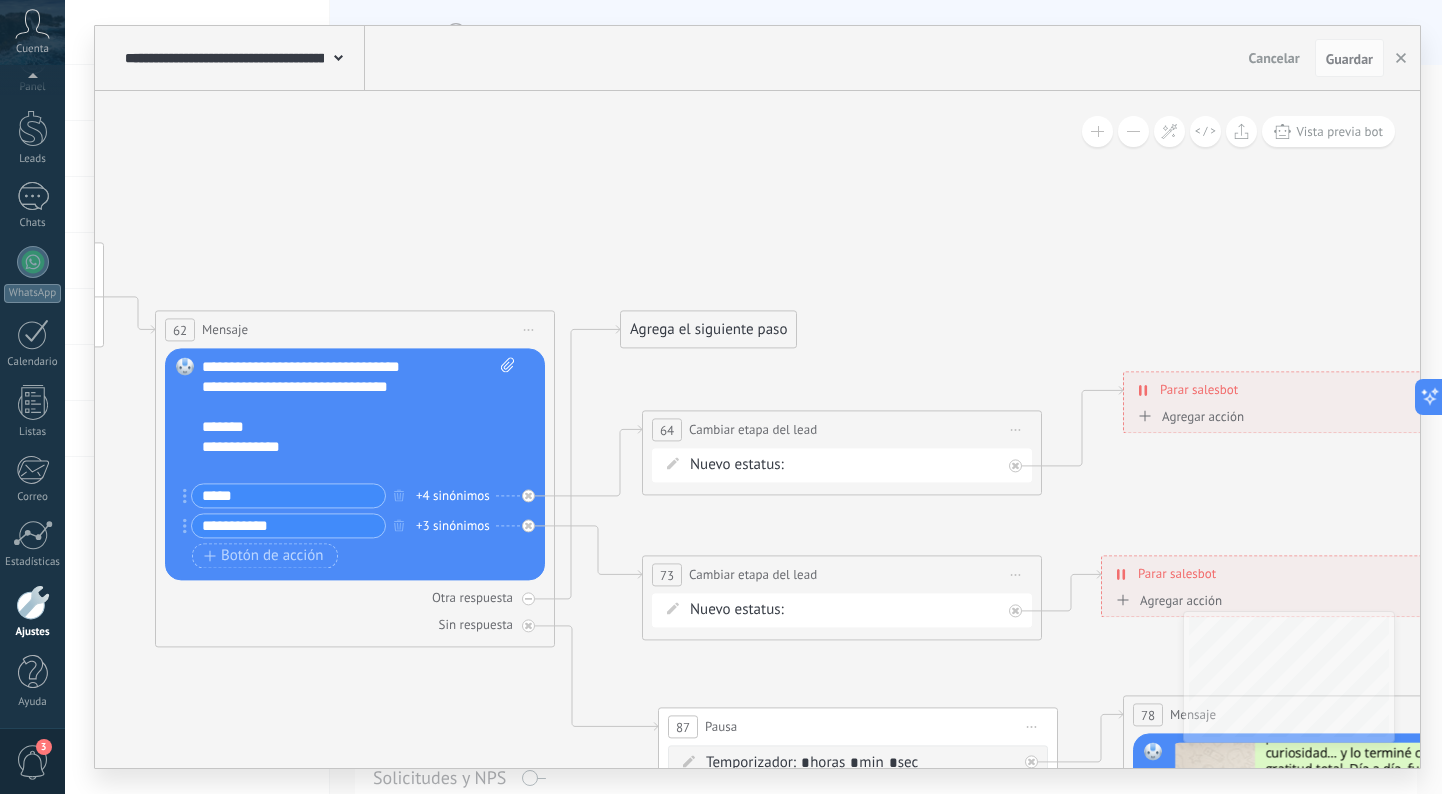 click on "*****" at bounding box center (284, 495) 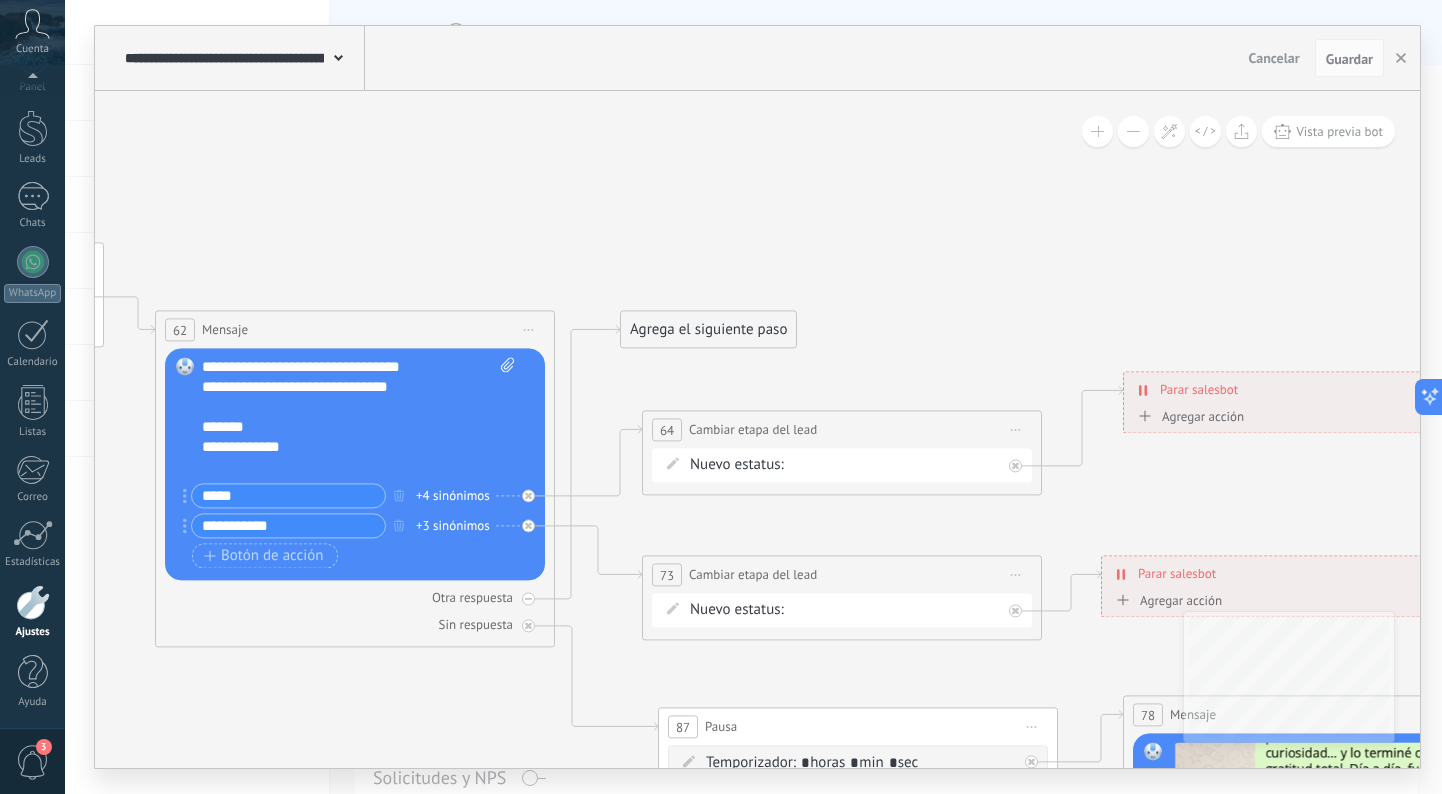 click on "Reemplazar
Quitar
Convertir a mensaje de voz
Arrastre la imagen aquí para adjuntarla.
Añadir imagen
Subir
Arrastrar y soltar
Archivo no encontrado
Escribe tu mensaje..." at bounding box center (355, 464) 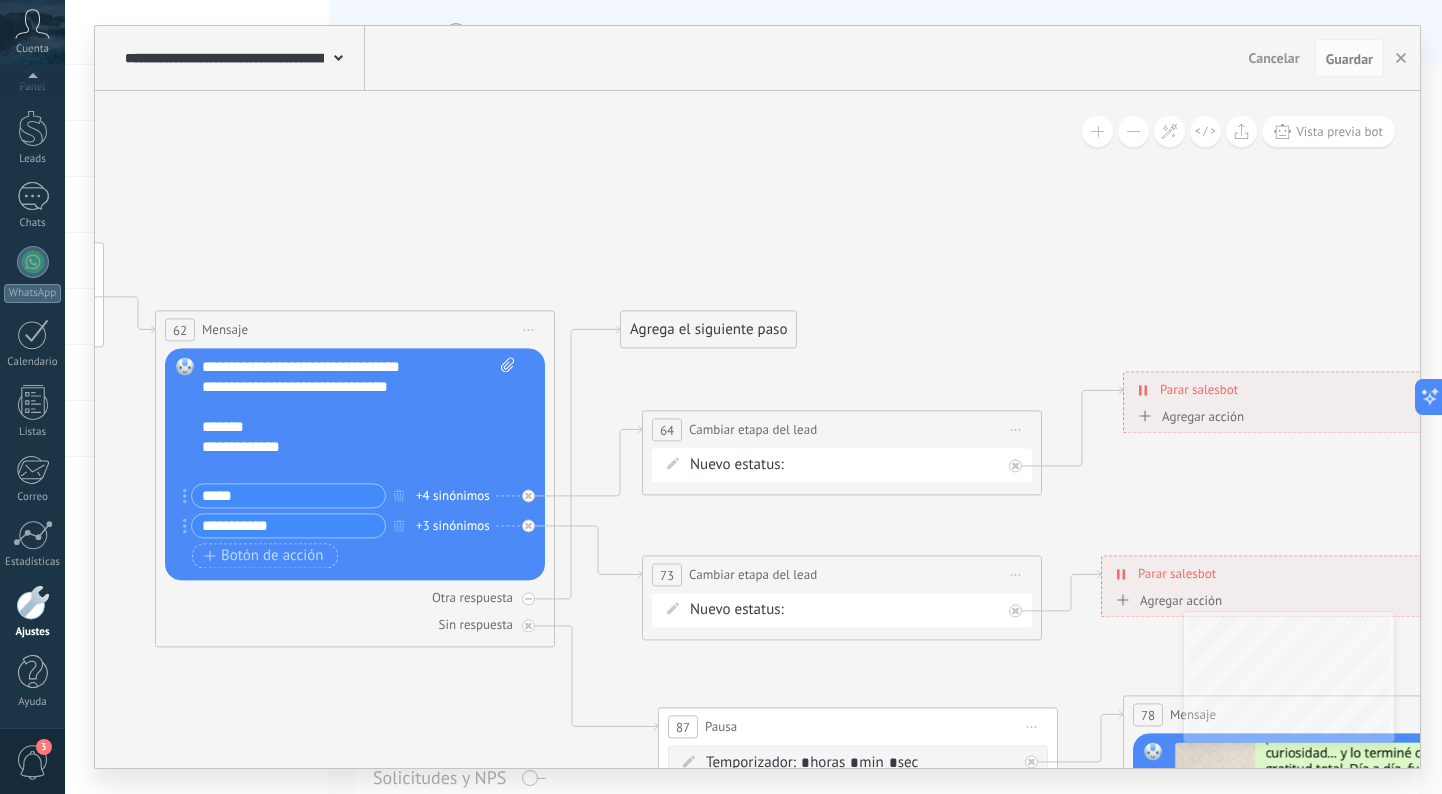 click on "Nuevo estatus: NEQUI BANCOLOMBIA REMARKETING Logrado con éxito Venta Perdido" at bounding box center (842, 465) 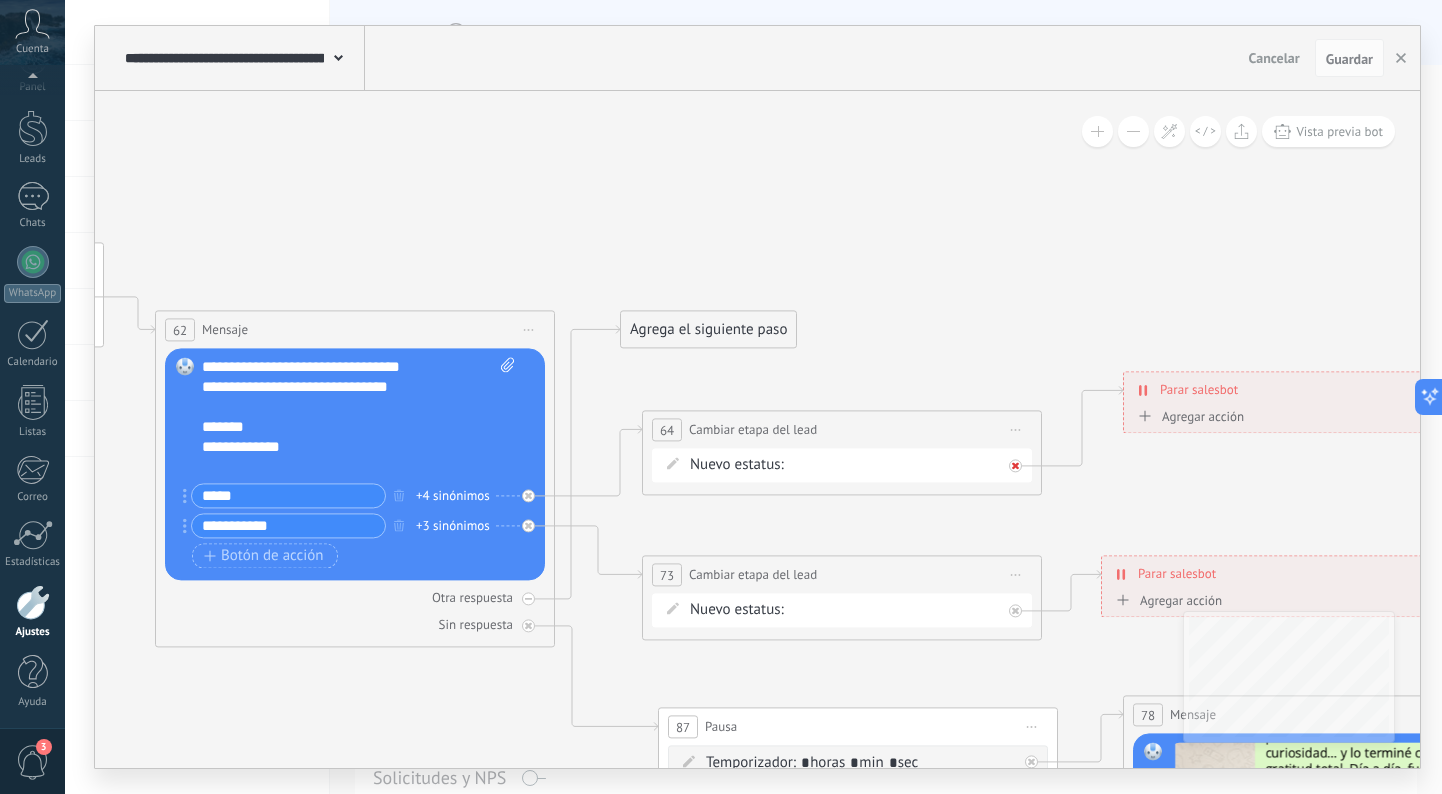 click at bounding box center (1020, 460) 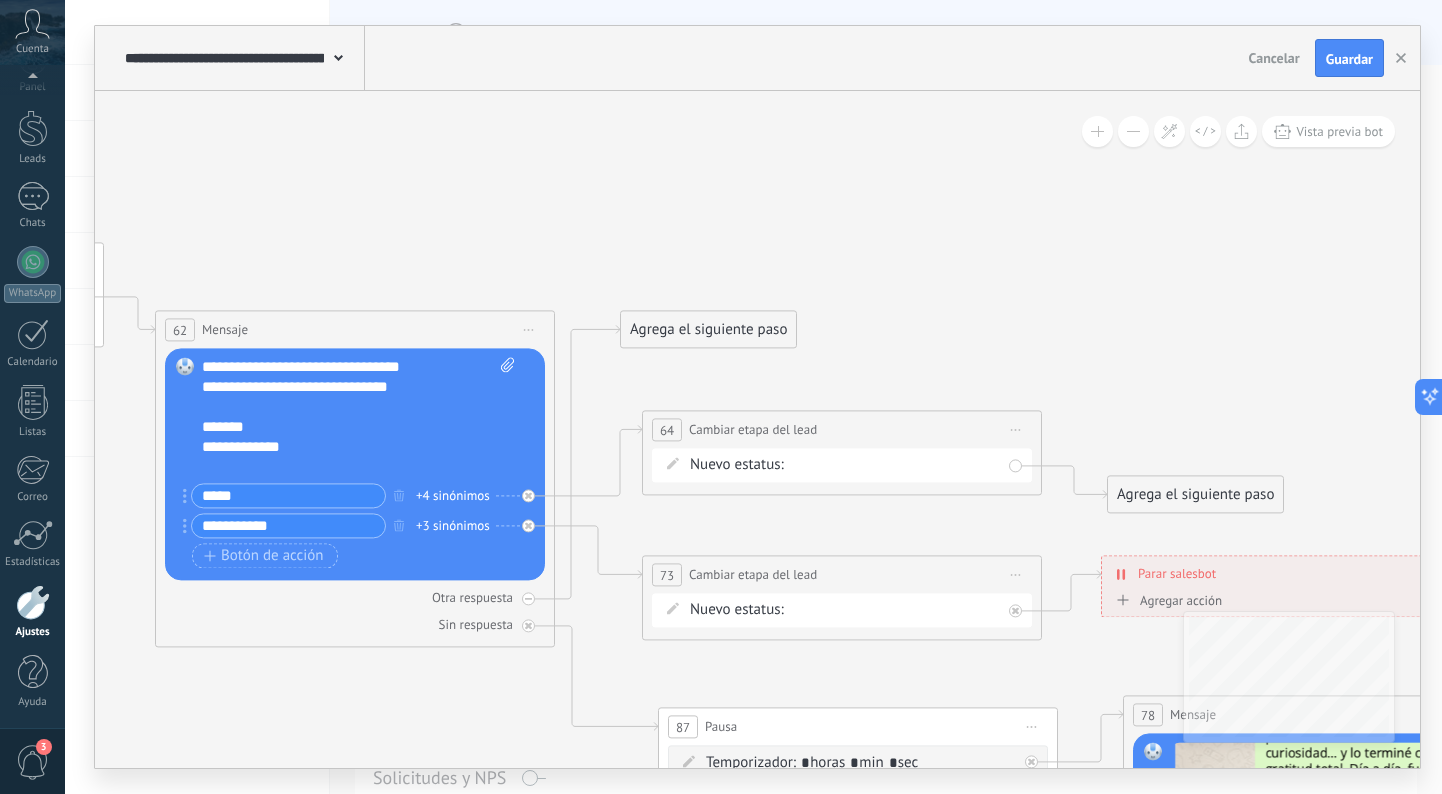 click on "Nuevo estatus: NEQUI BANCOLOMBIA REMARKETING Logrado con éxito Venta Perdido" at bounding box center (842, 465) 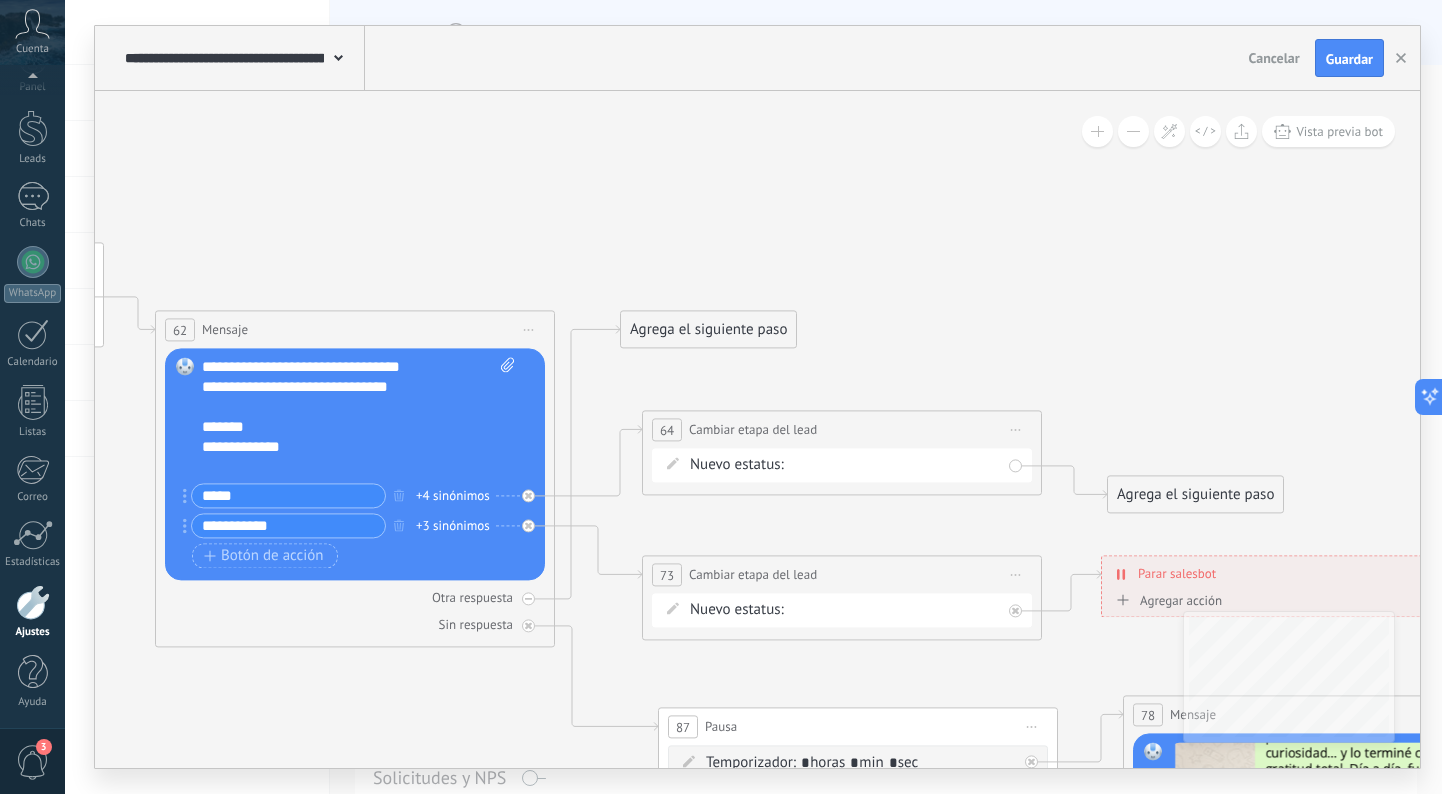 click on "Nuevo estatus: NEQUI BANCOLOMBIA REMARKETING Logrado con éxito Venta Perdido" at bounding box center (842, 465) 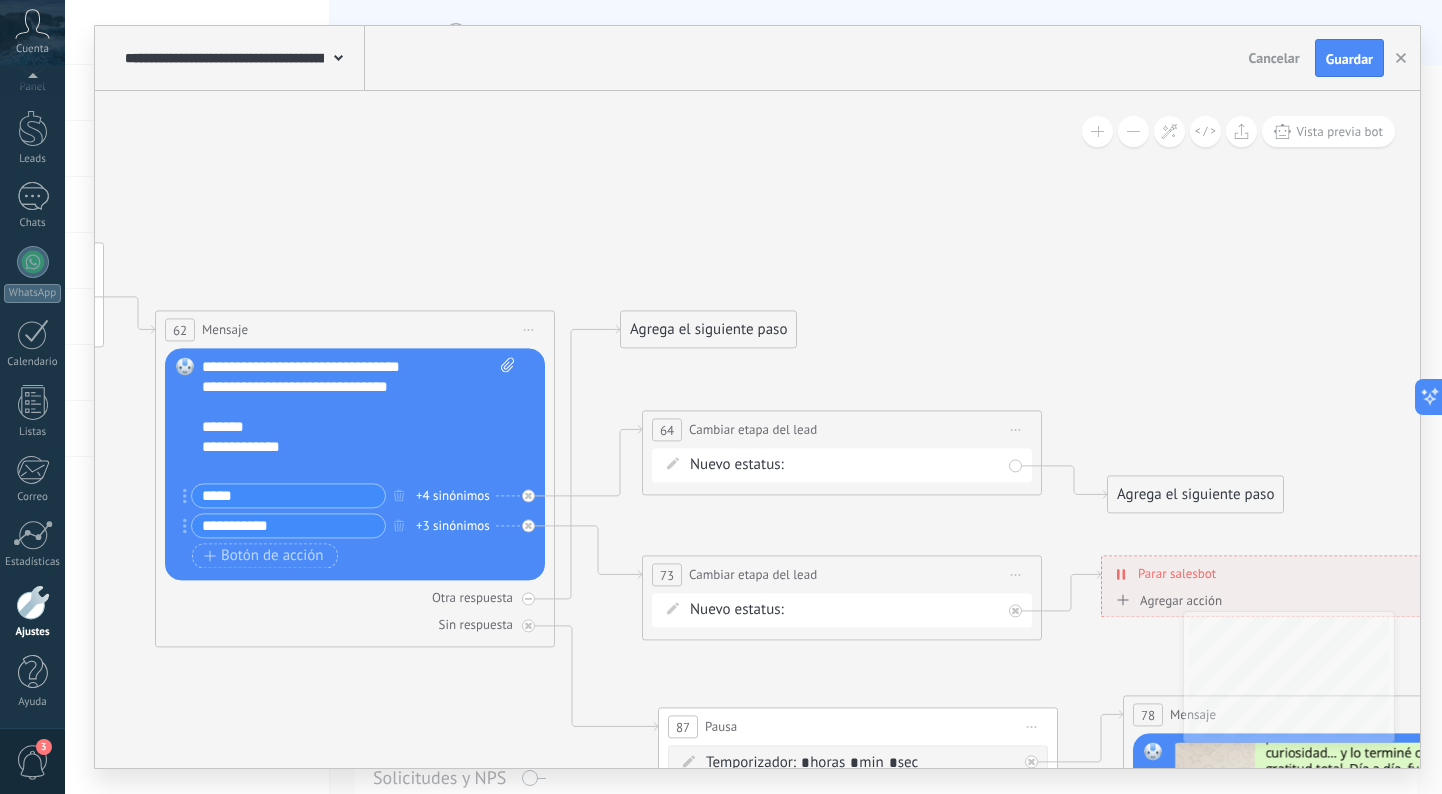 click on "Nuevo estatus: NEQUI BANCOLOMBIA REMARKETING Logrado con éxito Venta Perdido" at bounding box center (842, 465) 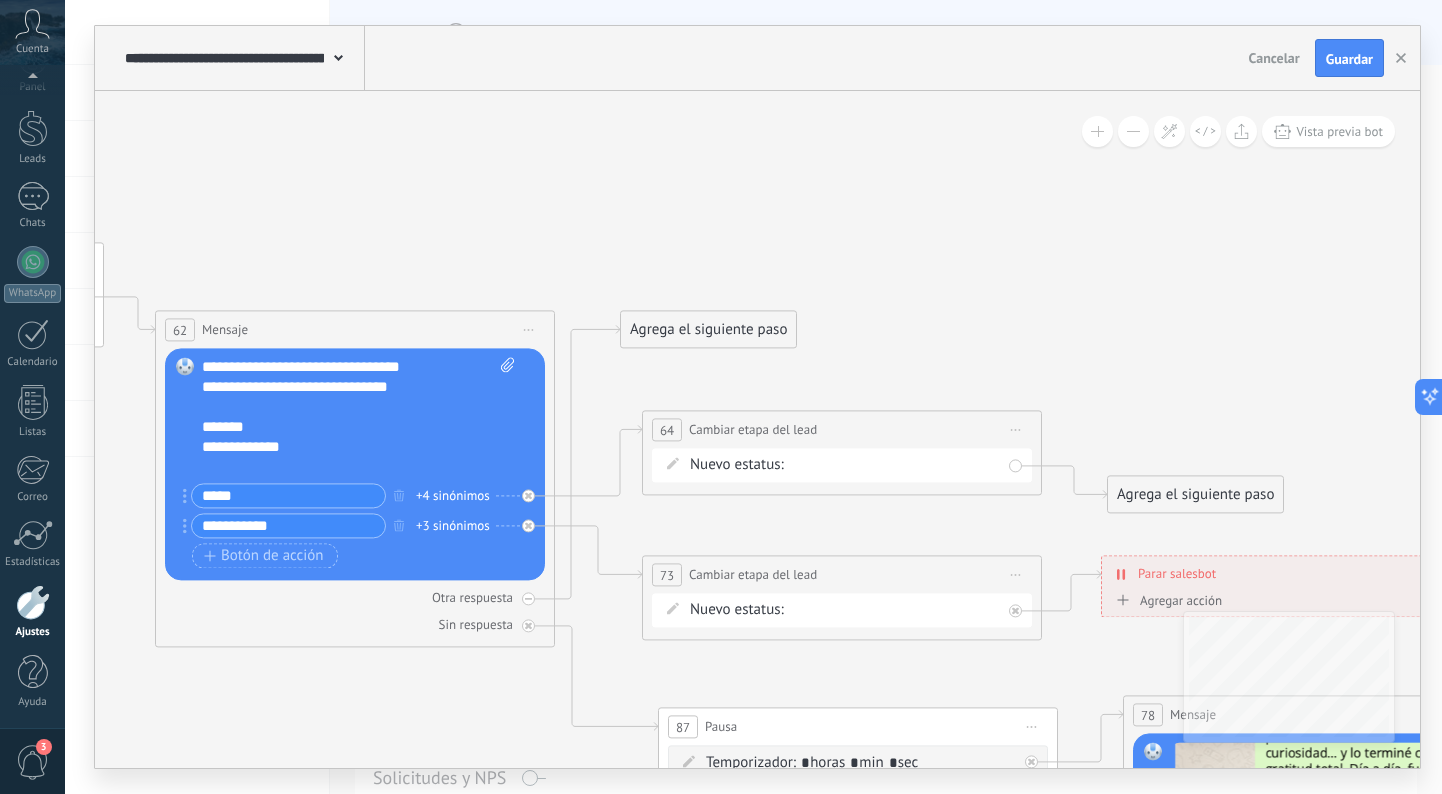 click on "Agrega el siguiente paso" at bounding box center [1195, 494] 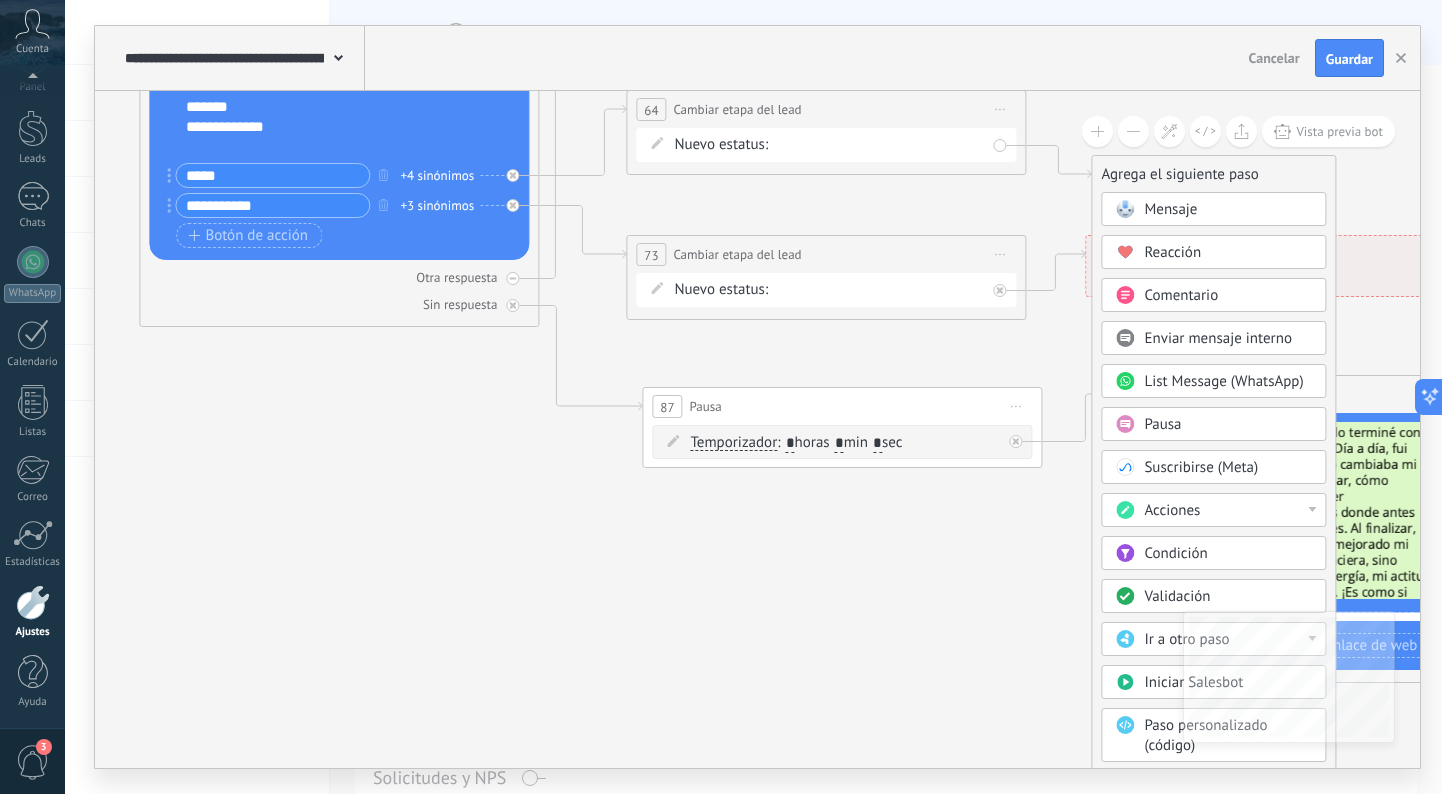 click 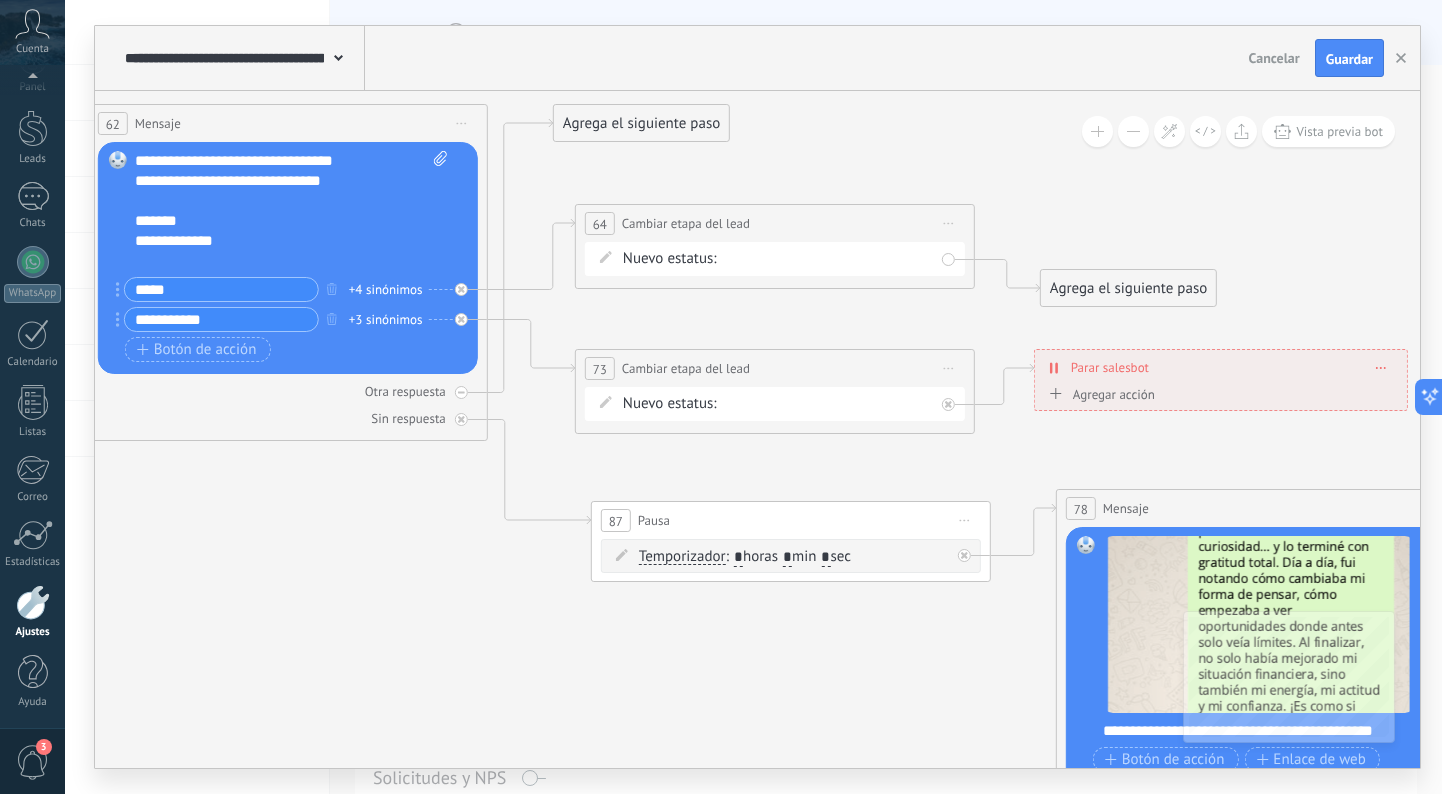 click on "Iniciar vista previa aquí
Cambiar nombre
Duplicar
Borrar" at bounding box center (949, 223) 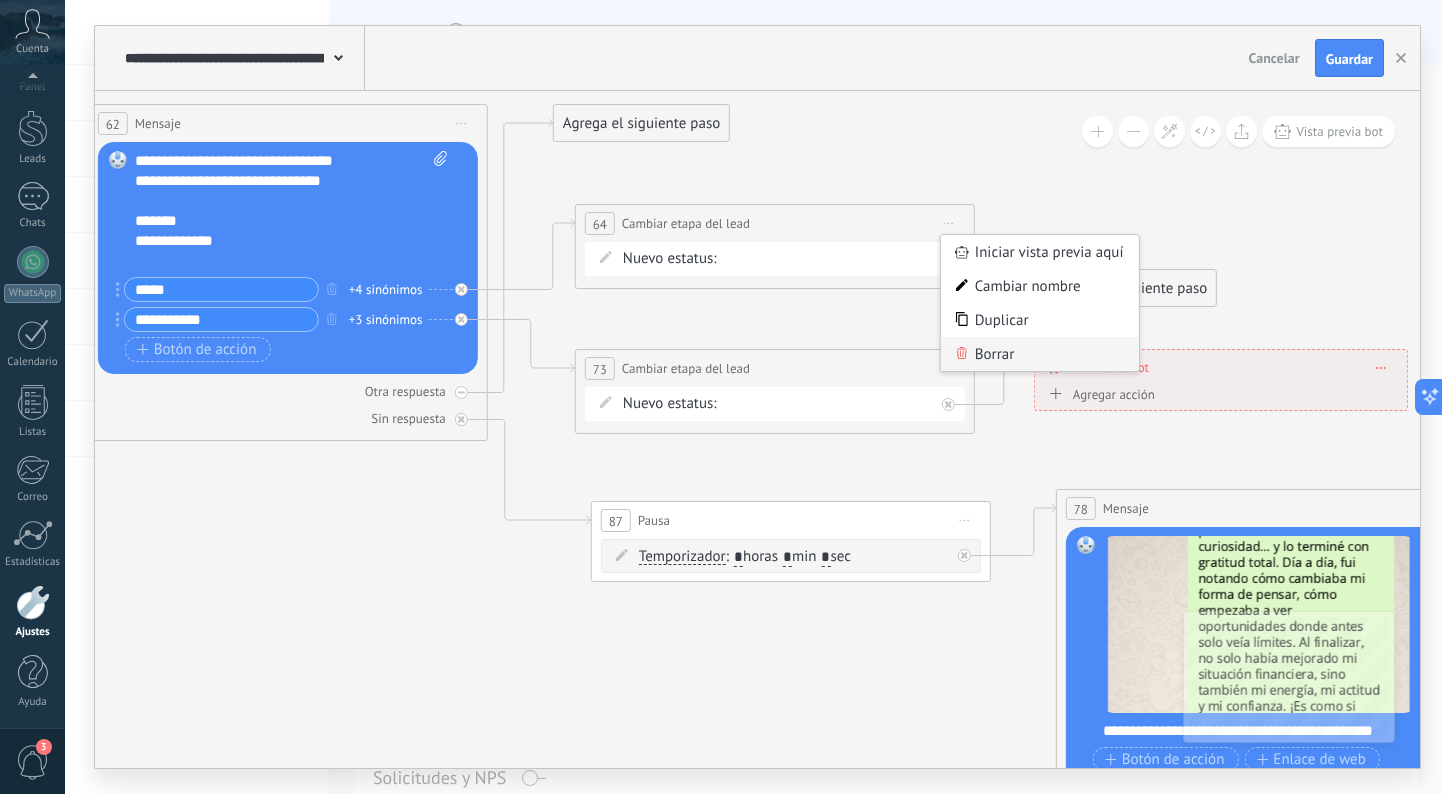 click on "Borrar" at bounding box center [1040, 354] 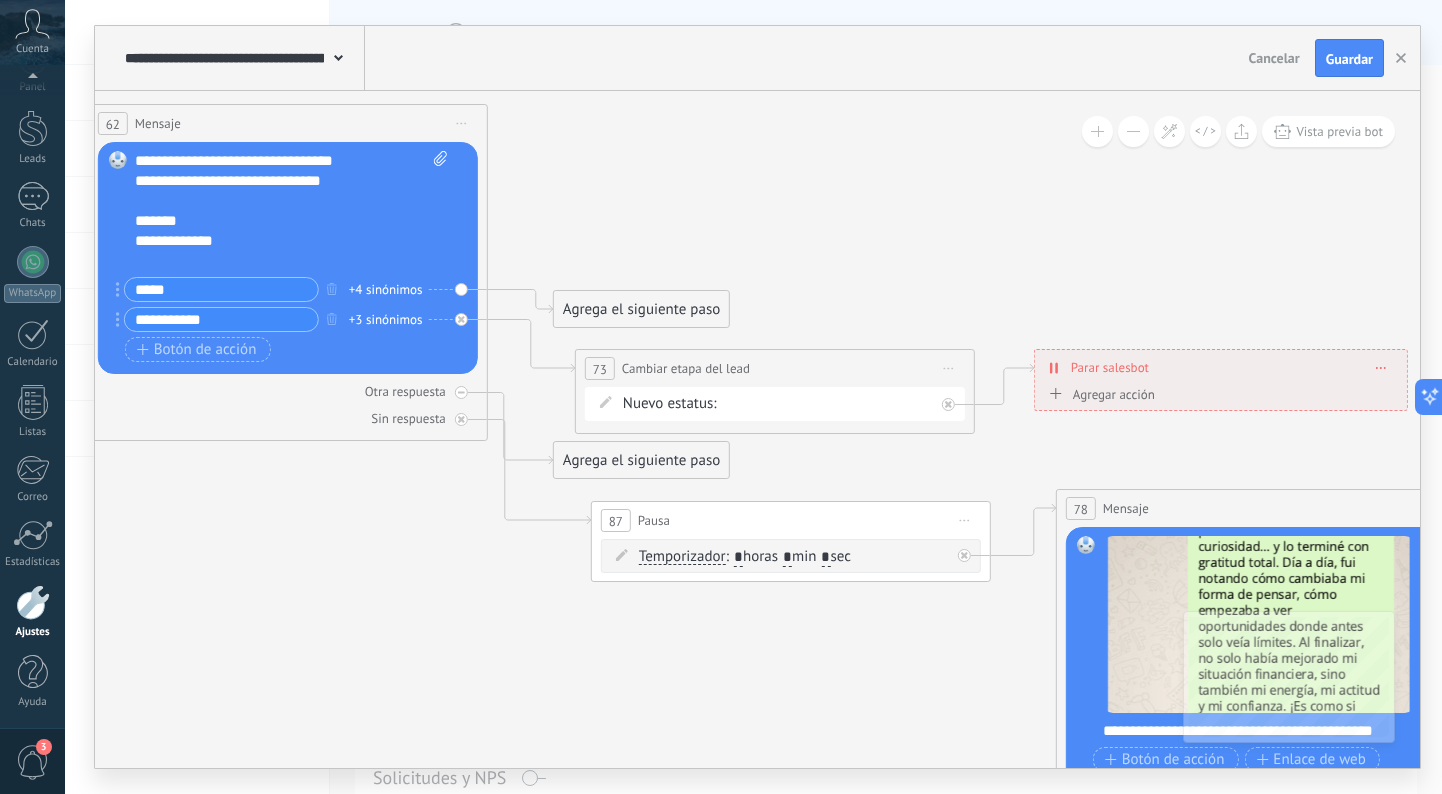 click on "Agrega el siguiente paso" at bounding box center [641, 309] 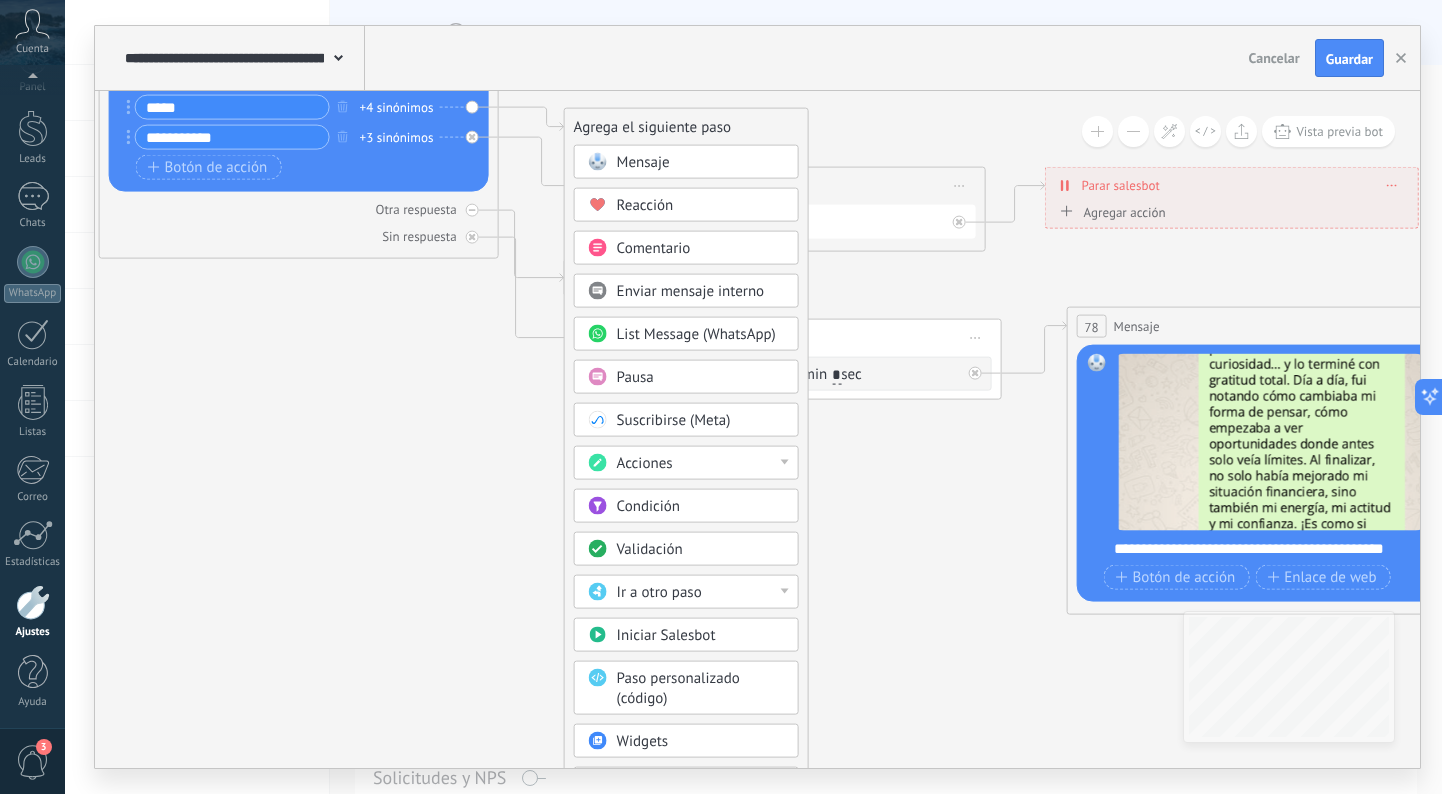 click on "Acciones" at bounding box center (701, 464) 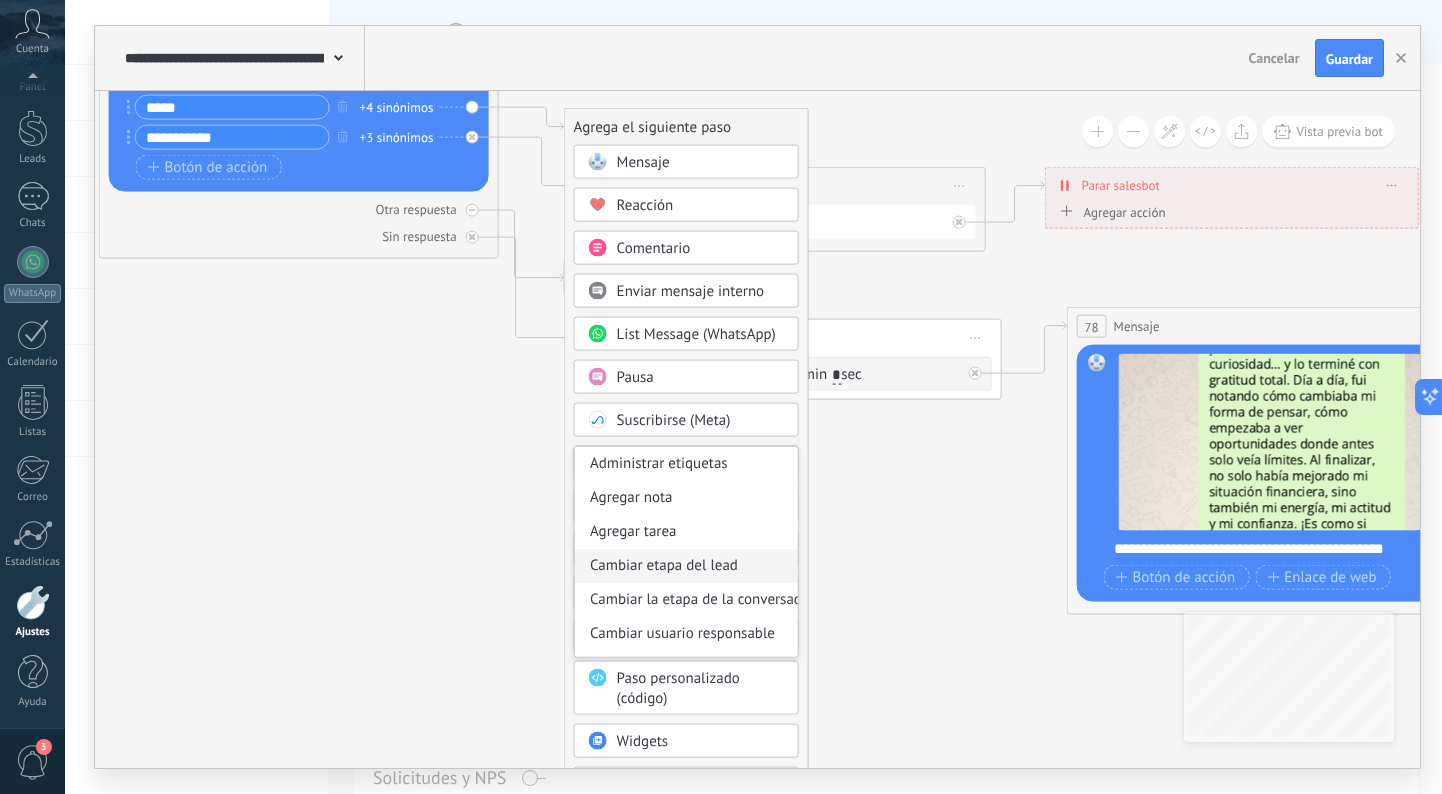click on "Cambiar etapa del lead" at bounding box center (686, 566) 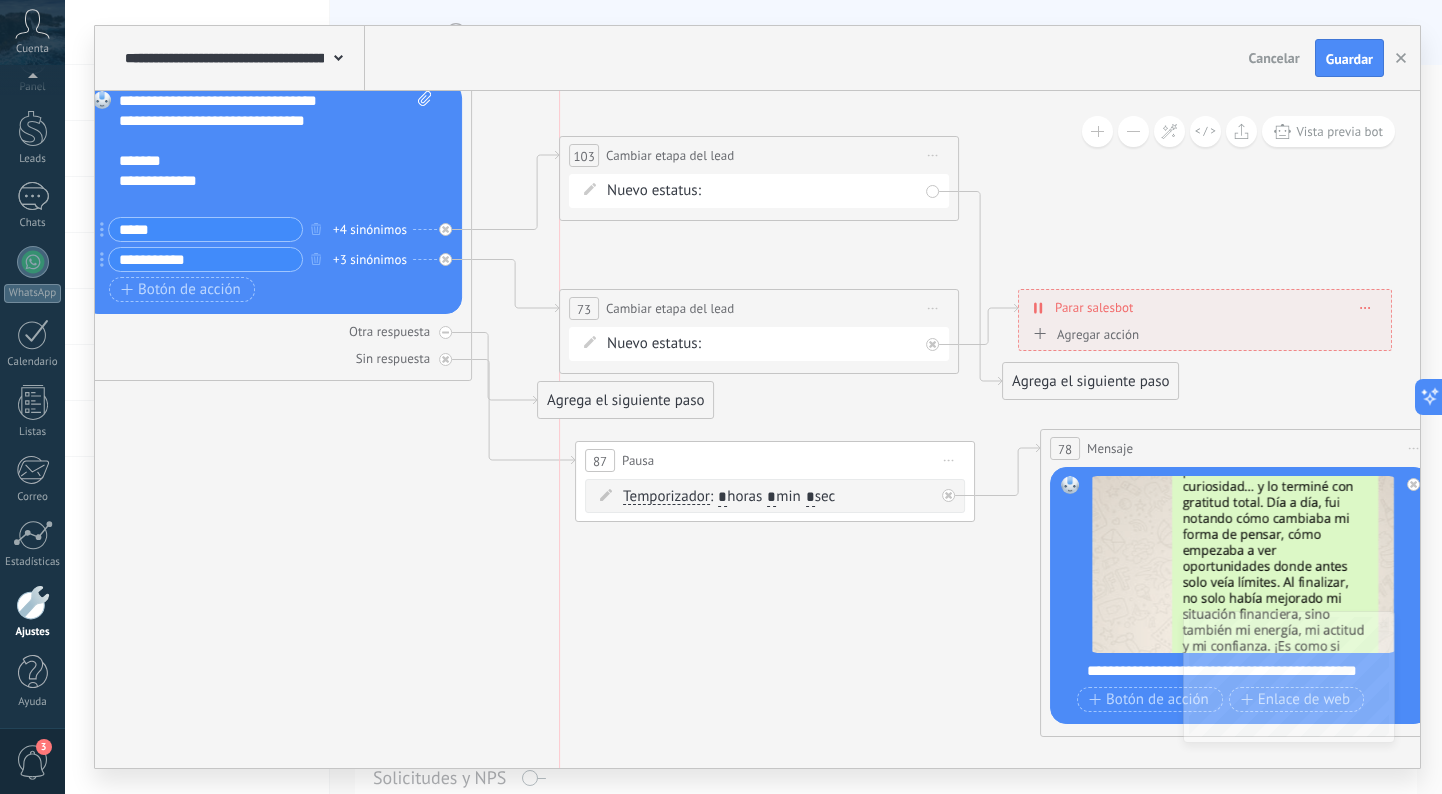 drag, startPoint x: 797, startPoint y: 245, endPoint x: 819, endPoint y: 151, distance: 96.540146 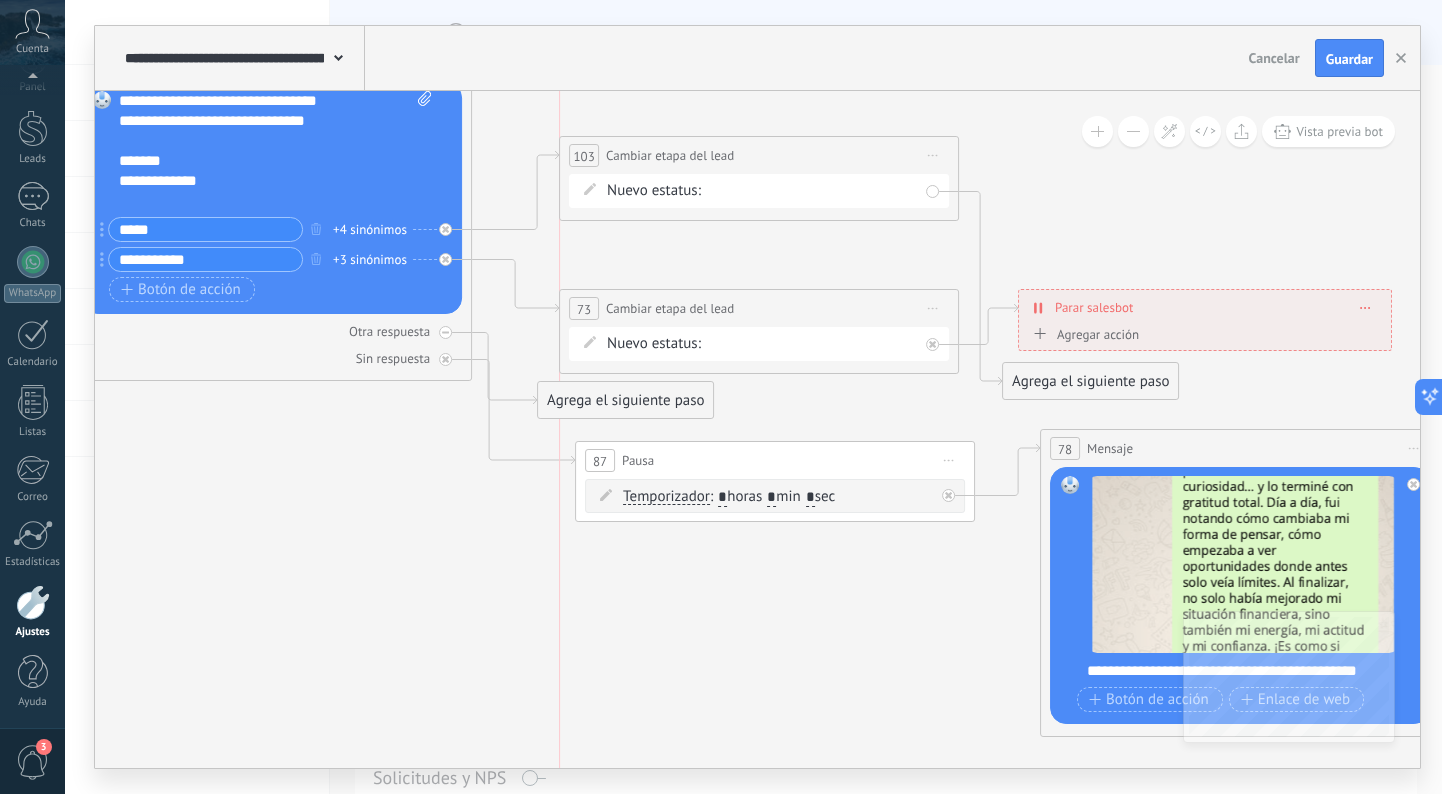 click on "**********" at bounding box center (759, 155) 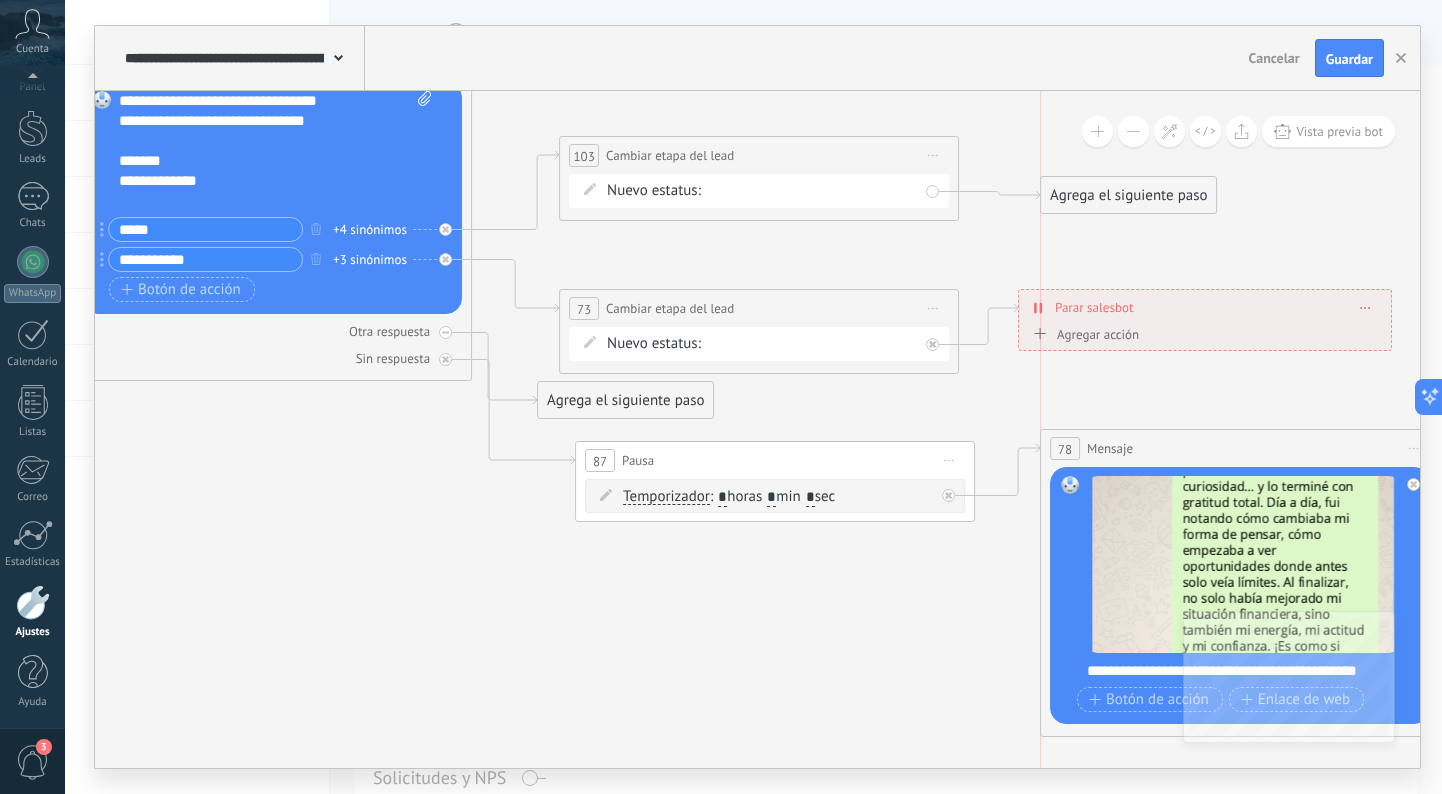 drag, startPoint x: 1050, startPoint y: 383, endPoint x: 1083, endPoint y: 197, distance: 188.90474 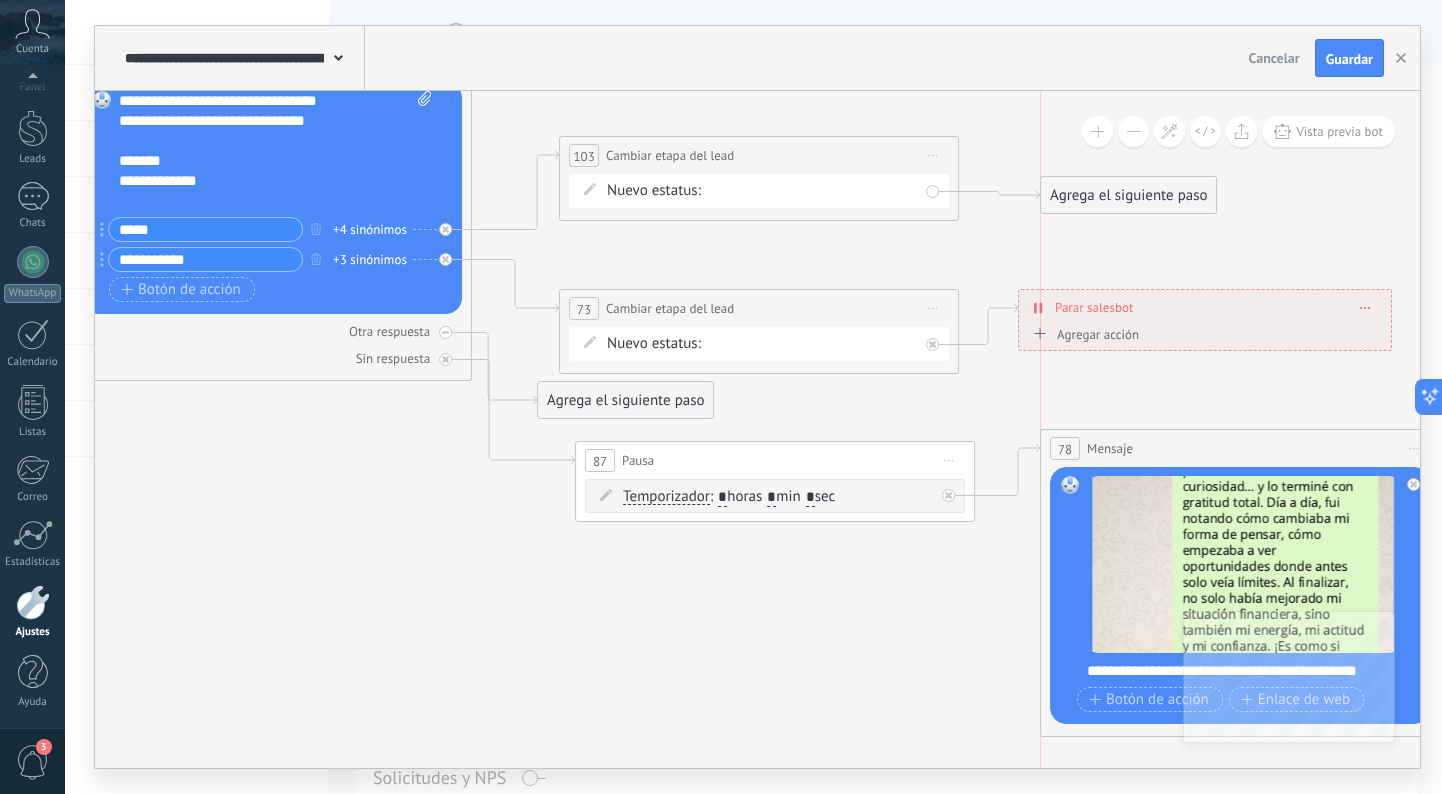 click on "Agrega el siguiente paso" at bounding box center [1128, 195] 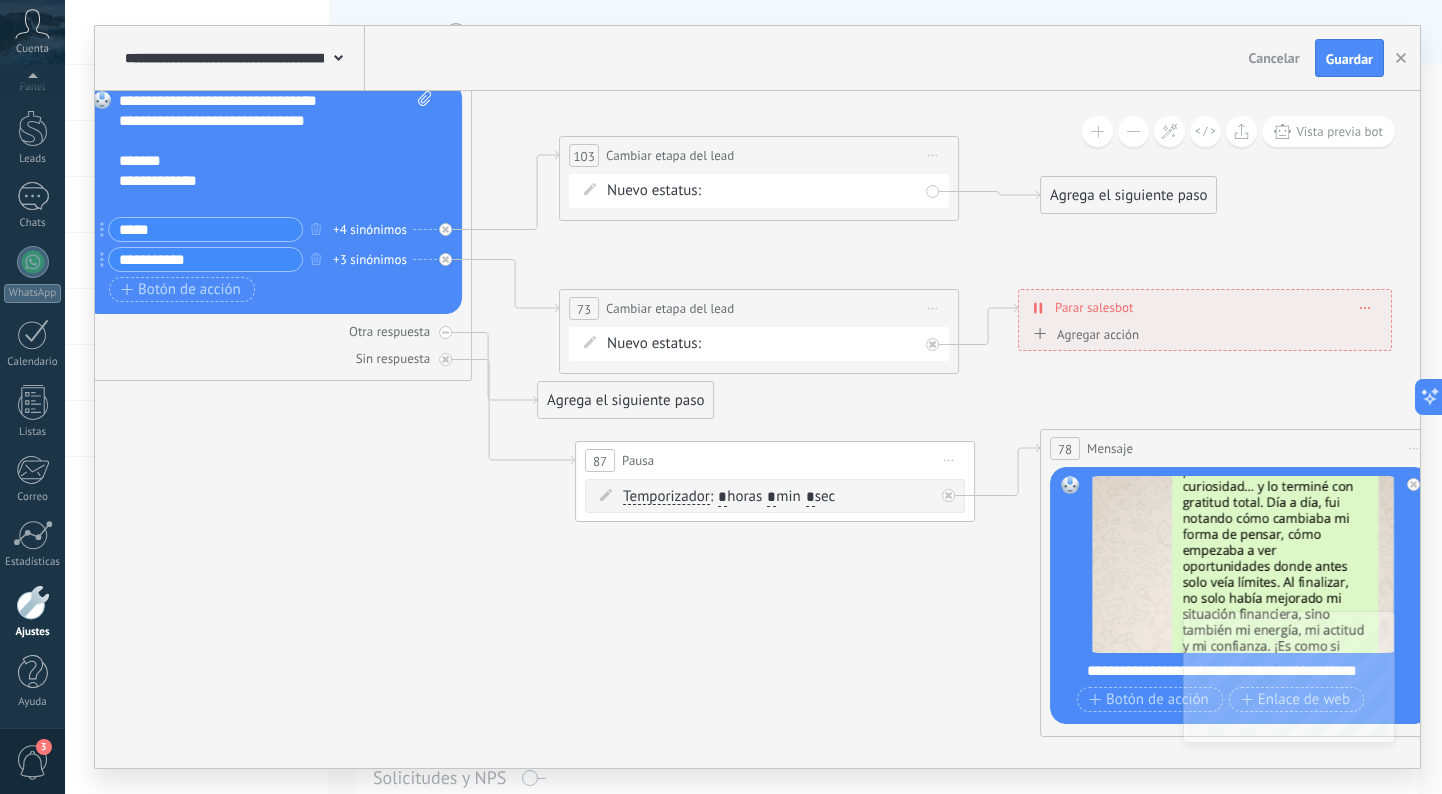 click on "Nuevo estatus: NEQUI BANCOLOMBIA REMARKETING Logrado con éxito Venta Perdido" at bounding box center (759, 191) 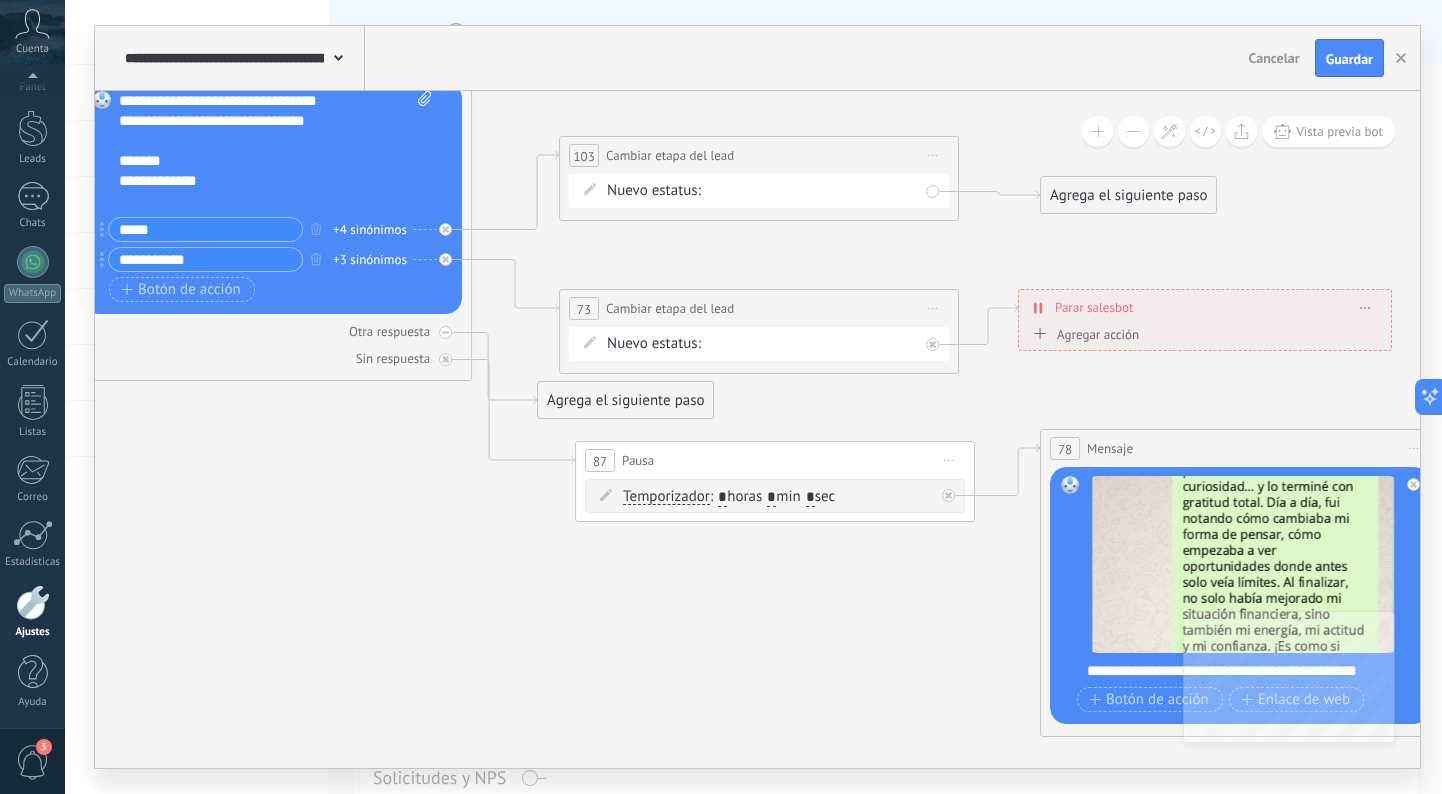 click on "Nuevo estatus: NEQUI BANCOLOMBIA REMARKETING Logrado con éxito Venta Perdido" at bounding box center (759, 191) 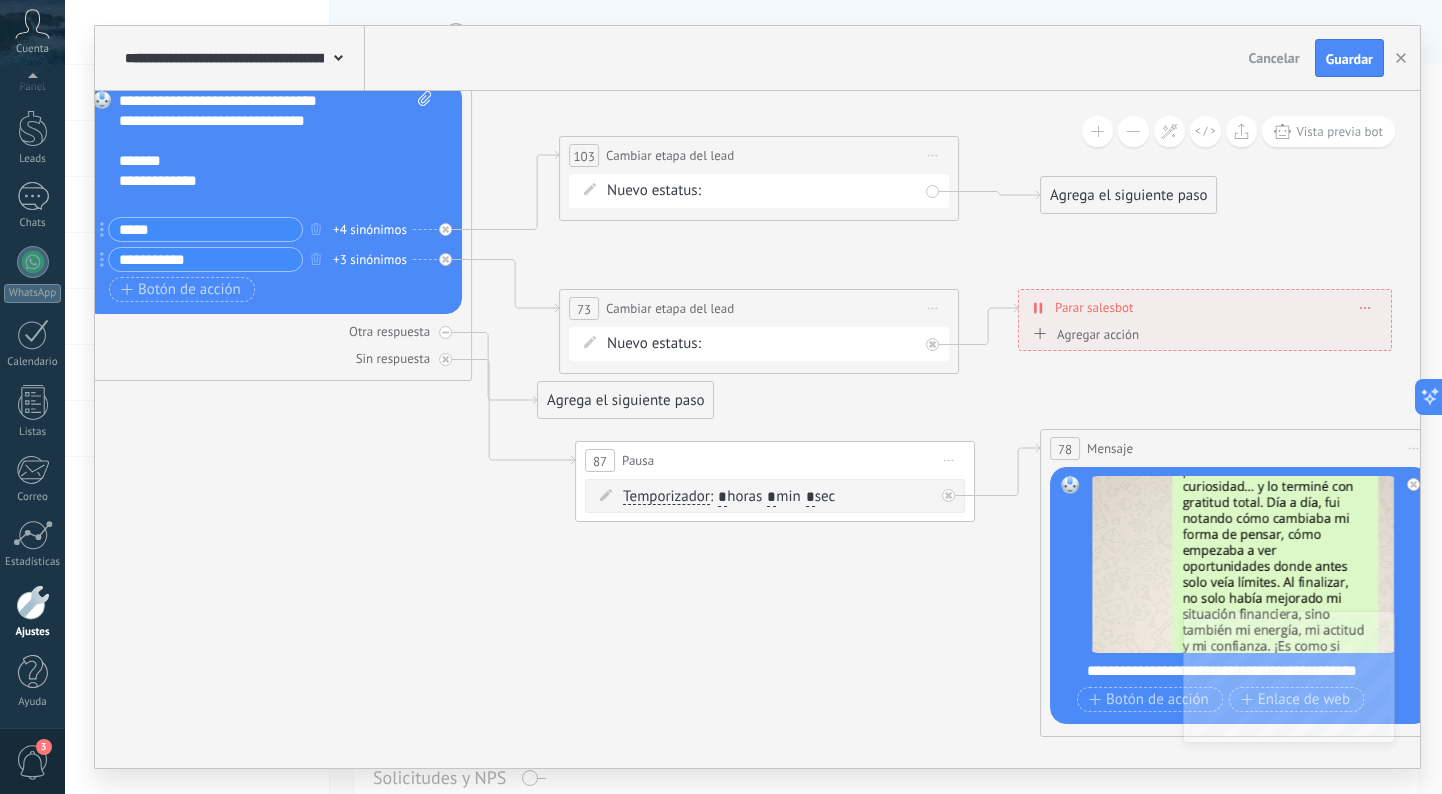 click on "Agrega el siguiente paso" at bounding box center (1128, 195) 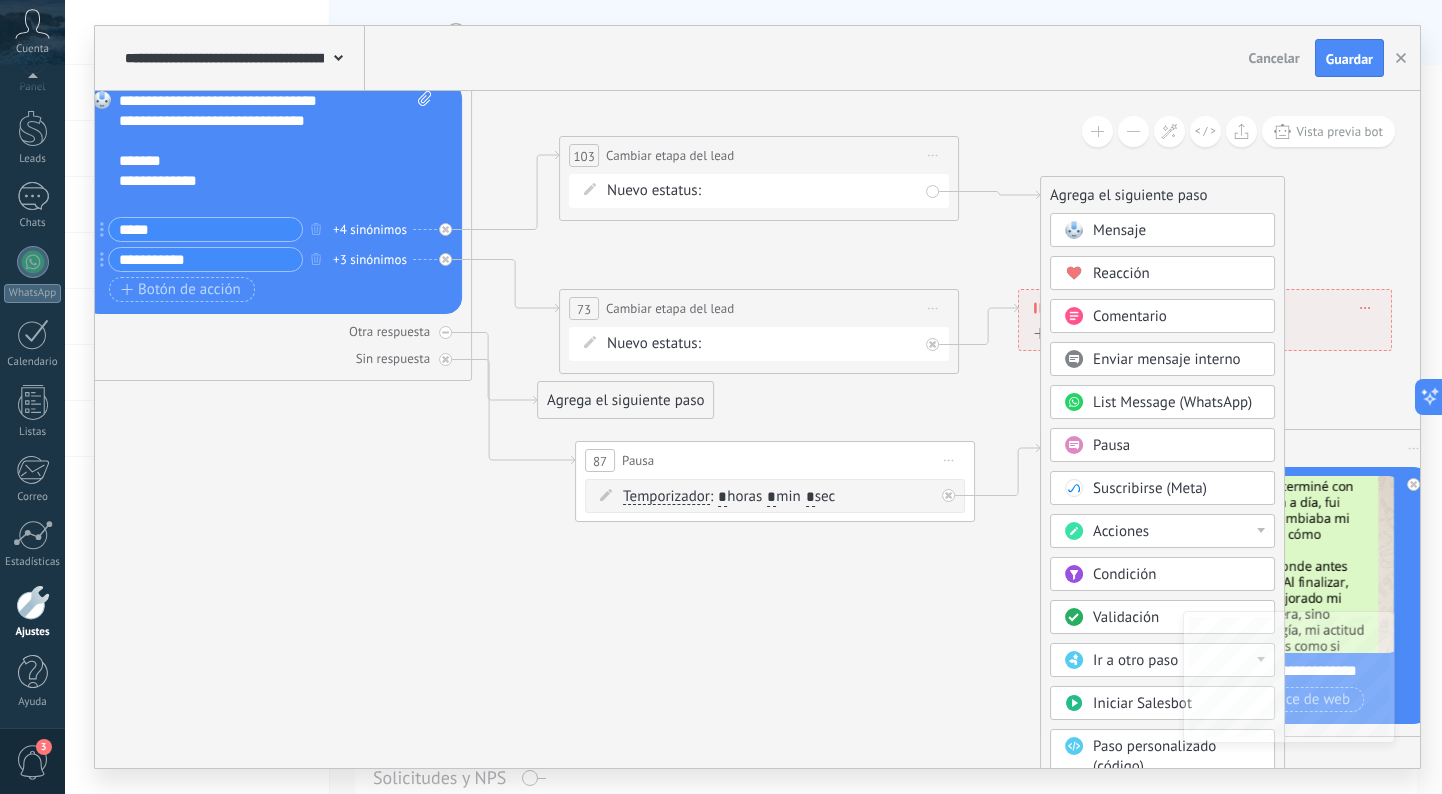 click on "Acciones" at bounding box center (1121, 531) 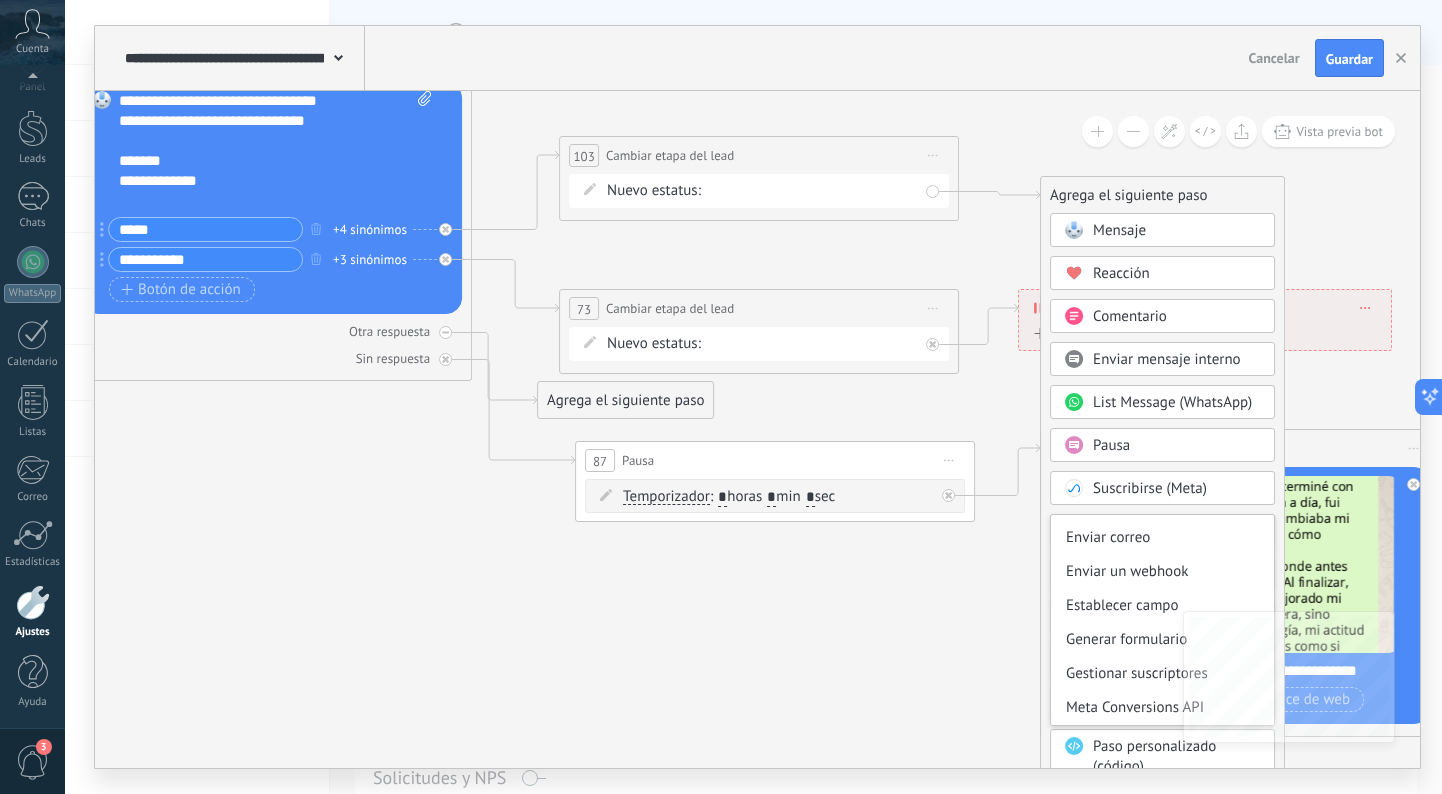 scroll, scrollTop: 266, scrollLeft: 0, axis: vertical 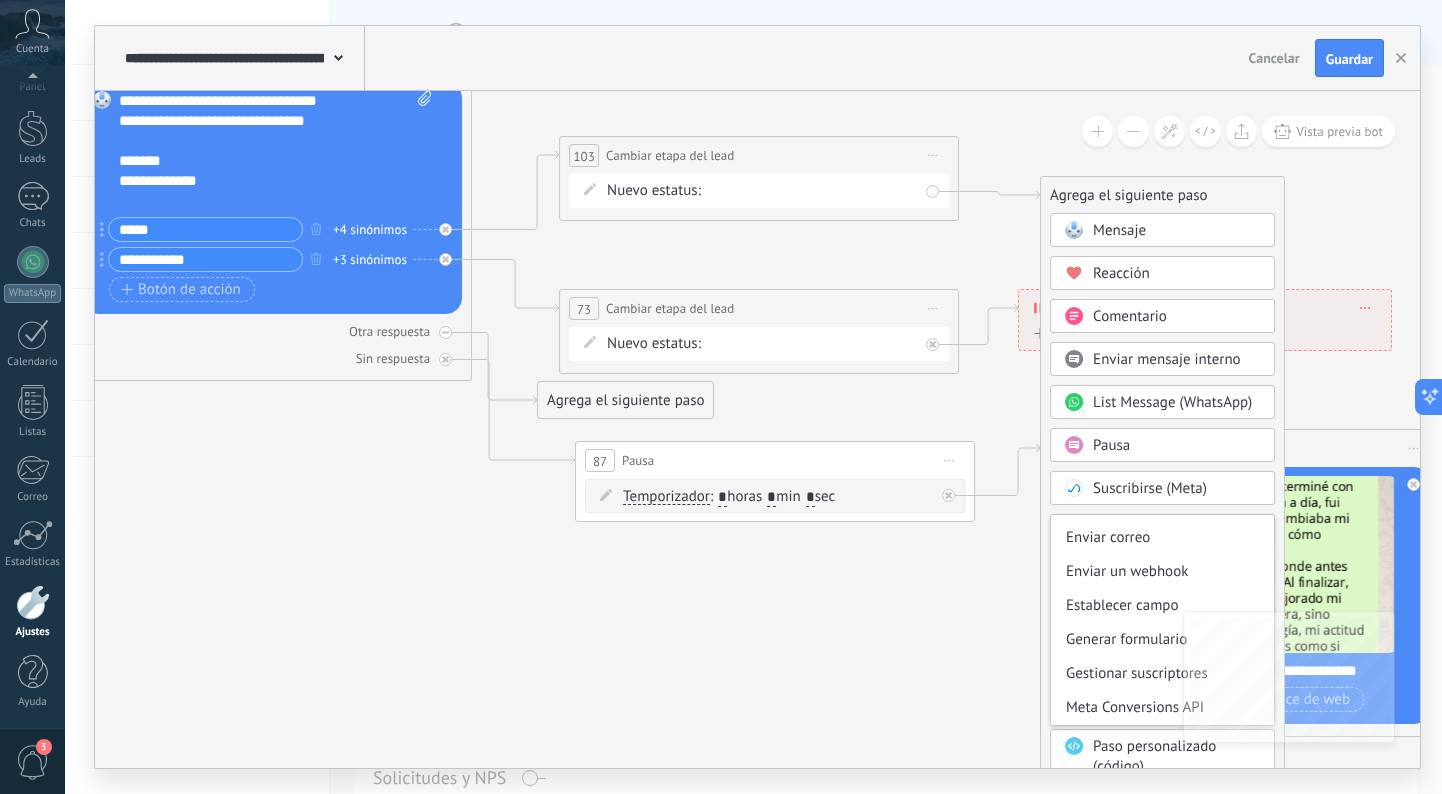 click 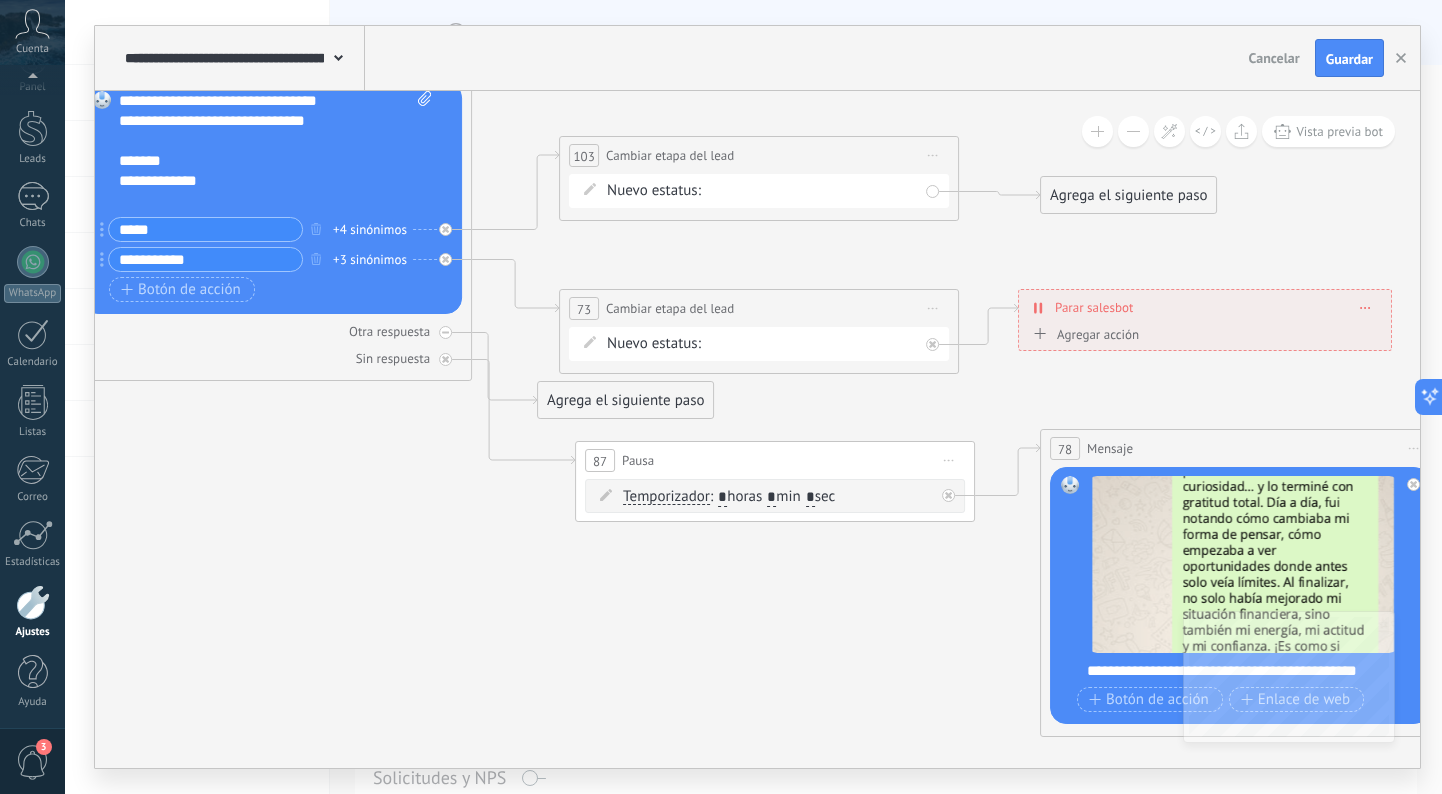 click on "Agrega el siguiente paso" at bounding box center [1128, 195] 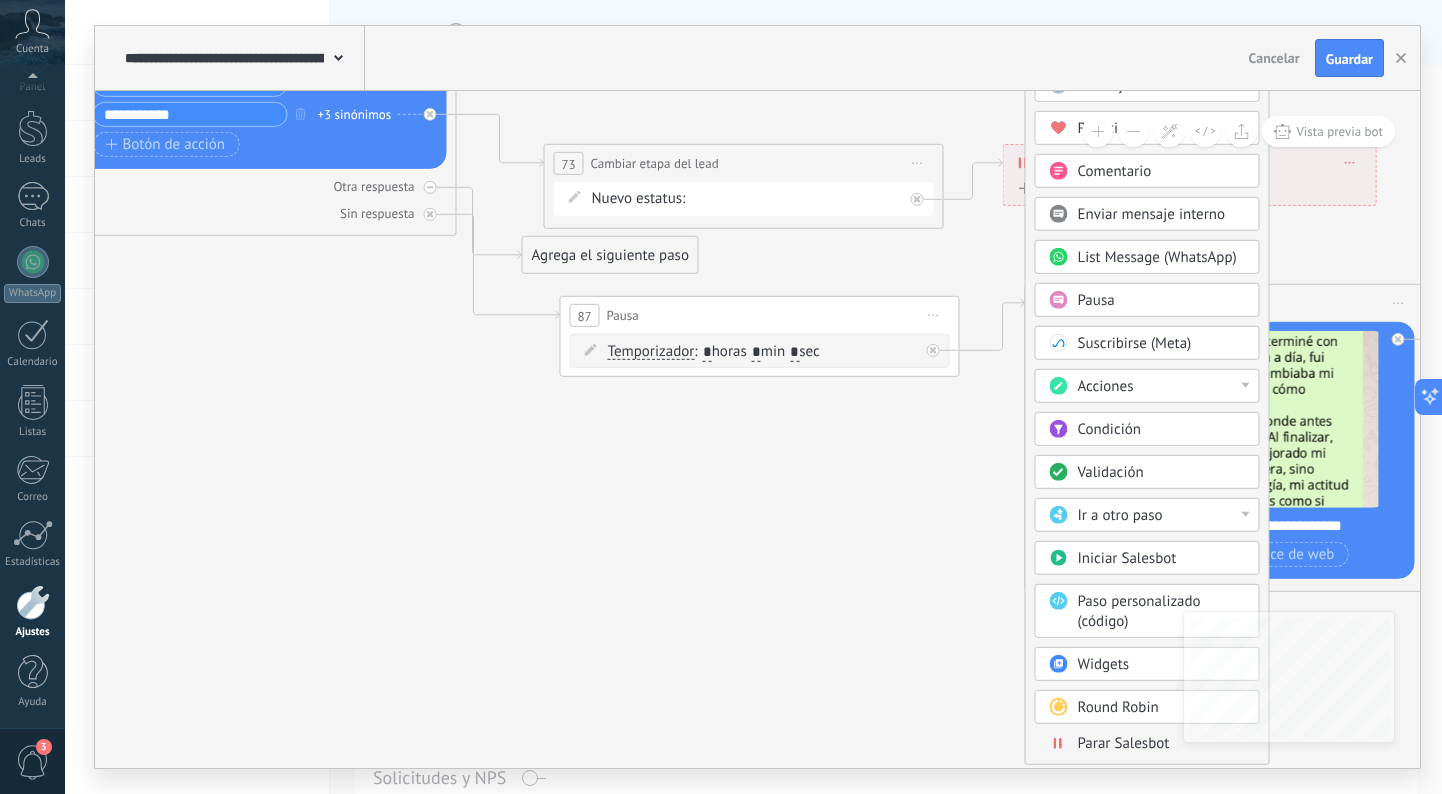 click on "Parar Salesbot" at bounding box center (1124, 743) 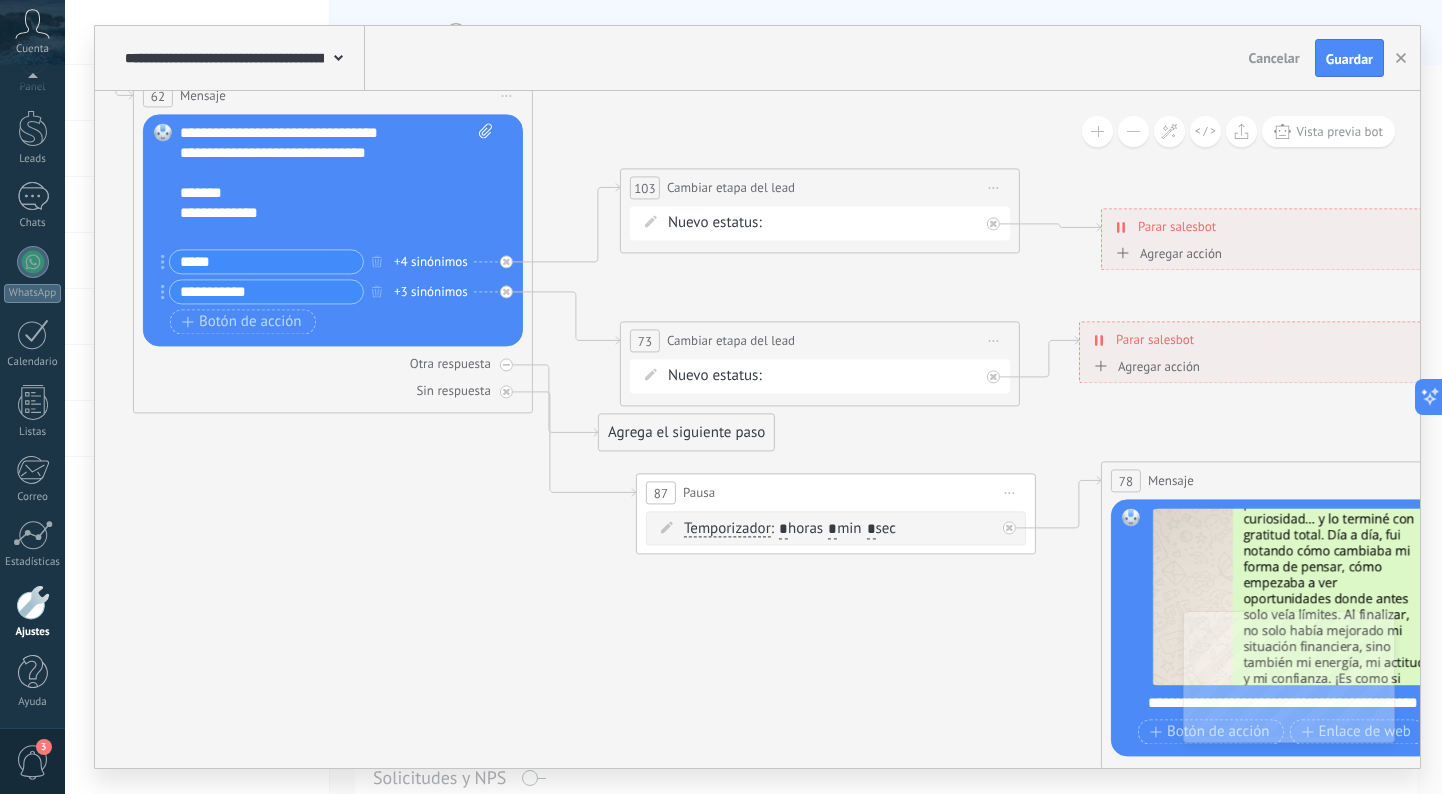 click on "Iniciar vista previa aquí
Cambiar nombre
Duplicar
Borrar" at bounding box center [994, 340] 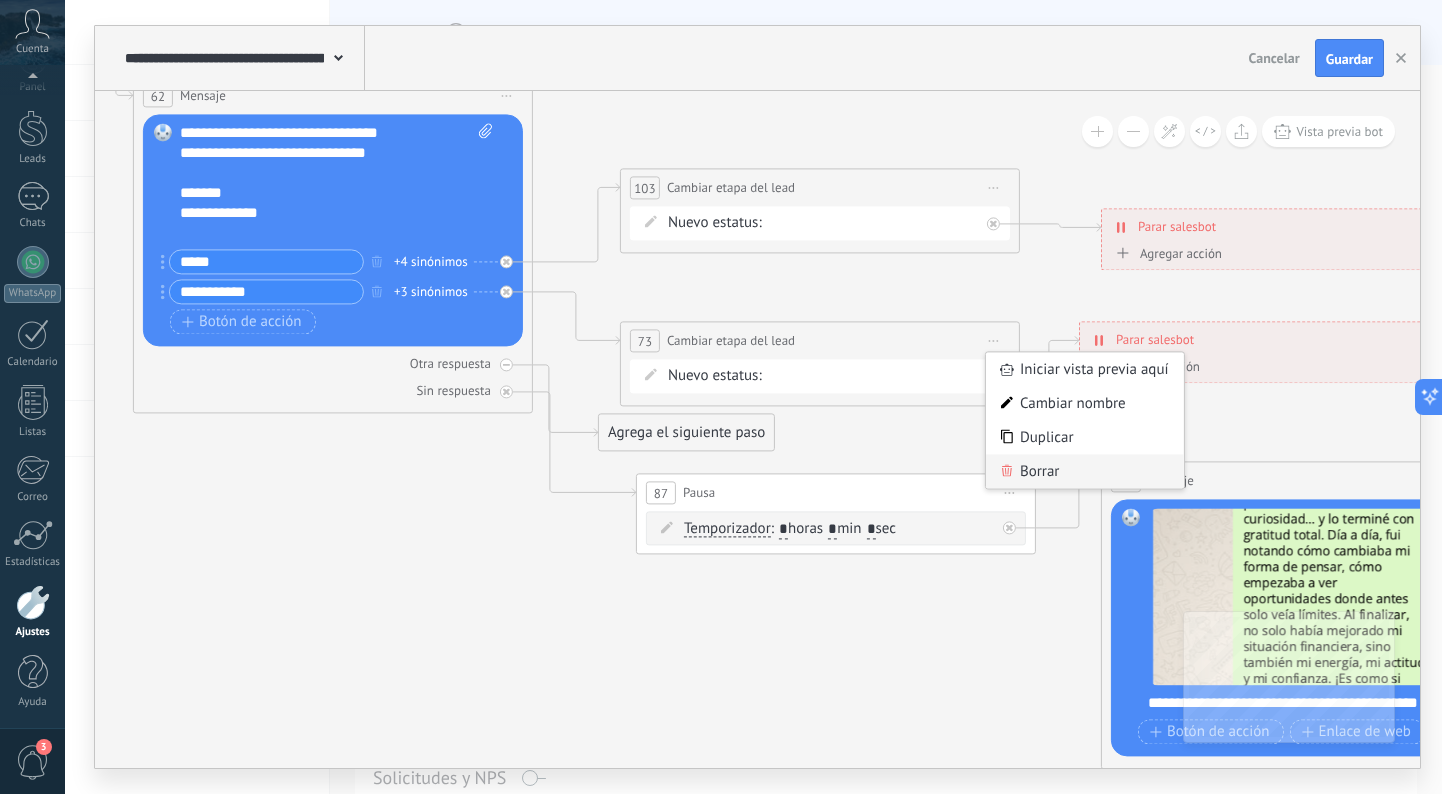 click on "Borrar" at bounding box center (1085, 471) 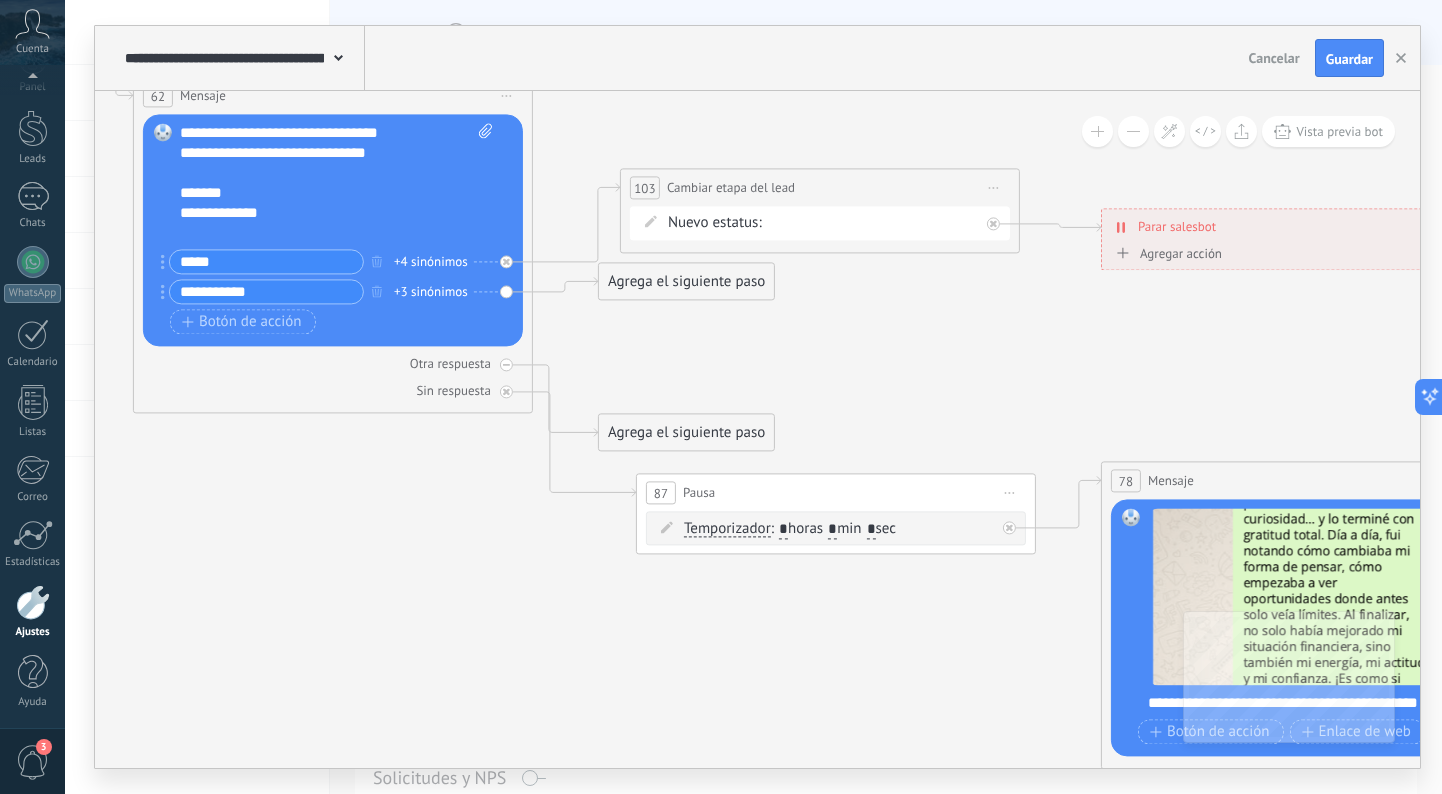 click on "Agrega el siguiente paso" at bounding box center (686, 281) 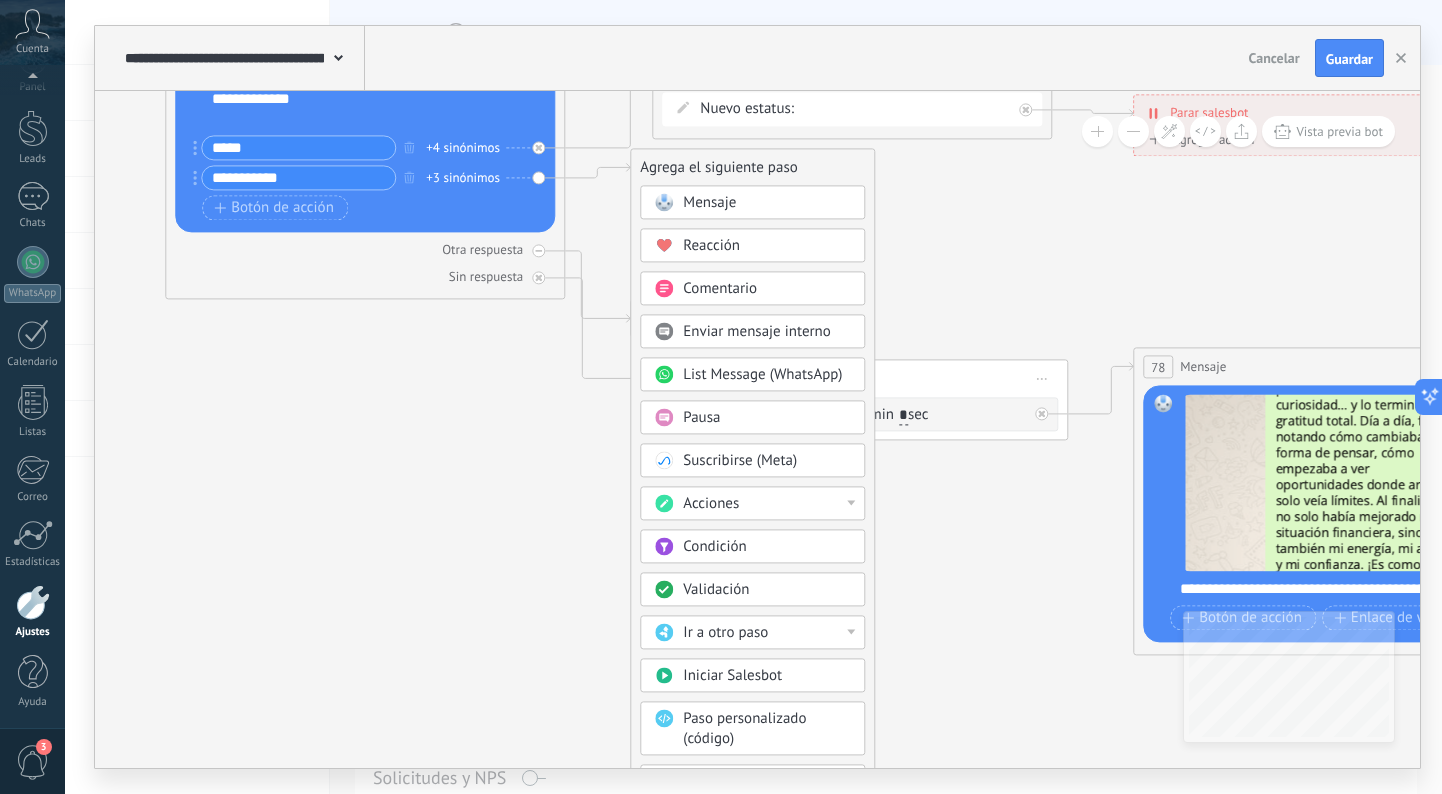 click on "Acciones" at bounding box center [767, 504] 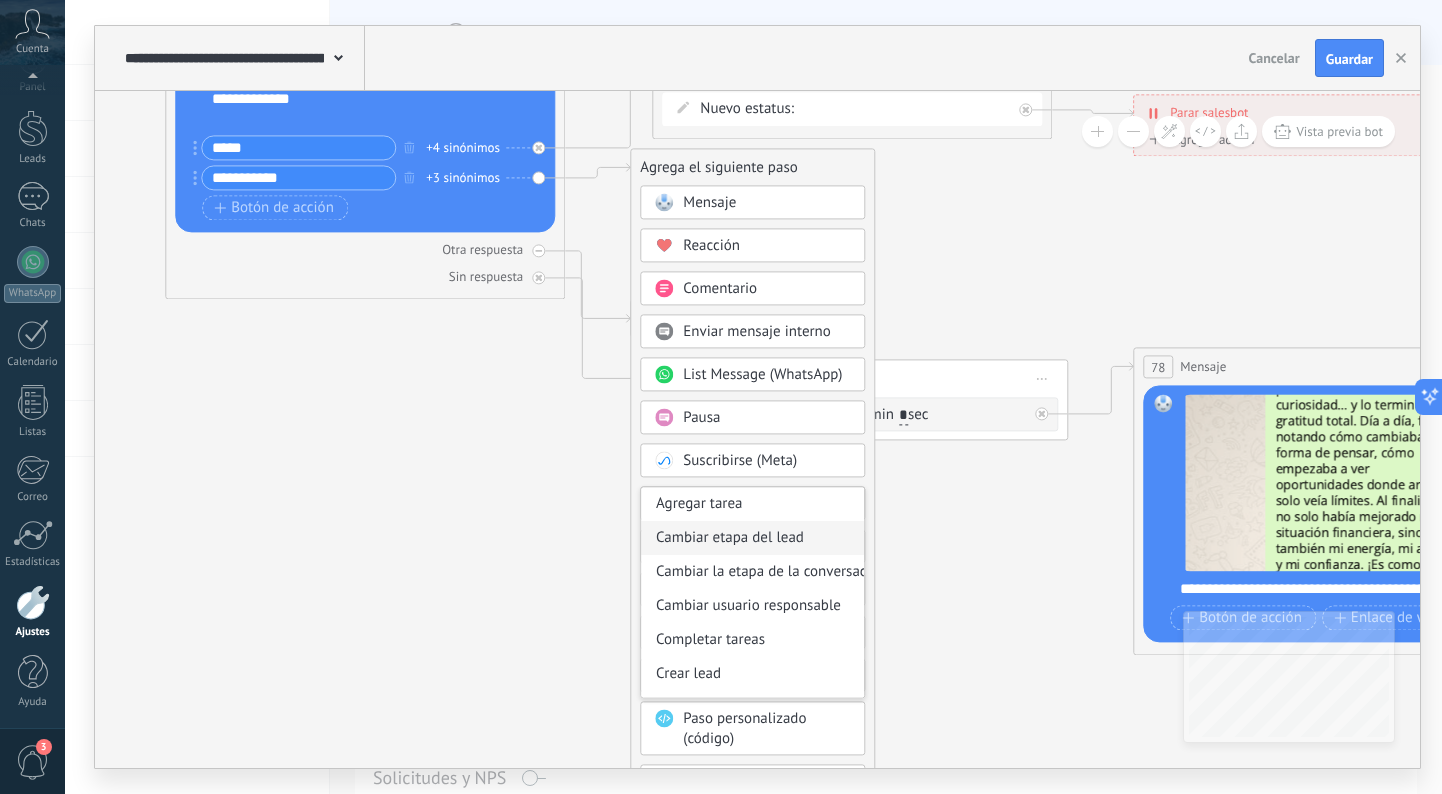 scroll, scrollTop: 73, scrollLeft: 0, axis: vertical 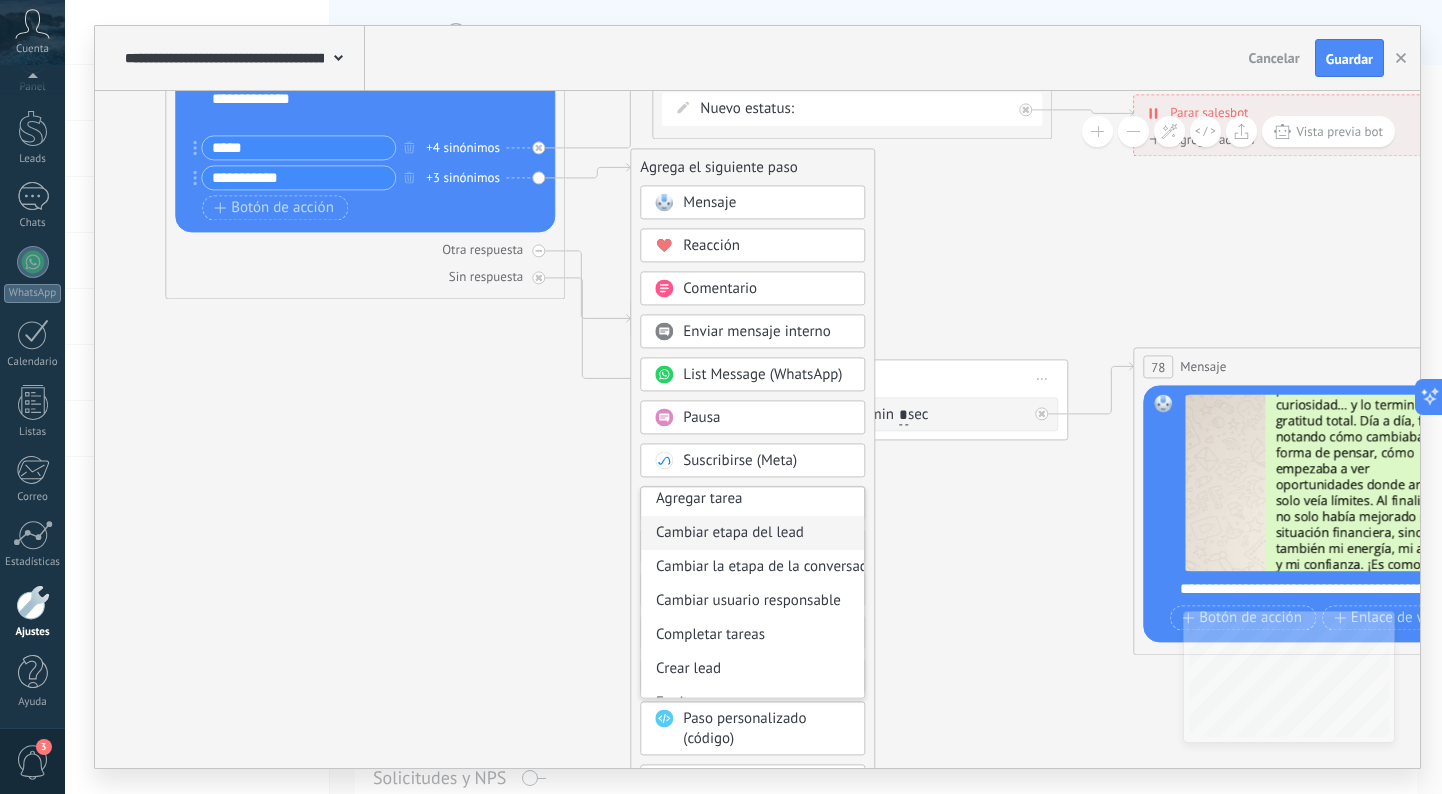 click on "Cambiar etapa del lead" at bounding box center [752, 533] 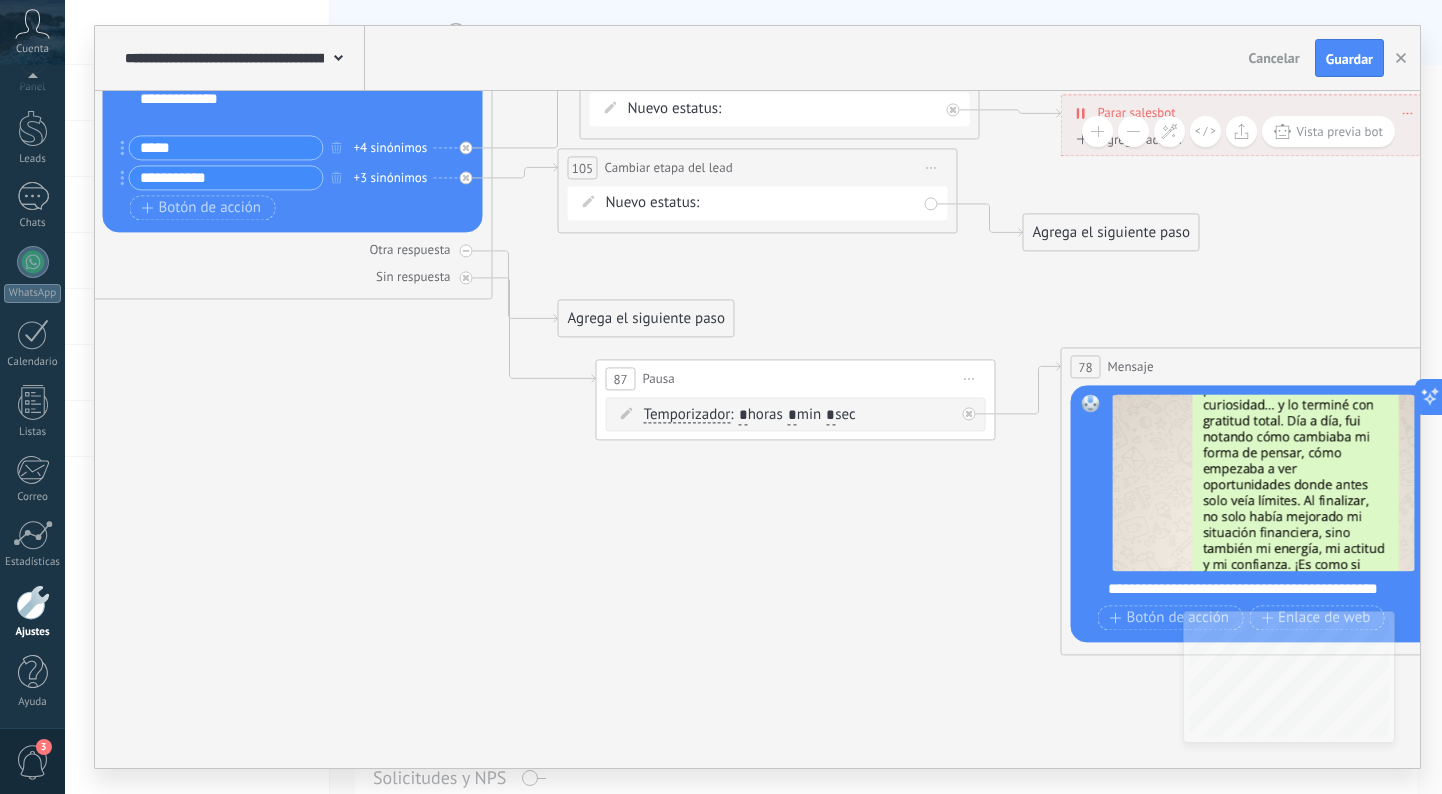click on "NEQUI BANCOLOMBIA REMARKETING Logrado con éxito Venta Perdido" at bounding box center (0, 0) 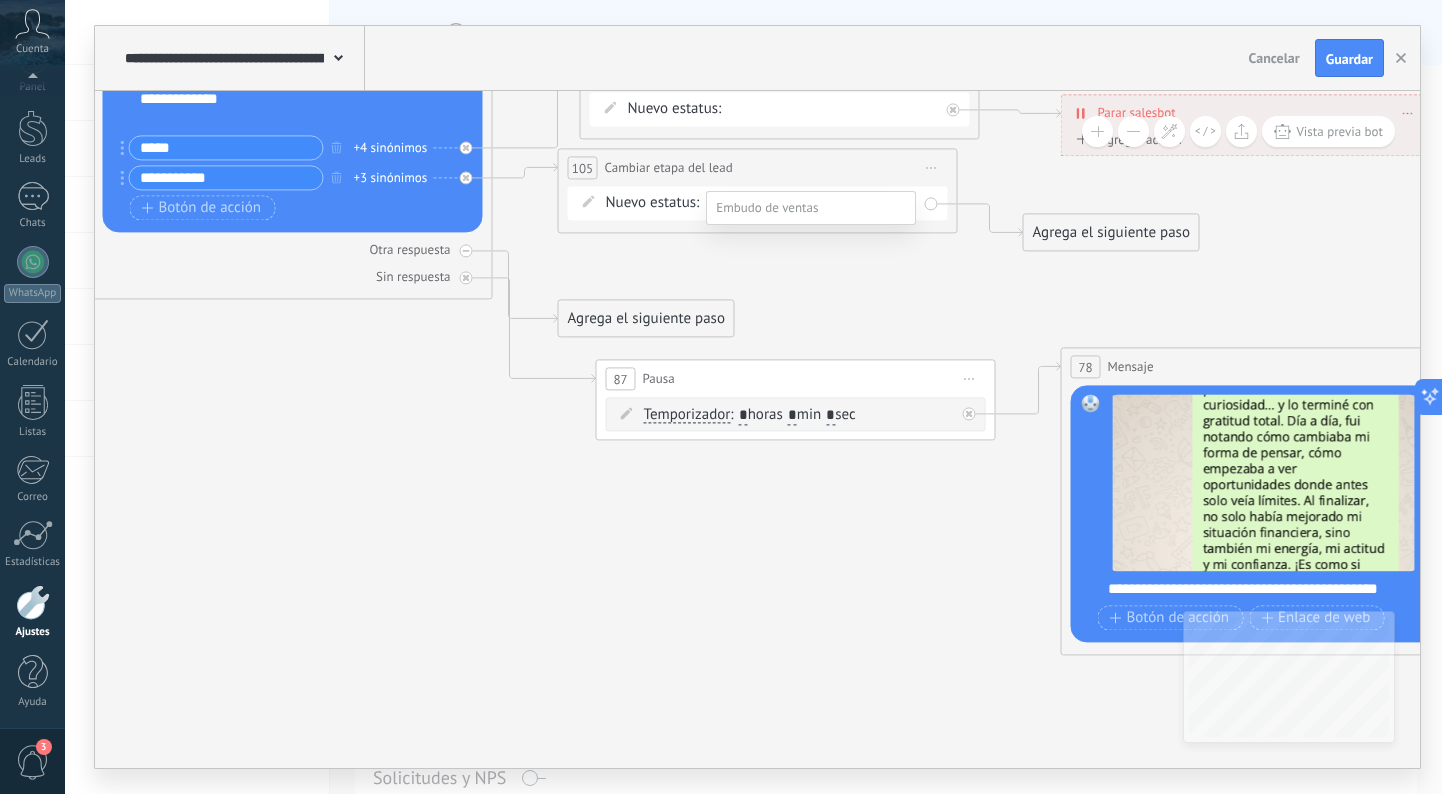 click on "BANCOLOMBIA" at bounding box center [0, 0] 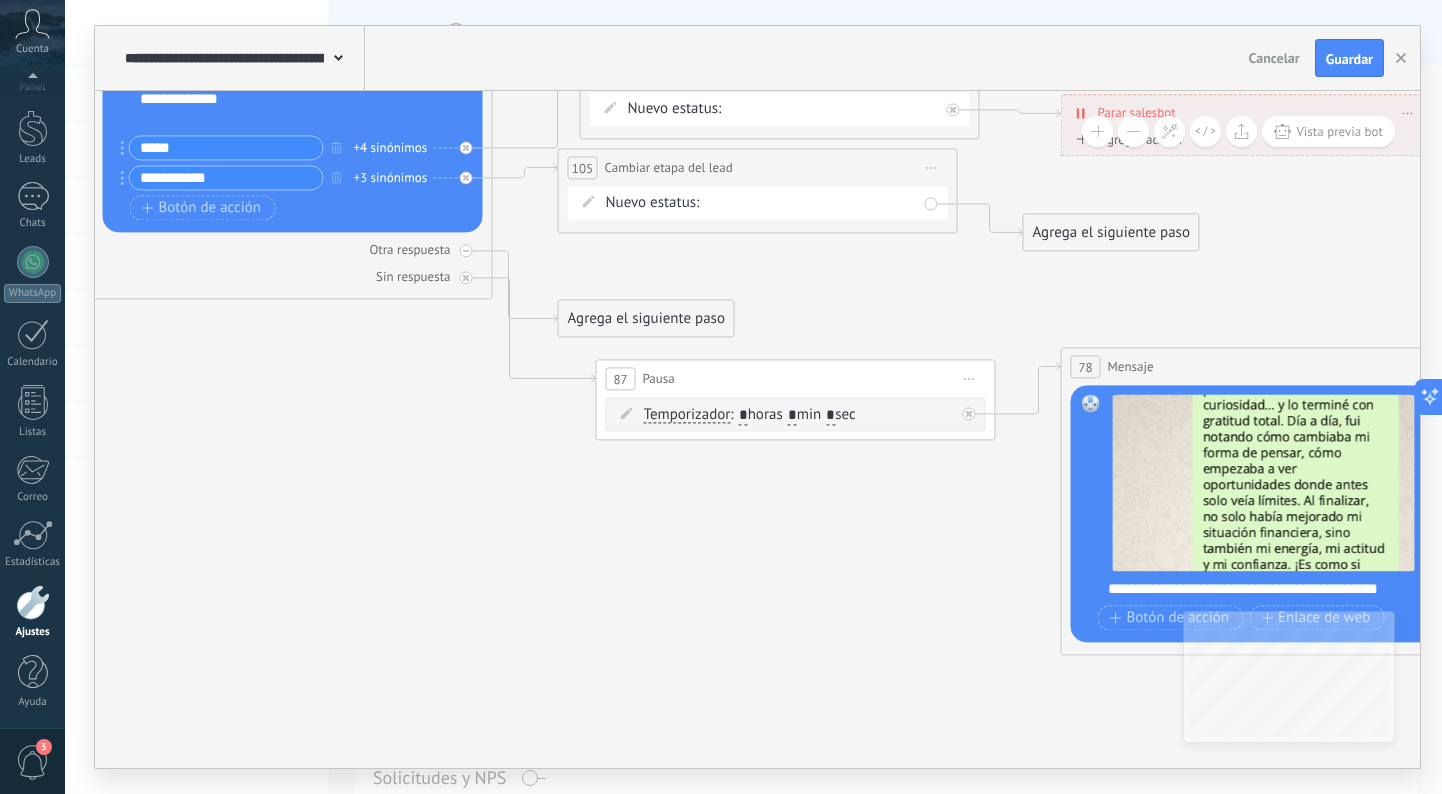 scroll, scrollTop: 0, scrollLeft: 0, axis: both 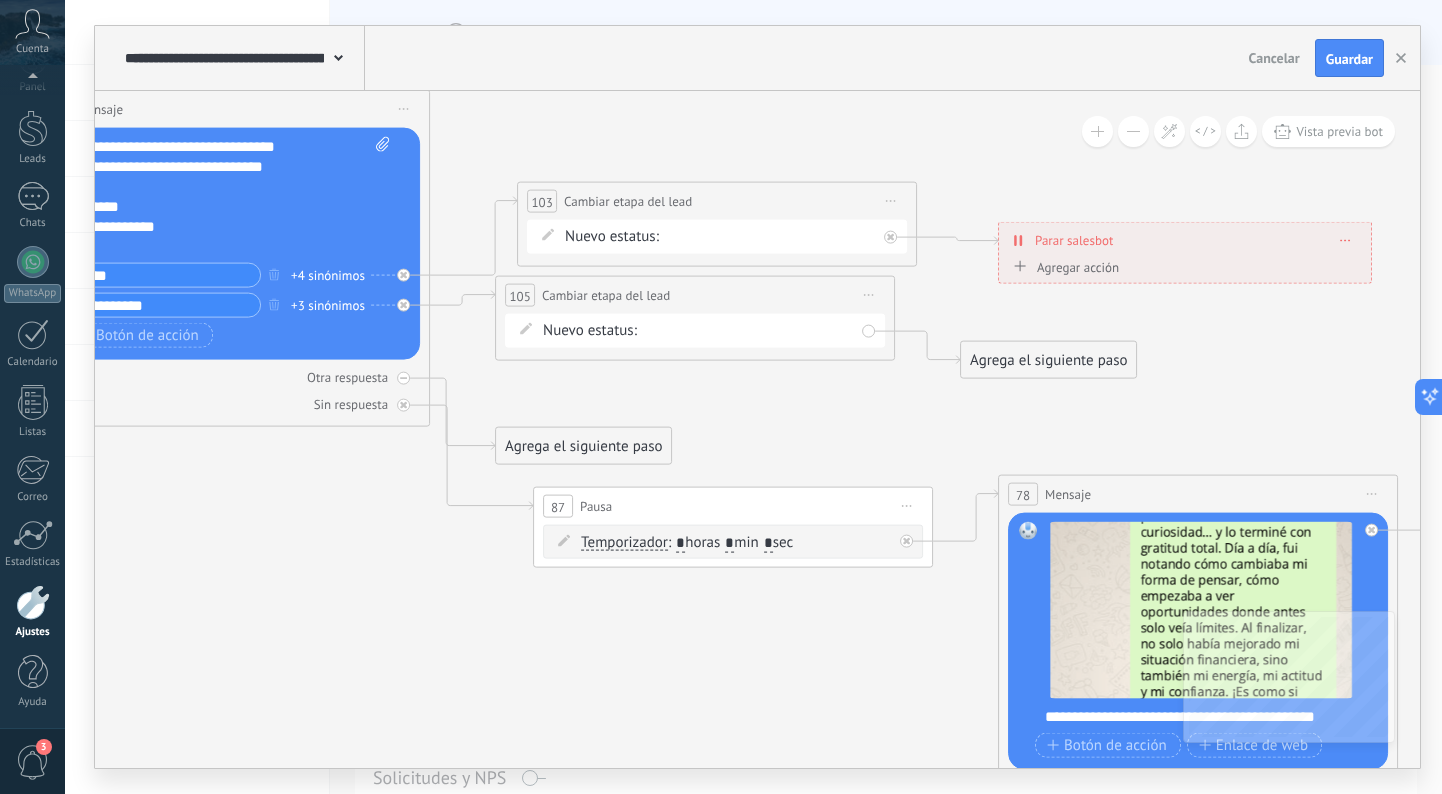 click on "Agrega el siguiente paso" at bounding box center [1048, 360] 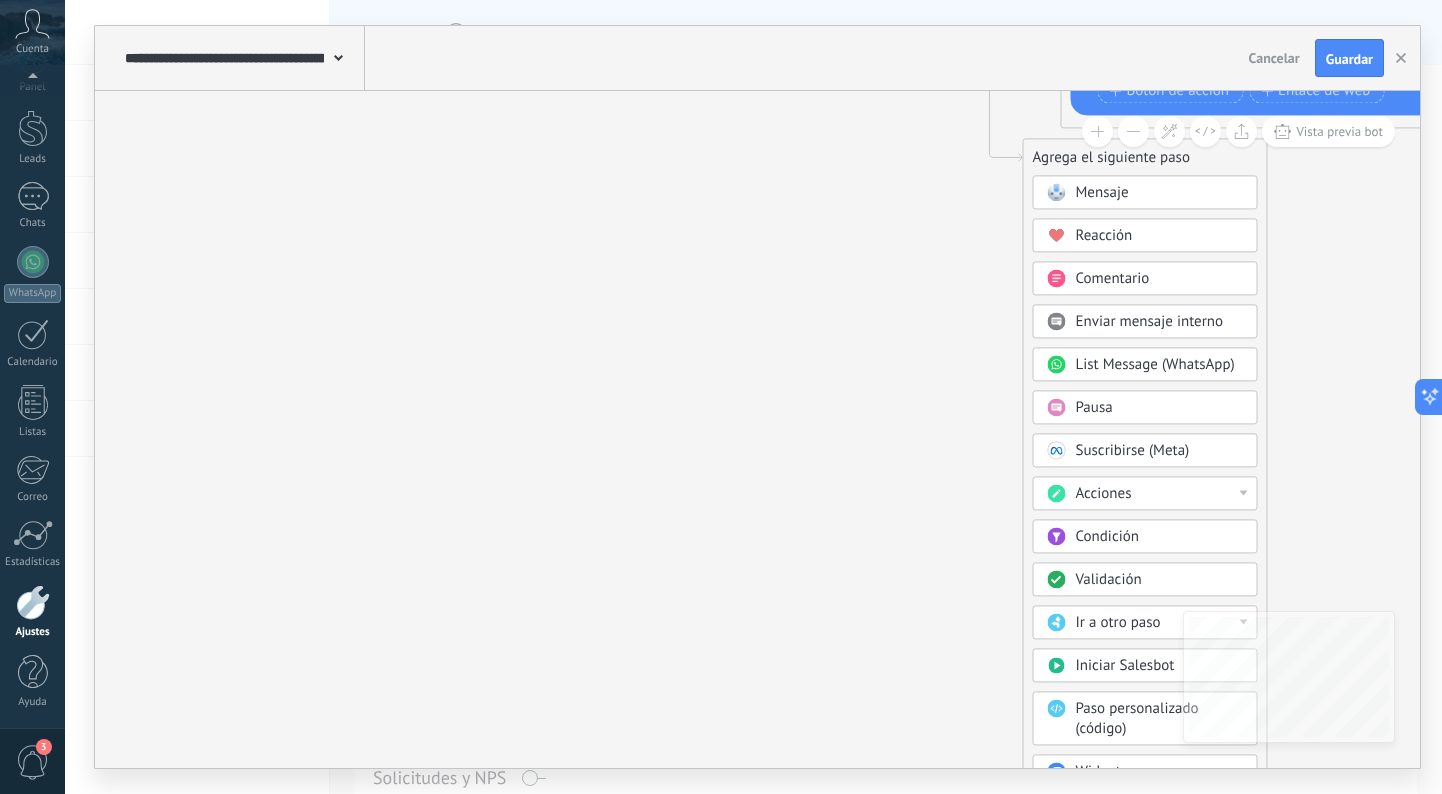 click 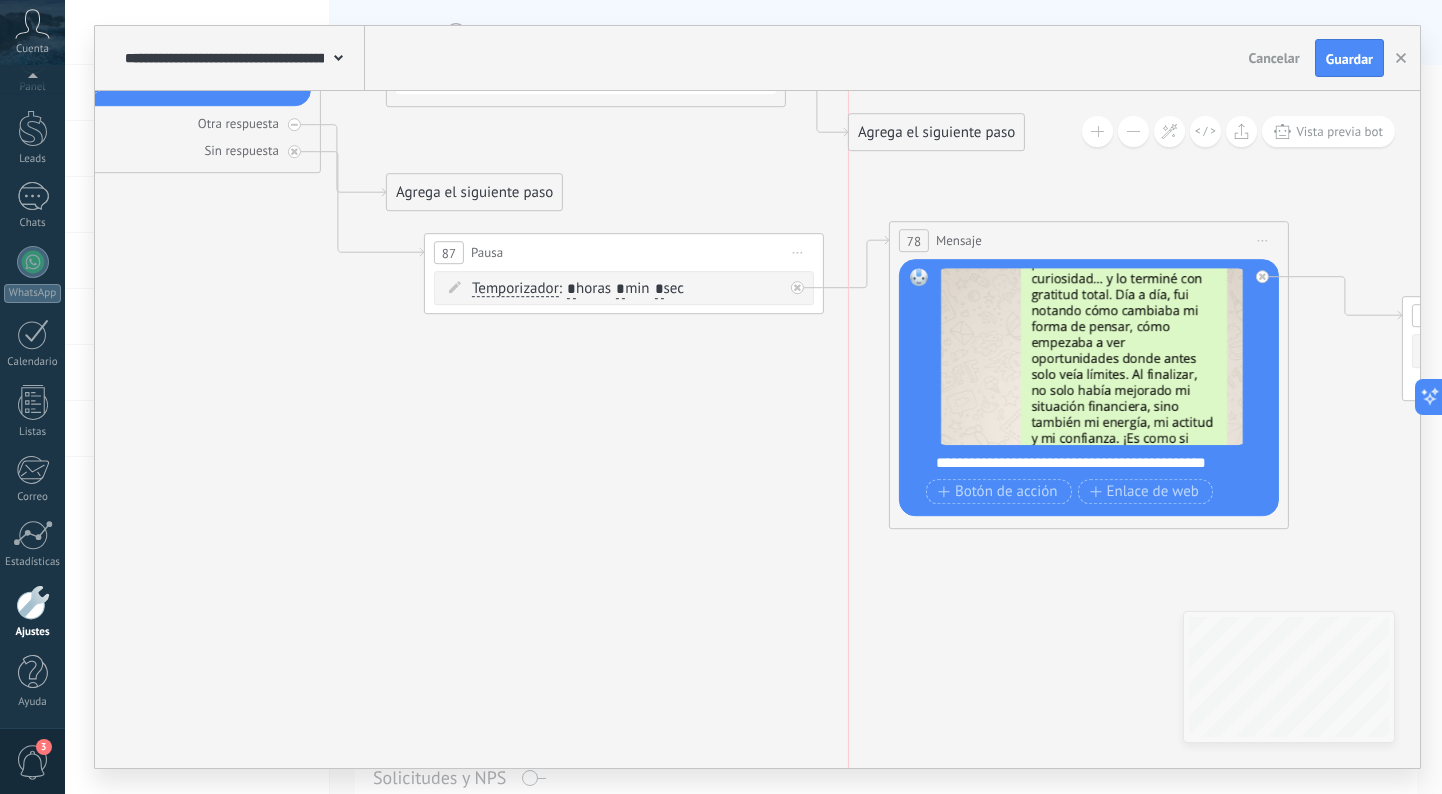 drag, startPoint x: 913, startPoint y: 564, endPoint x: 923, endPoint y: 135, distance: 429.11655 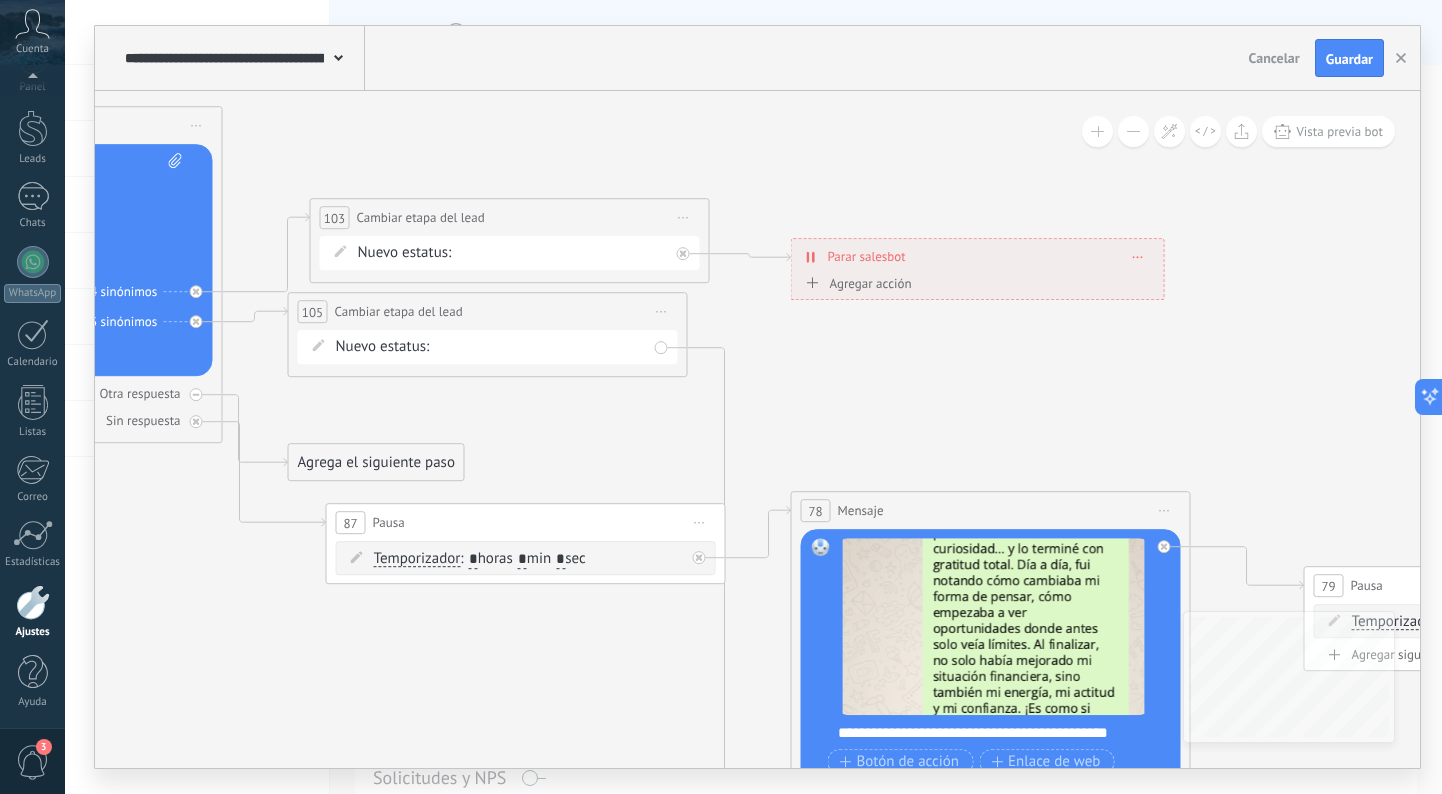 click on "Nuevo estatus: NEQUI BANCOLOMBIA REMARKETING Logrado con éxito Venta Perdido" at bounding box center (488, 347) 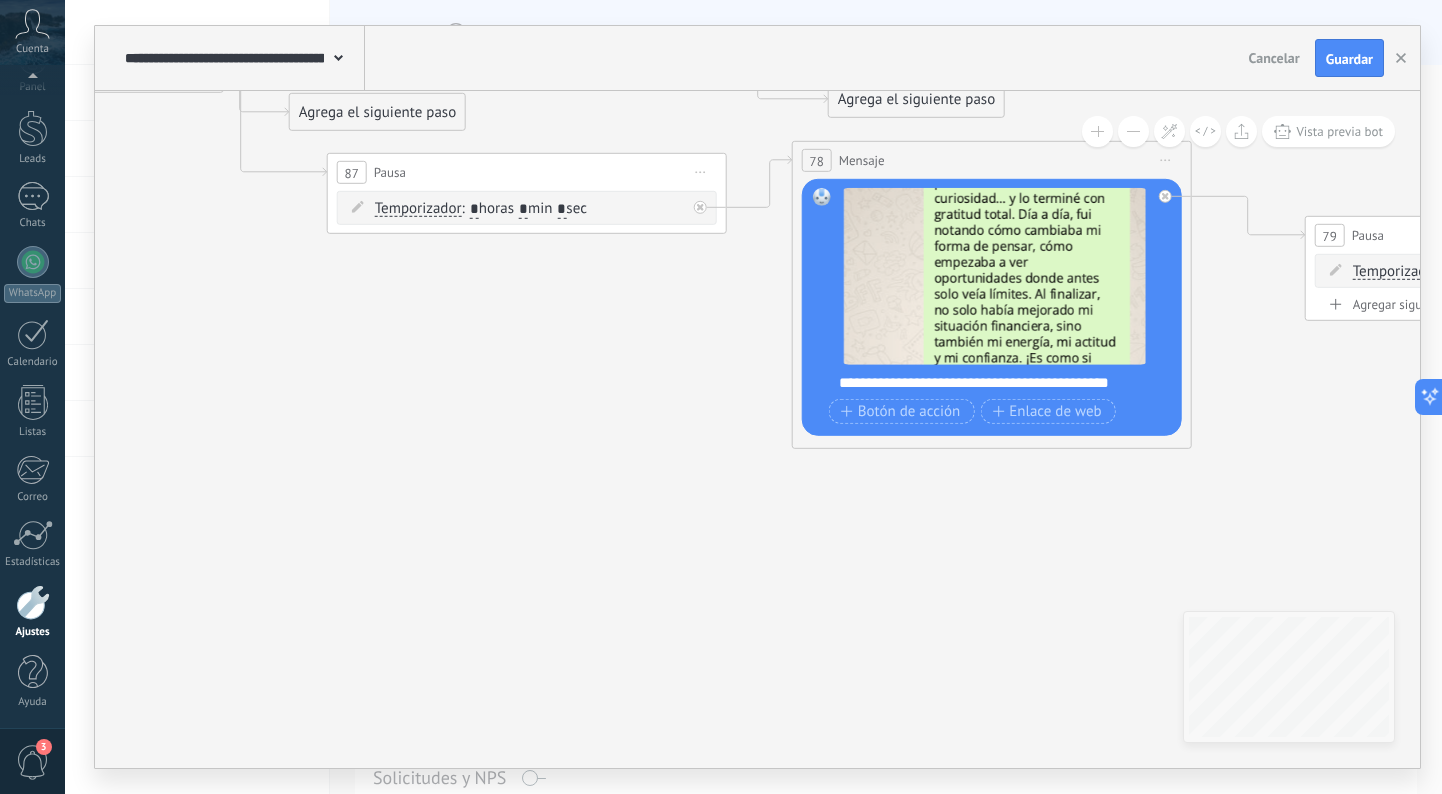 drag, startPoint x: 805, startPoint y: 490, endPoint x: 871, endPoint y: 110, distance: 385.689 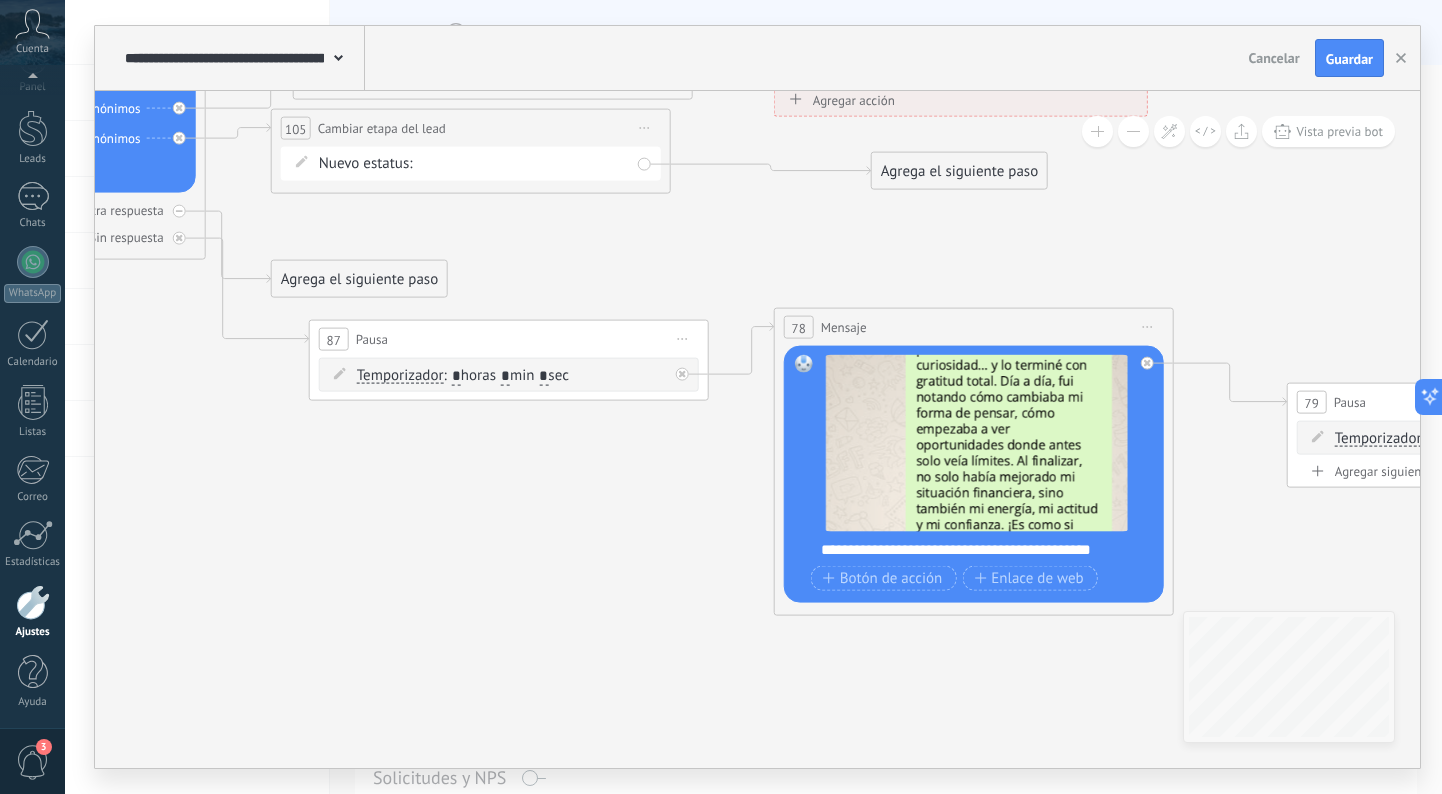 drag, startPoint x: 839, startPoint y: 647, endPoint x: 898, endPoint y: 173, distance: 477.65784 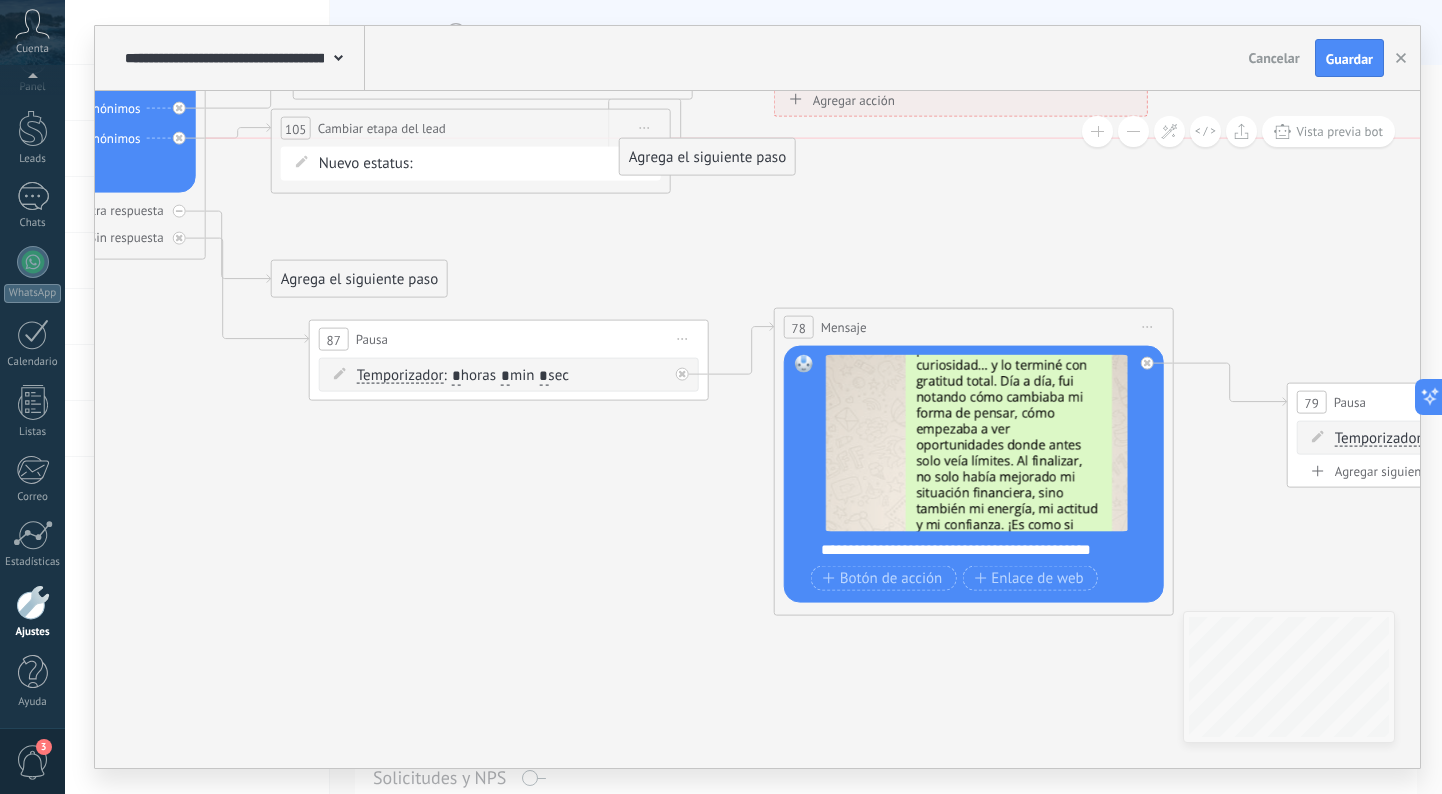 drag, startPoint x: 906, startPoint y: 655, endPoint x: 654, endPoint y: 168, distance: 548.33655 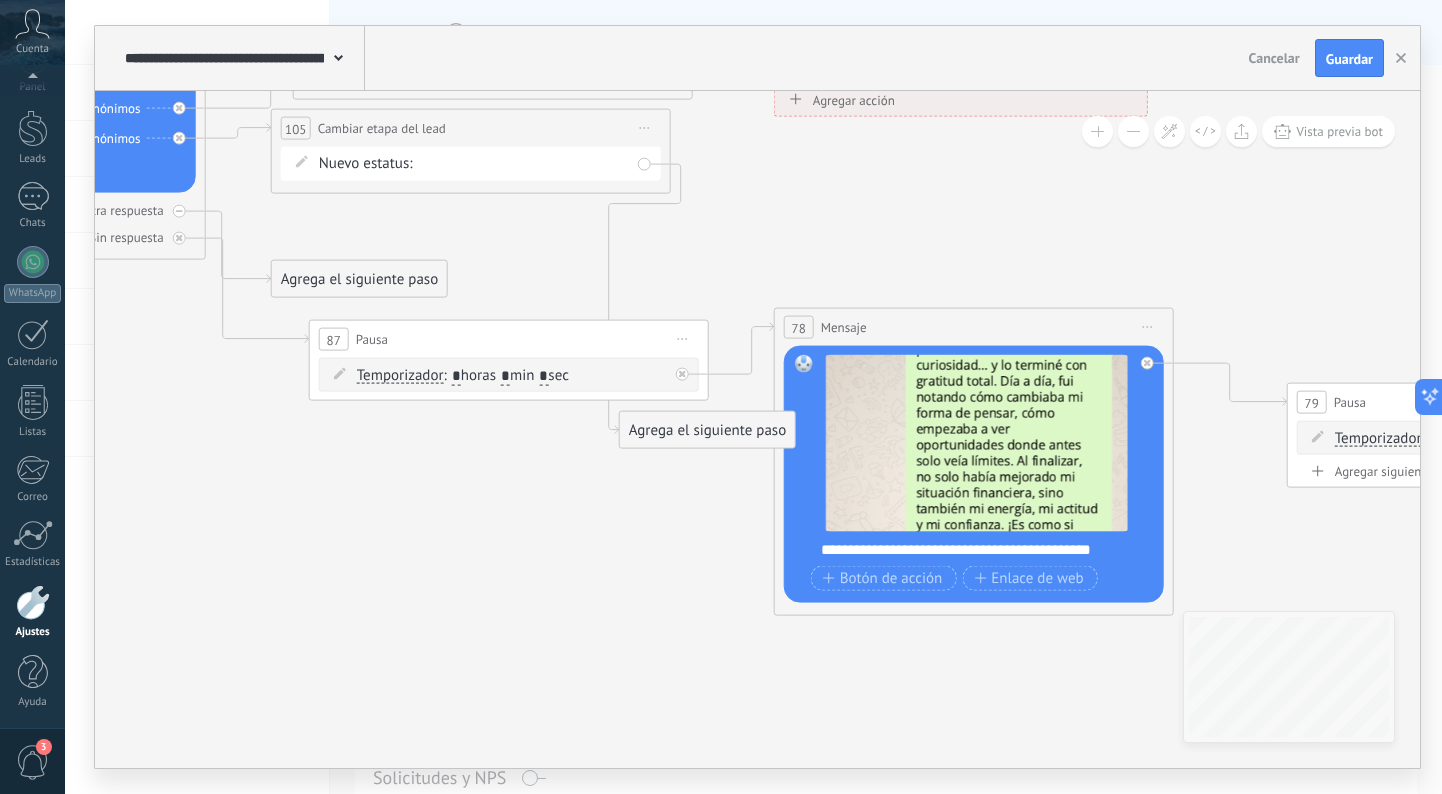 click on "Nuevo estatus: NEQUI BANCOLOMBIA REMARKETING Logrado con éxito Venta Perdido" at bounding box center (471, 164) 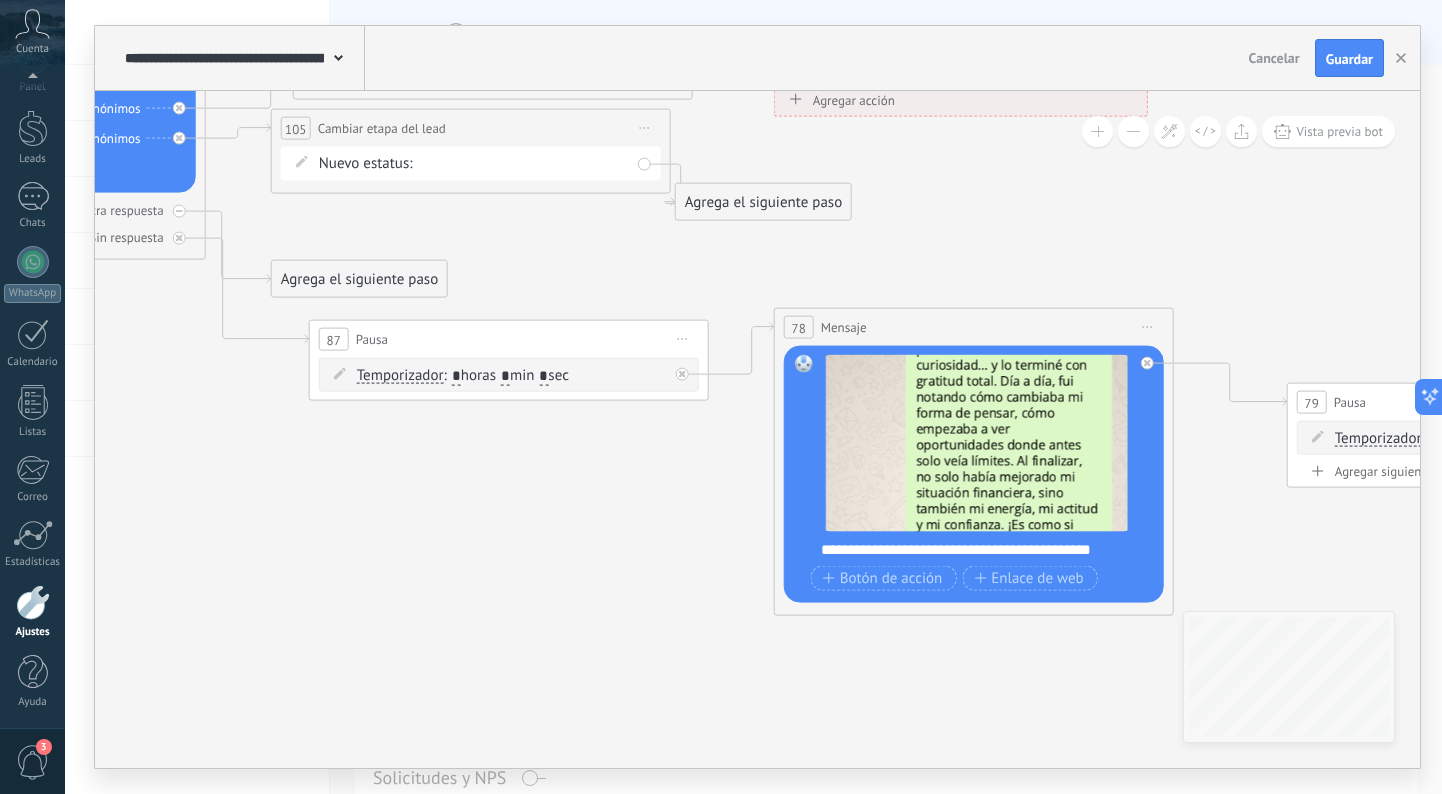 drag, startPoint x: 675, startPoint y: 426, endPoint x: 738, endPoint y: 197, distance: 237.50789 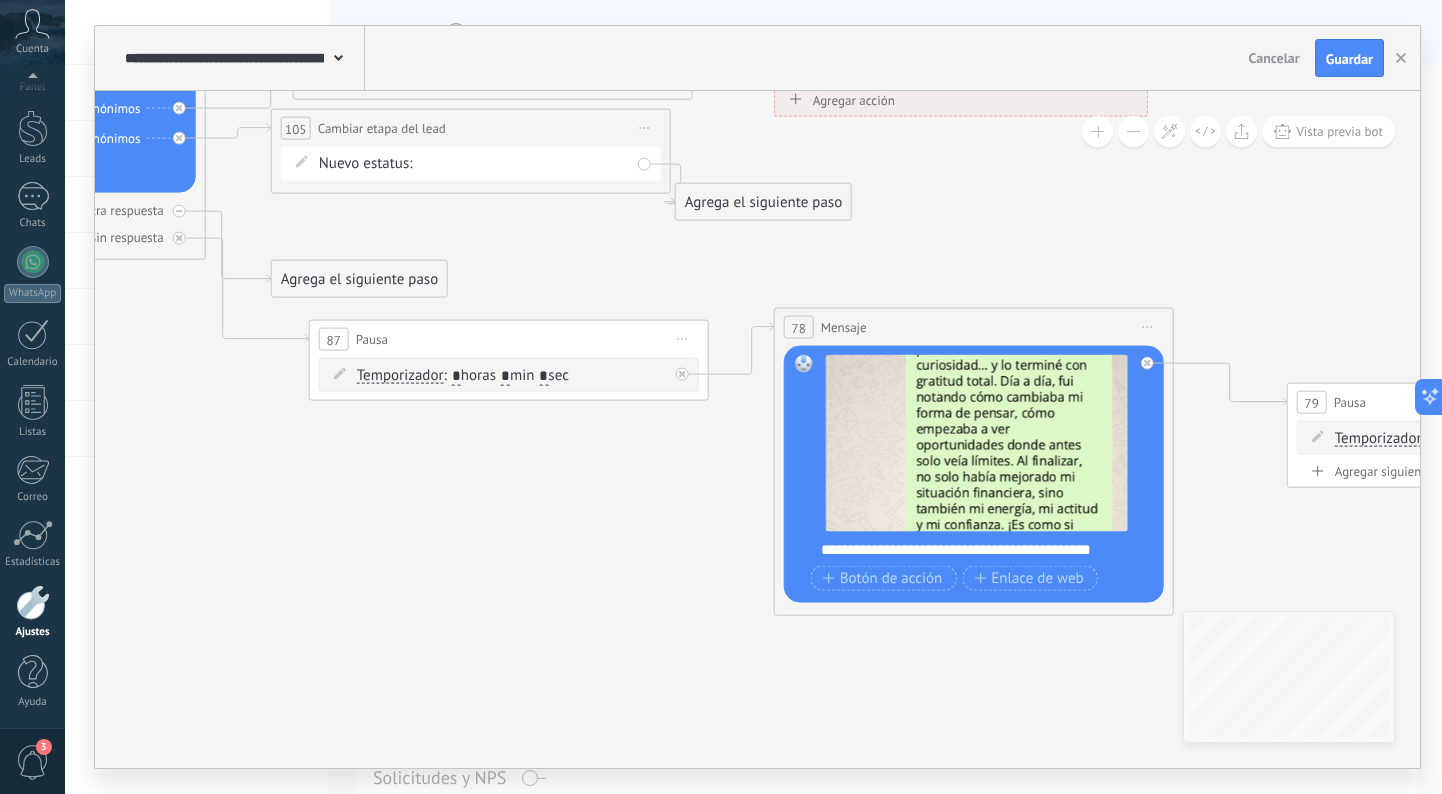 click on "Agrega el siguiente paso" at bounding box center [763, 202] 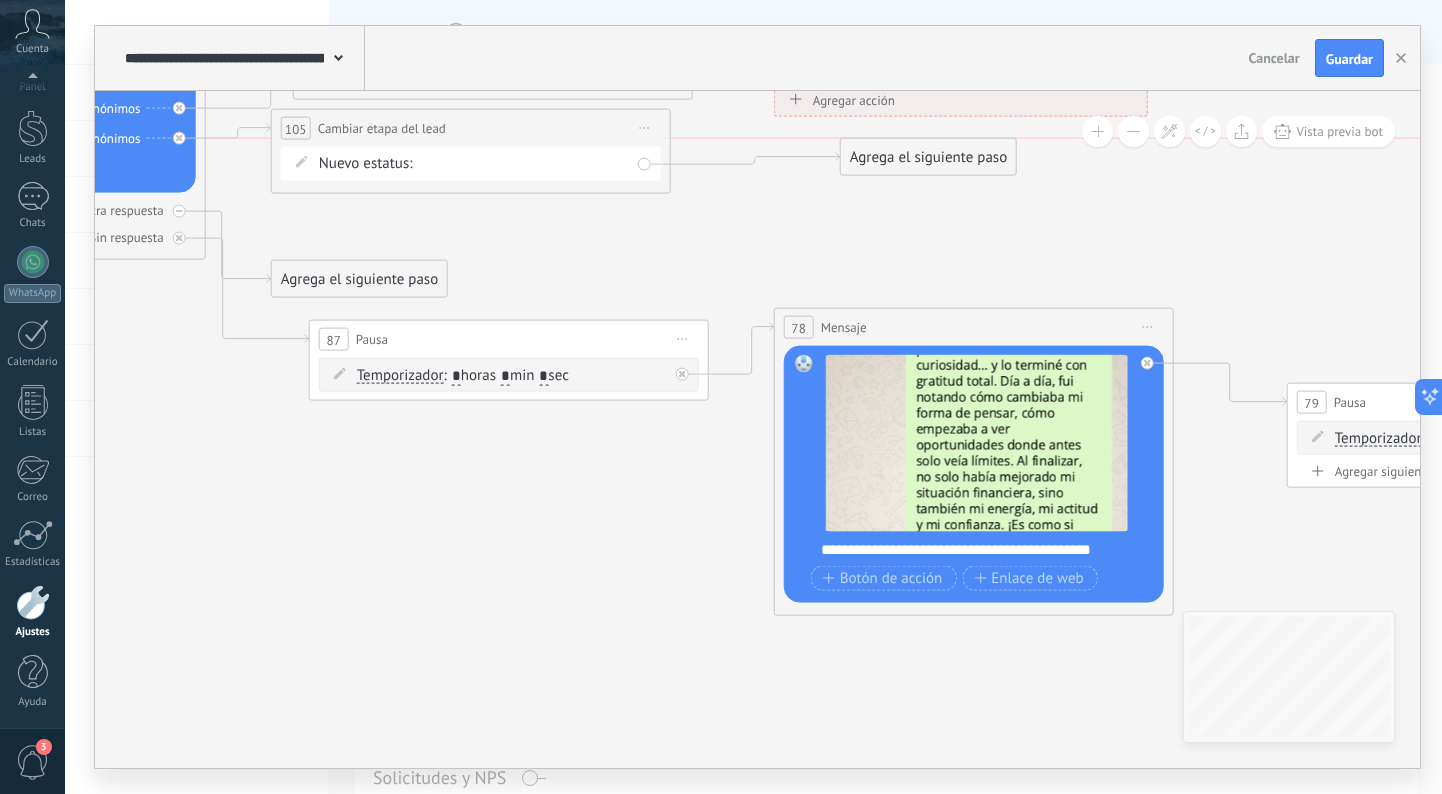 drag, startPoint x: 714, startPoint y: 654, endPoint x: 872, endPoint y: 163, distance: 515.79553 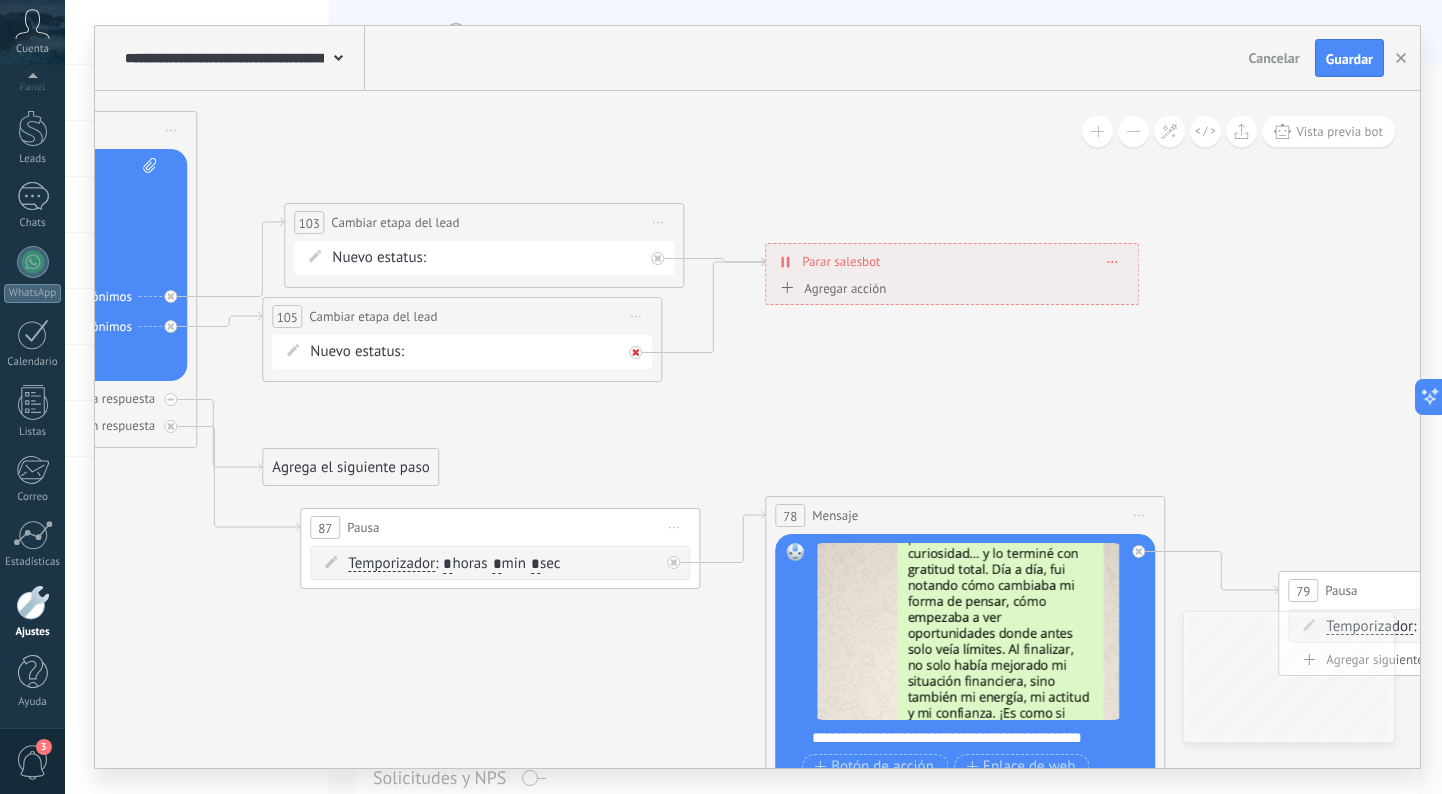 click 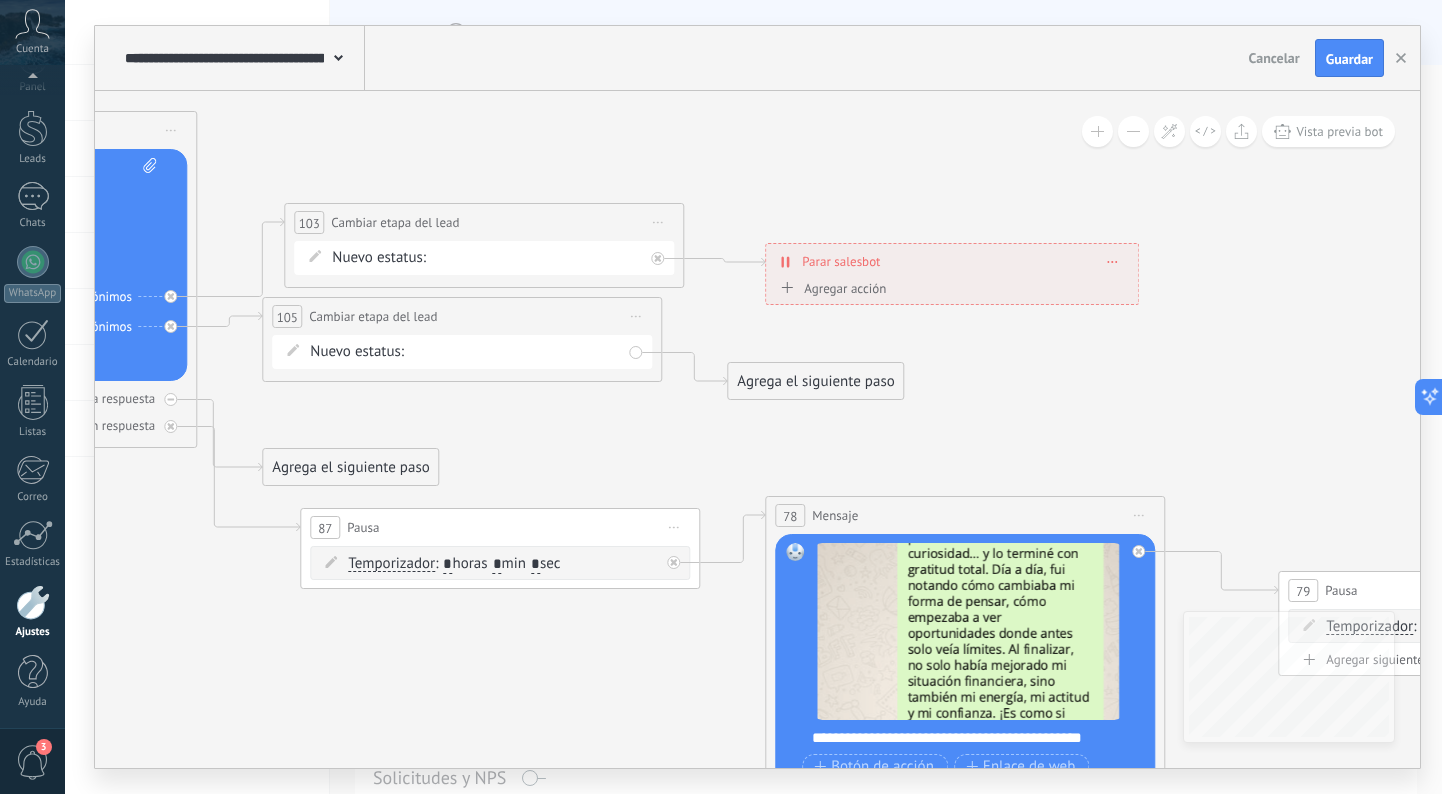 click on "Agrega el siguiente paso" at bounding box center [815, 381] 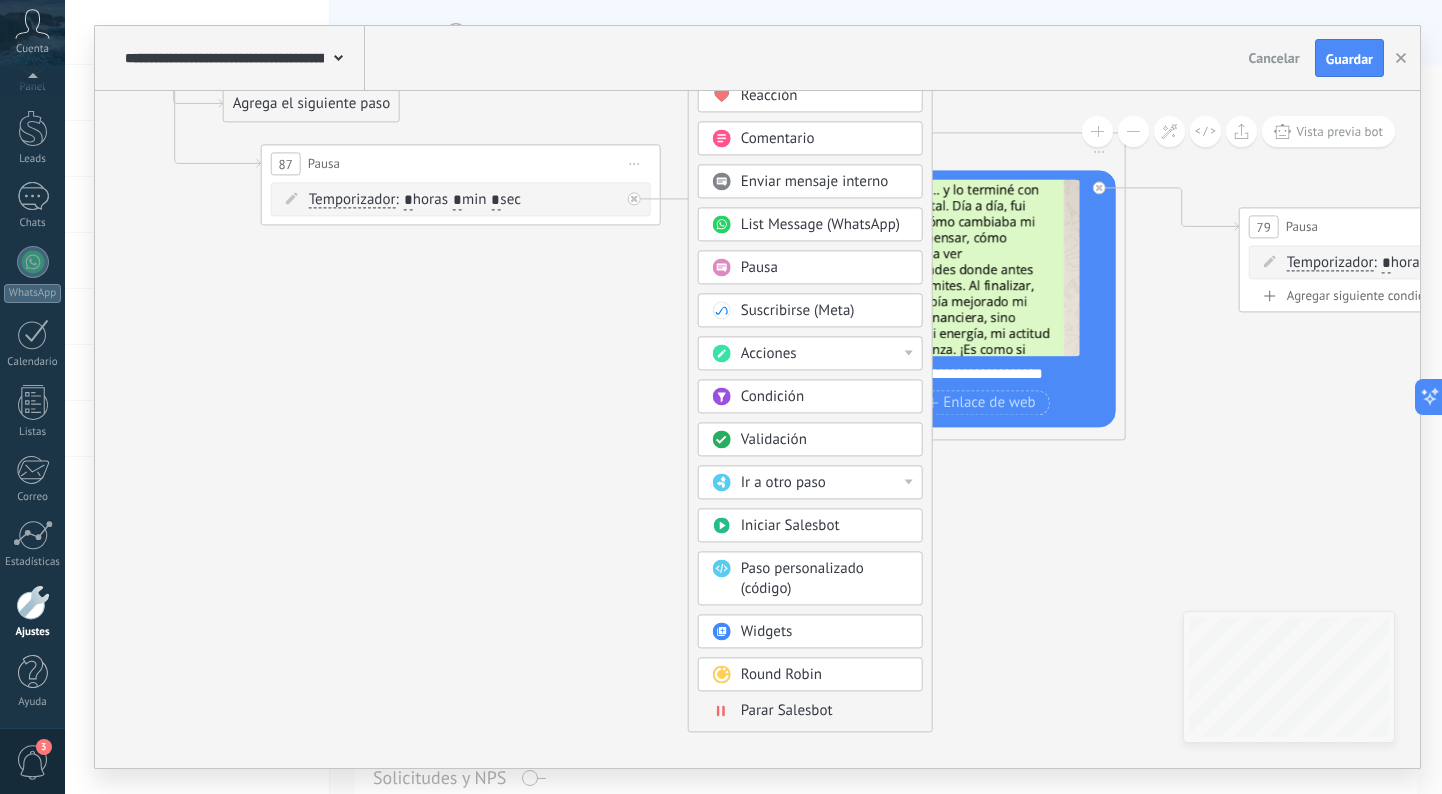 click on "Parar Salesbot" at bounding box center (787, 710) 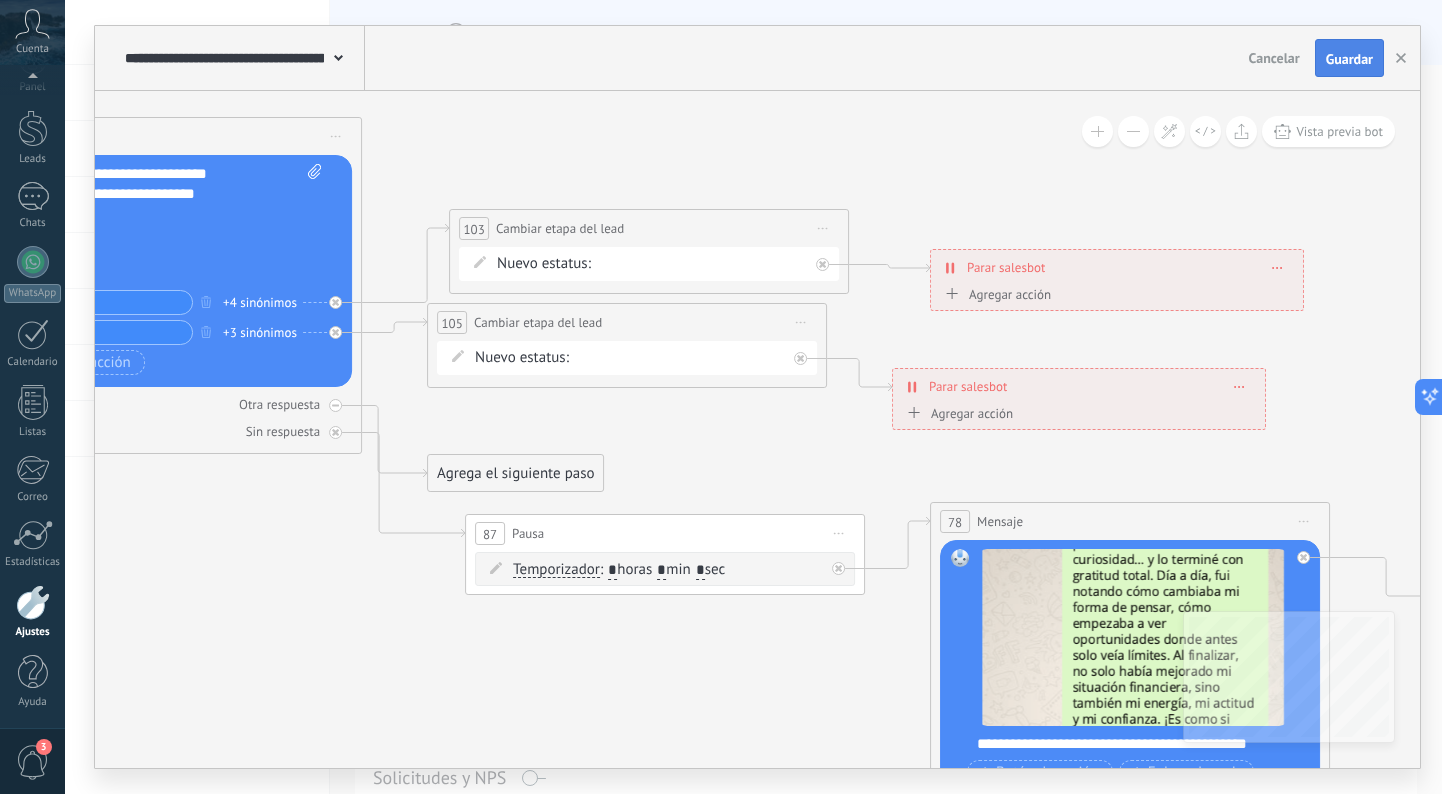 click on "Guardar" at bounding box center (1349, 59) 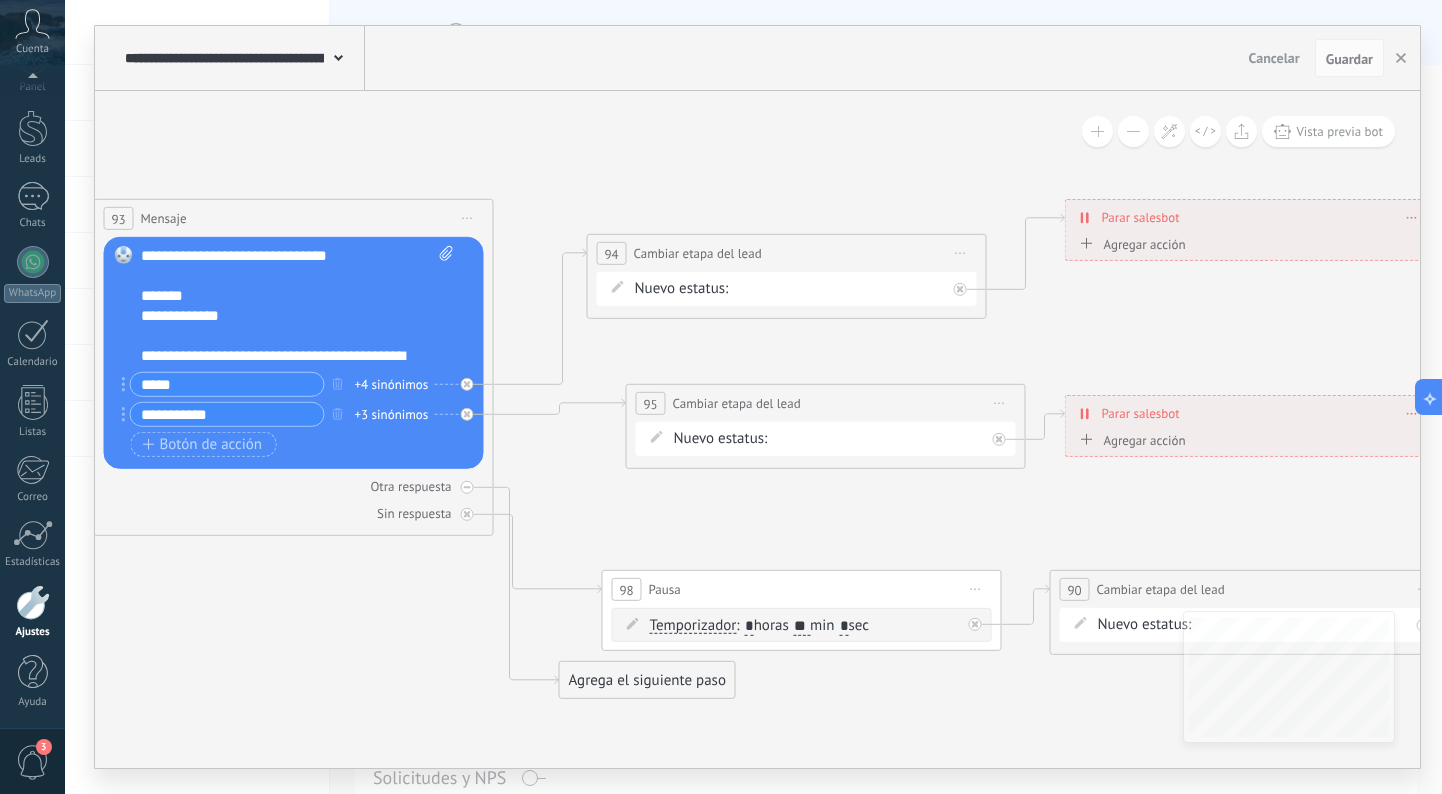click on "Nuevo estatus: NEQUI BANCOLOMBIA REMARKETING Logrado con éxito Venta Perdido" at bounding box center (790, 289) 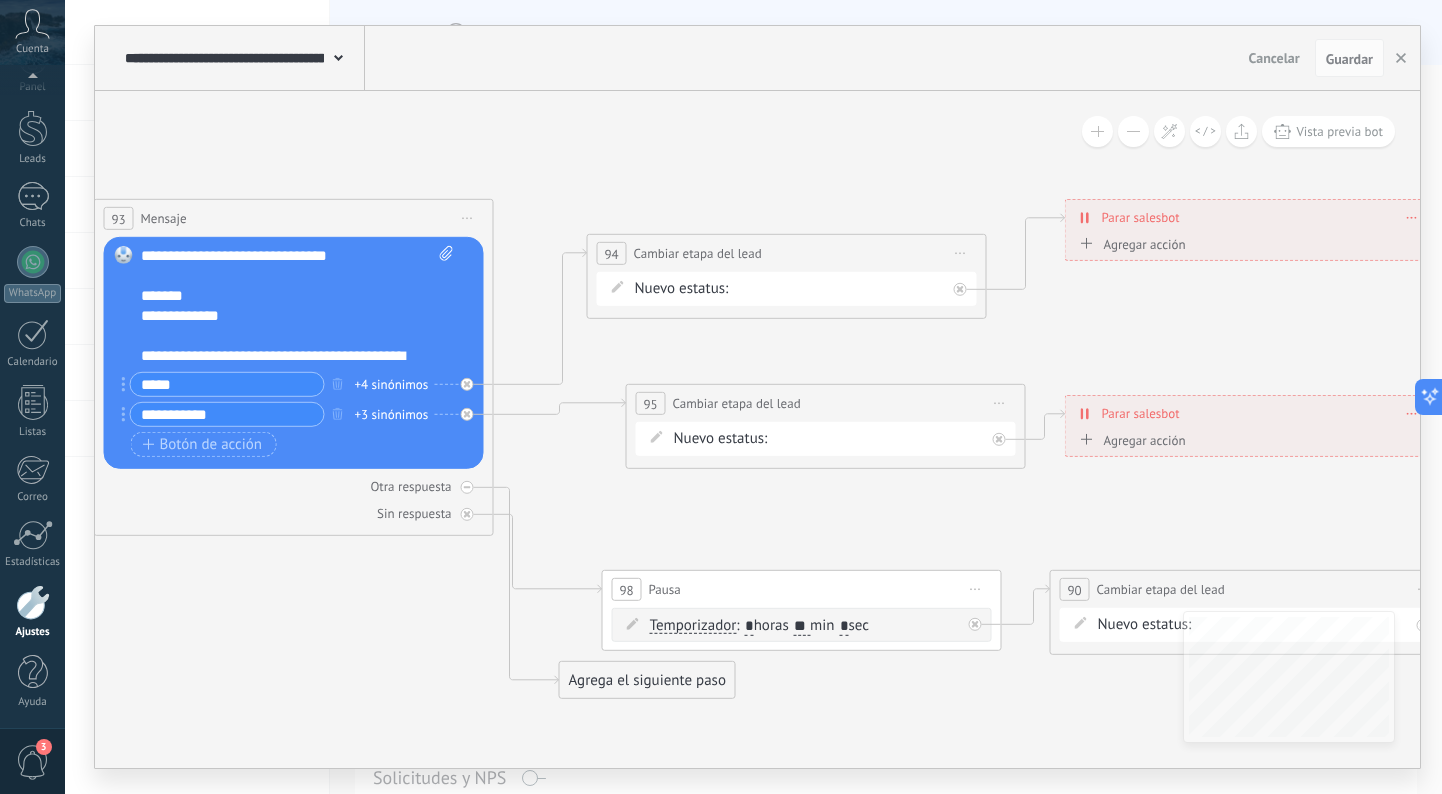 click on "Iniciar vista previa aquí
Cambiar nombre
Duplicar
Borrar" at bounding box center [961, 253] 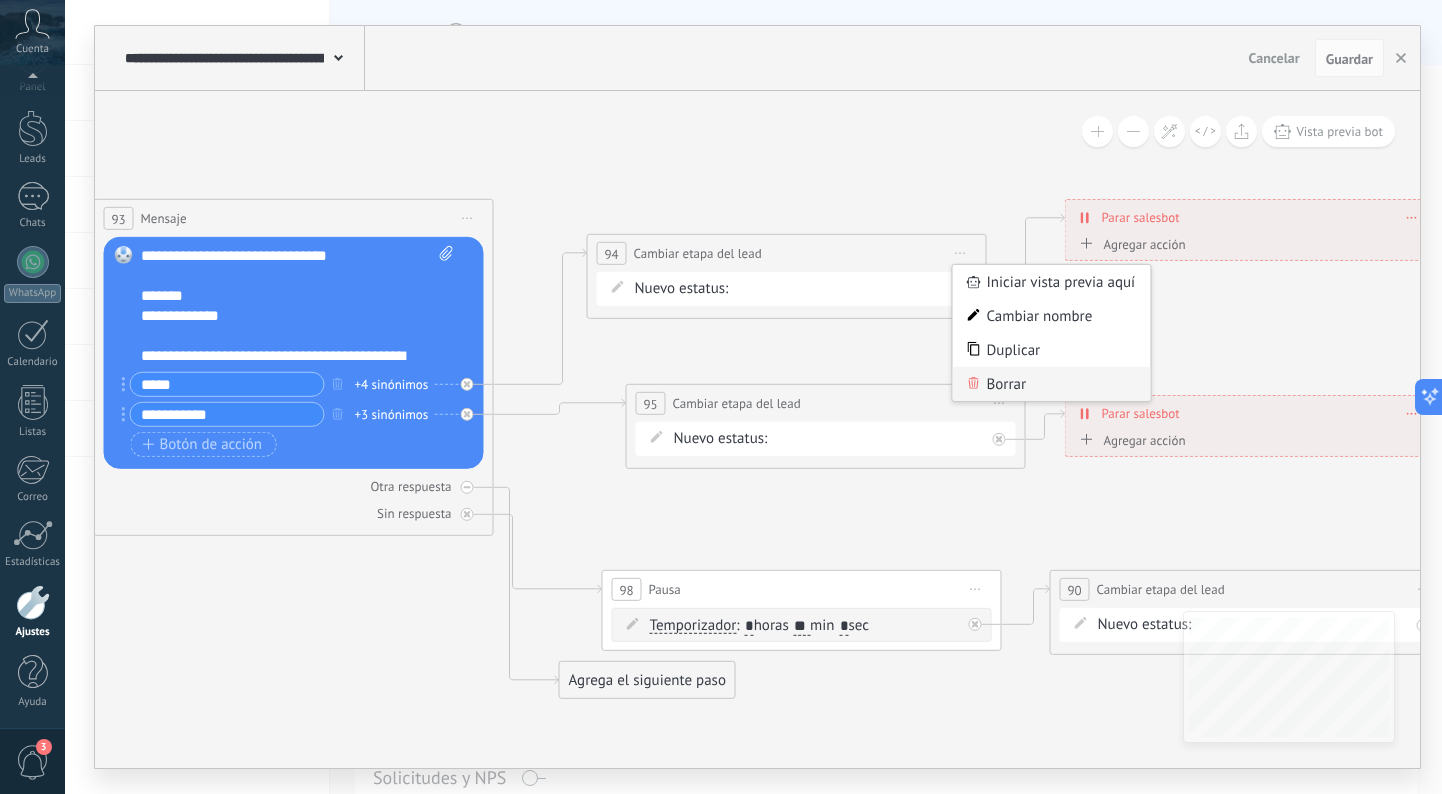 click on "Borrar" at bounding box center [1052, 384] 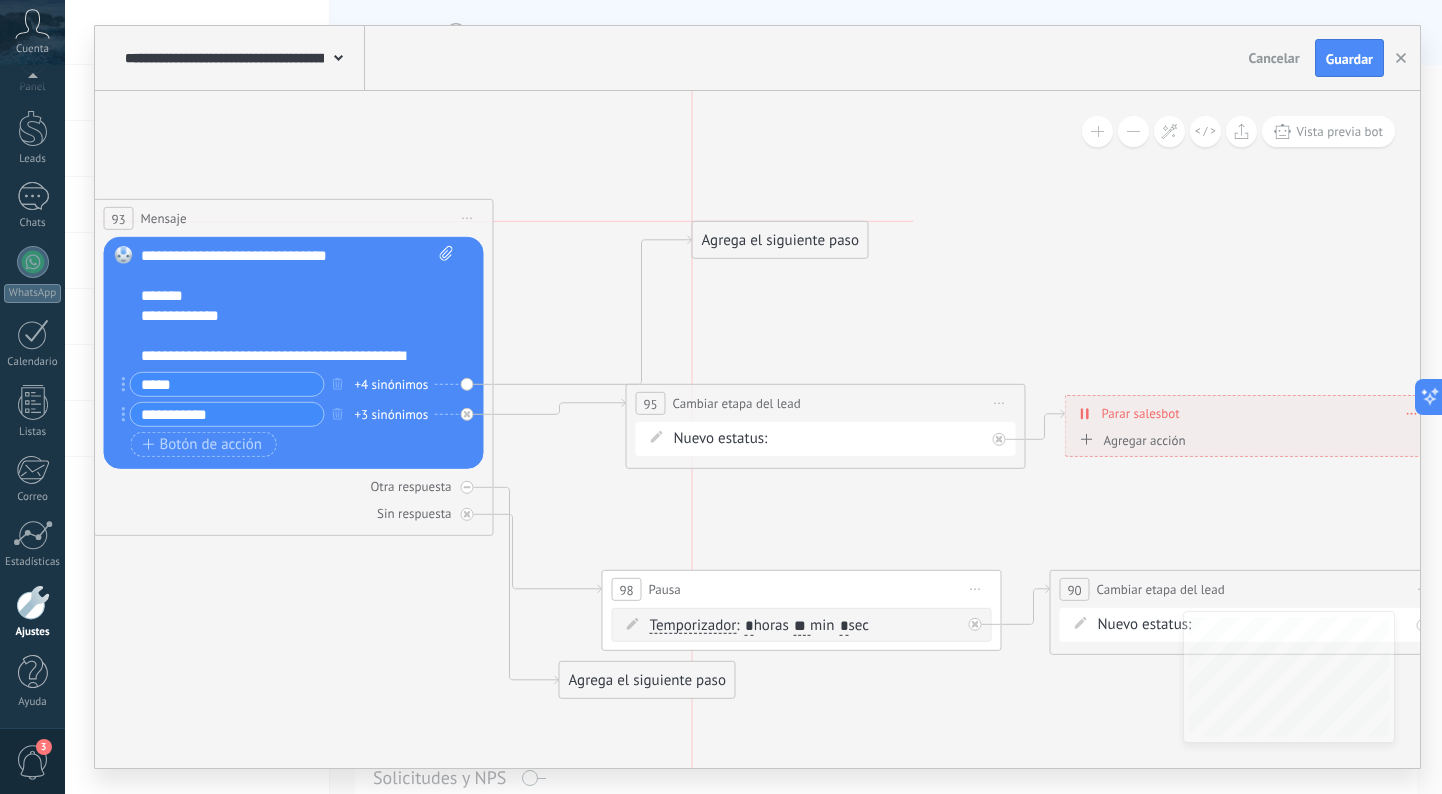 drag, startPoint x: 611, startPoint y: 511, endPoint x: 748, endPoint y: 252, distance: 293.0017 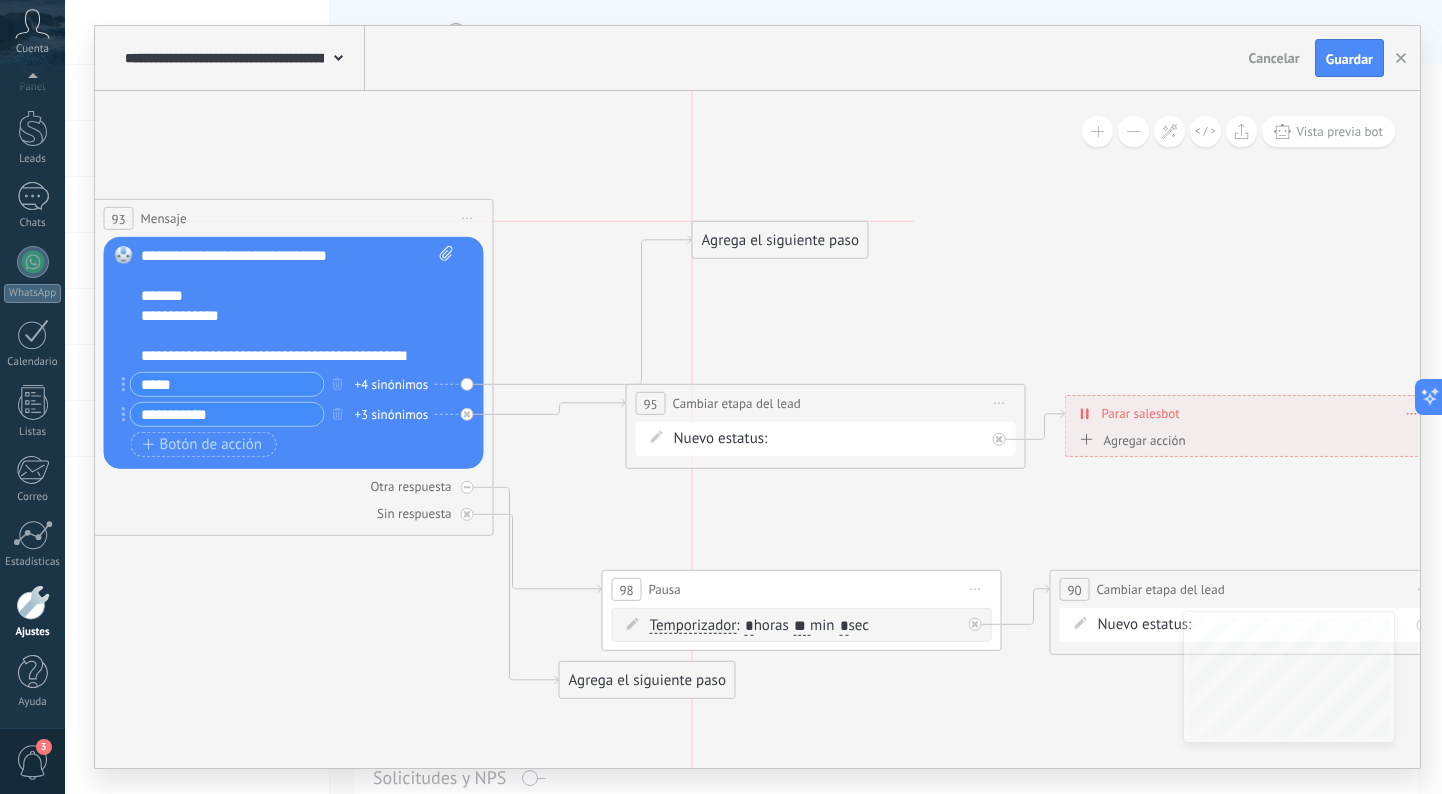 click on "Agrega el siguiente paso" at bounding box center [780, 240] 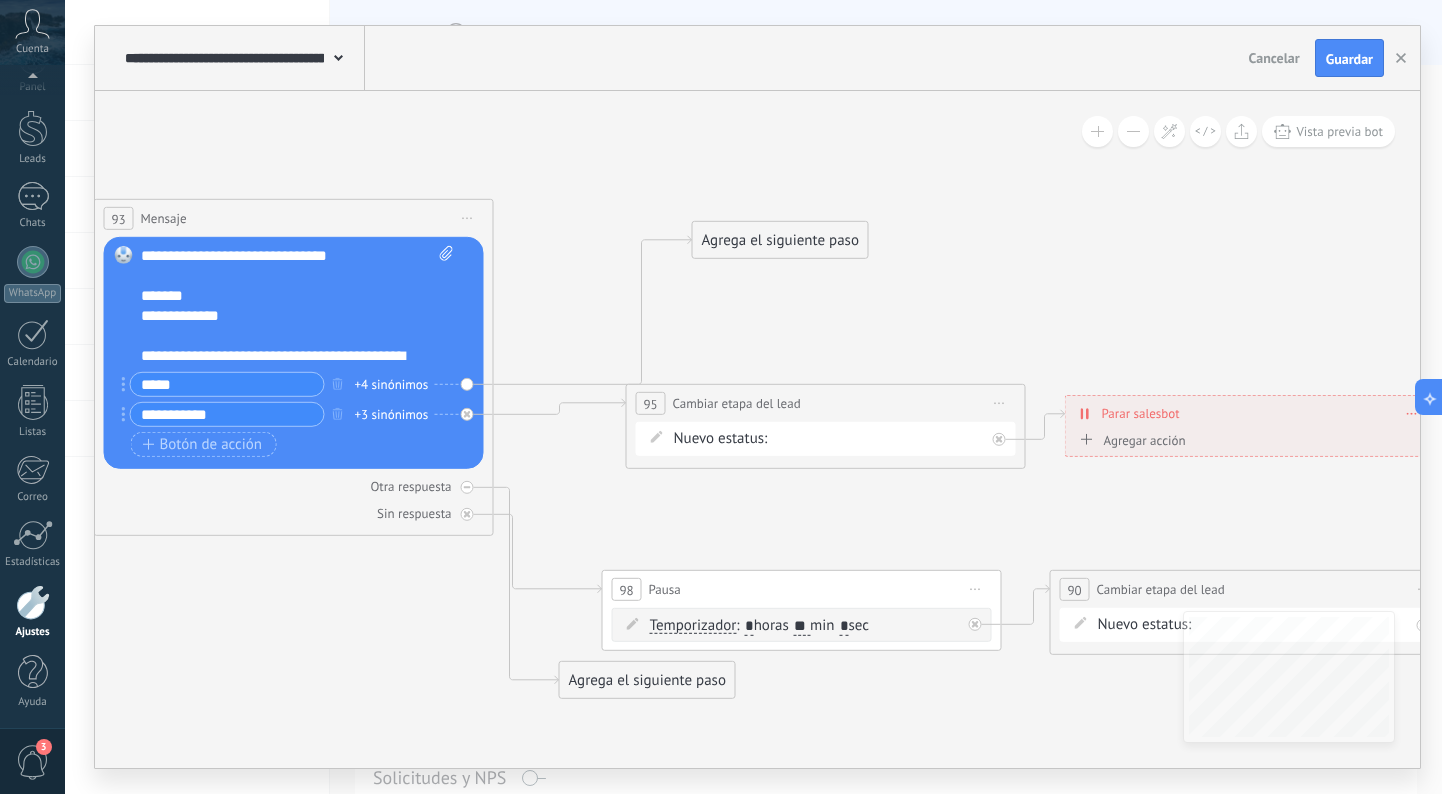 click on "Agrega el siguiente paso" at bounding box center [780, 240] 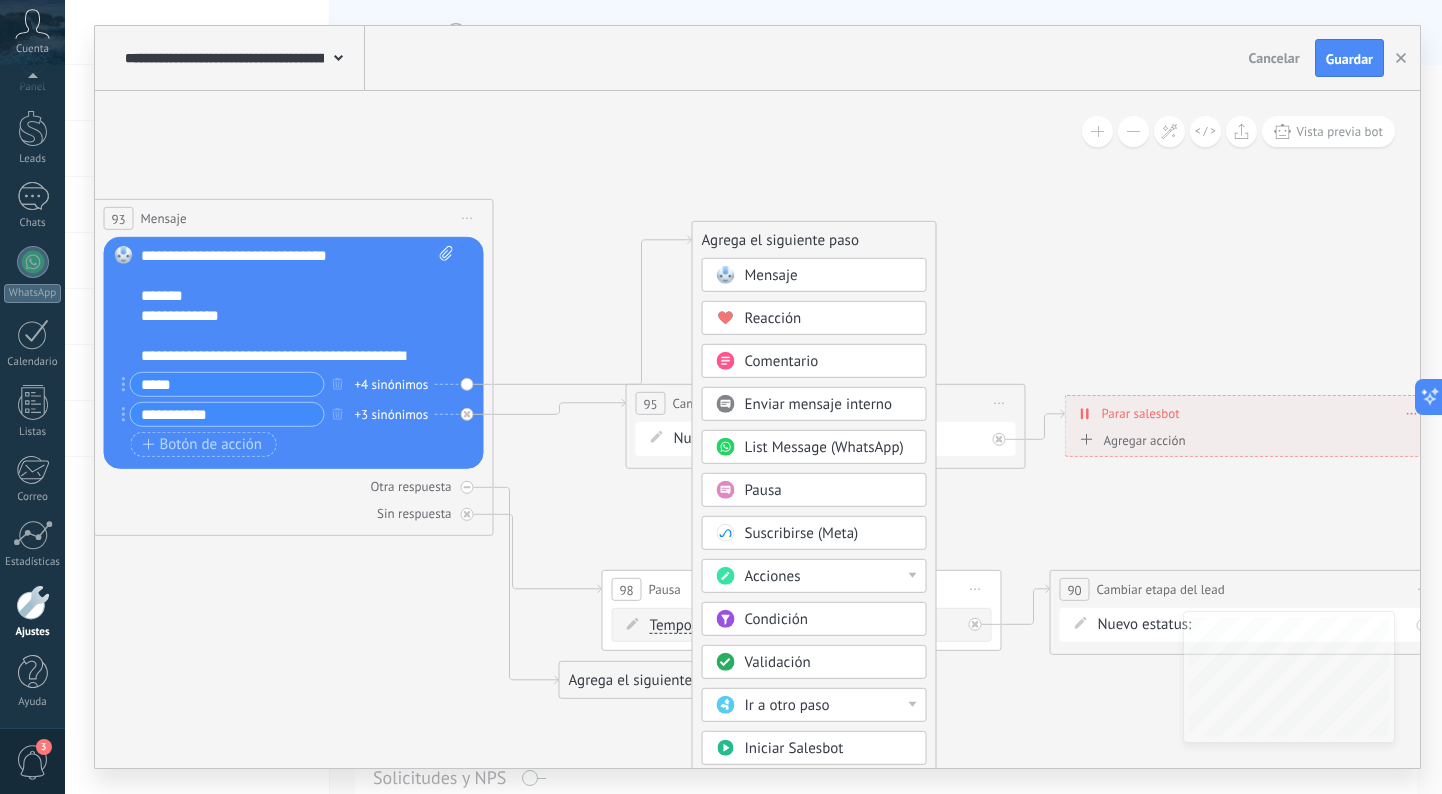 click on "Acciones" at bounding box center [773, 576] 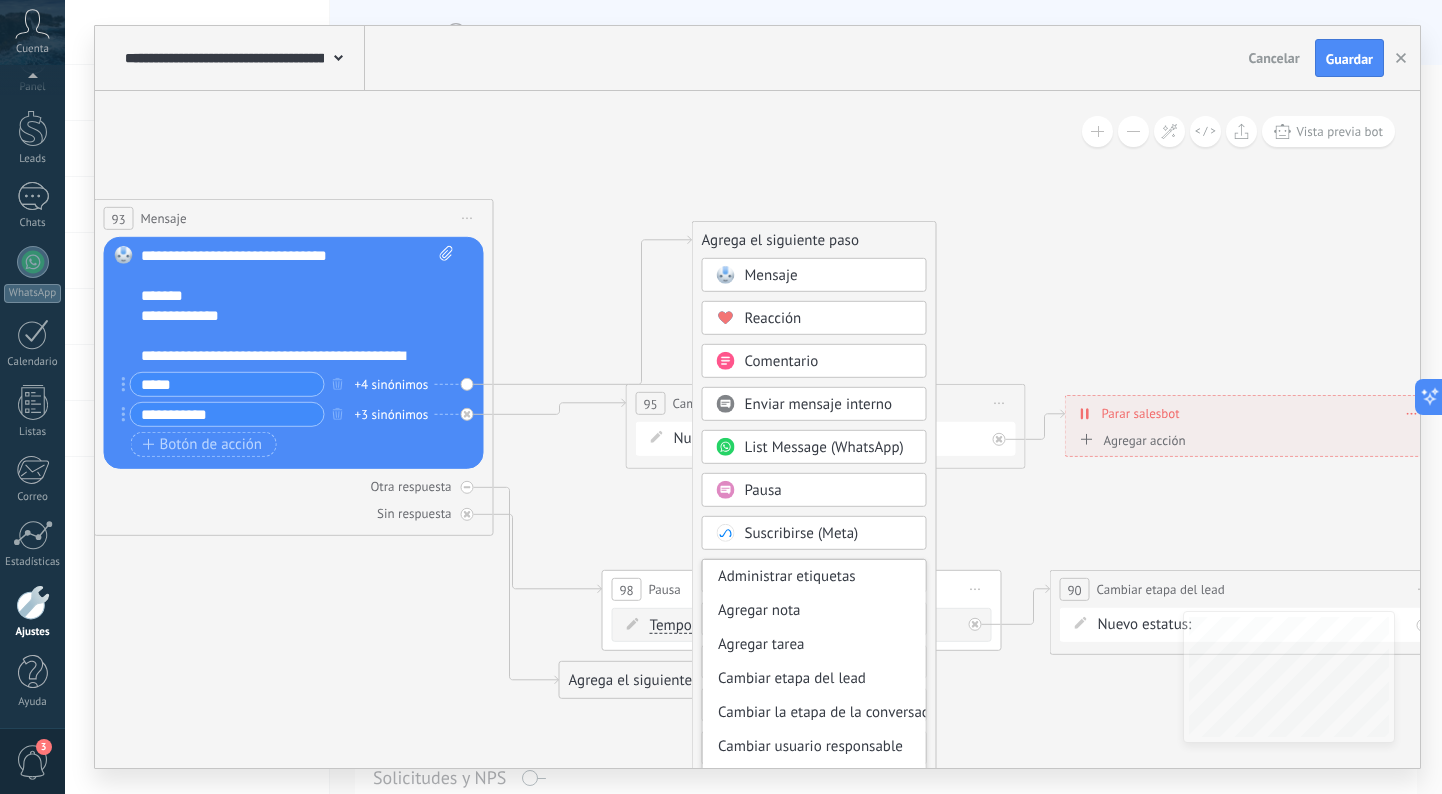 scroll, scrollTop: 40, scrollLeft: 0, axis: vertical 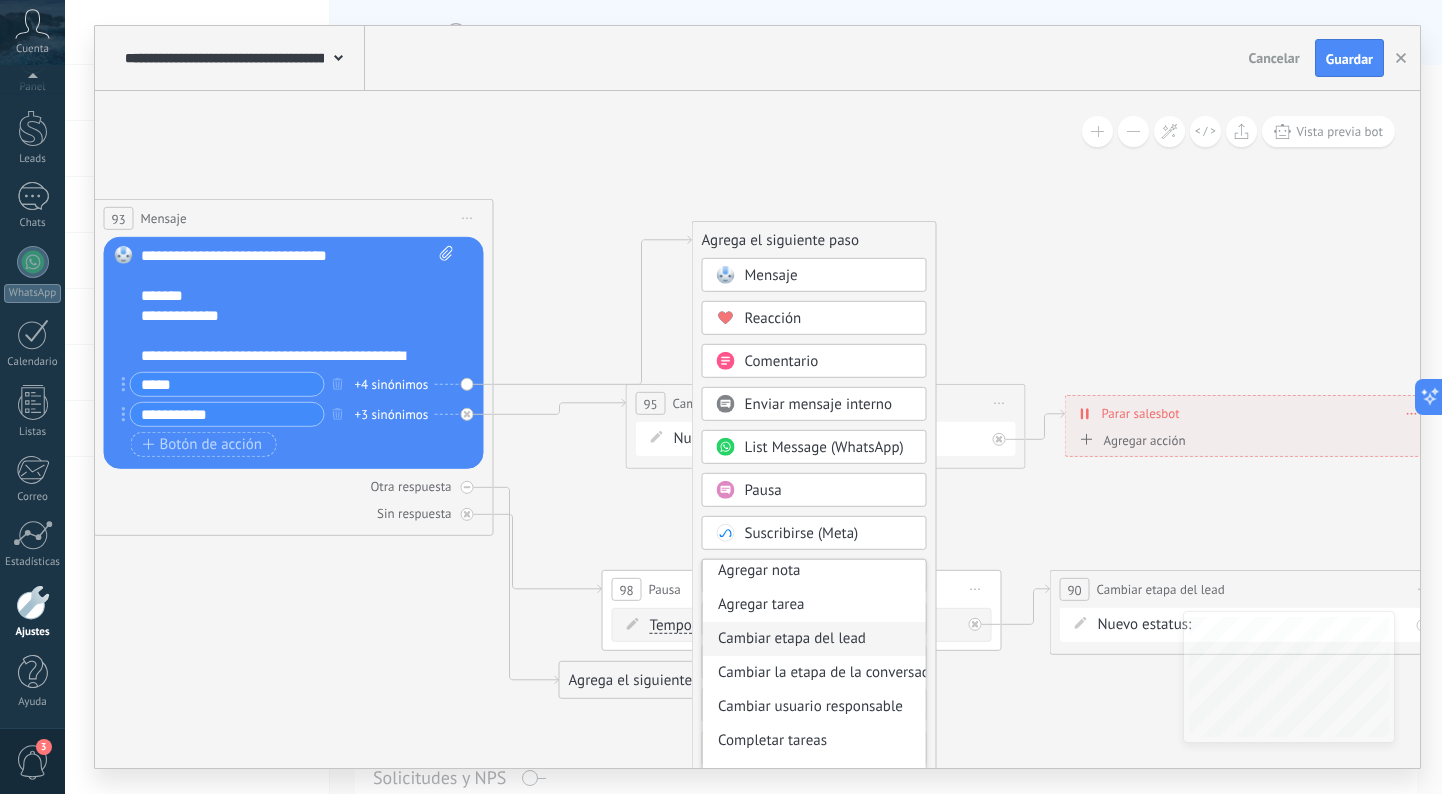 click on "Cambiar etapa del lead" at bounding box center (814, 639) 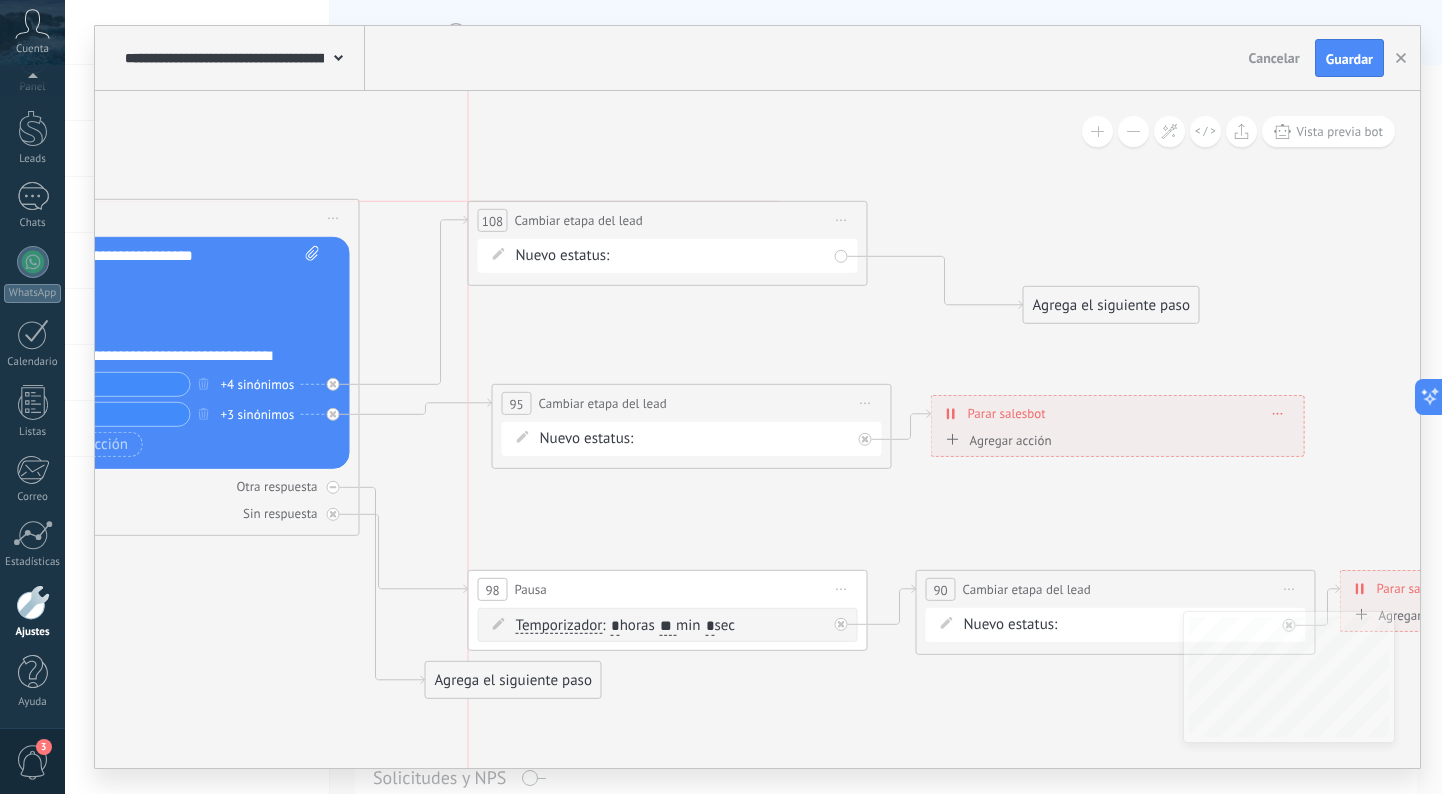 drag, startPoint x: 847, startPoint y: 230, endPoint x: 764, endPoint y: 211, distance: 85.146935 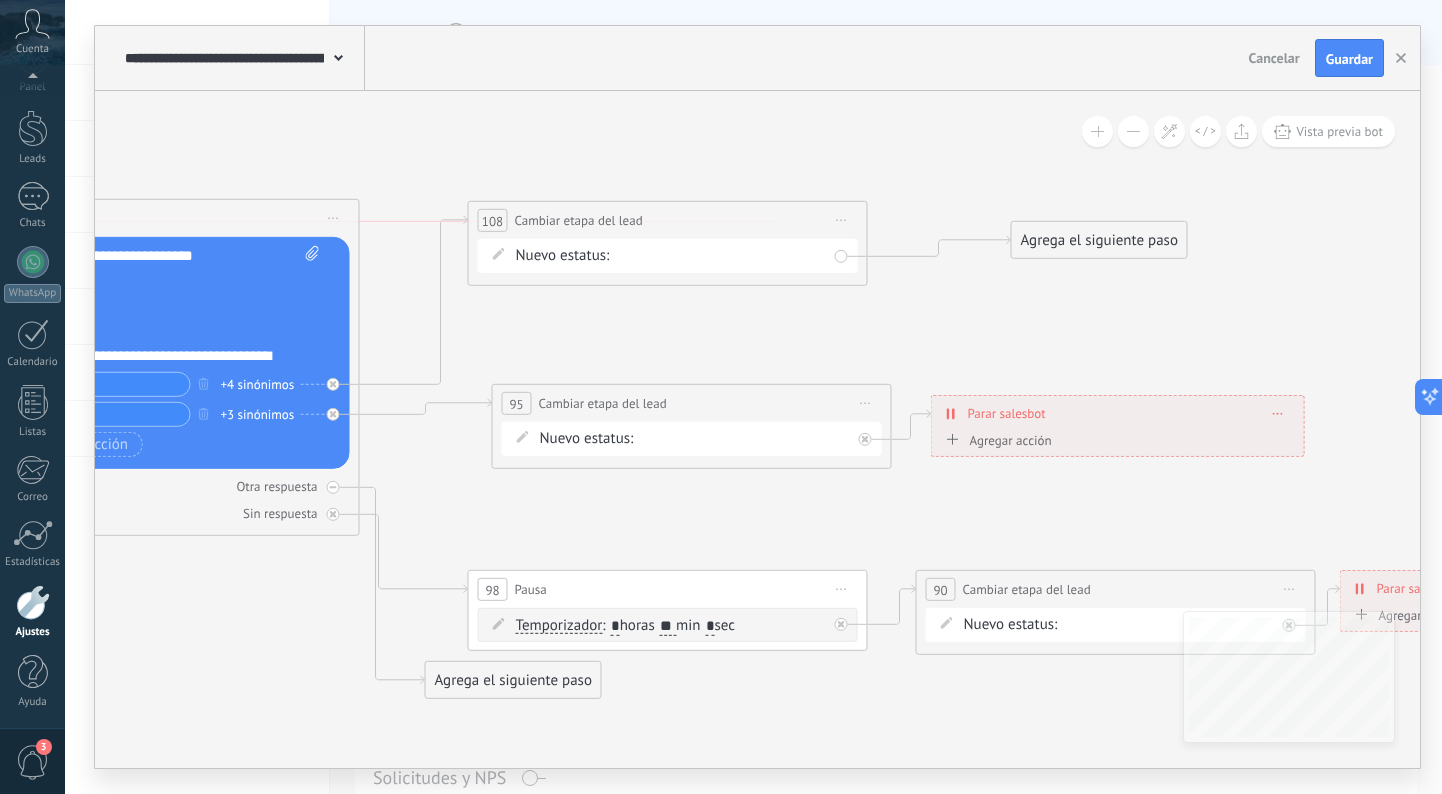 drag, startPoint x: 1110, startPoint y: 306, endPoint x: 1098, endPoint y: 232, distance: 74.96666 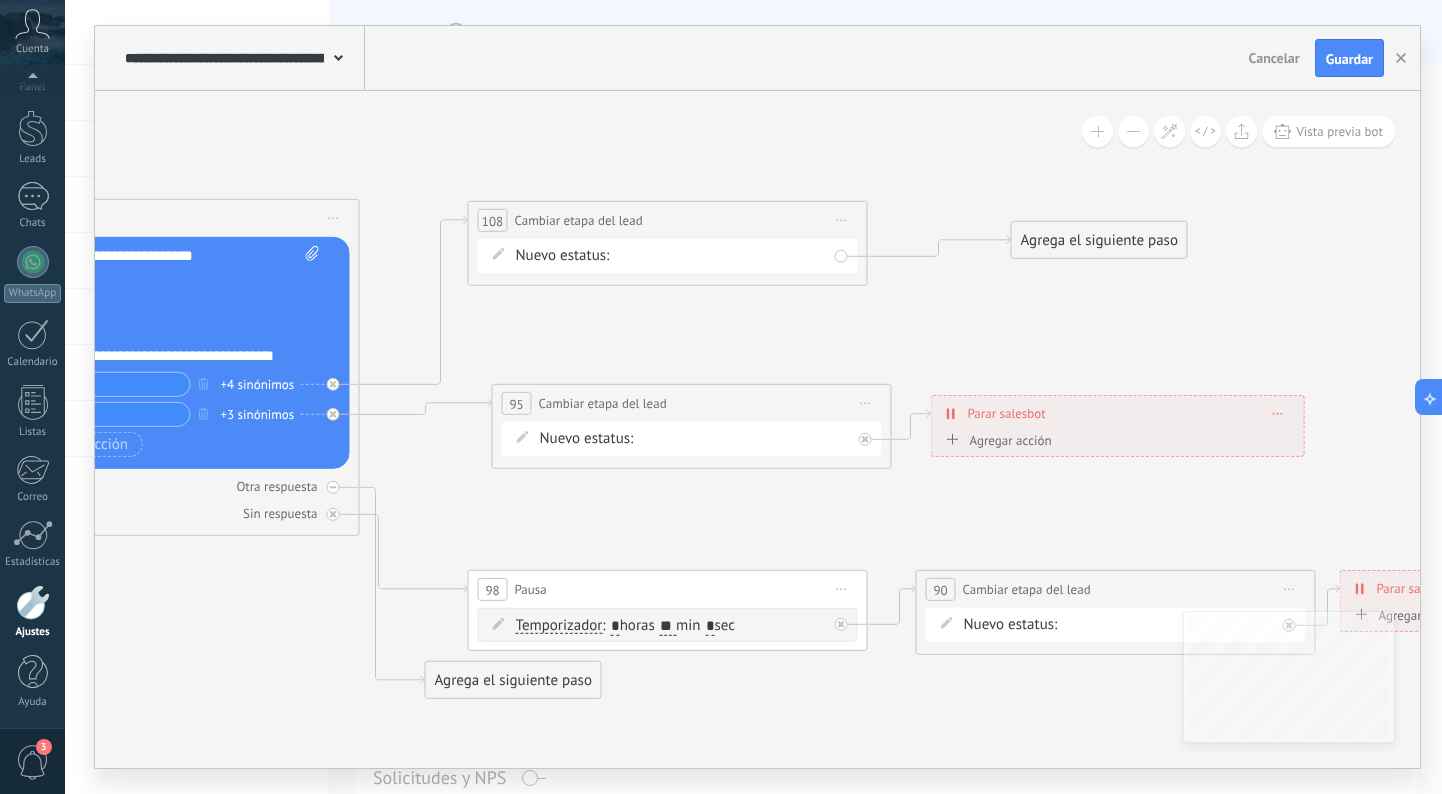 click on "Agrega el siguiente paso" at bounding box center [1099, 240] 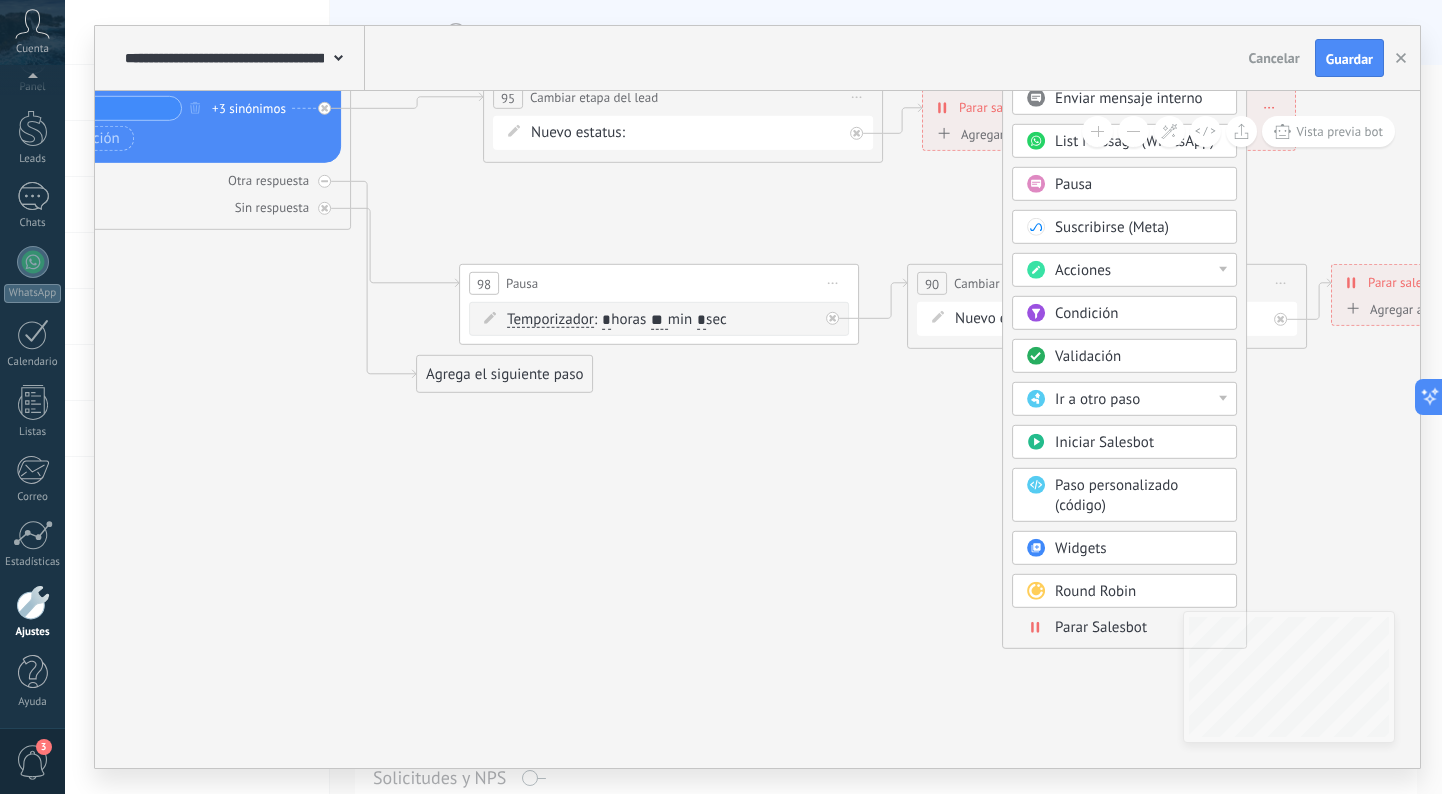click on "Parar Salesbot" at bounding box center (1101, 627) 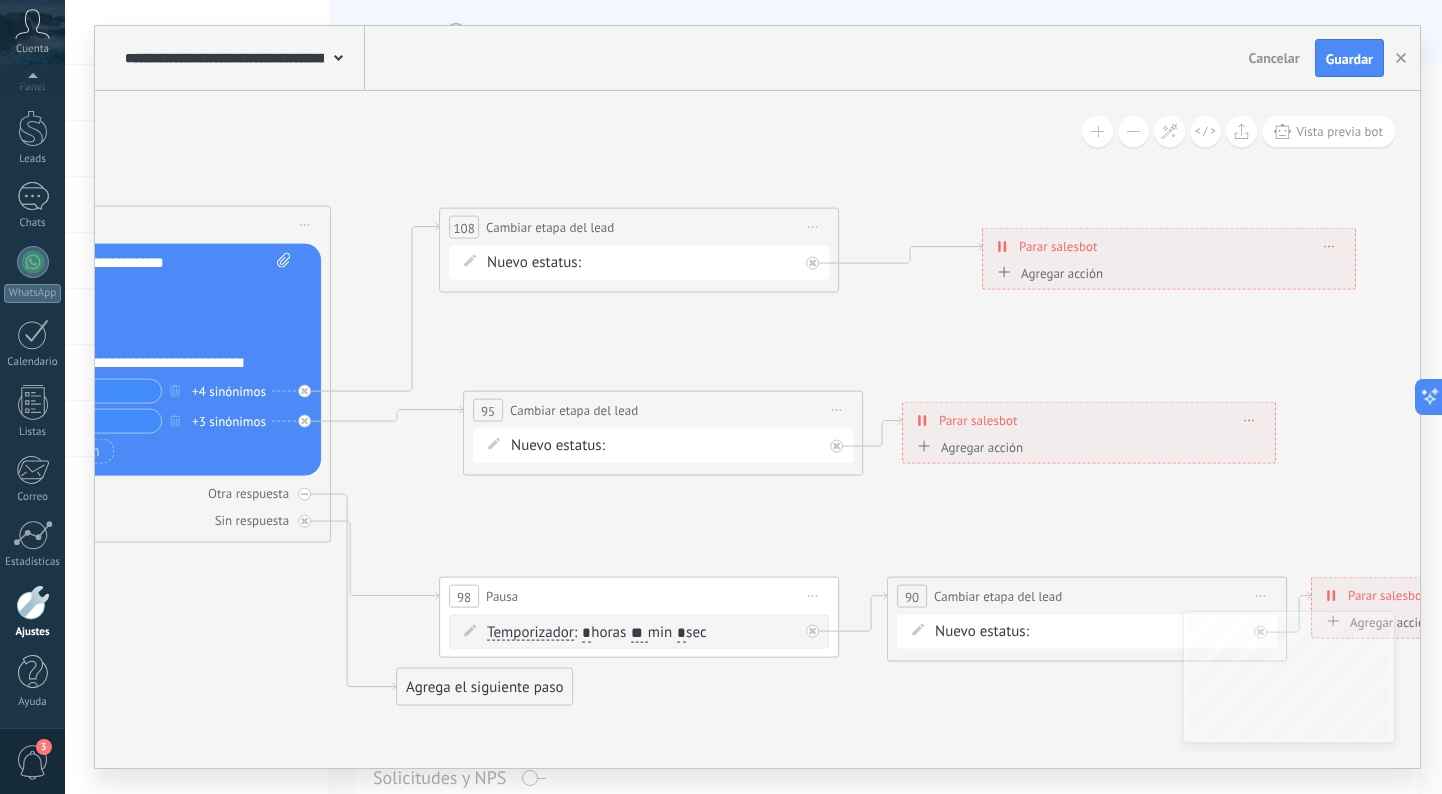 click on "Iniciar vista previa aquí
Cambiar nombre
Duplicar
Borrar" at bounding box center [837, 410] 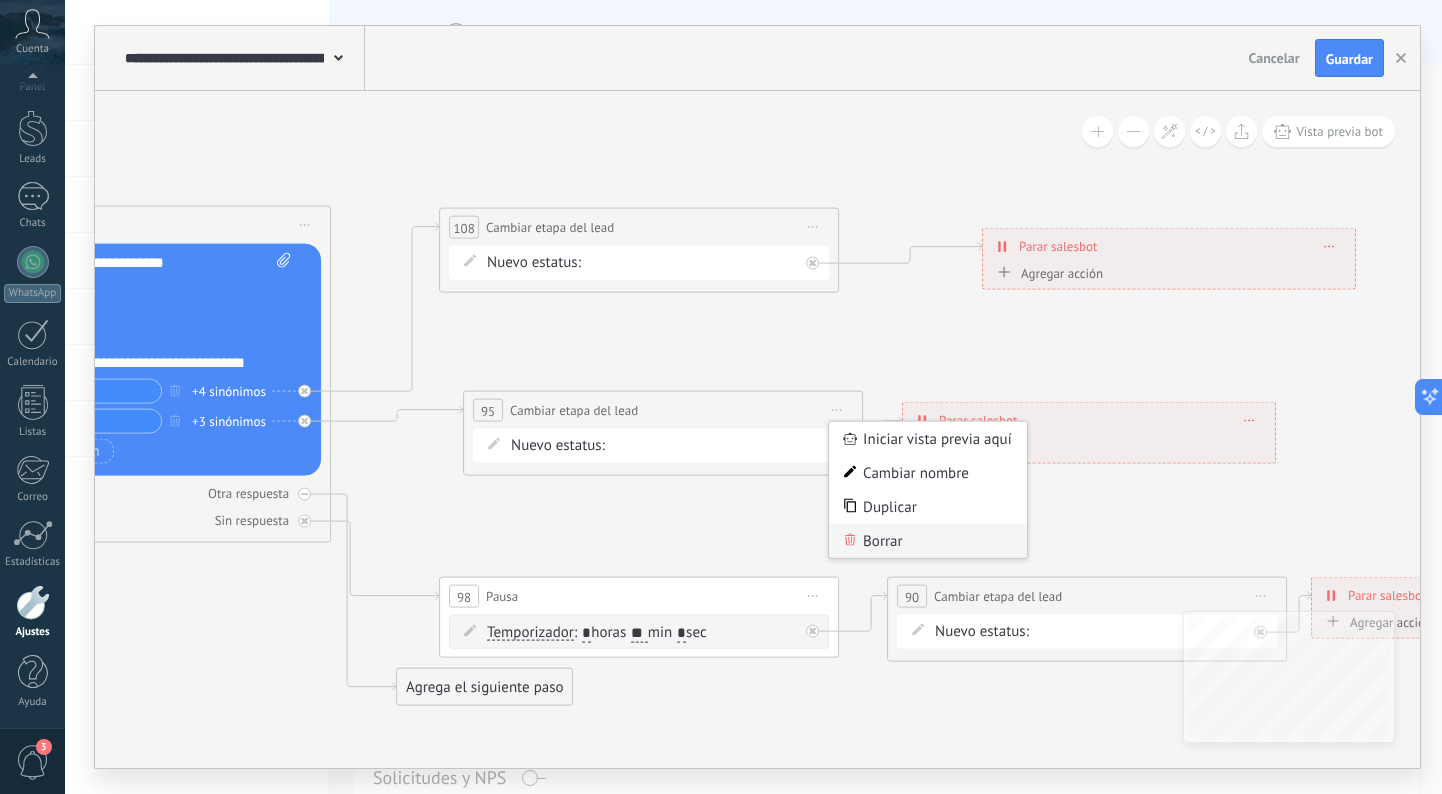 click on "Borrar" at bounding box center [928, 541] 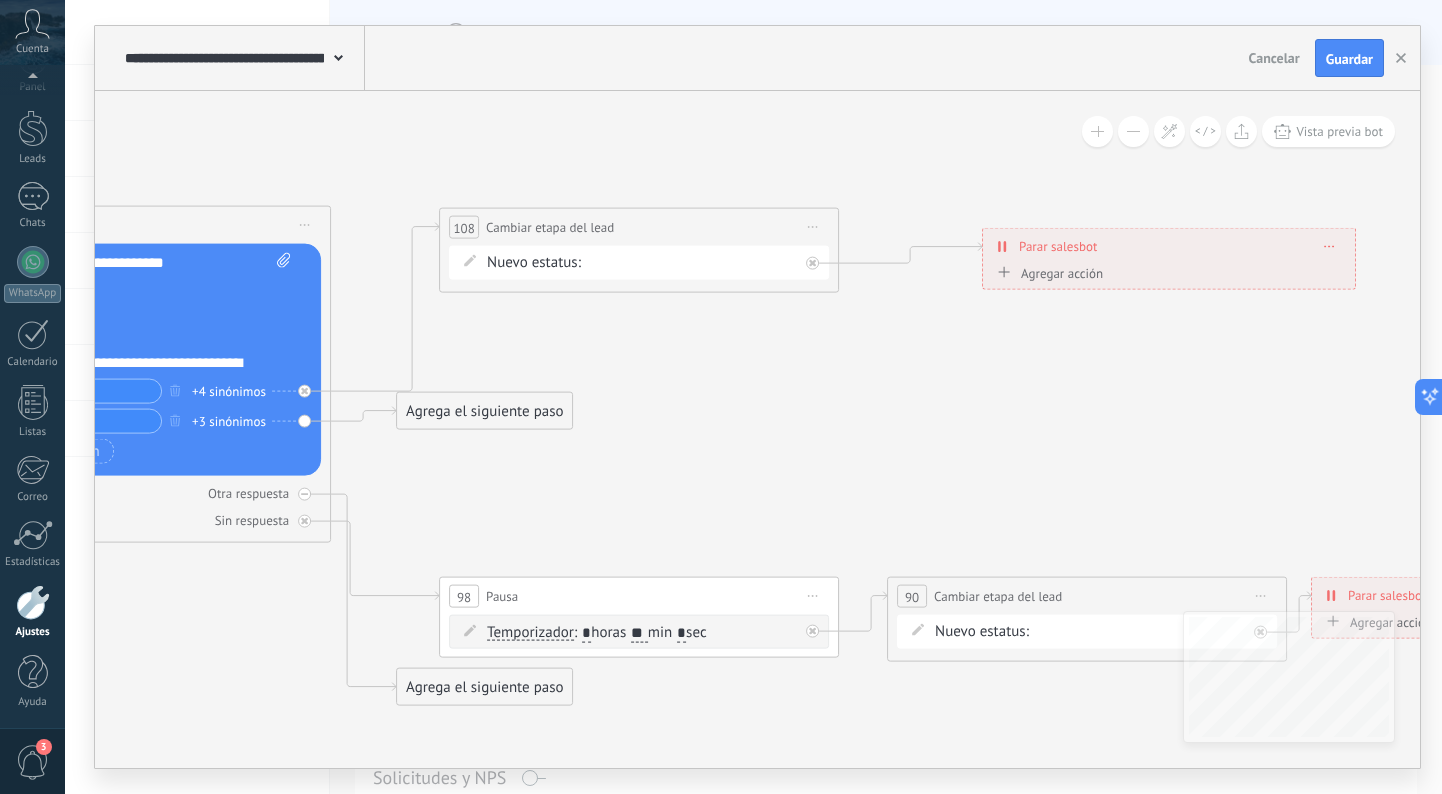 click on "Agrega el siguiente paso" at bounding box center [484, 411] 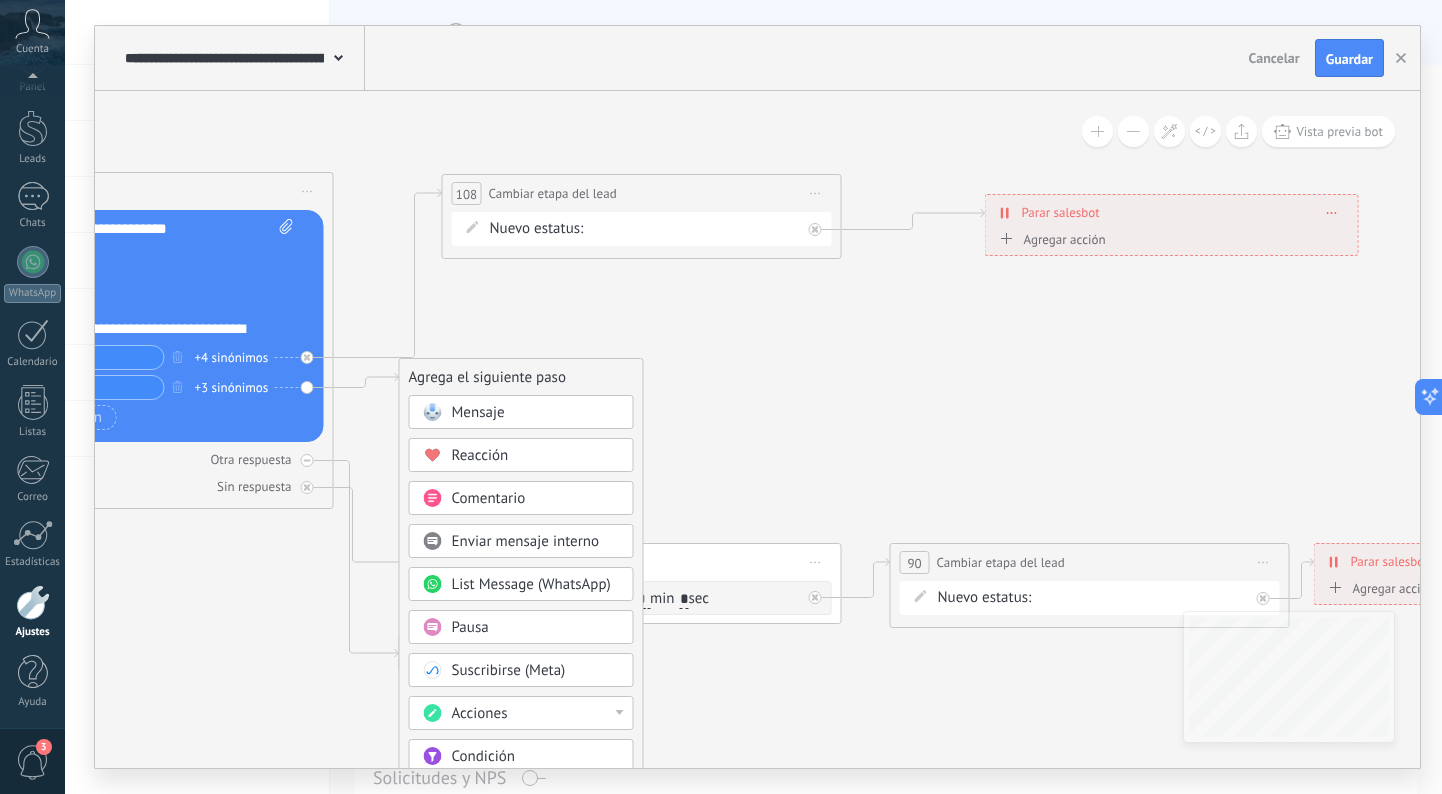click on "Acciones" at bounding box center (480, 713) 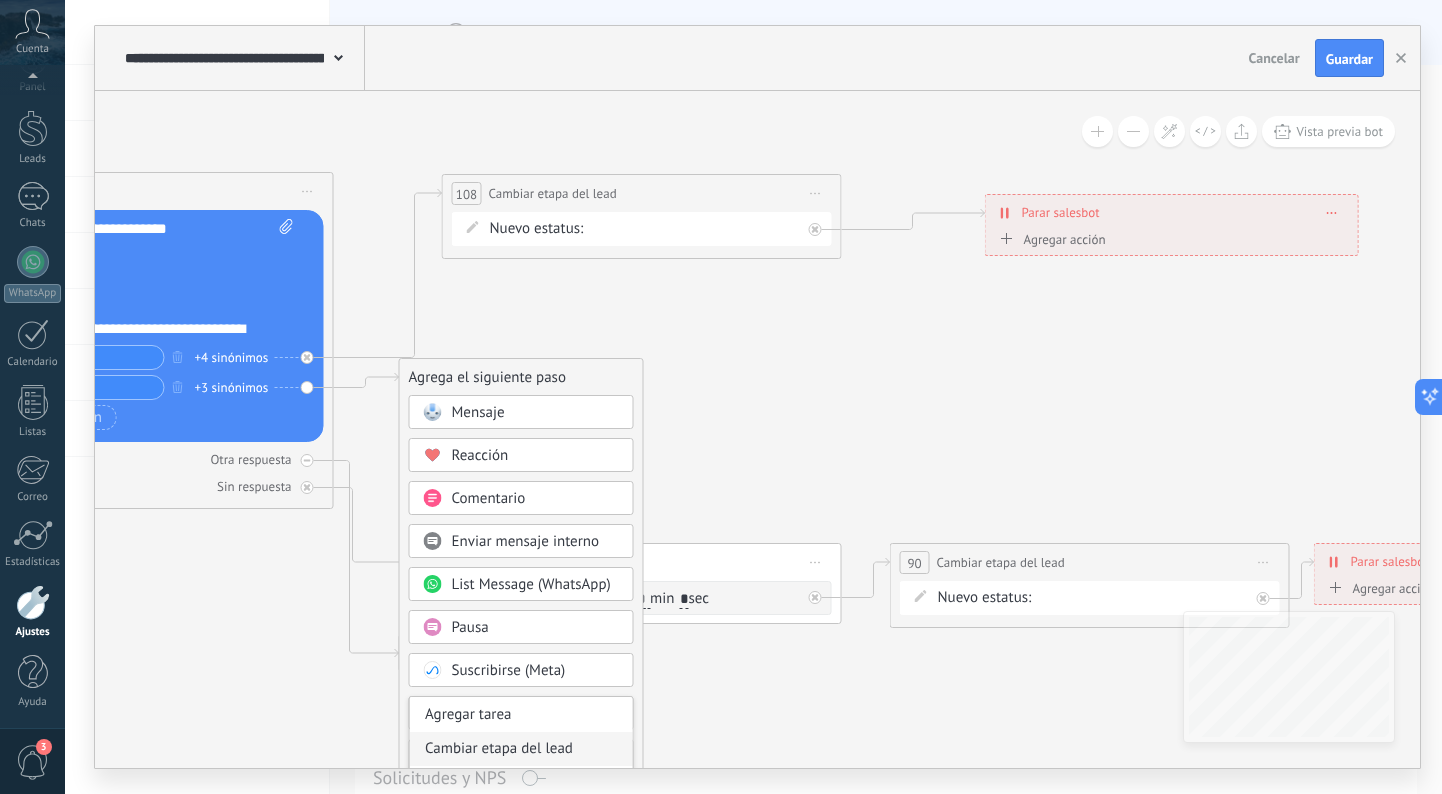 scroll, scrollTop: 75, scrollLeft: 0, axis: vertical 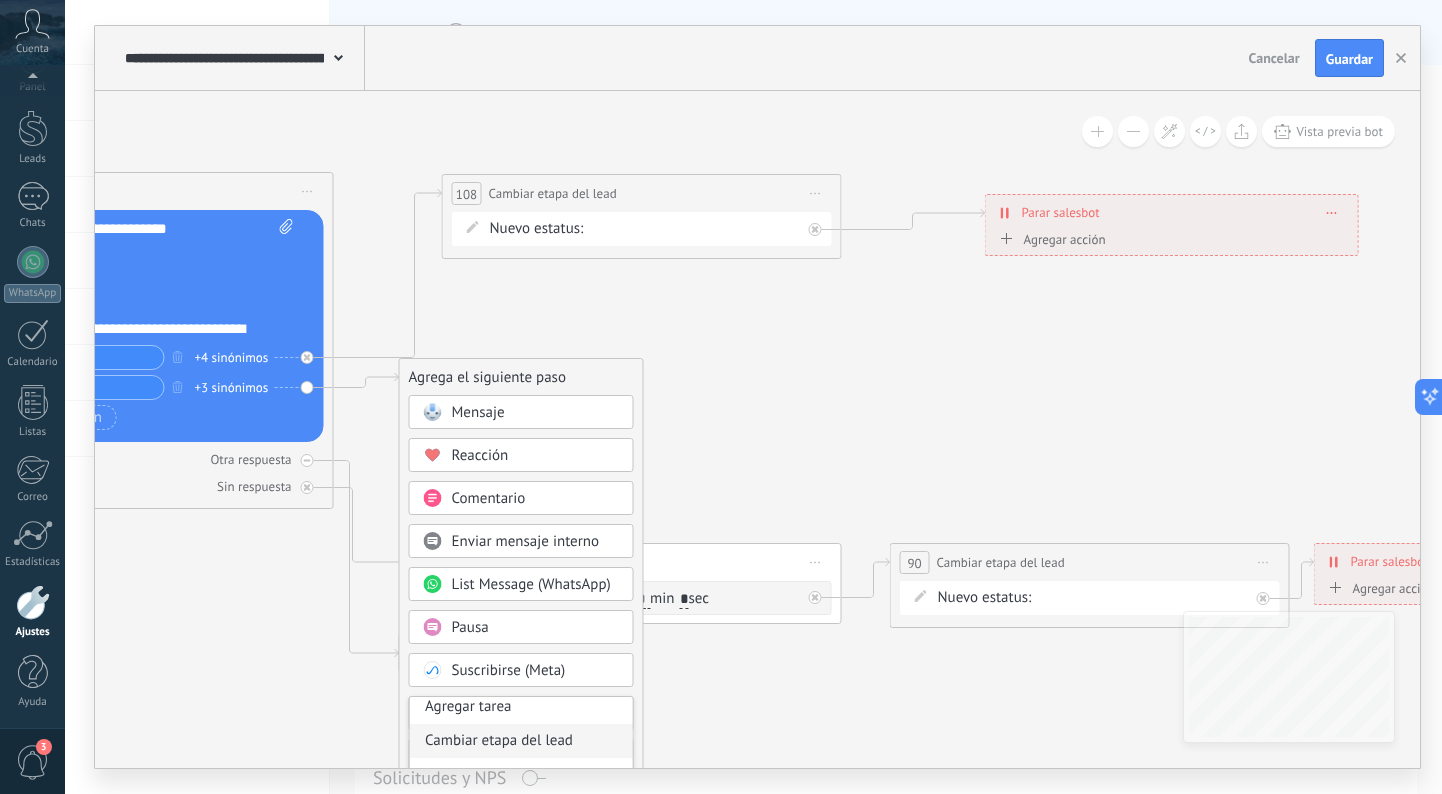 click on "Cambiar etapa del lead" at bounding box center (521, 741) 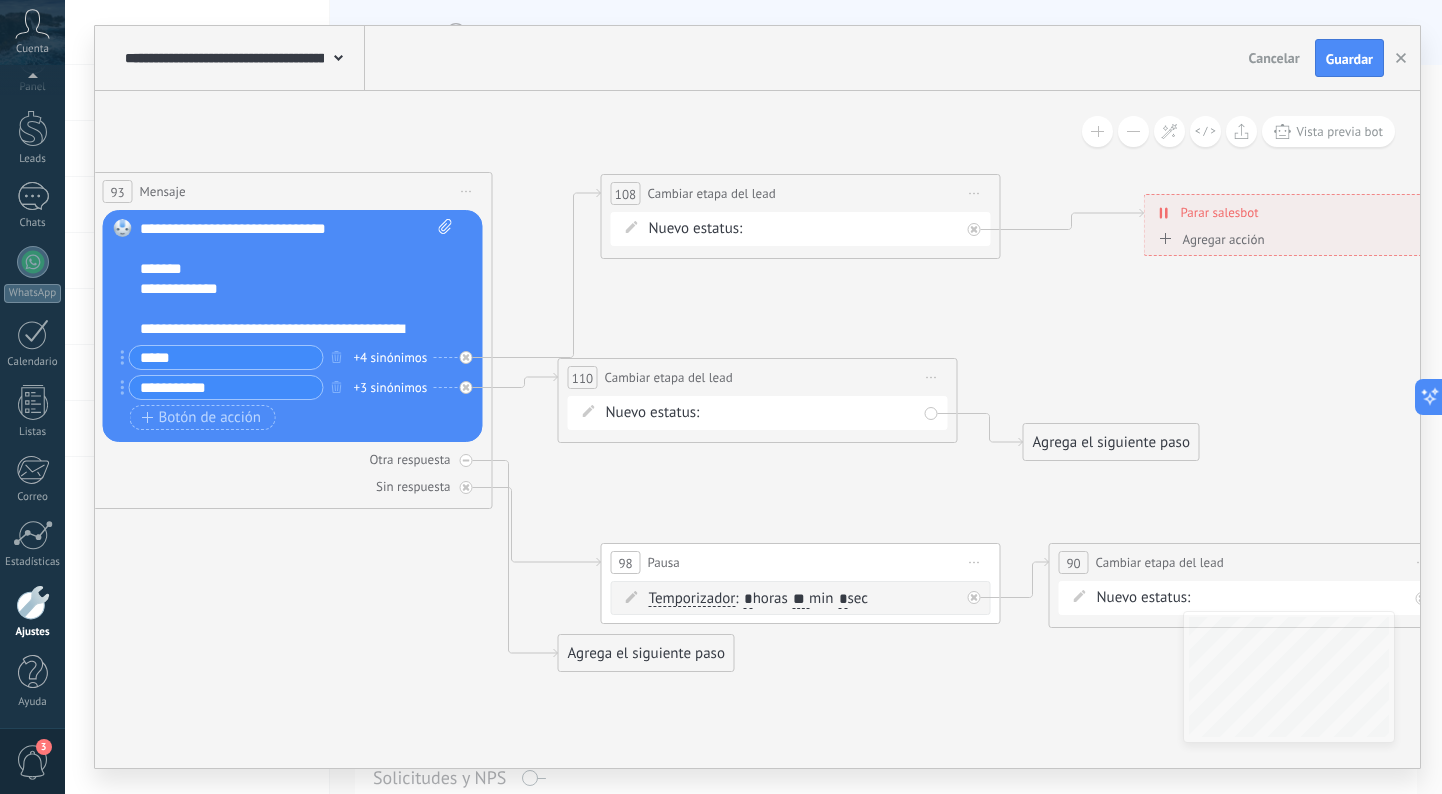 click on "NEQUI BANCOLOMBIA REMARKETING Logrado con éxito Venta Perdido" at bounding box center [0, 0] 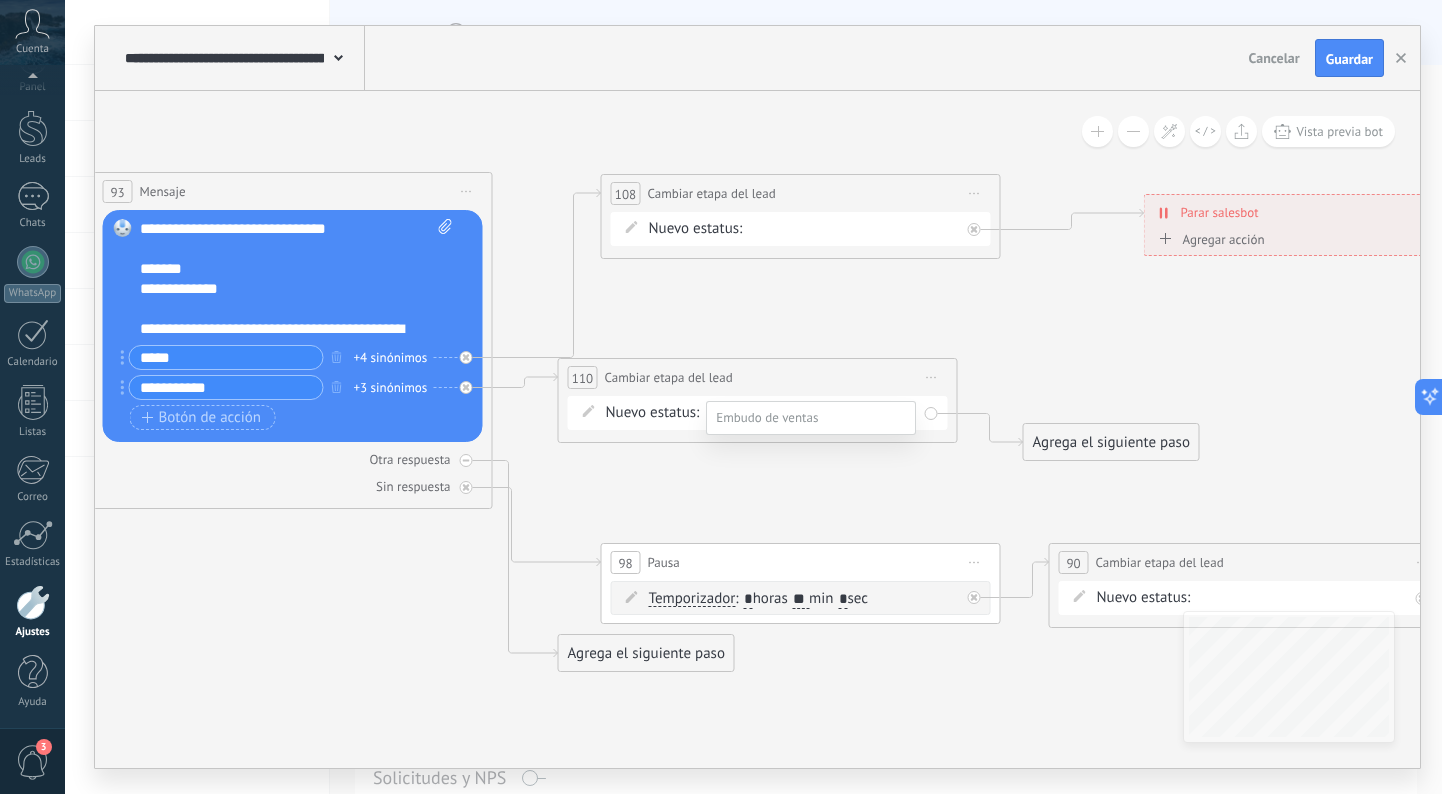 click on "BANCOLOMBIA" at bounding box center (0, 0) 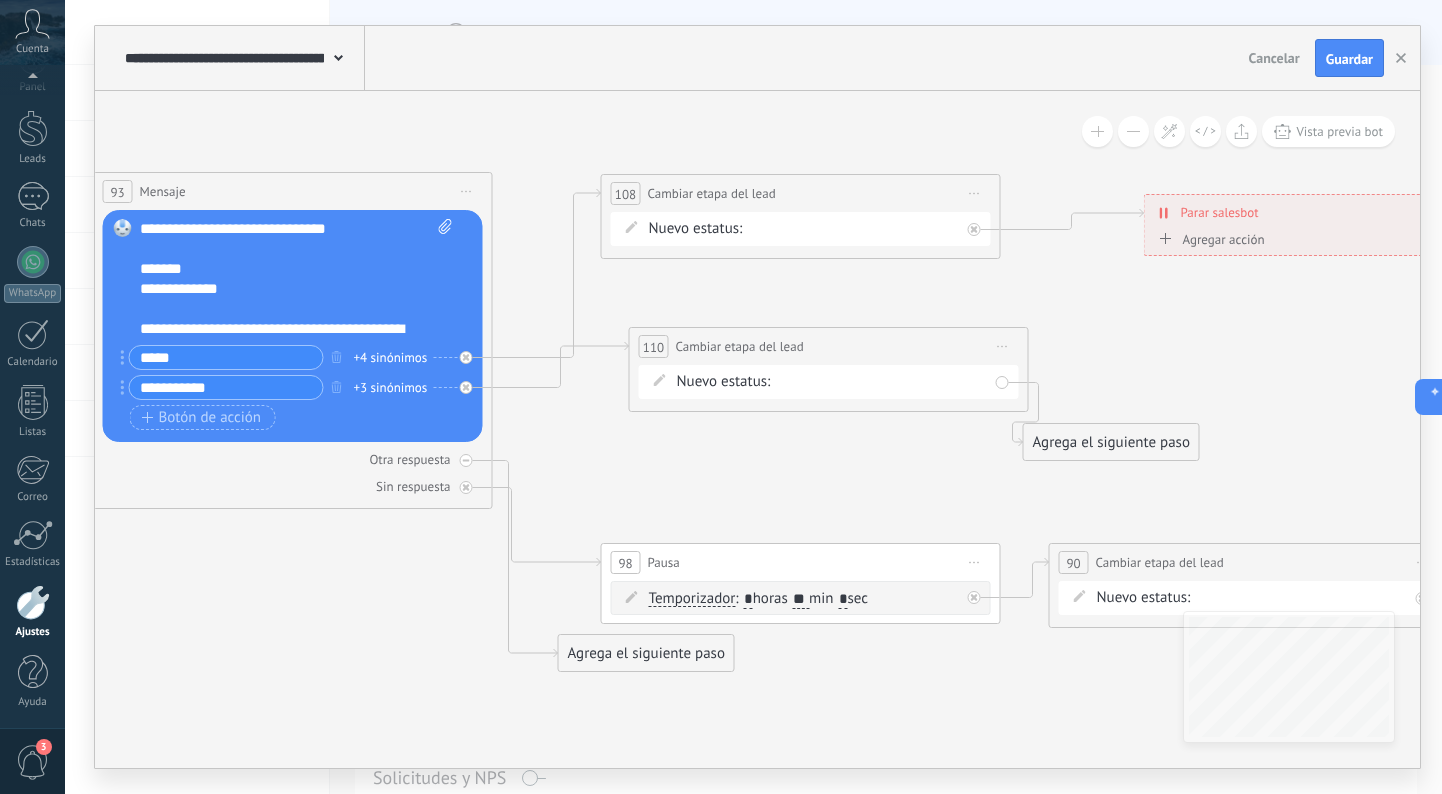 drag, startPoint x: 823, startPoint y: 369, endPoint x: 894, endPoint y: 338, distance: 77.47257 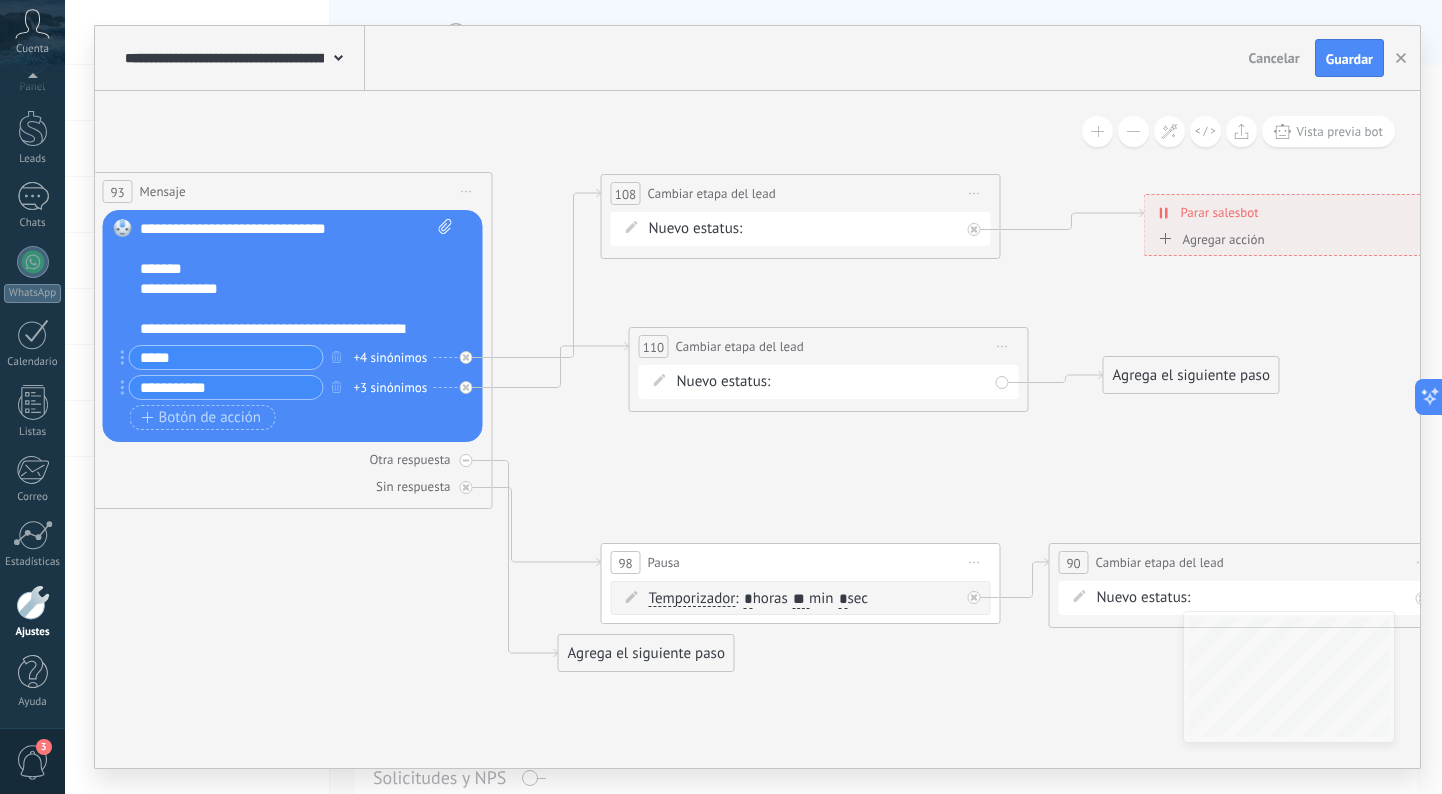 drag, startPoint x: 1063, startPoint y: 432, endPoint x: 1145, endPoint y: 363, distance: 107.16809 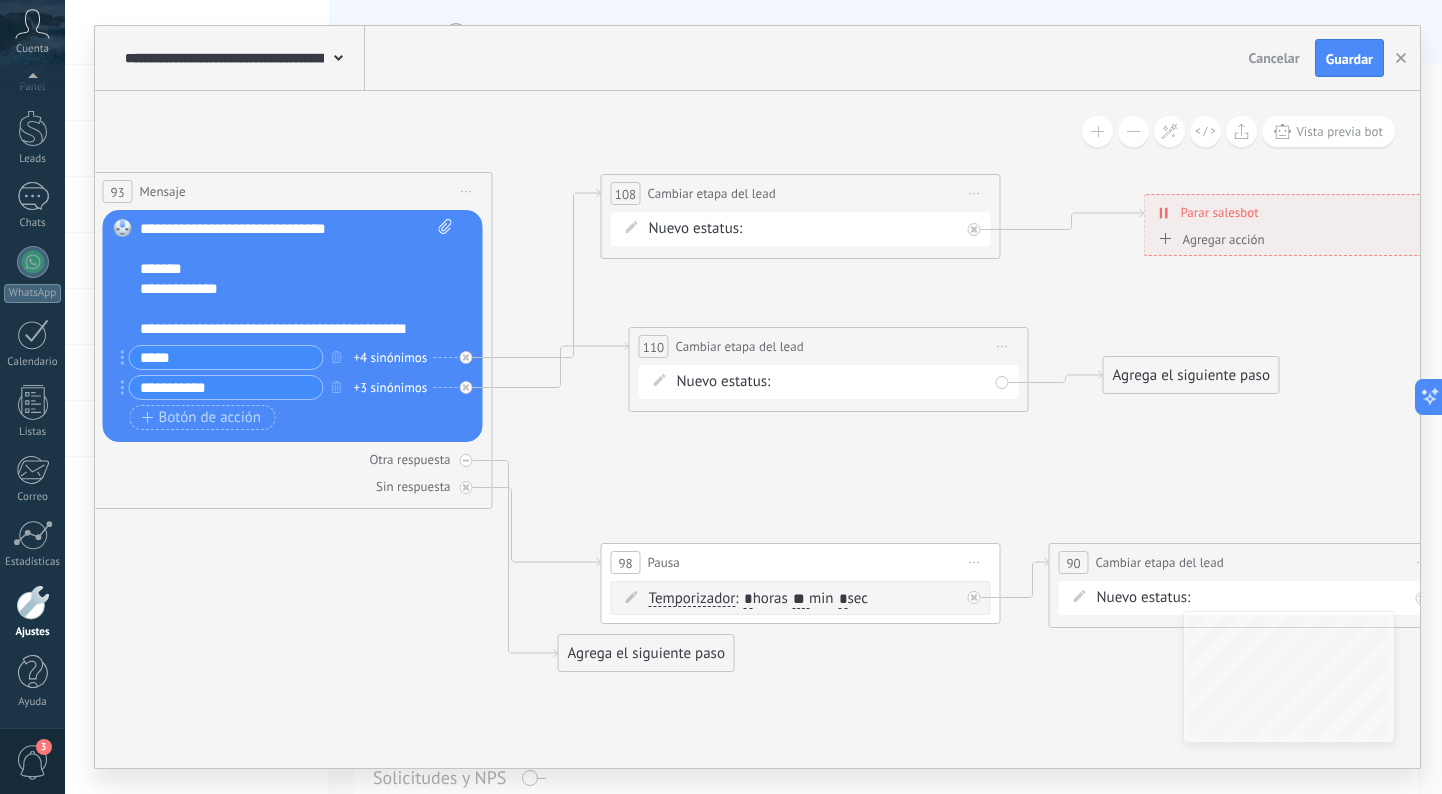 click on "Agrega el siguiente paso" at bounding box center [1191, 375] 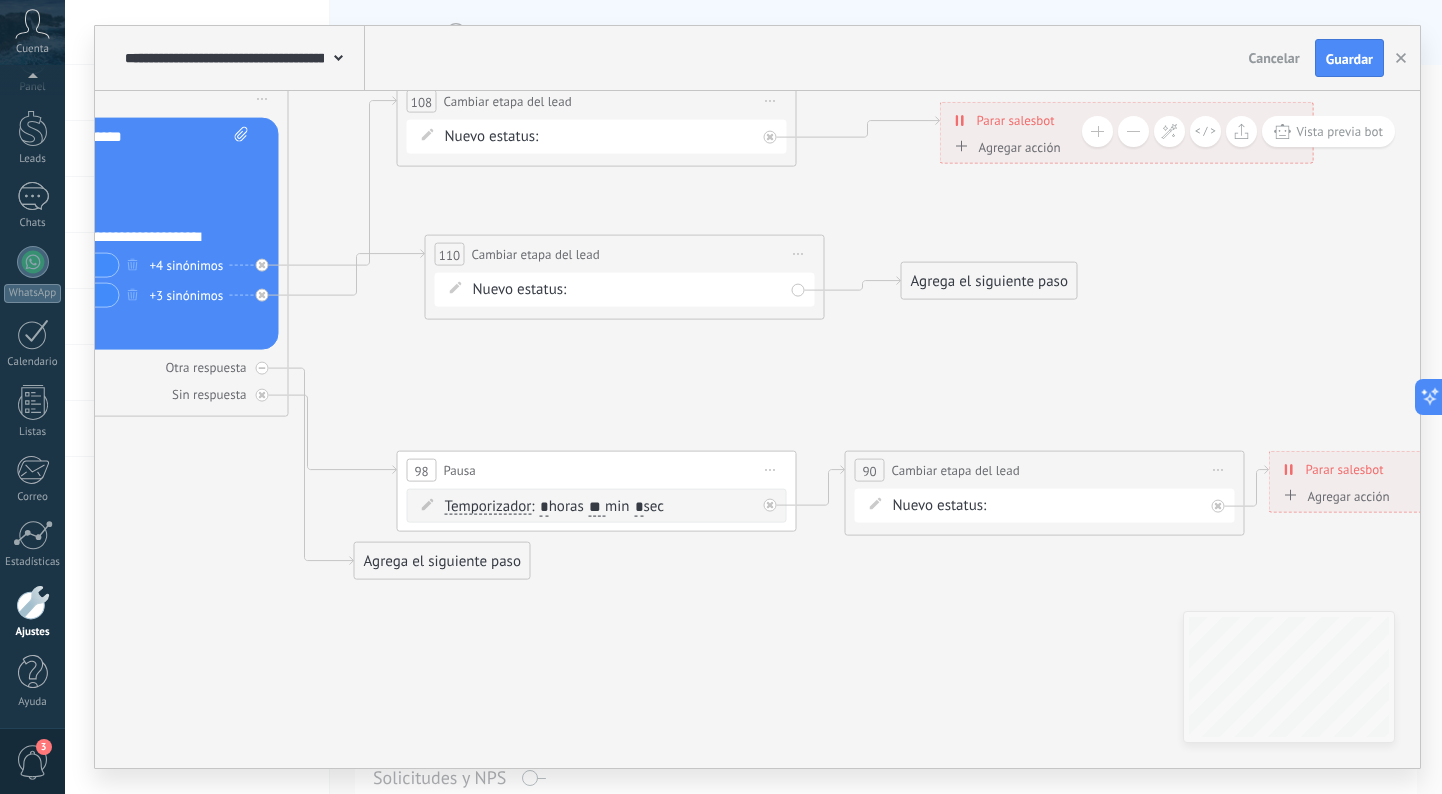 click on "Agrega el siguiente paso" at bounding box center (989, 281) 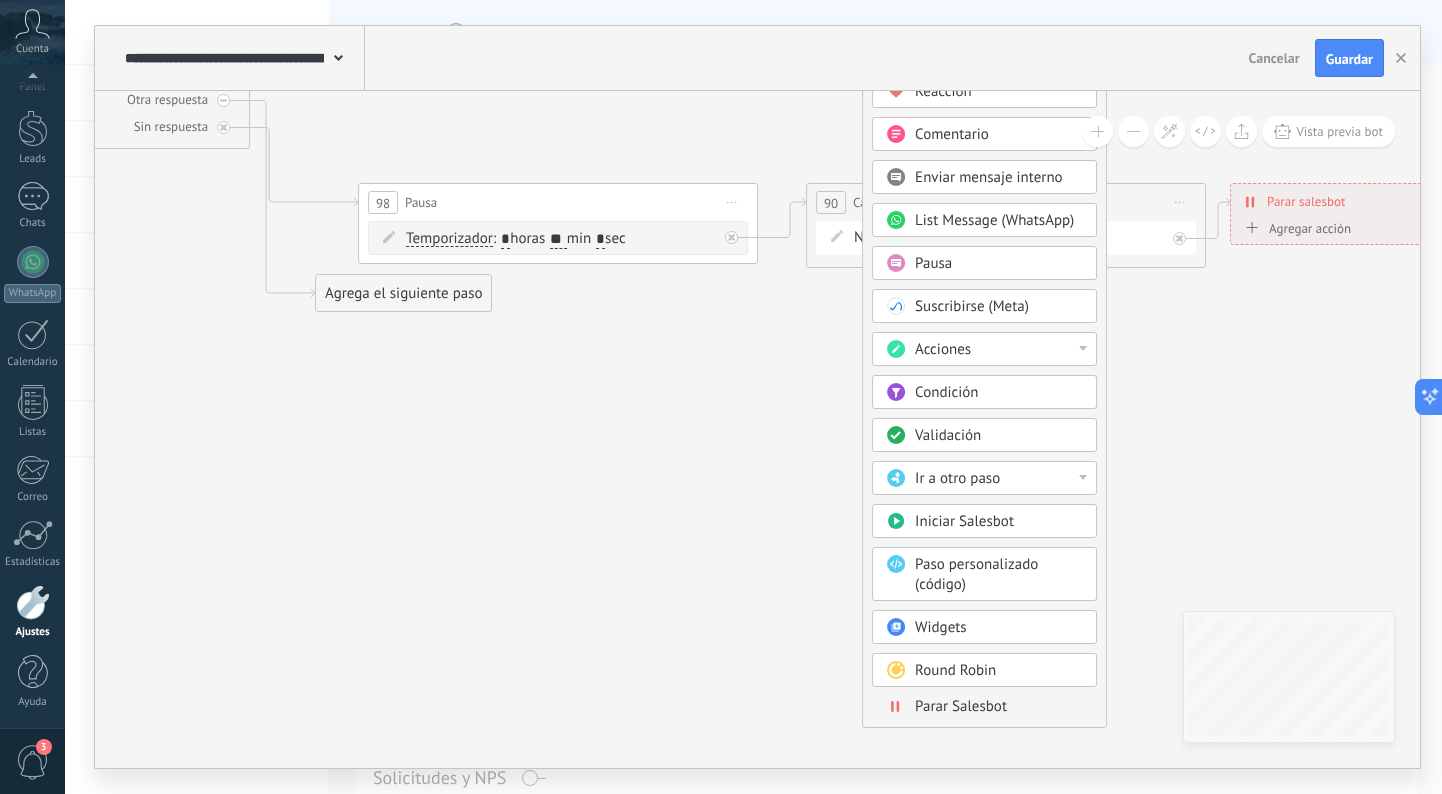 click on "Parar Salesbot" at bounding box center (961, 706) 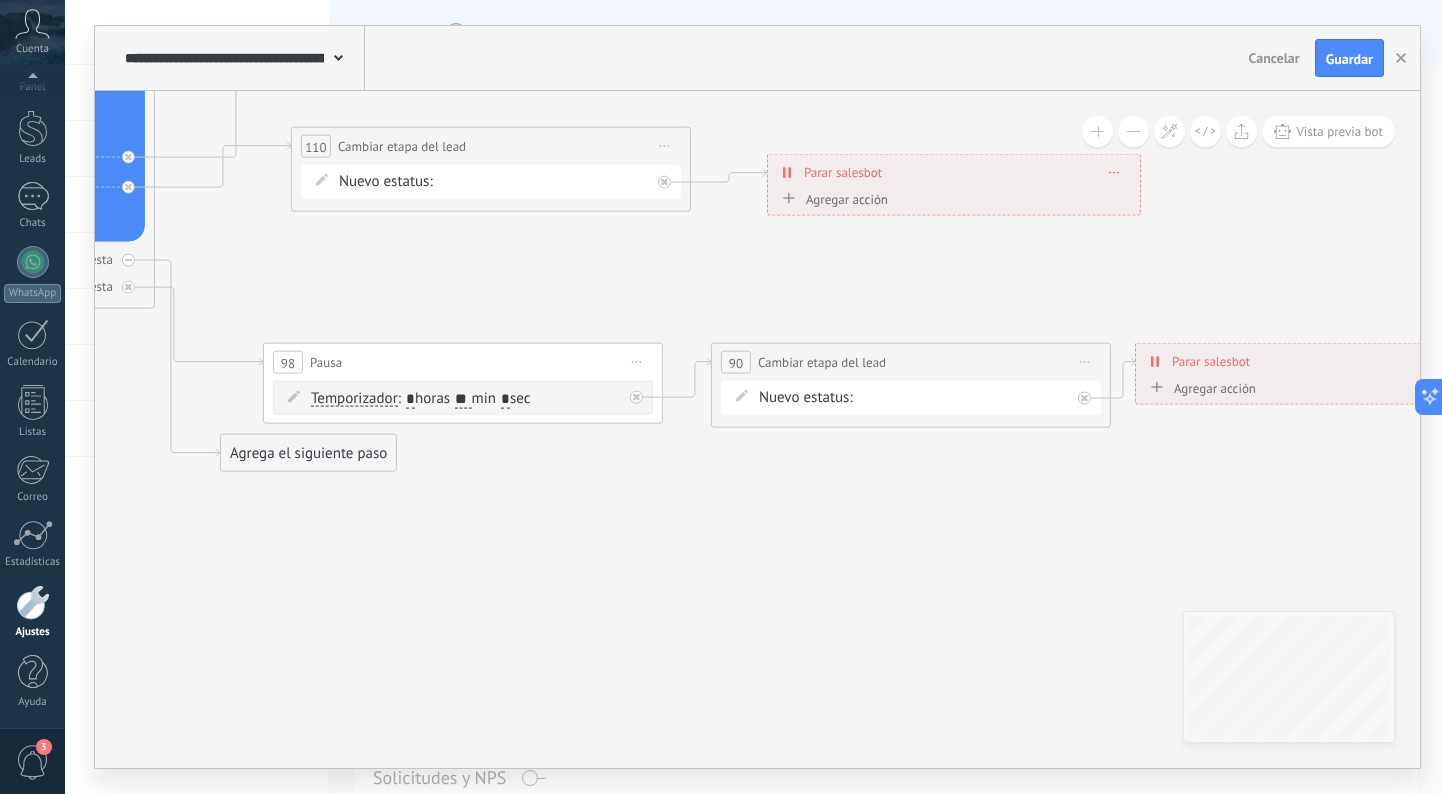 click on "Iniciar vista previa aquí
Cambiar nombre
Duplicar
Borrar" at bounding box center [1085, 362] 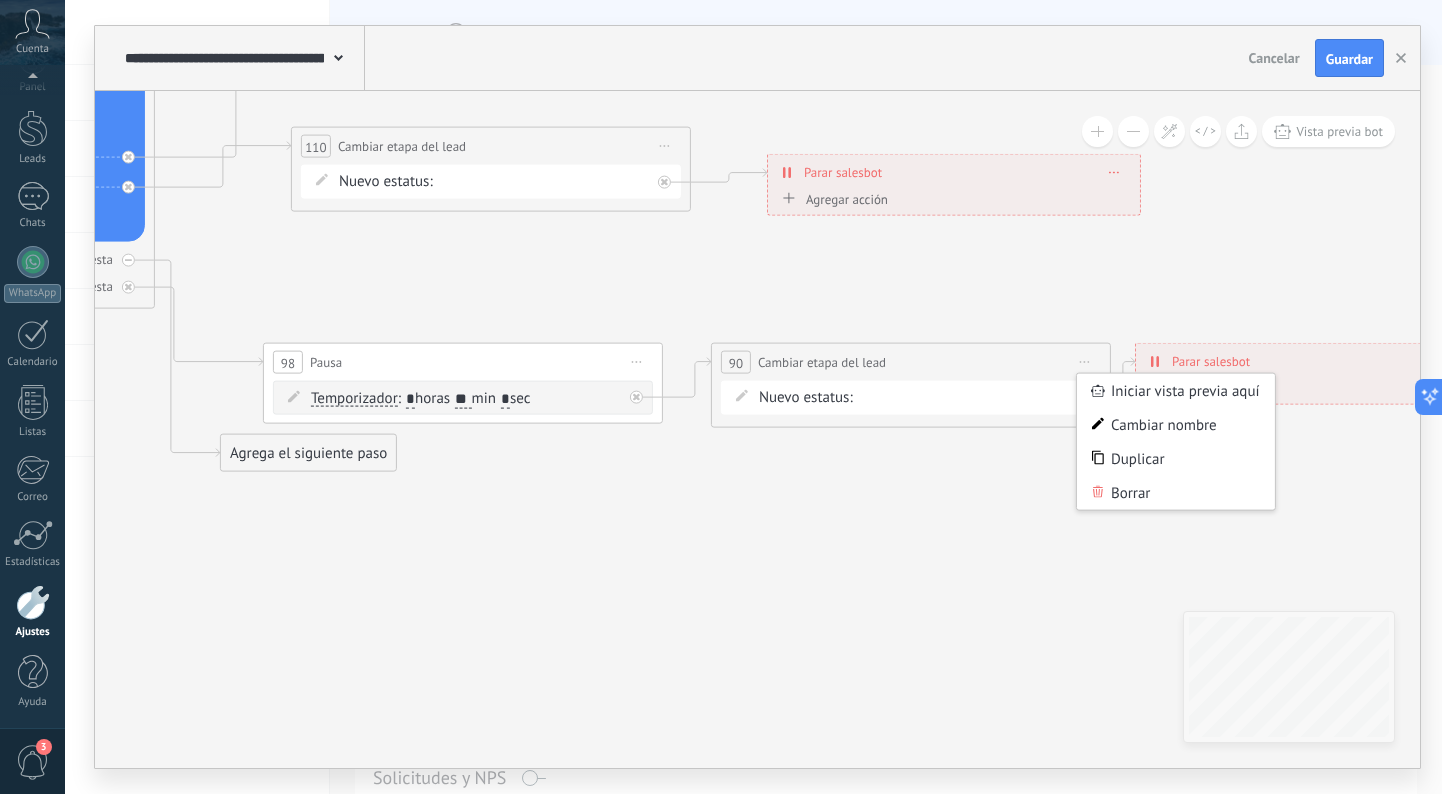 click 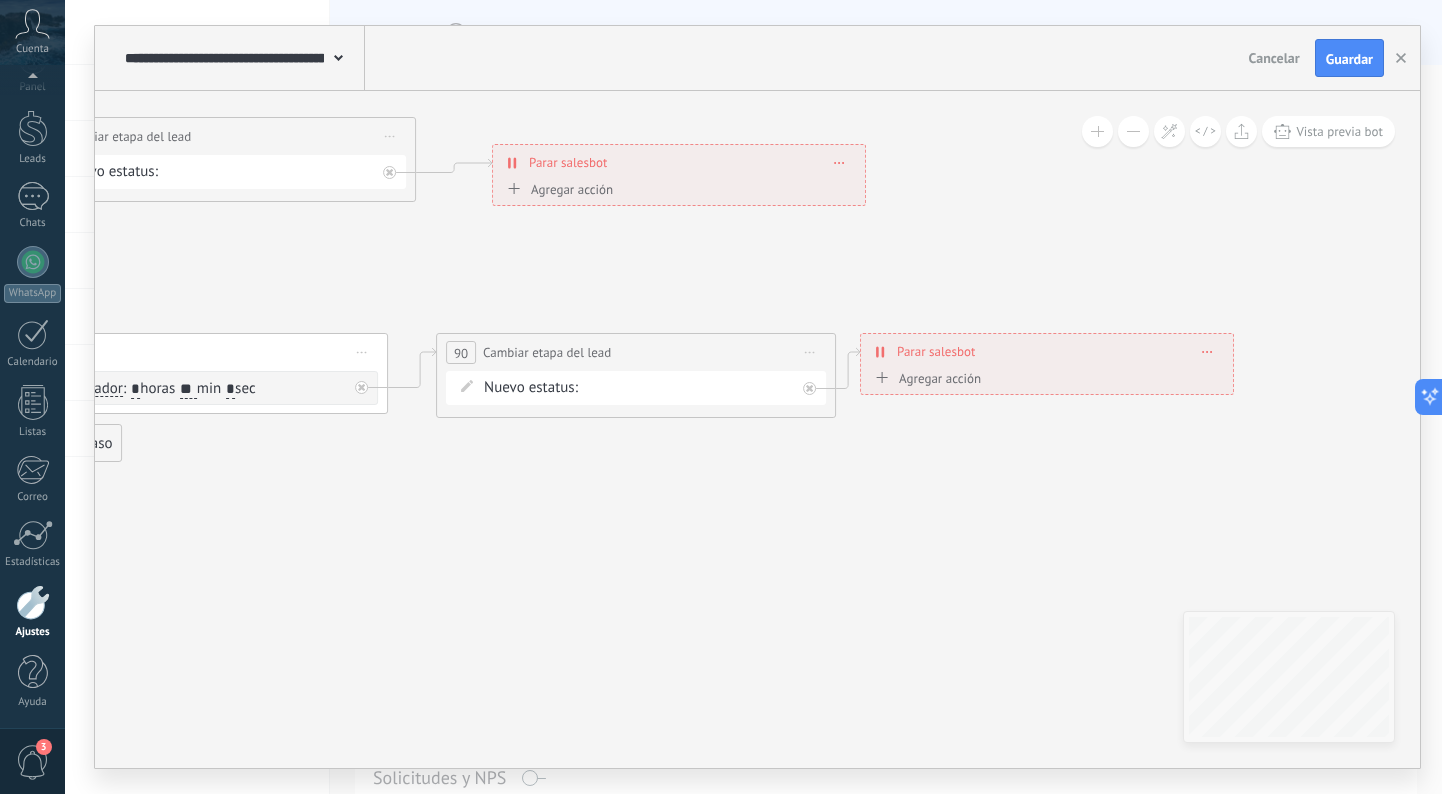 click on "Iniciar vista previa aquí
Cambiar nombre
Duplicar
Borrar" at bounding box center [810, 352] 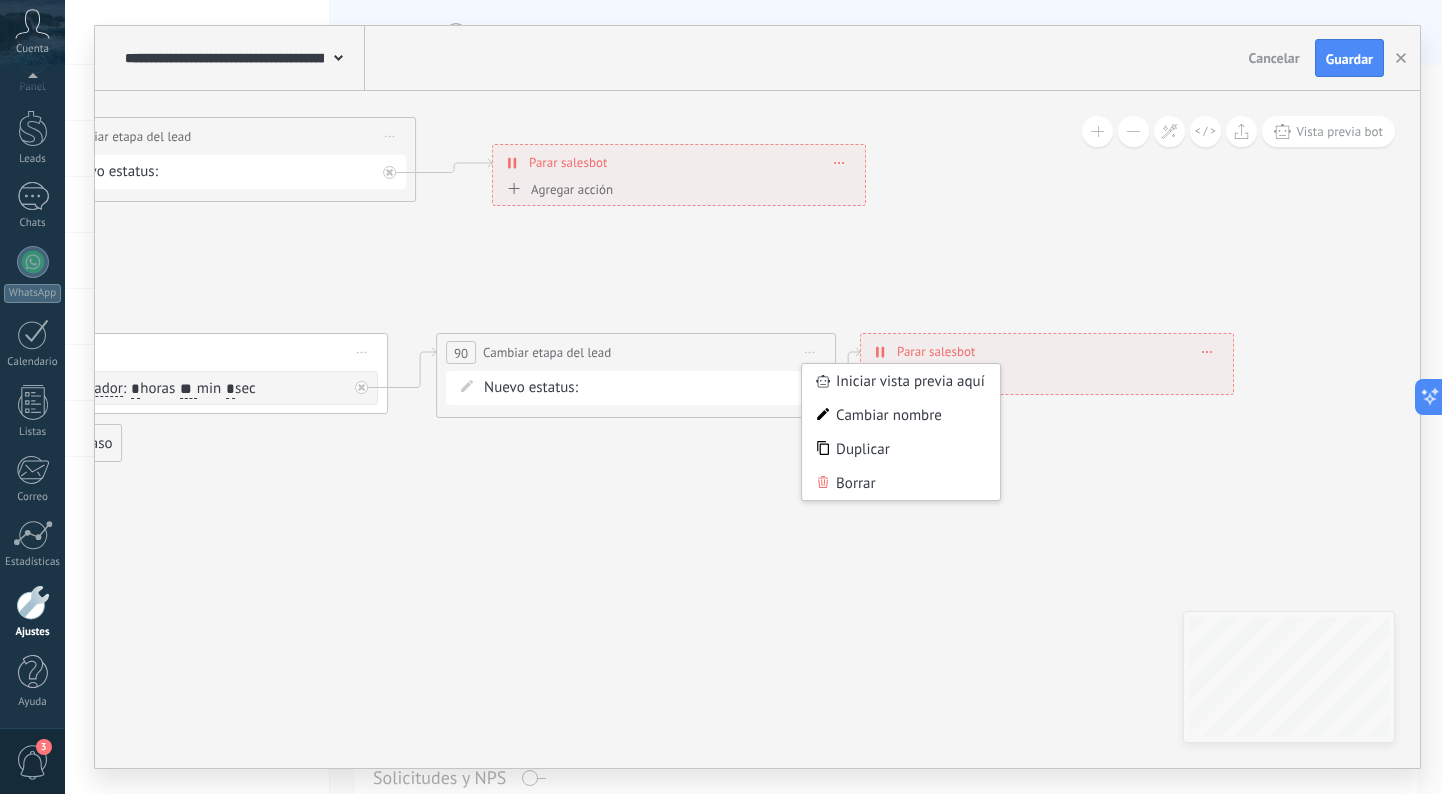 click 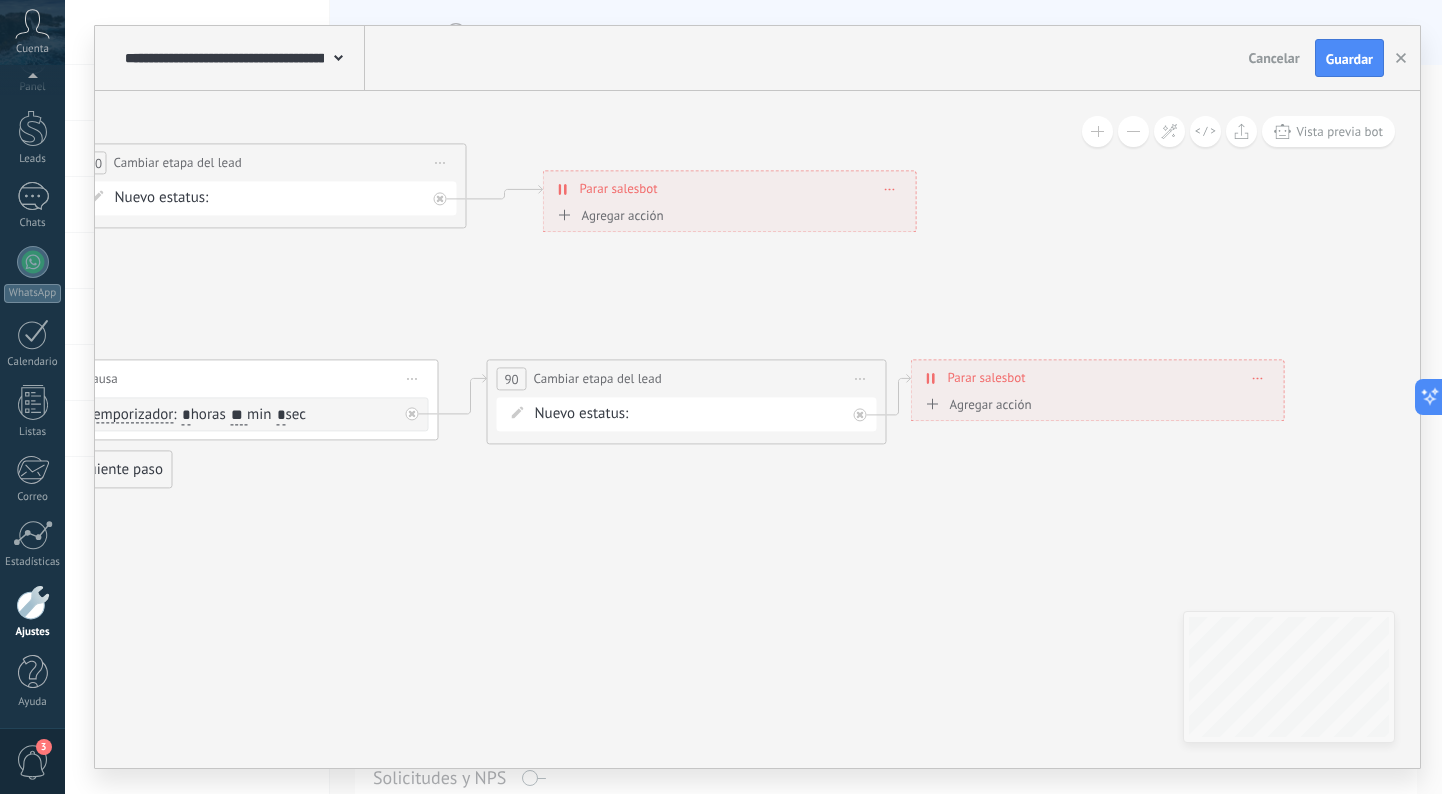 click 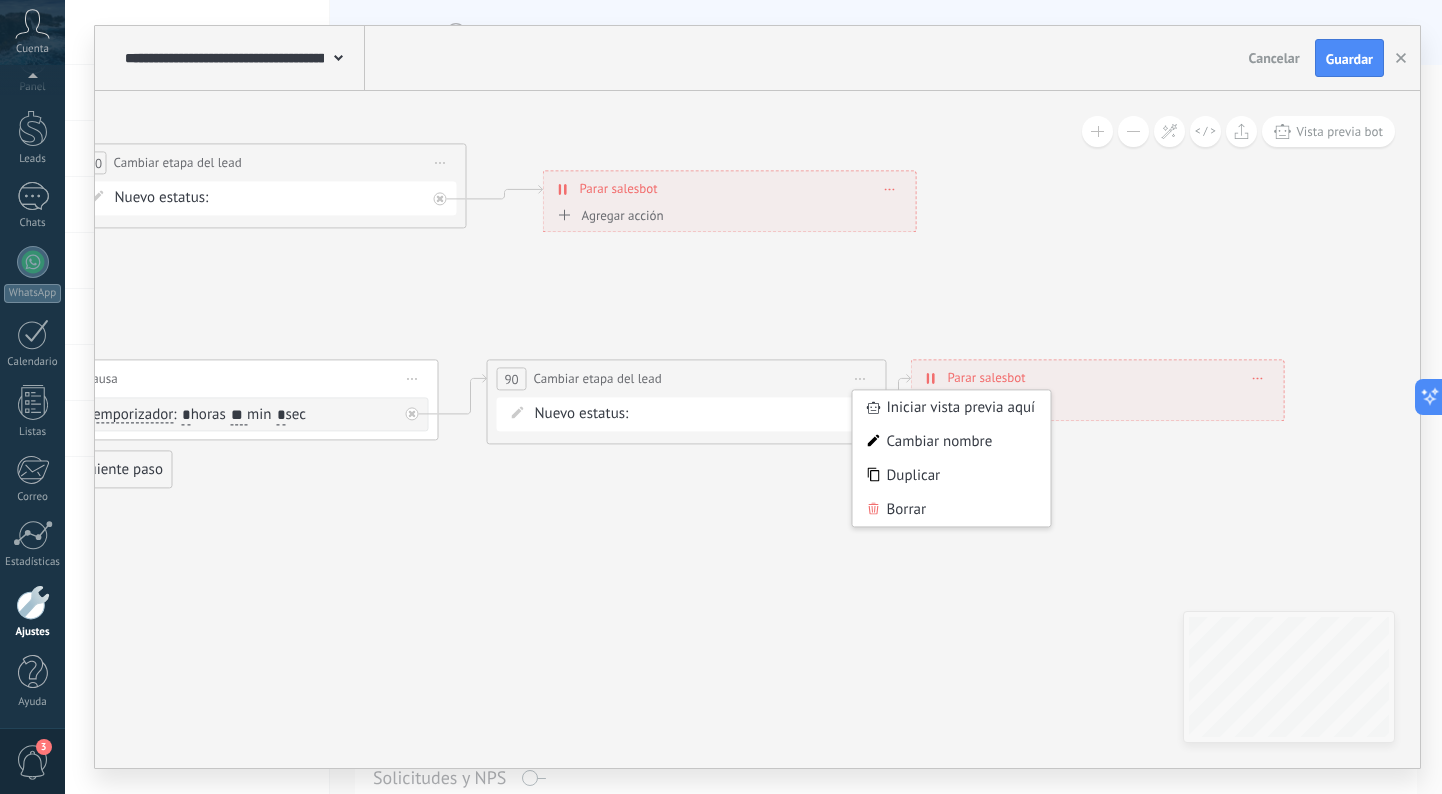 click 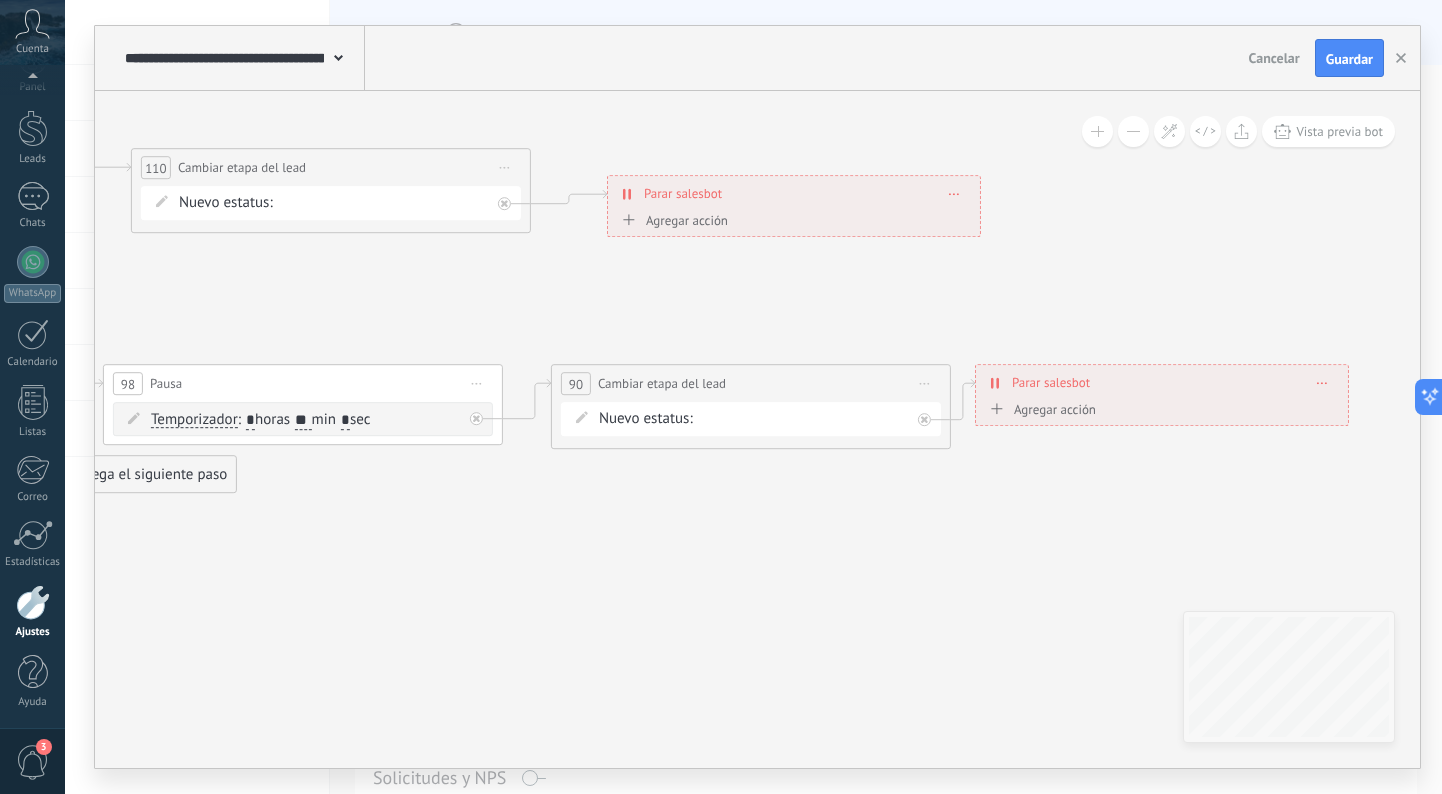 click on "Iniciar vista previa aquí
Cambiar nombre
Duplicar
Borrar" at bounding box center [925, 383] 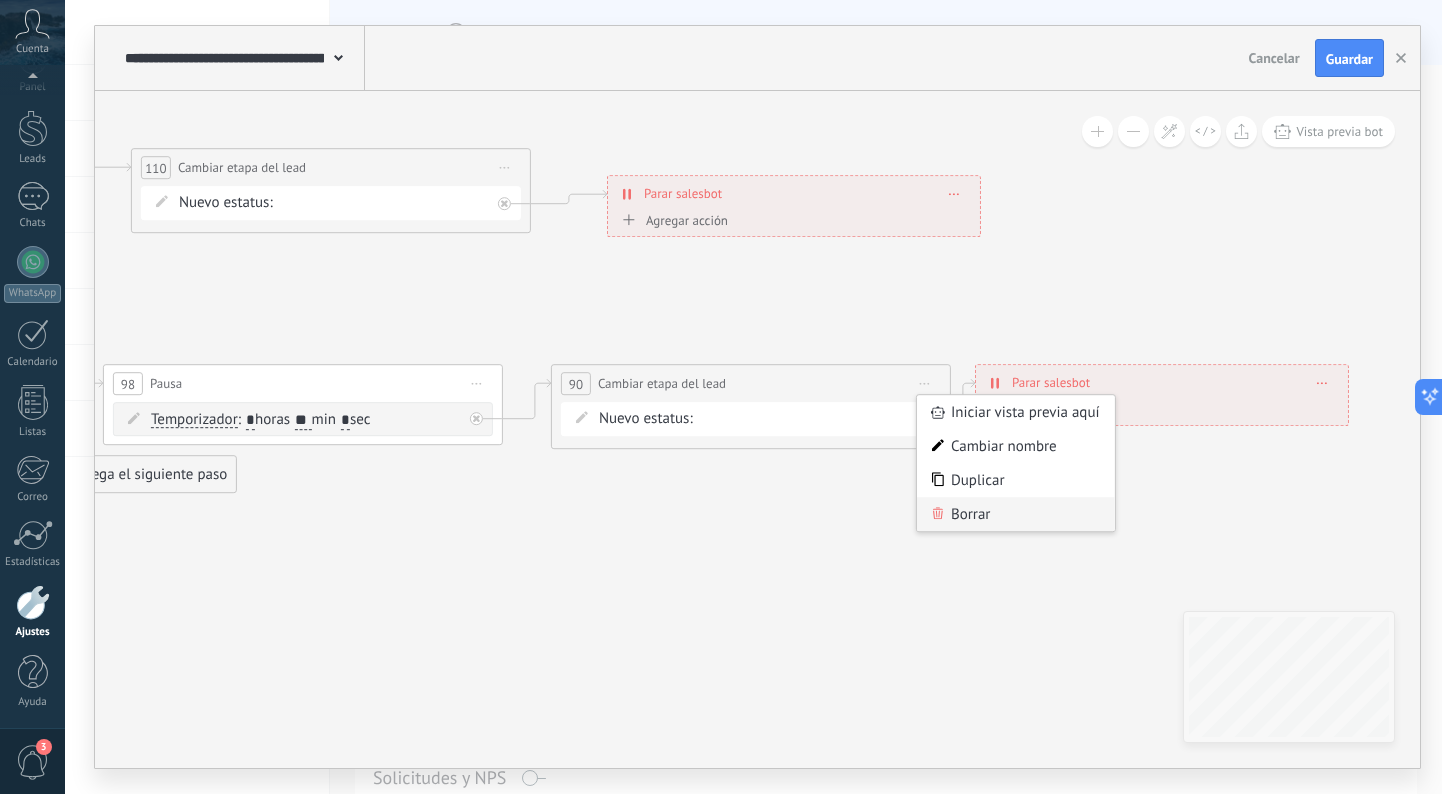 click on "Borrar" at bounding box center (1016, 514) 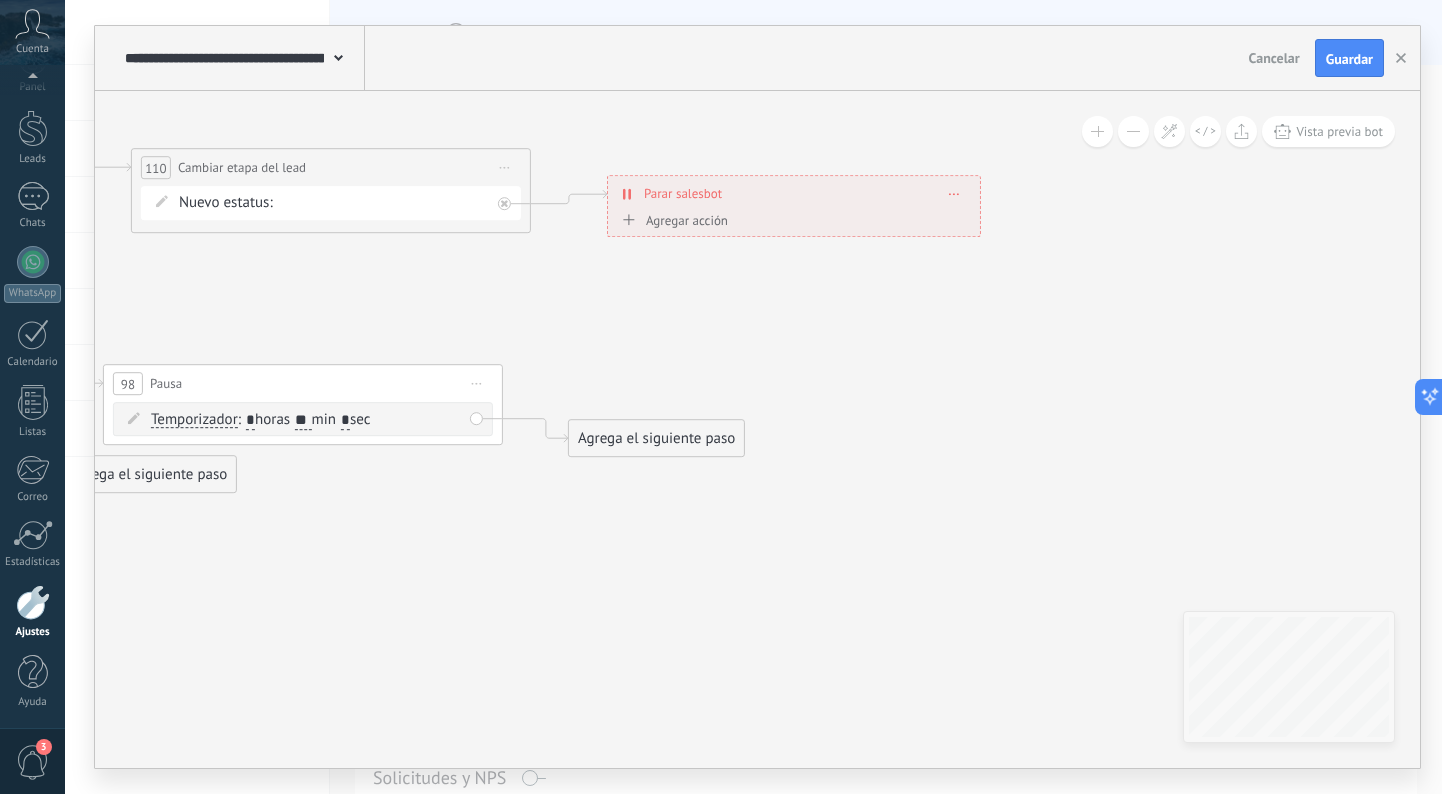 click on "Agrega el siguiente paso" at bounding box center [656, 438] 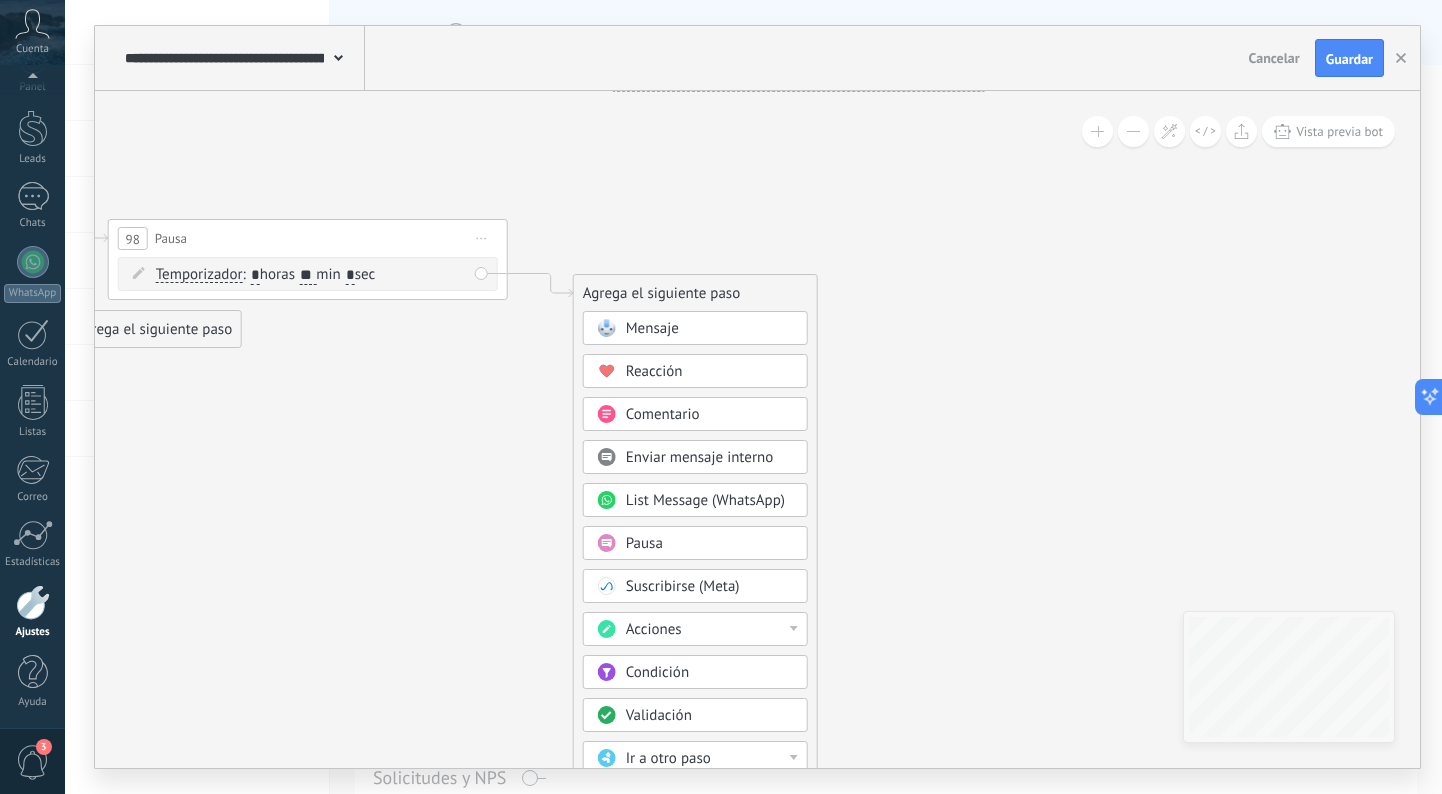click on "Acciones" at bounding box center (695, 629) 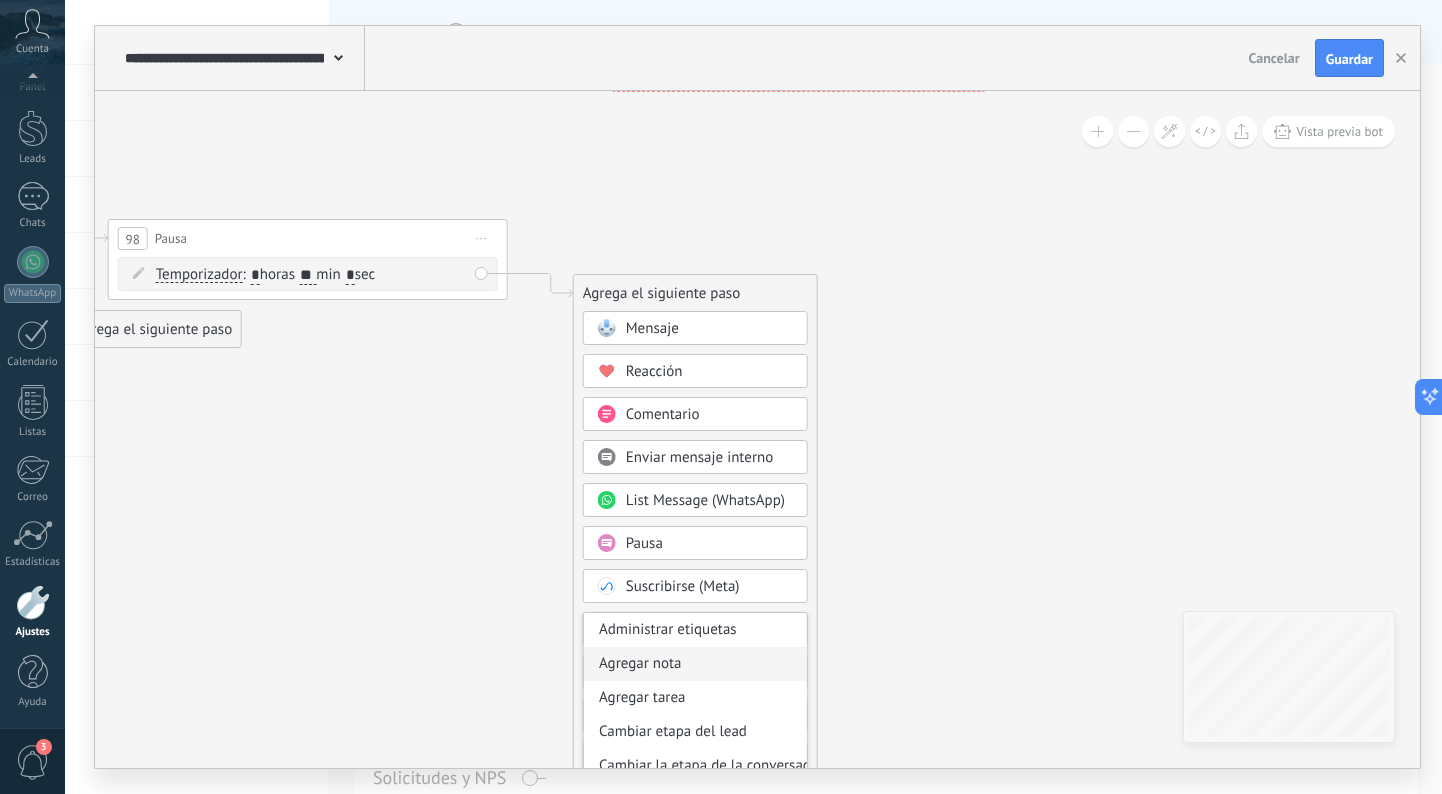scroll, scrollTop: 29, scrollLeft: 0, axis: vertical 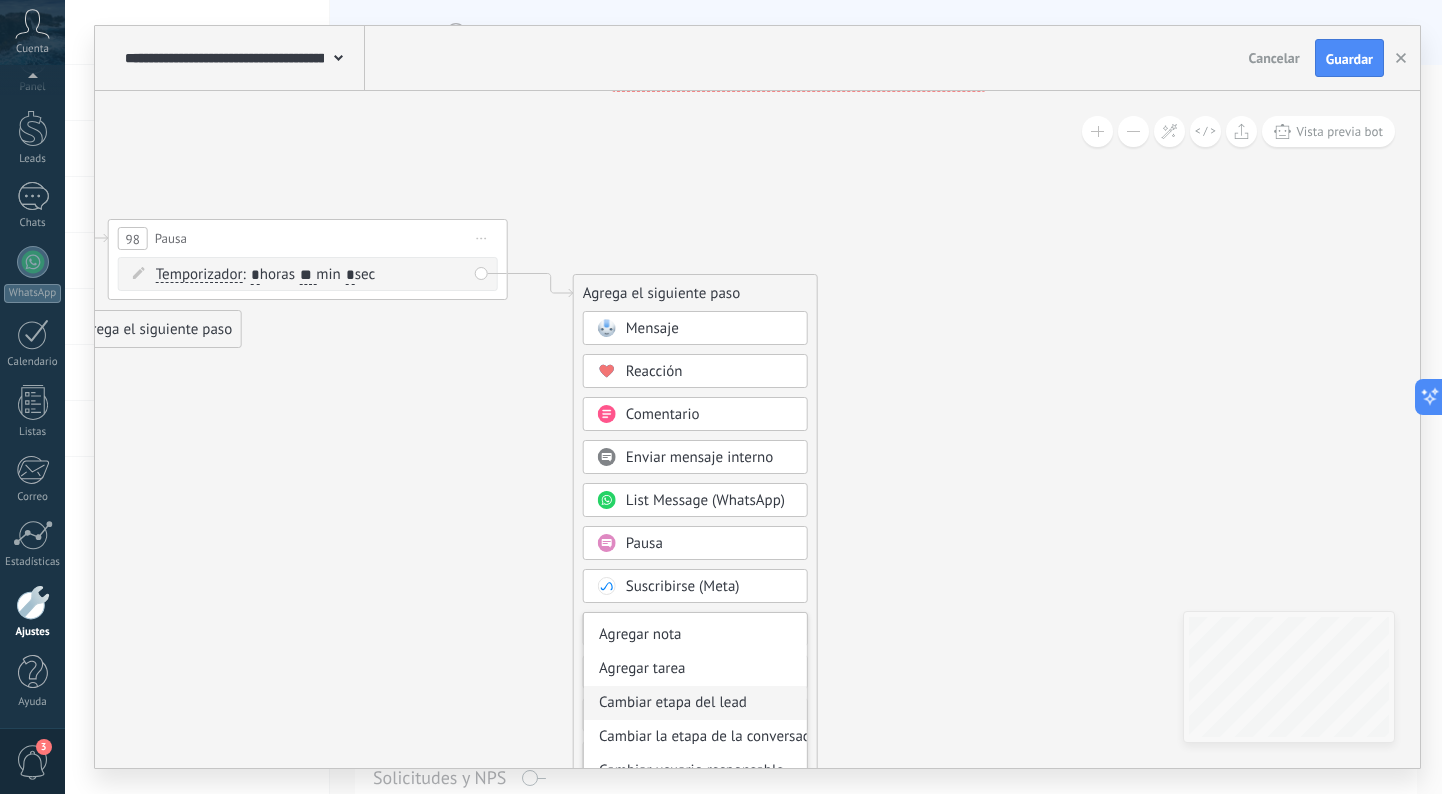 click on "Cambiar etapa del lead" at bounding box center (695, 703) 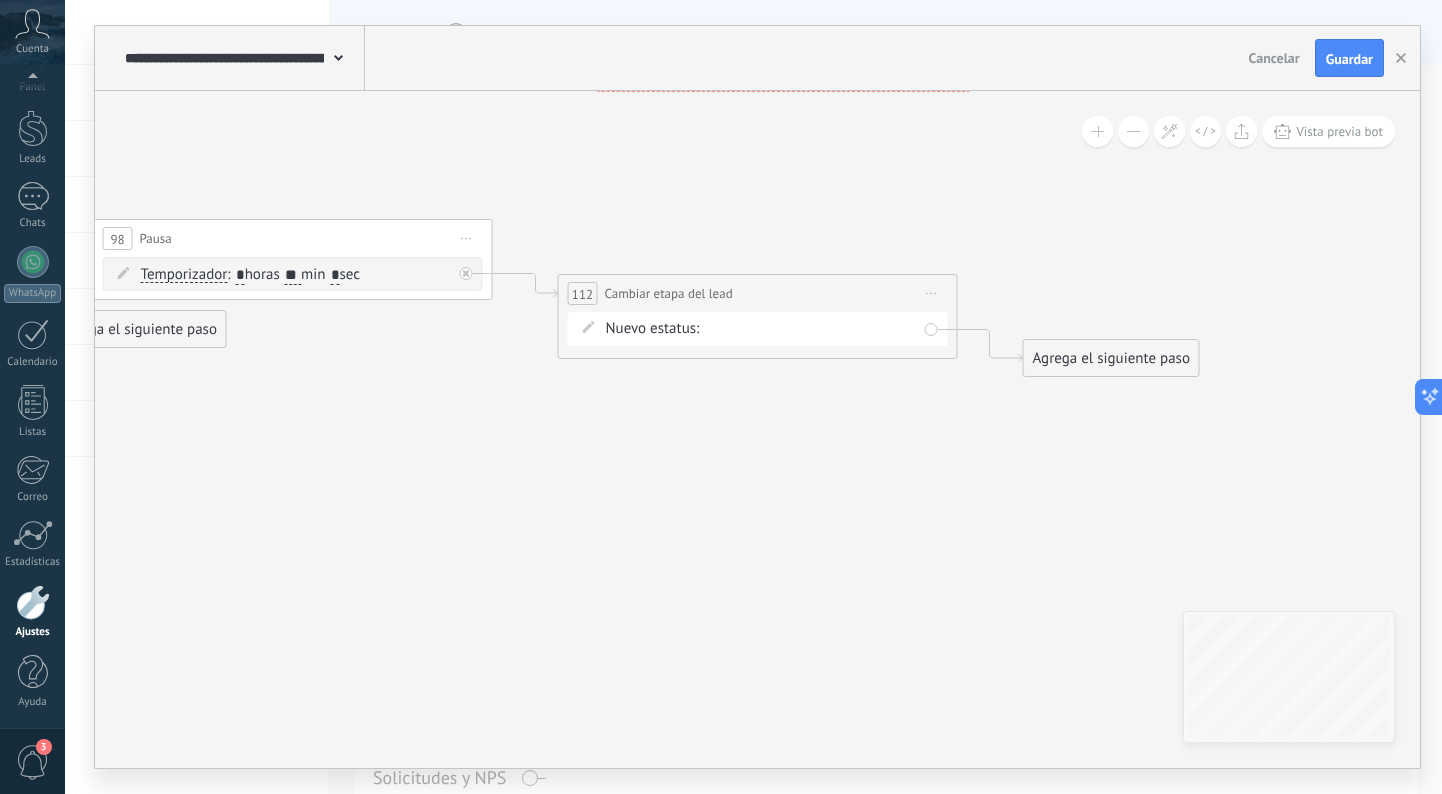 click on "NEQUI BANCOLOMBIA REMARKETING Logrado con éxito Venta Perdido" at bounding box center [0, 0] 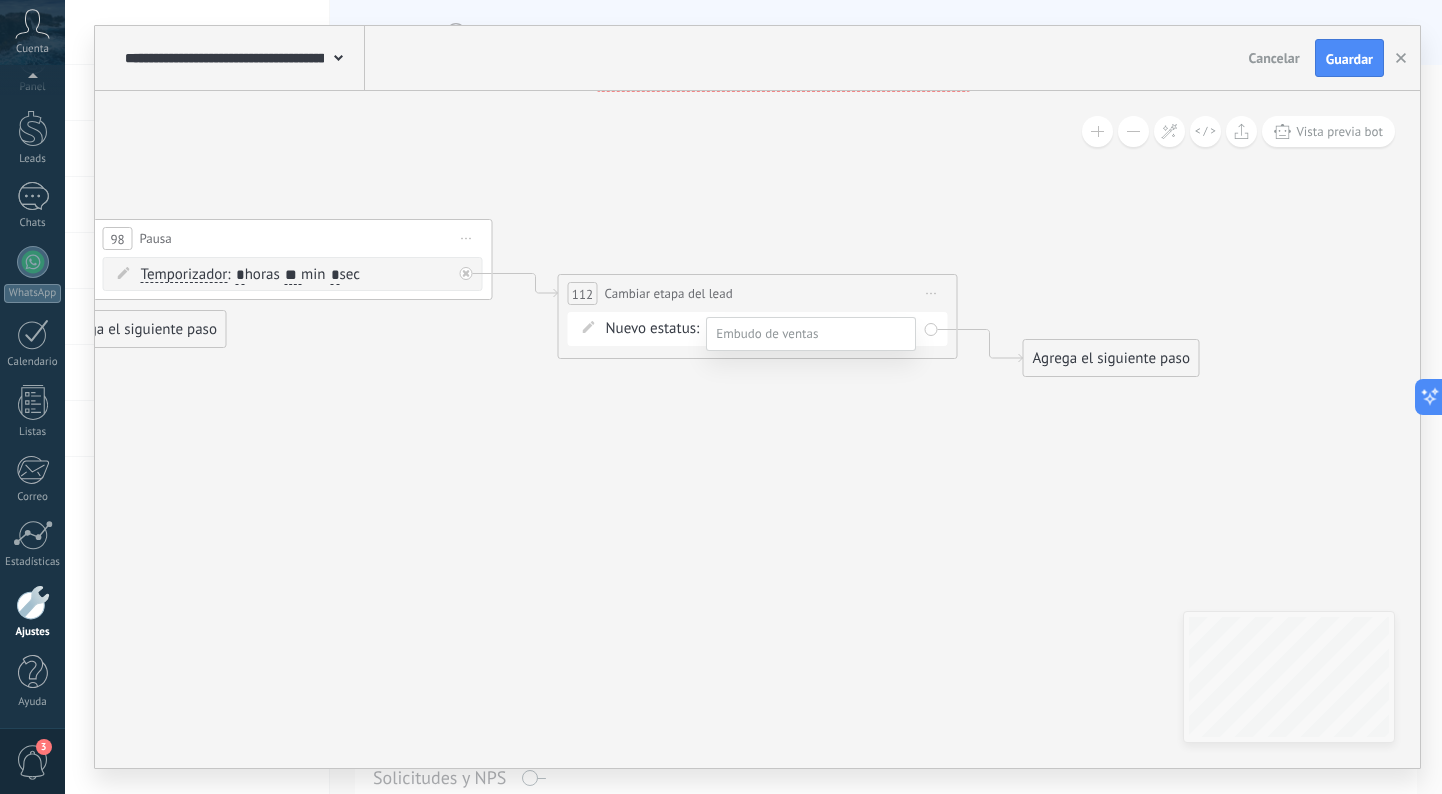 click on "REMARKETING" at bounding box center [0, 0] 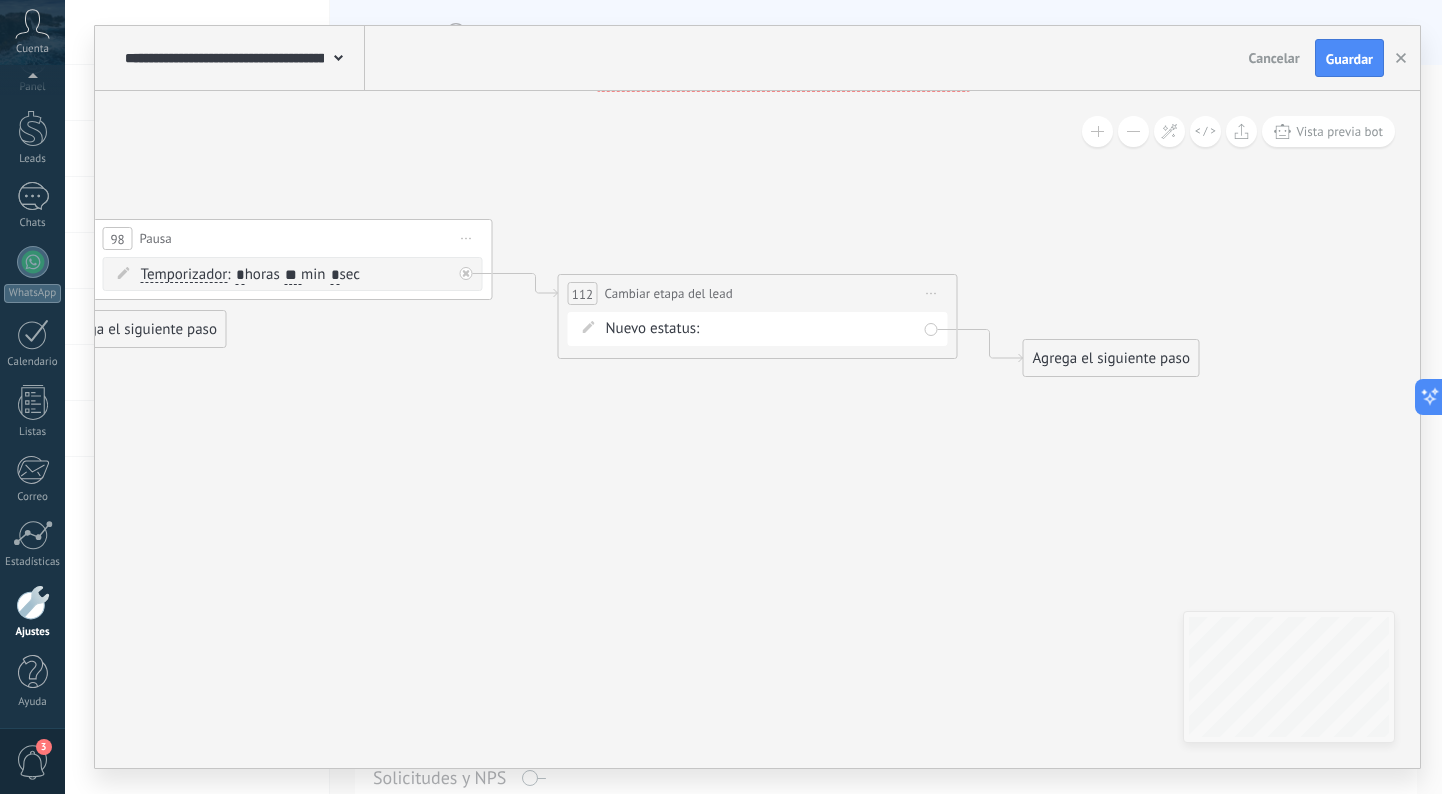click on "Agrega el siguiente paso" at bounding box center [1111, 358] 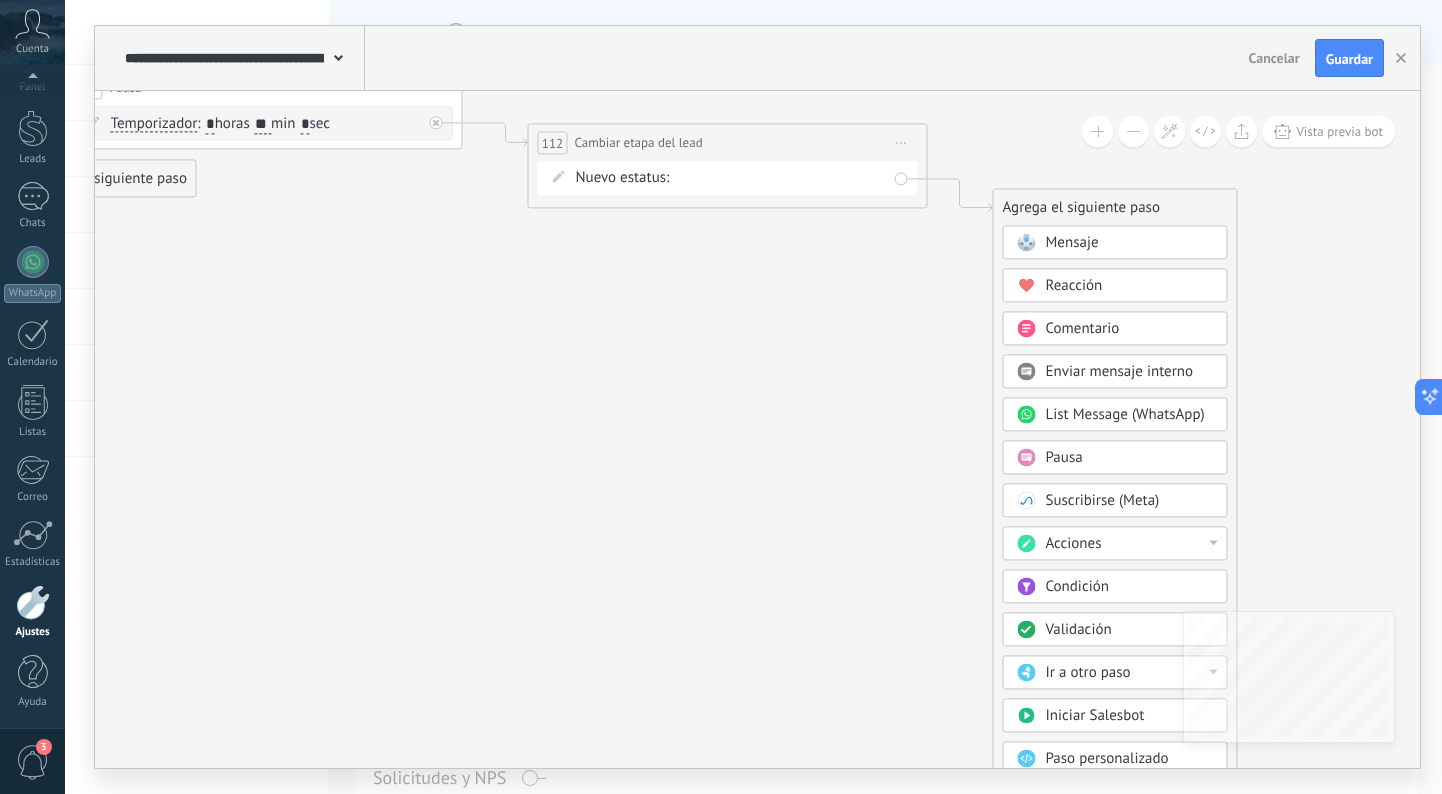 click 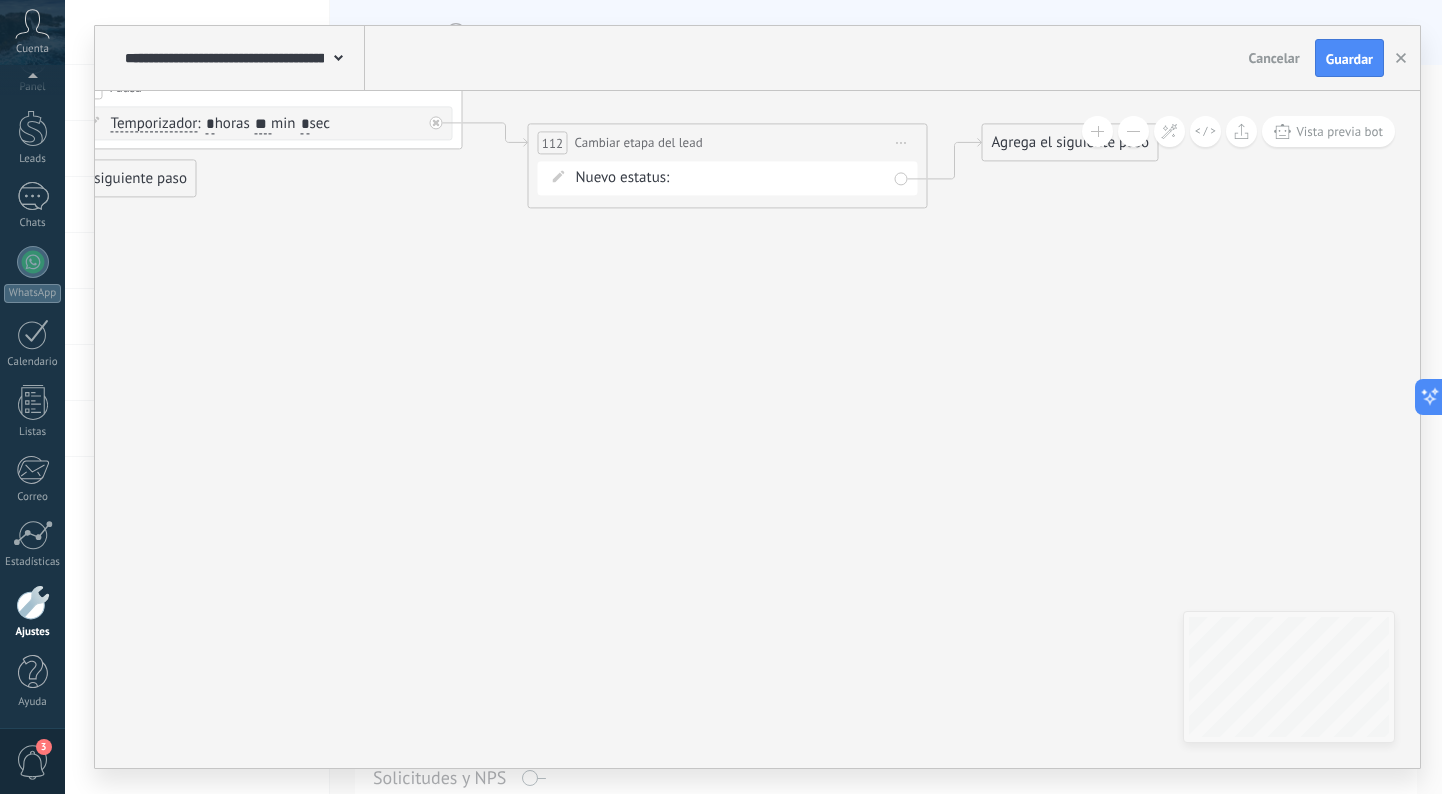 drag, startPoint x: 1062, startPoint y: 220, endPoint x: 1047, endPoint y: 129, distance: 92.22798 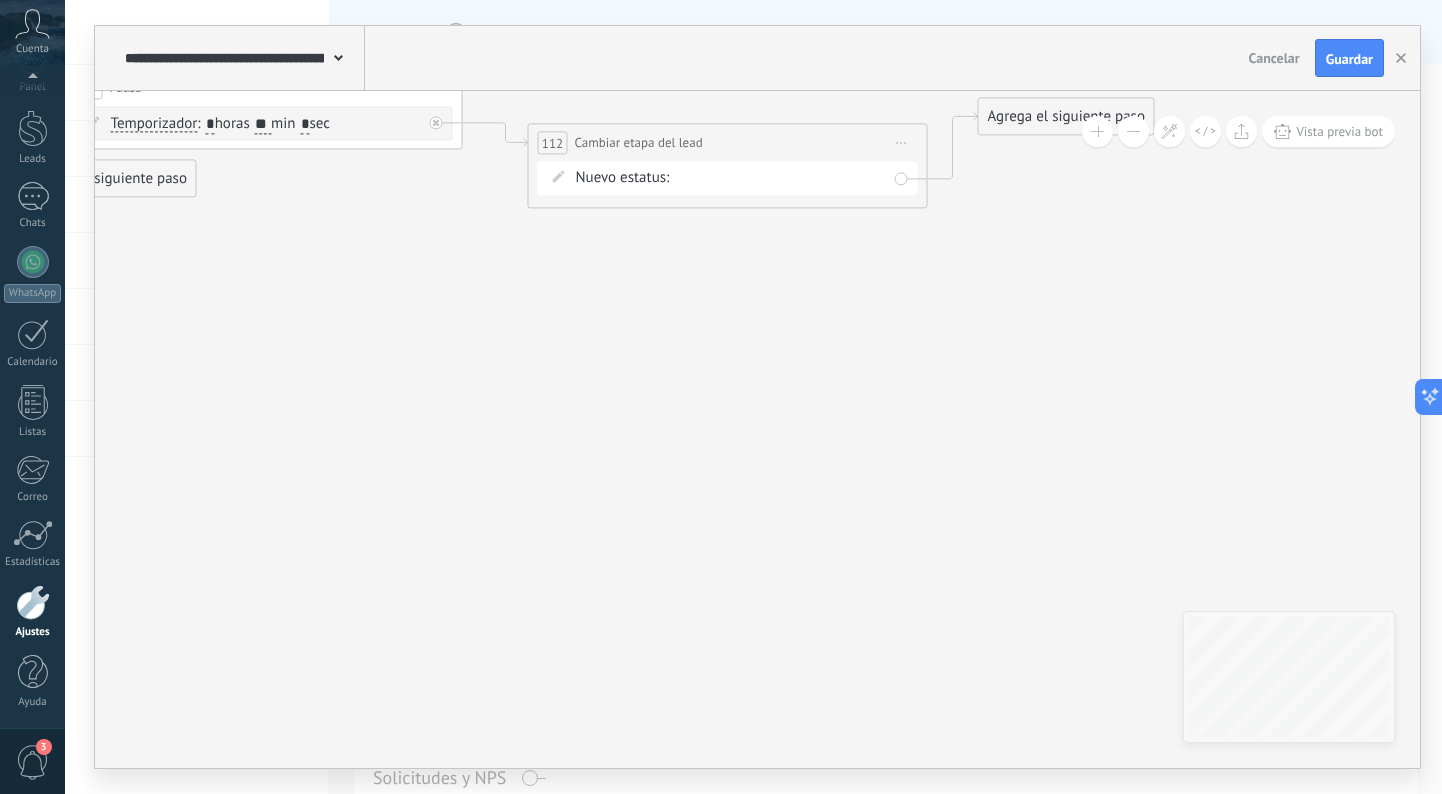 click on "Agrega el siguiente paso" at bounding box center (1066, 116) 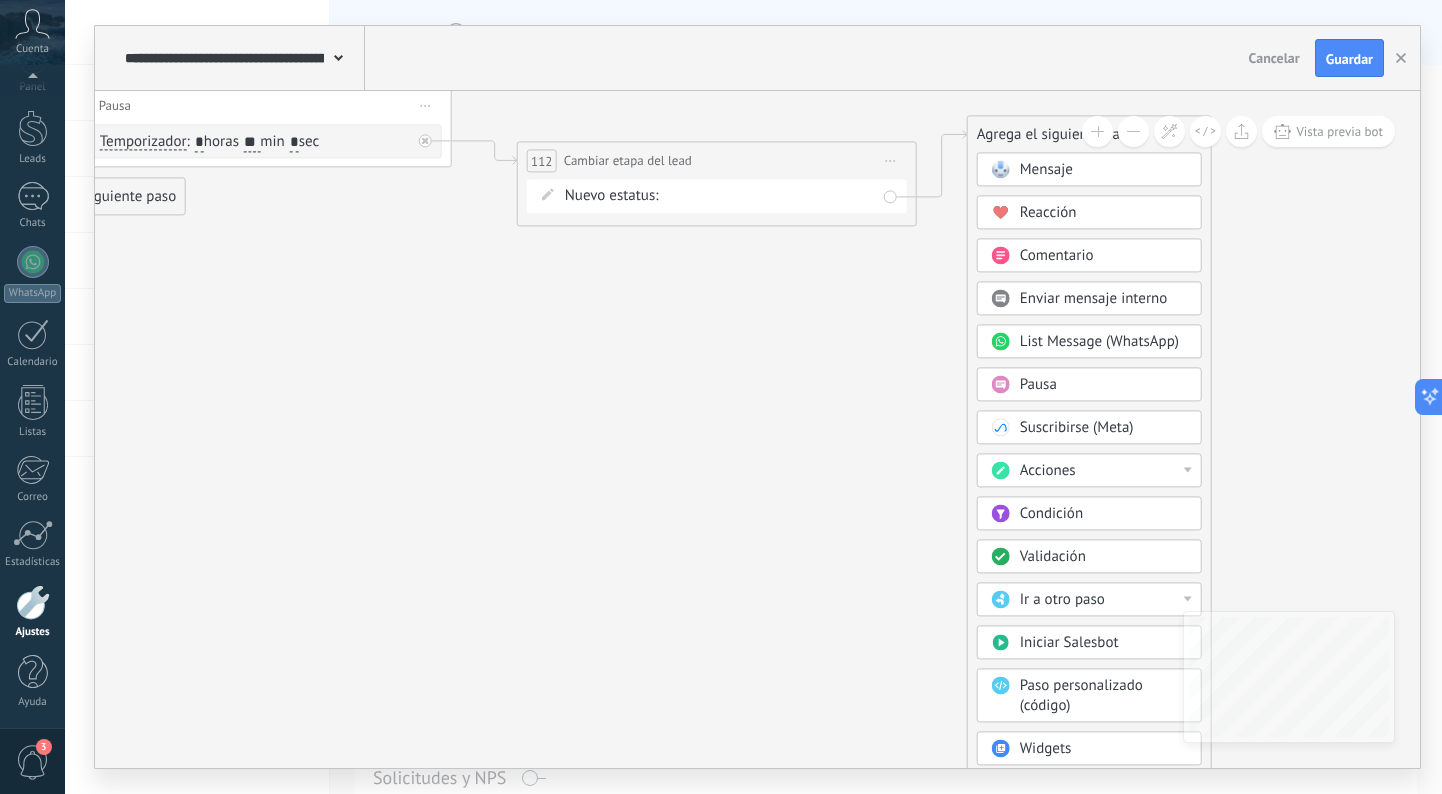click 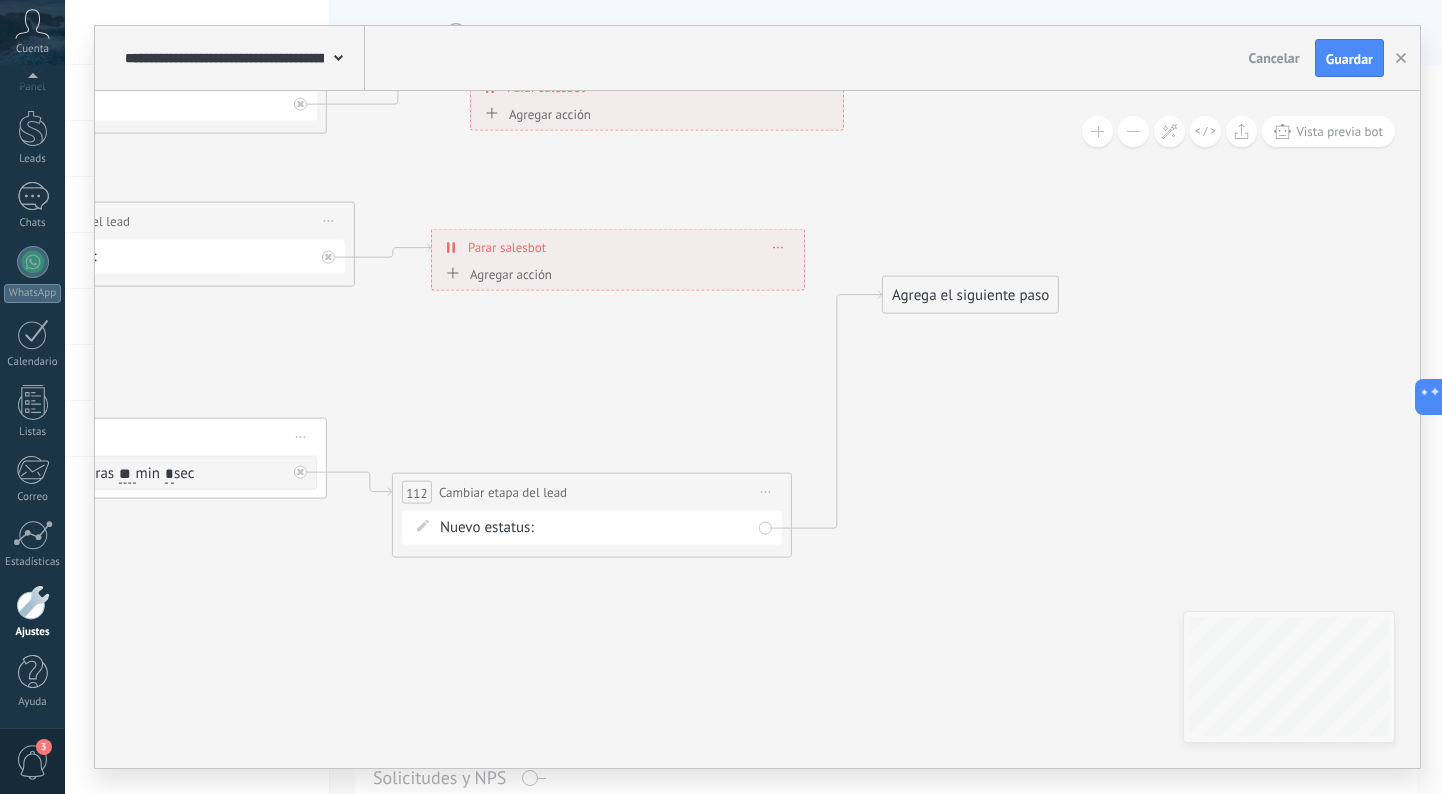 drag, startPoint x: 965, startPoint y: 461, endPoint x: 1005, endPoint y: 293, distance: 172.69626 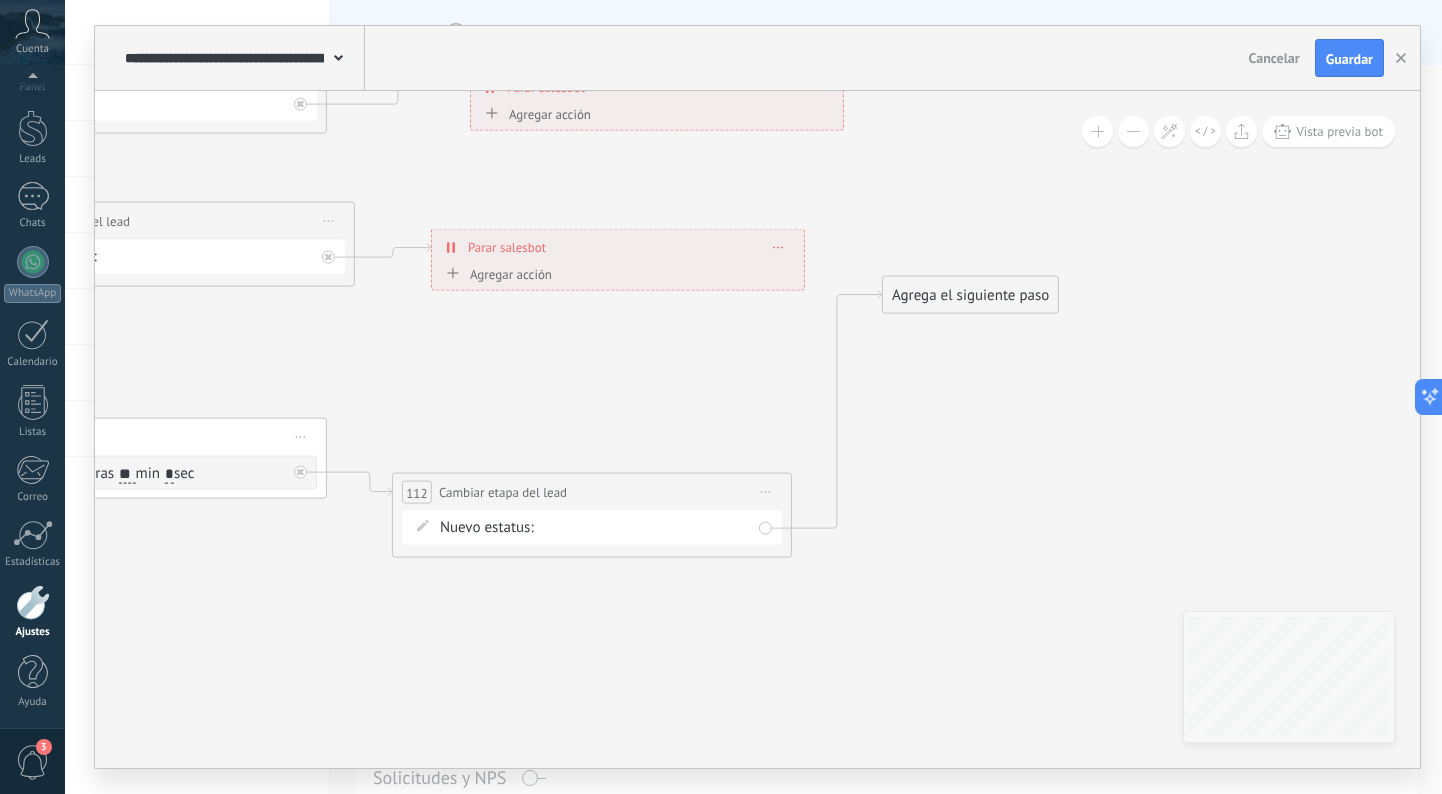 click on "Agrega el siguiente paso" at bounding box center [970, 295] 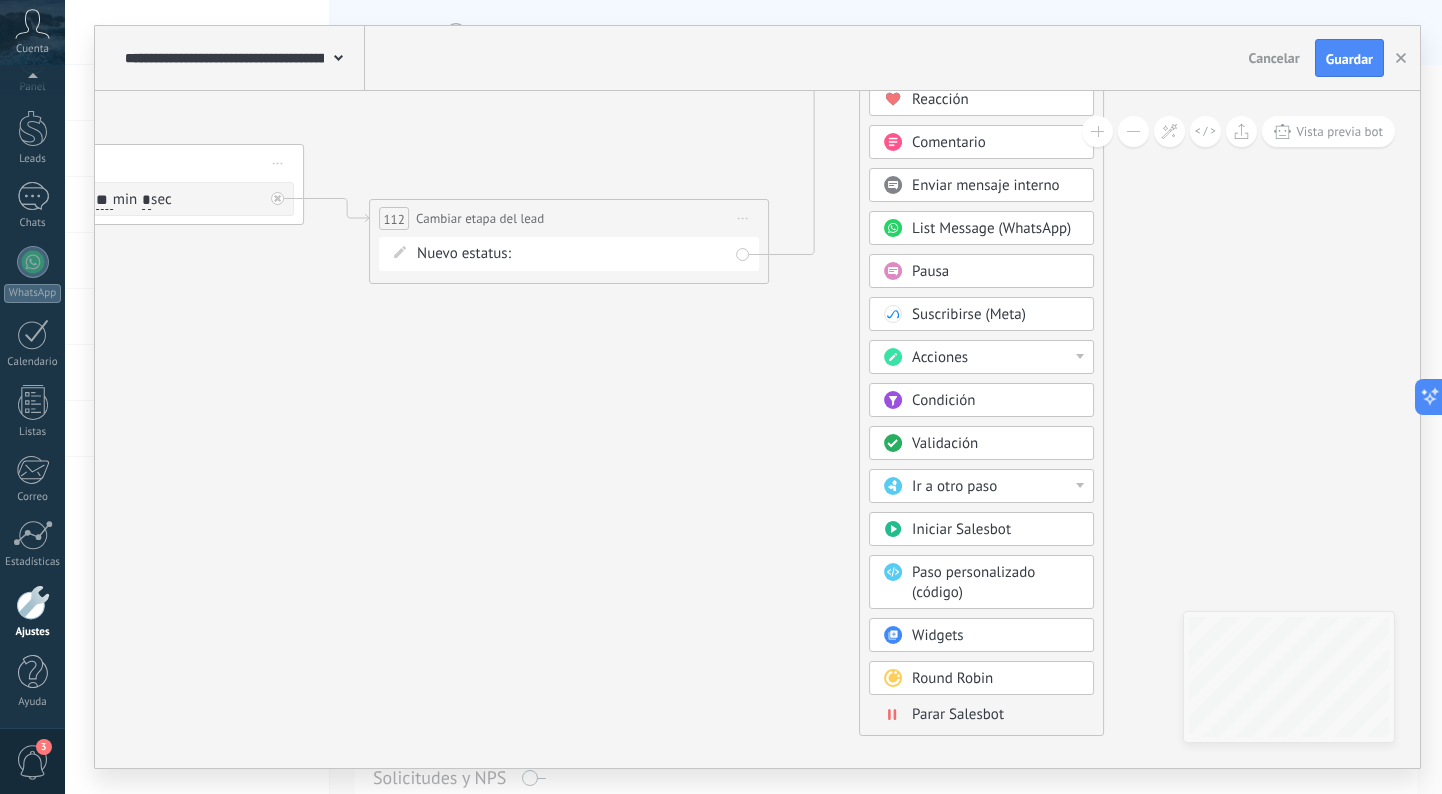 click on "Parar Salesbot" at bounding box center [958, 714] 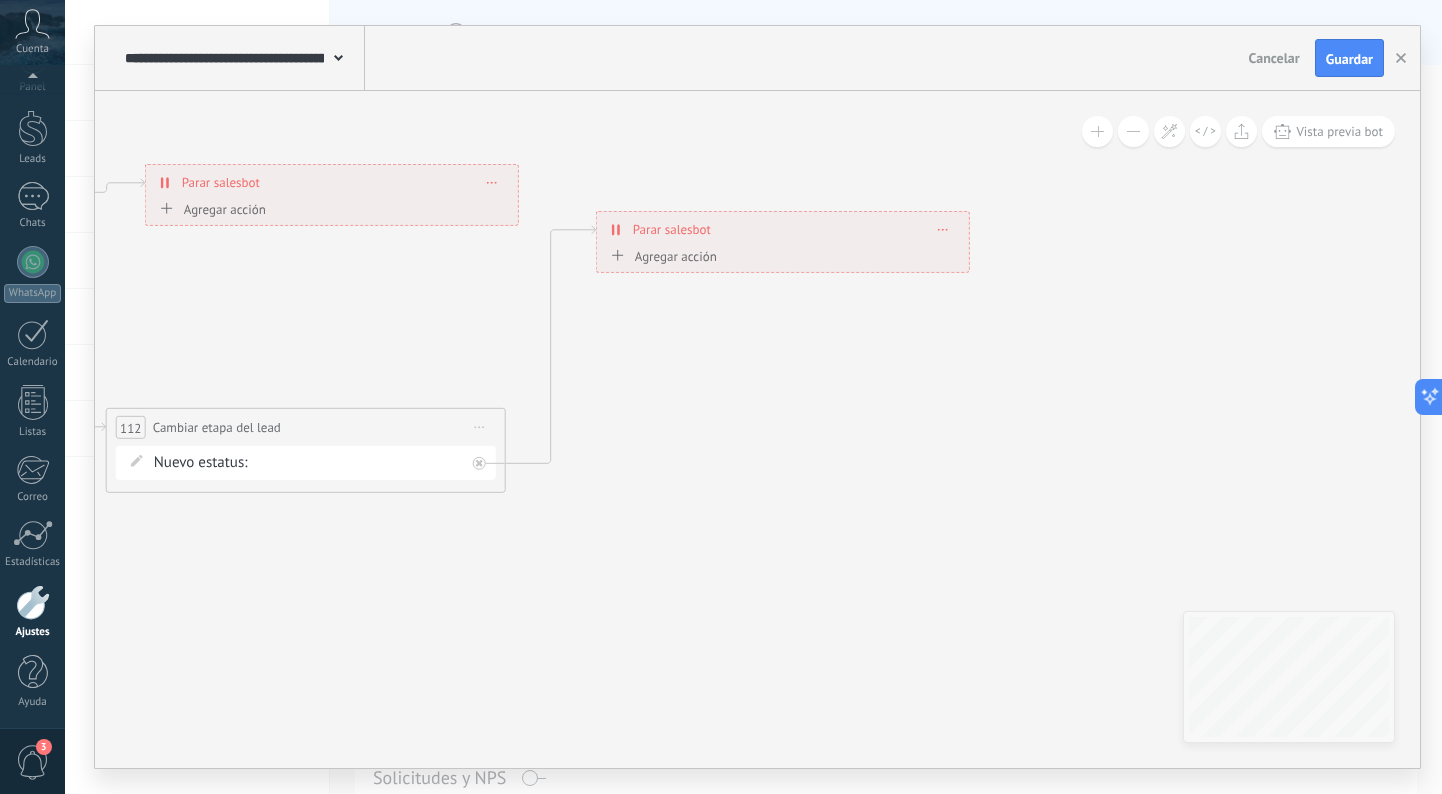 drag, startPoint x: 870, startPoint y: 266, endPoint x: 887, endPoint y: 418, distance: 152.94771 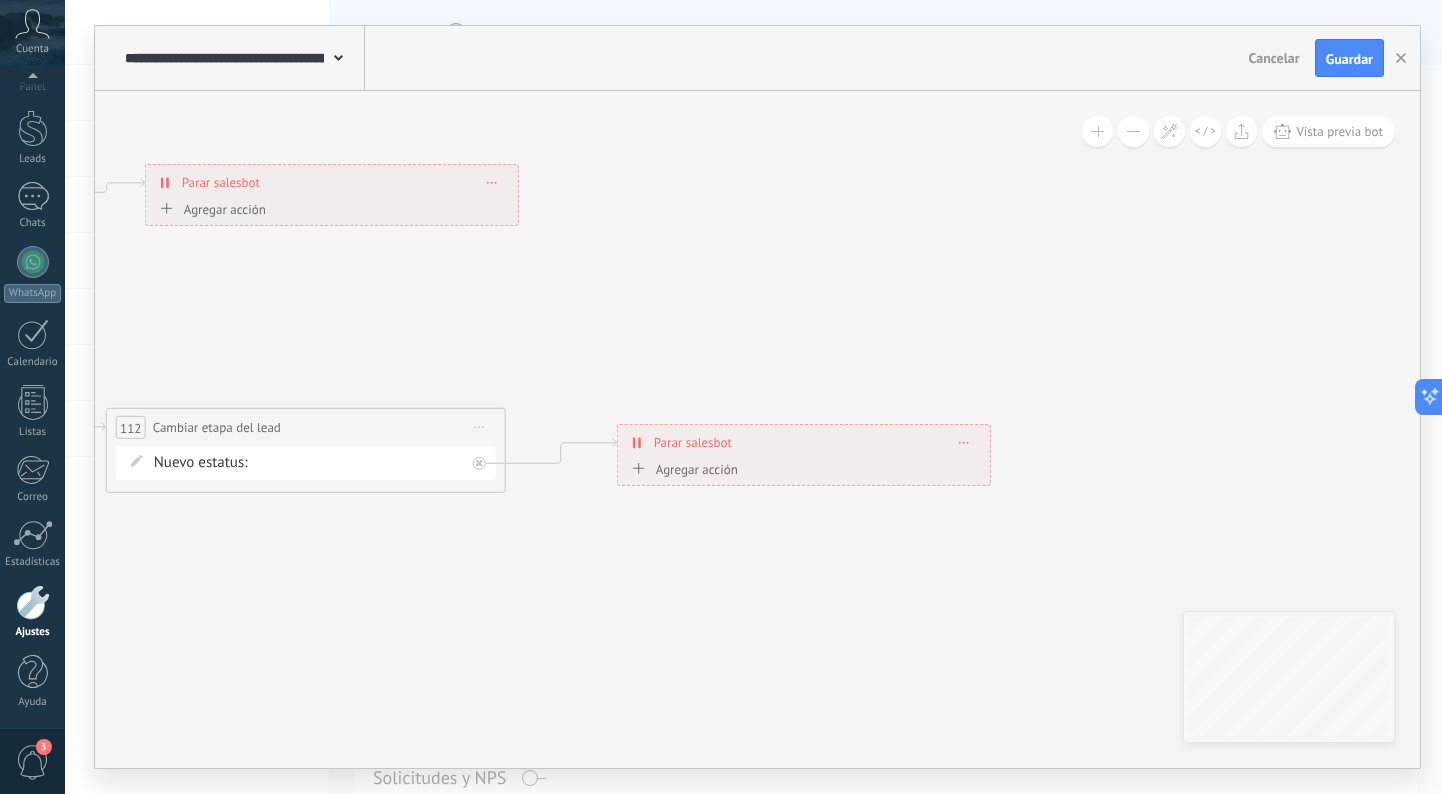 drag, startPoint x: 750, startPoint y: 225, endPoint x: 771, endPoint y: 438, distance: 214.03271 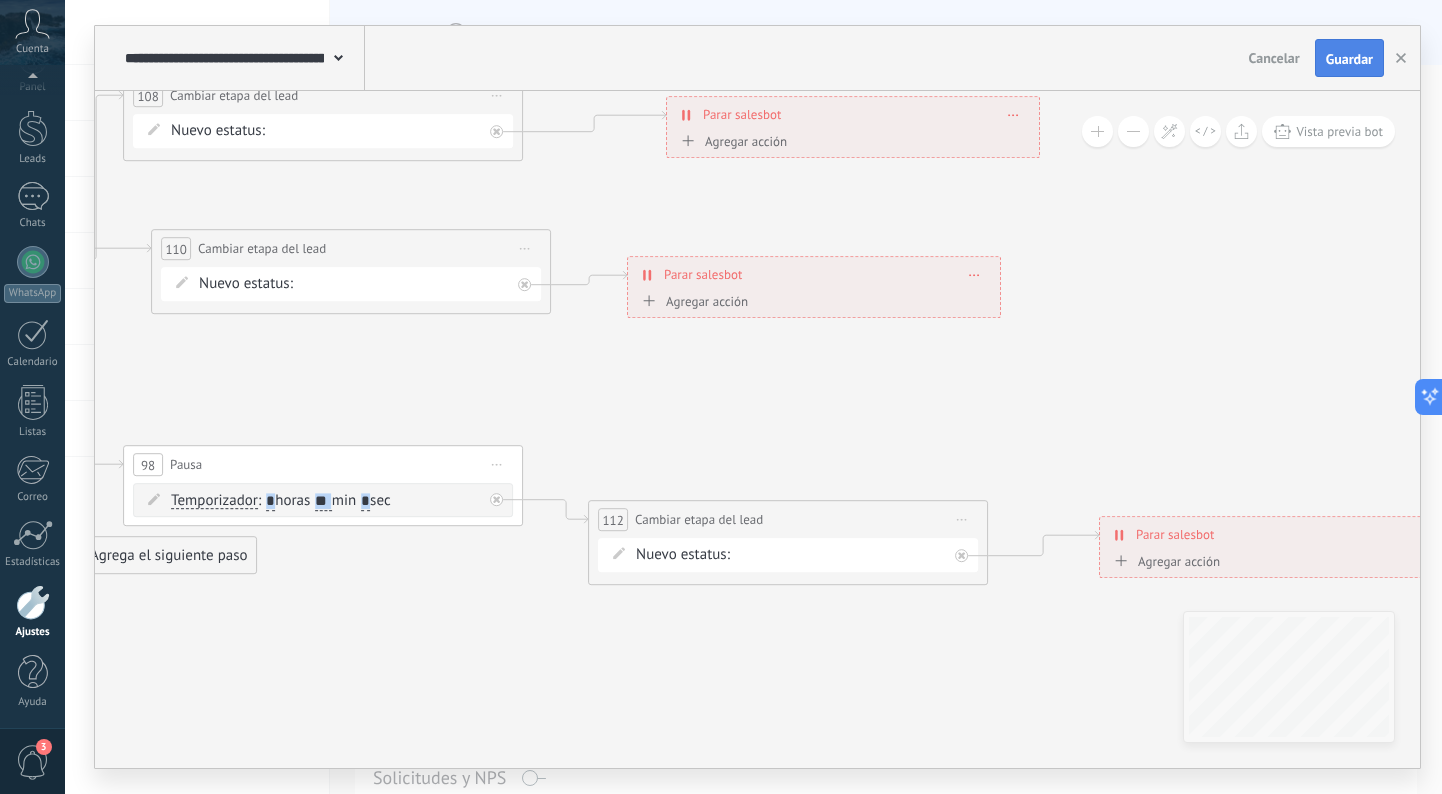 click on "Guardar" at bounding box center [1349, 59] 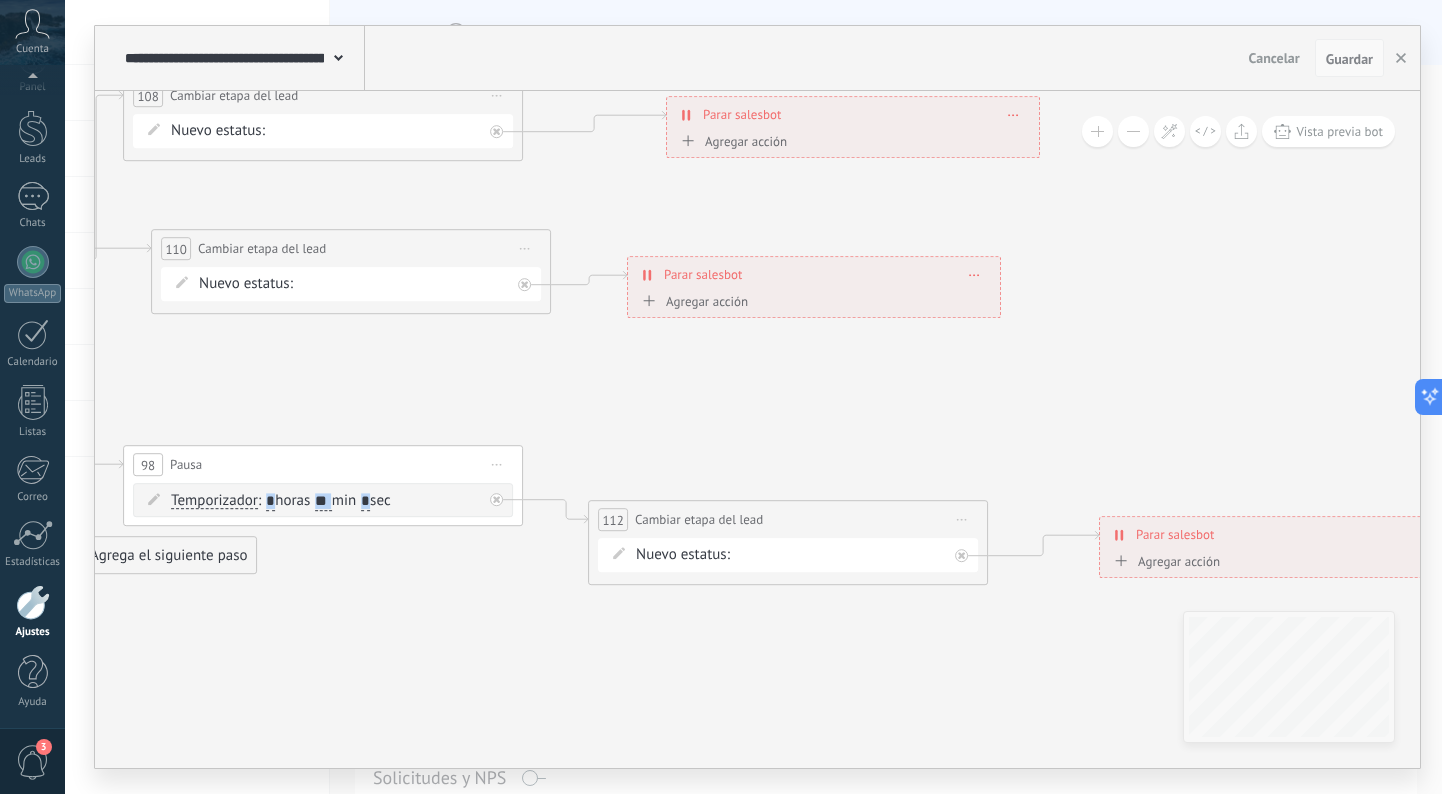 click on "Guardar" at bounding box center (1349, 59) 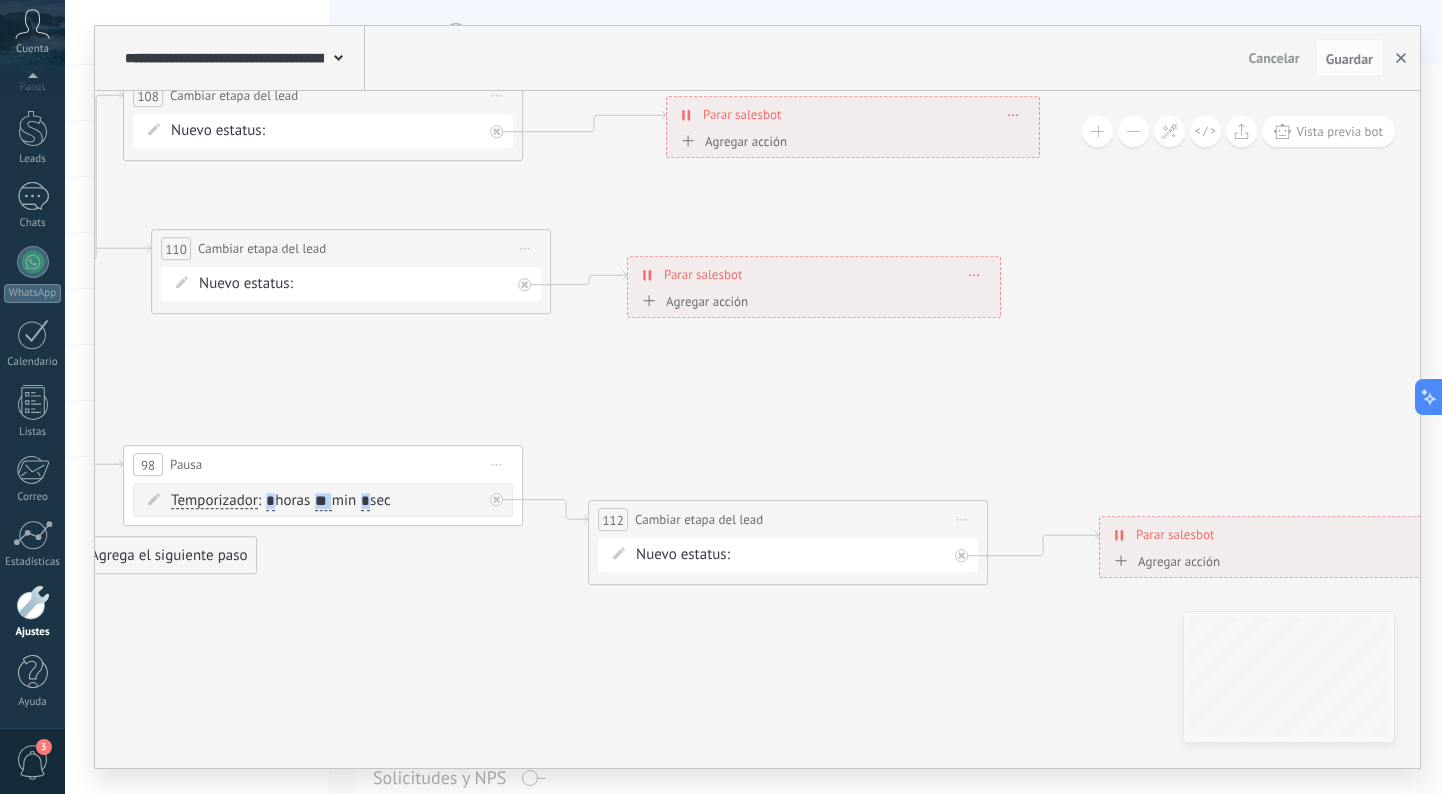 click 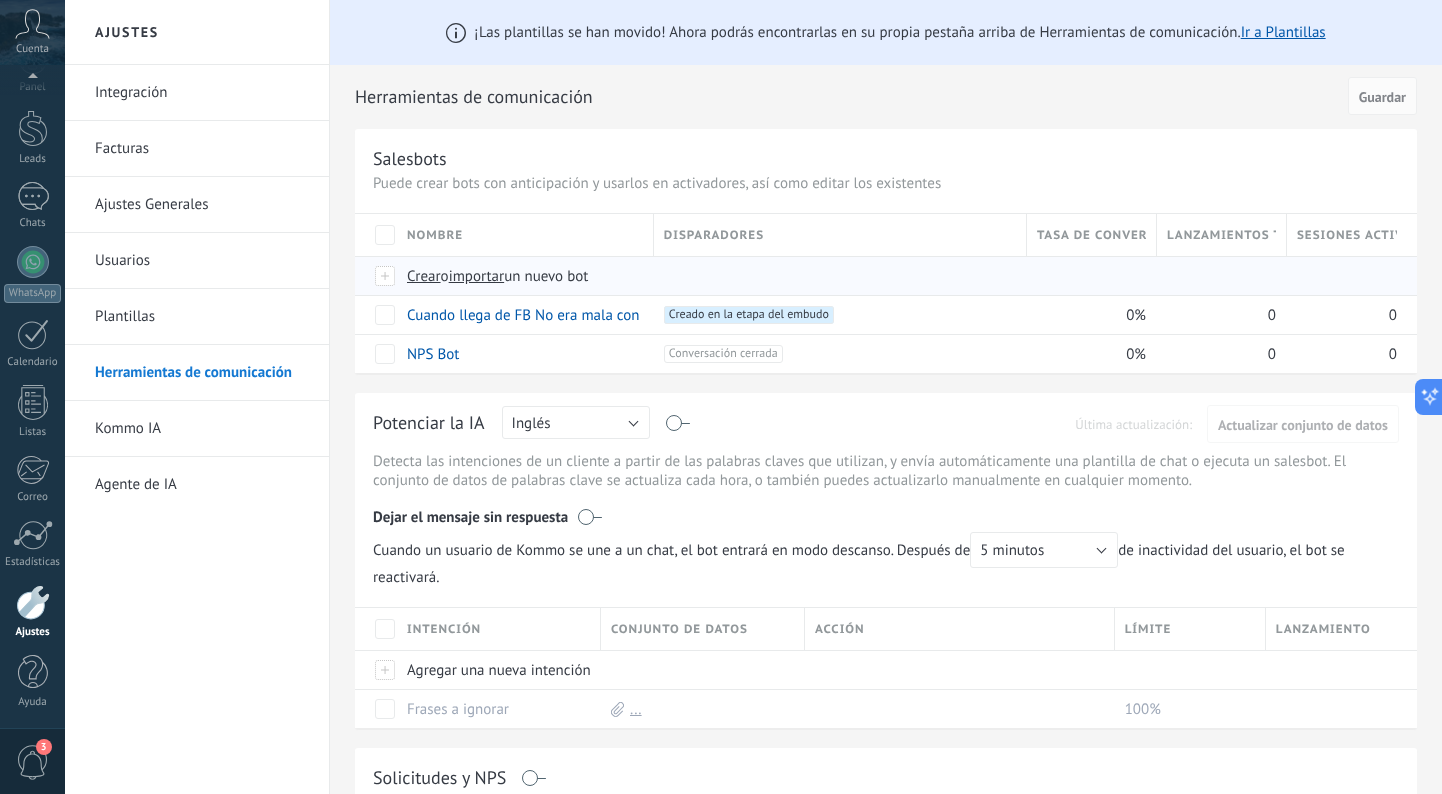 click on "importar" at bounding box center (477, 276) 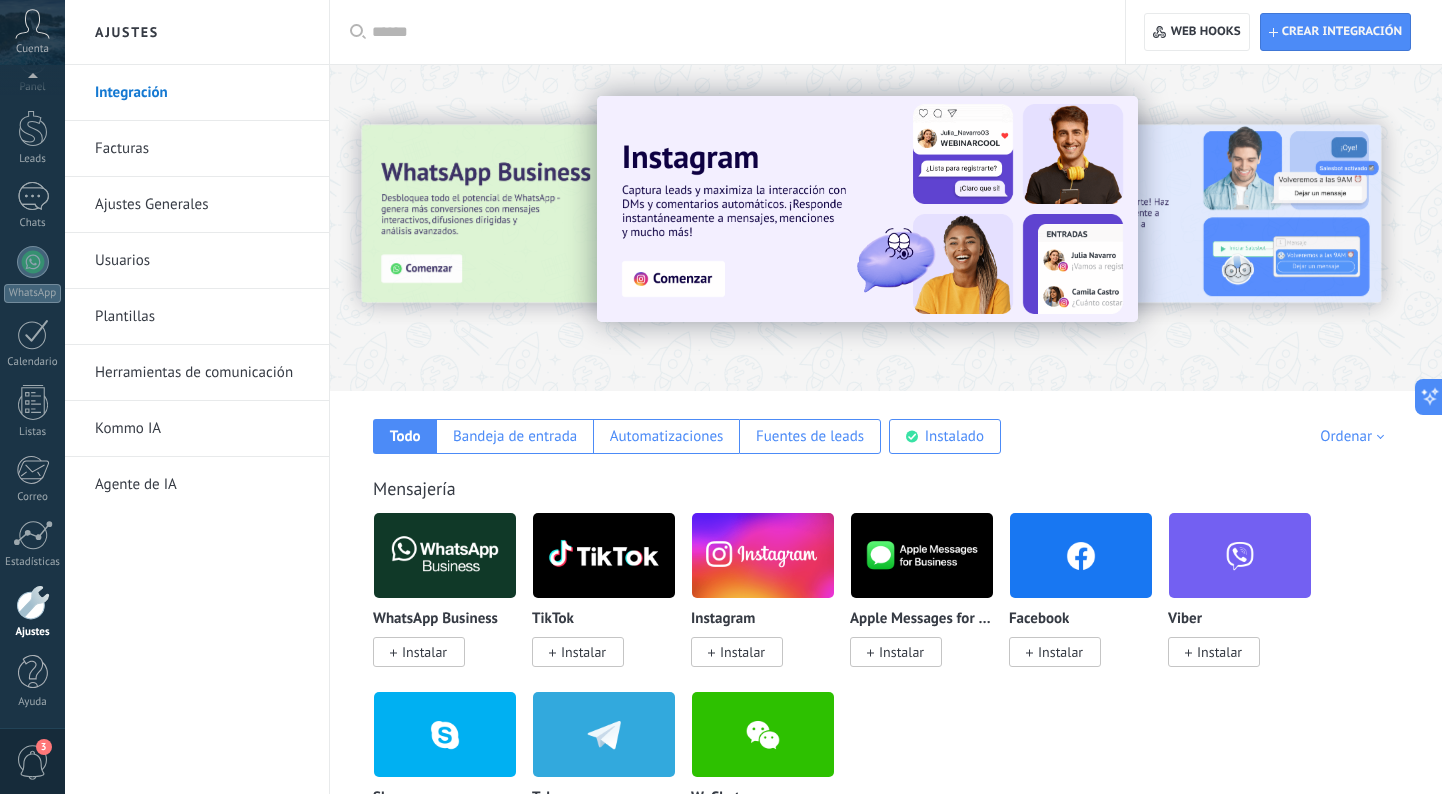 click on "Herramientas de comunicación" at bounding box center [202, 373] 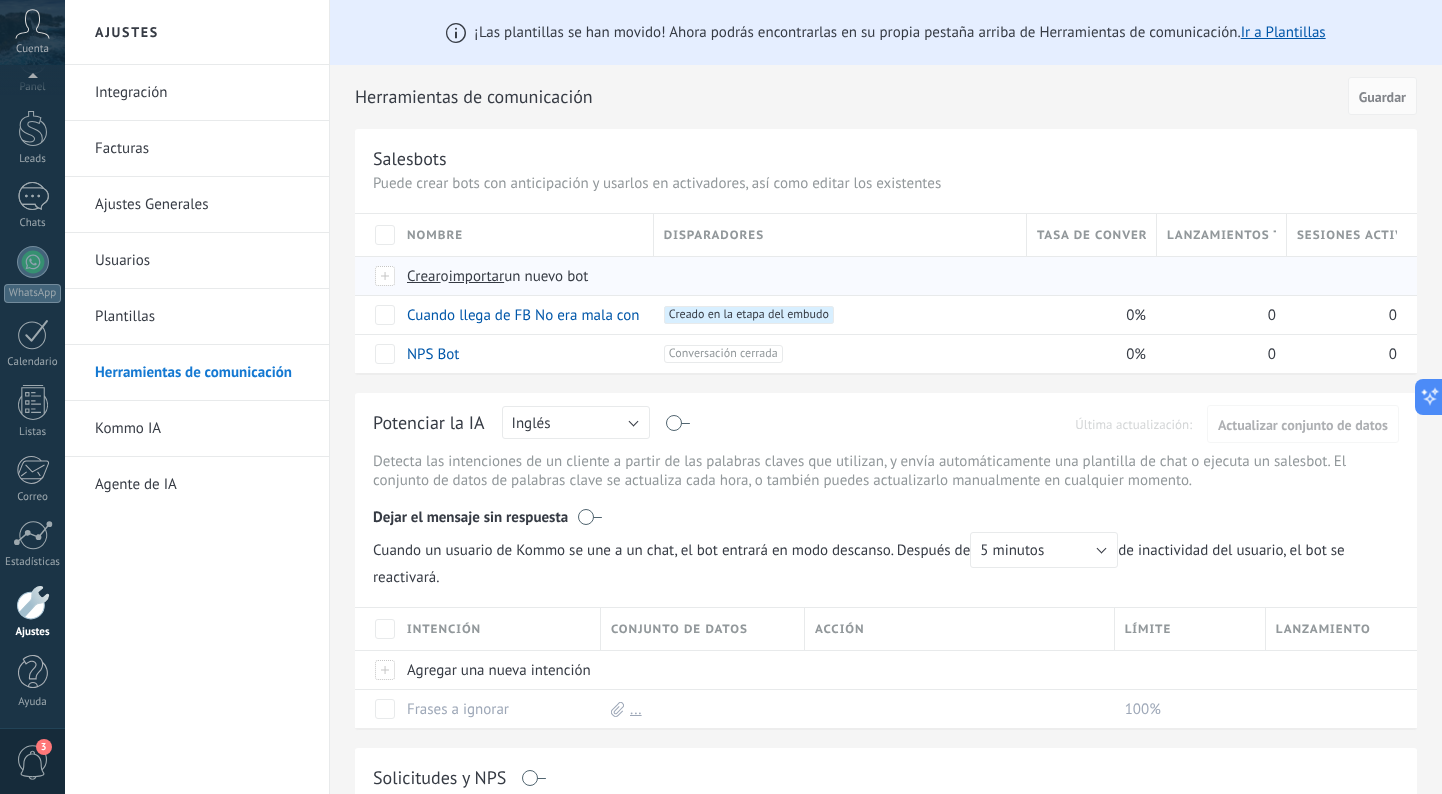 click on "importar" at bounding box center [477, 276] 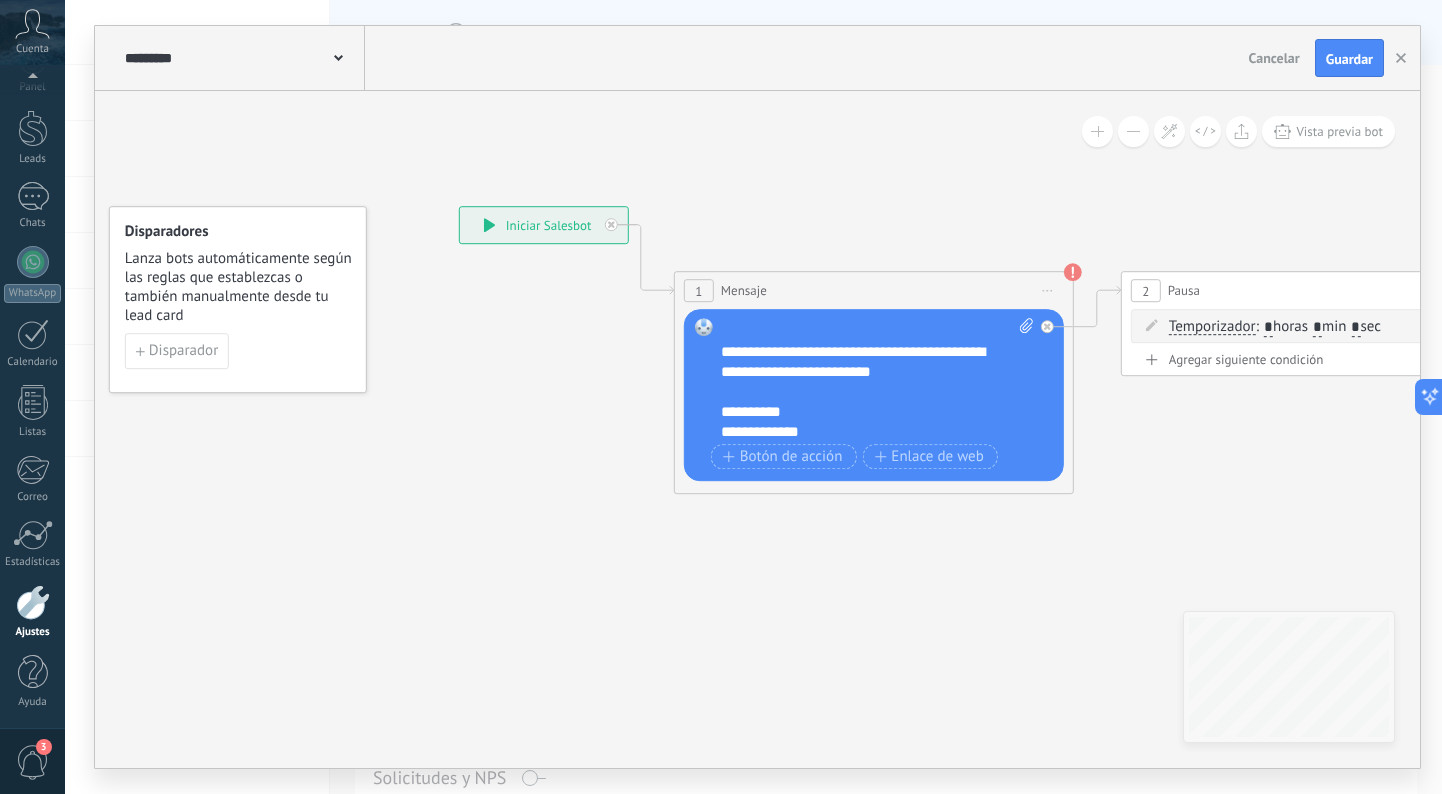 scroll, scrollTop: 63, scrollLeft: 0, axis: vertical 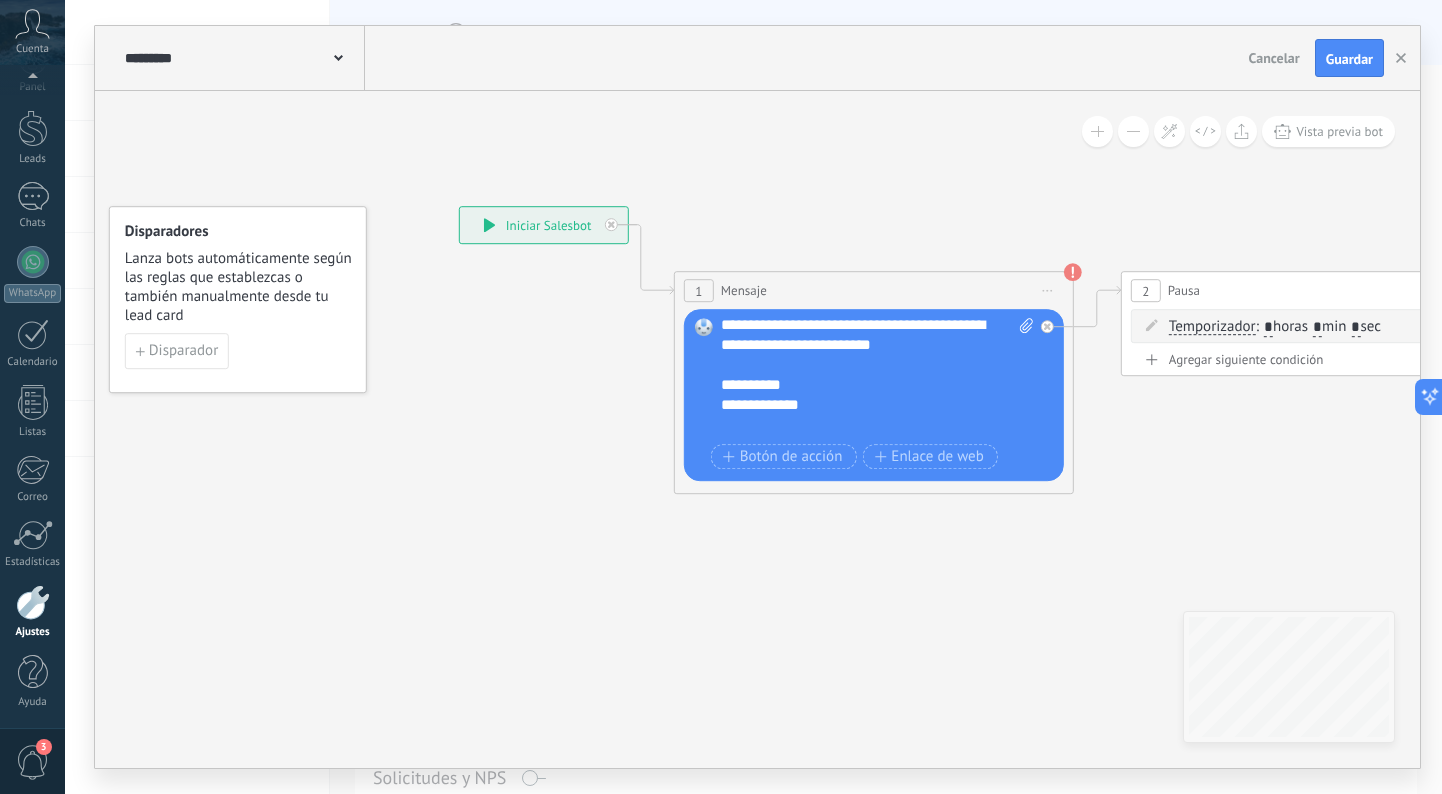 click on "**********" at bounding box center (877, 378) 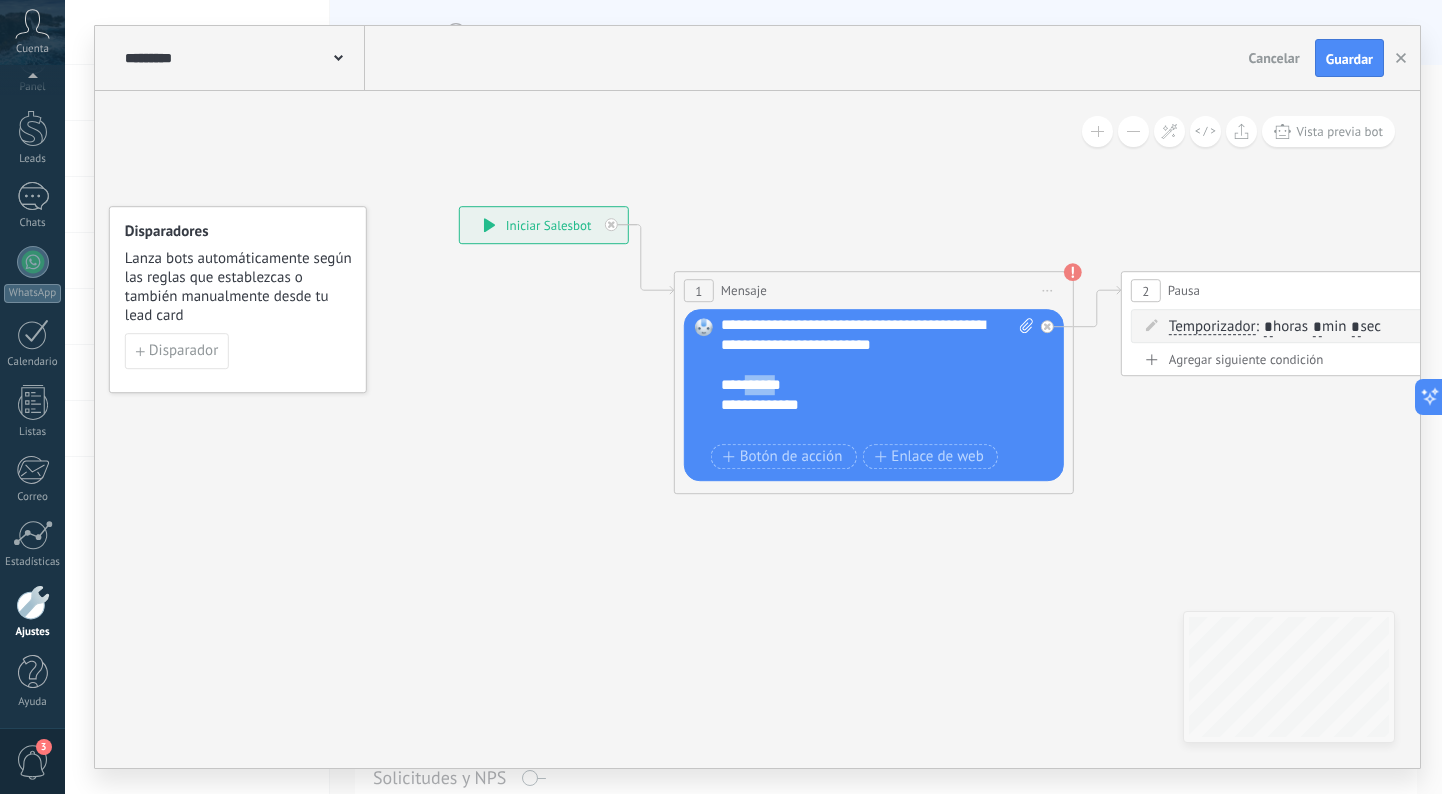 type 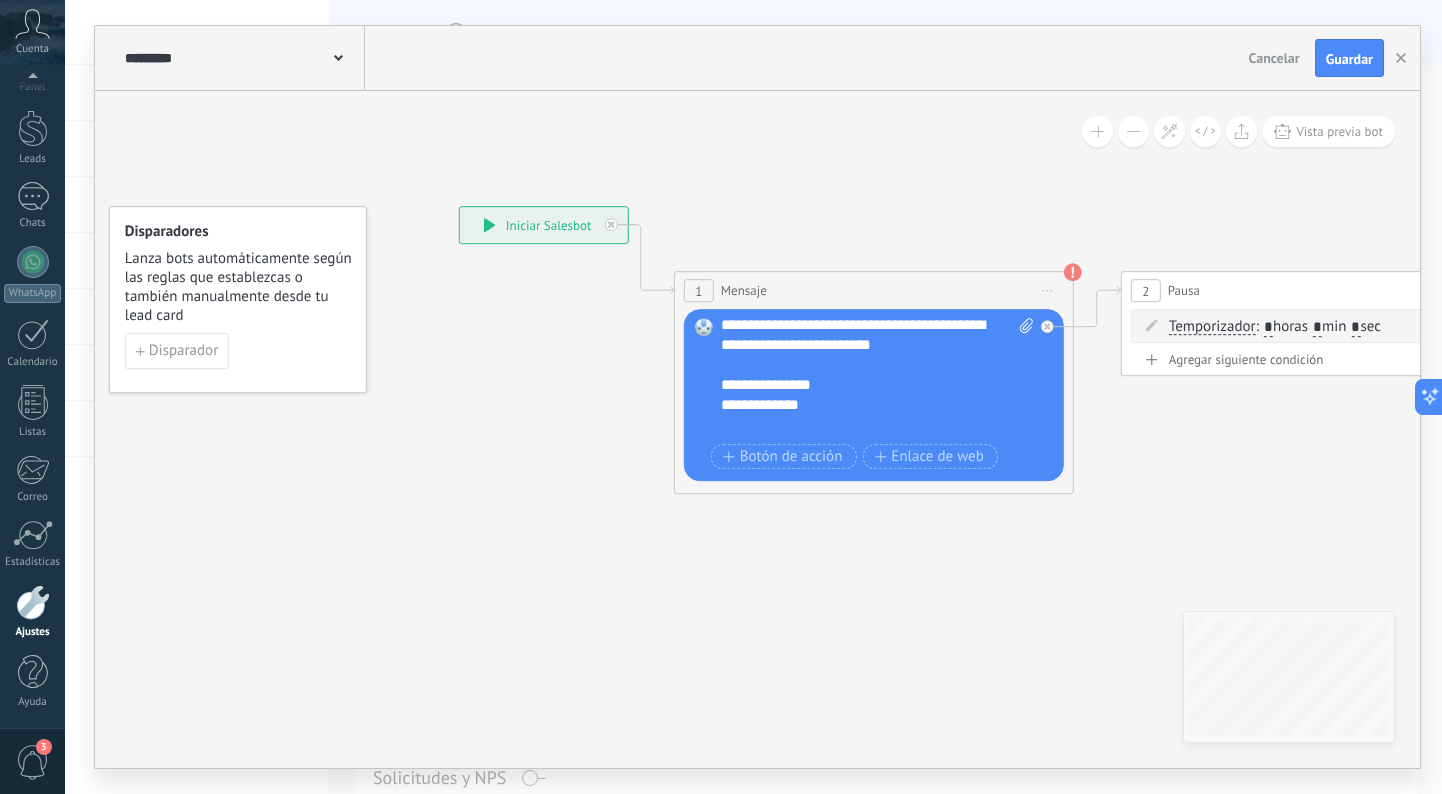 click on "**********" at bounding box center [877, 378] 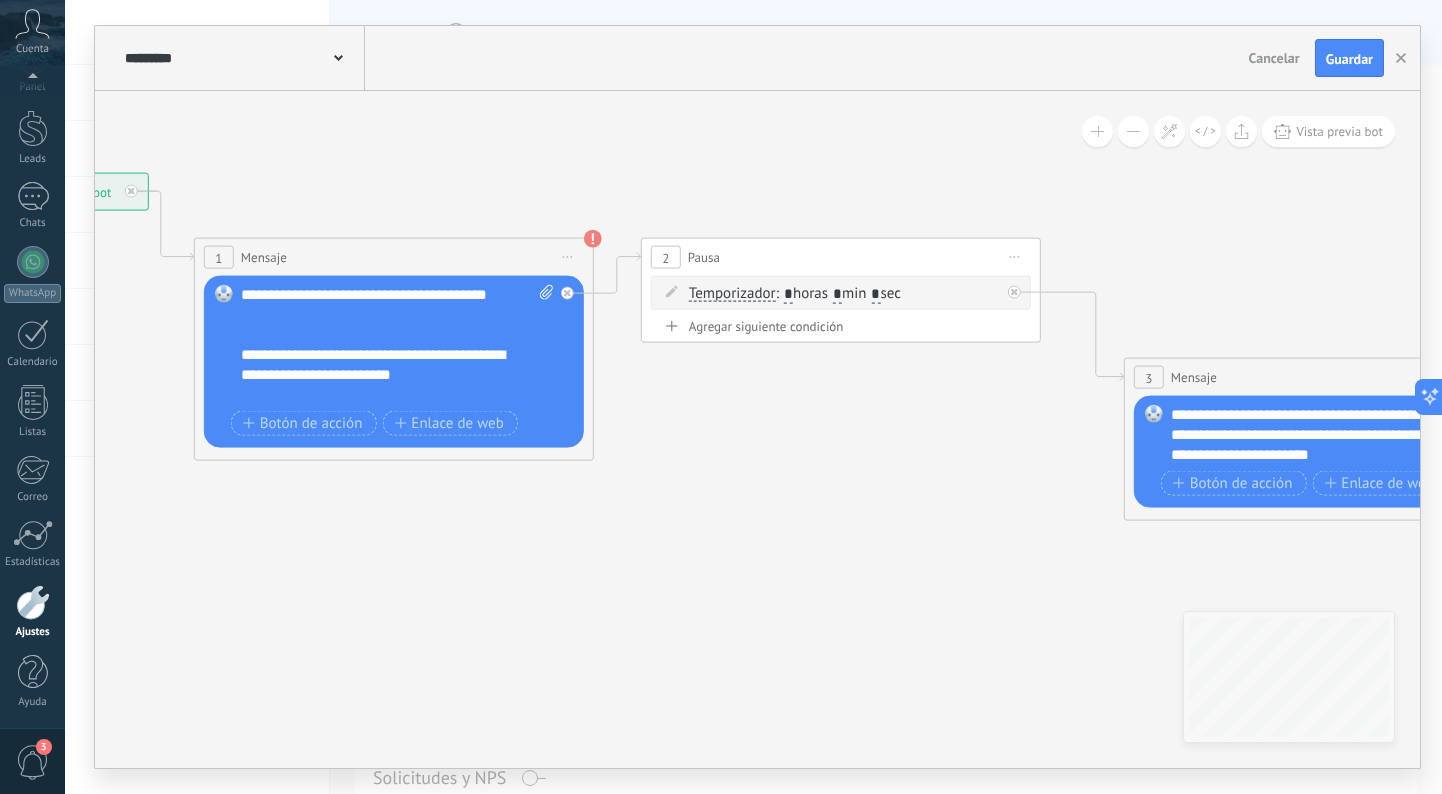 scroll, scrollTop: 0, scrollLeft: 0, axis: both 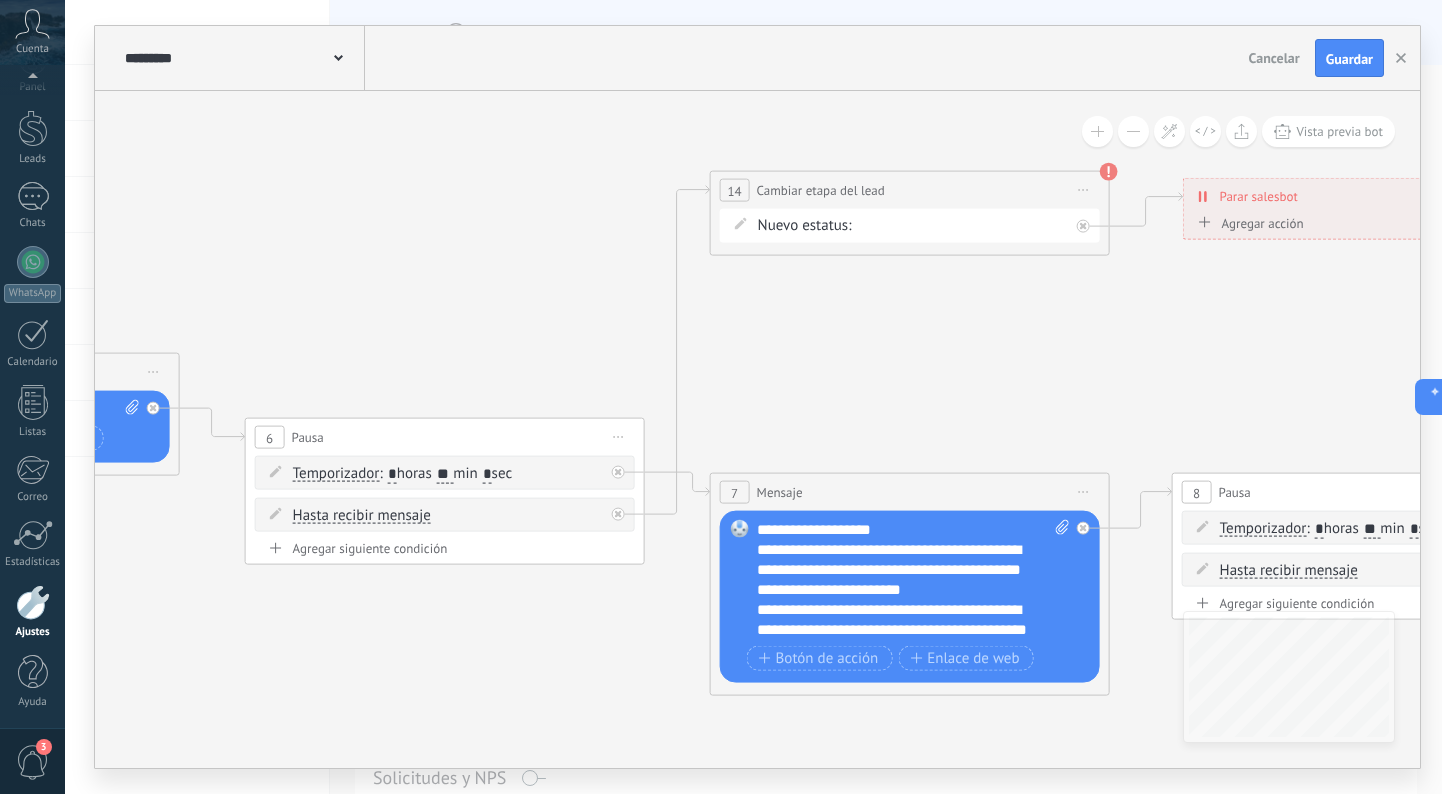click on "NEQUI BANCOLOMBIA REMARKETING Logrado con éxito Venta Perdido" at bounding box center [0, 0] 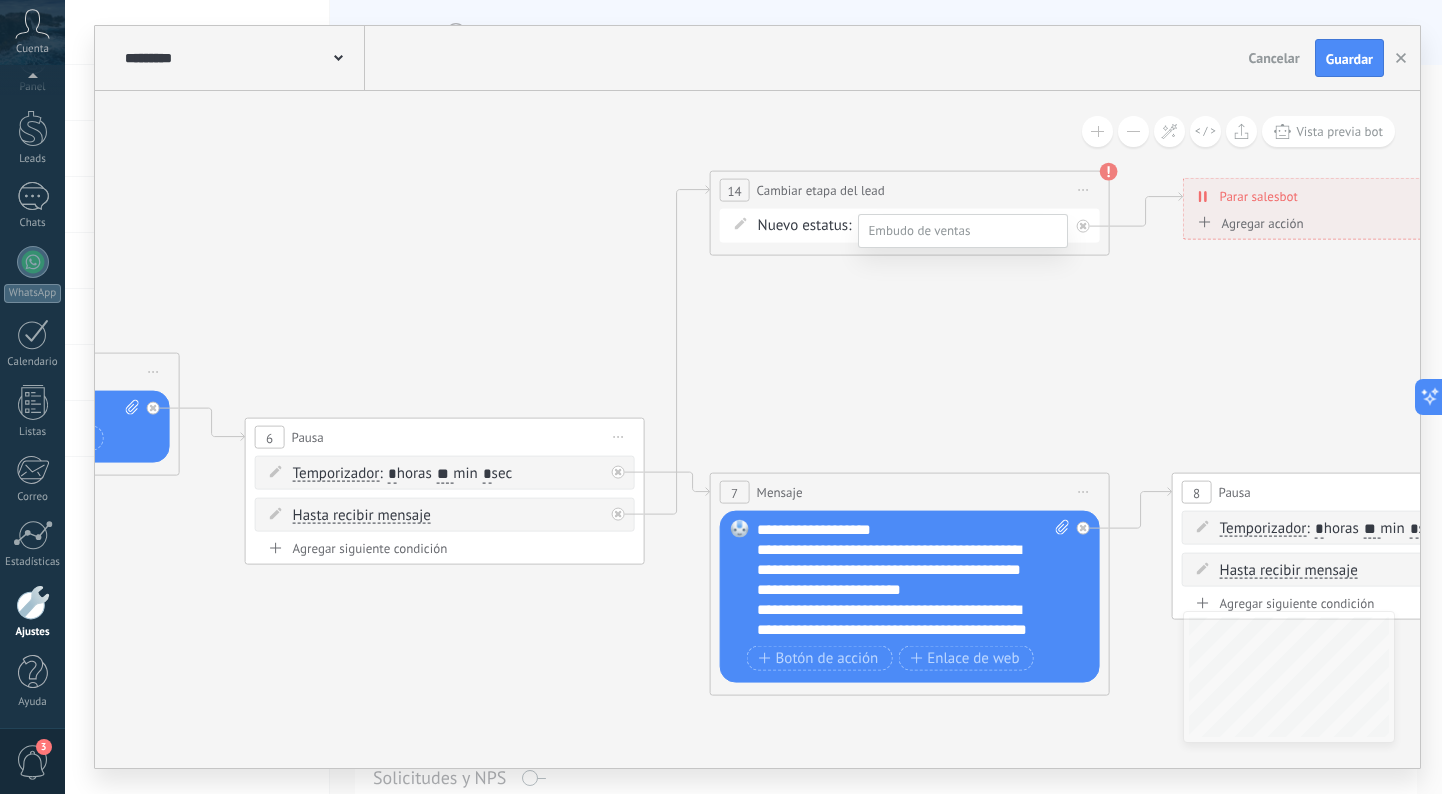 click on "Logrado con éxito" at bounding box center [0, 0] 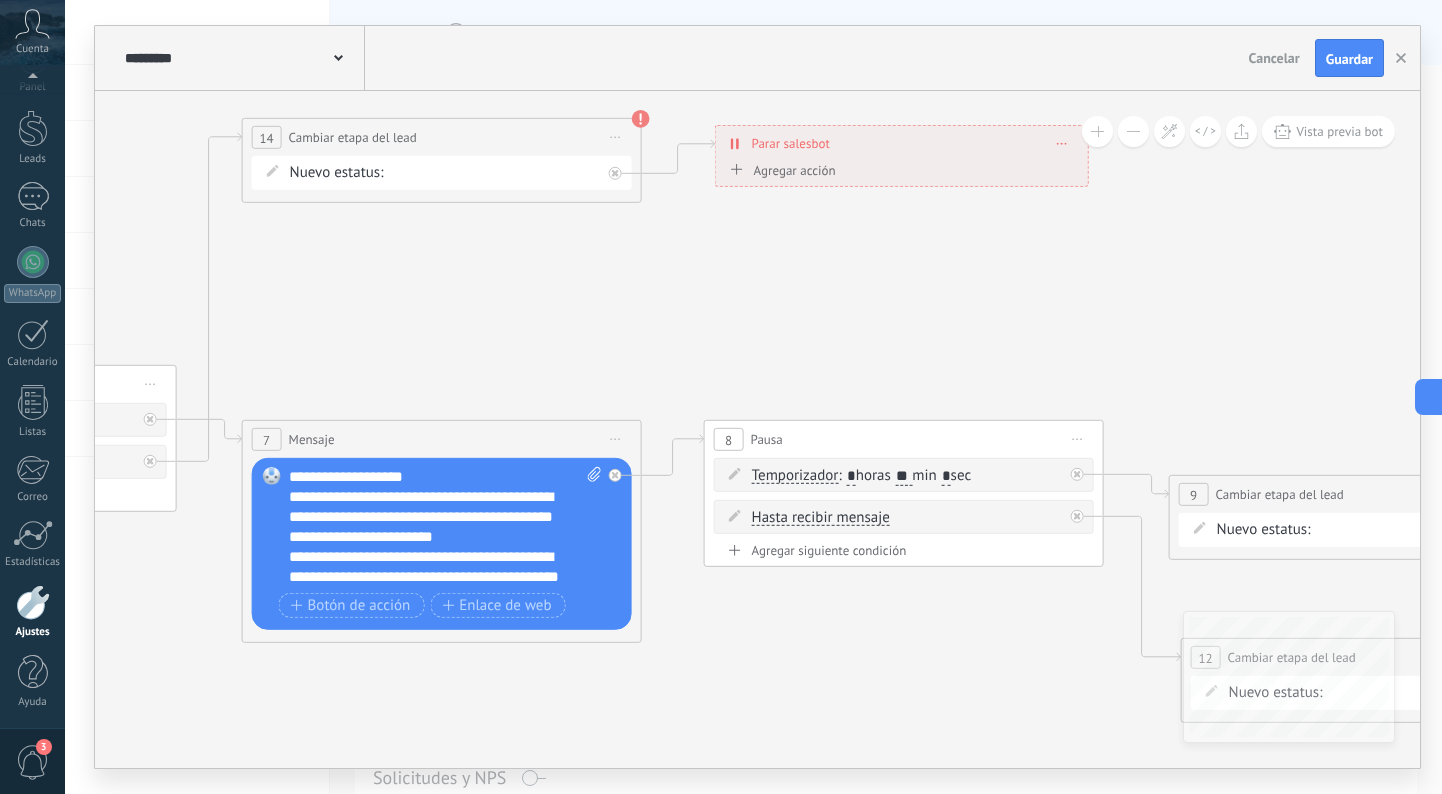 scroll, scrollTop: 0, scrollLeft: 0, axis: both 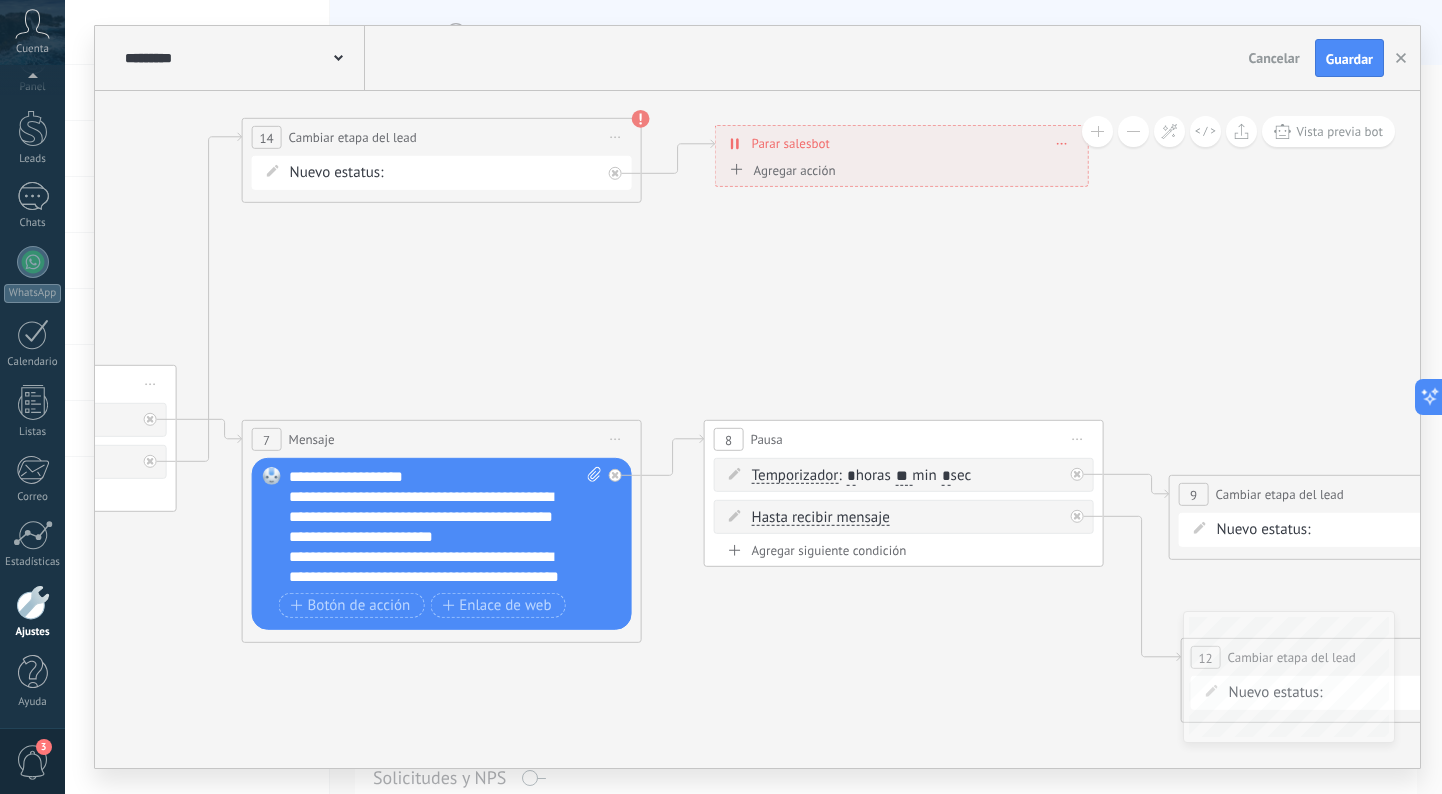 click on "**********" at bounding box center [445, 527] 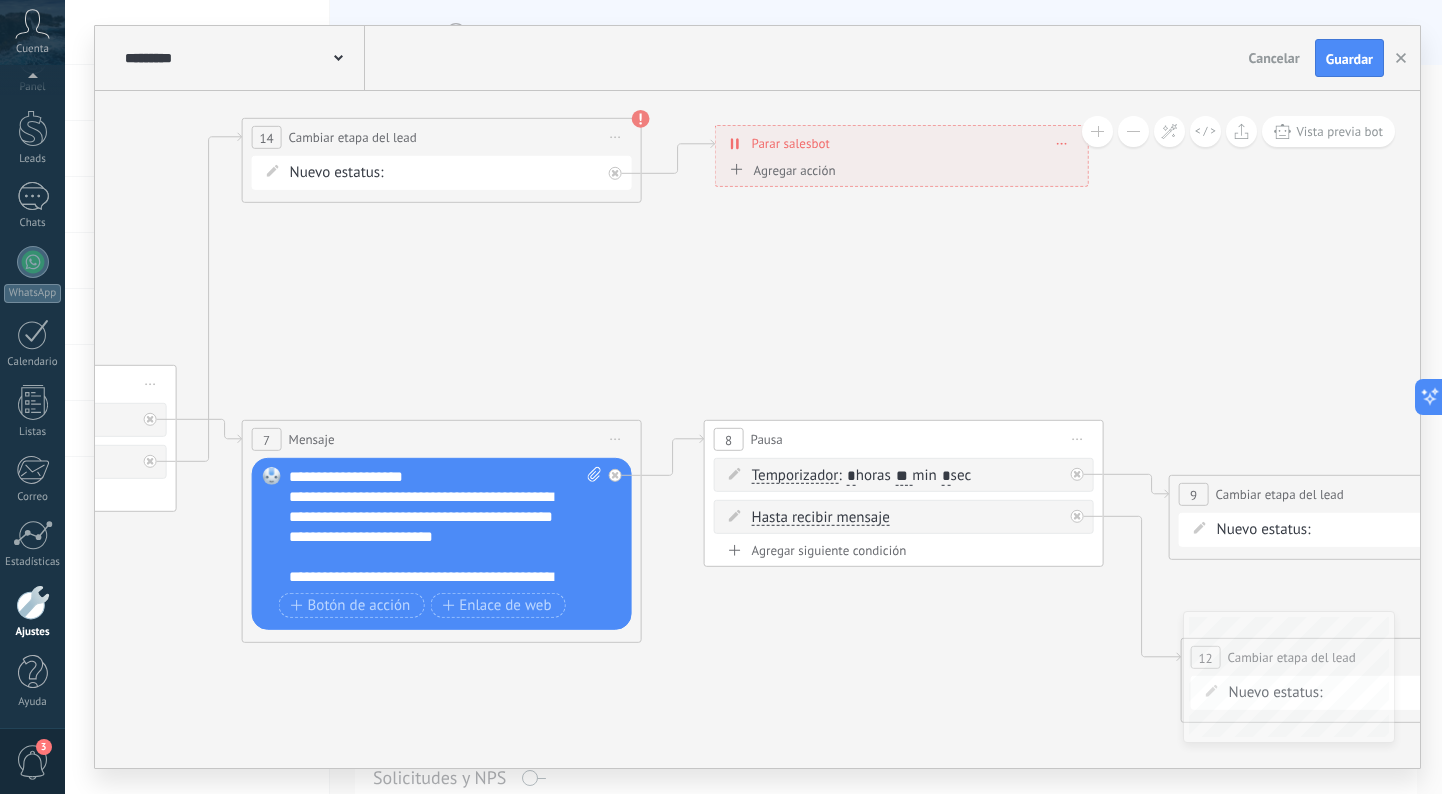 type 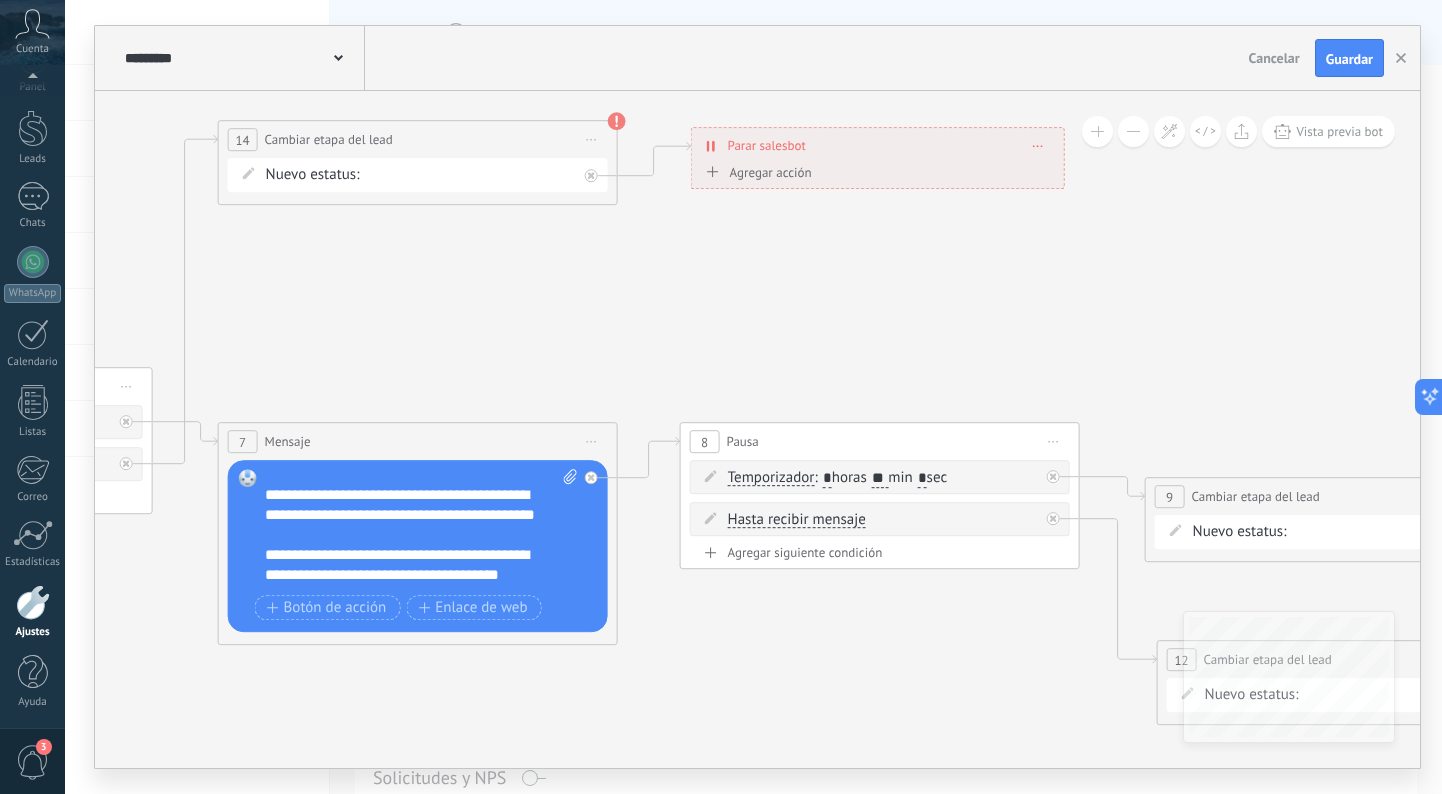 scroll, scrollTop: 100, scrollLeft: 0, axis: vertical 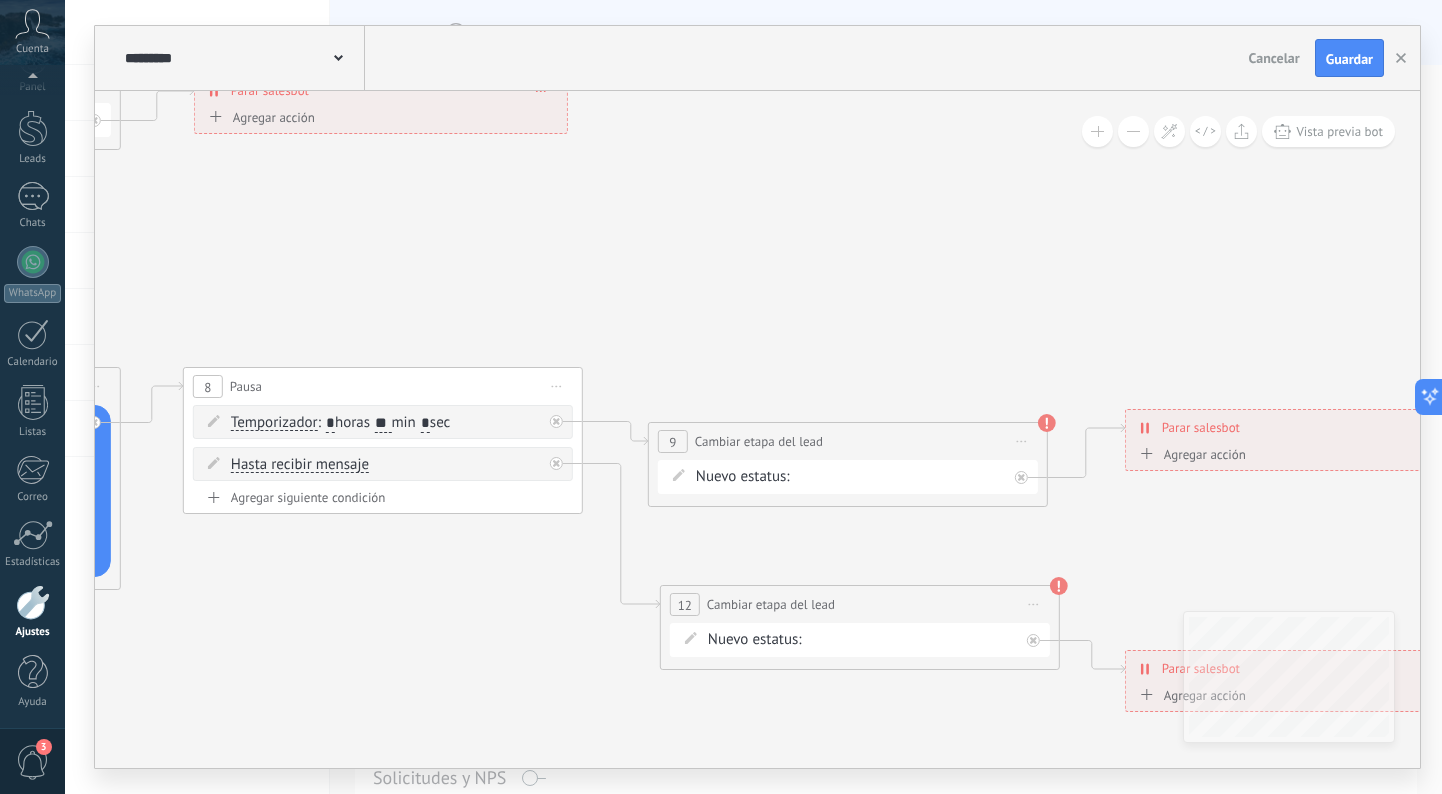 click on "NEQUI BANCOLOMBIA REMARKETING Logrado con éxito Venta Perdido" at bounding box center [0, 0] 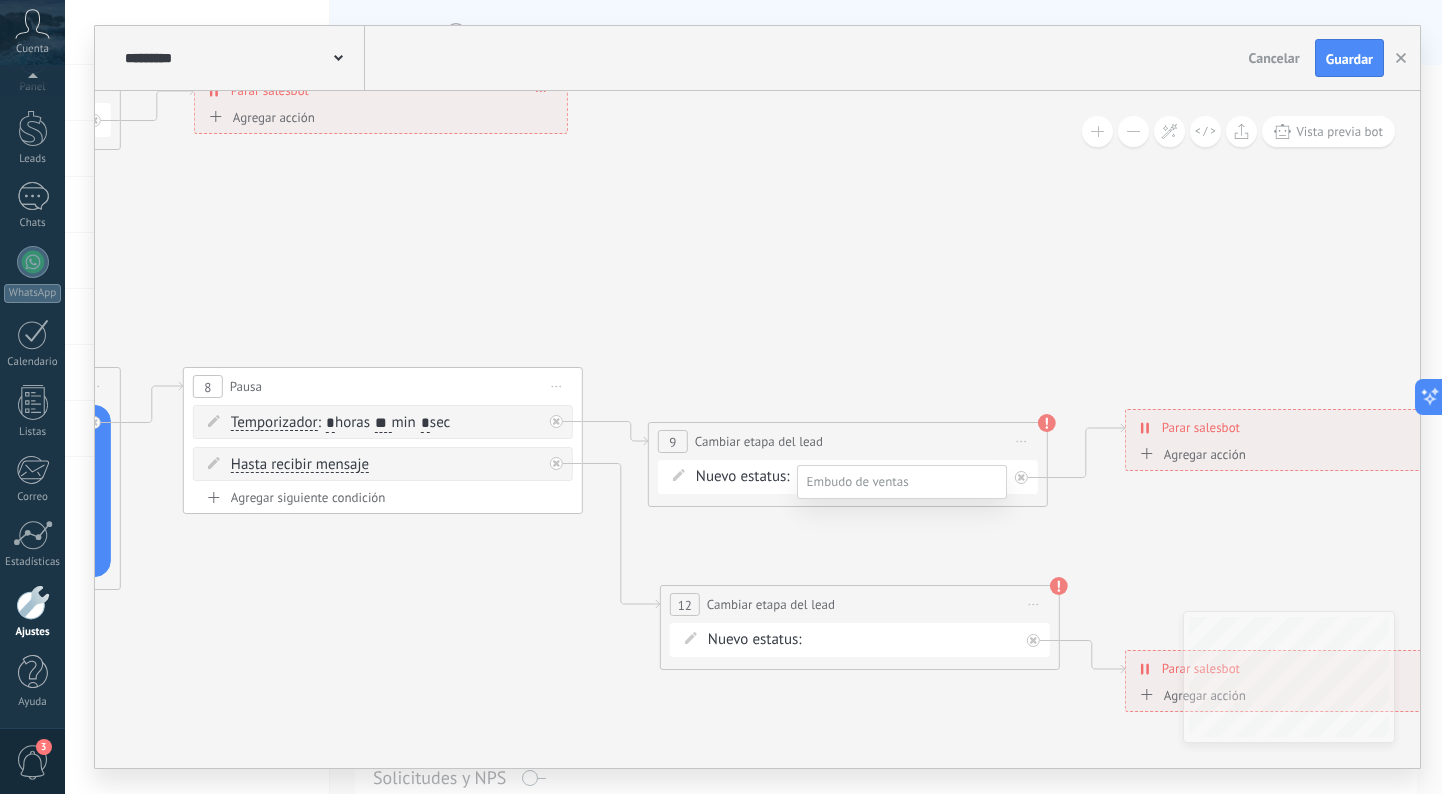 click on "REMARKETING" at bounding box center [0, 0] 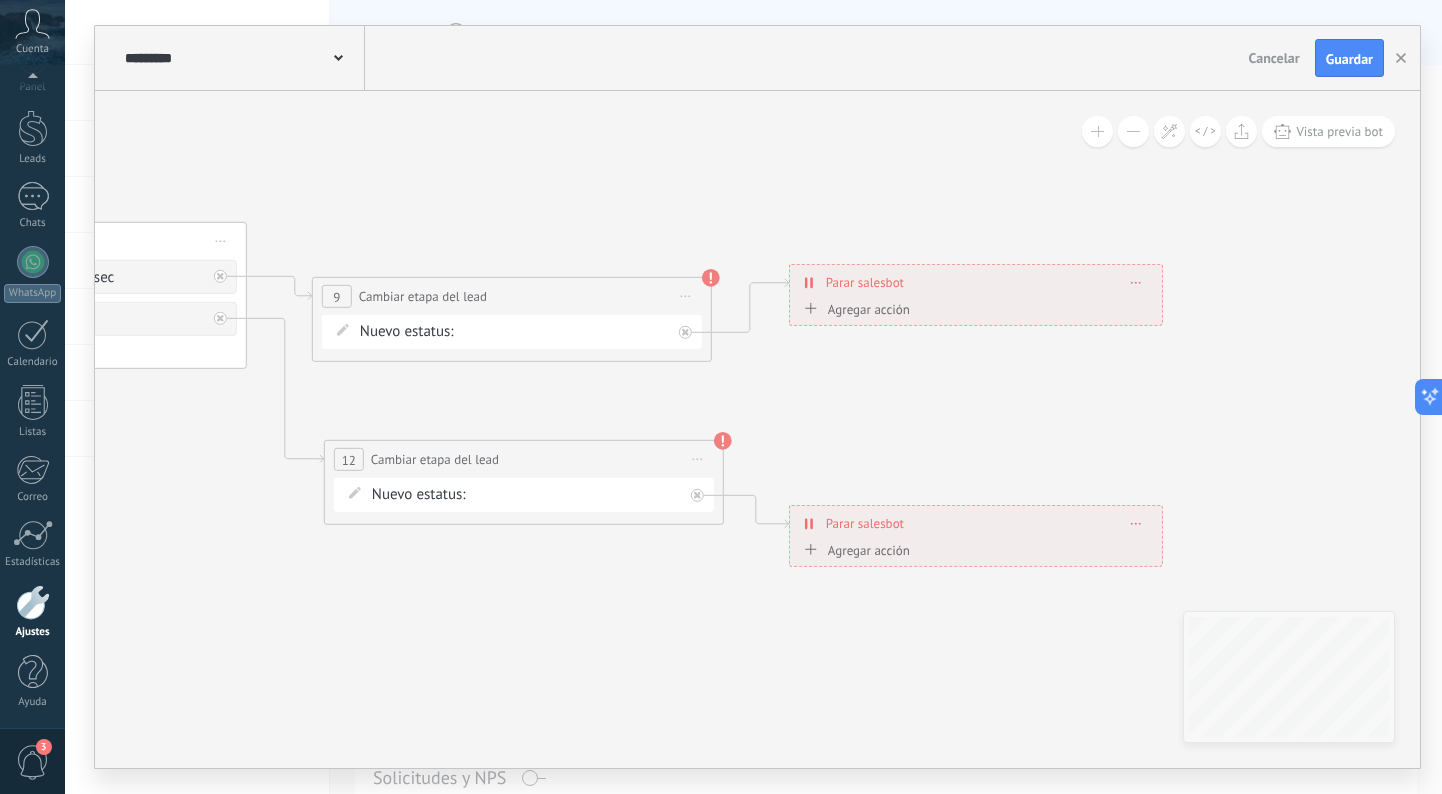 click on "NEQUI BANCOLOMBIA REMARKETING Logrado con éxito Venta Perdido" at bounding box center (0, 0) 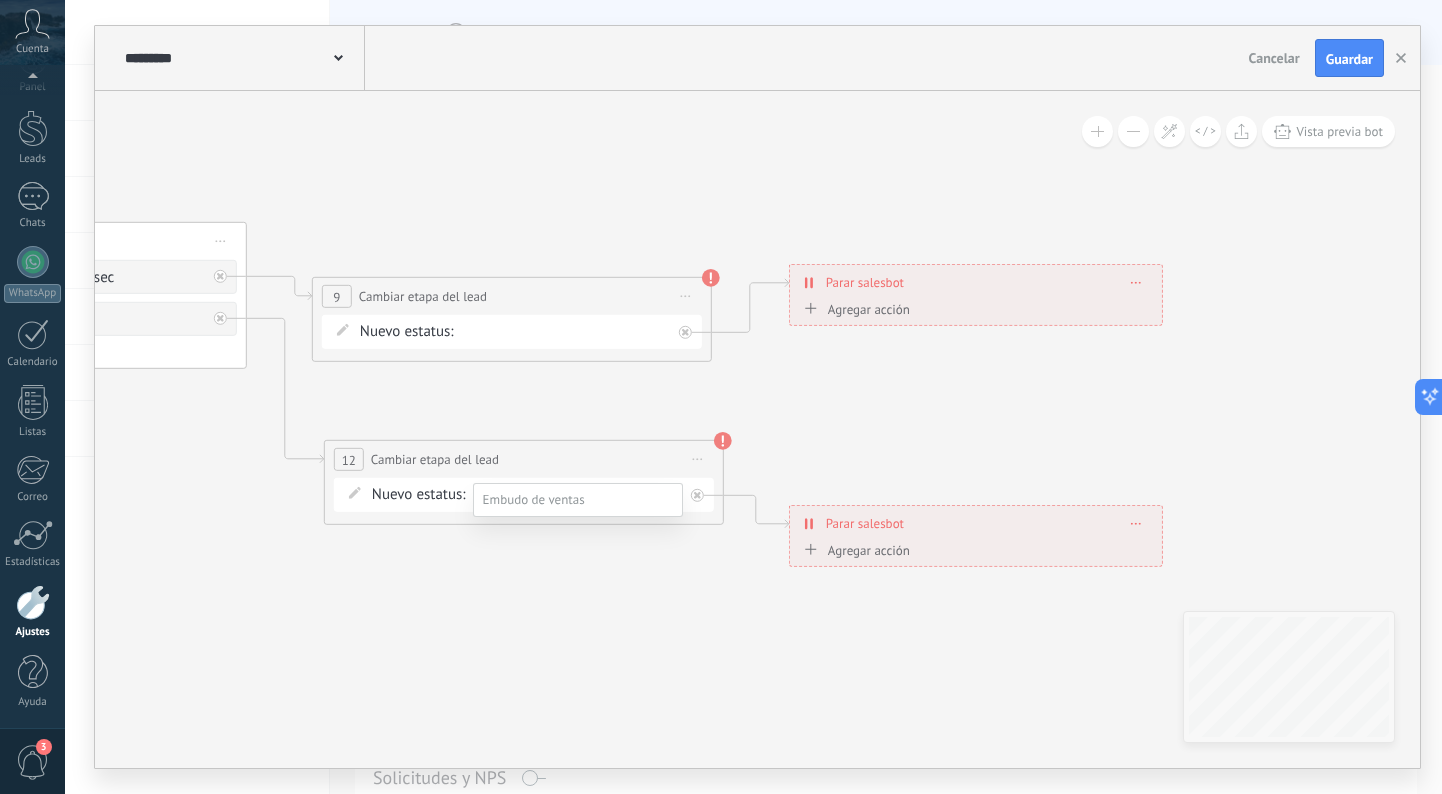 click on "Logrado con éxito" at bounding box center (0, 0) 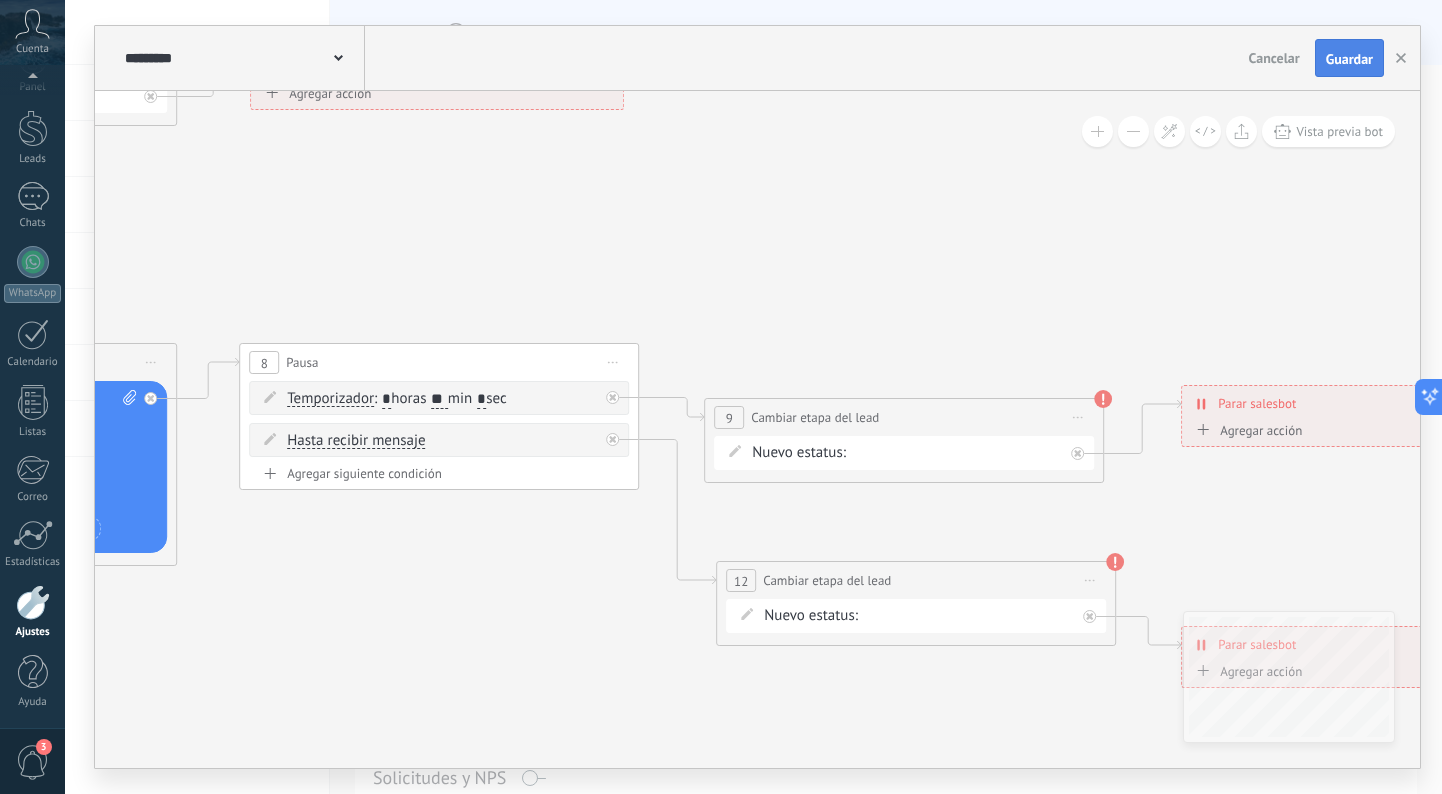 click on "Guardar" at bounding box center [1349, 59] 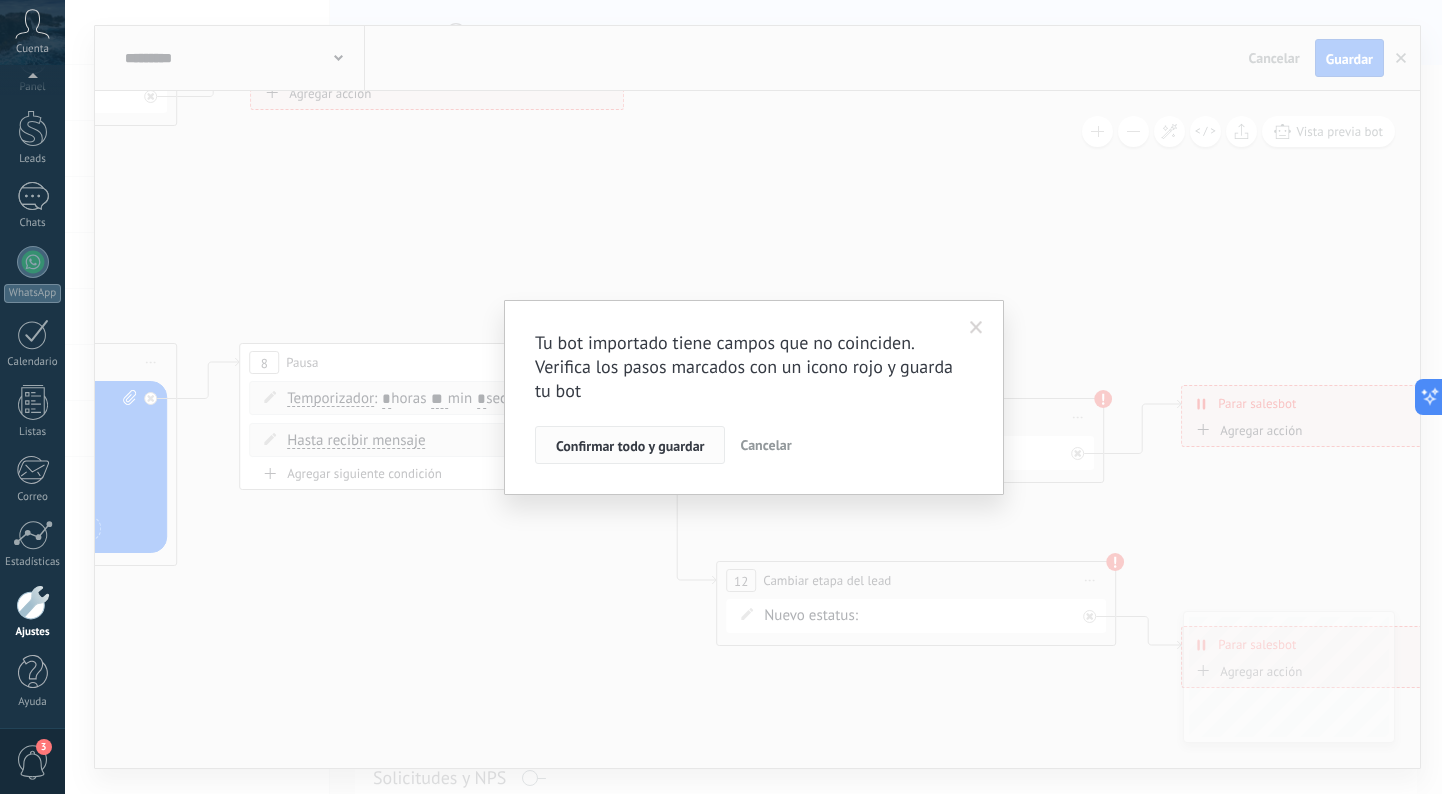click on "Confirmar todo y guardar" at bounding box center [630, 446] 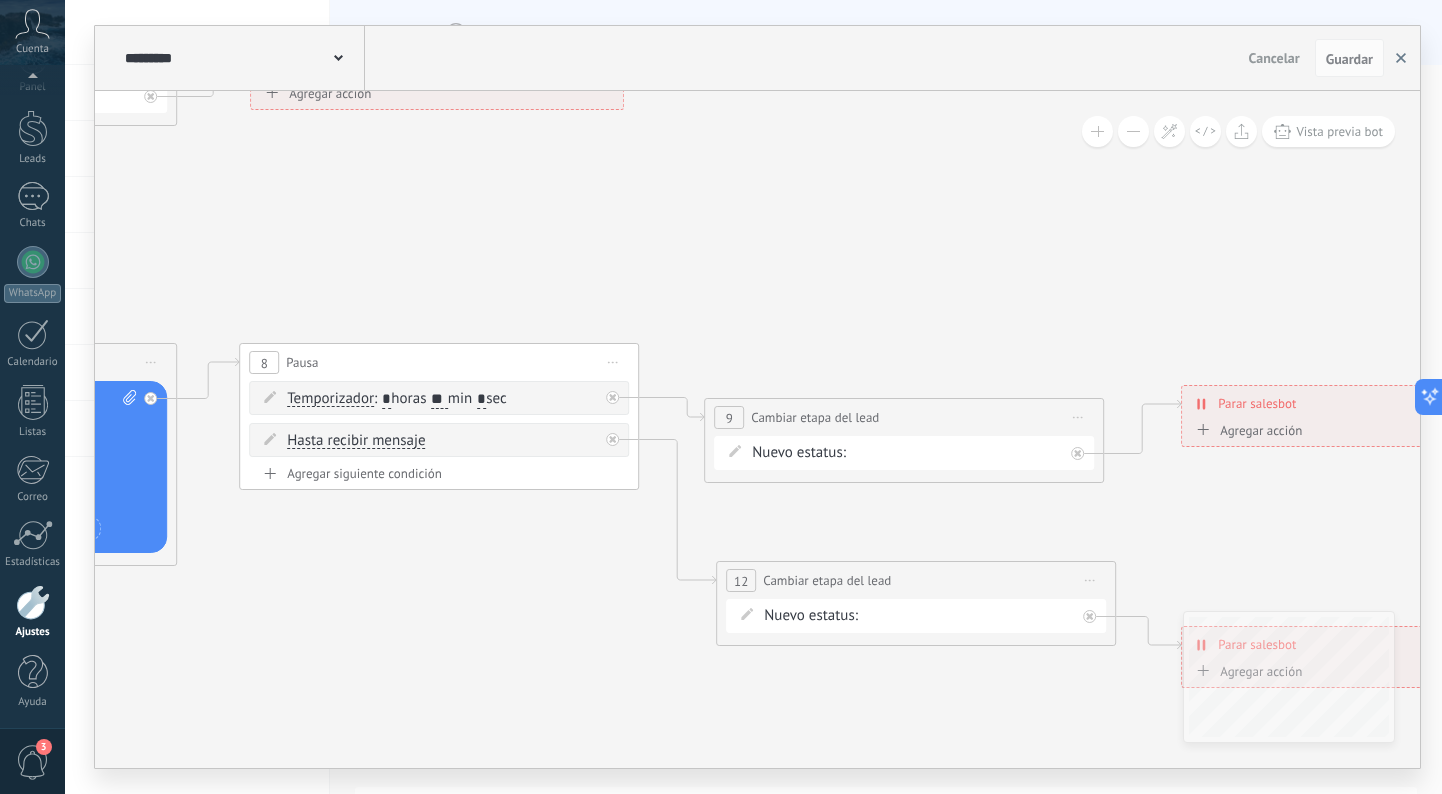 click 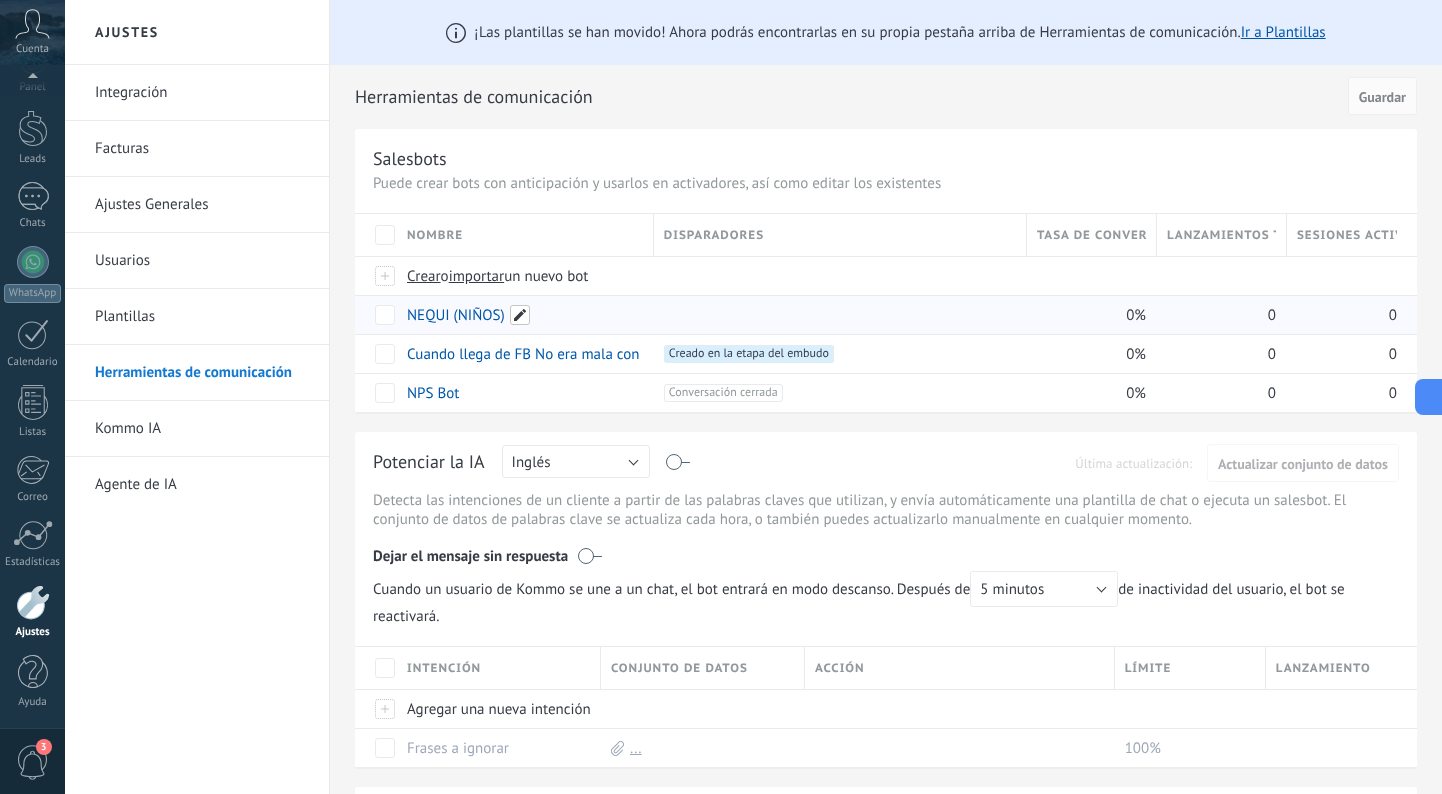 click at bounding box center [520, 315] 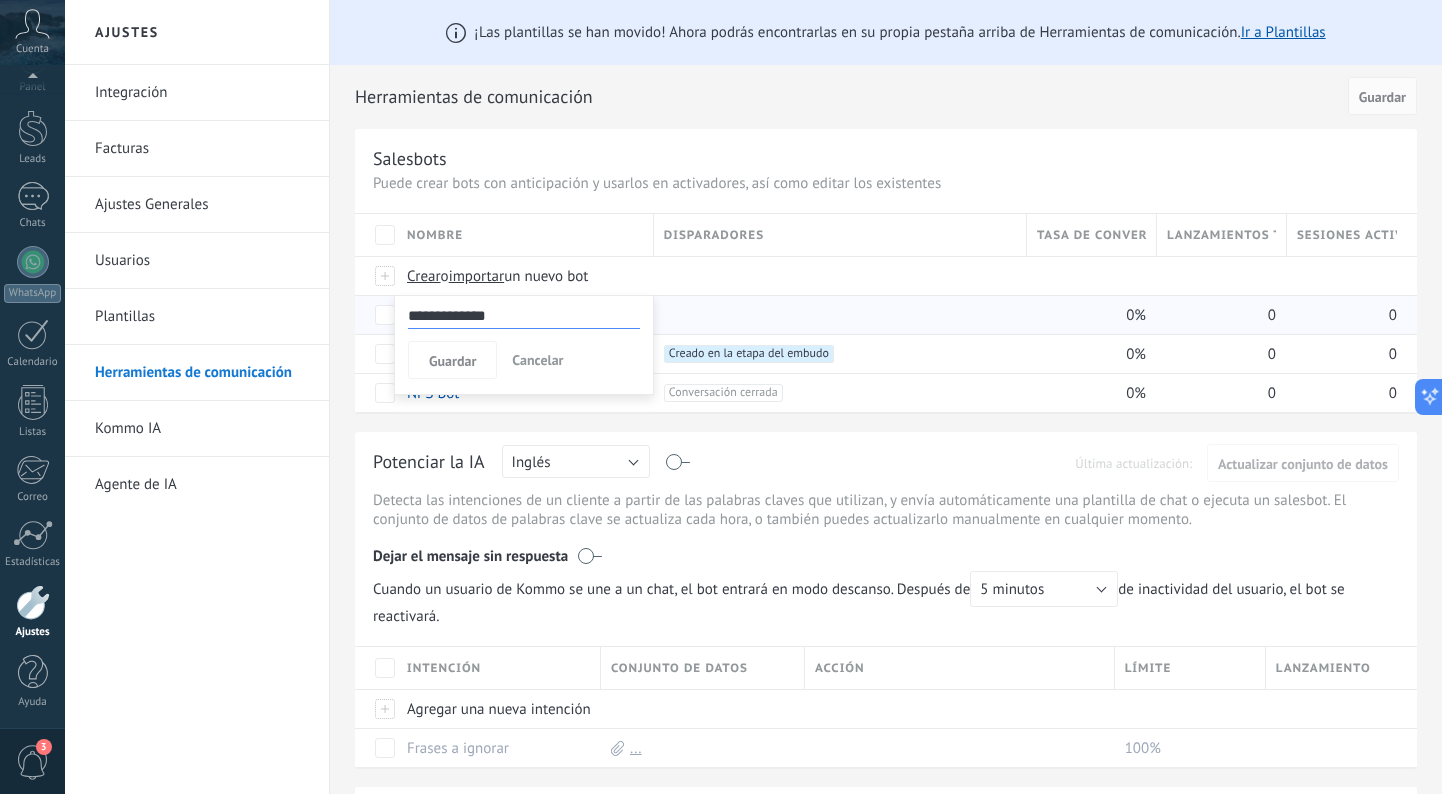 click on "**********" at bounding box center (524, 316) 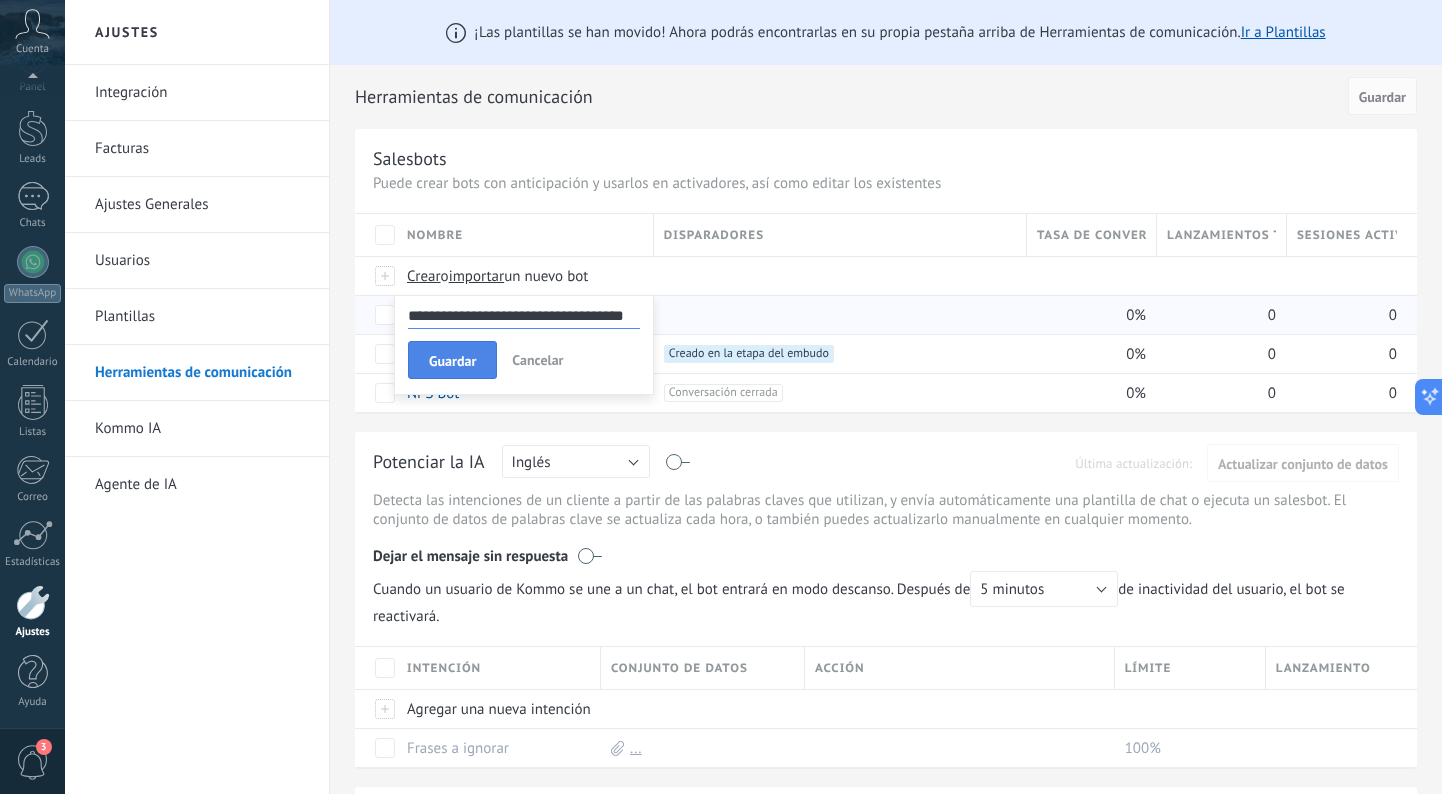 type on "**********" 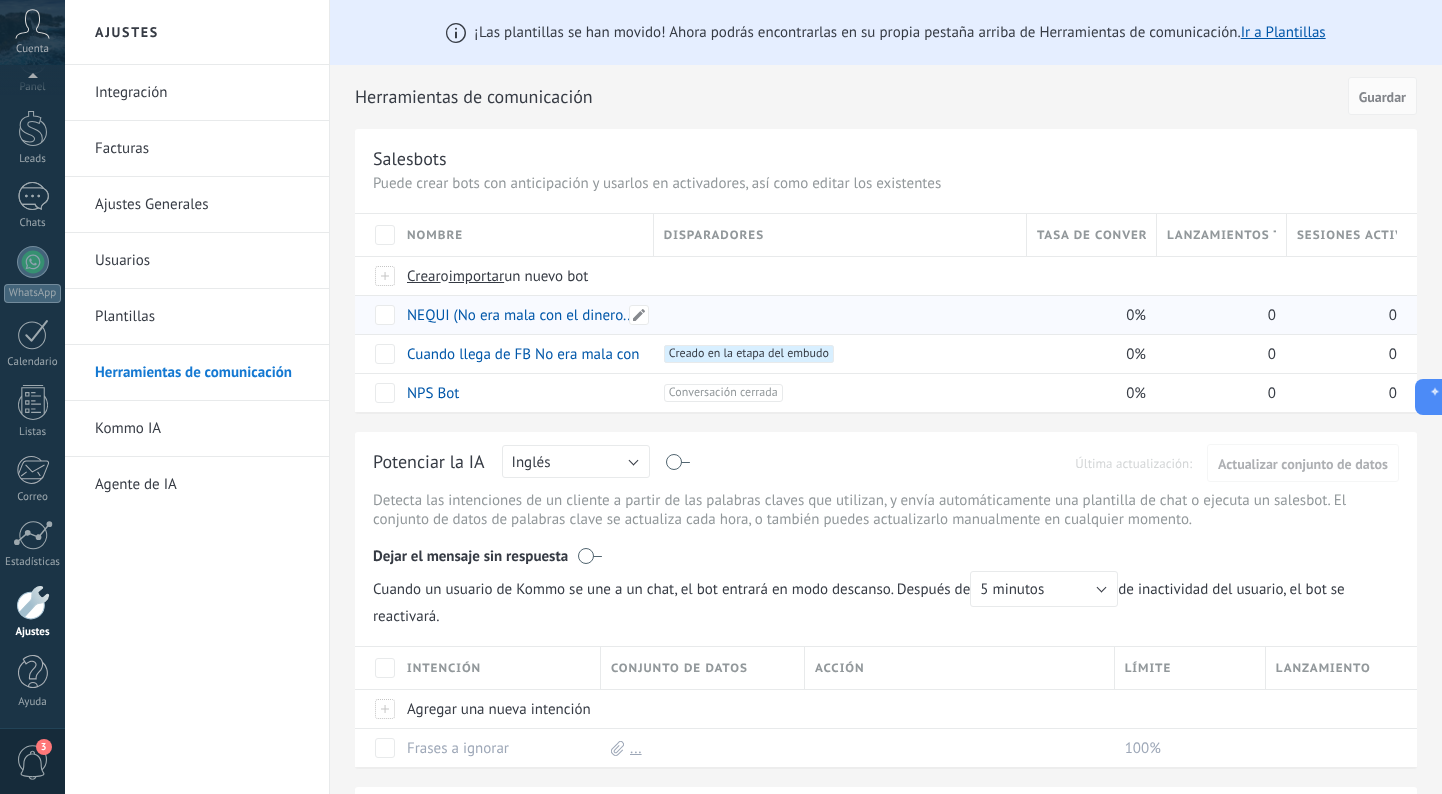 click on "NEQUI (No era mala con el dinero...)" at bounding box center [523, 315] 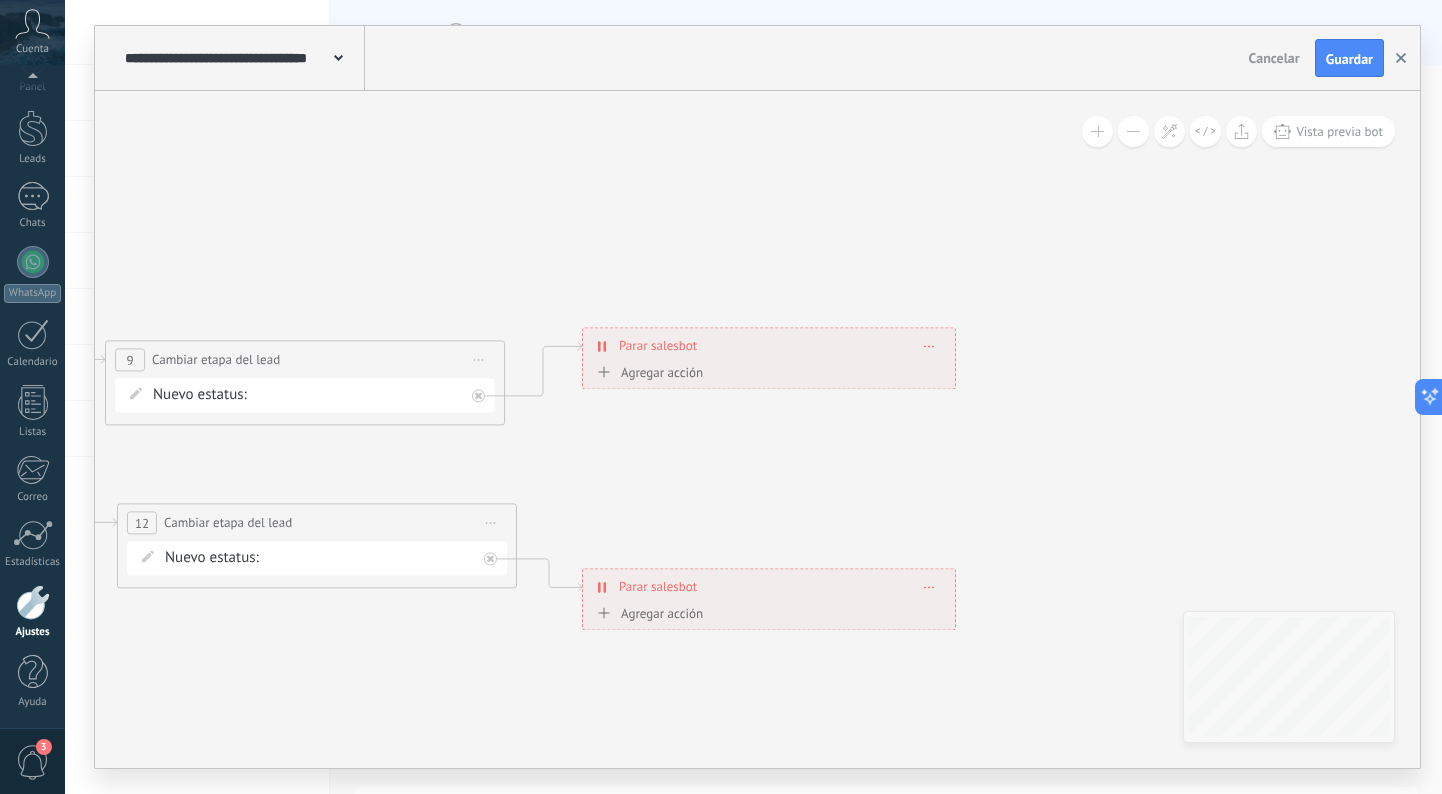 click 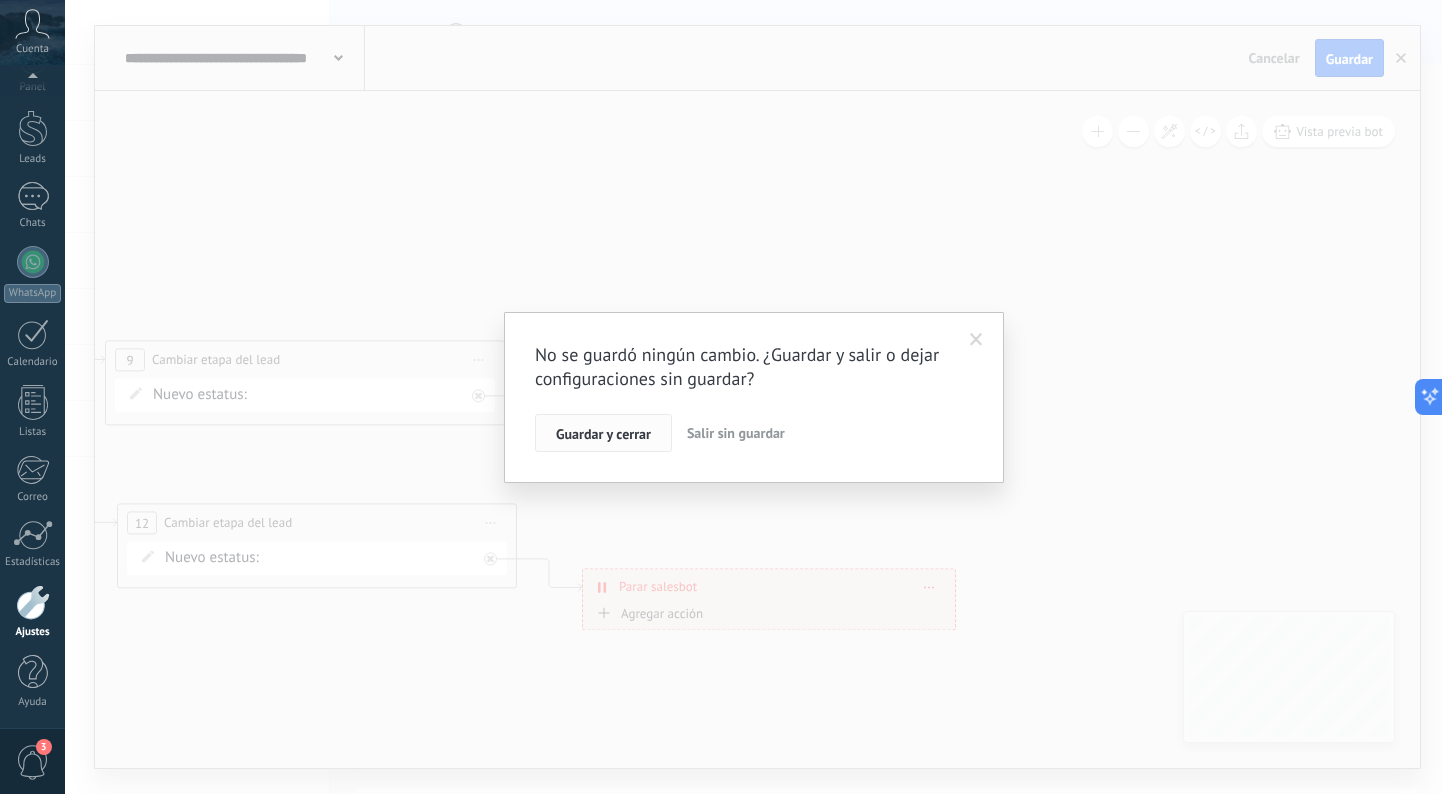 click on "Guardar y cerrar" at bounding box center (603, 434) 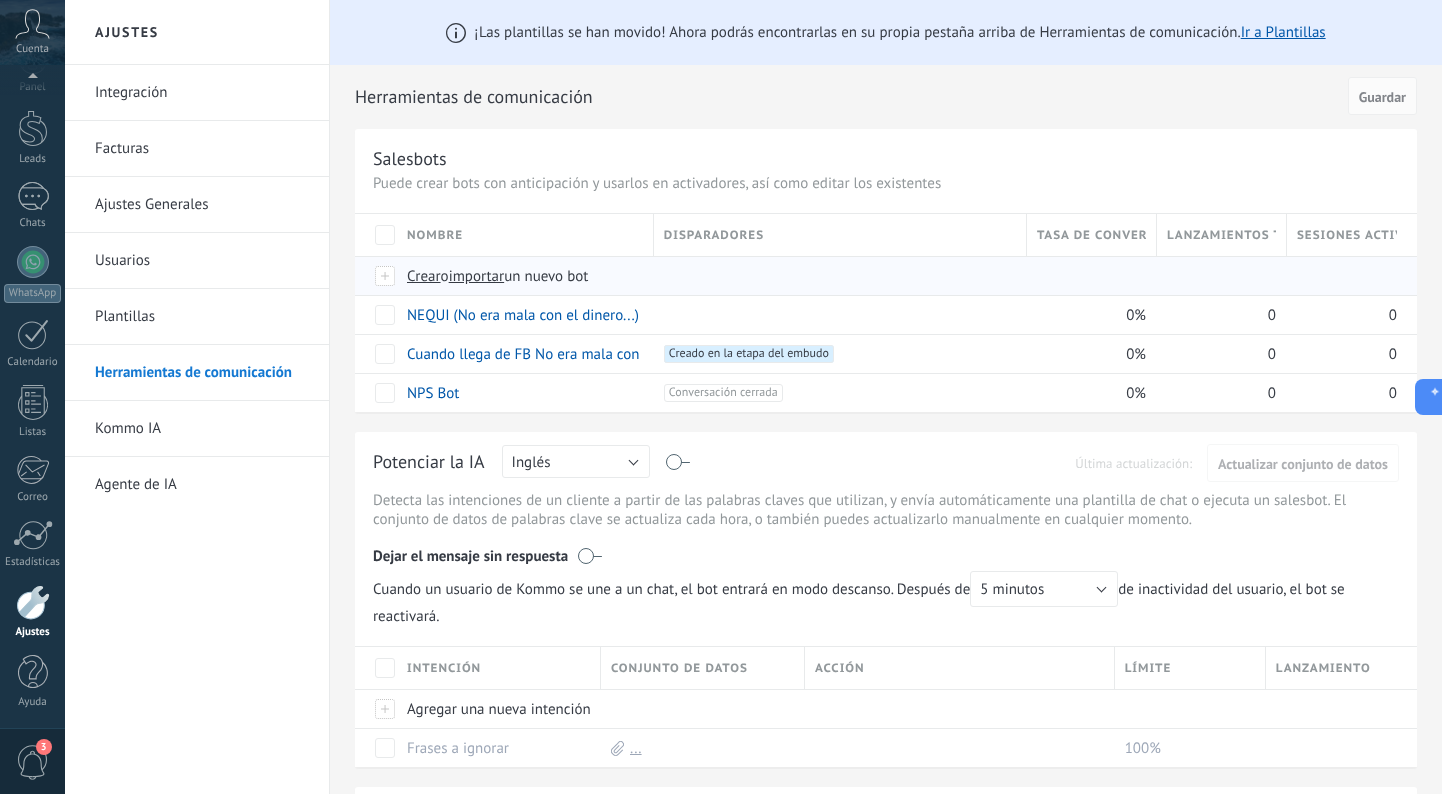click on "importar" at bounding box center [477, 276] 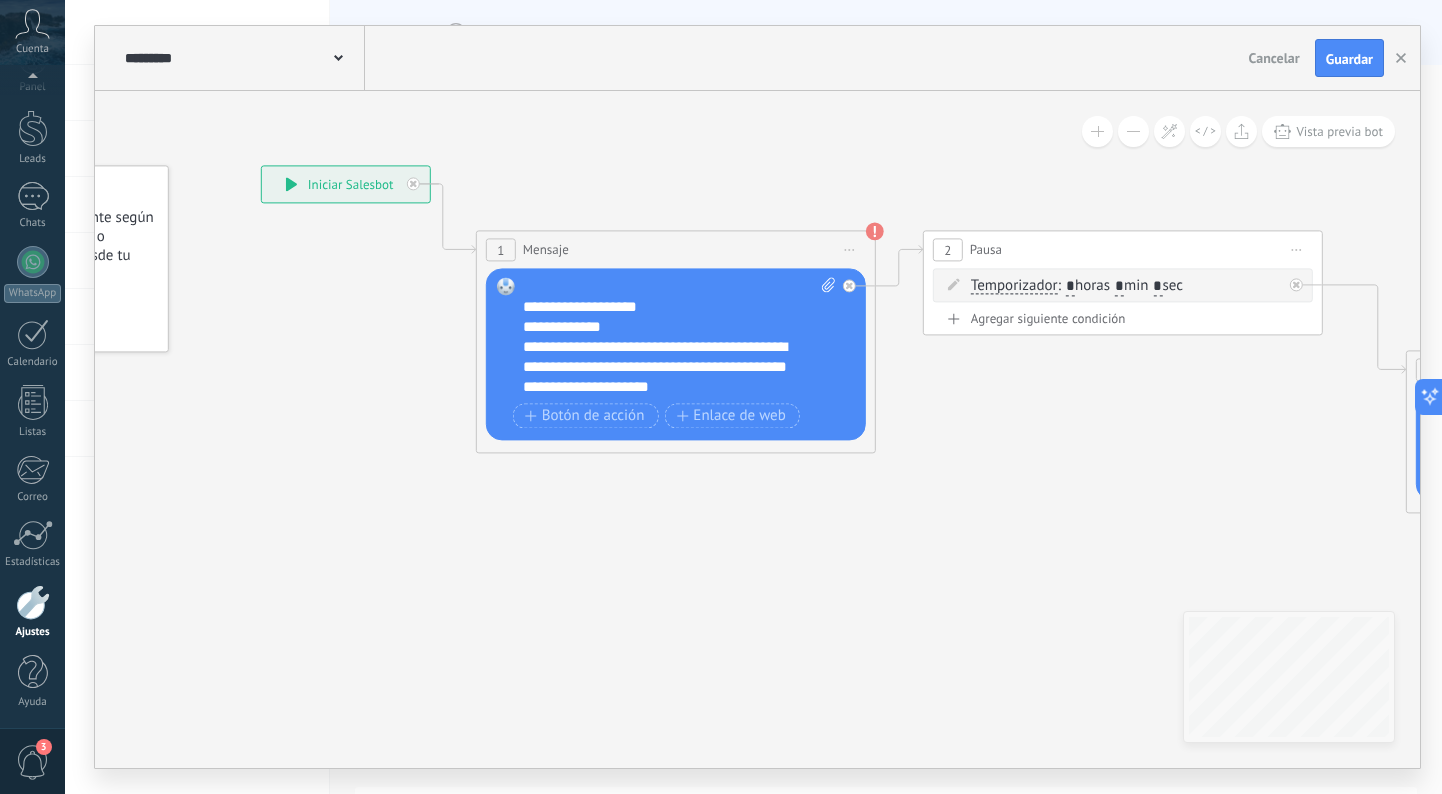 scroll, scrollTop: 89, scrollLeft: 0, axis: vertical 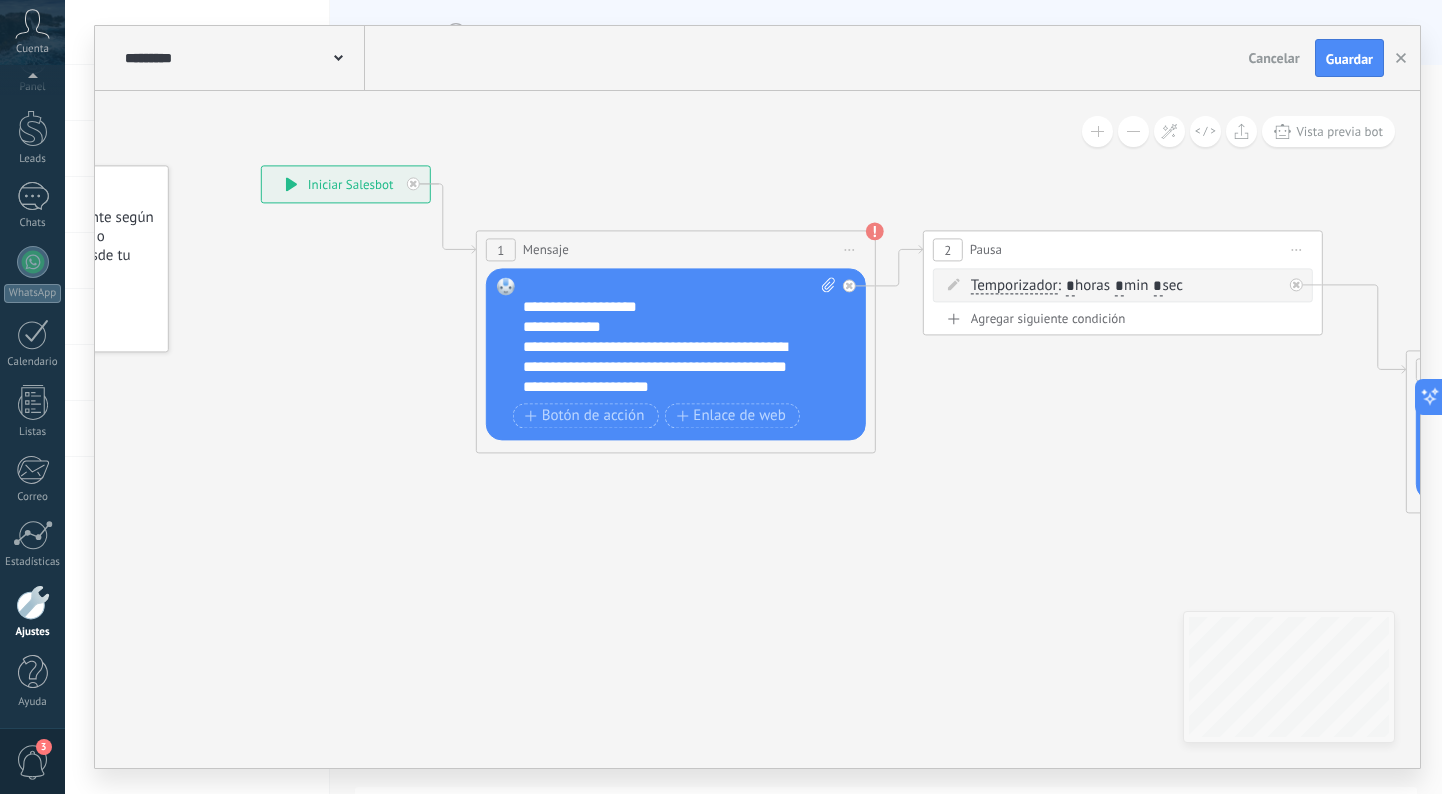 click on "**********" at bounding box center (679, 337) 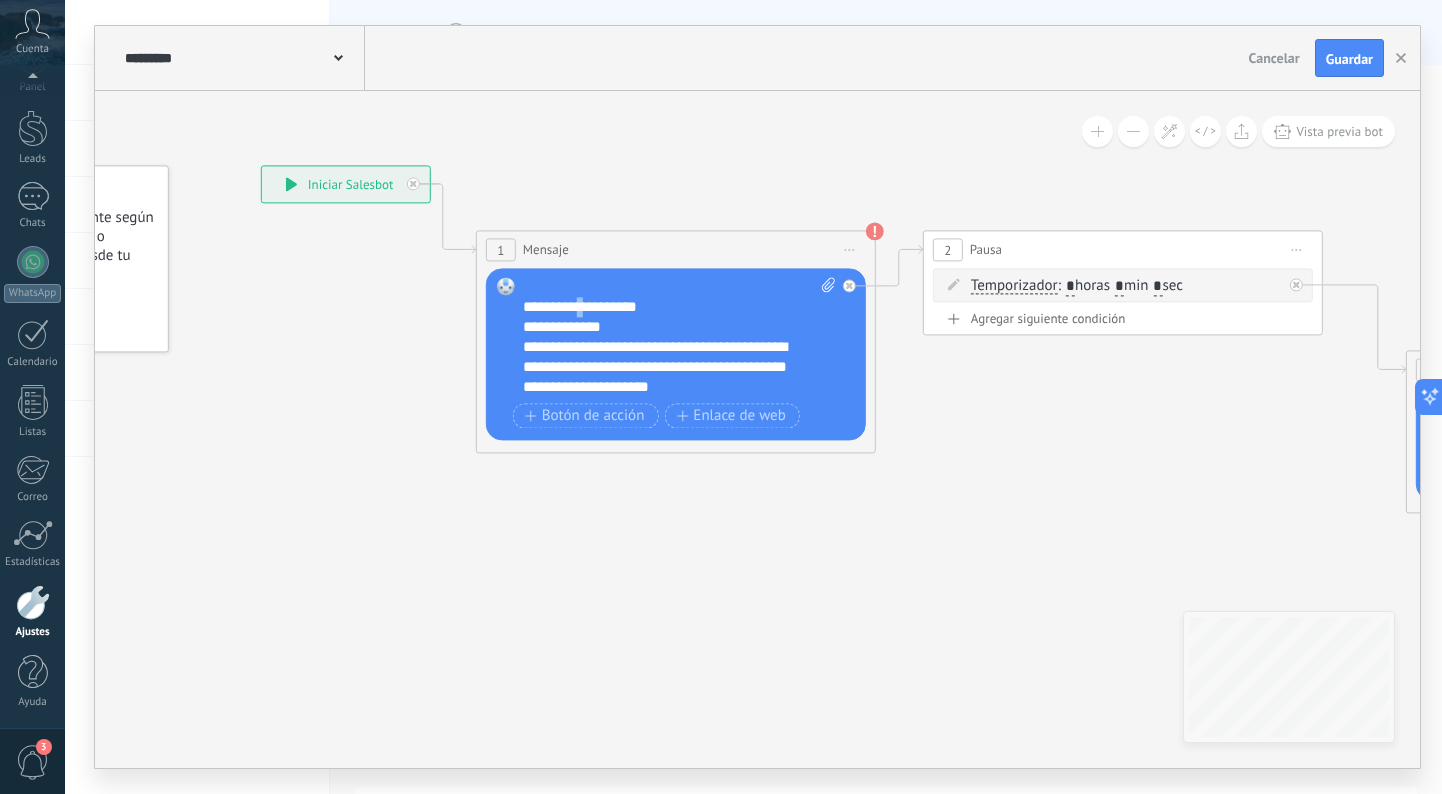 click on "**********" at bounding box center [679, 337] 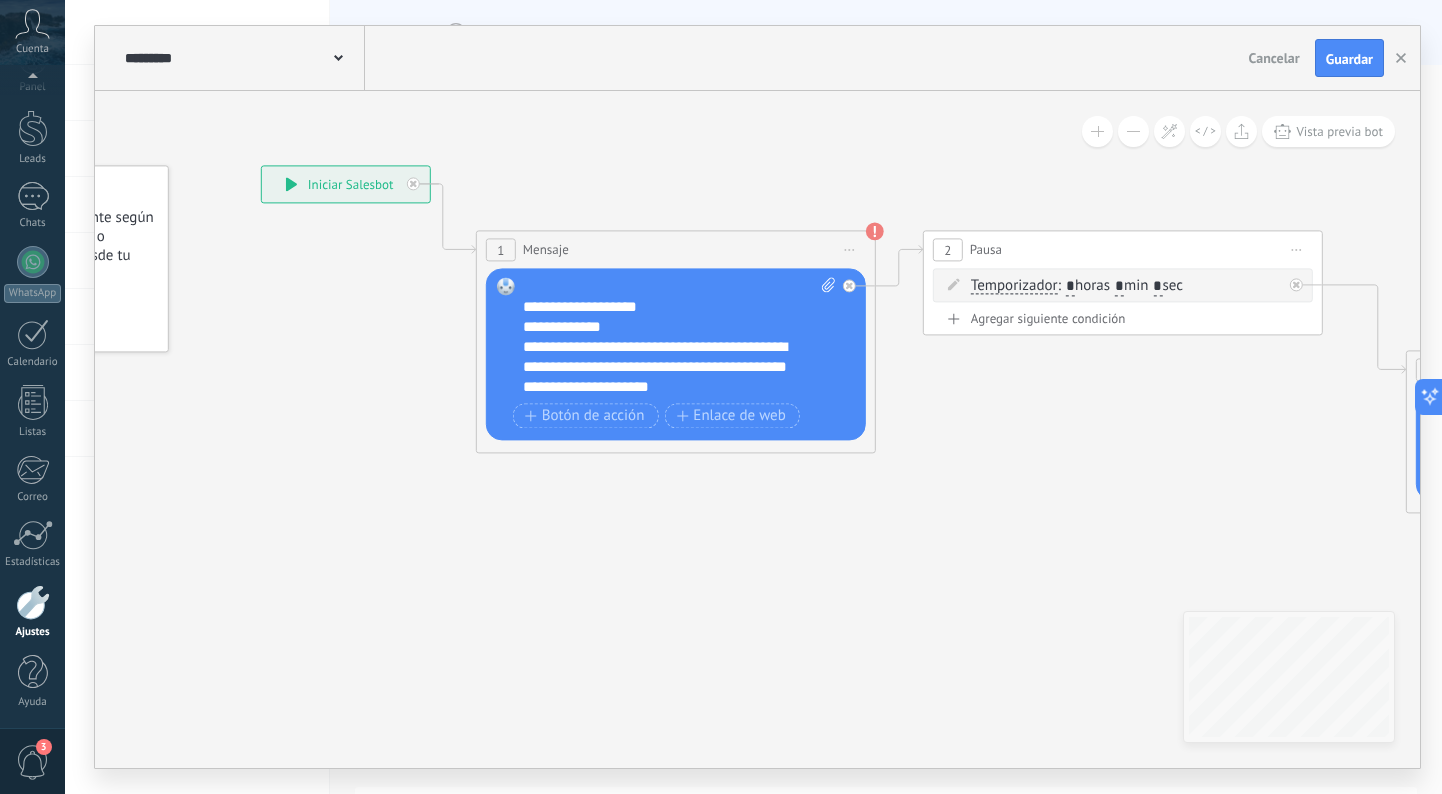 click on "**********" at bounding box center (679, 337) 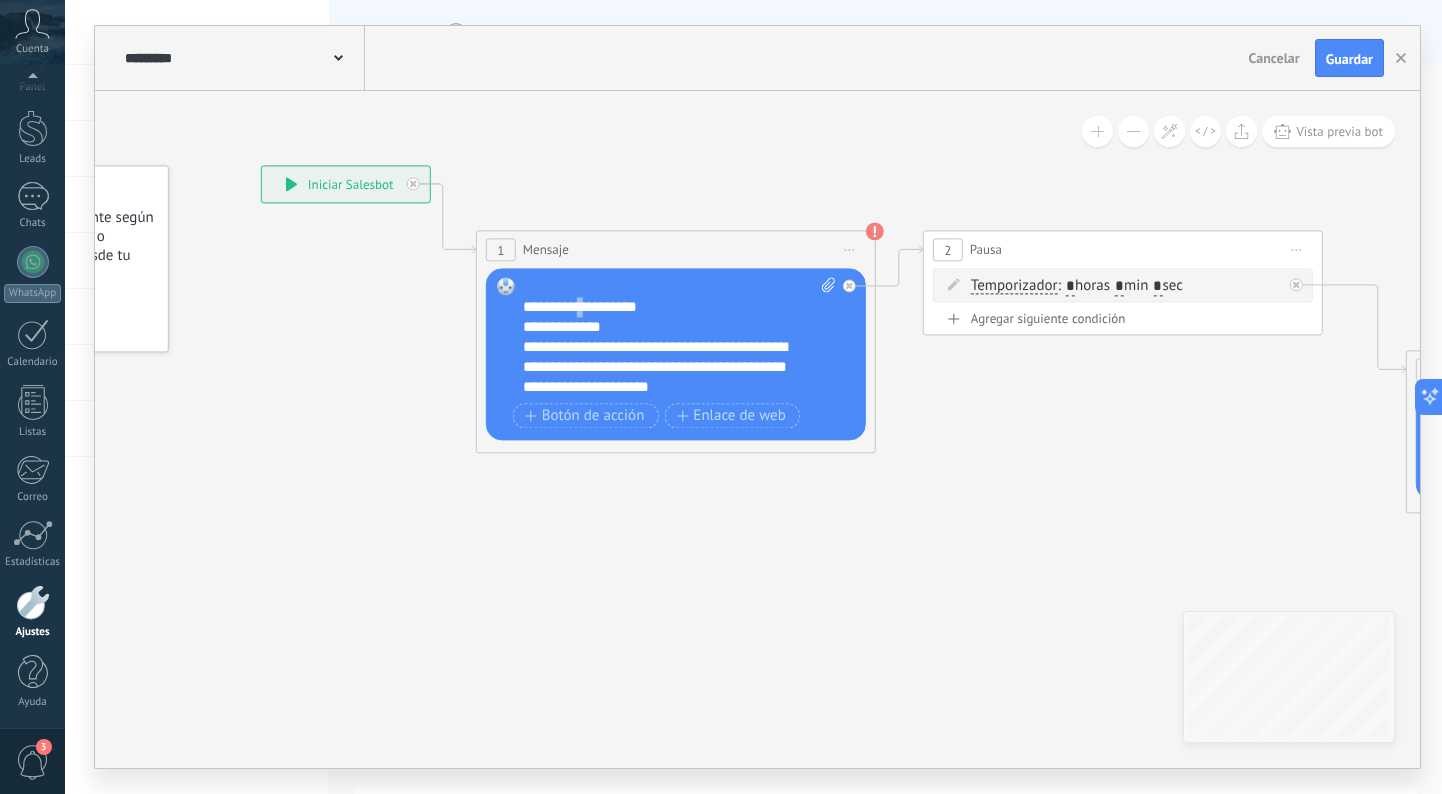 click on "**********" at bounding box center (679, 337) 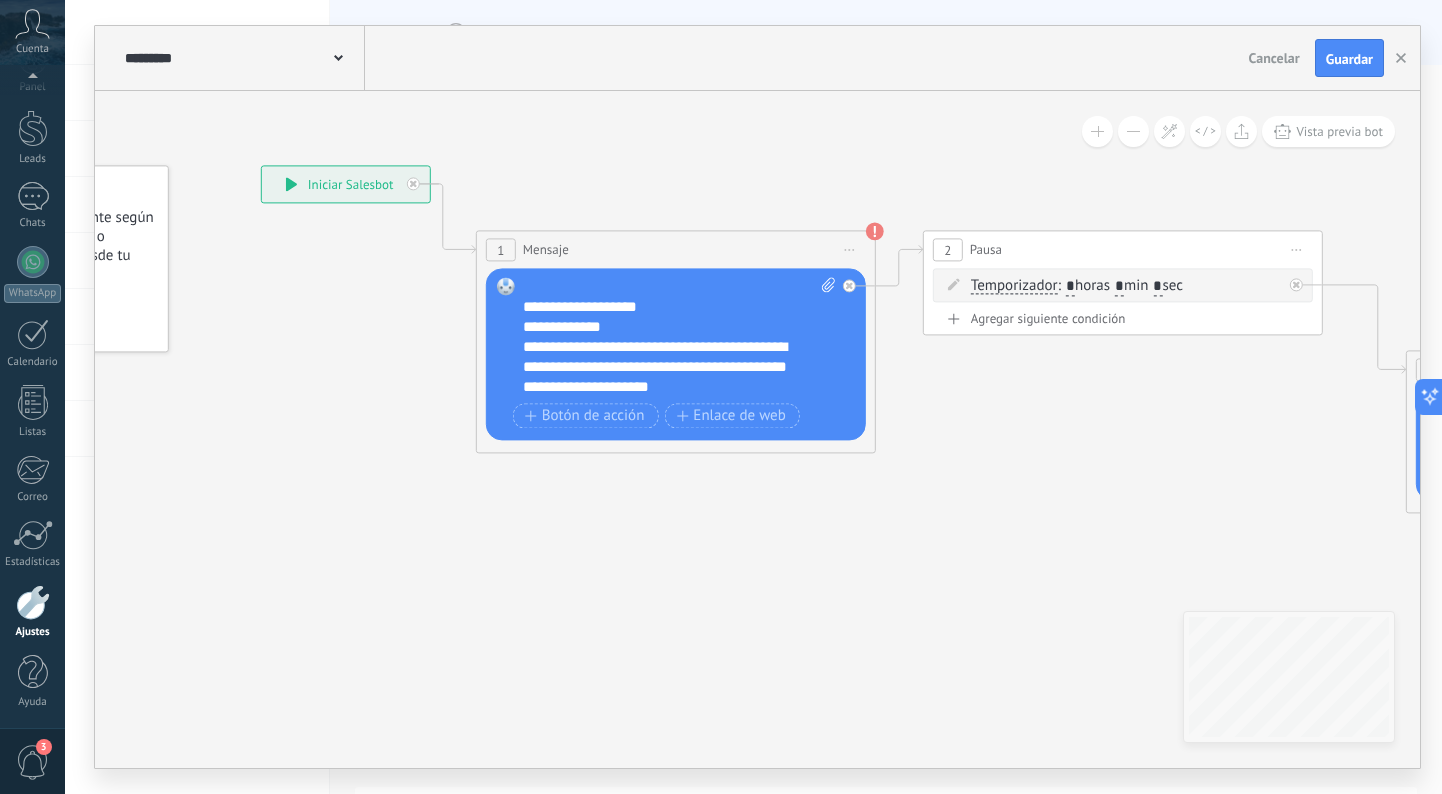 click on "**********" at bounding box center (679, 337) 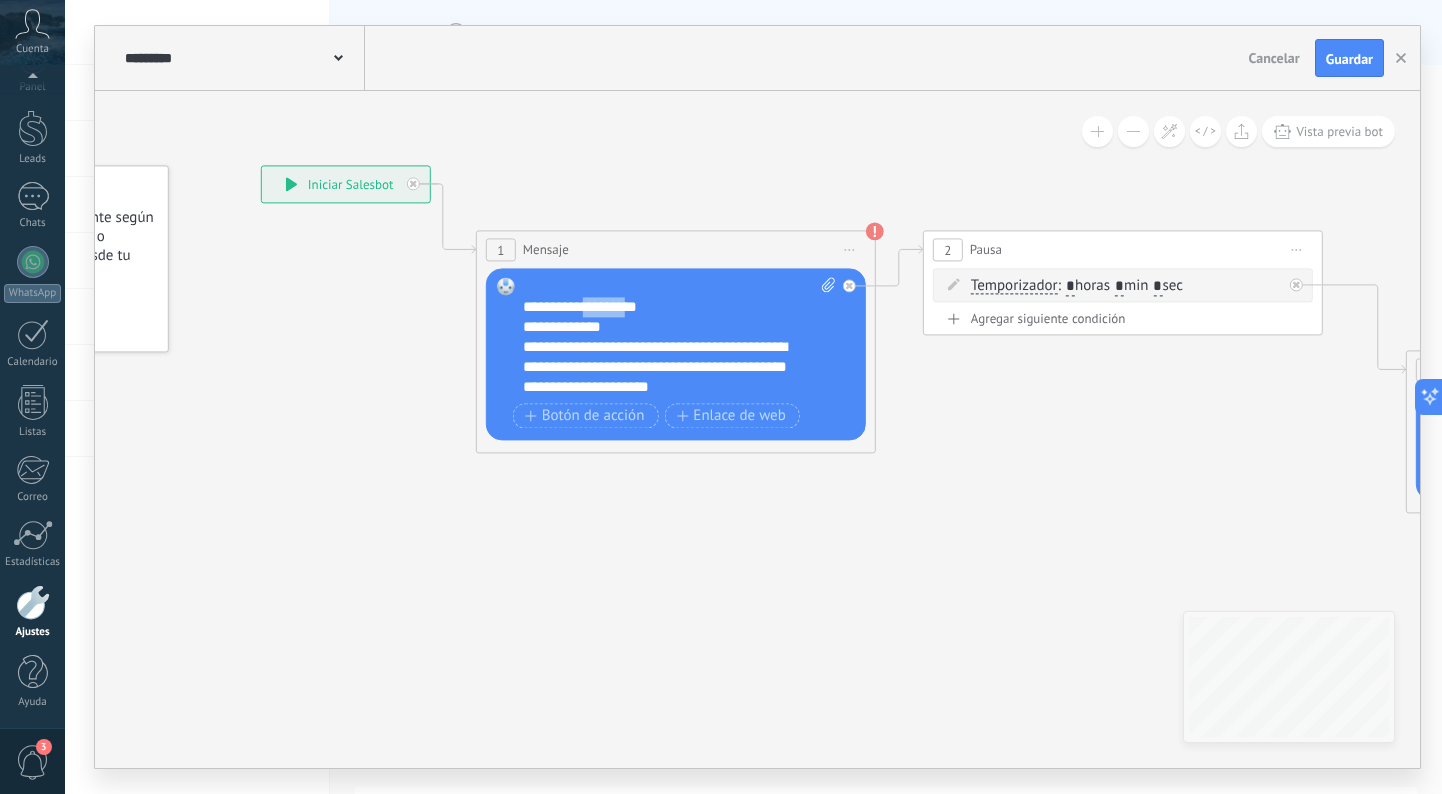 type 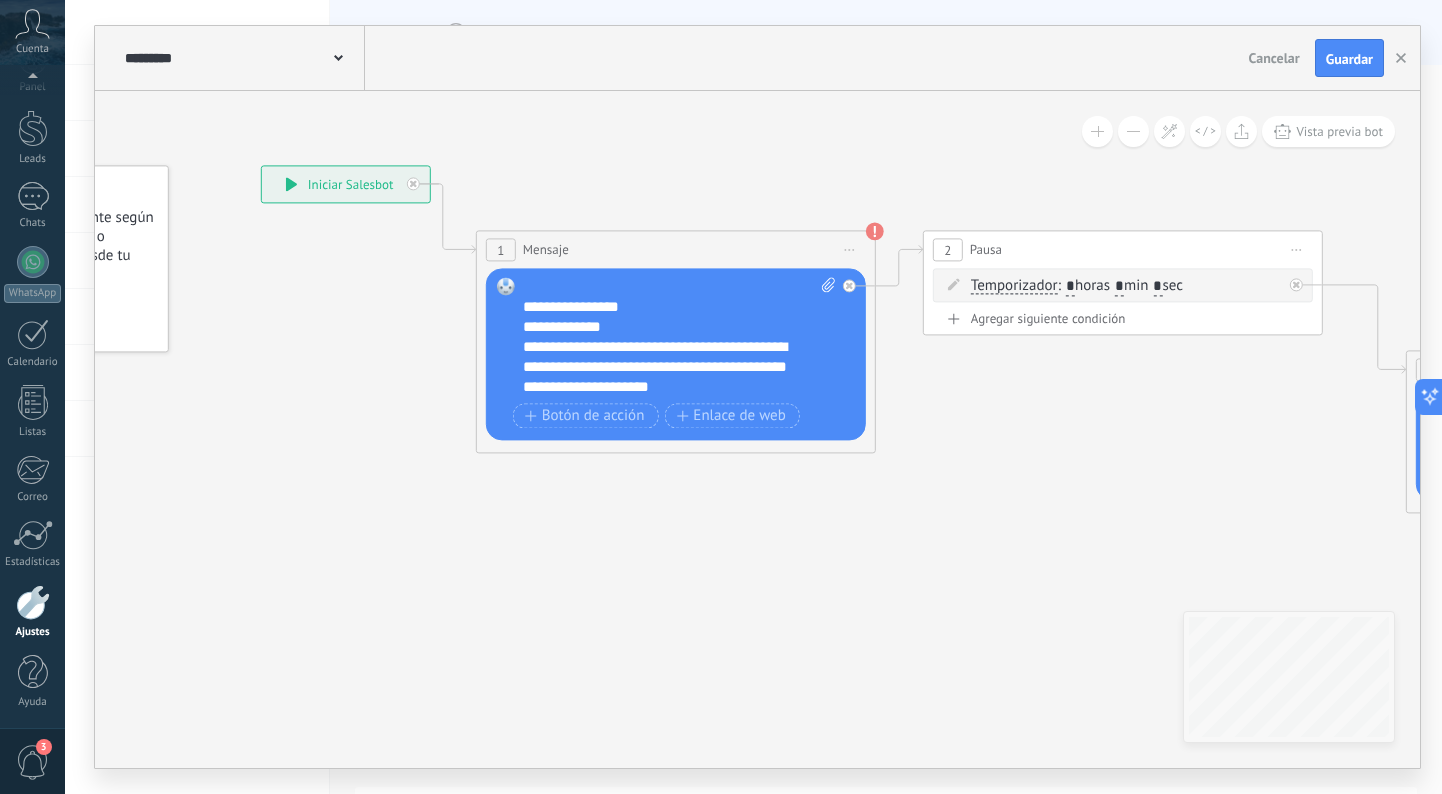 click on "**********" at bounding box center (679, 337) 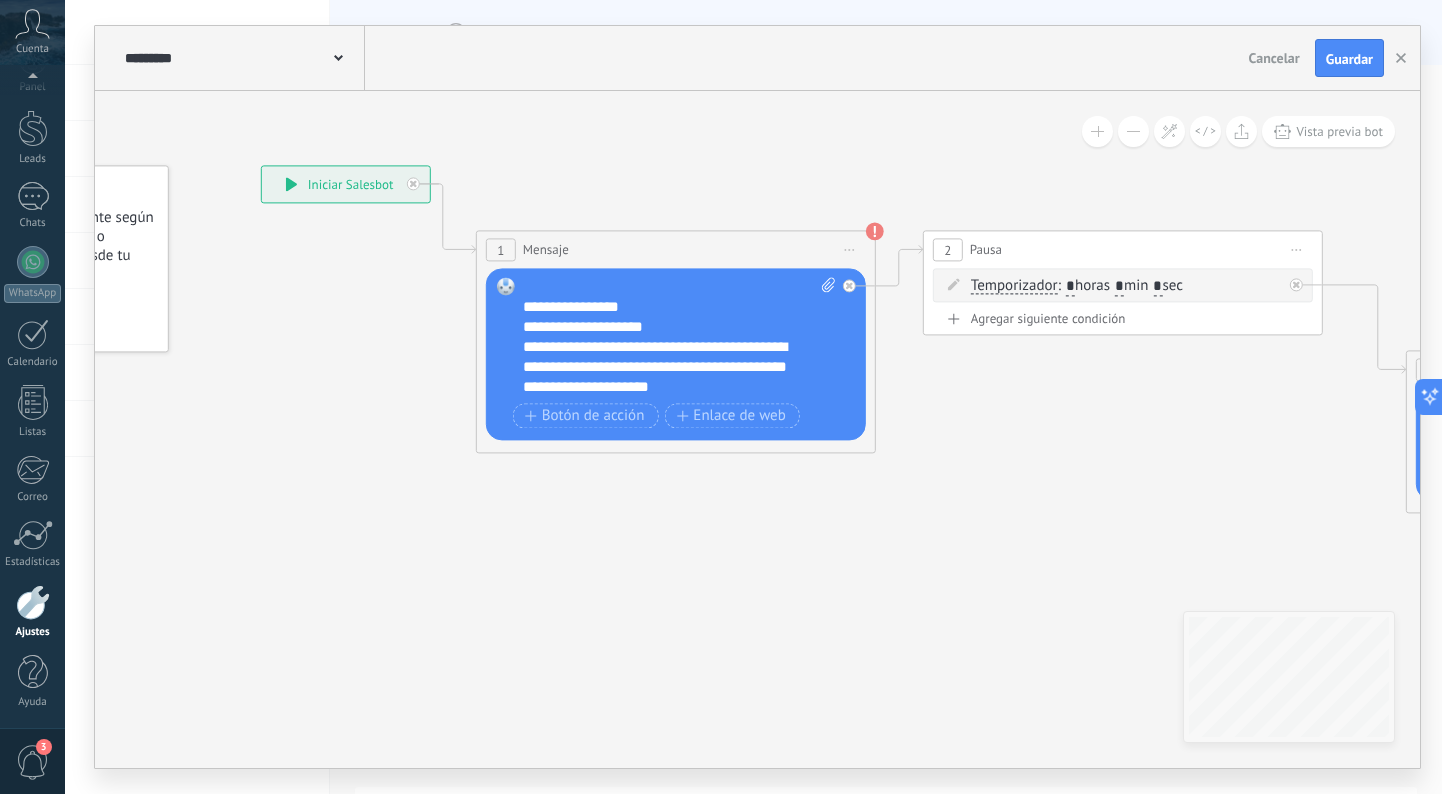 scroll, scrollTop: 100, scrollLeft: 0, axis: vertical 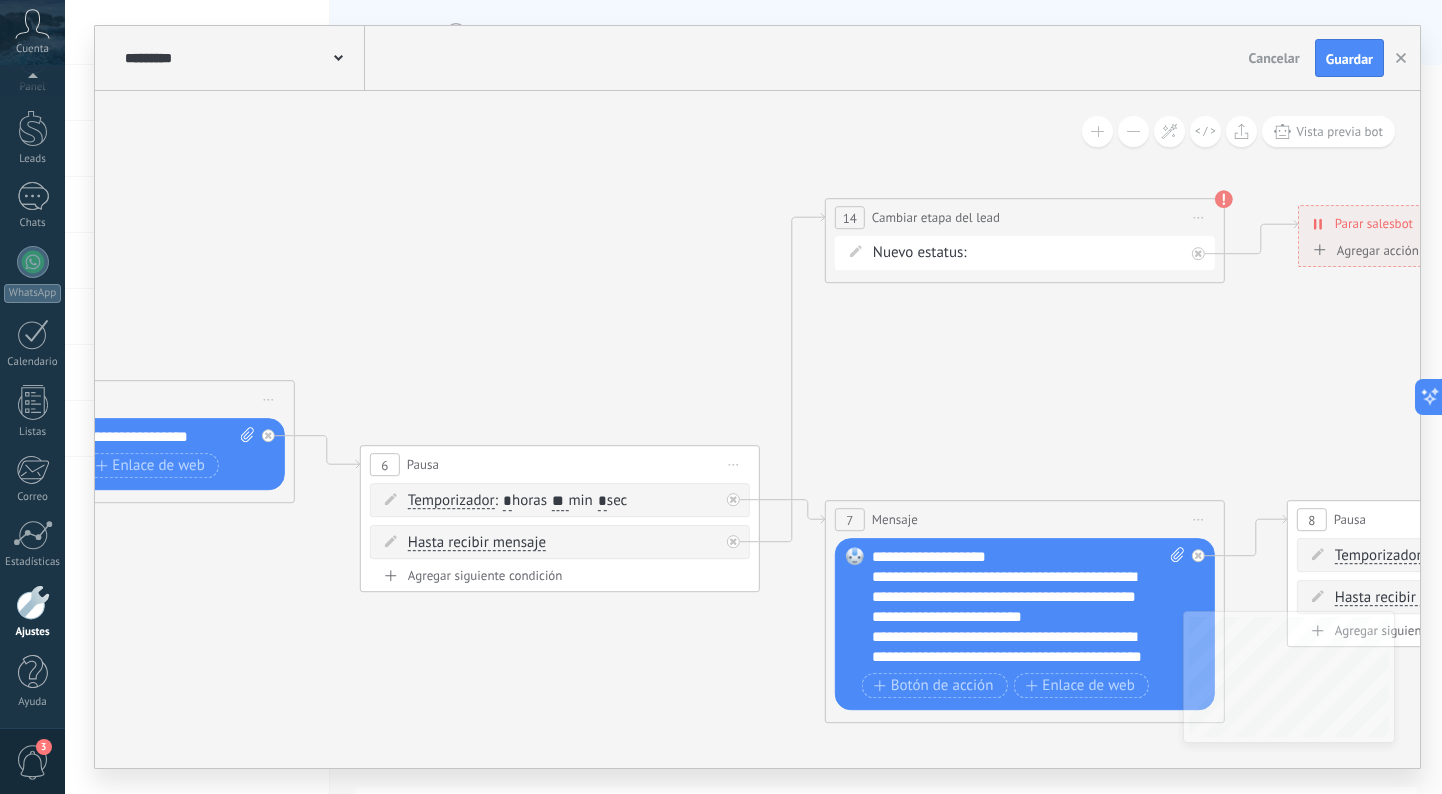 click on "NEQUI BANCOLOMBIA REMARKETING Logrado con éxito Venta Perdido" at bounding box center (0, 0) 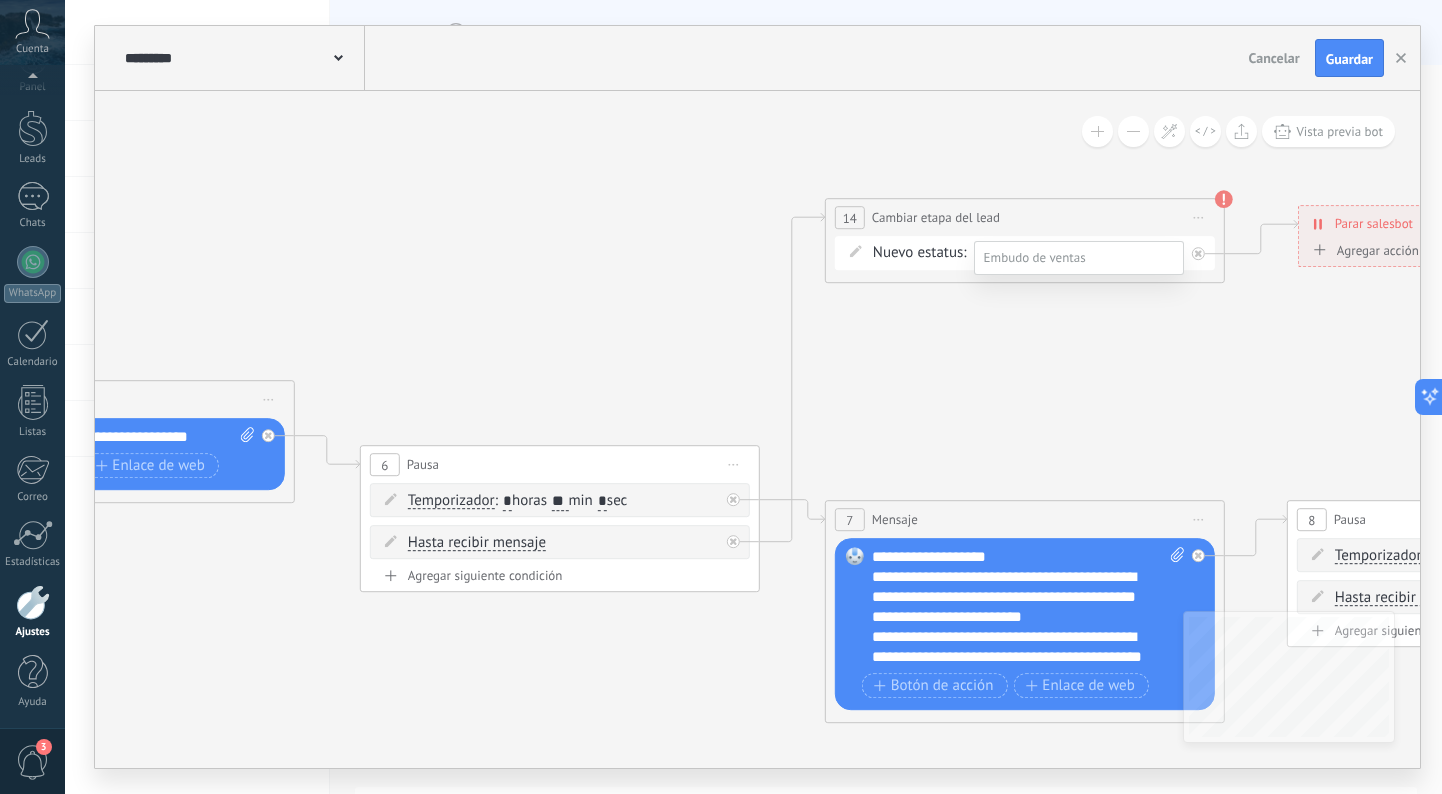 click on "Logrado con éxito" at bounding box center [0, 0] 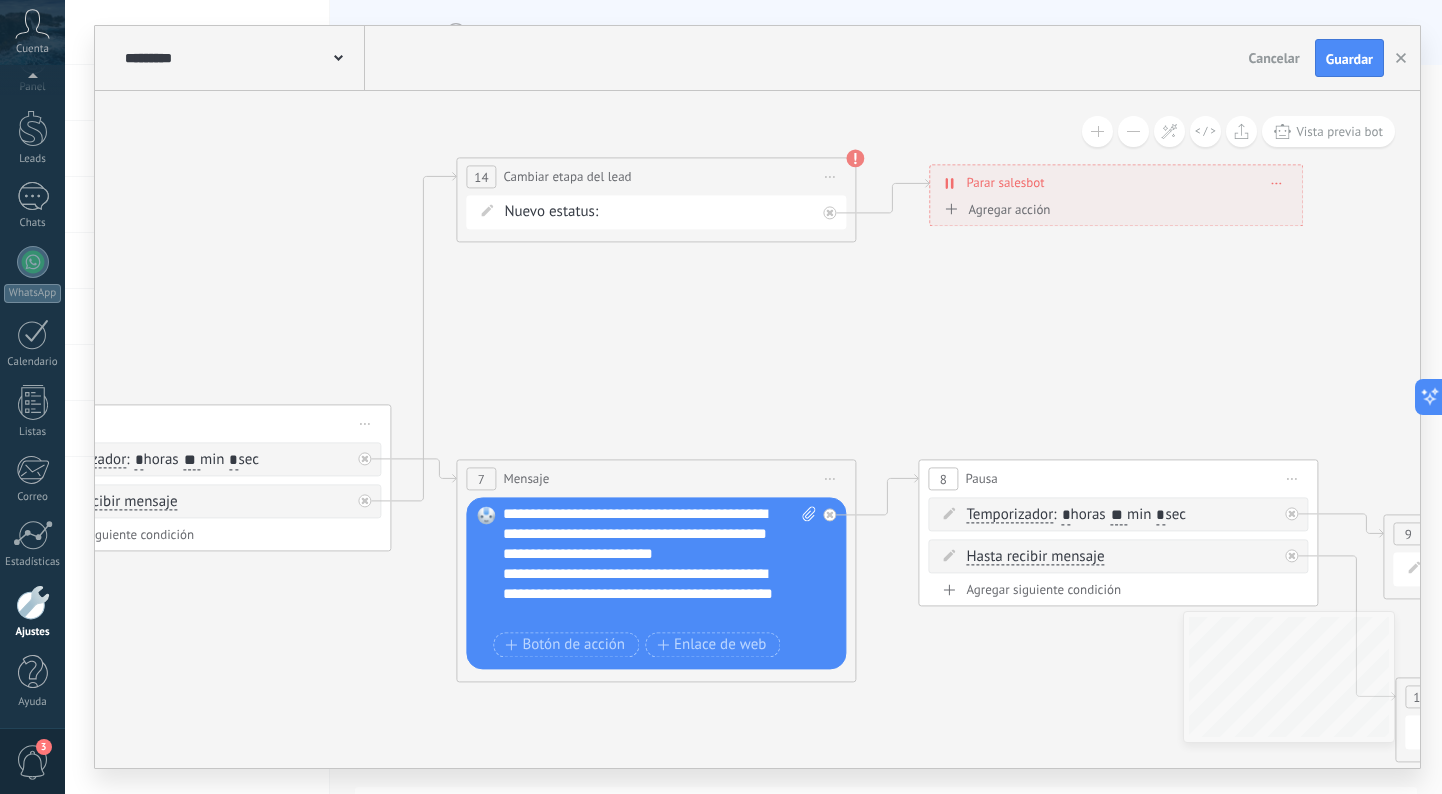 scroll, scrollTop: 31, scrollLeft: 0, axis: vertical 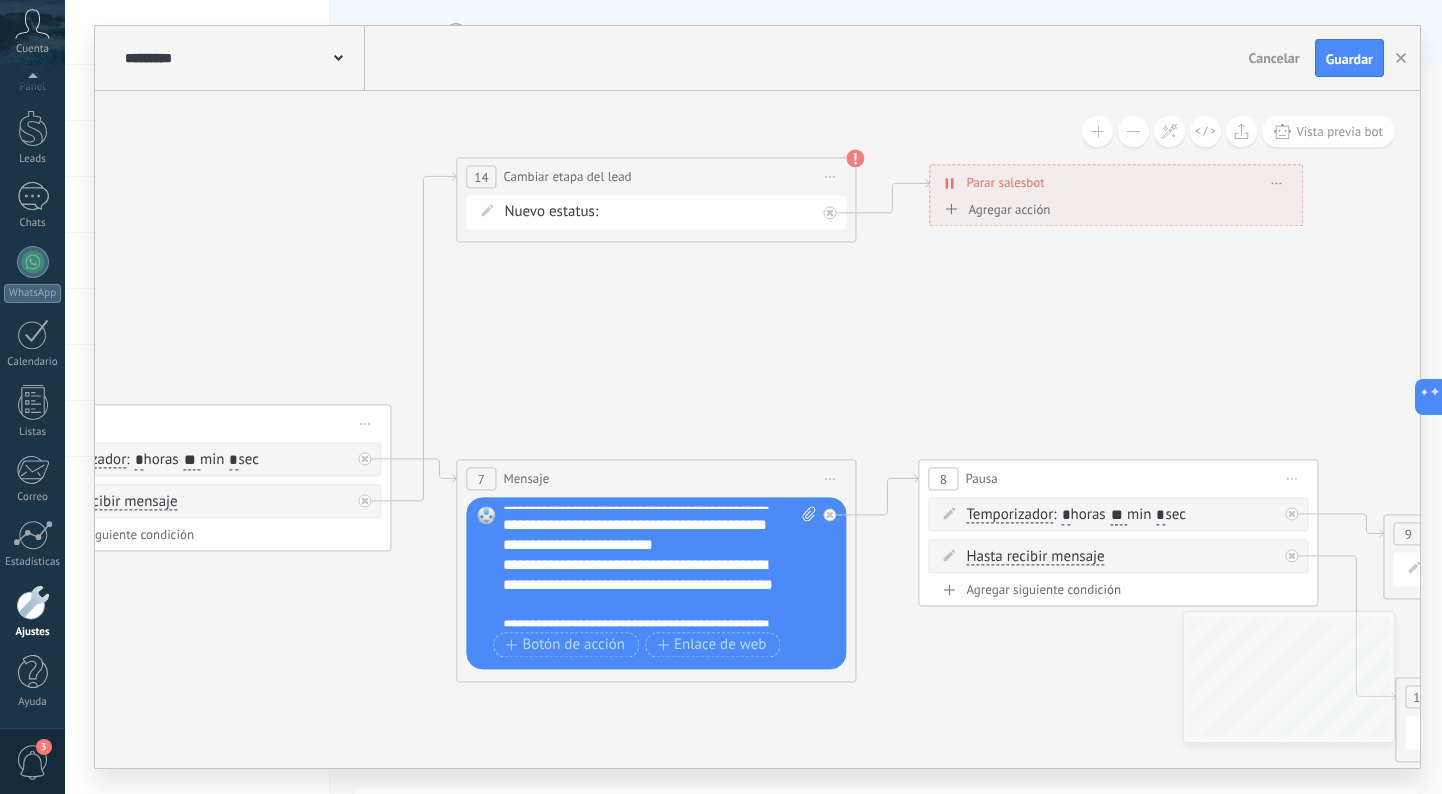 click on "**********" at bounding box center [659, 566] 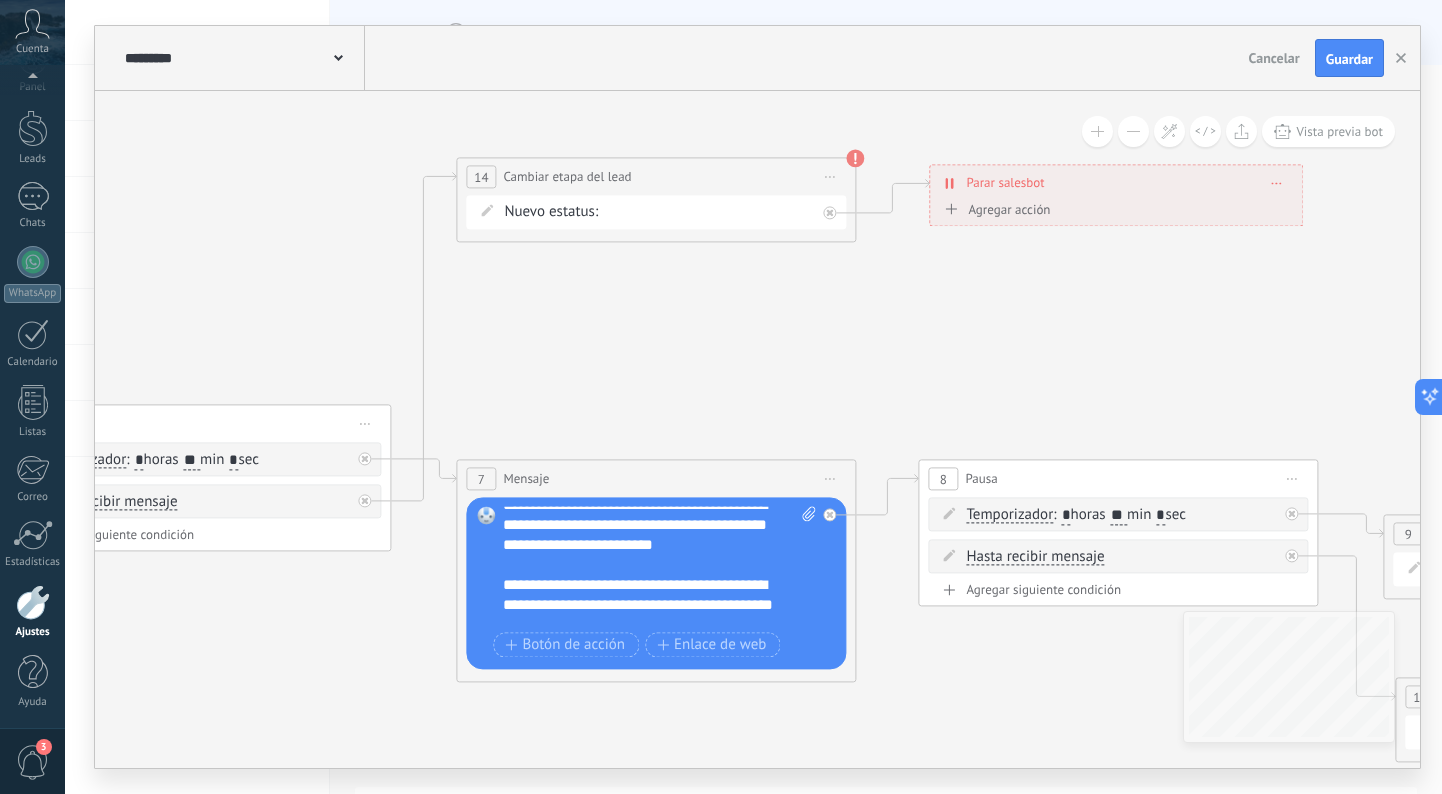 type 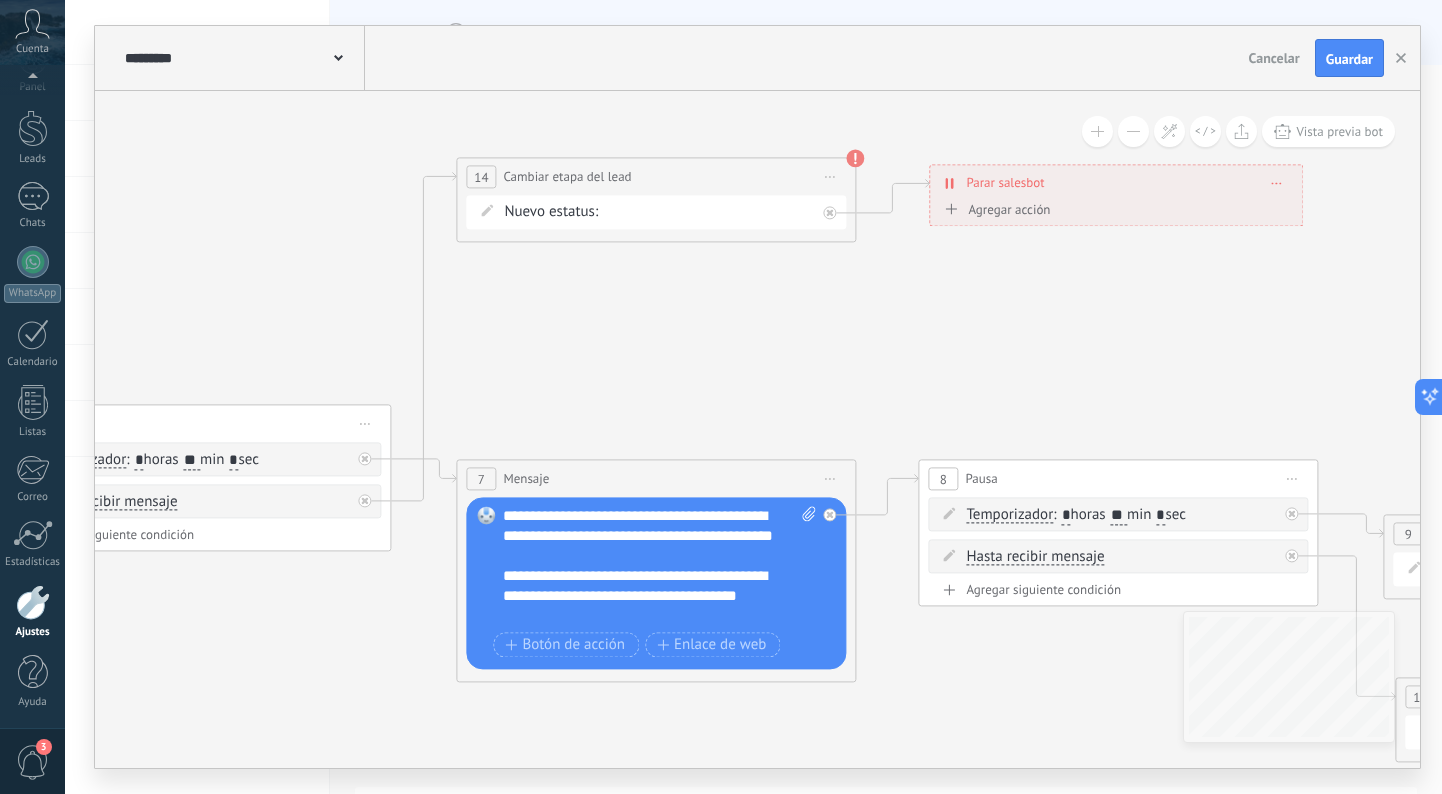 scroll, scrollTop: 100, scrollLeft: 0, axis: vertical 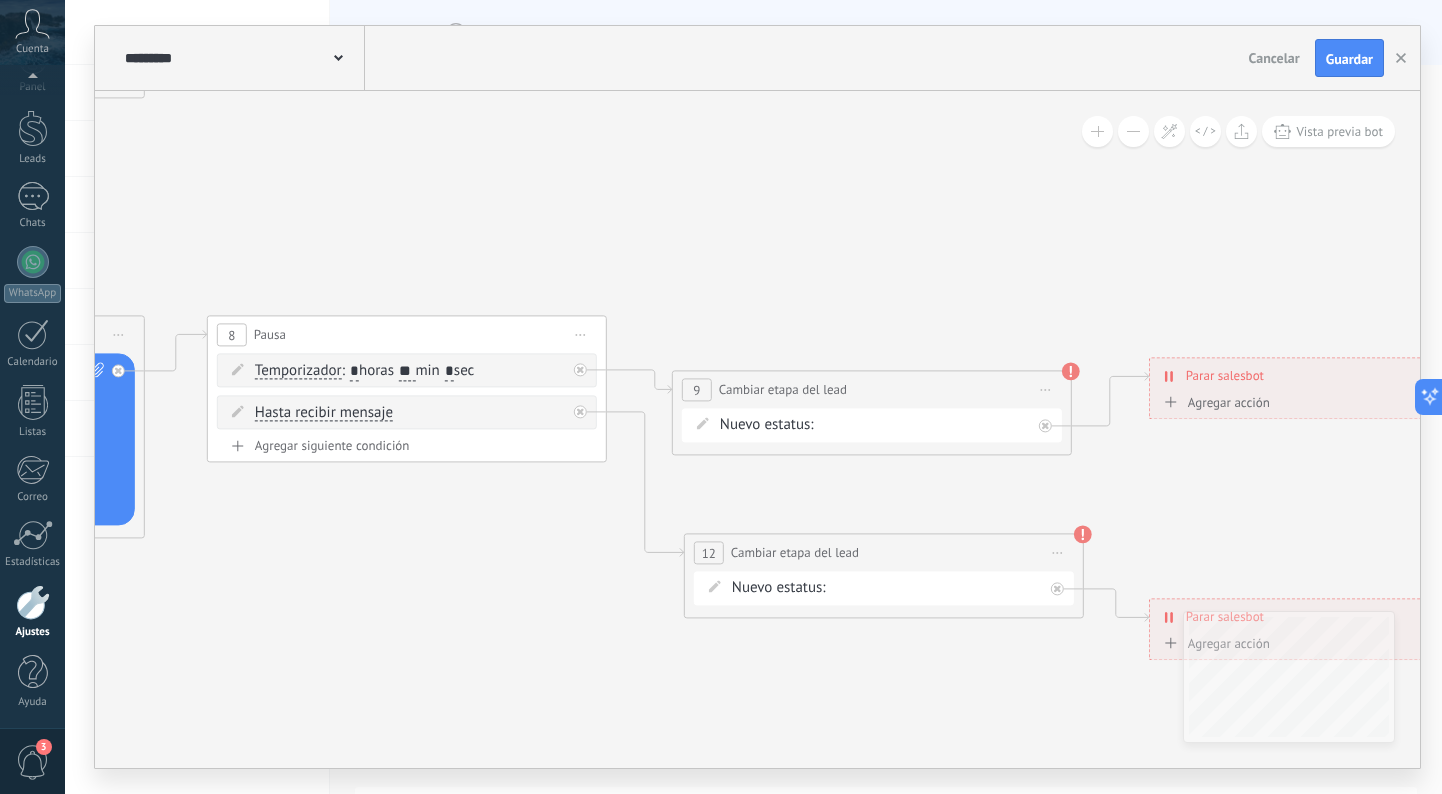 click on "NEQUI BANCOLOMBIA REMARKETING Logrado con éxito Venta Perdido" at bounding box center (0, 0) 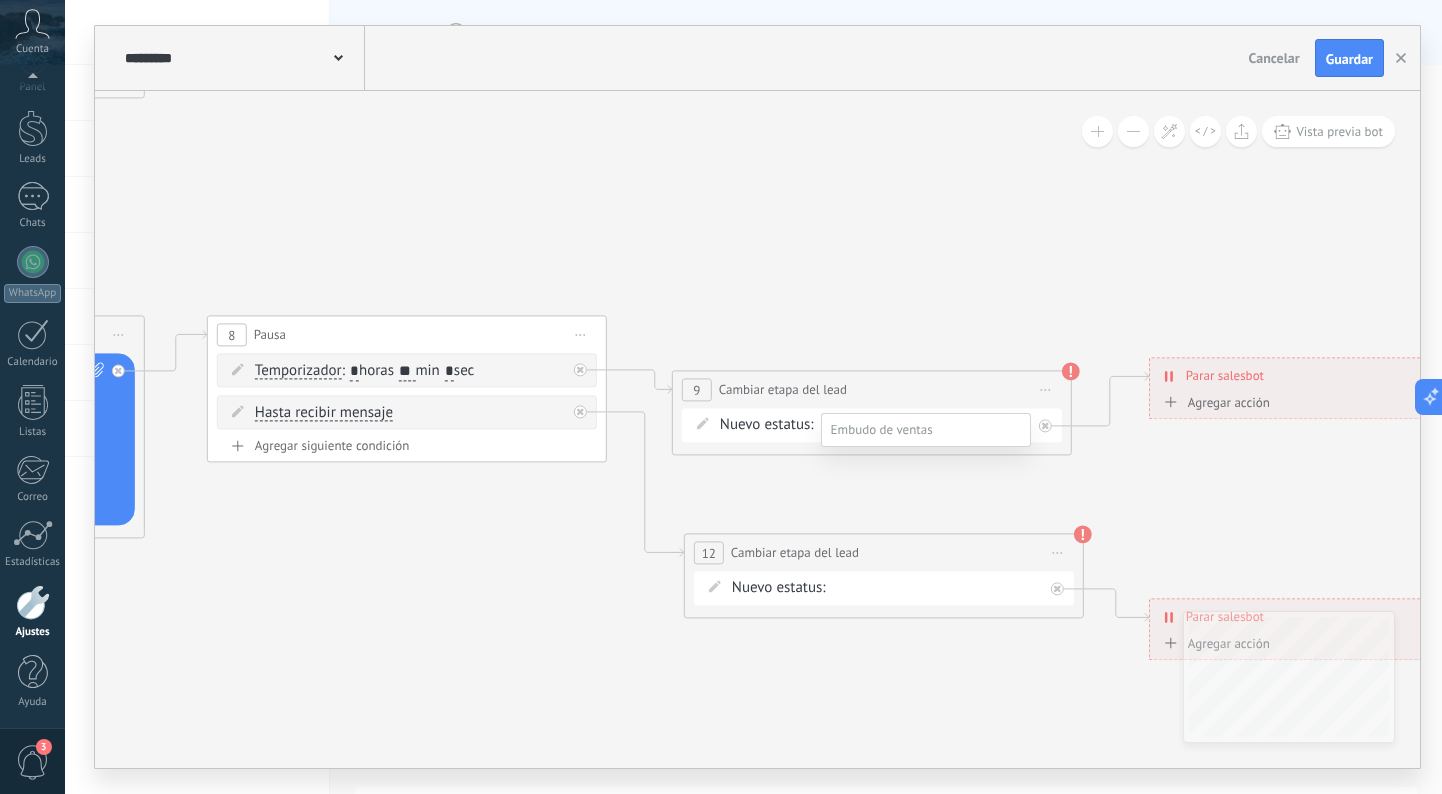 click on "REMARKETING" at bounding box center [0, 0] 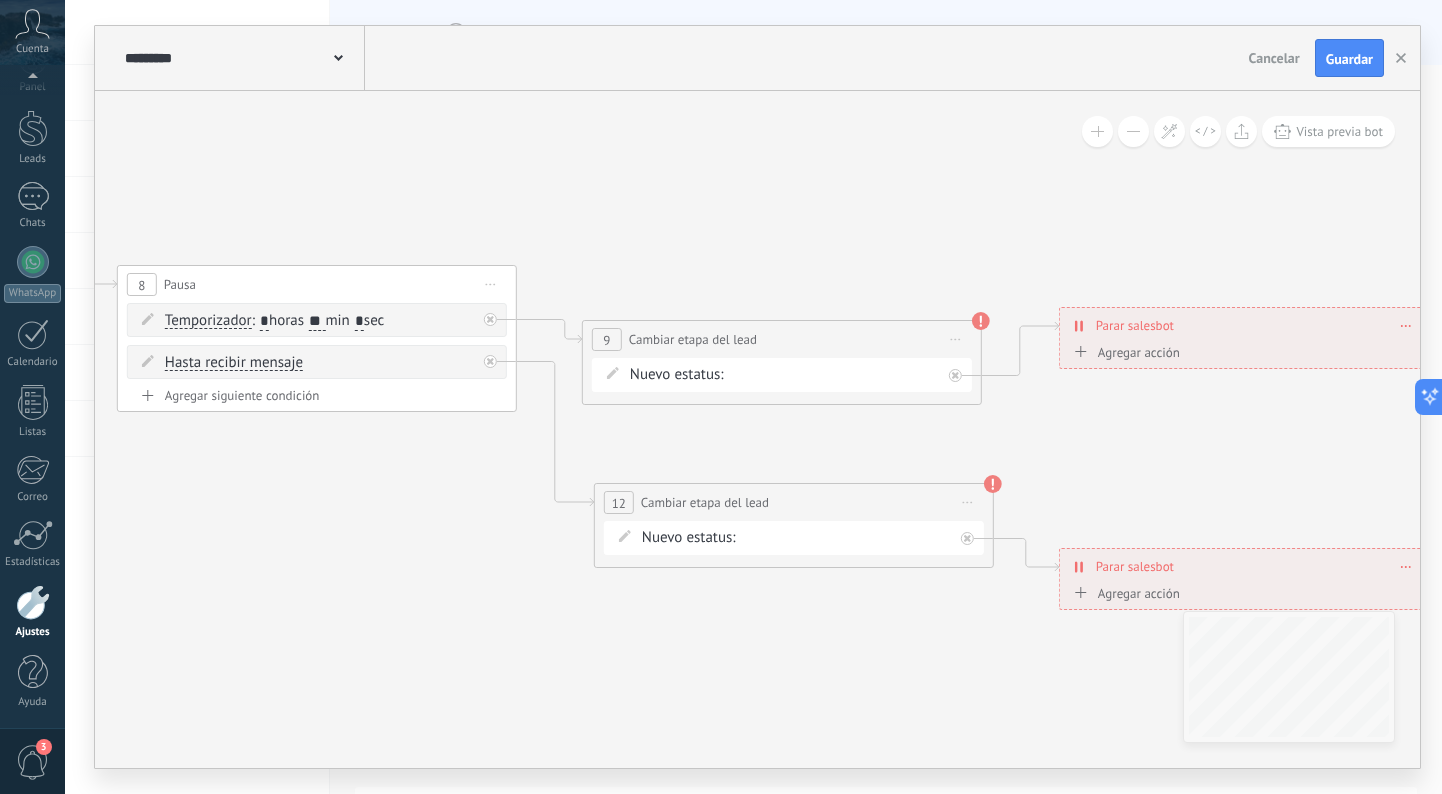 click on "NEQUI BANCOLOMBIA REMARKETING Logrado con éxito Venta Perdido" at bounding box center (0, 0) 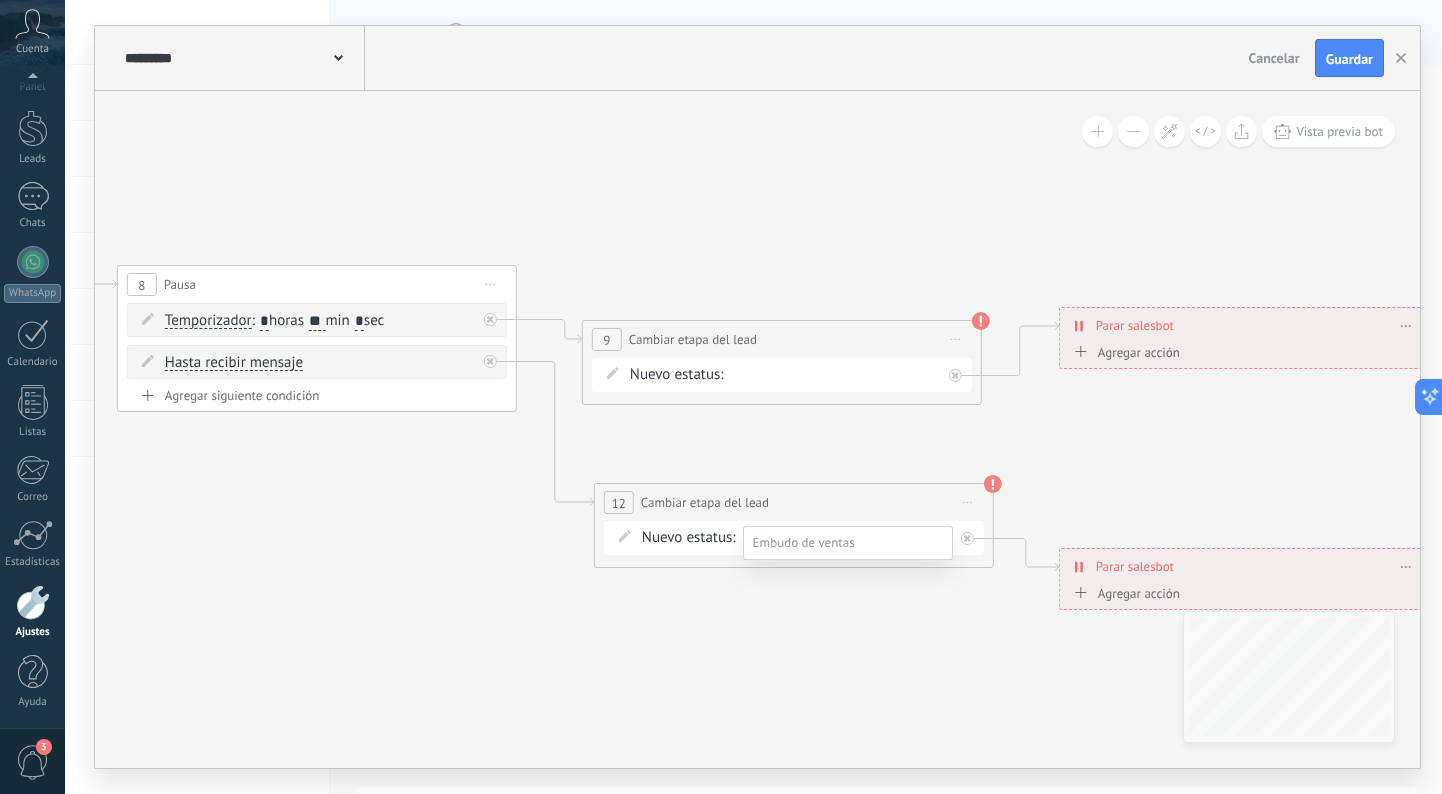 click on "Logrado con éxito" at bounding box center (0, 0) 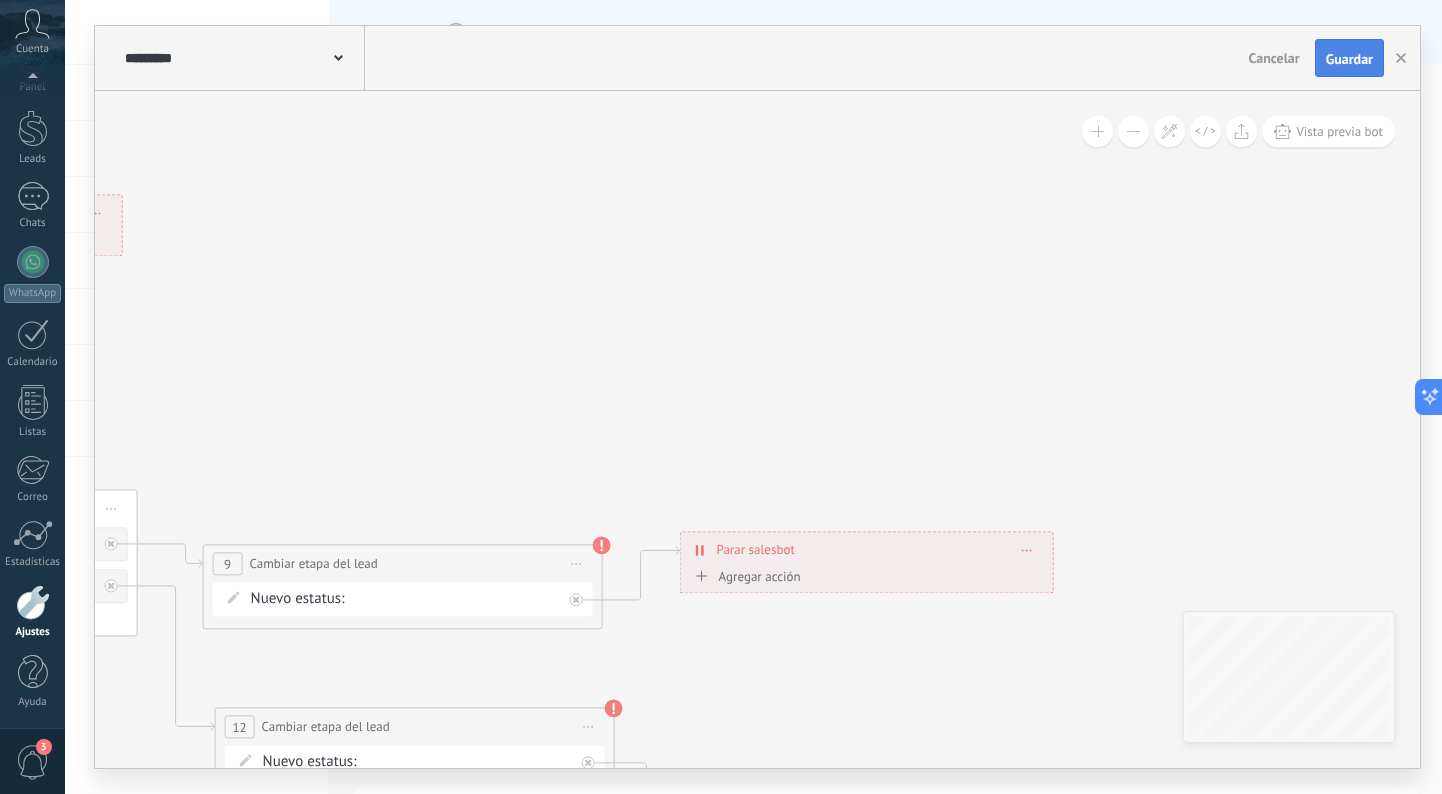 click on "Guardar" at bounding box center [1349, 59] 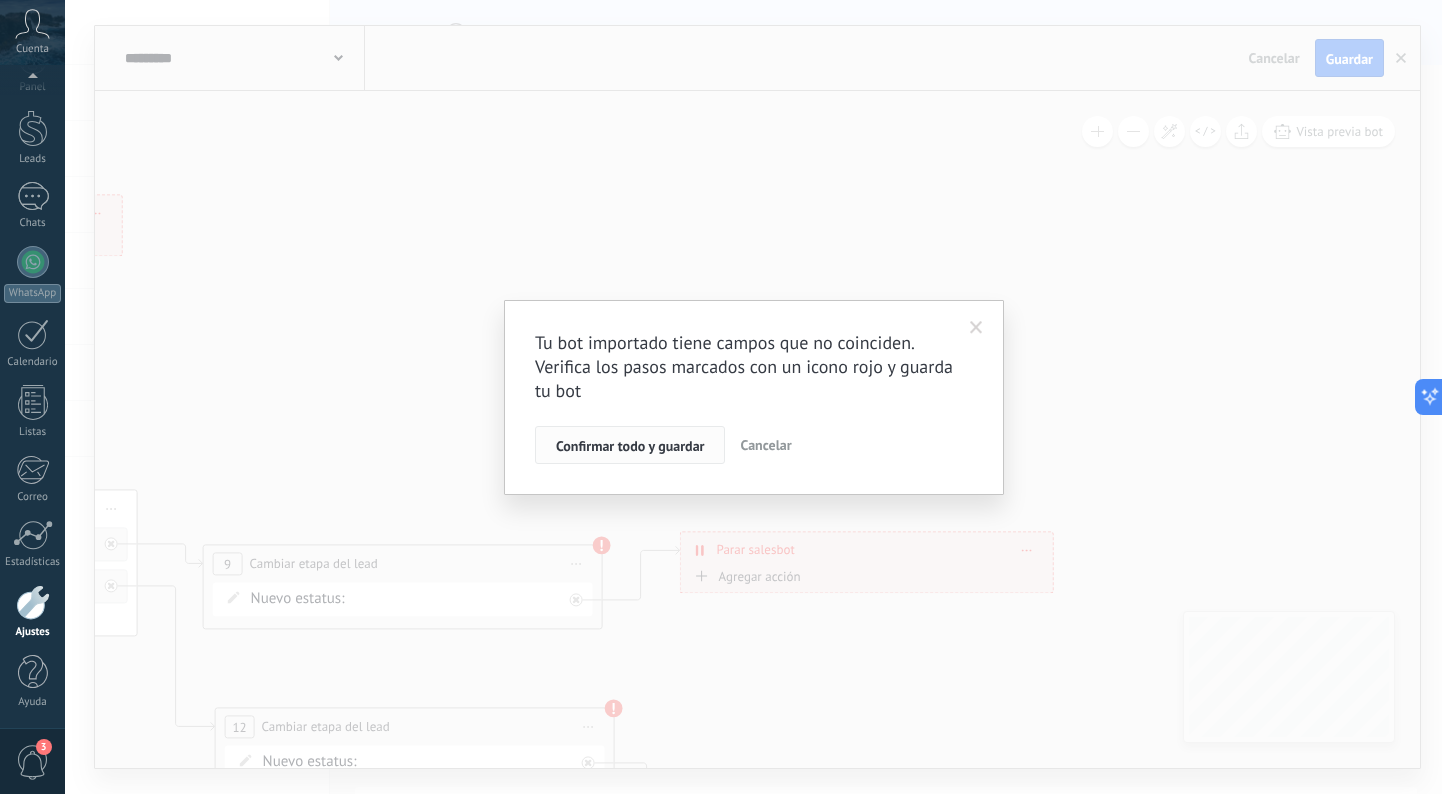 click on "Confirmar todo y guardar" at bounding box center (630, 446) 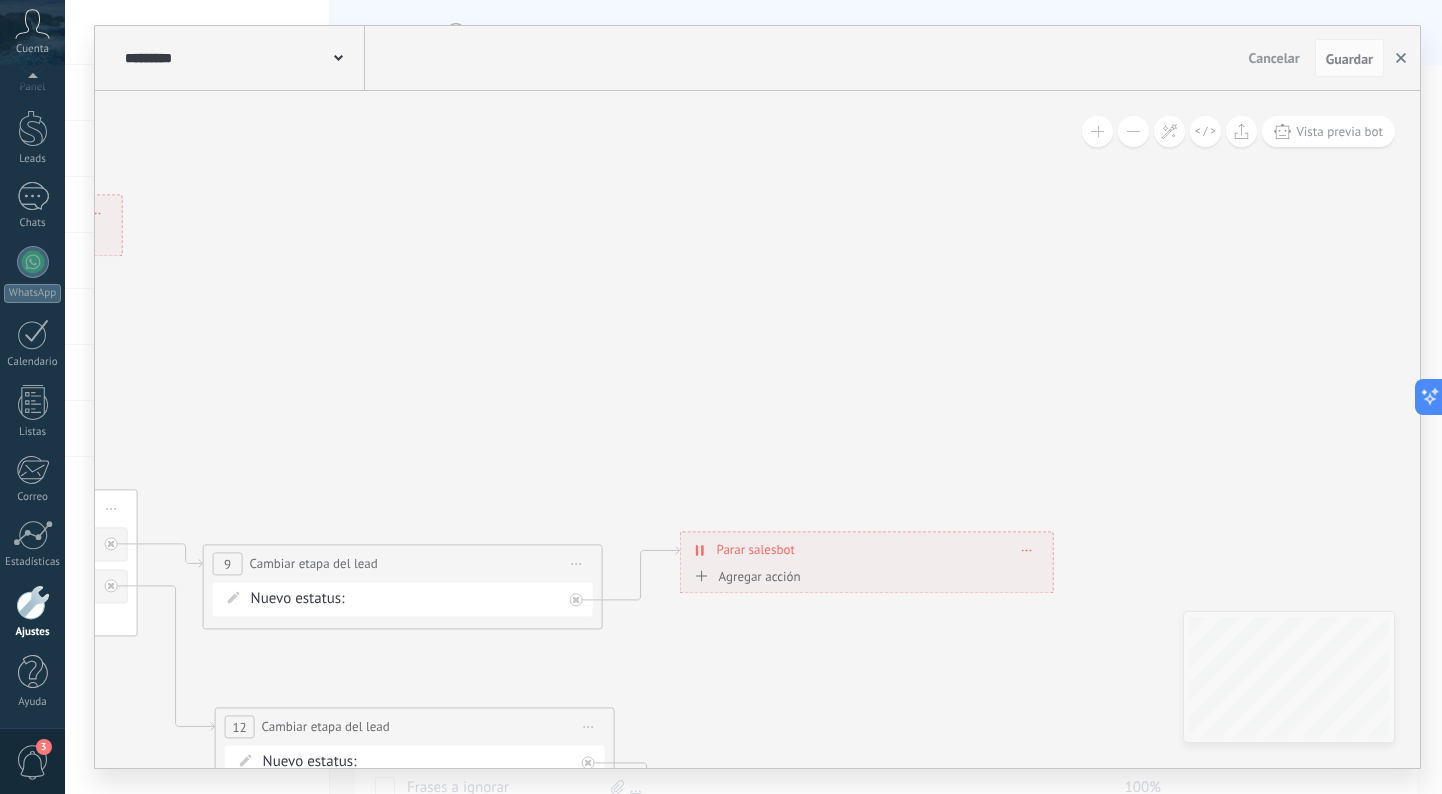 click 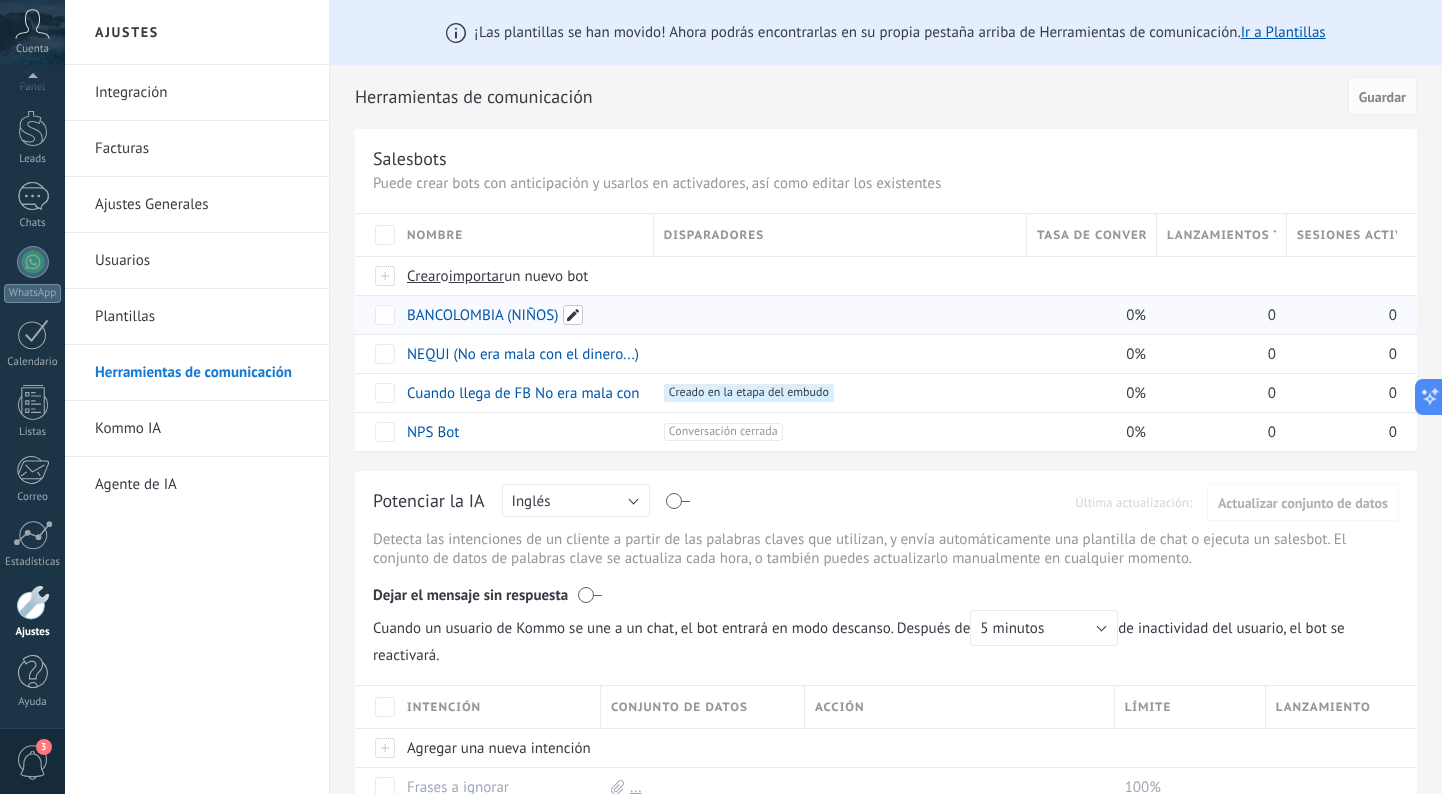 click at bounding box center [573, 315] 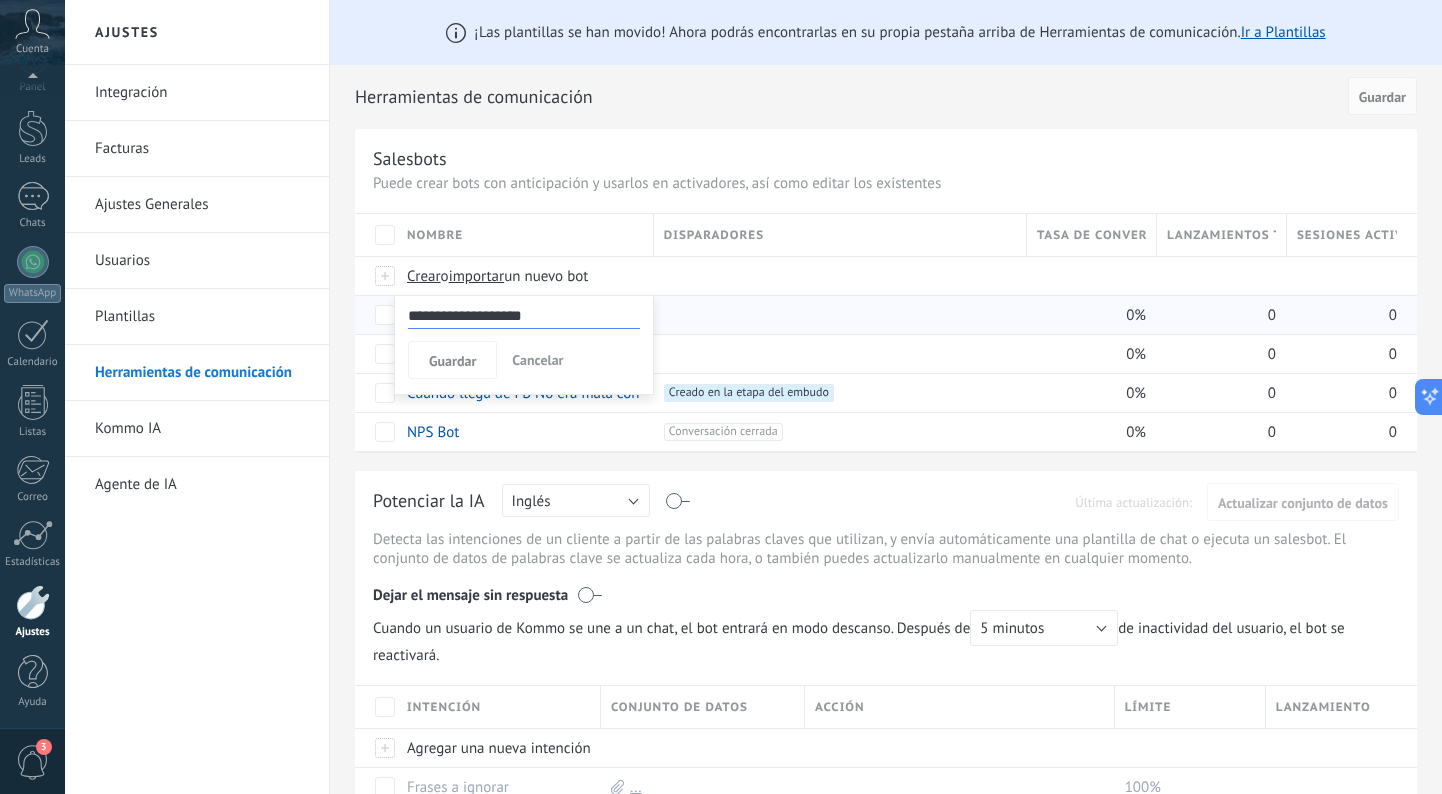 click on "**********" at bounding box center [524, 316] 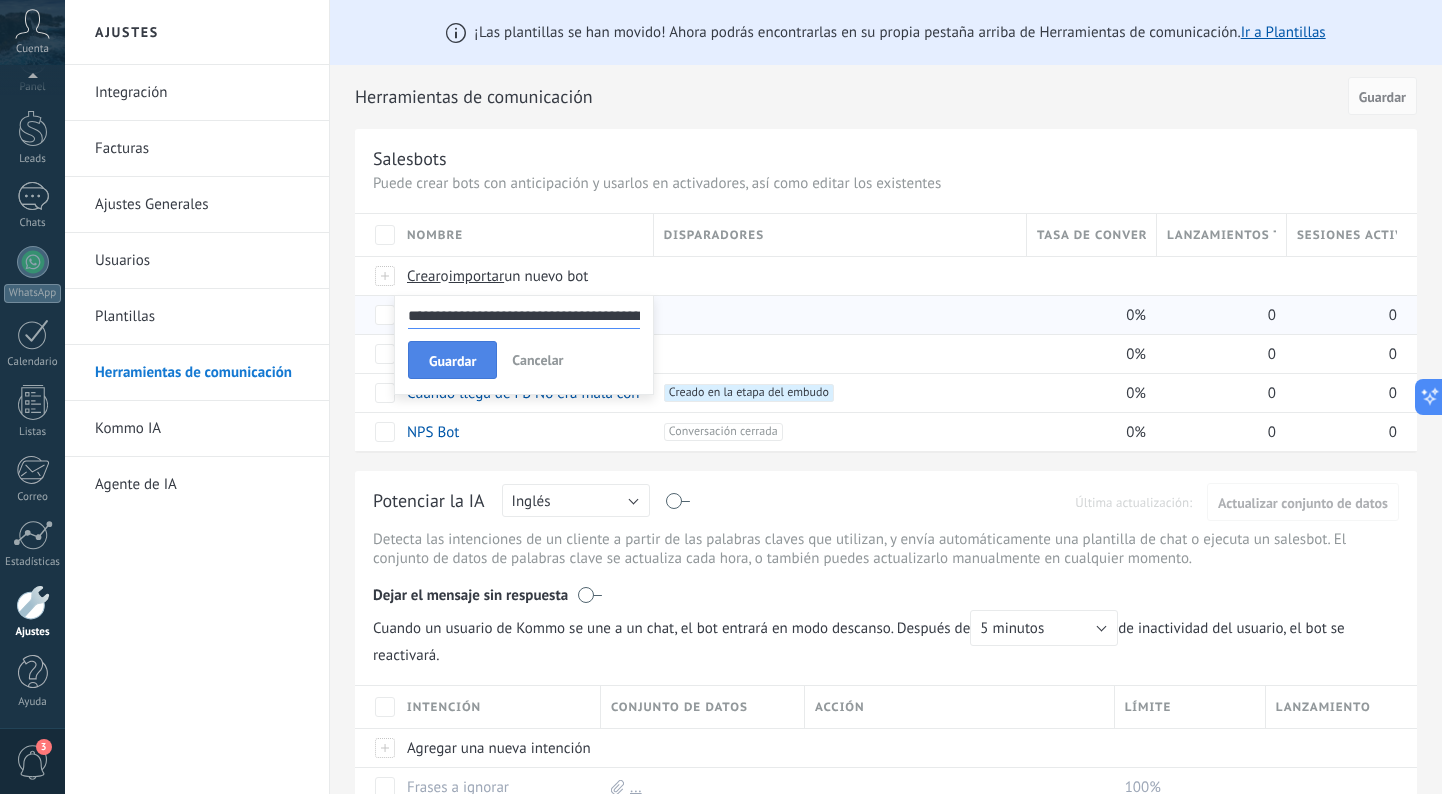 type on "**********" 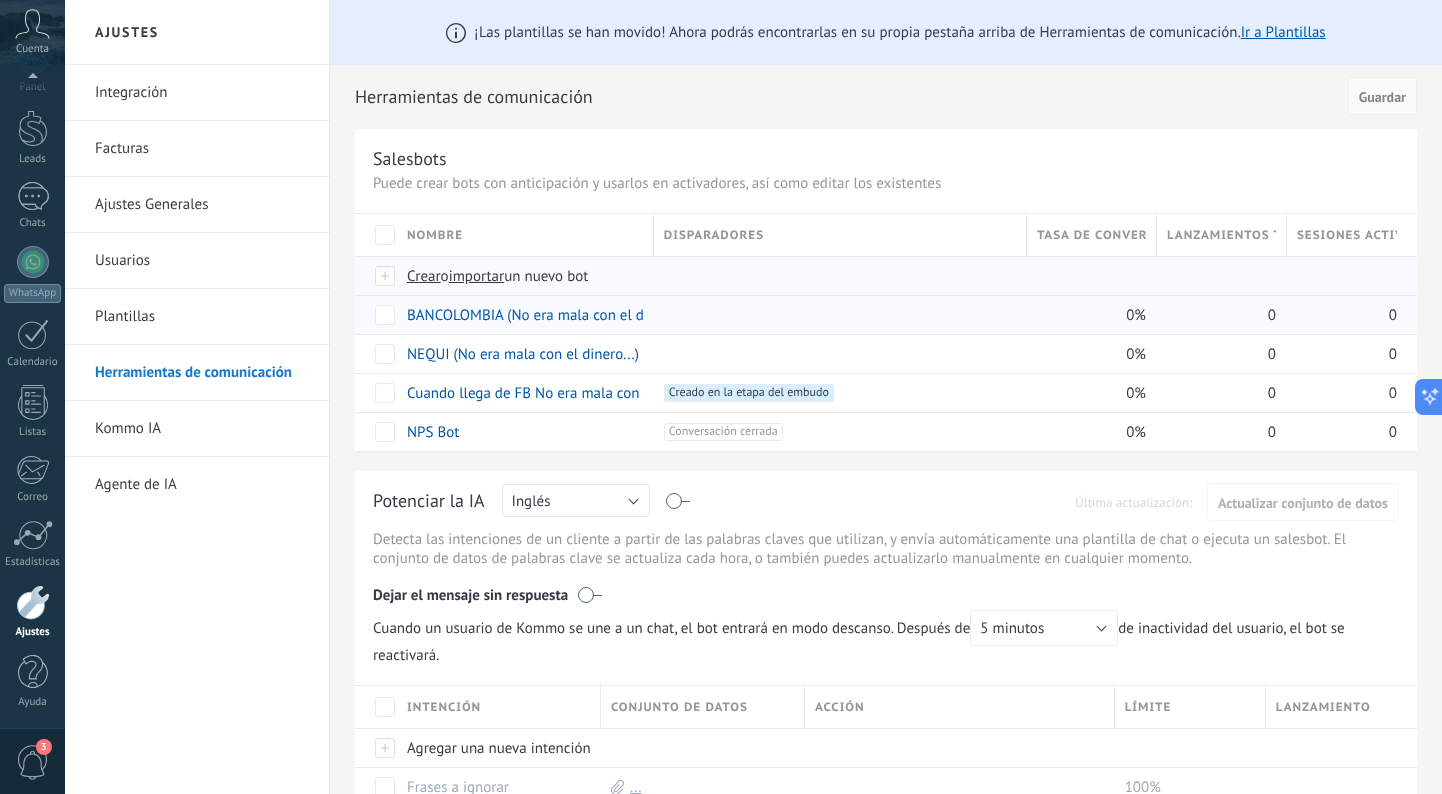 click on "importar" at bounding box center (477, 276) 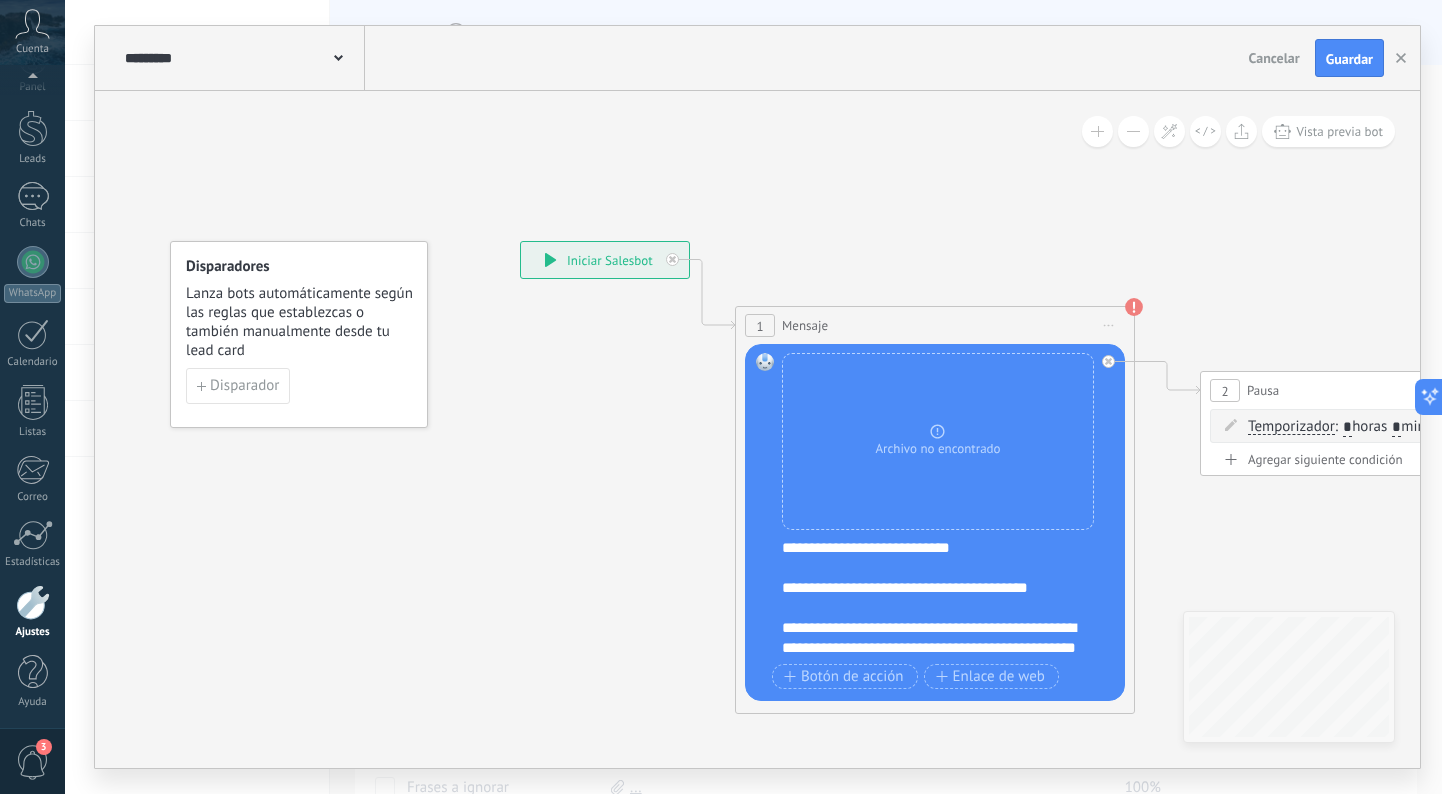 click on "Reemplazar
Quitar
Convertir a mensaje de voz
Arrastre la imagen aquí para adjuntarla.
Añadir imagen
Subir
Arrastrar y soltar
Archivo no encontrado" at bounding box center (938, 441) 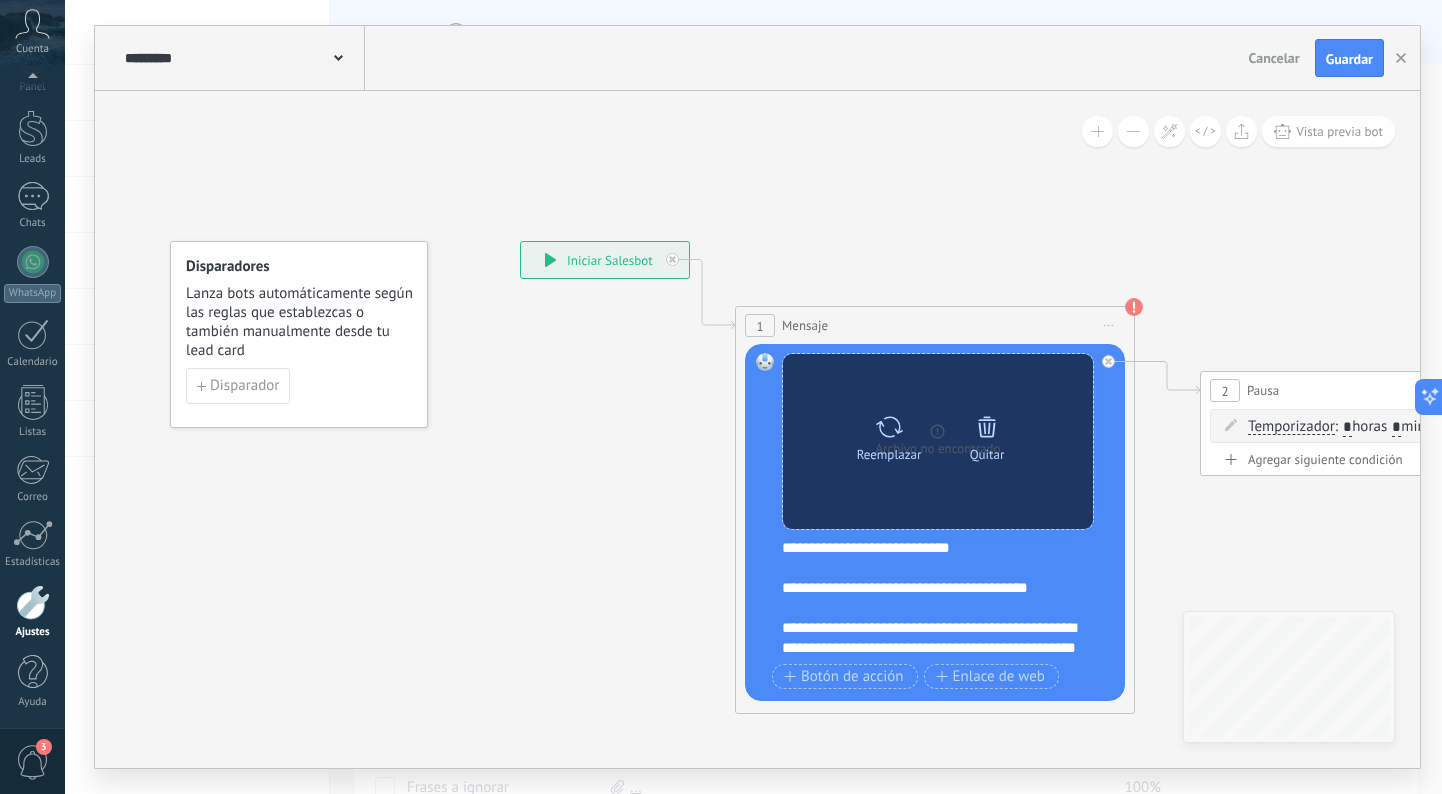 click 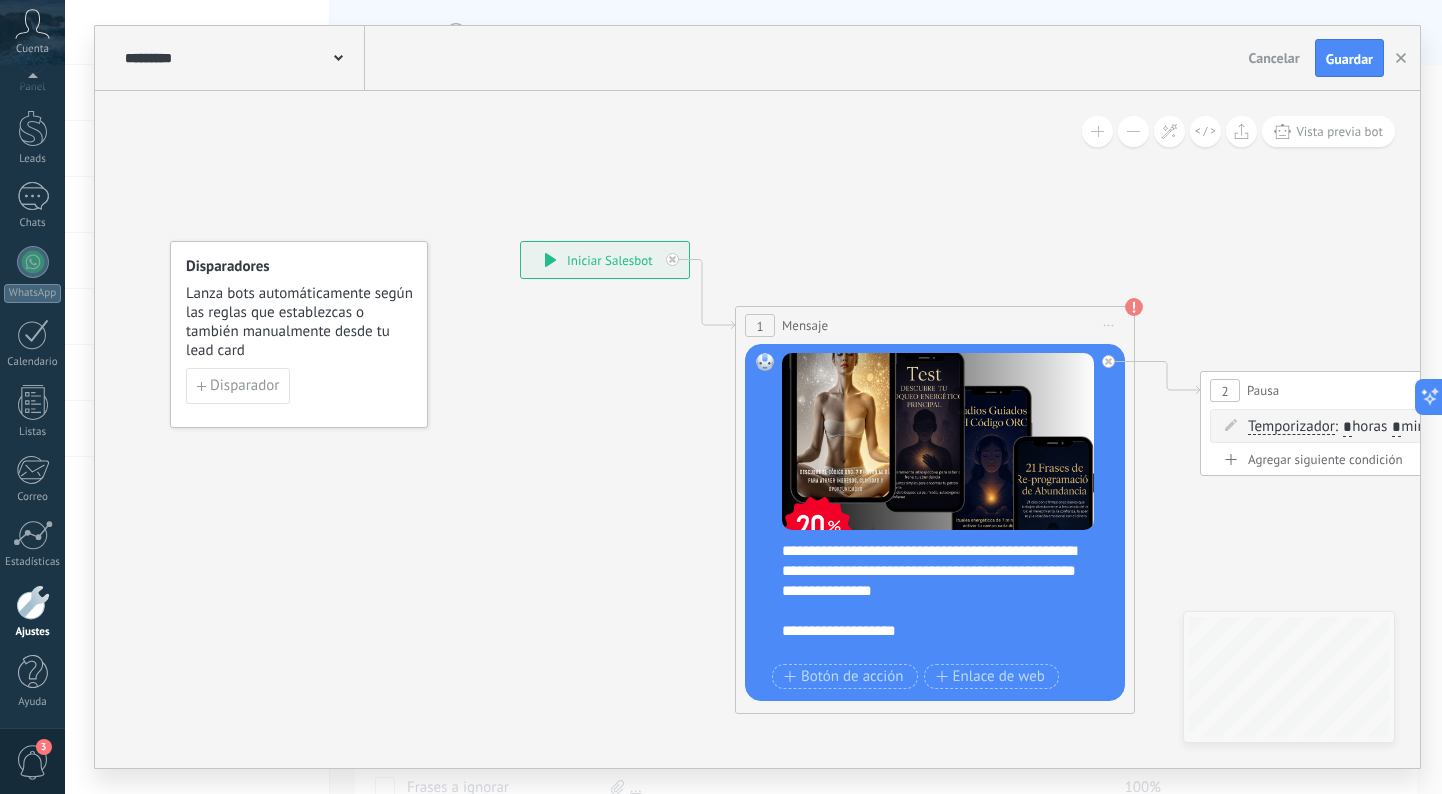 scroll, scrollTop: 93, scrollLeft: 0, axis: vertical 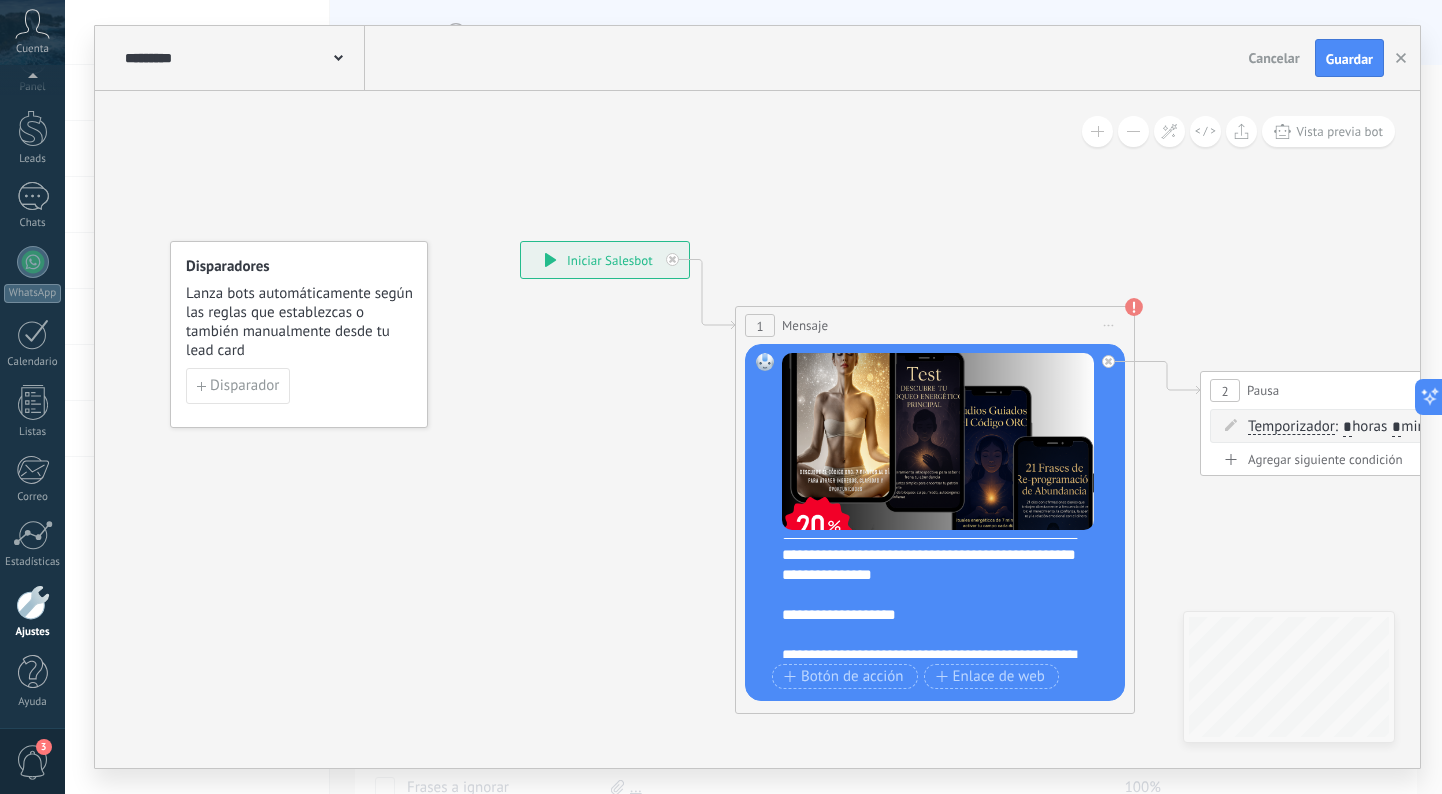 click on "**********" at bounding box center (948, 598) 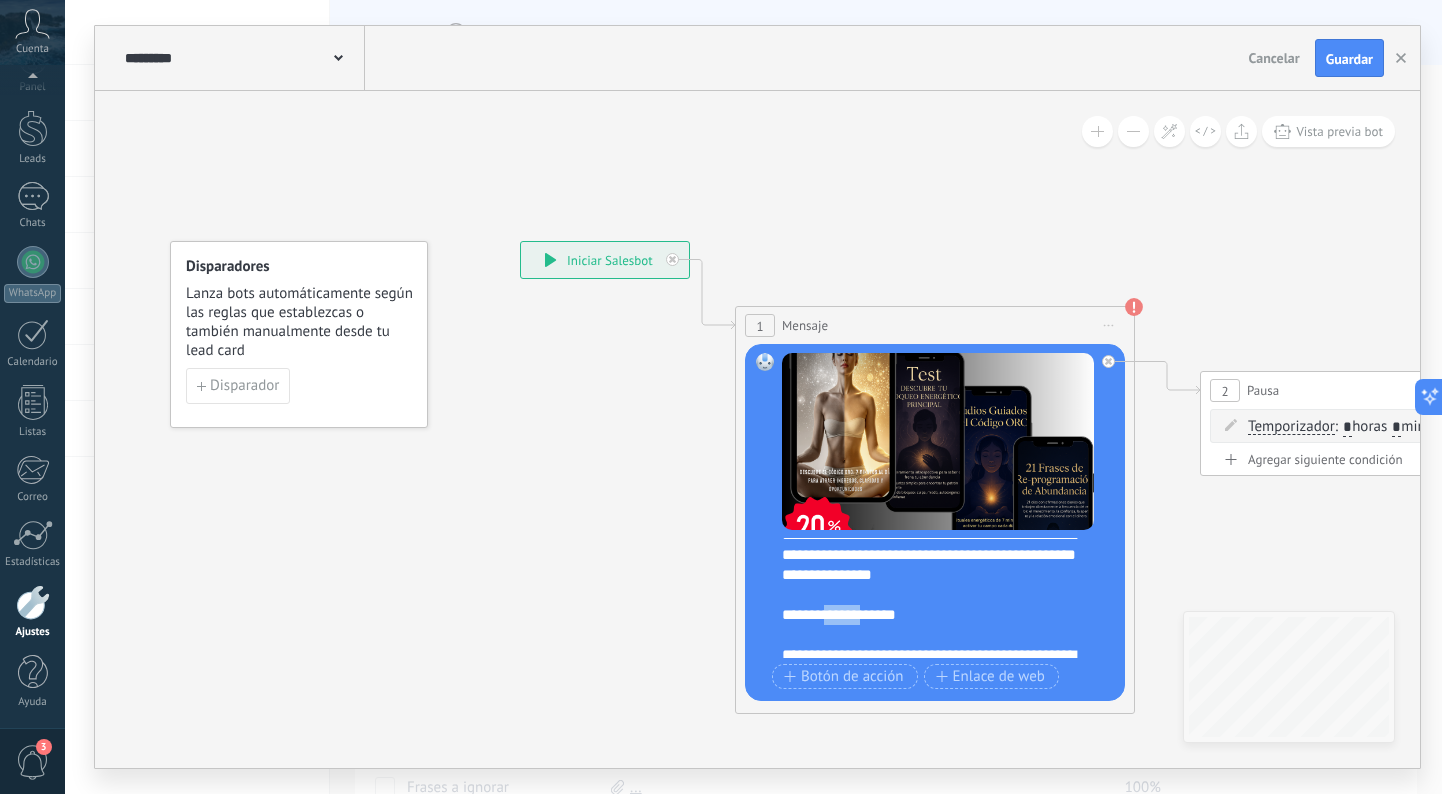 type 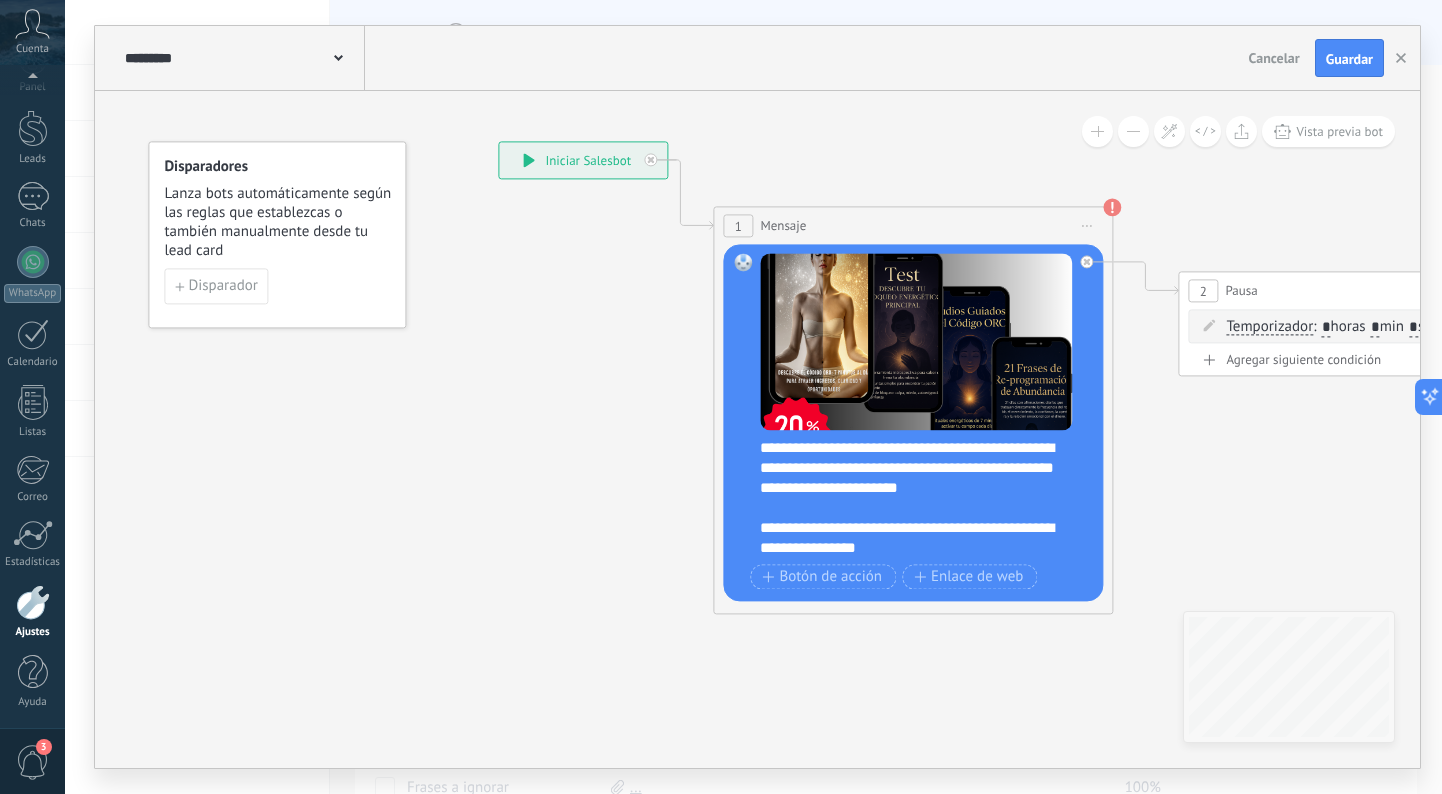 scroll, scrollTop: 200, scrollLeft: 0, axis: vertical 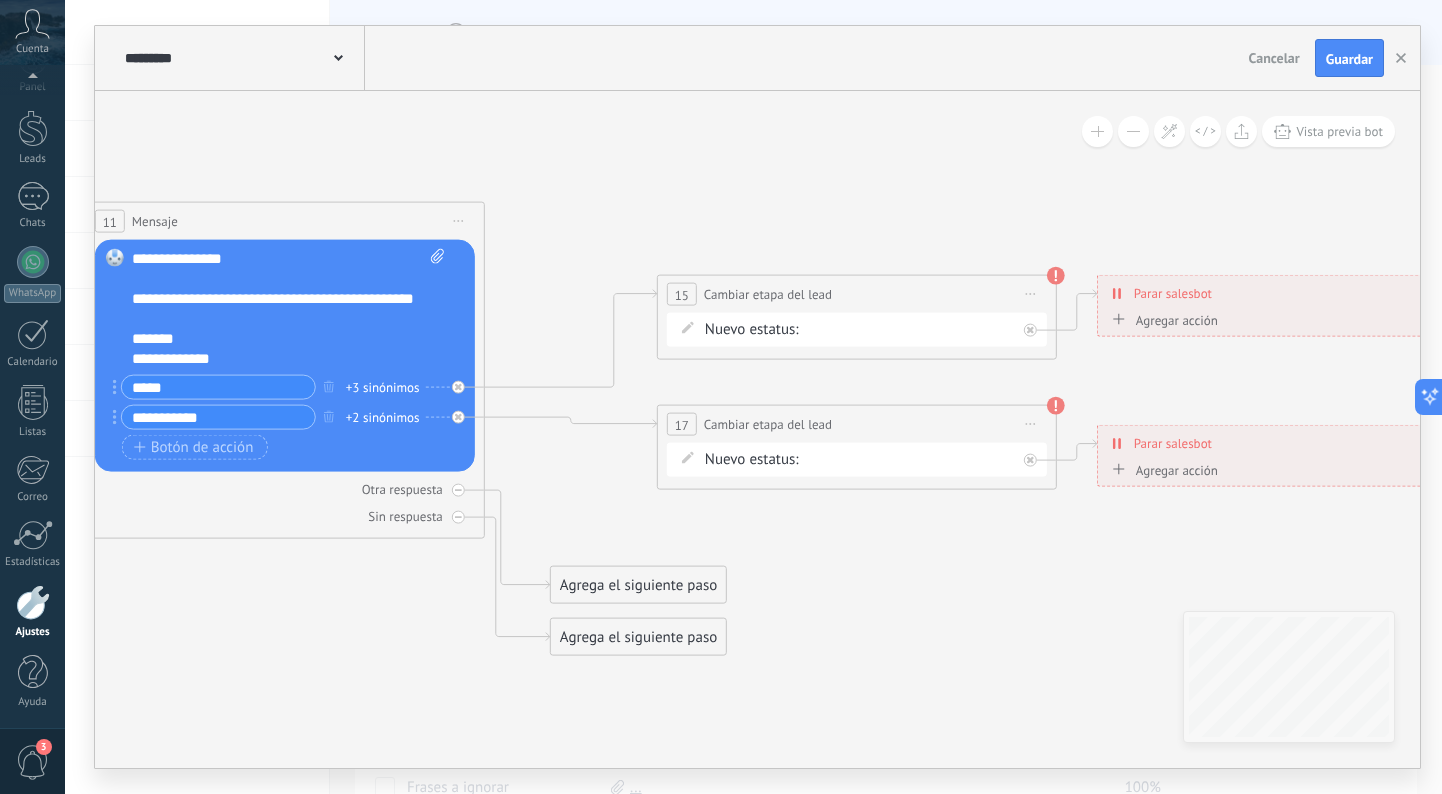 click on "NEQUI BANCOLOMBIA REMARKETING Logrado con éxito Venta Perdido" at bounding box center (0, 0) 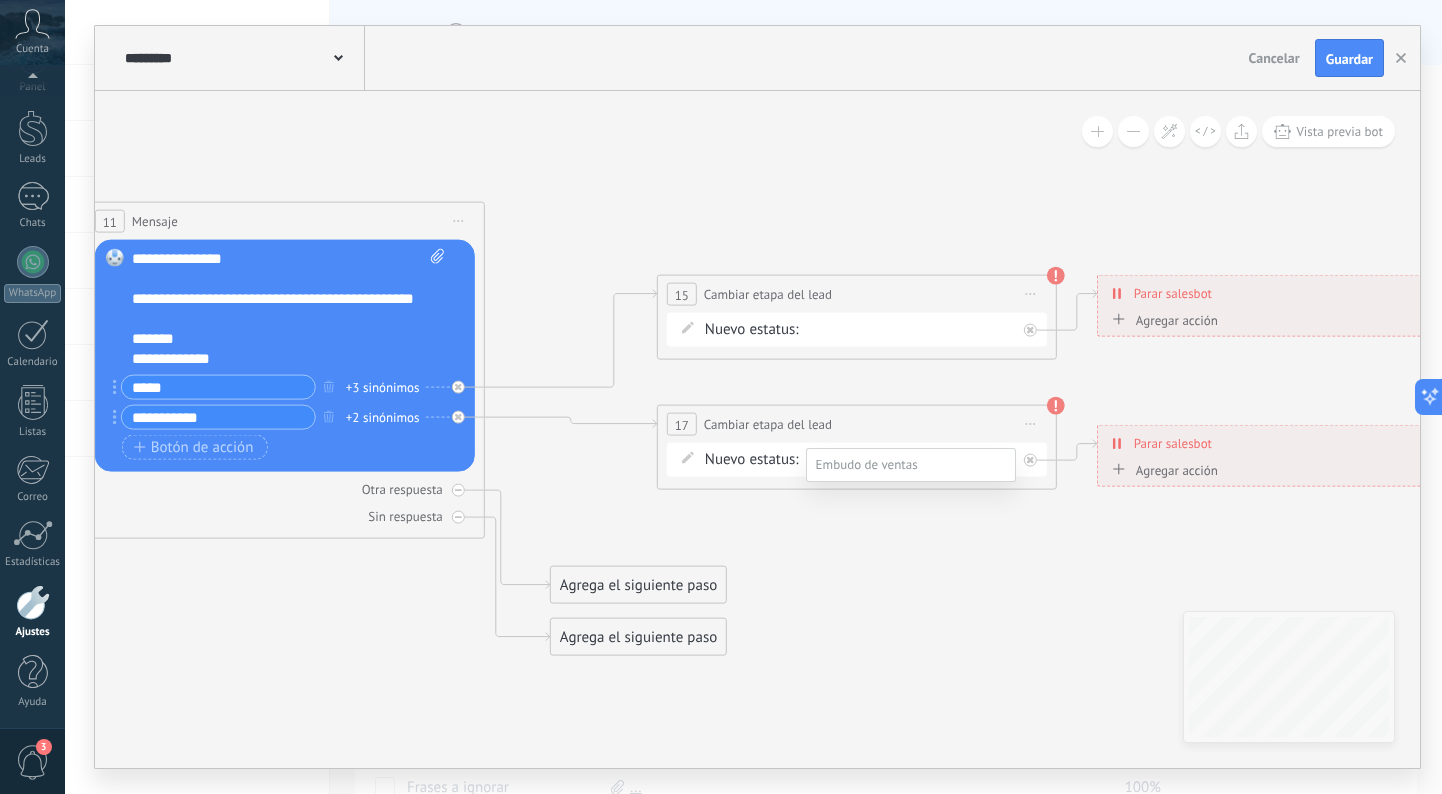 click on "BANCOLOMBIA" at bounding box center (0, 0) 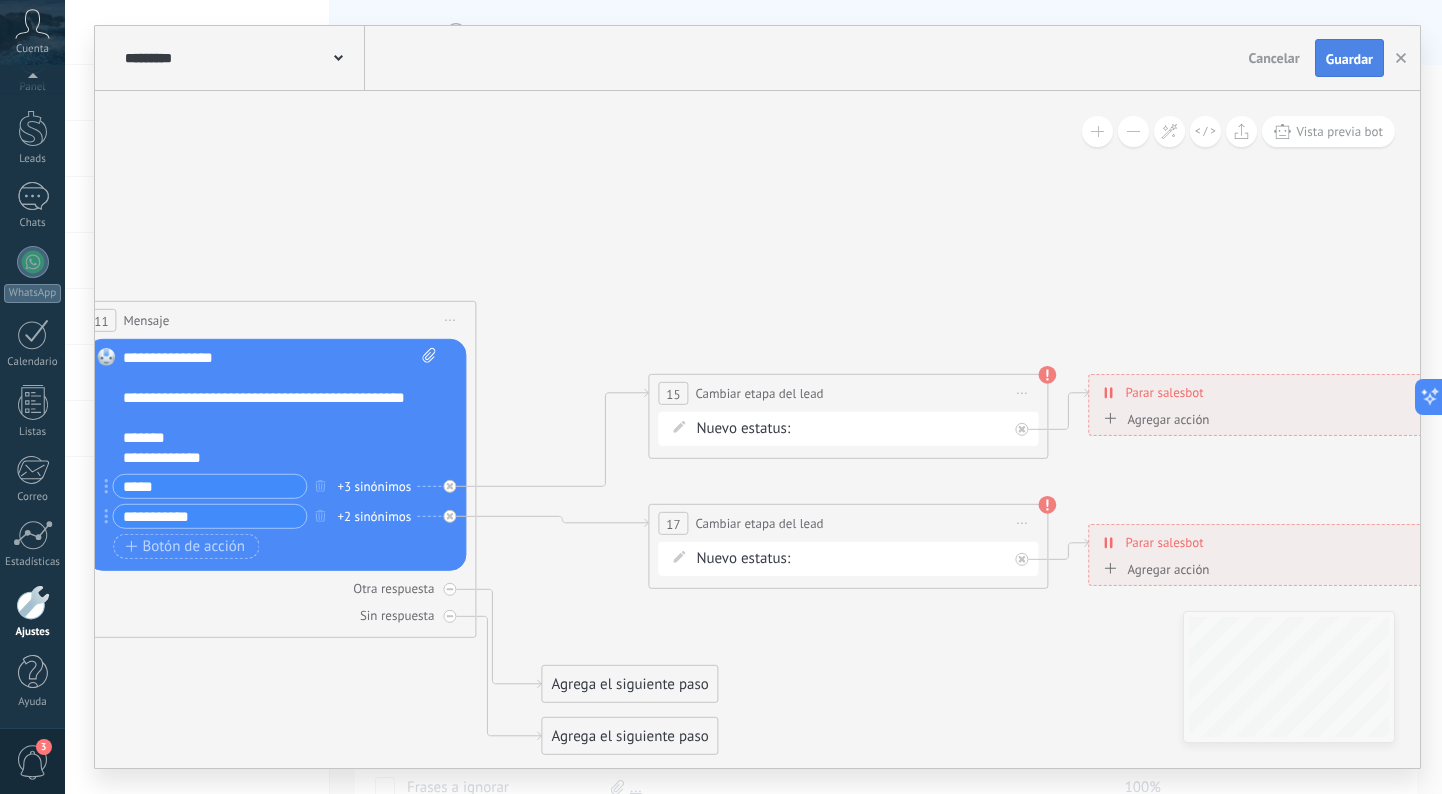 click on "Guardar" at bounding box center [1349, 59] 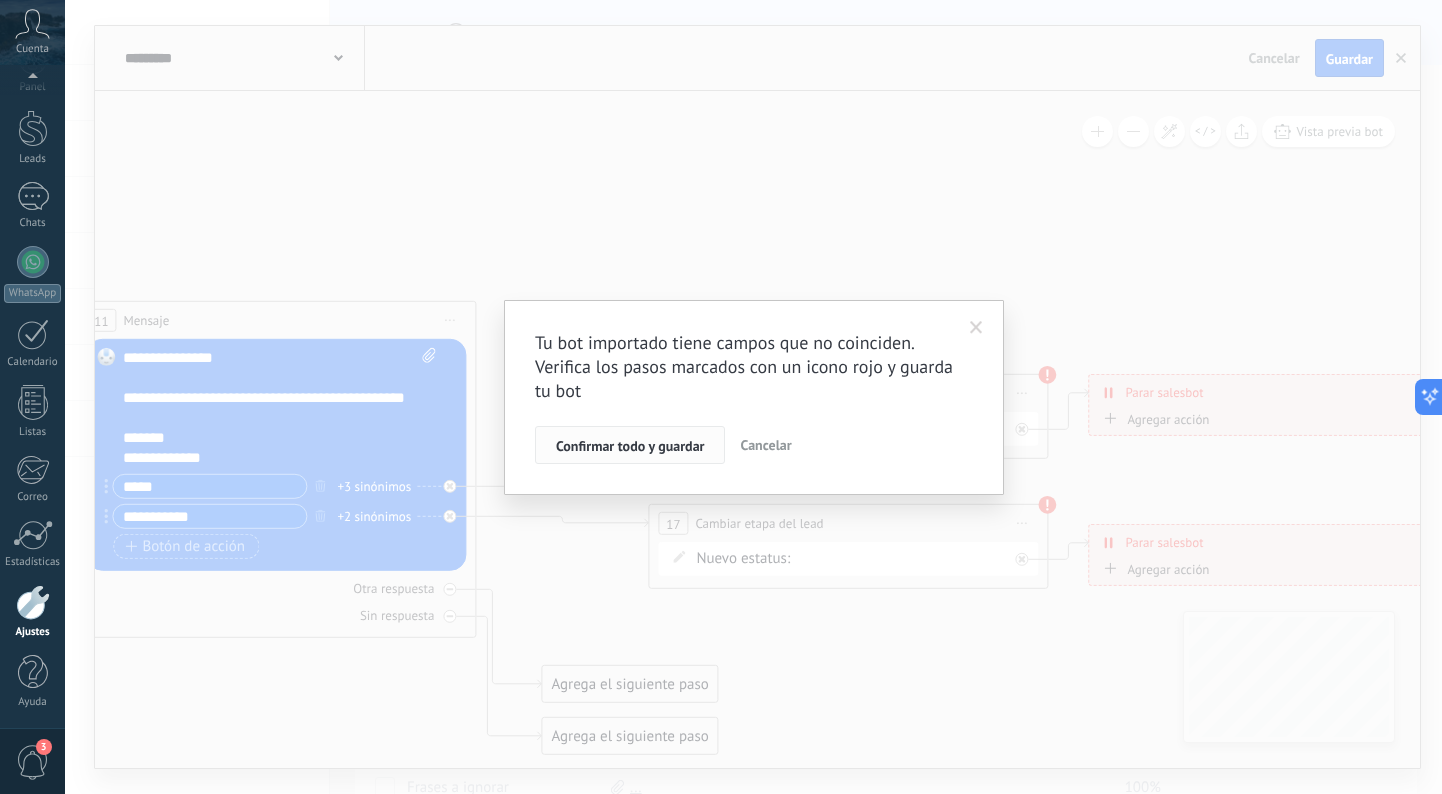 click on "Confirmar todo y guardar" at bounding box center (630, 445) 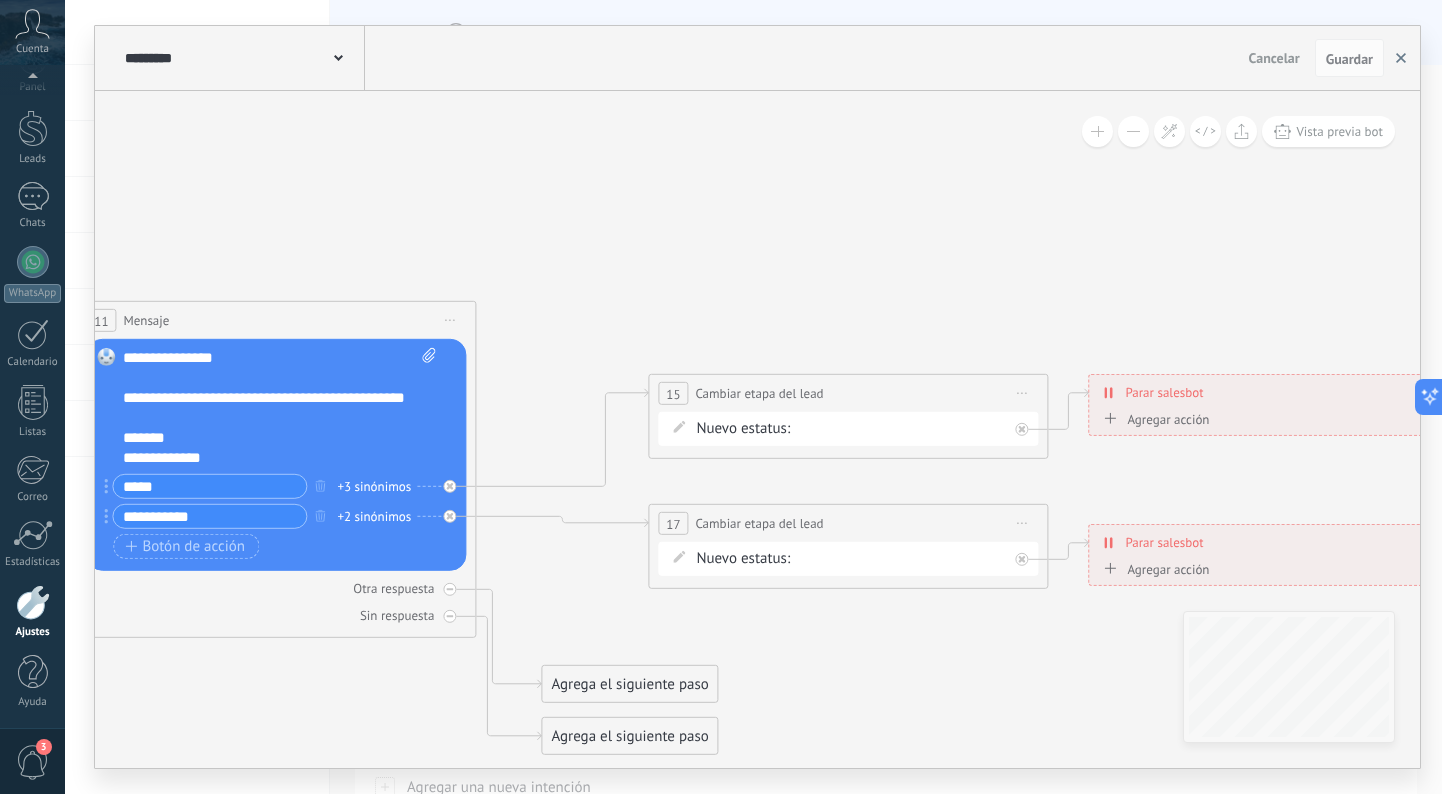 click 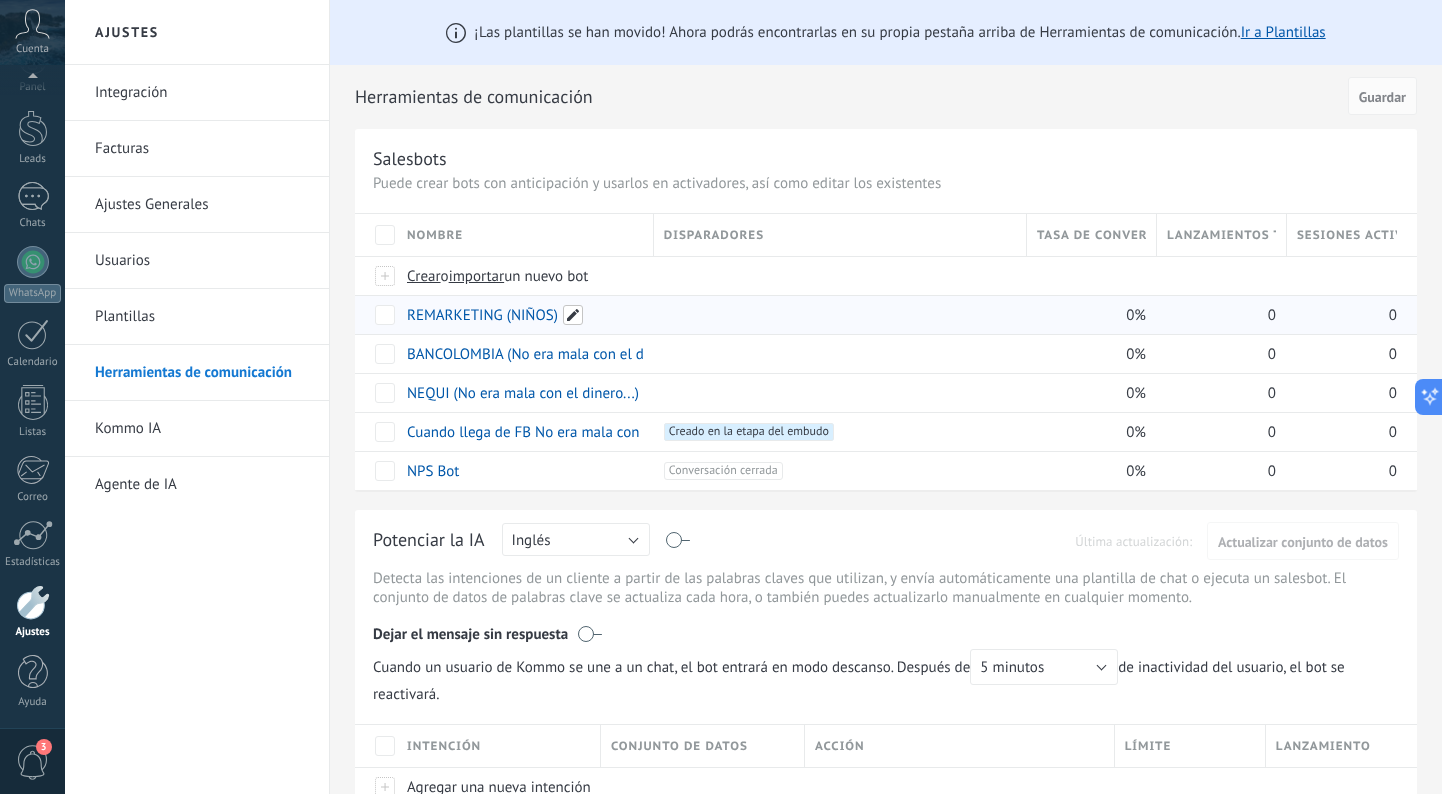 click at bounding box center (573, 315) 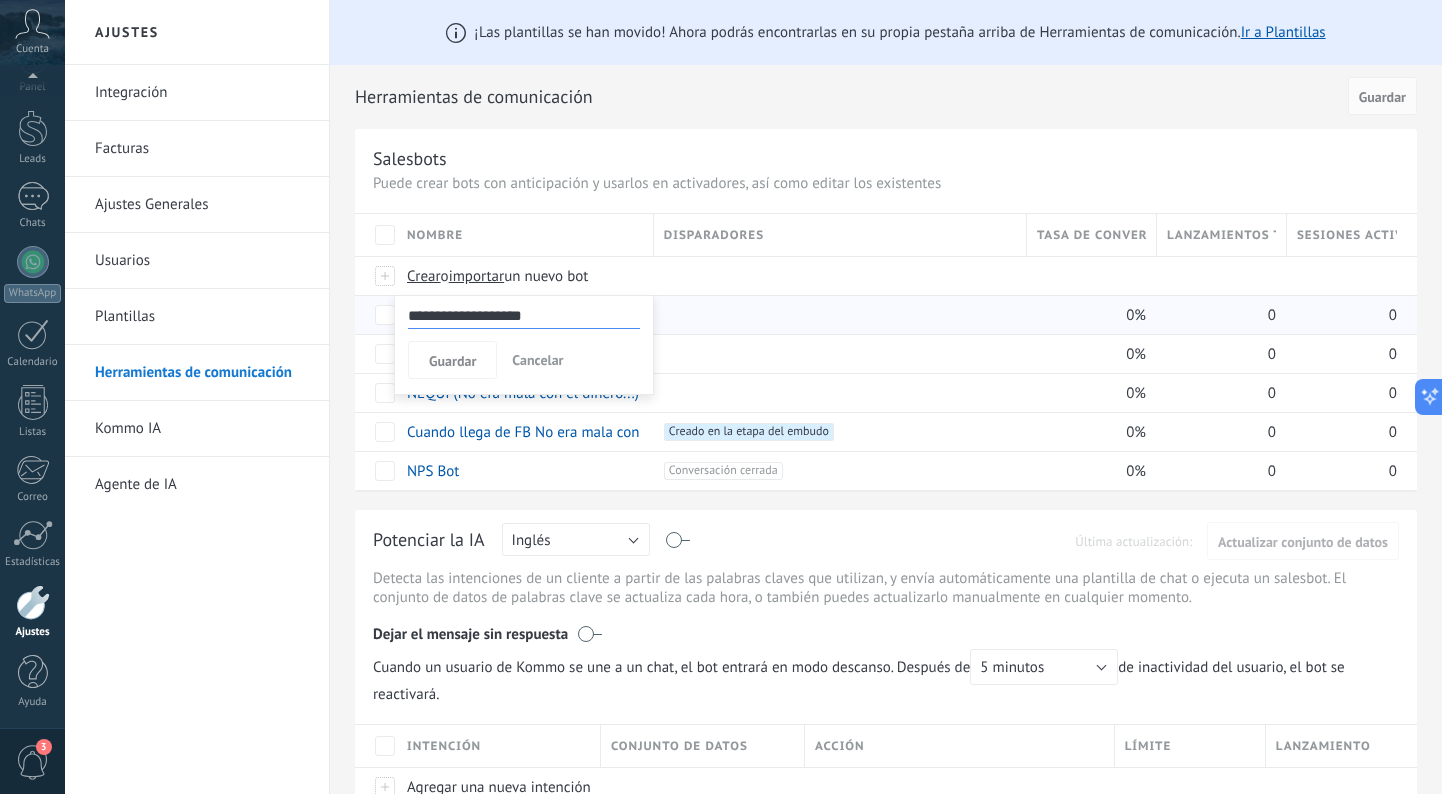 click on "**********" at bounding box center [524, 316] 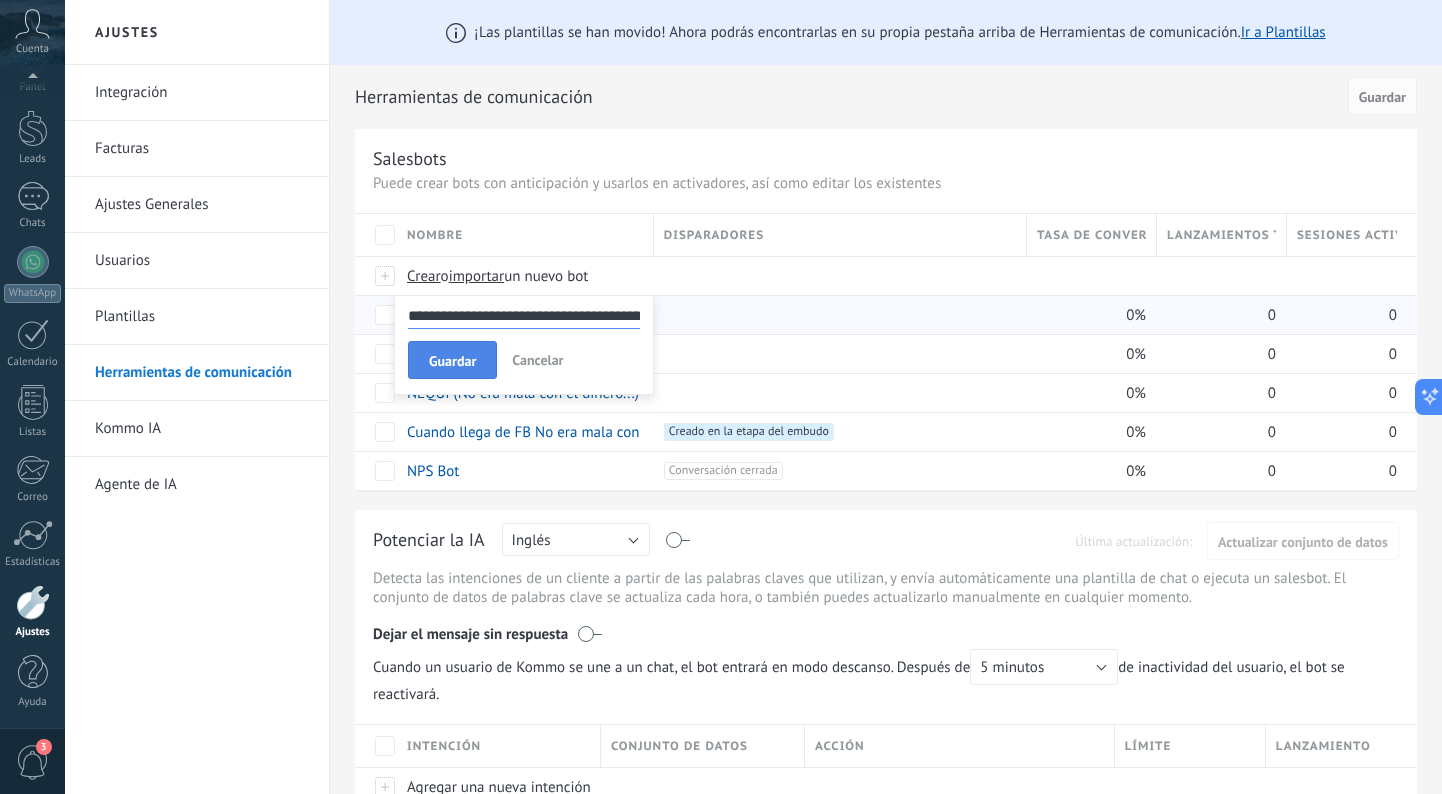 type on "**********" 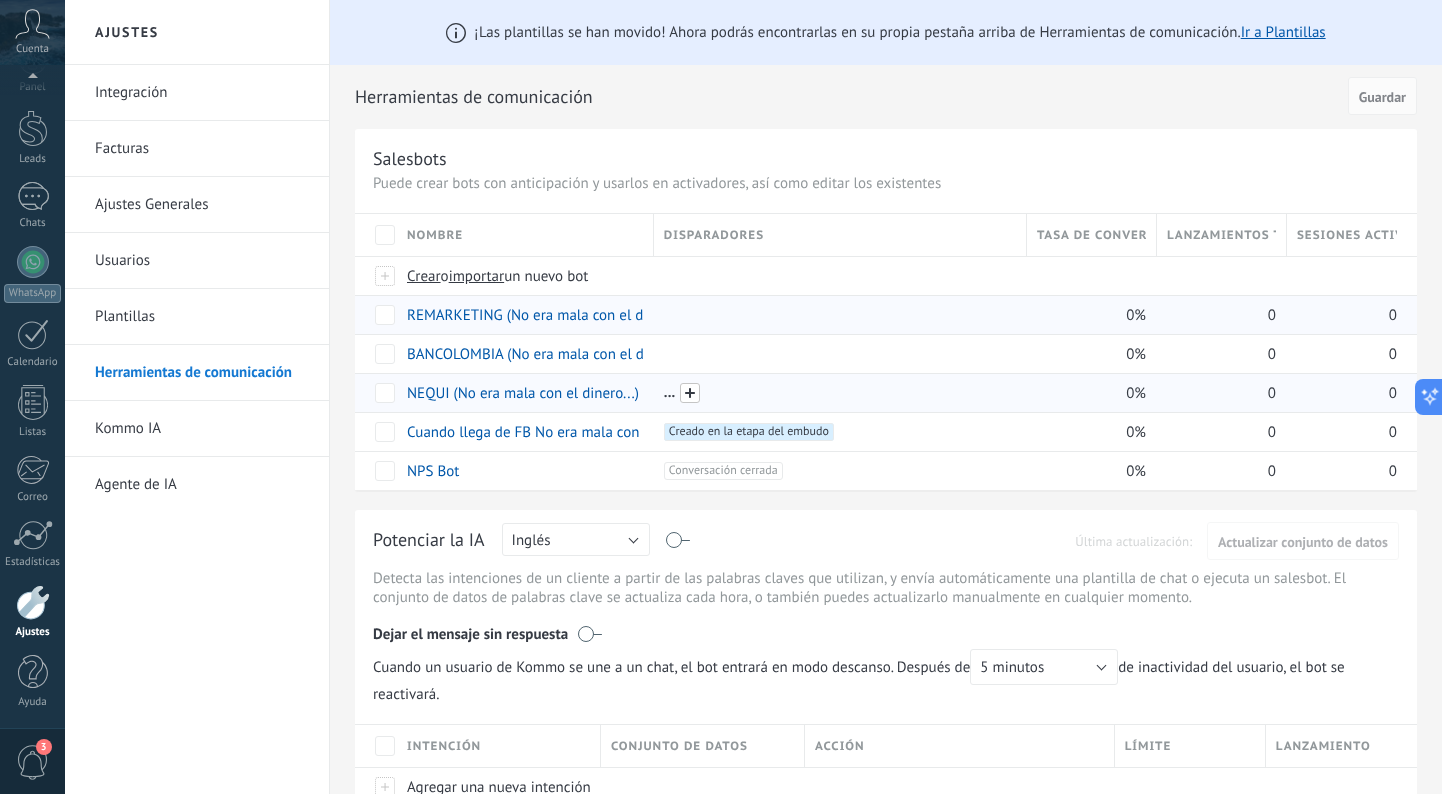 click at bounding box center (690, 393) 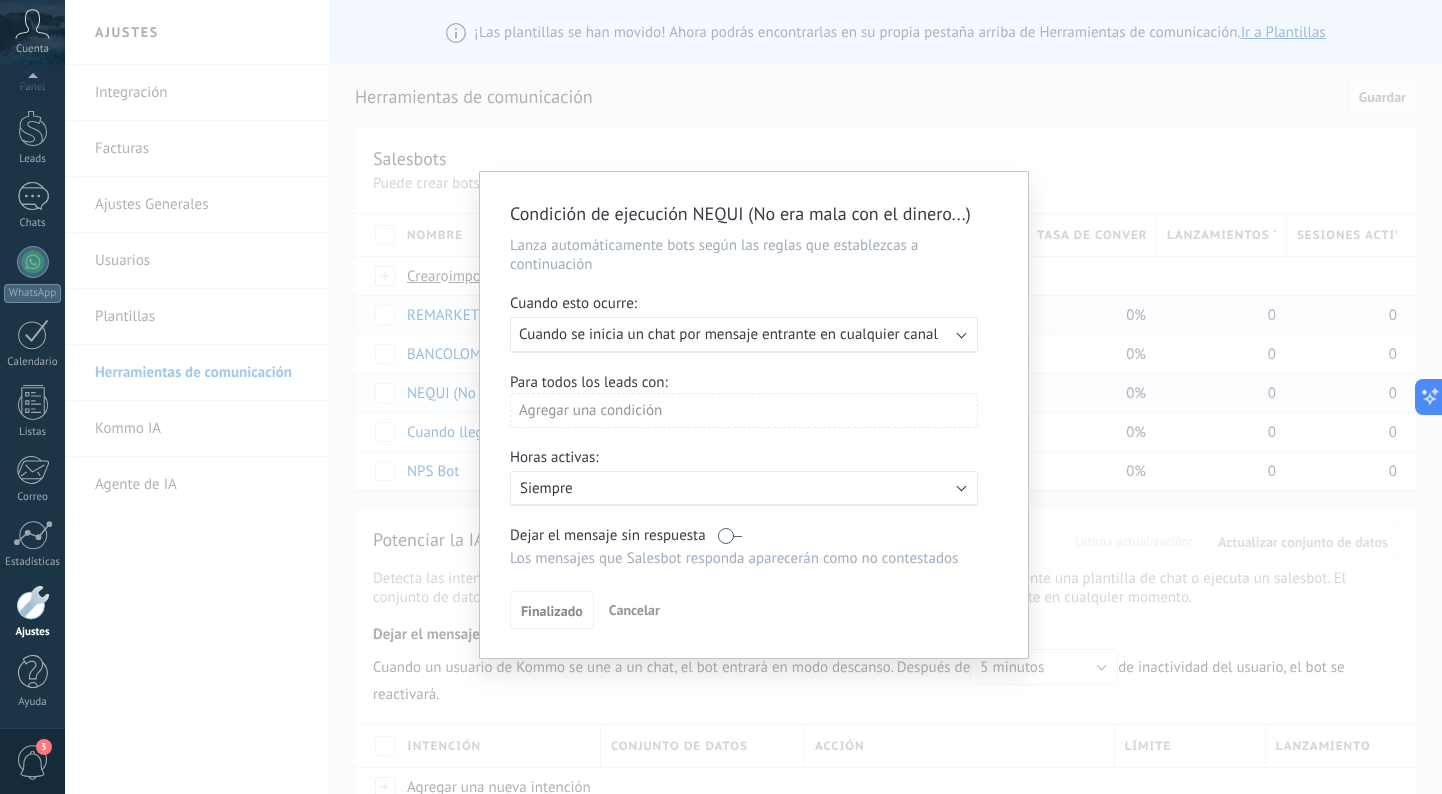 click on "Cancelar" at bounding box center (634, 610) 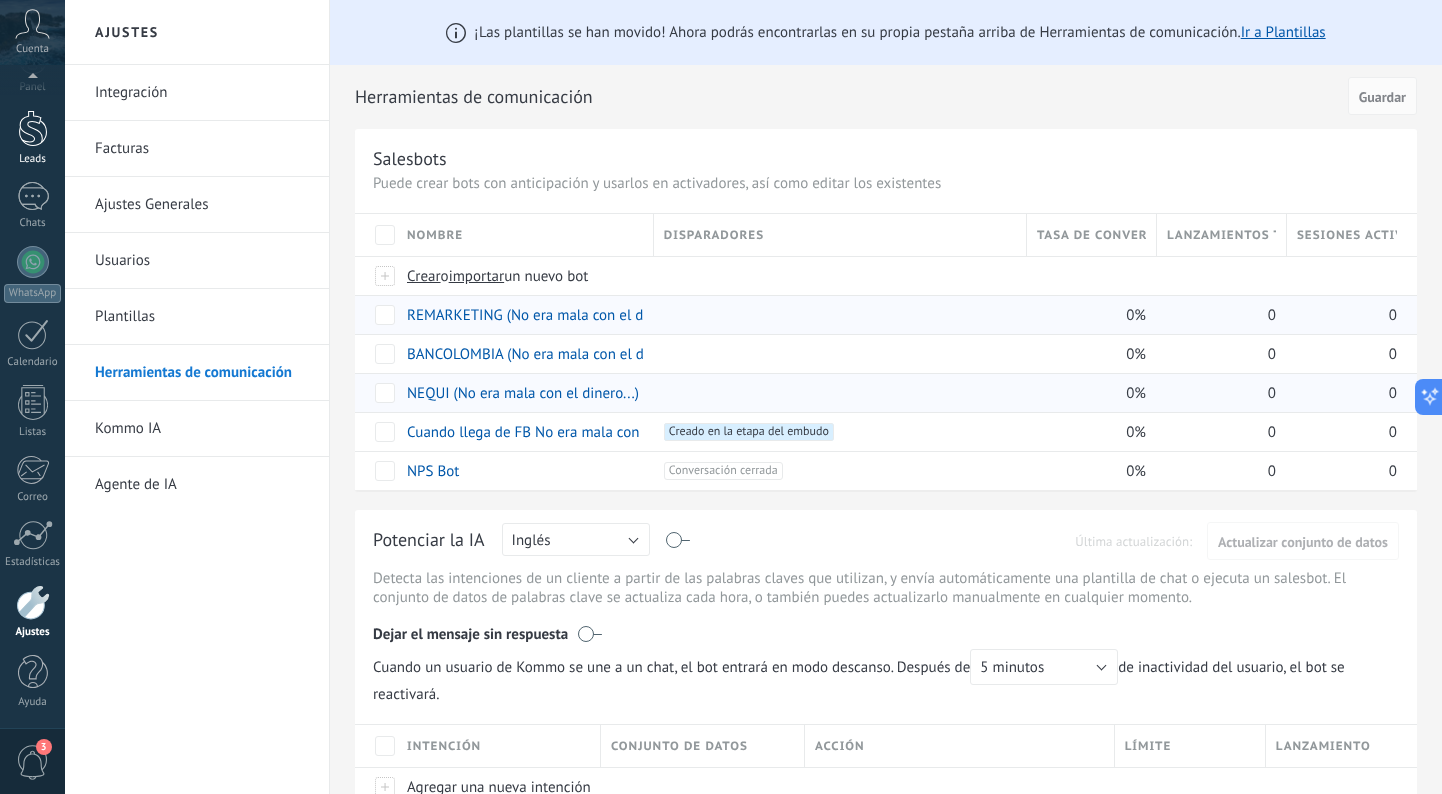 click at bounding box center [33, 128] 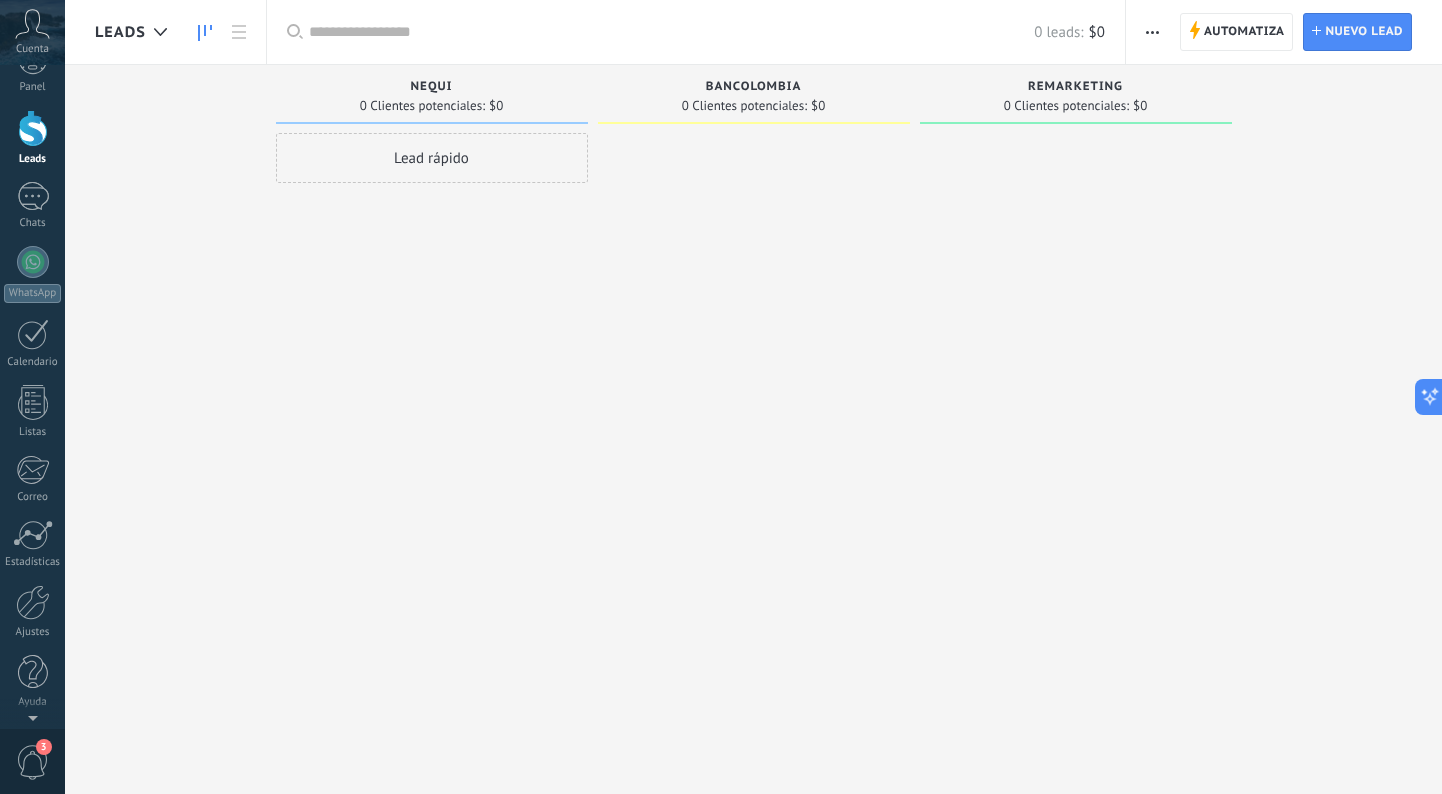 scroll, scrollTop: 0, scrollLeft: 0, axis: both 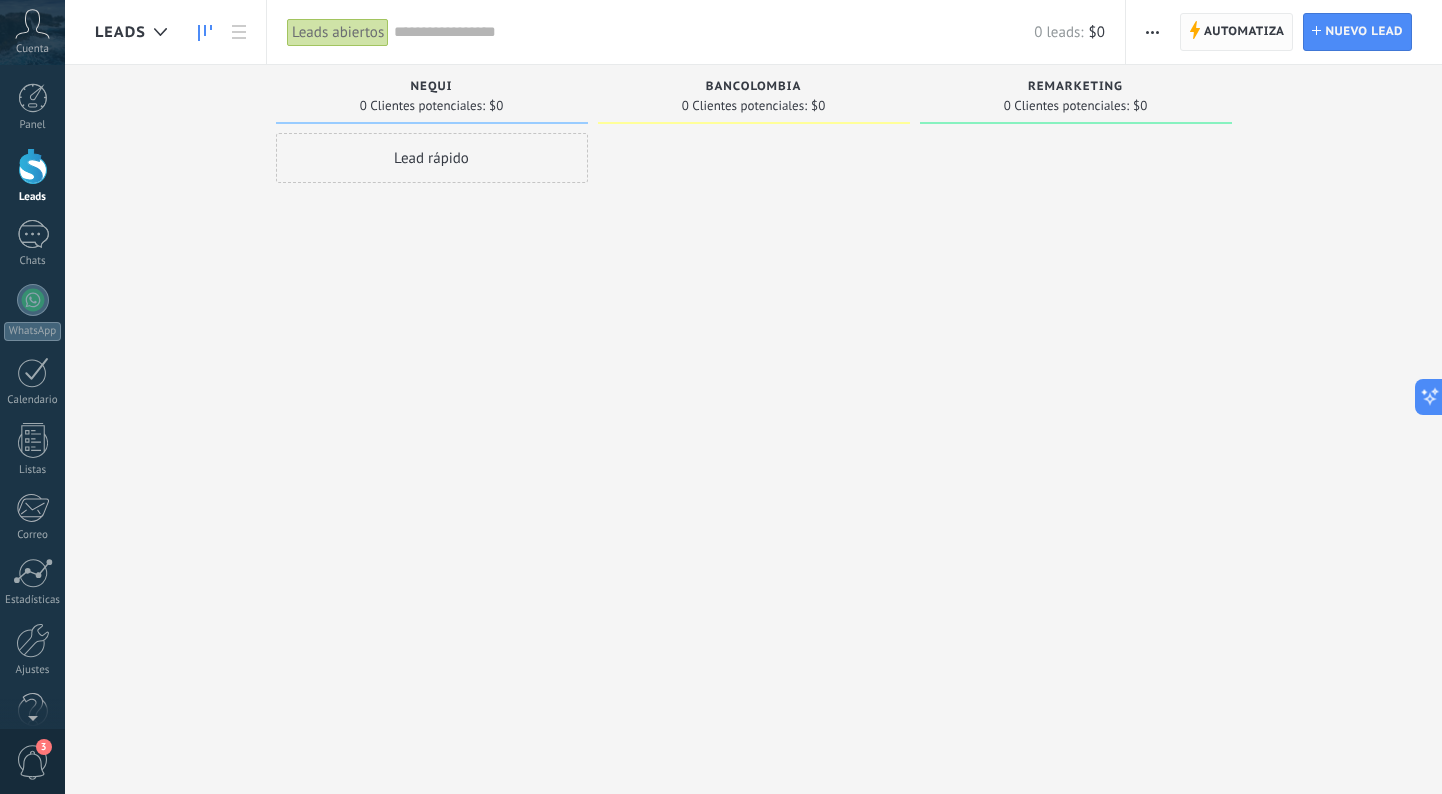 click on "Automatiza" at bounding box center [1244, 32] 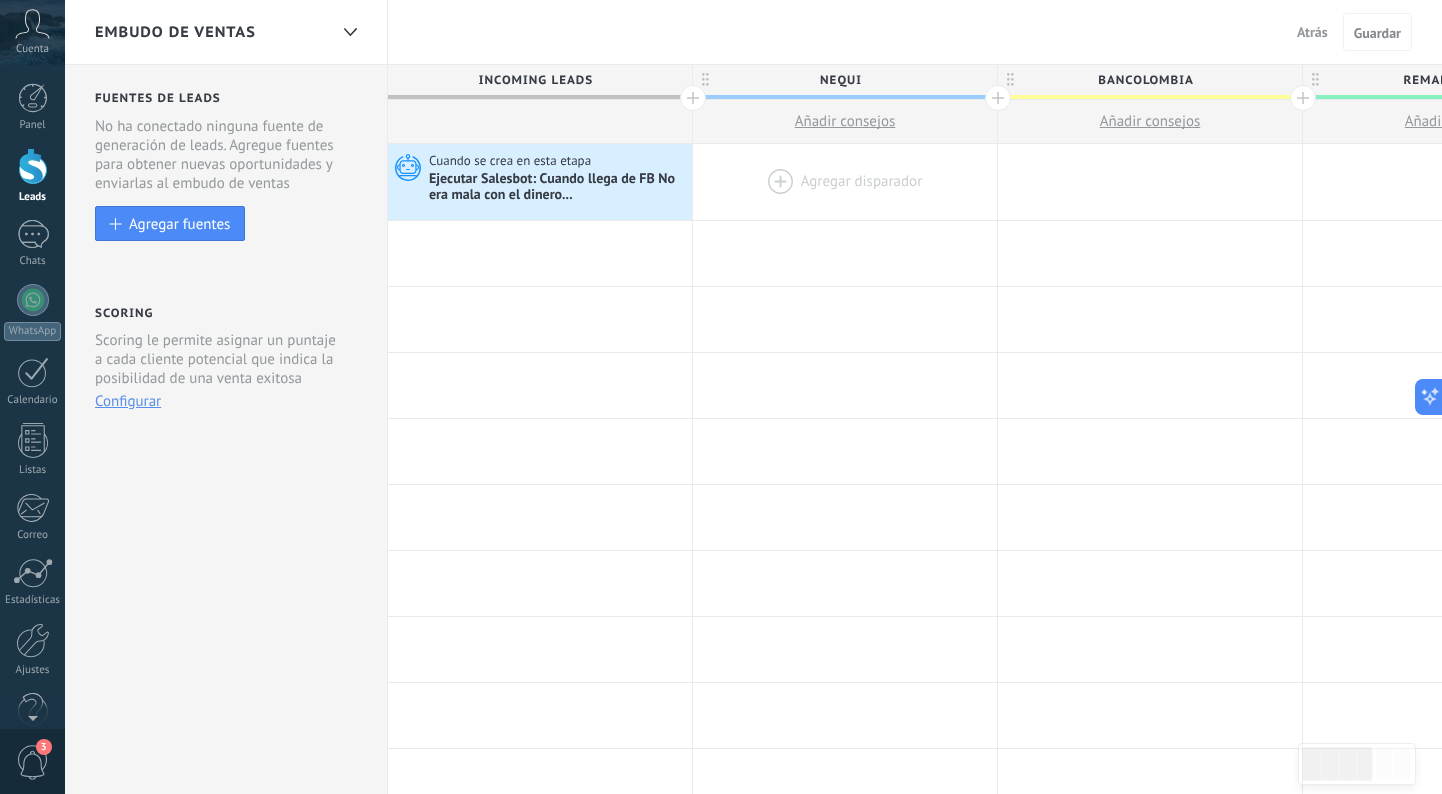 click at bounding box center (845, 182) 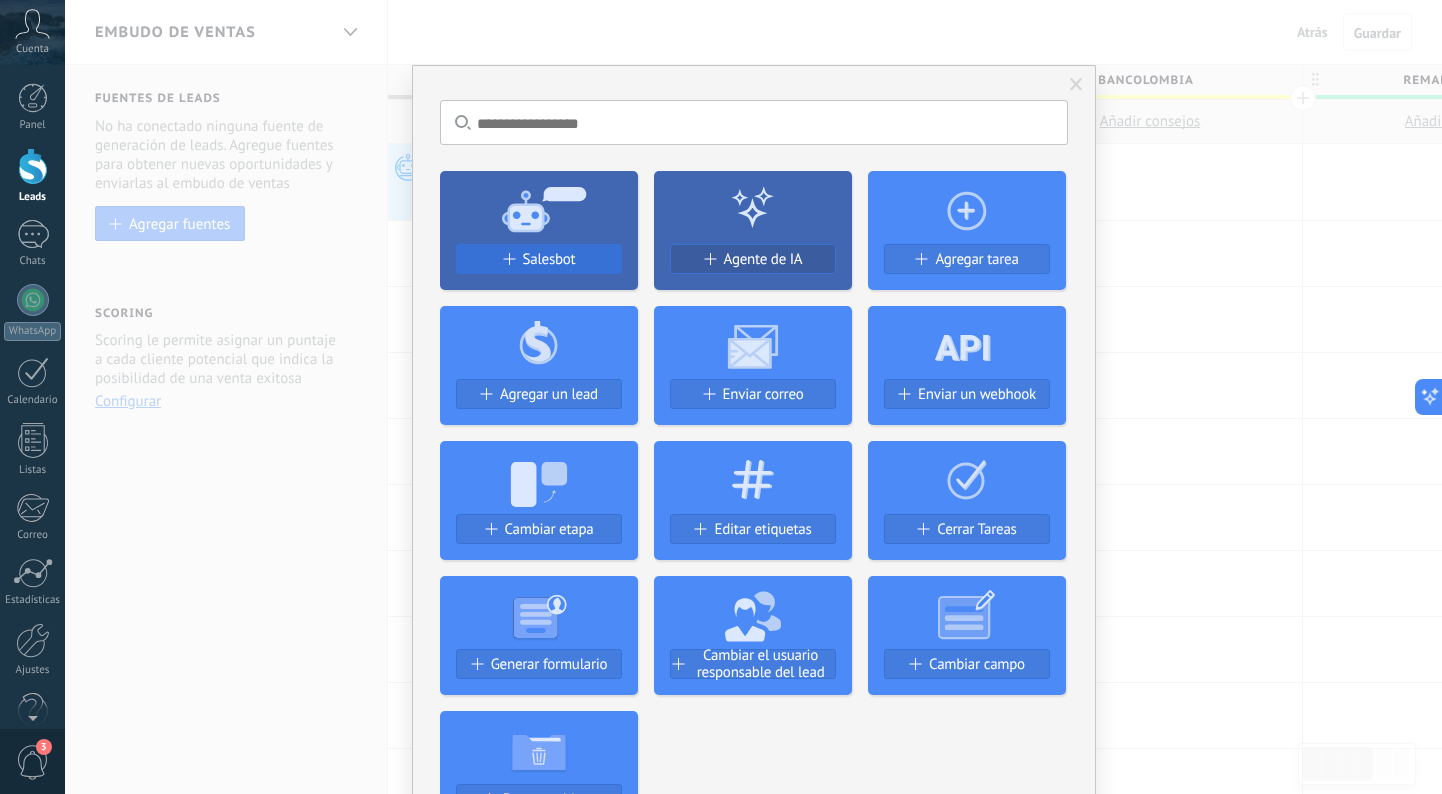 click on "Salesbot" at bounding box center [539, 259] 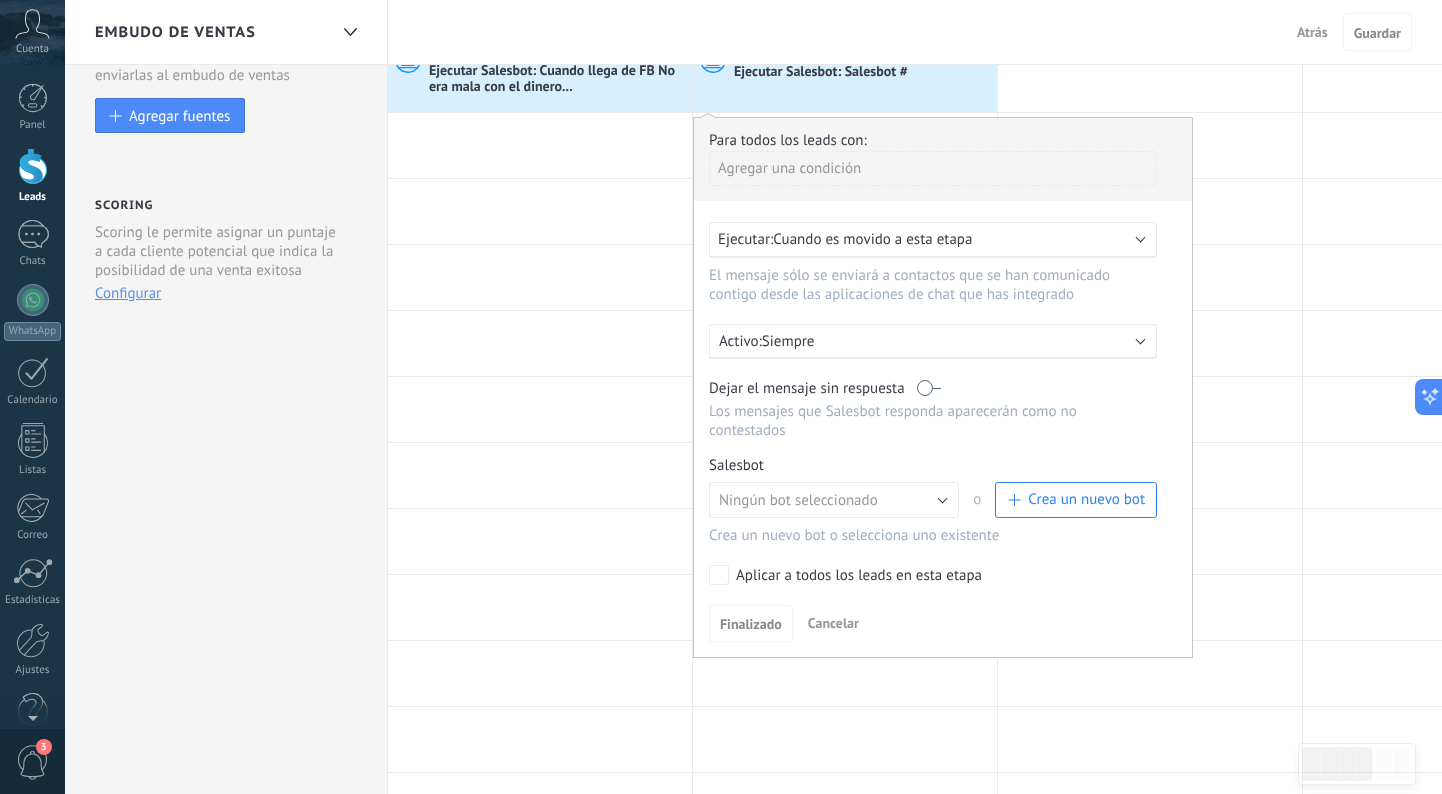 scroll, scrollTop: 120, scrollLeft: 0, axis: vertical 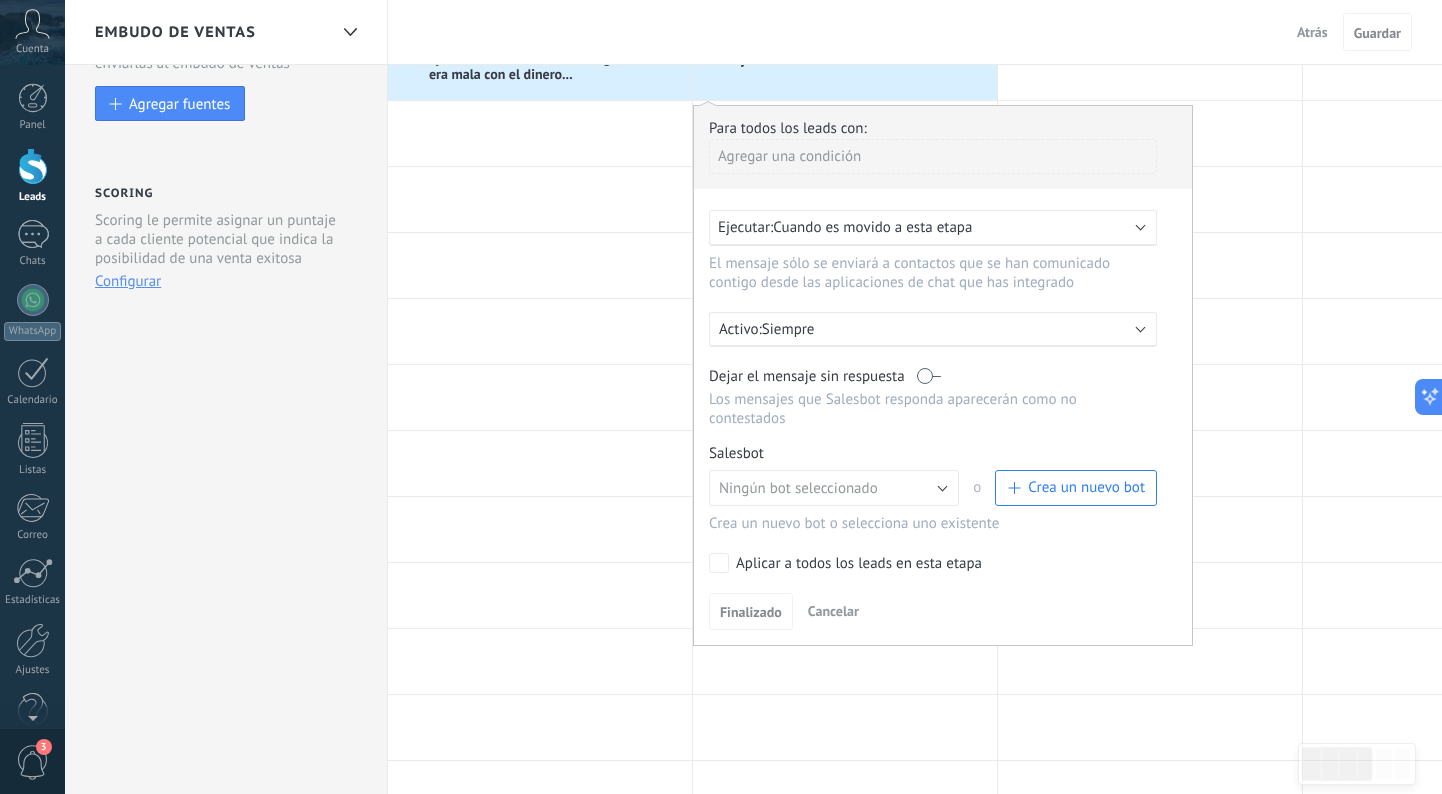 click on "Ningún bot seleccionado" at bounding box center [798, 488] 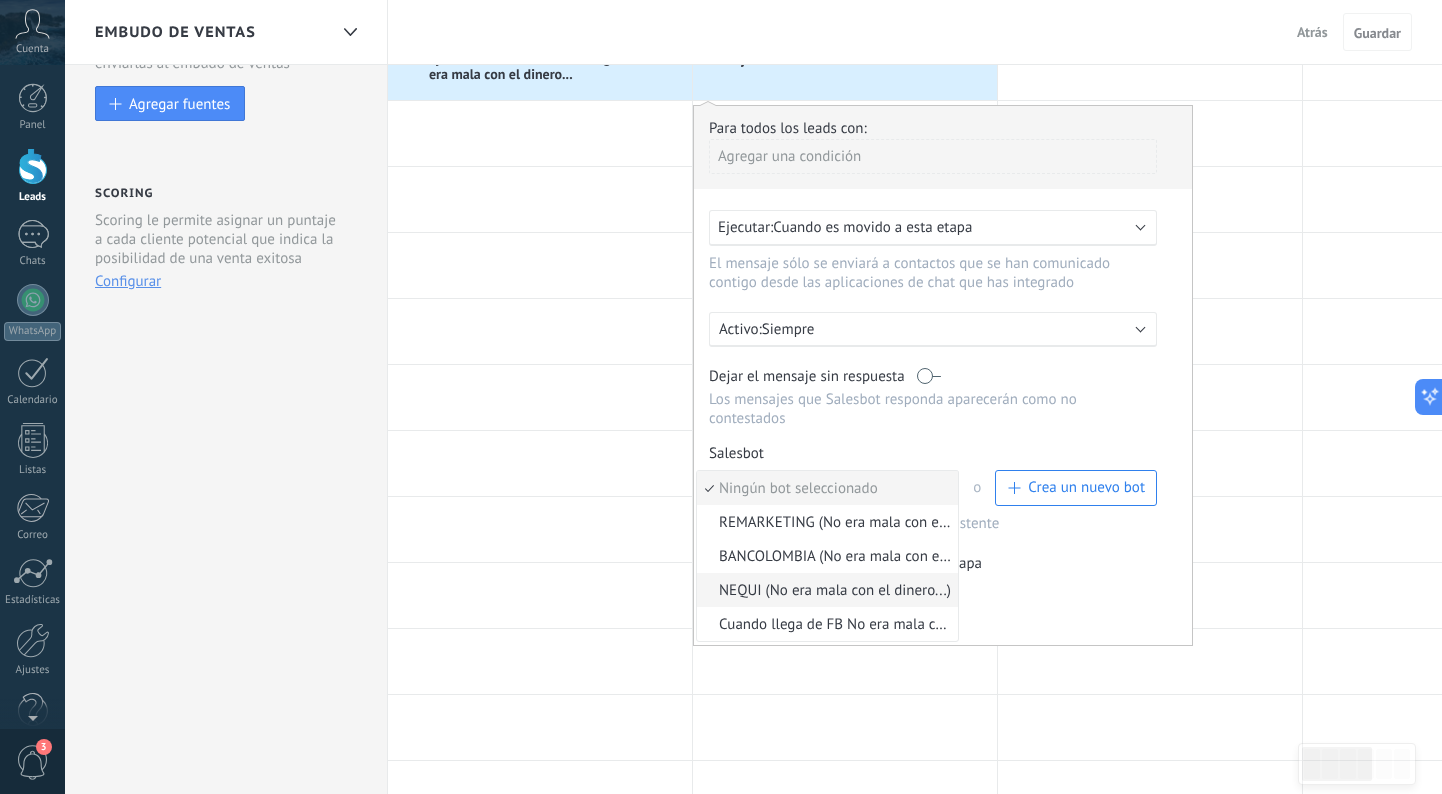 click on "NEQUI (No era mala con el dinero...)" at bounding box center (824, 590) 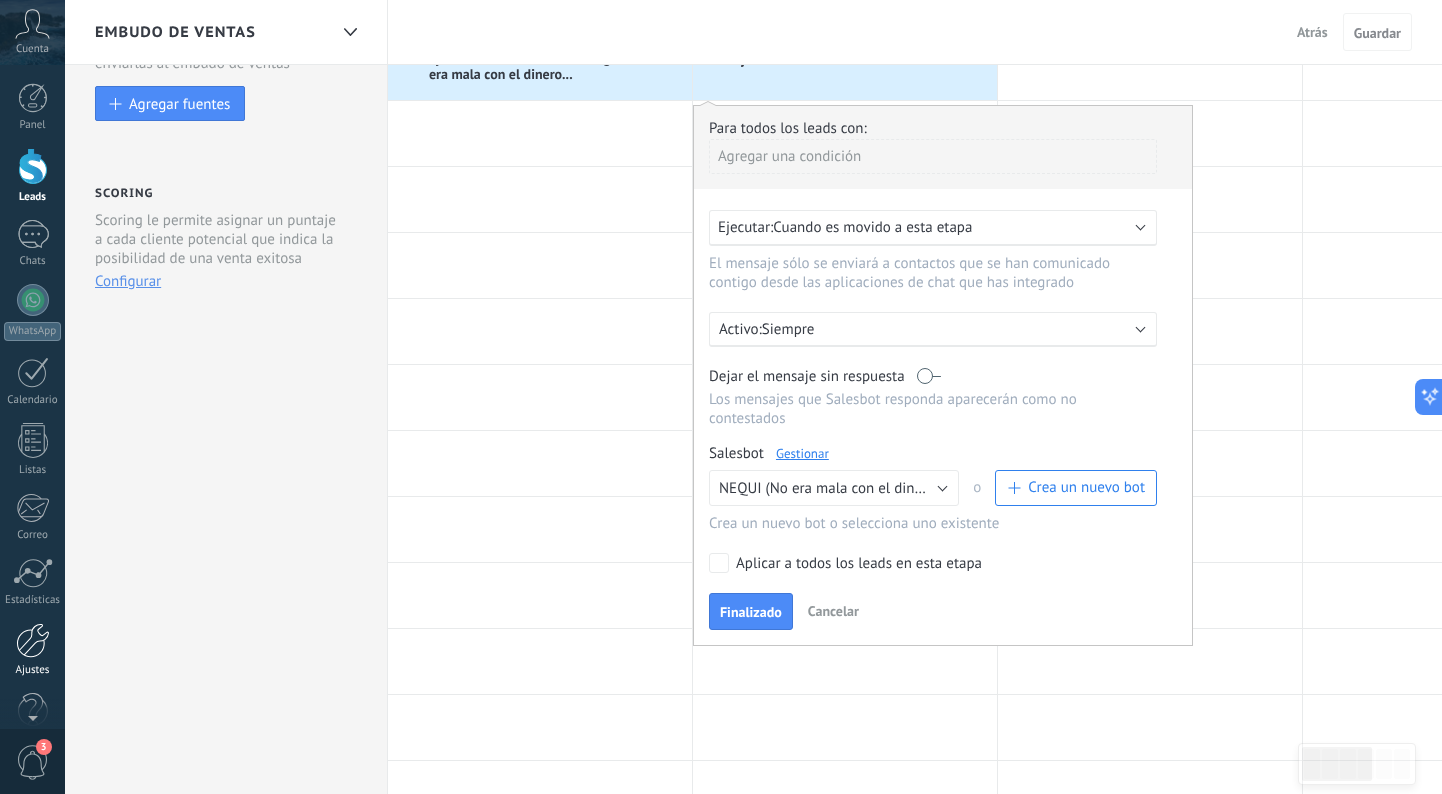 click on "Ajustes" at bounding box center [32, 650] 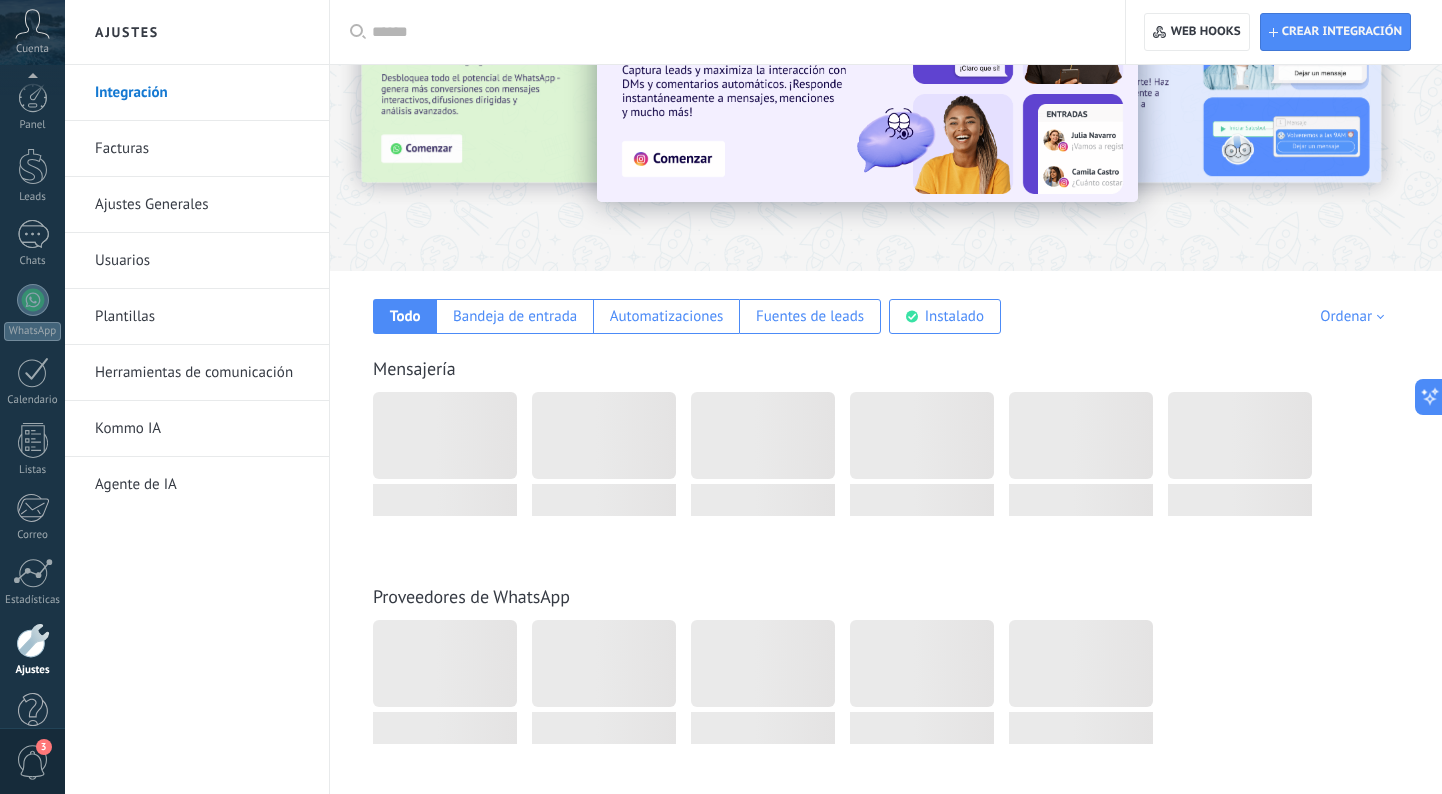 scroll, scrollTop: 38, scrollLeft: 0, axis: vertical 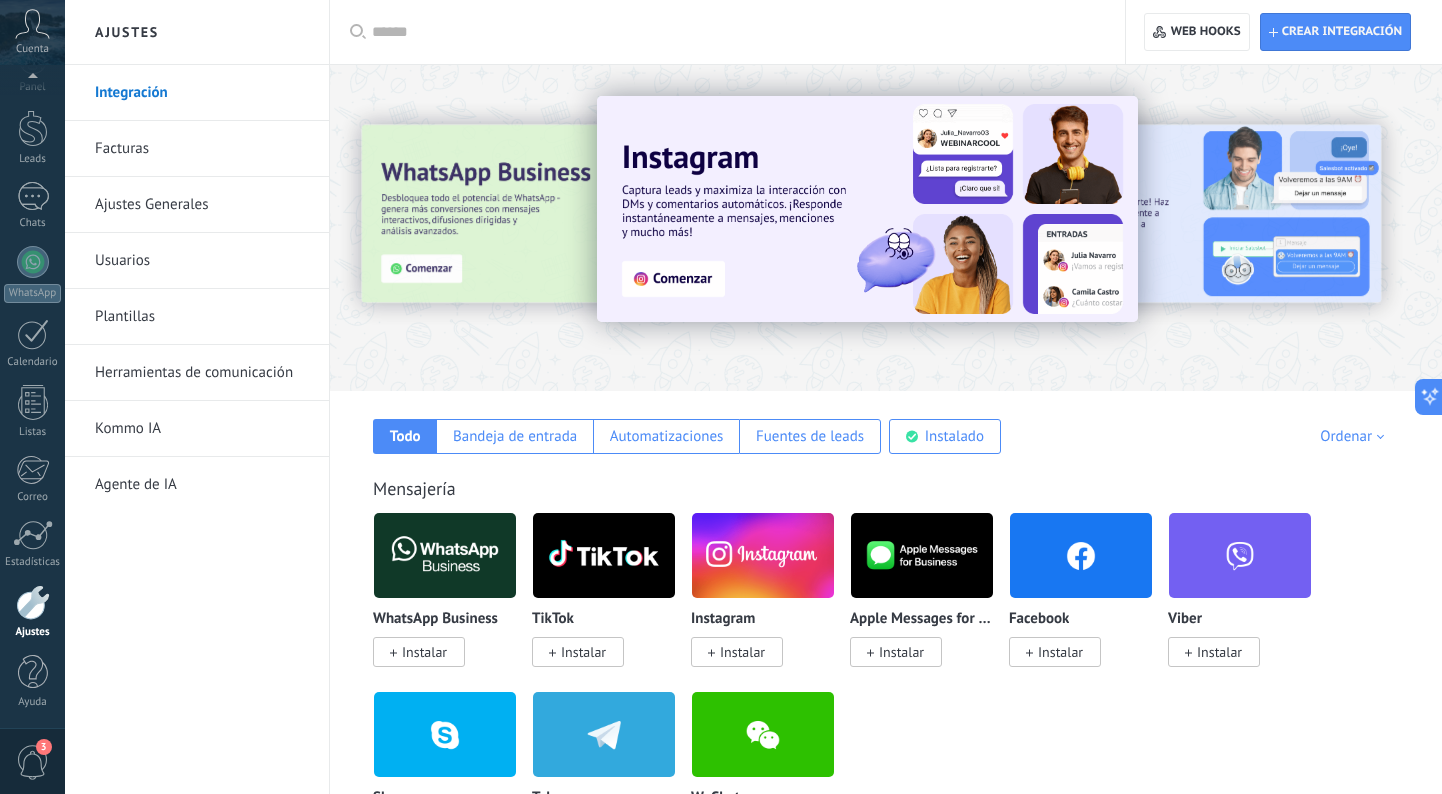 click on "Herramientas de comunicación" at bounding box center (202, 373) 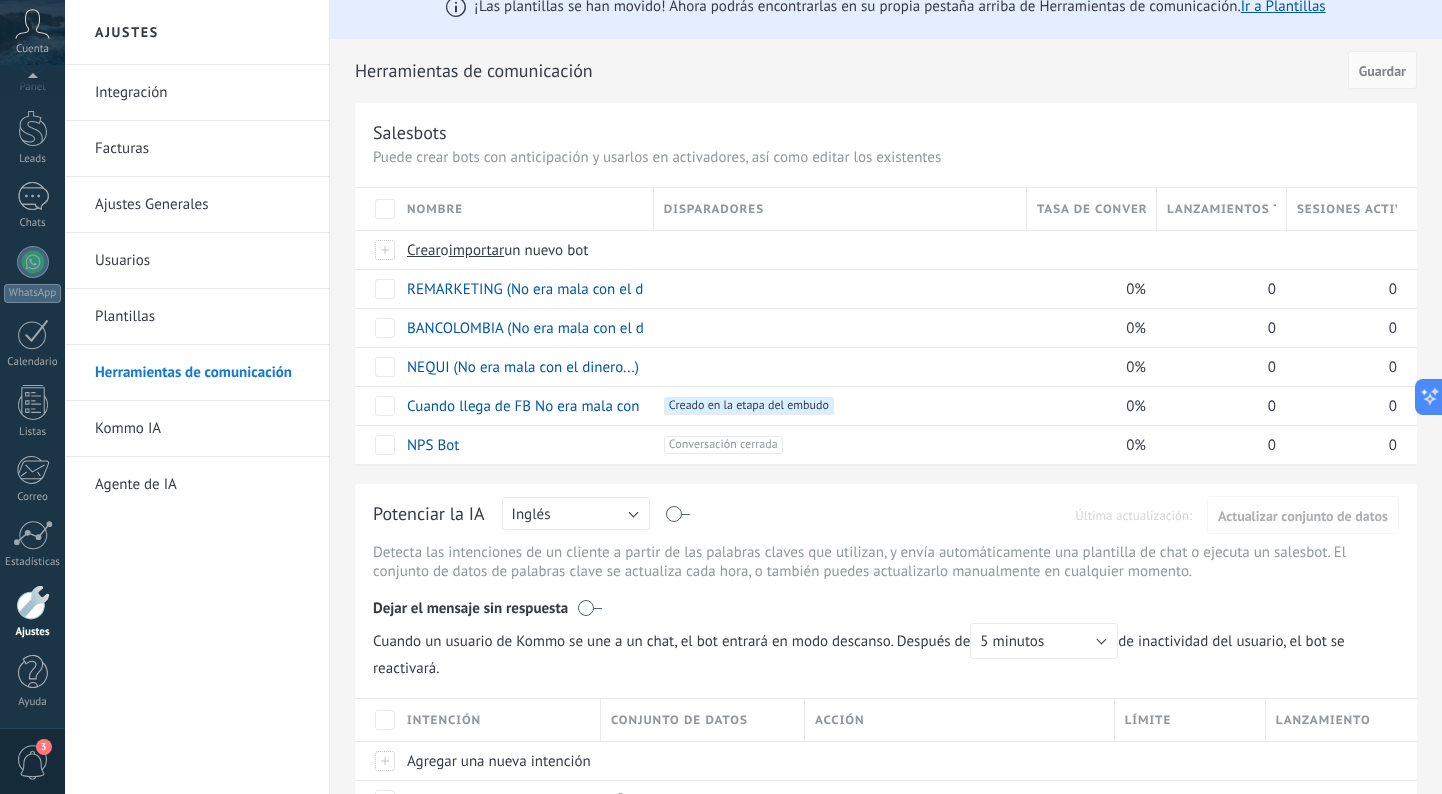 scroll, scrollTop: 31, scrollLeft: 0, axis: vertical 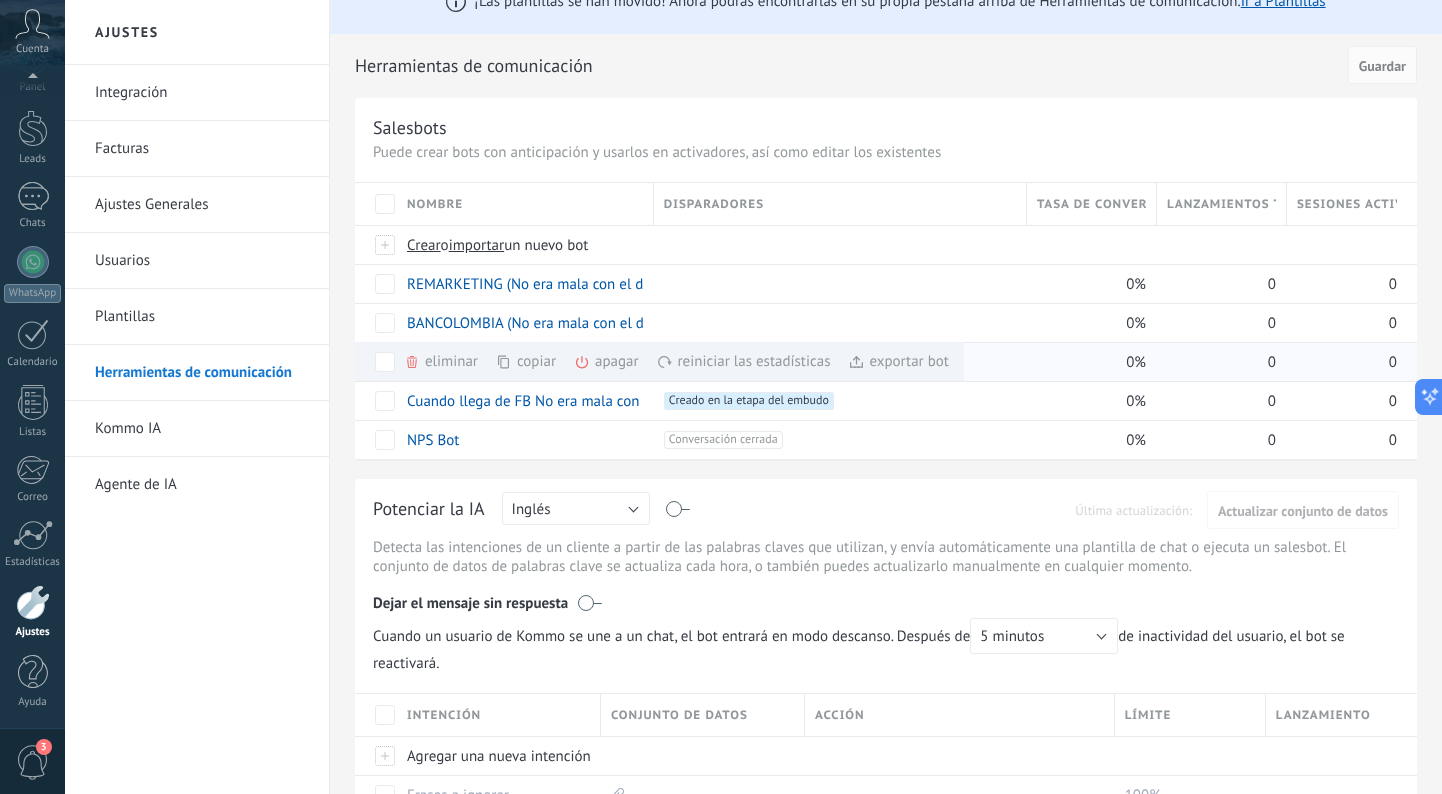 click 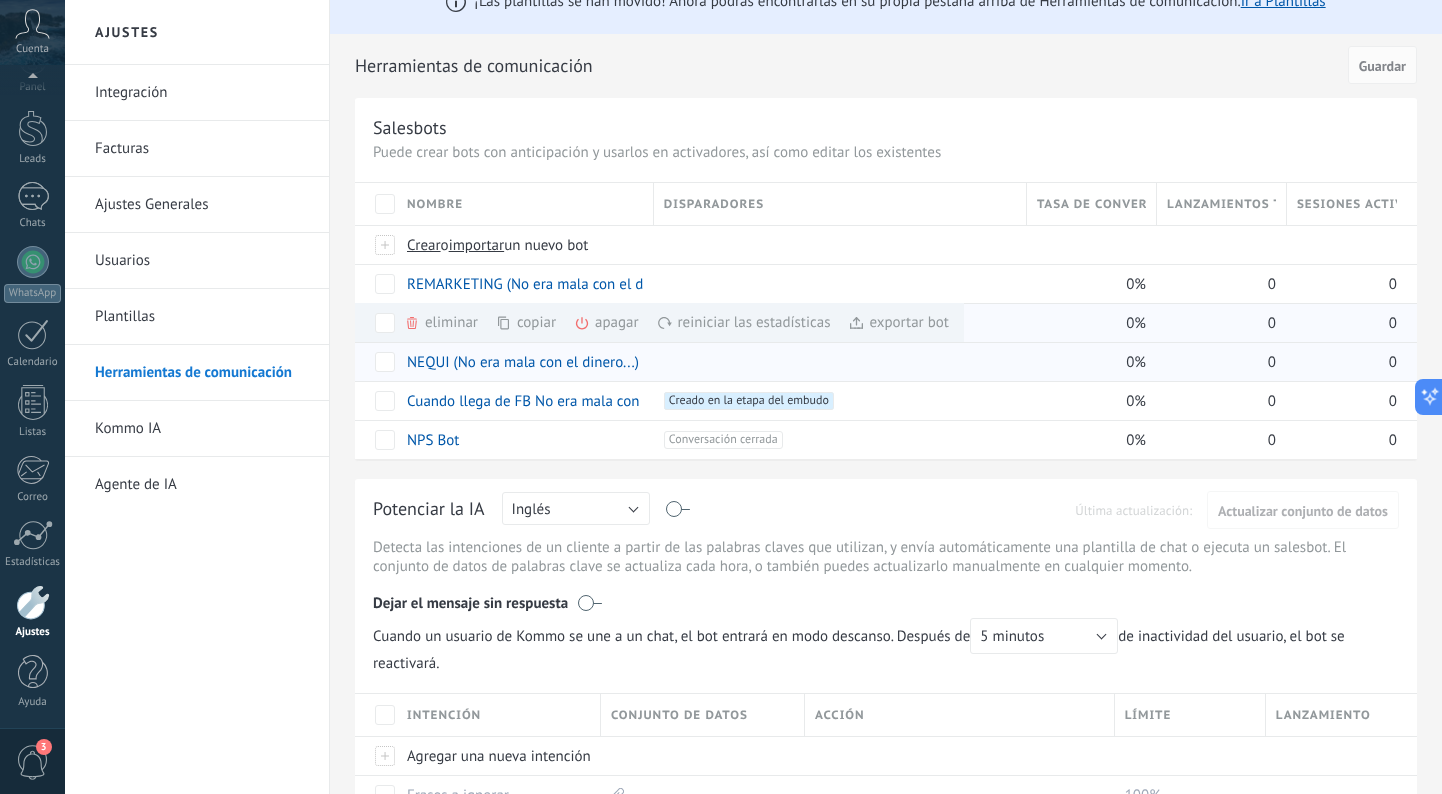 click on "exportar bot màs" at bounding box center [898, 322] 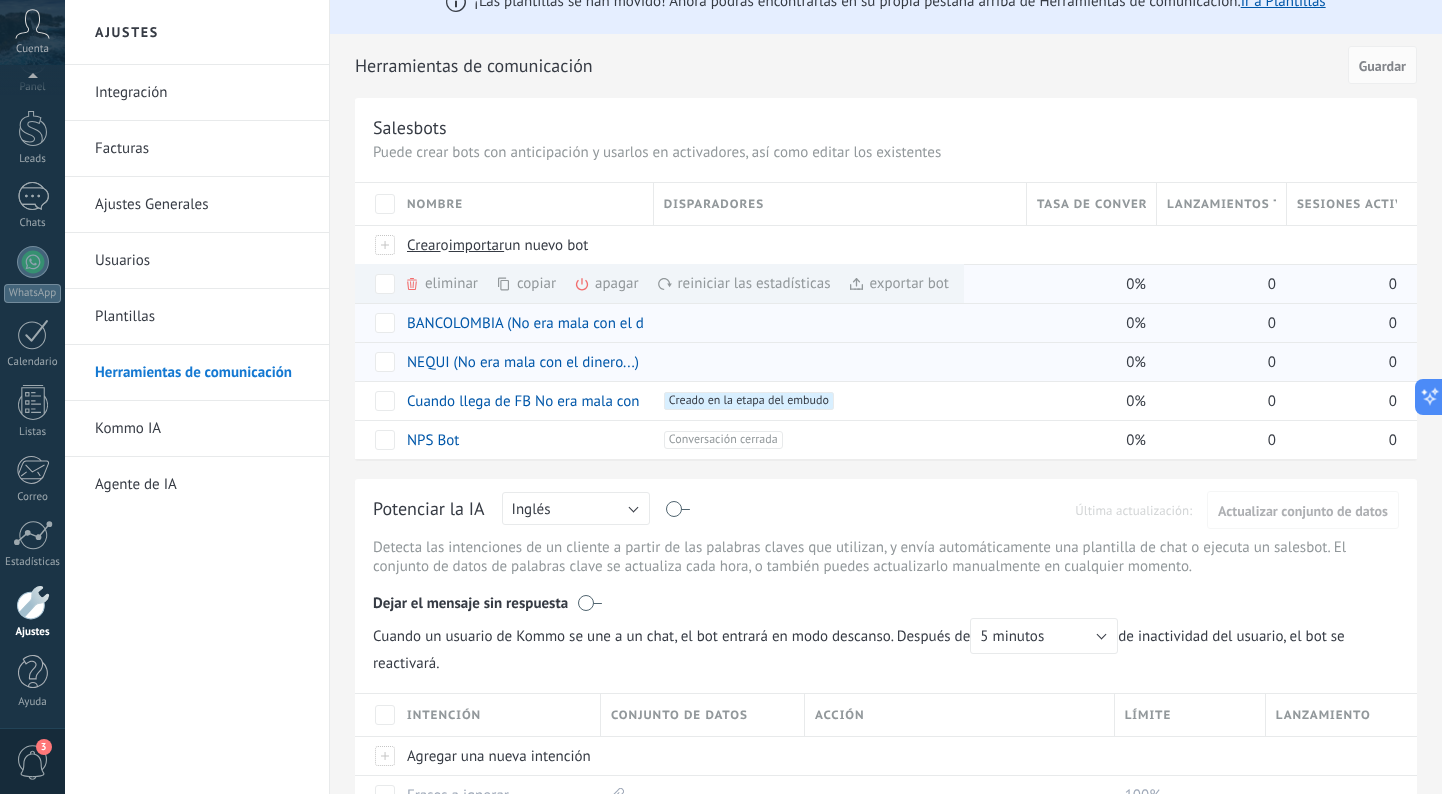 click on "exportar bot màs" at bounding box center [898, 283] 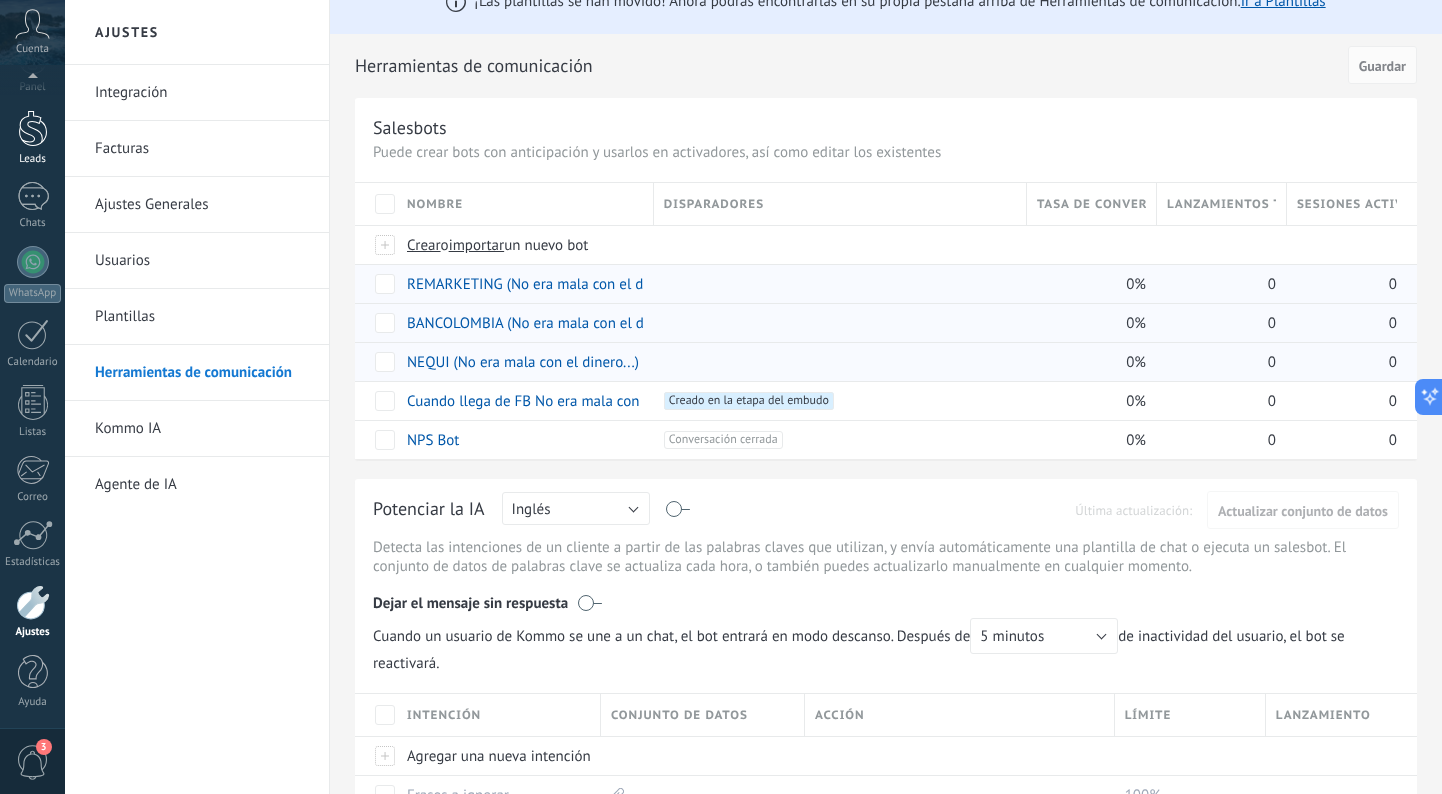 click at bounding box center (33, 128) 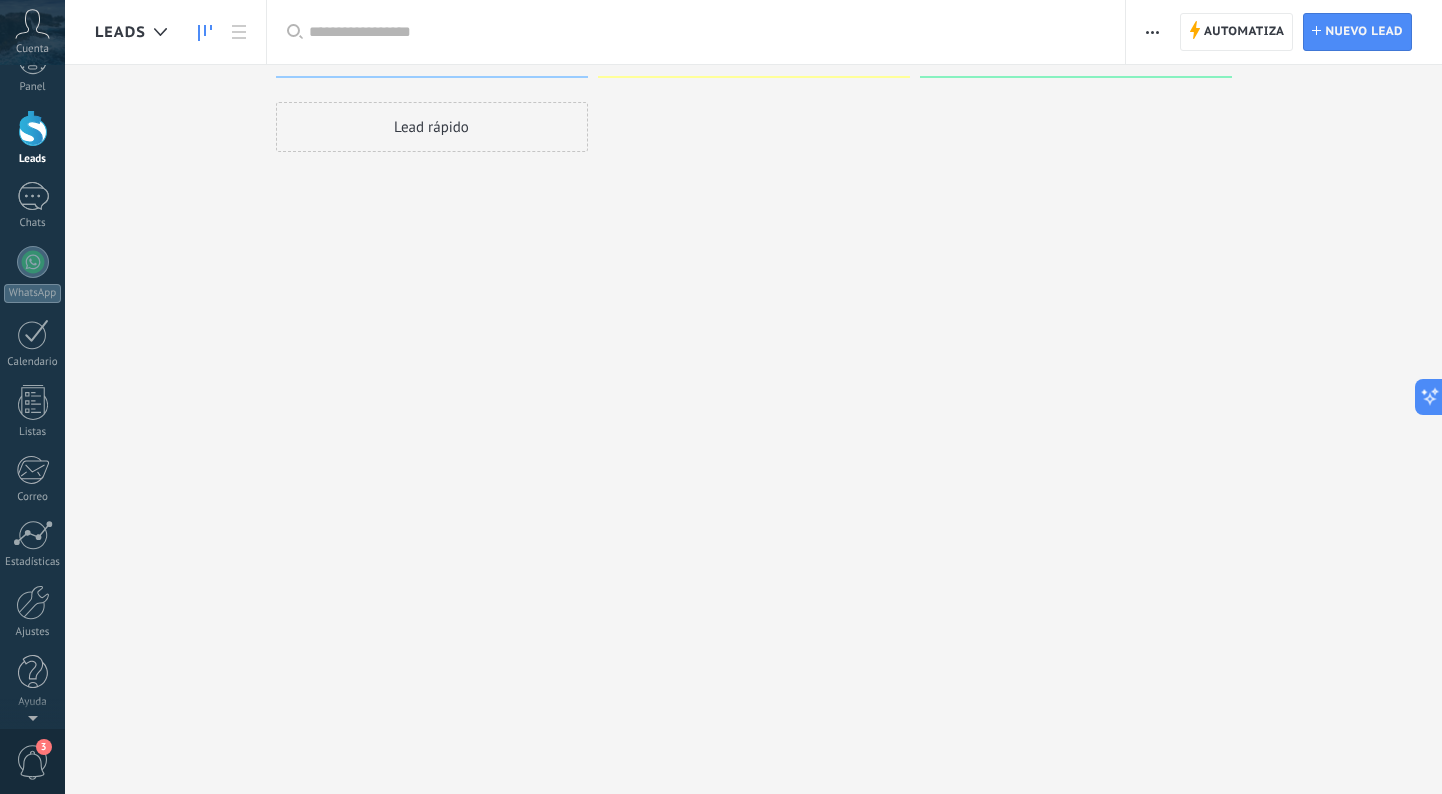 scroll, scrollTop: 0, scrollLeft: 0, axis: both 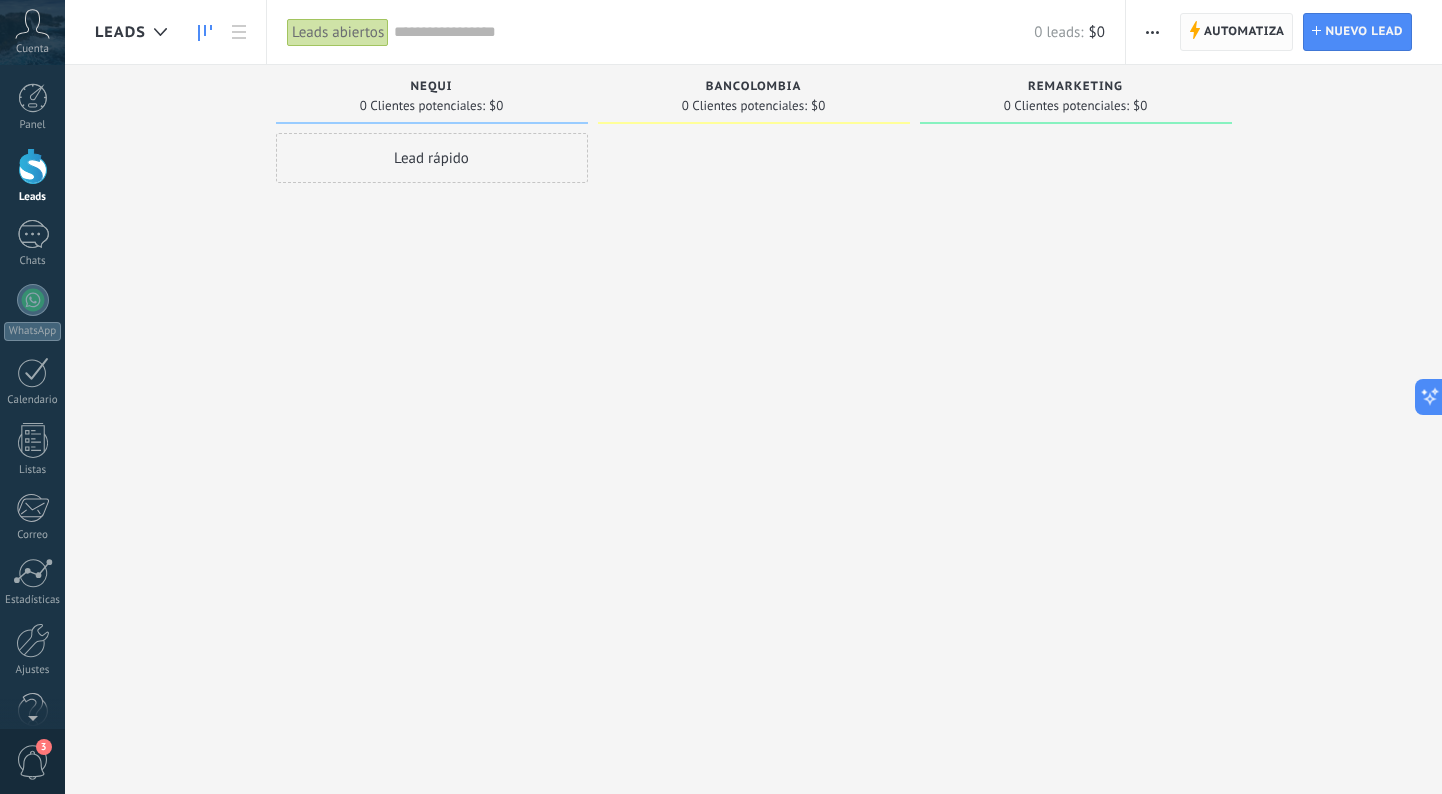 click on "Automatiza" at bounding box center [1244, 32] 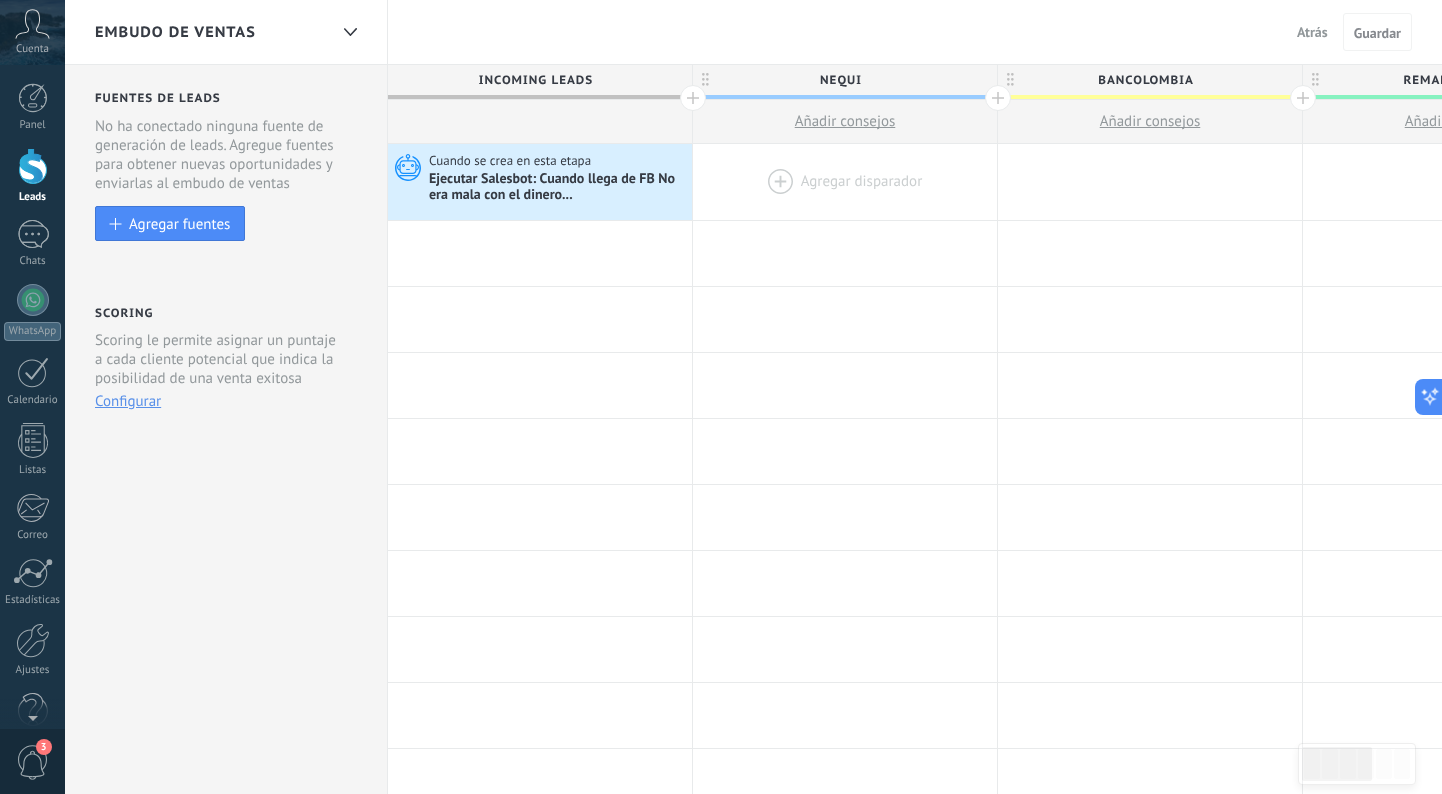 click at bounding box center (845, 182) 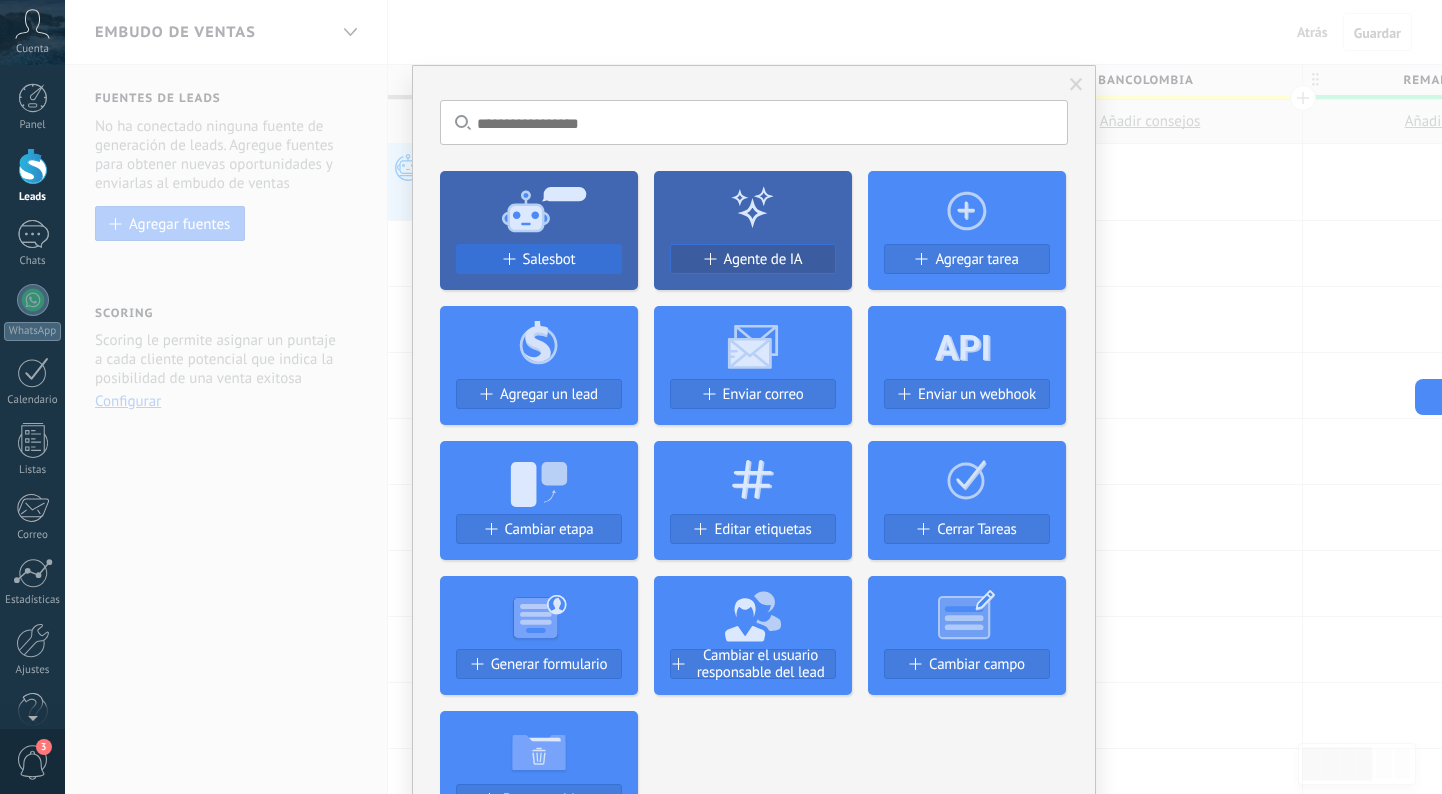 click on "Salesbot" at bounding box center [549, 259] 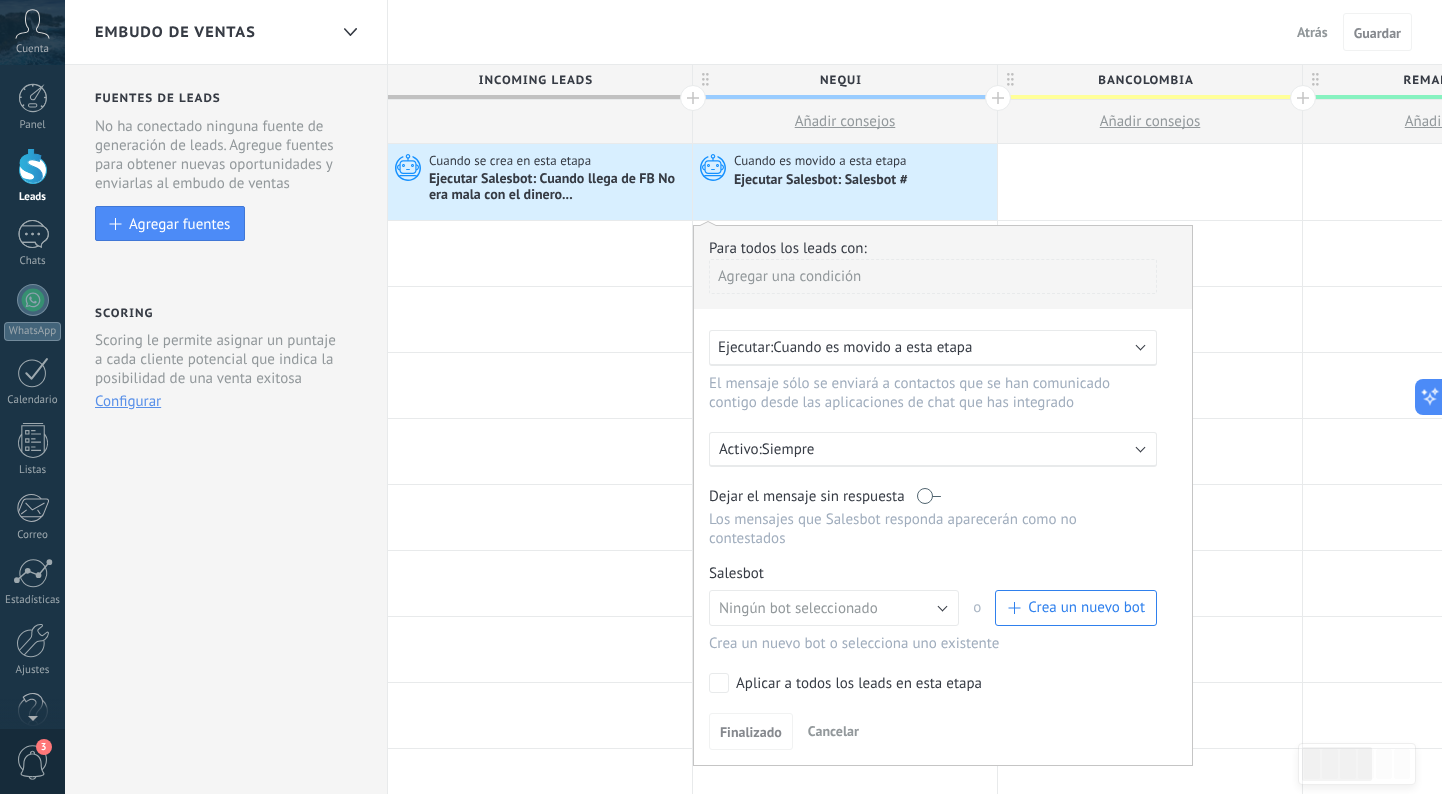 click on "Ningún bot seleccionado" at bounding box center (798, 608) 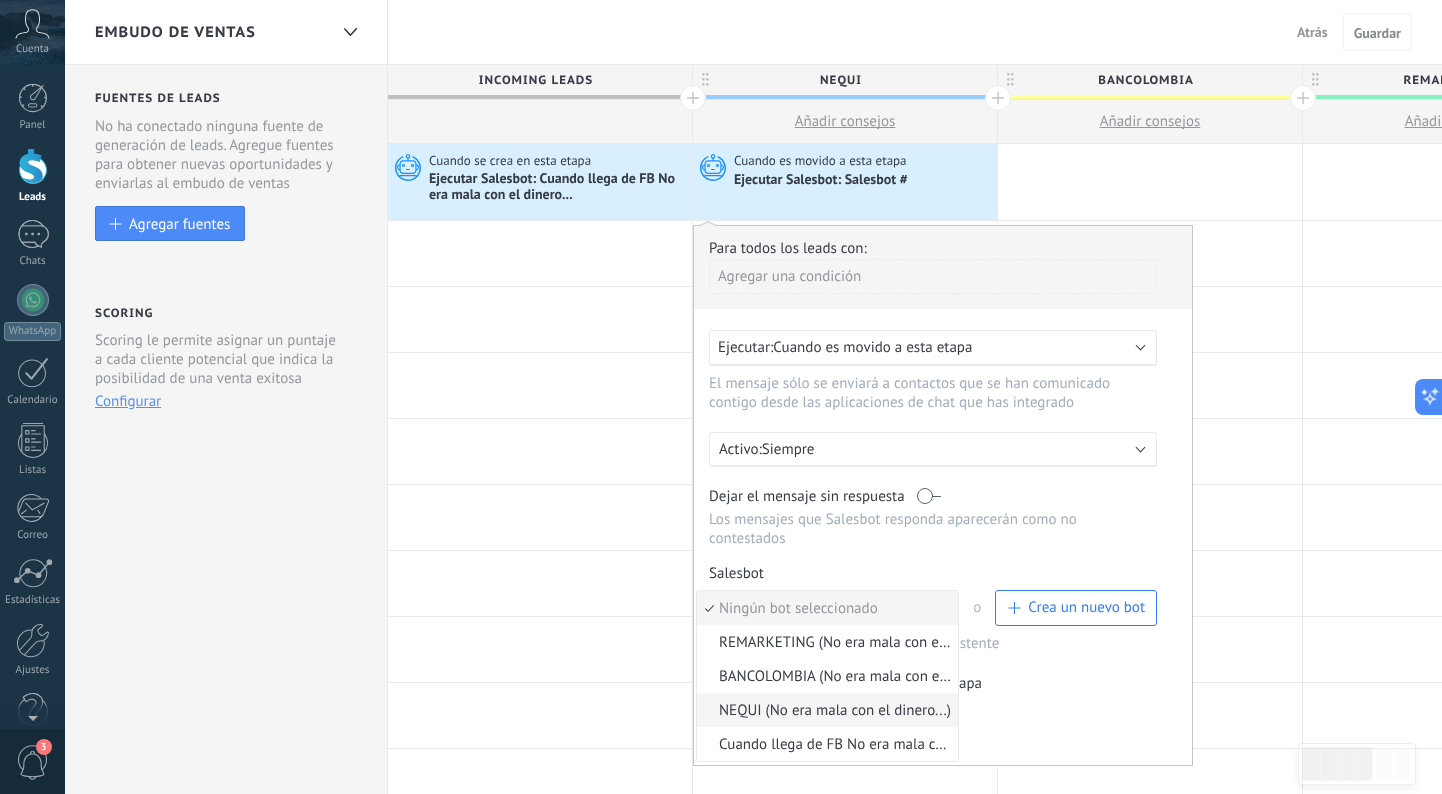 click on "NEQUI (No era mala con el dinero...)" at bounding box center [824, 710] 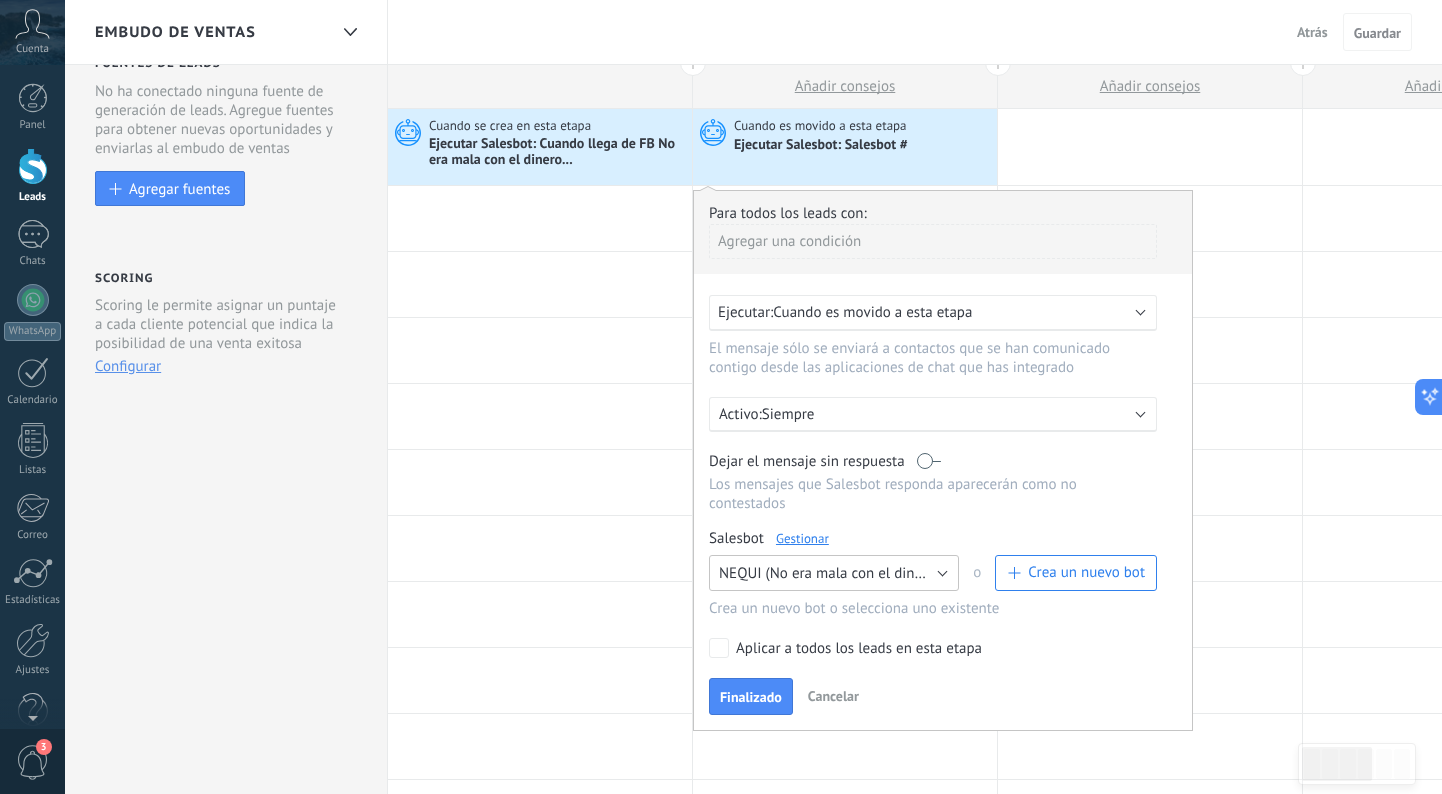 scroll, scrollTop: 87, scrollLeft: 0, axis: vertical 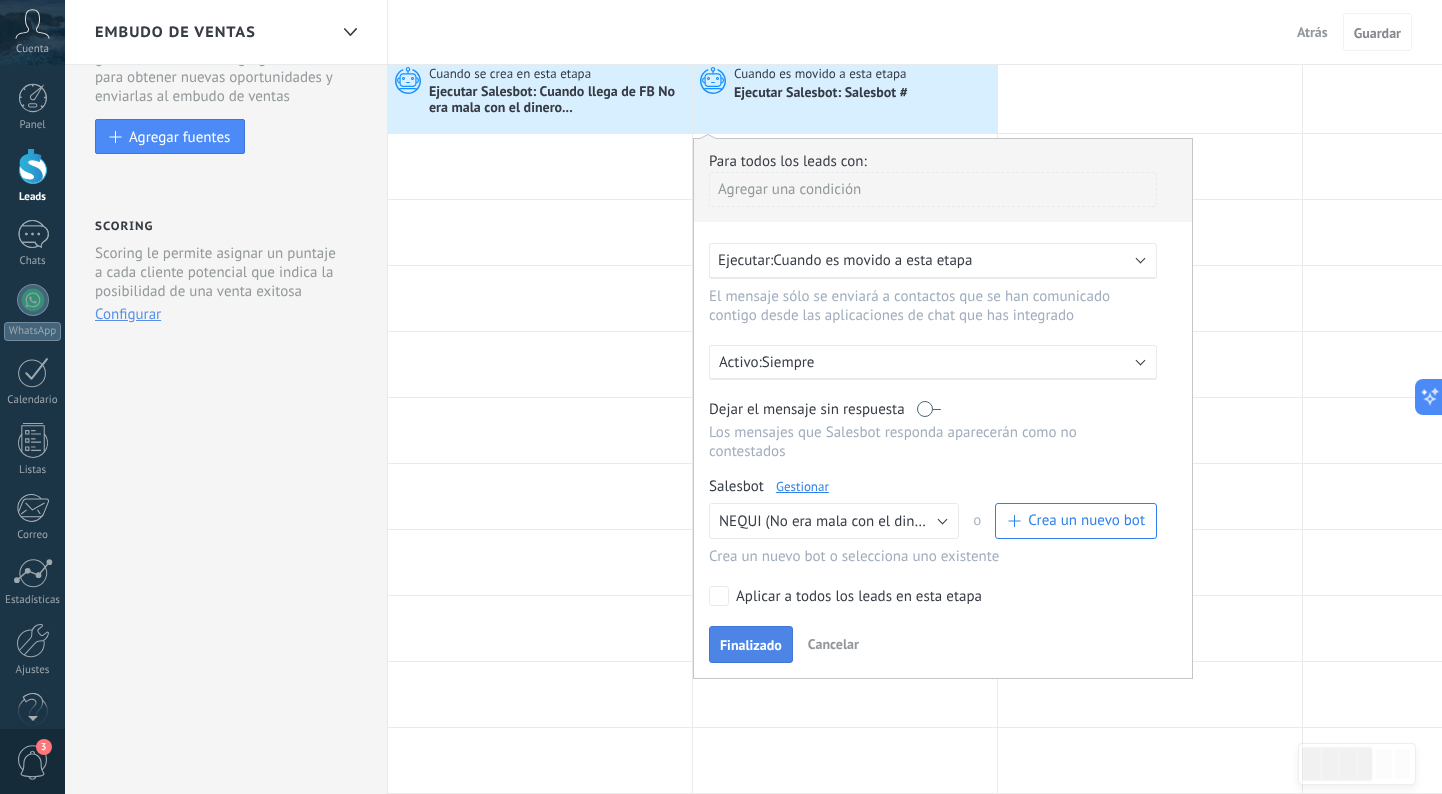 click on "Finalizado" at bounding box center [751, 645] 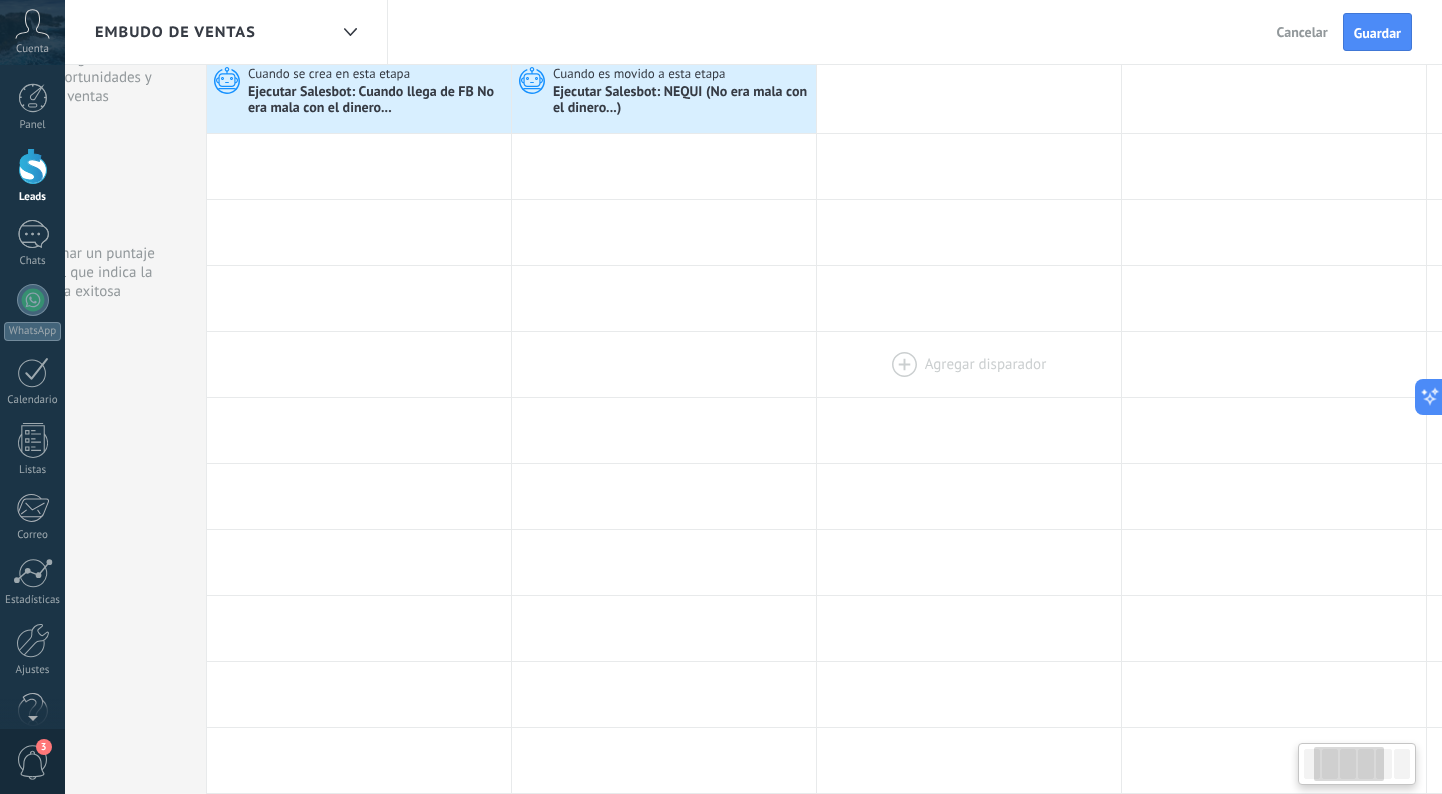 scroll, scrollTop: 0, scrollLeft: 243, axis: horizontal 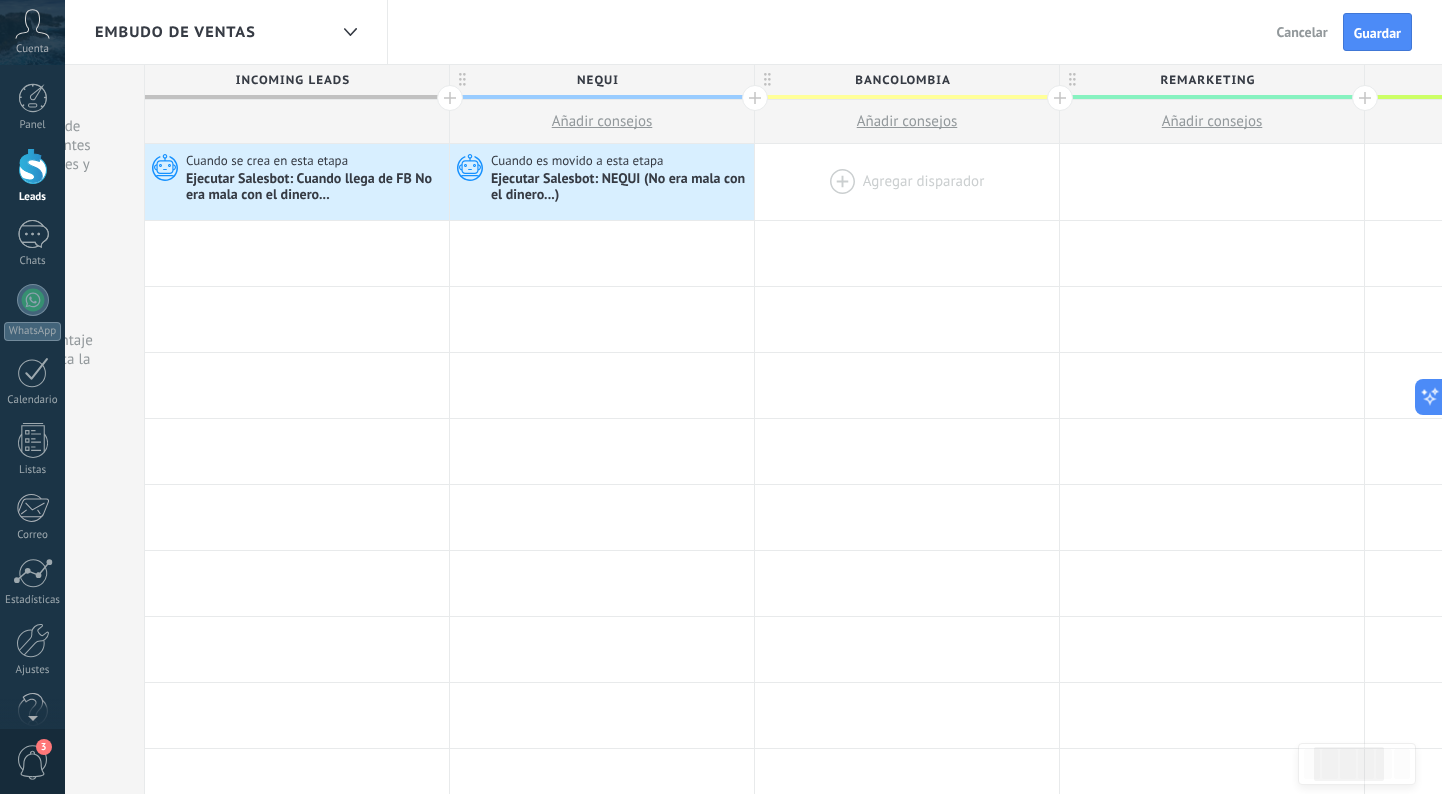 click at bounding box center [907, 182] 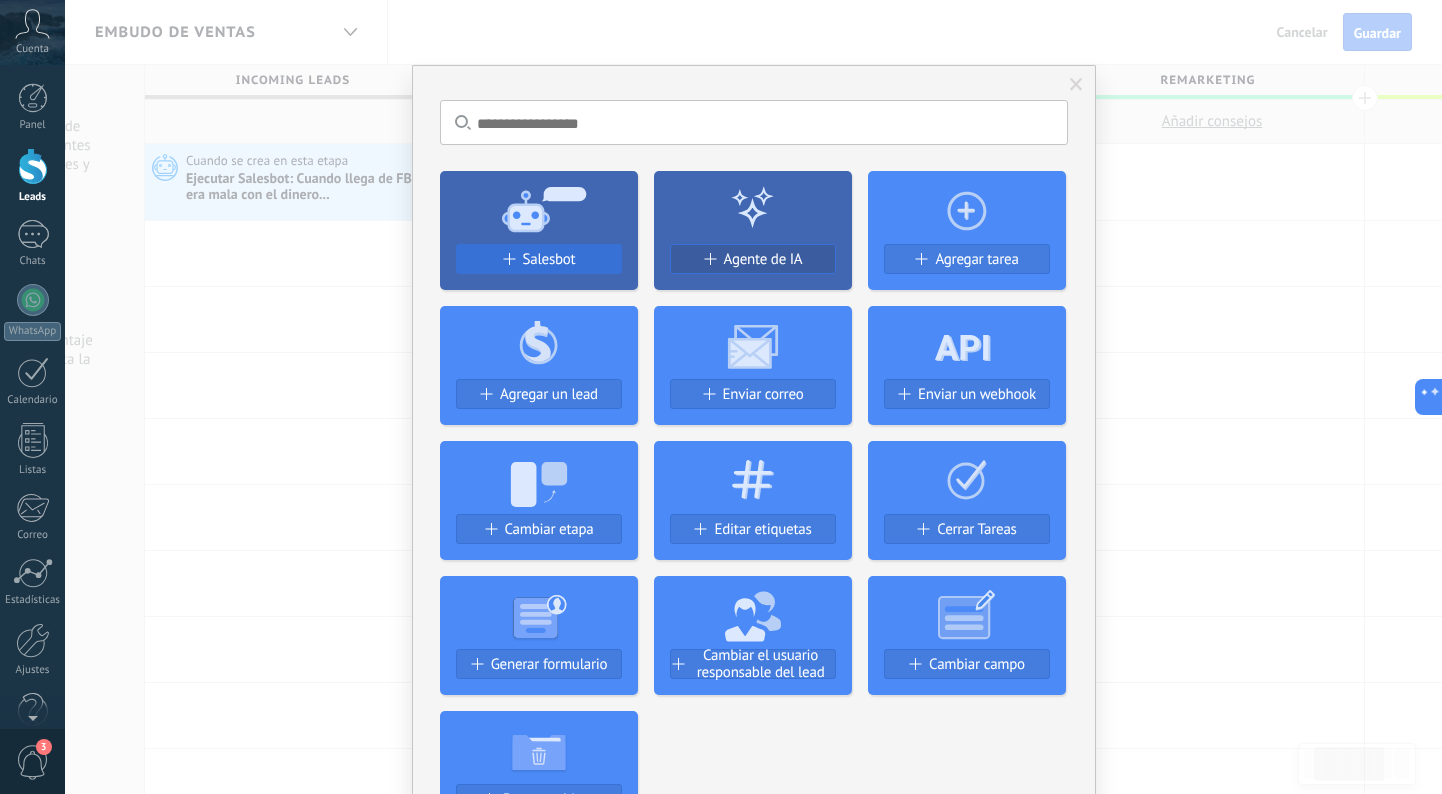 click on "Salesbot" at bounding box center [549, 259] 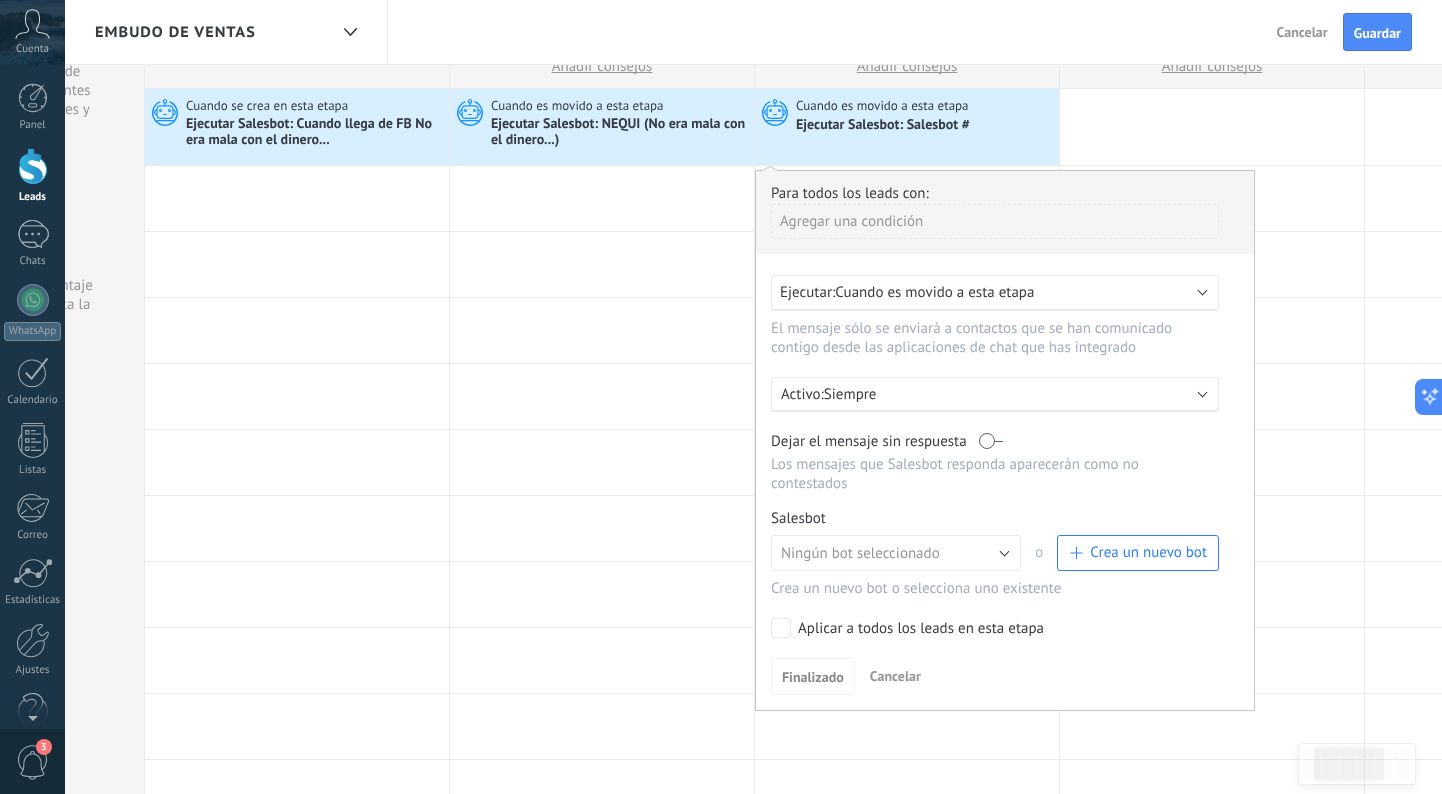 scroll, scrollTop: 71, scrollLeft: 0, axis: vertical 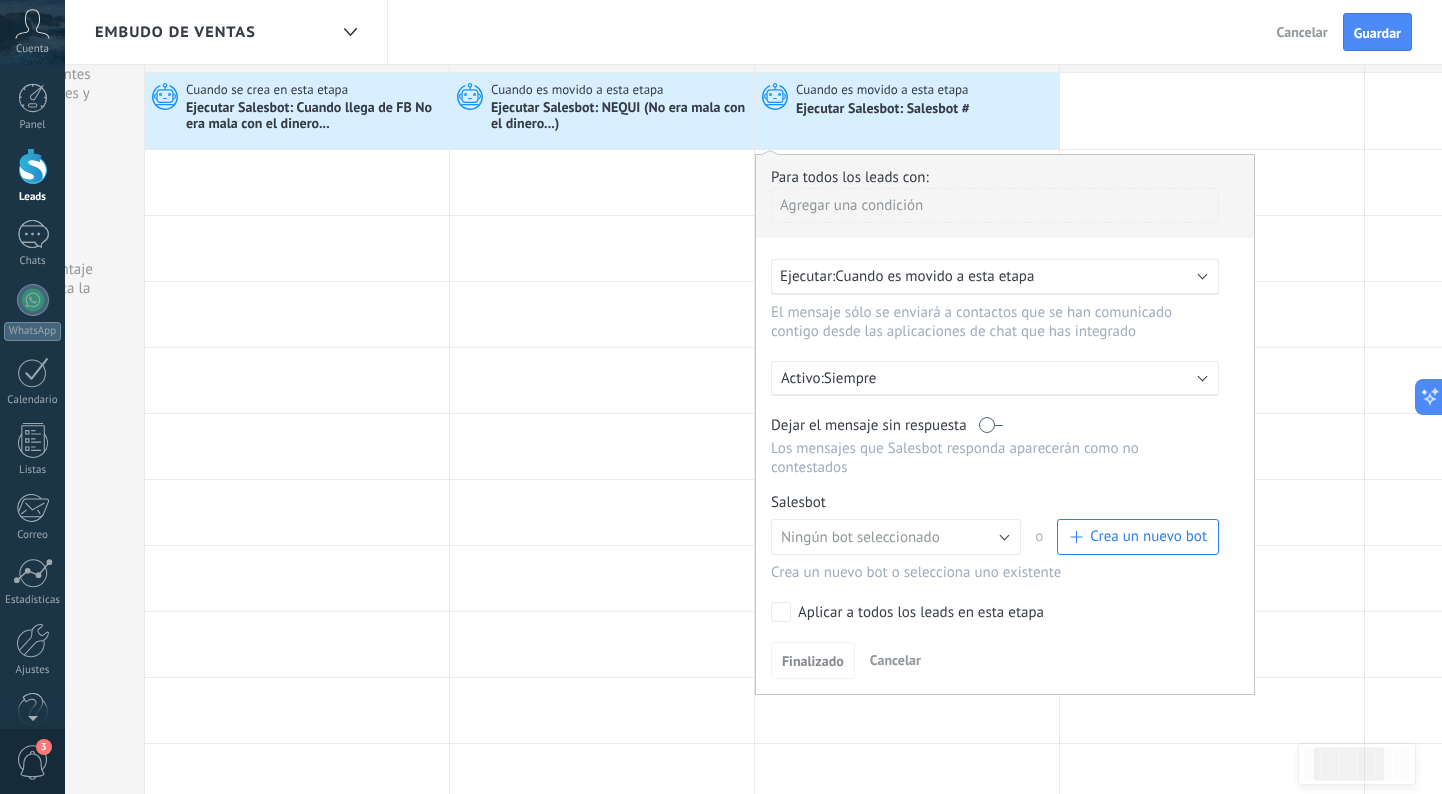 click on "Ningún bot seleccionado" at bounding box center (860, 537) 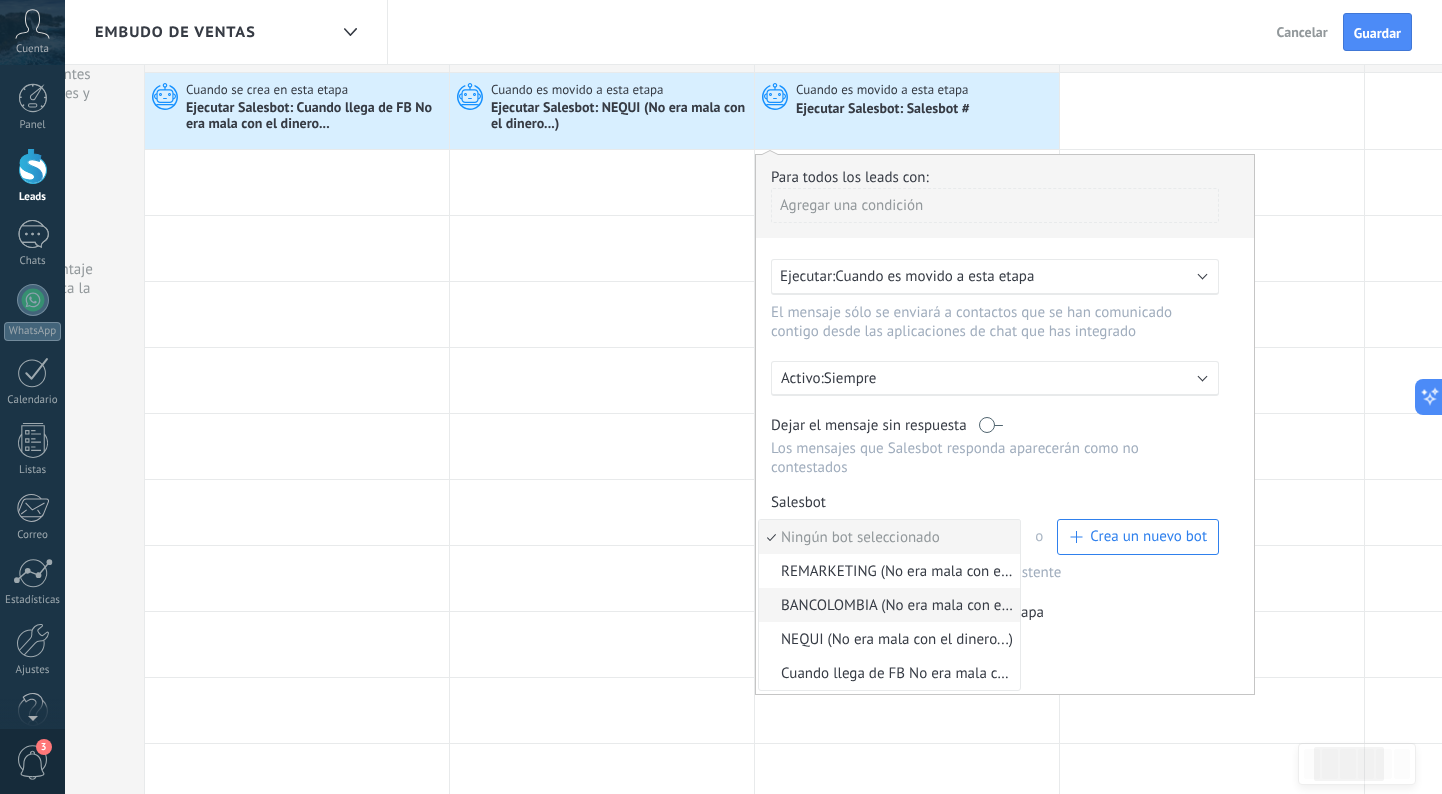click on "BANCOLOMBIA (No era mala con el dinero...)" at bounding box center (886, 605) 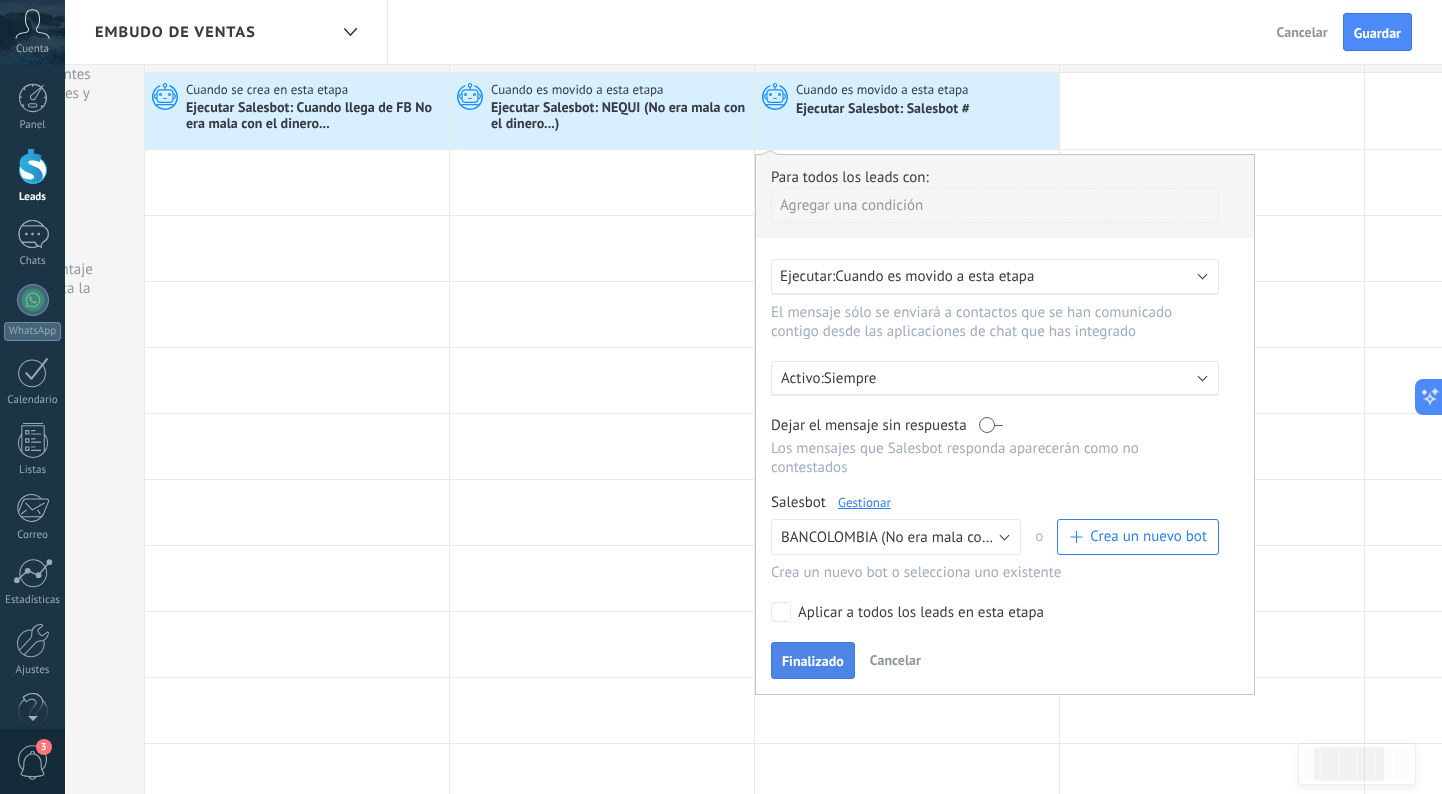 click on "Finalizado" at bounding box center [813, 661] 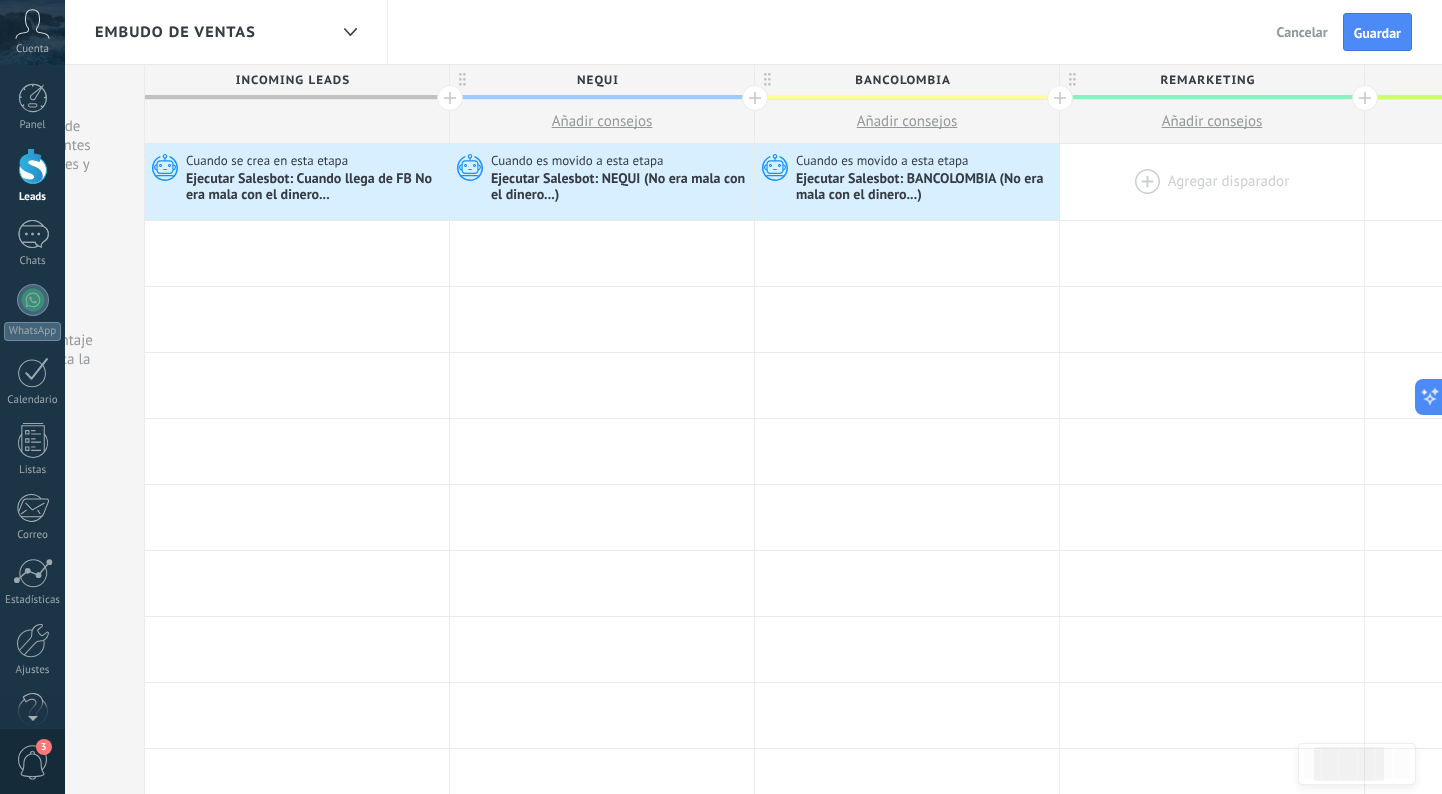 scroll, scrollTop: 0, scrollLeft: 0, axis: both 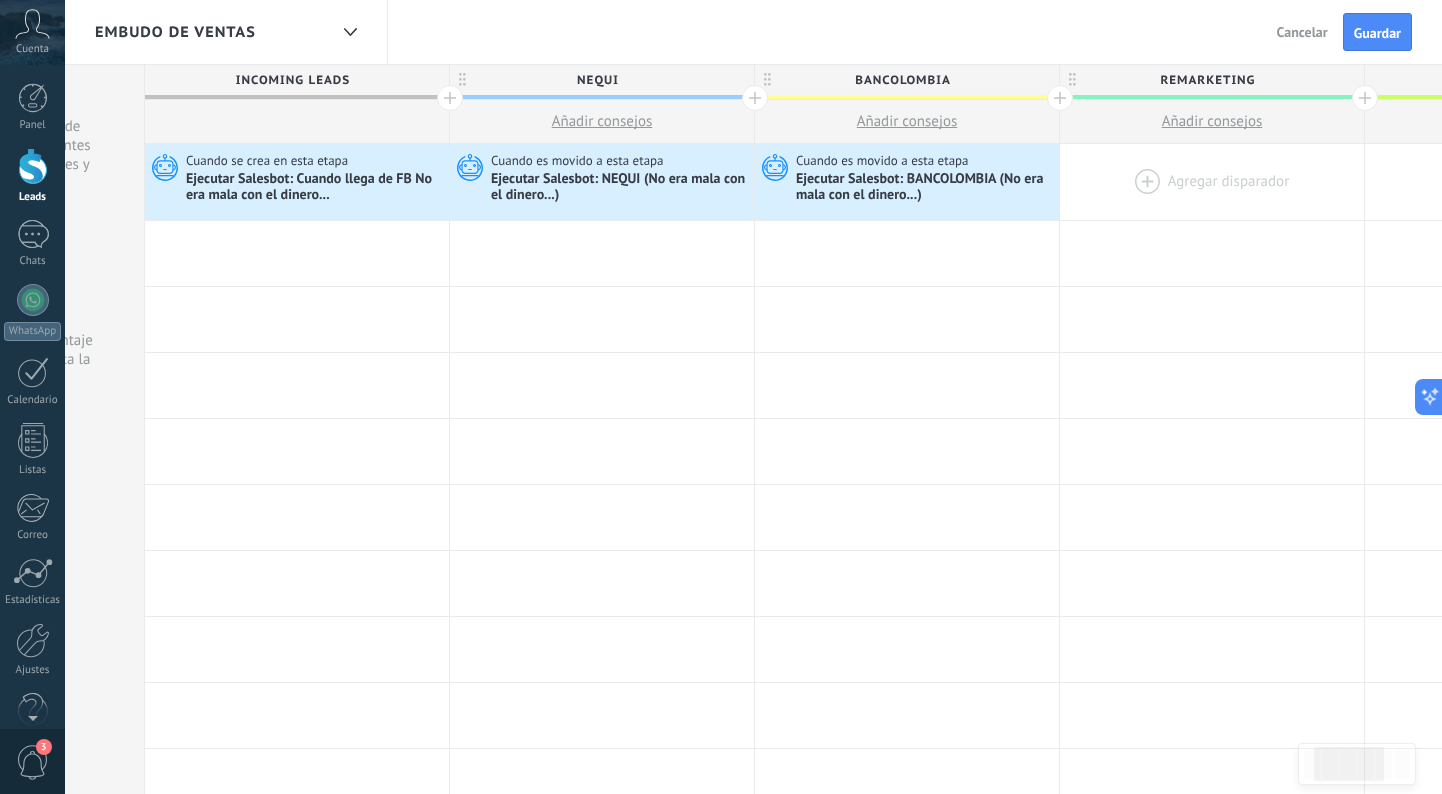 click at bounding box center [1212, 182] 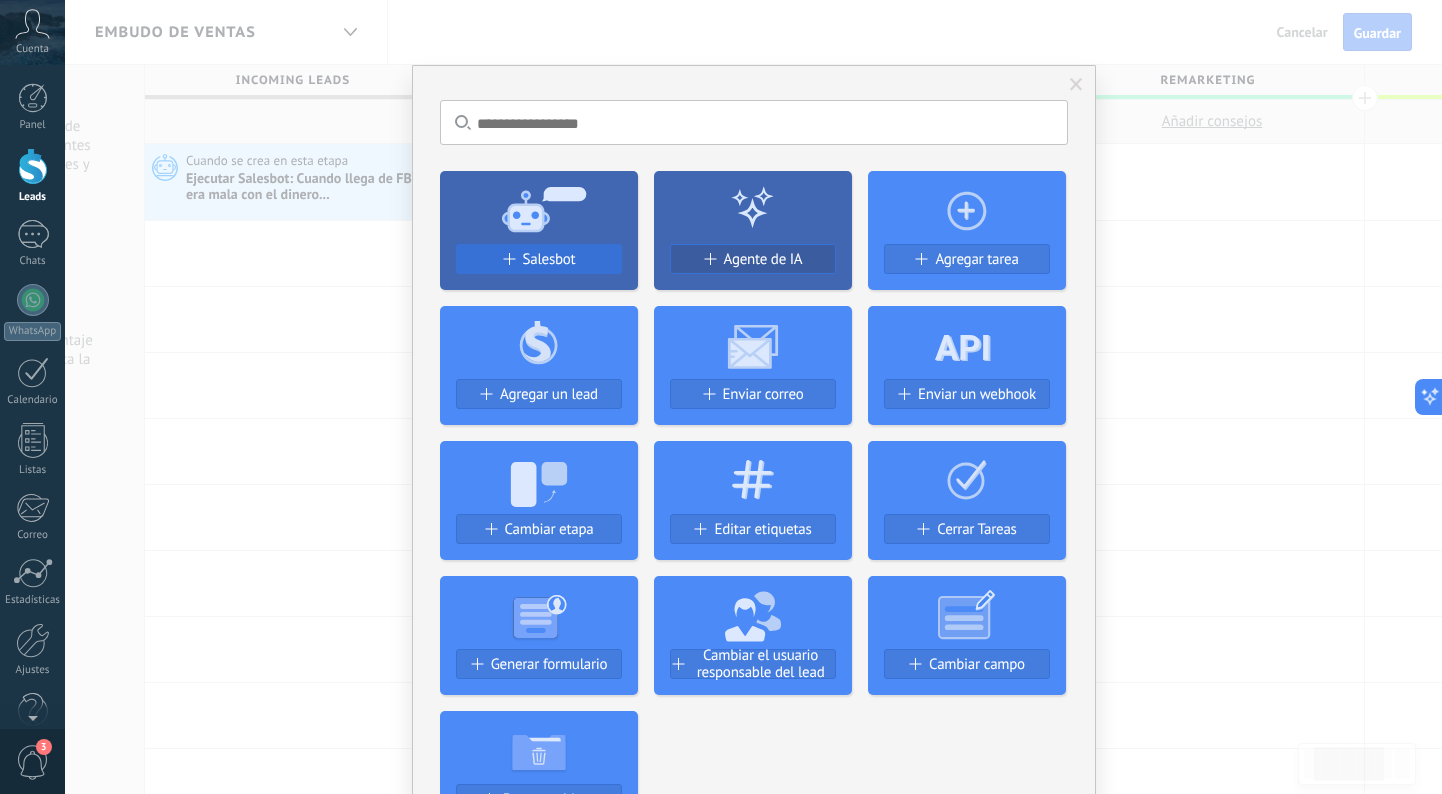 click on "Salesbot" at bounding box center [539, 259] 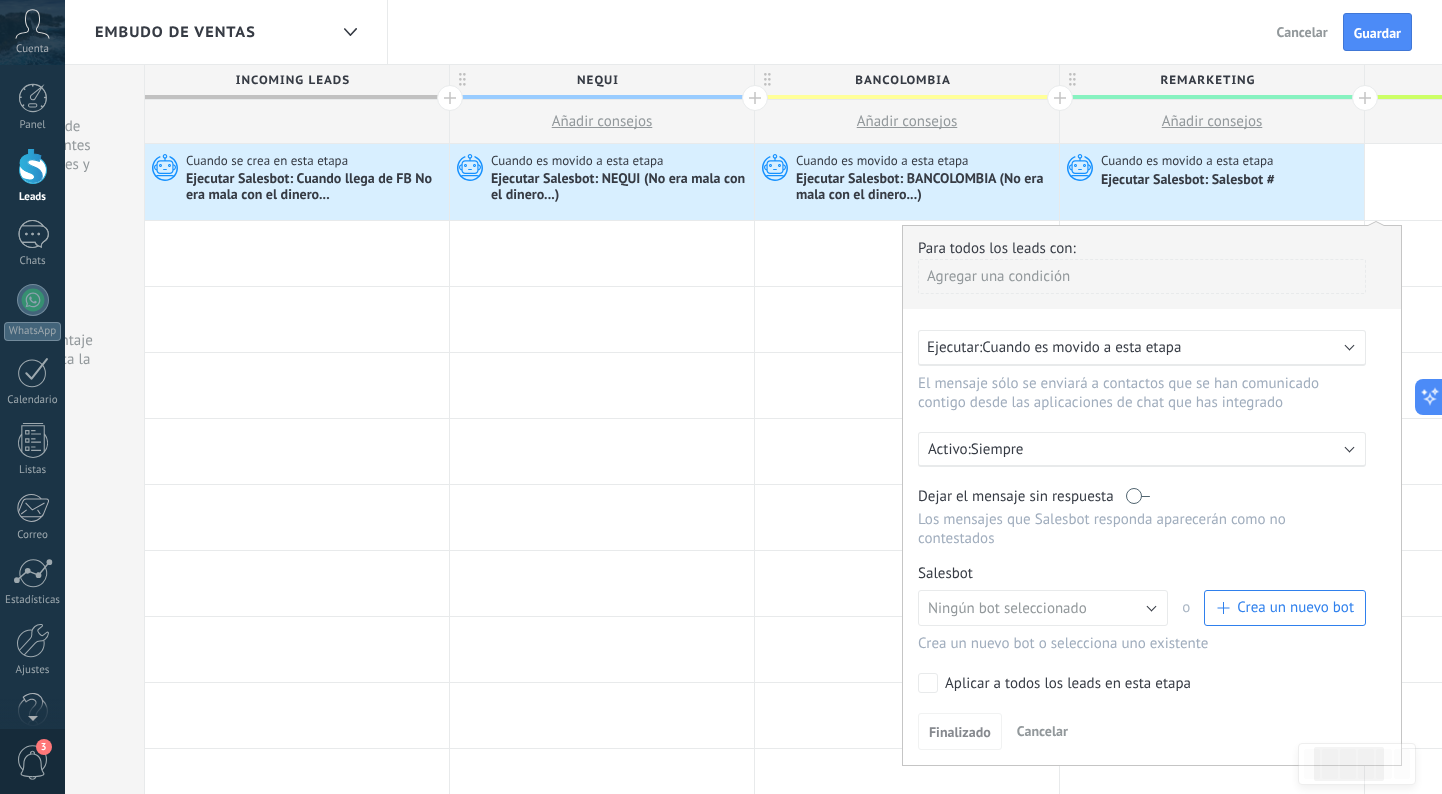 click on "Ningún bot seleccionado" at bounding box center [1007, 608] 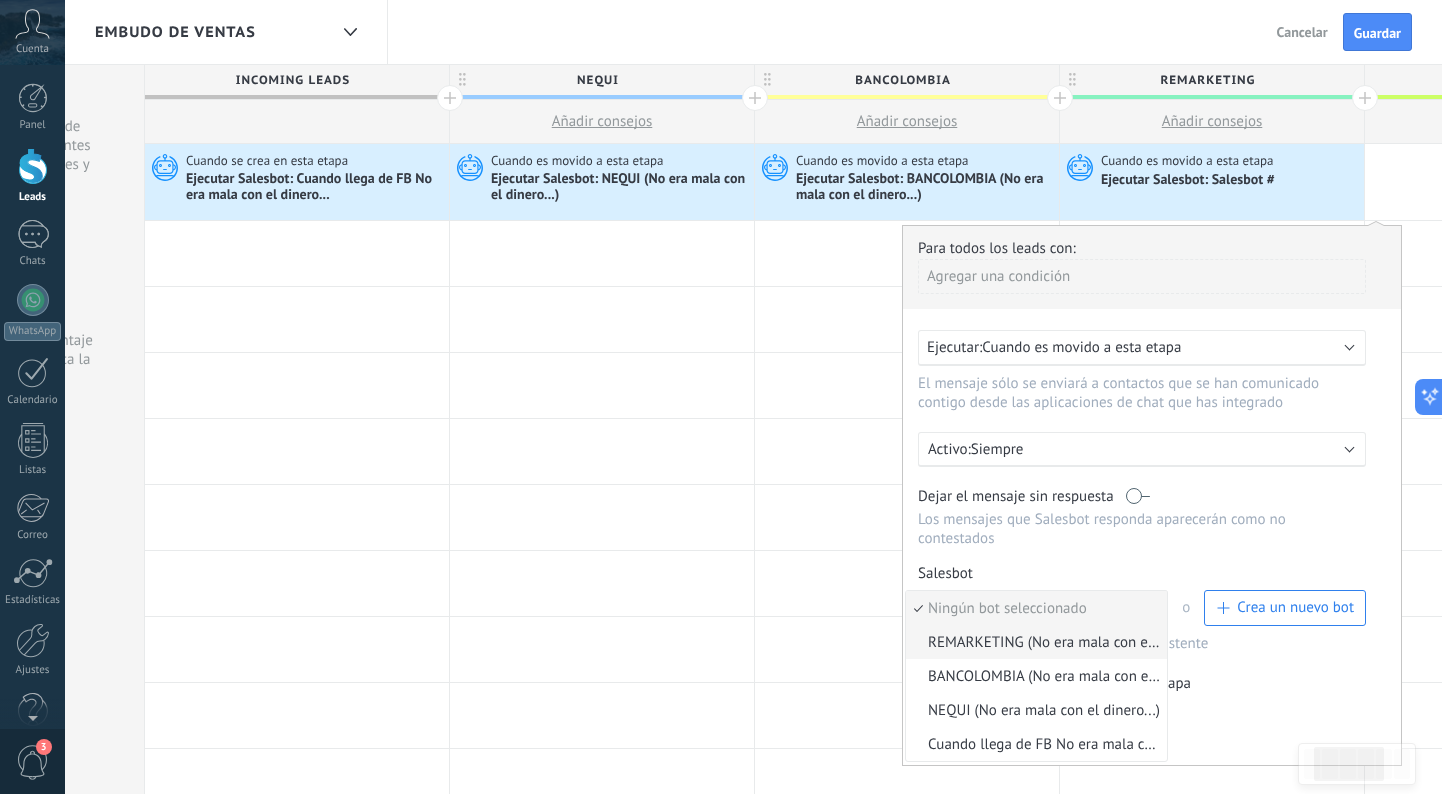 click on "REMARKETING (No era mala con el dinero...)" at bounding box center (1033, 642) 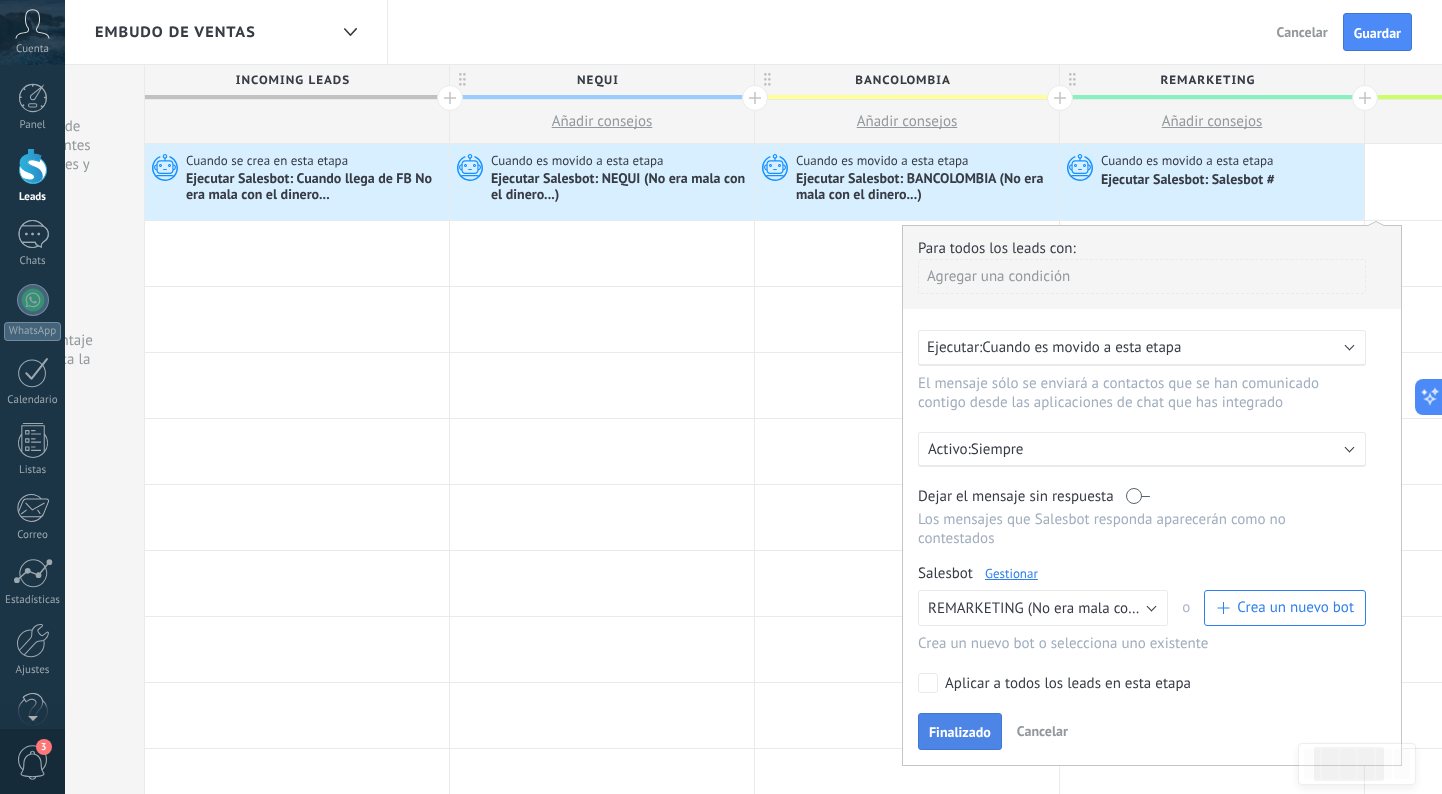 click on "Finalizado" at bounding box center (960, 732) 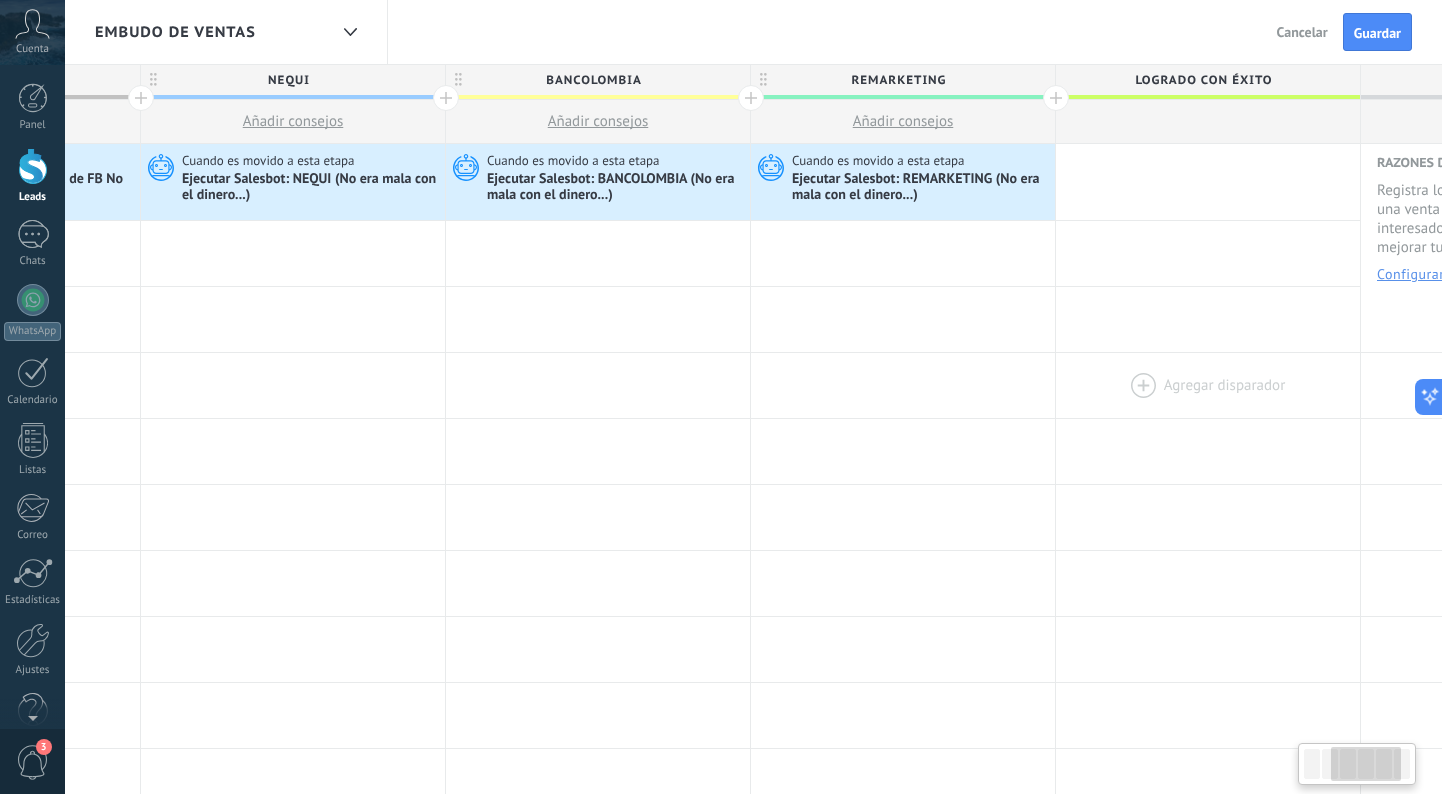 scroll, scrollTop: 0, scrollLeft: 559, axis: horizontal 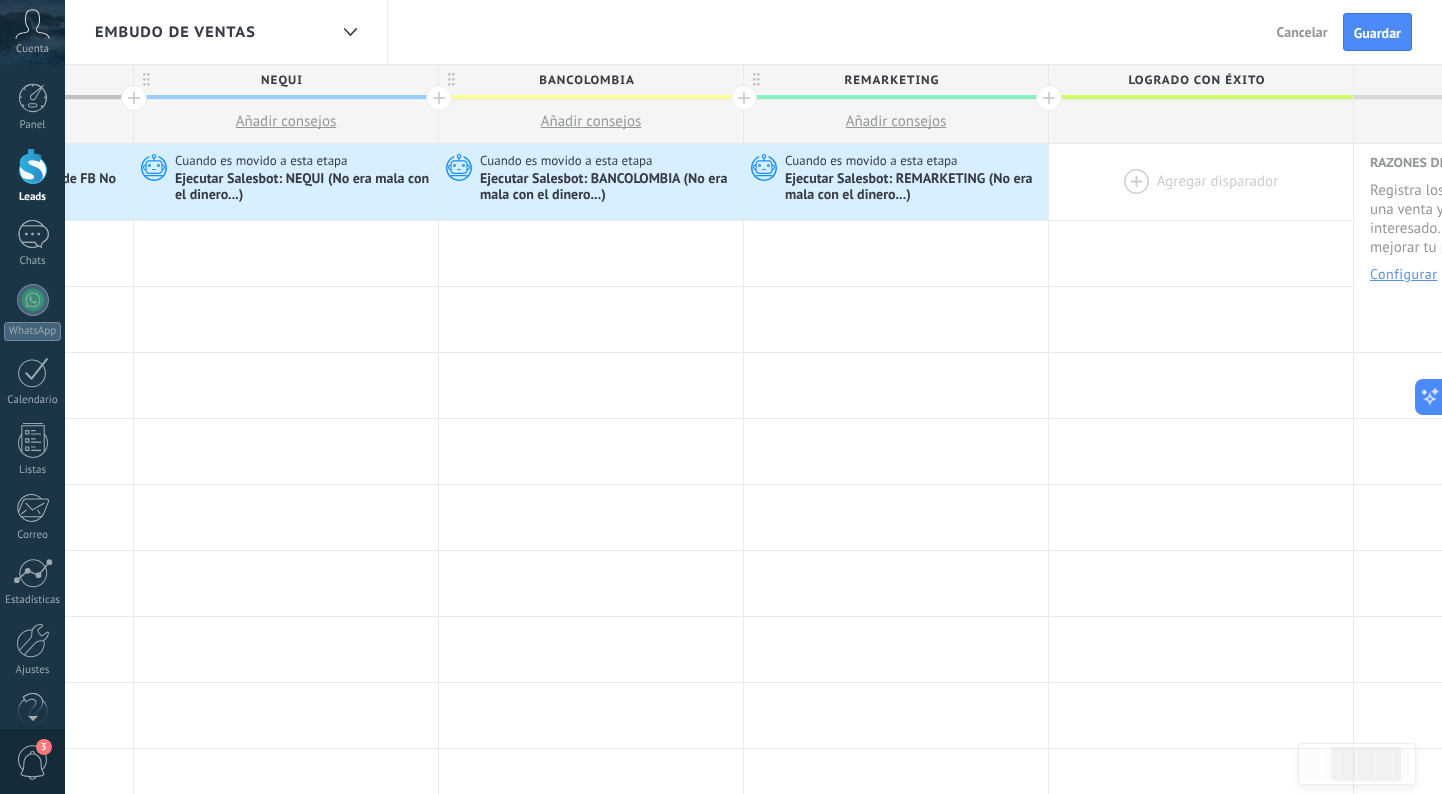 click at bounding box center [1201, 182] 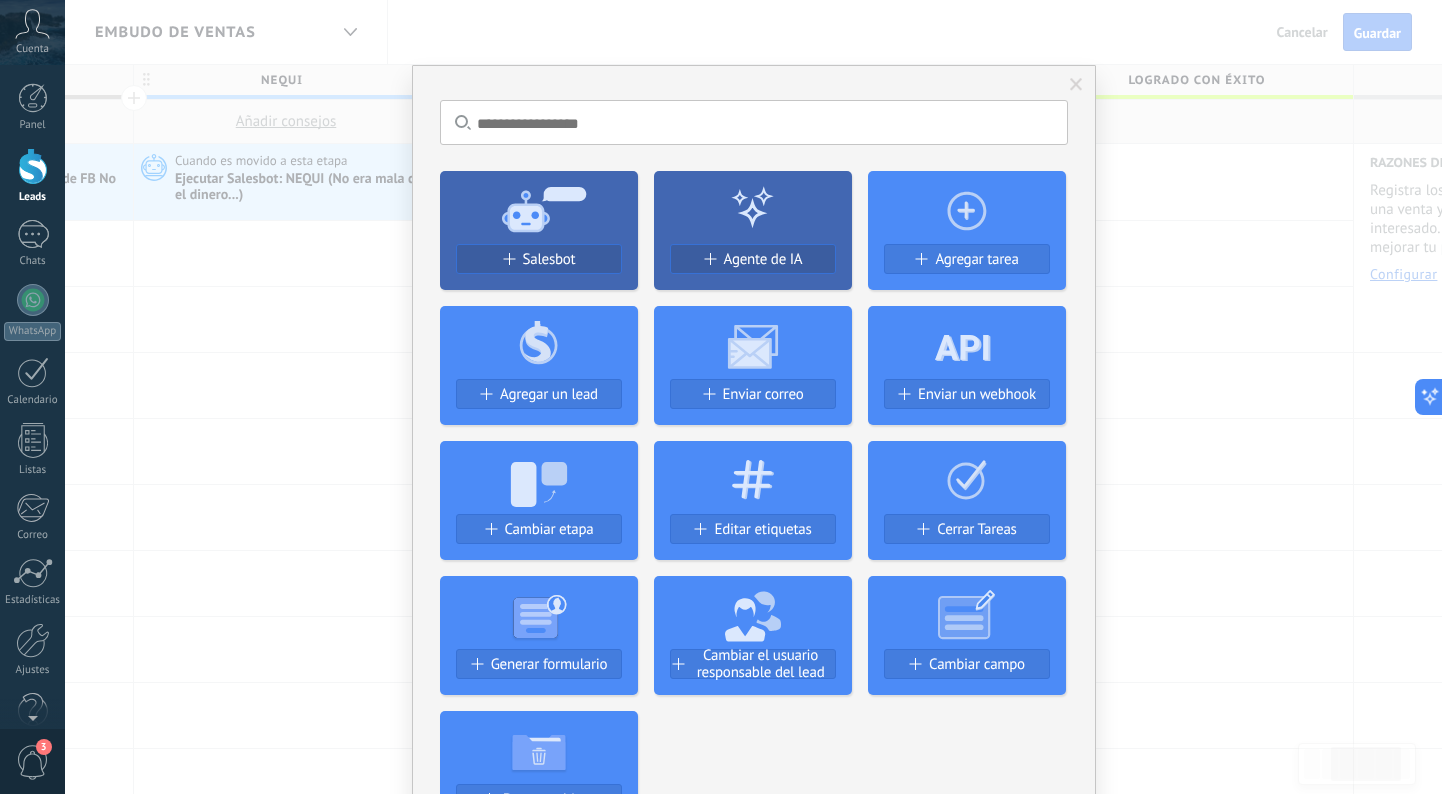 click at bounding box center (1076, 85) 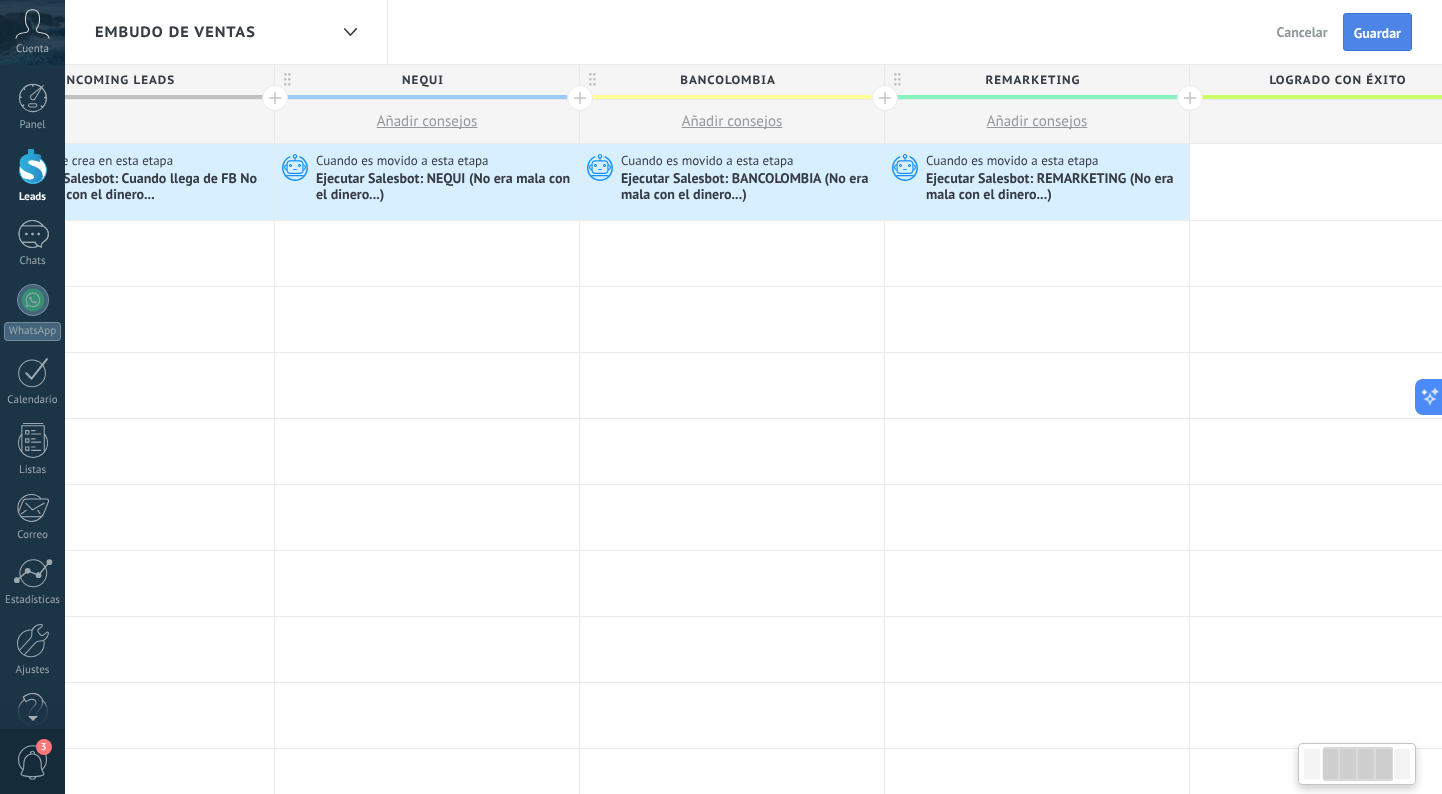 scroll, scrollTop: 0, scrollLeft: 358, axis: horizontal 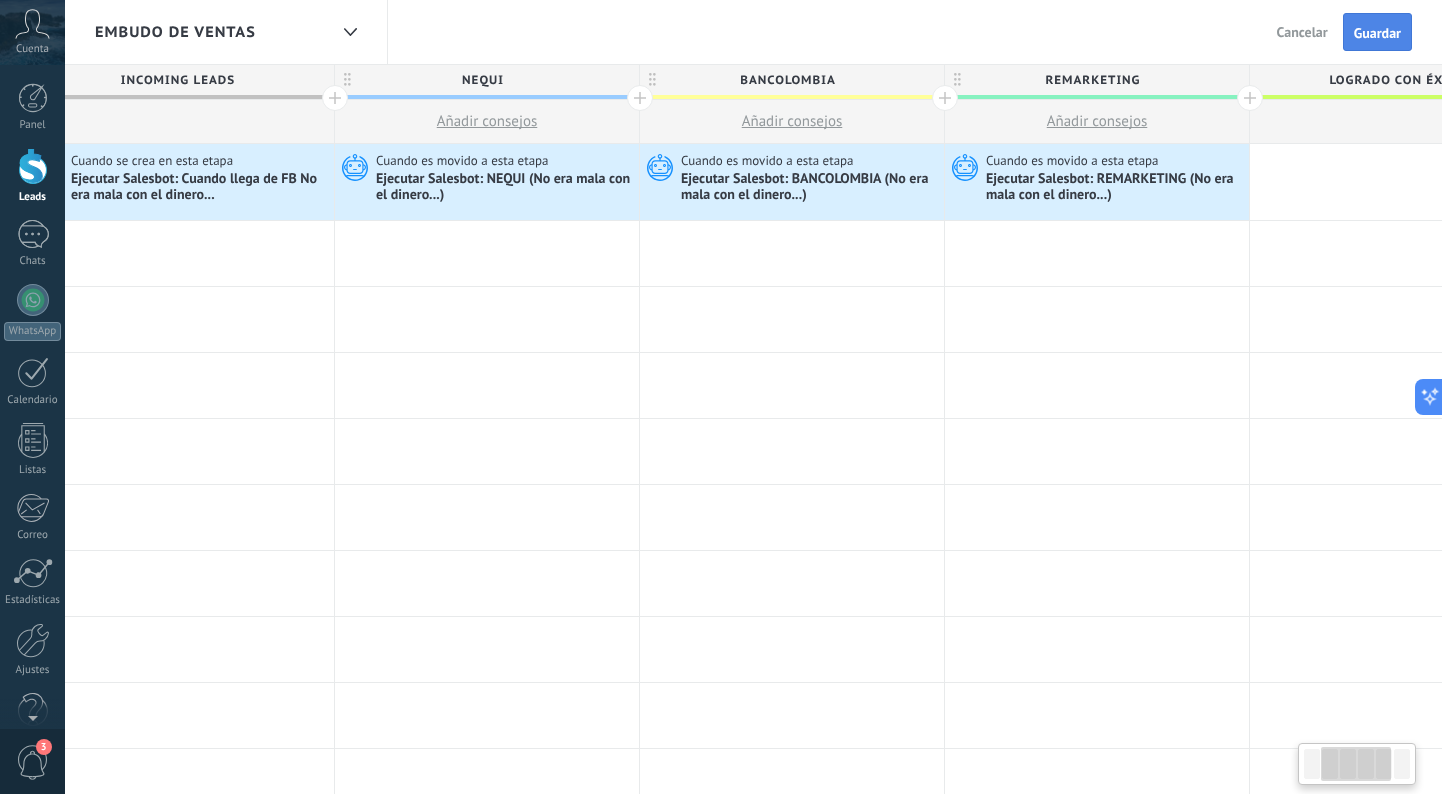 click on "Guardar" at bounding box center [1377, 33] 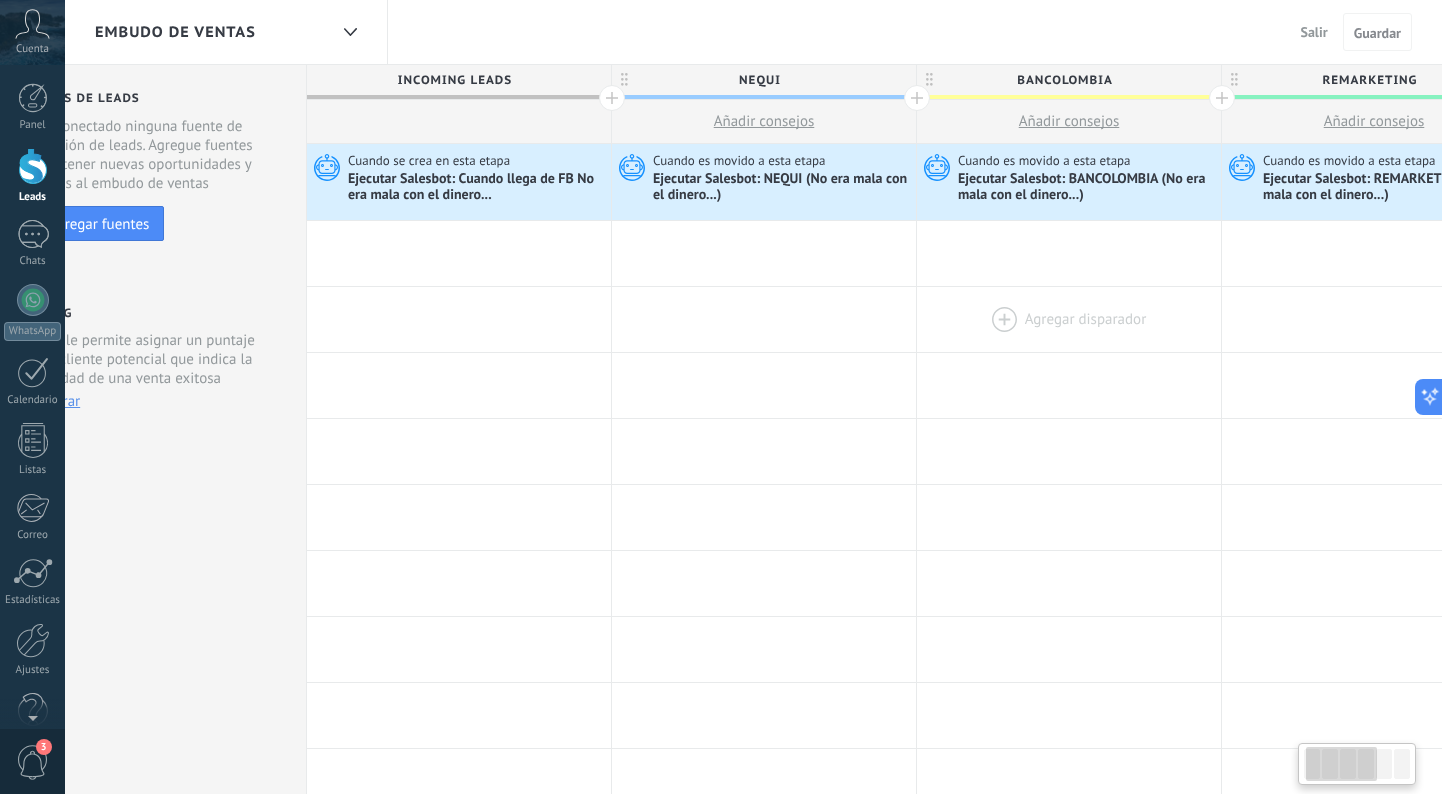 scroll, scrollTop: 0, scrollLeft: 77, axis: horizontal 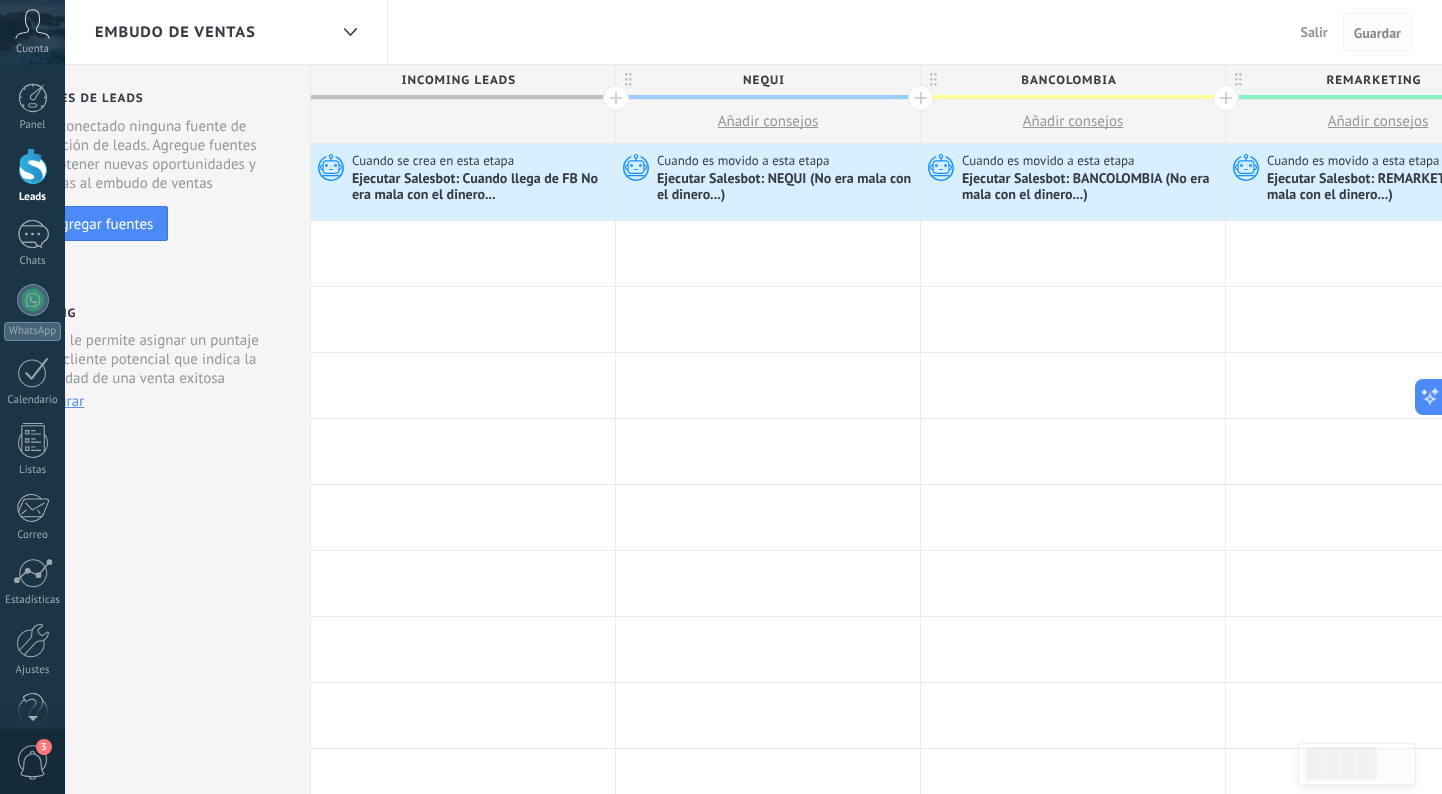 click on "Guardar" at bounding box center (1377, 33) 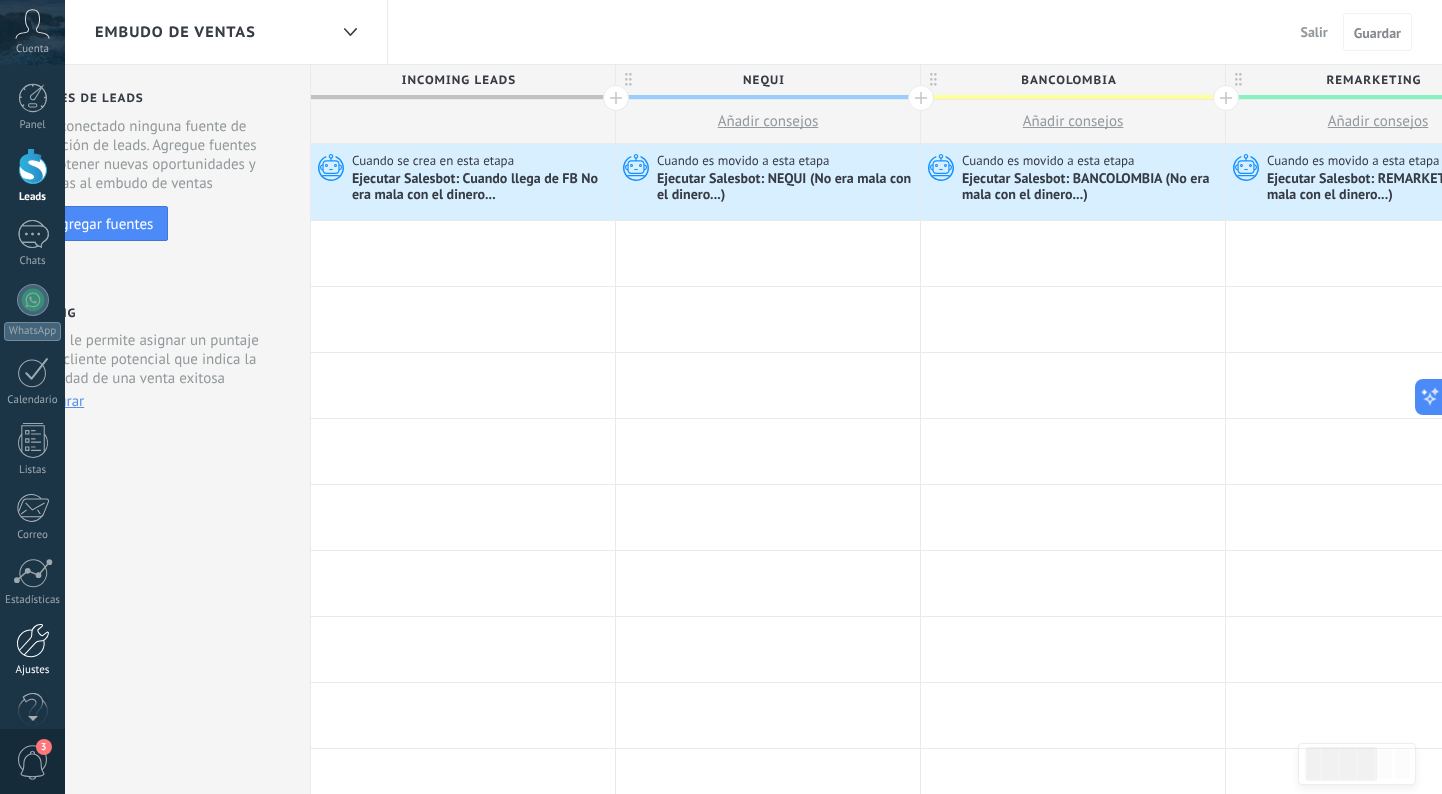 click at bounding box center [33, 640] 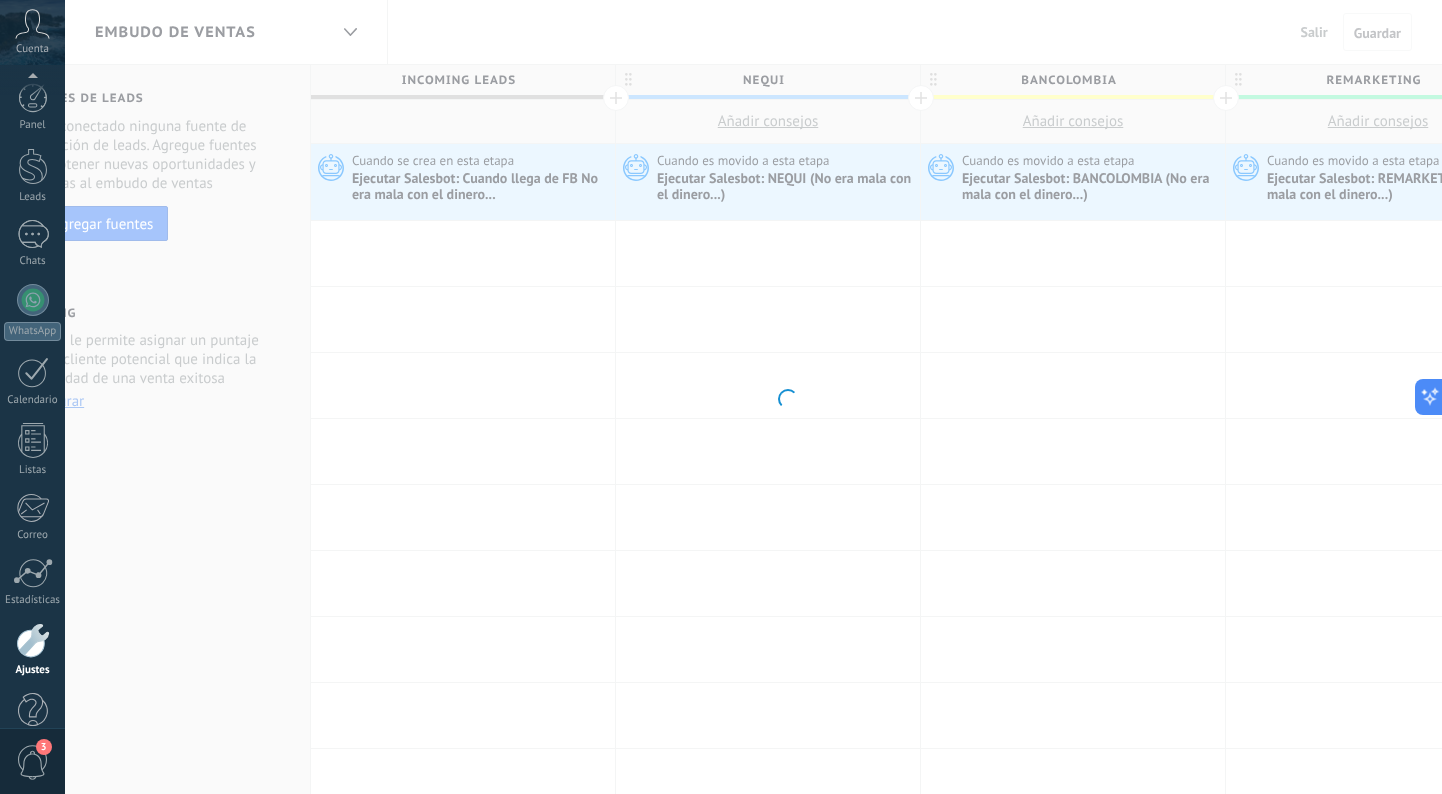 scroll, scrollTop: 38, scrollLeft: 0, axis: vertical 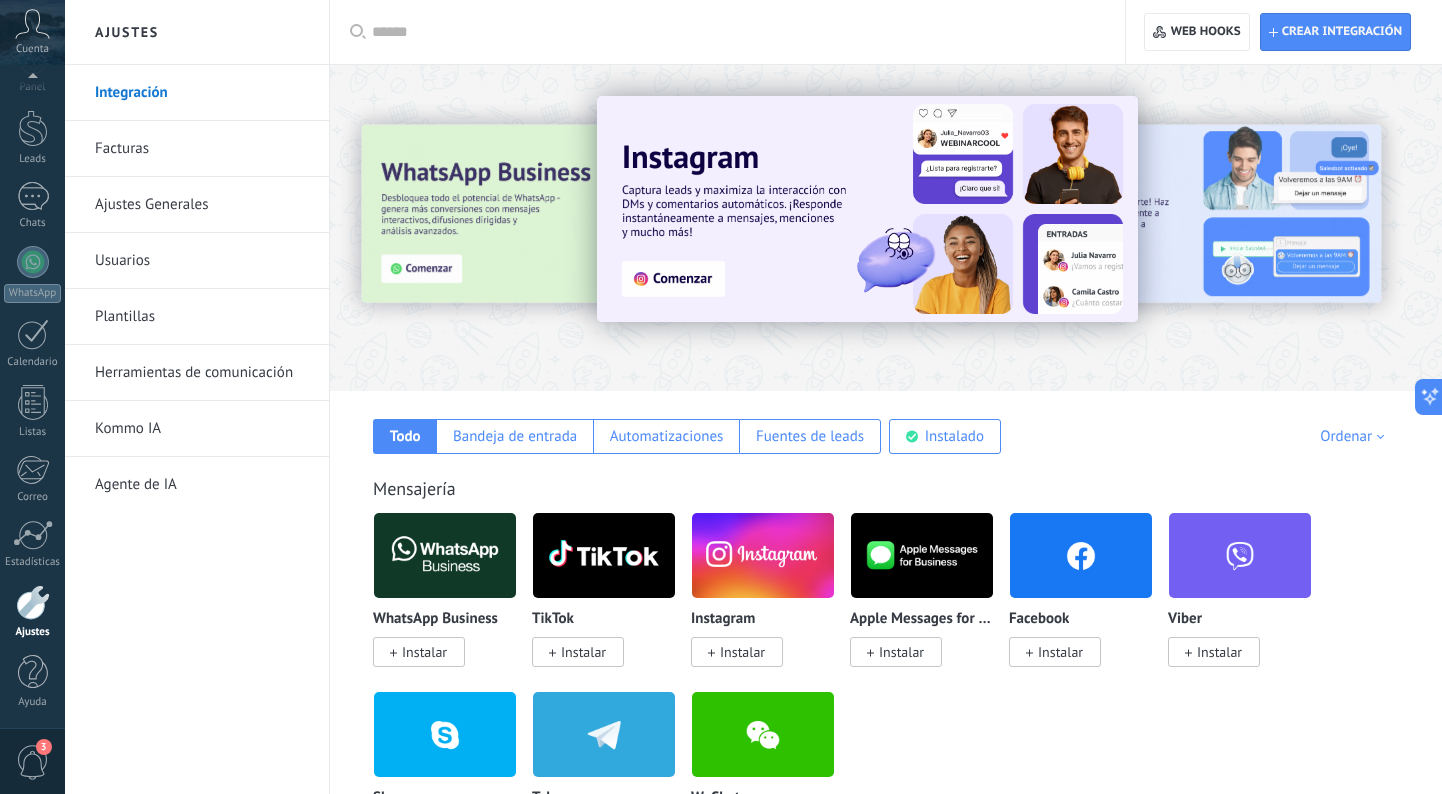click at bounding box center (734, 32) 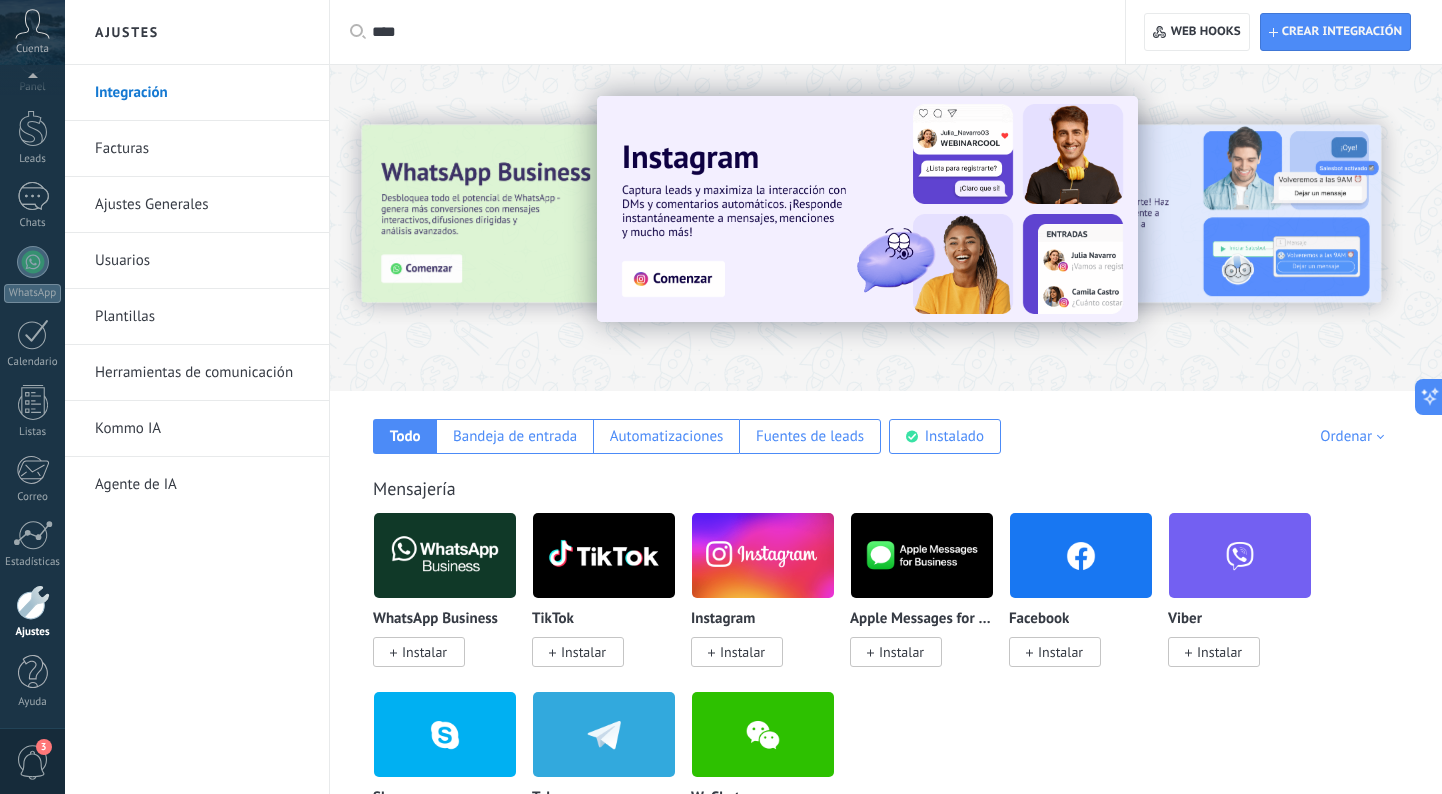 type on "****" 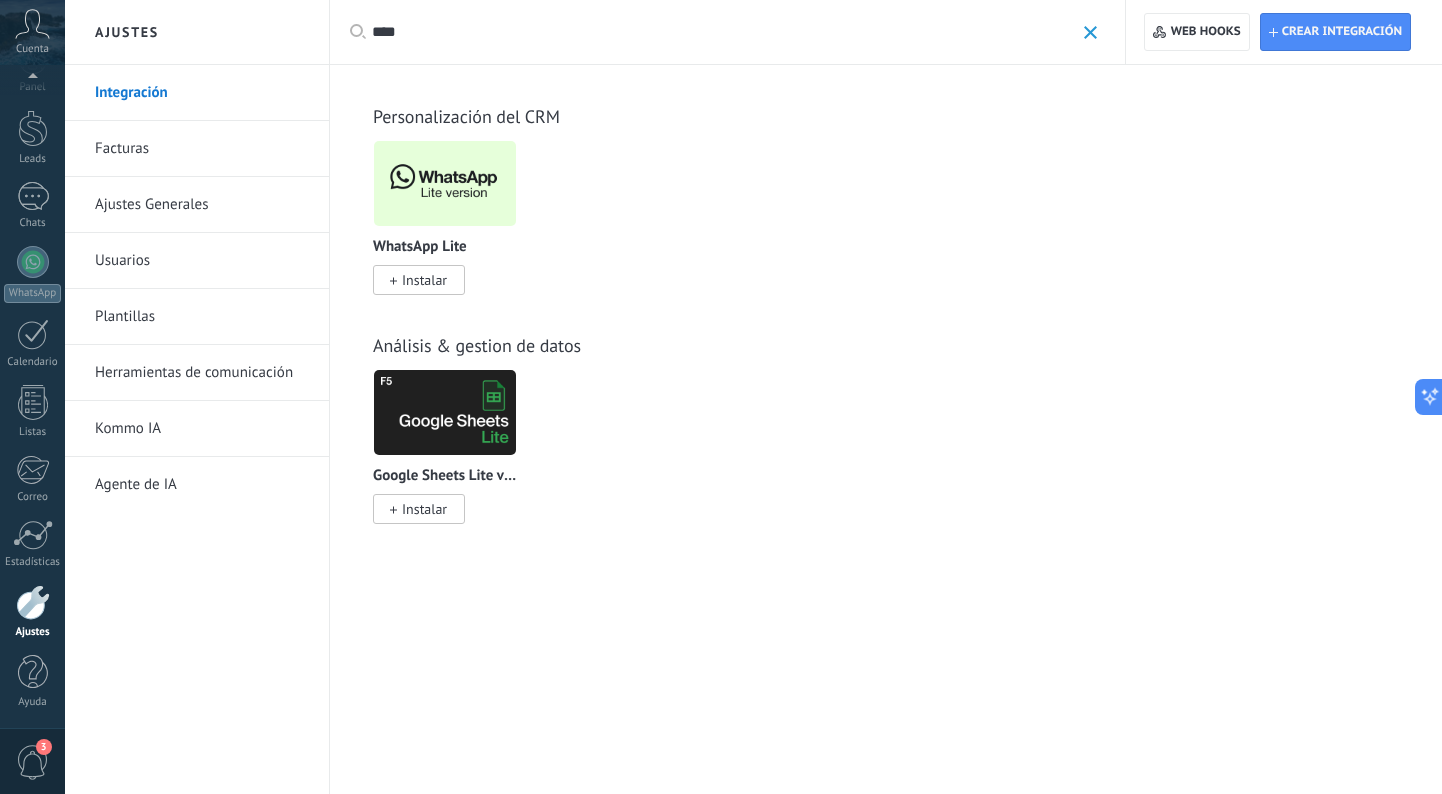 click at bounding box center (445, 183) 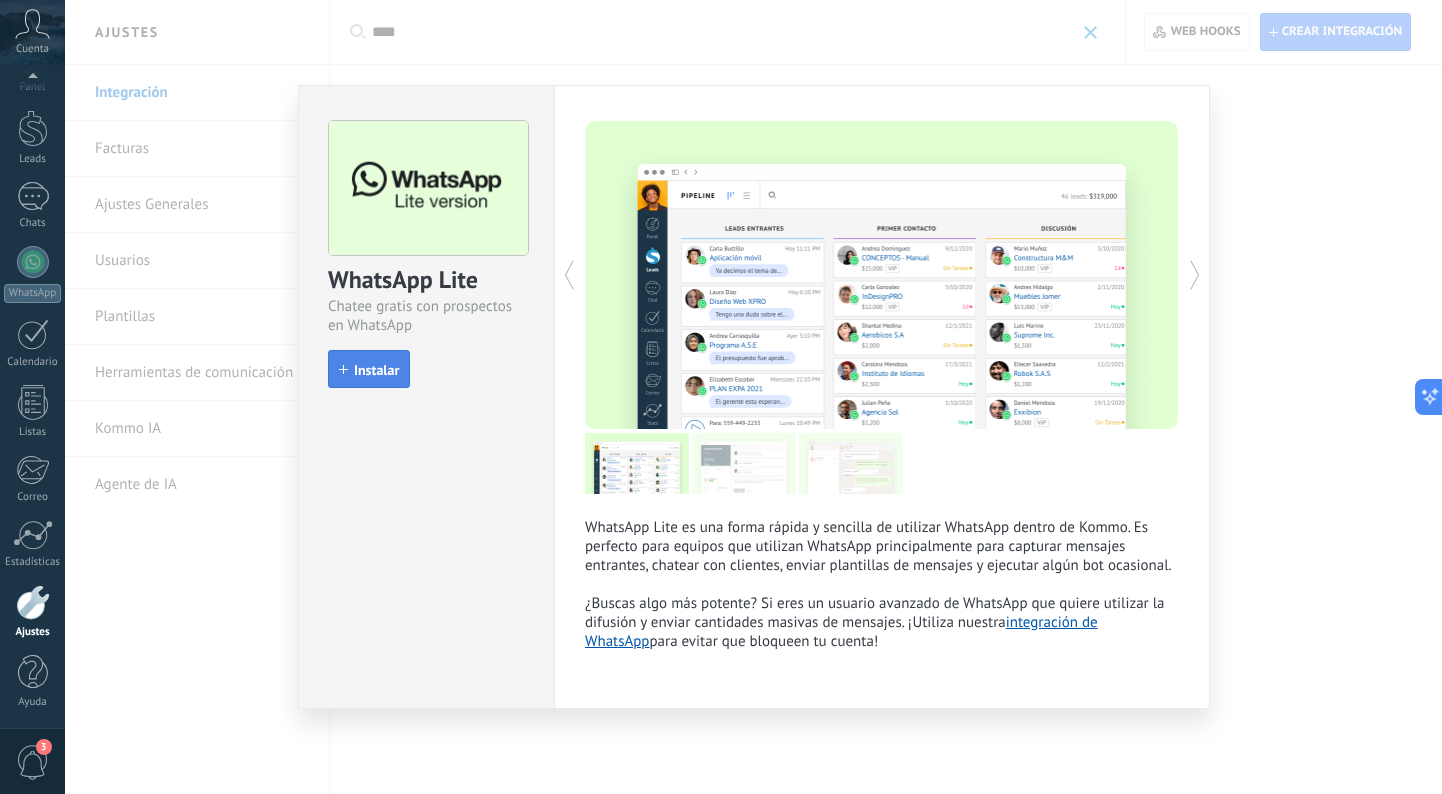 click on "Instalar" at bounding box center (376, 370) 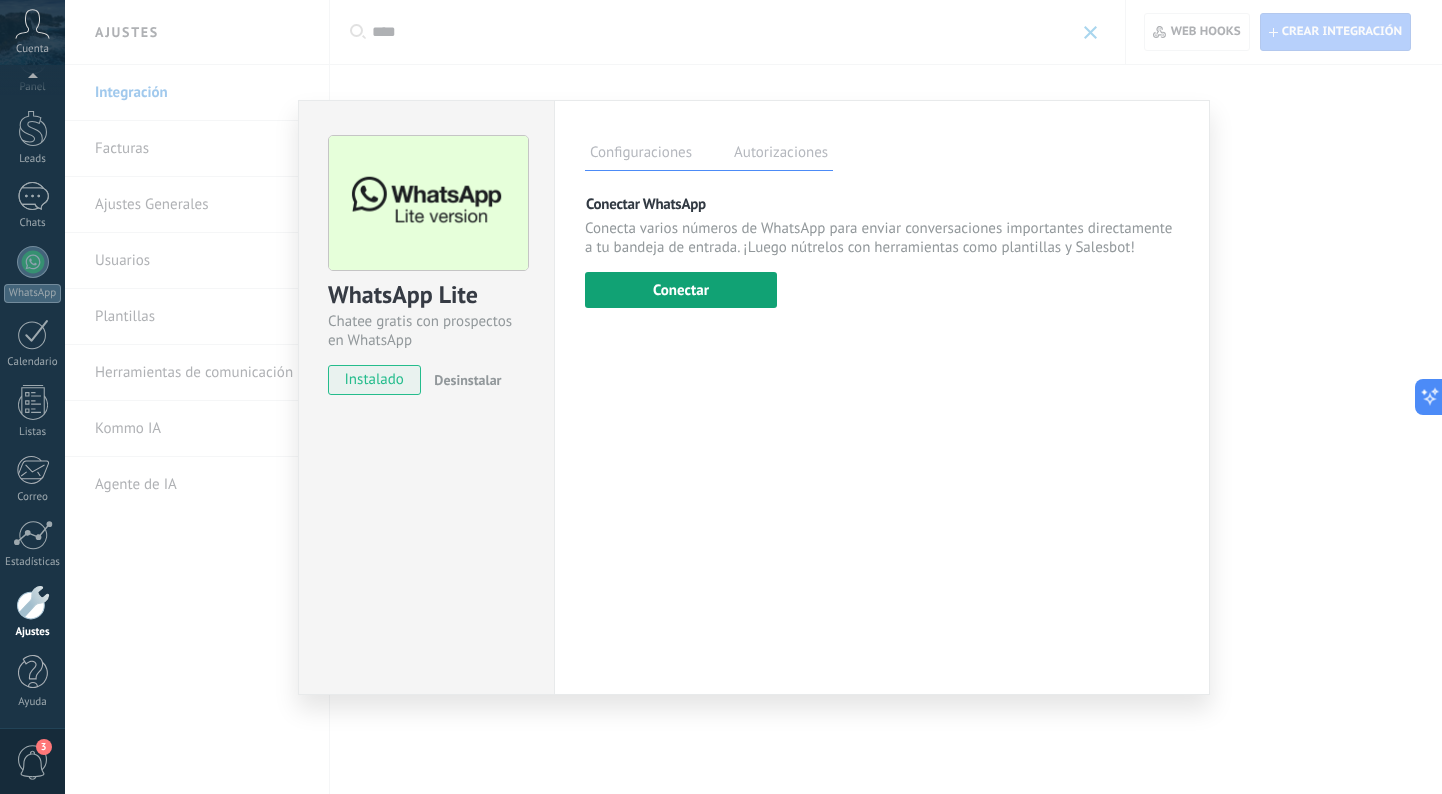 click on "Conectar" at bounding box center [681, 290] 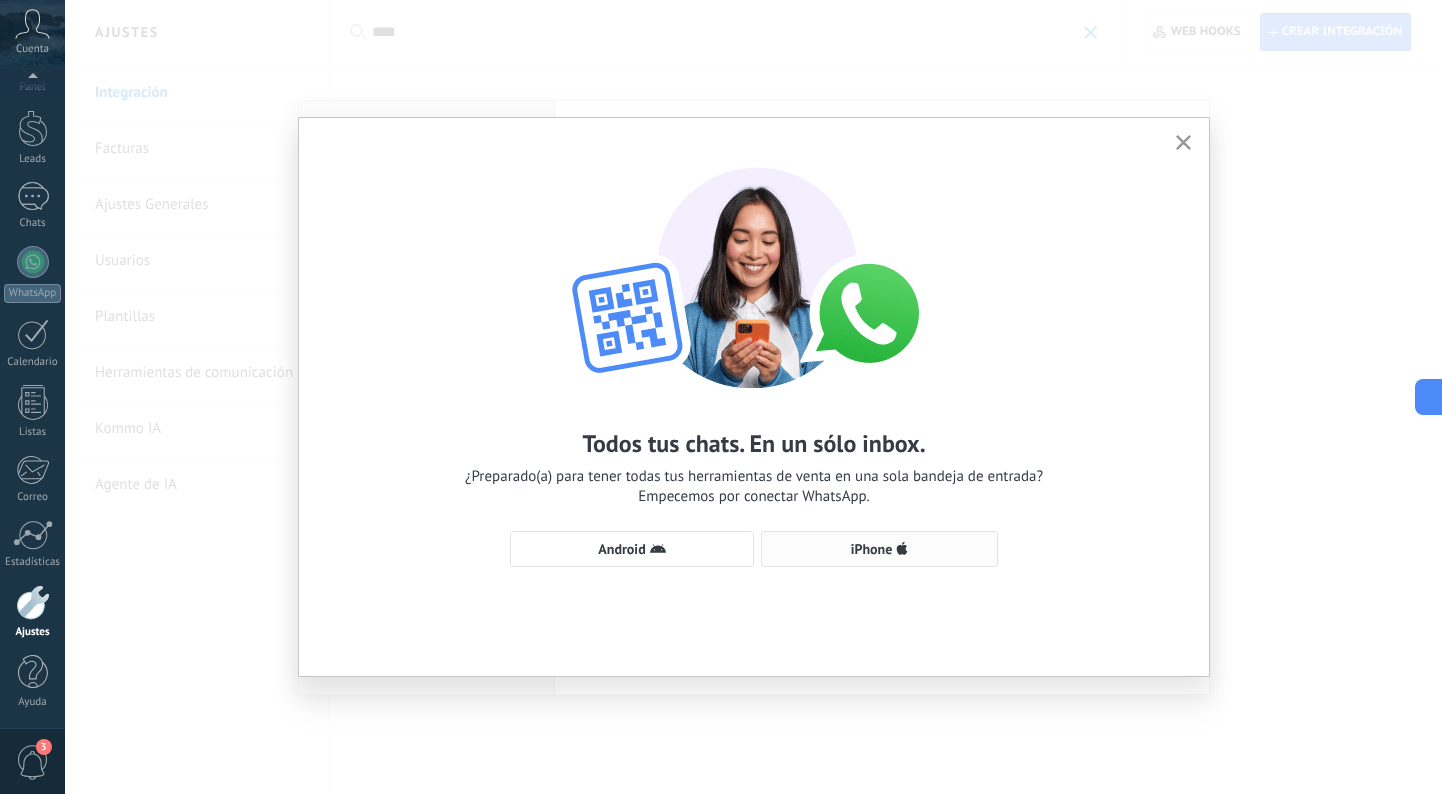 click on "iPhone" at bounding box center (879, 549) 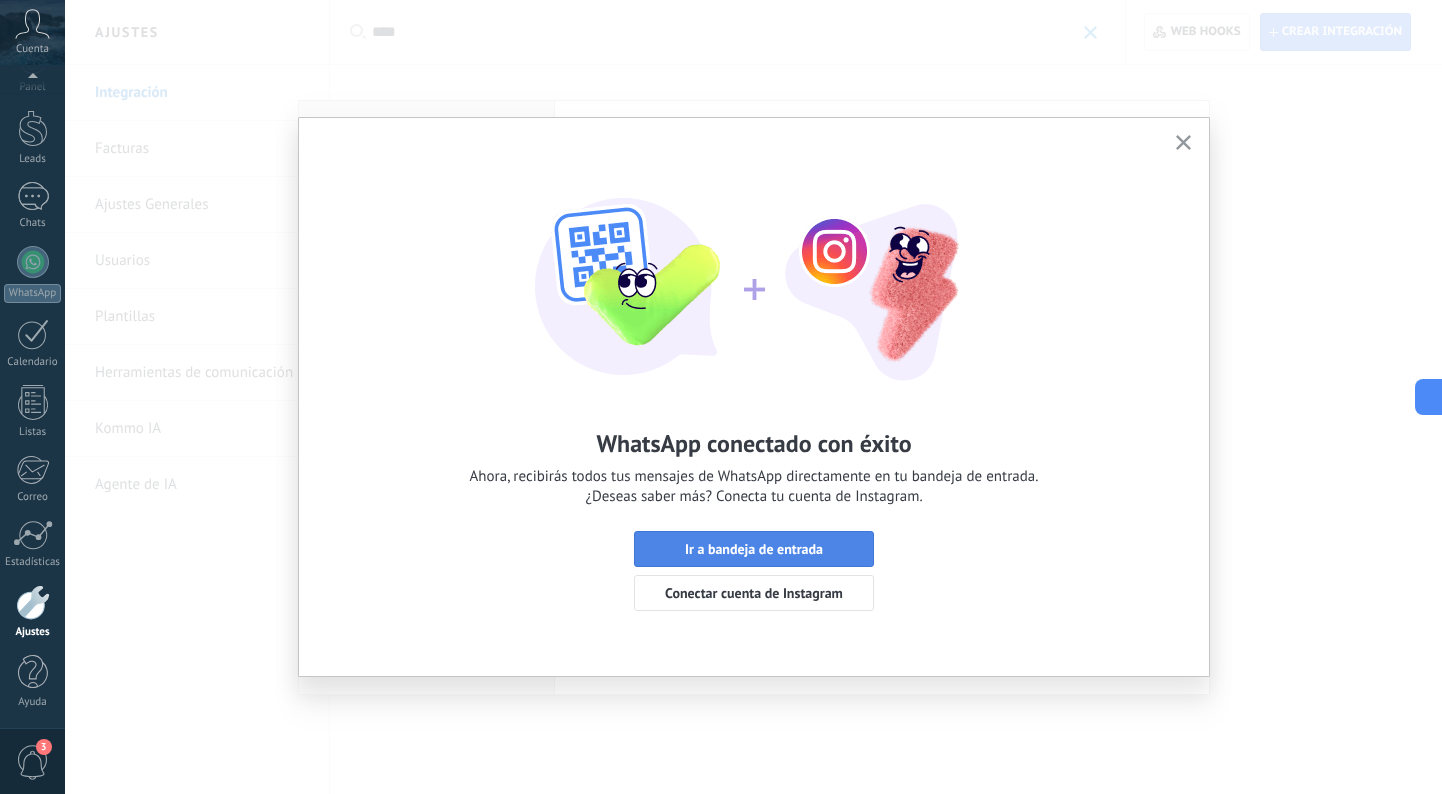 click on "Ir a bandeja de entrada" at bounding box center (754, 549) 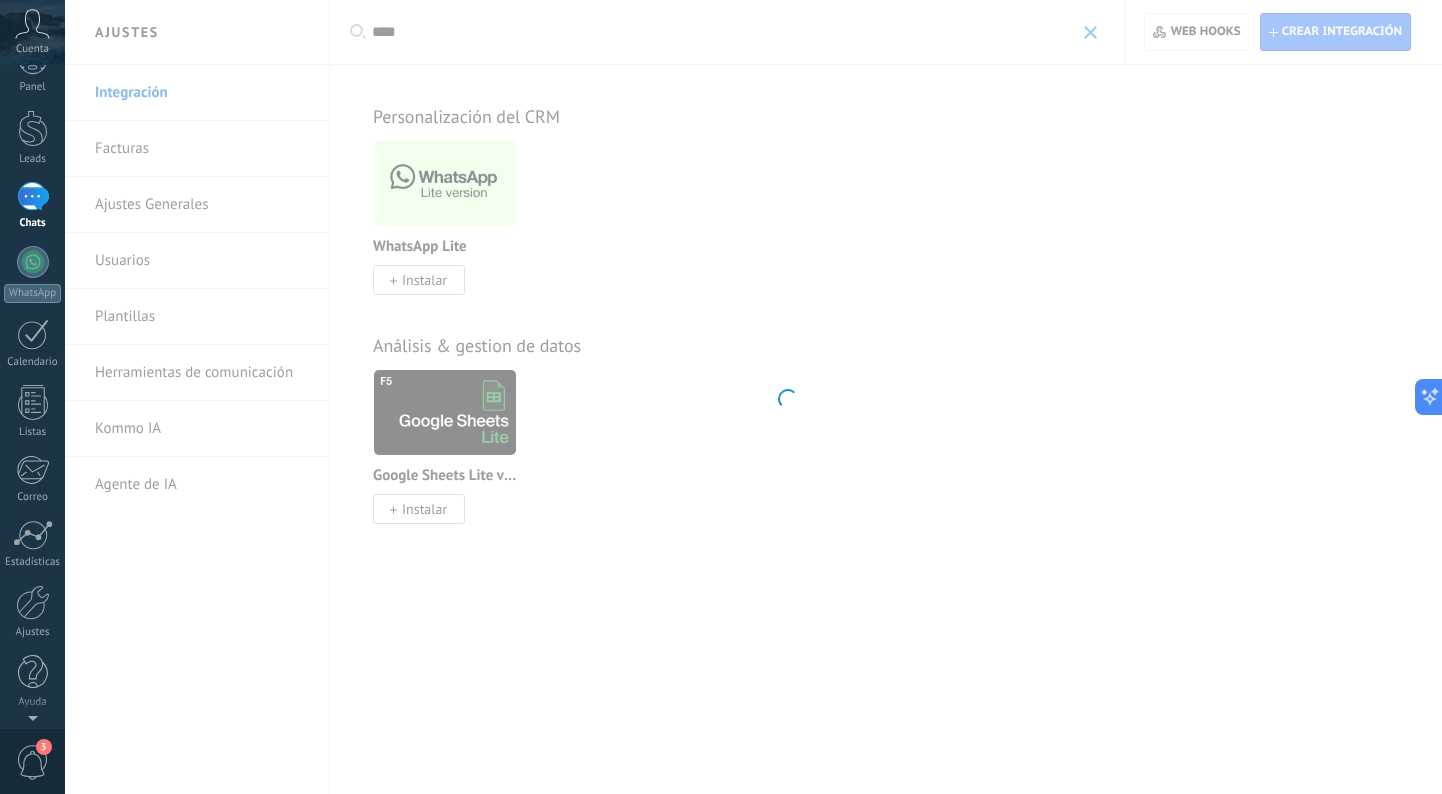scroll, scrollTop: 0, scrollLeft: 0, axis: both 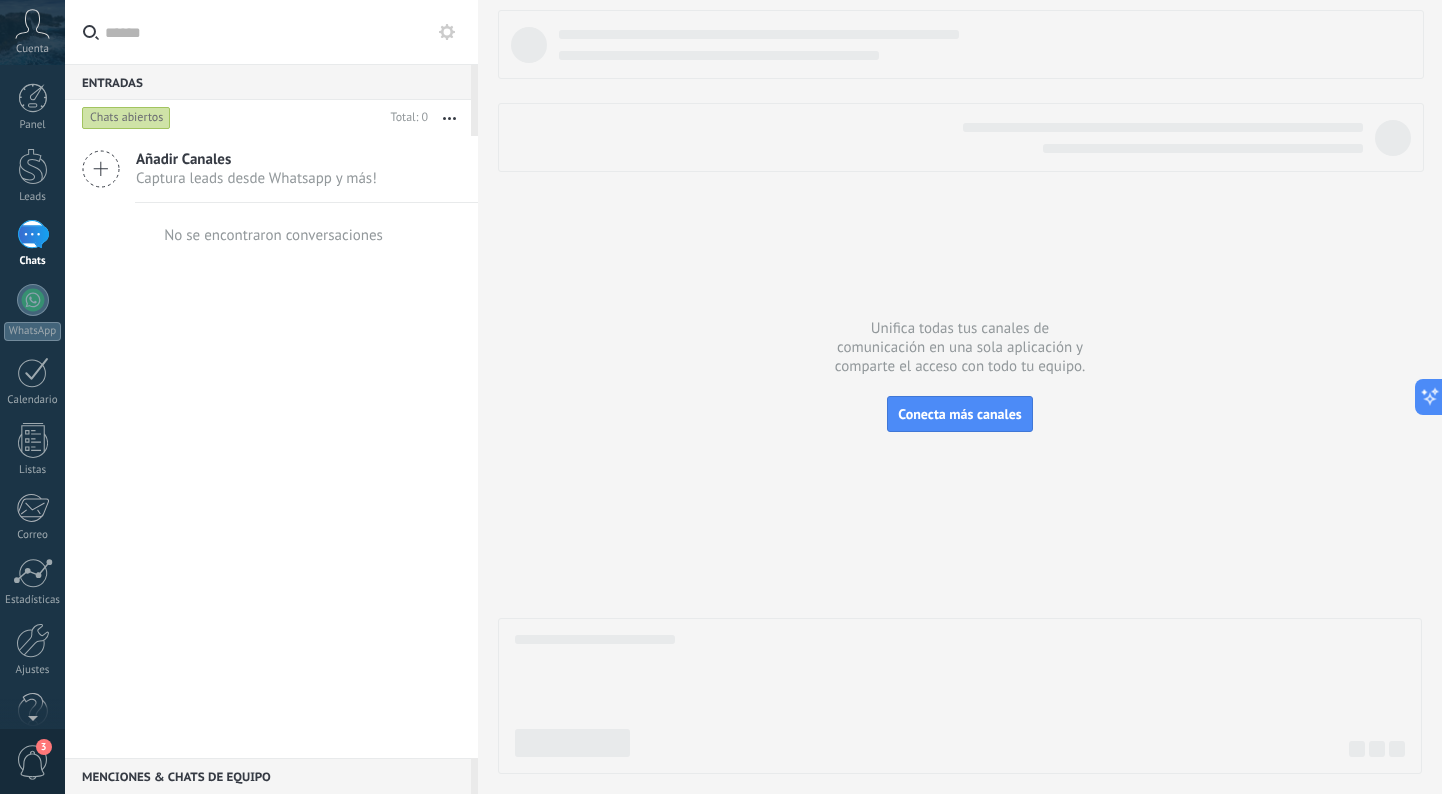 click on "Captura leads desde Whatsapp y más!" at bounding box center (256, 178) 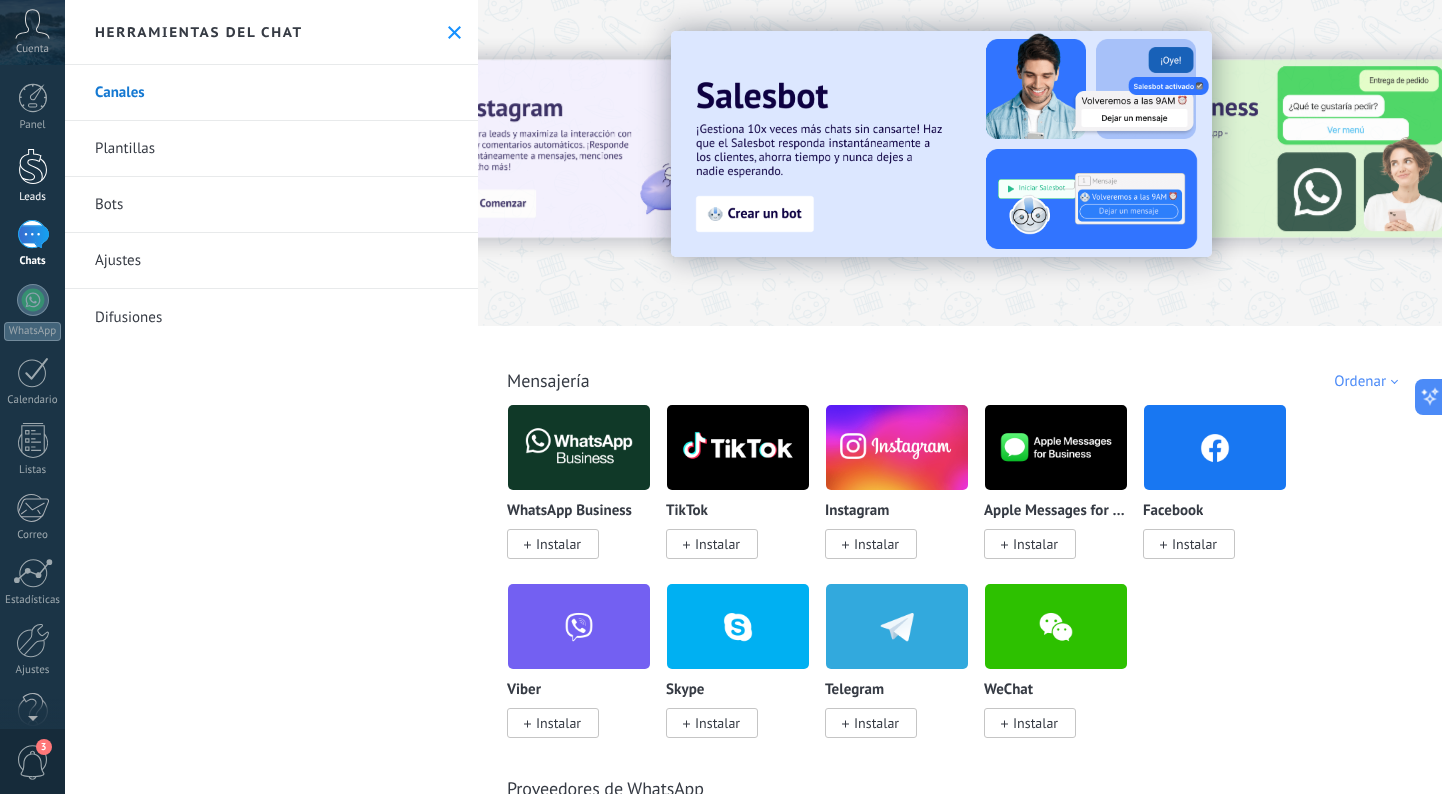 click on "Leads" at bounding box center [32, 176] 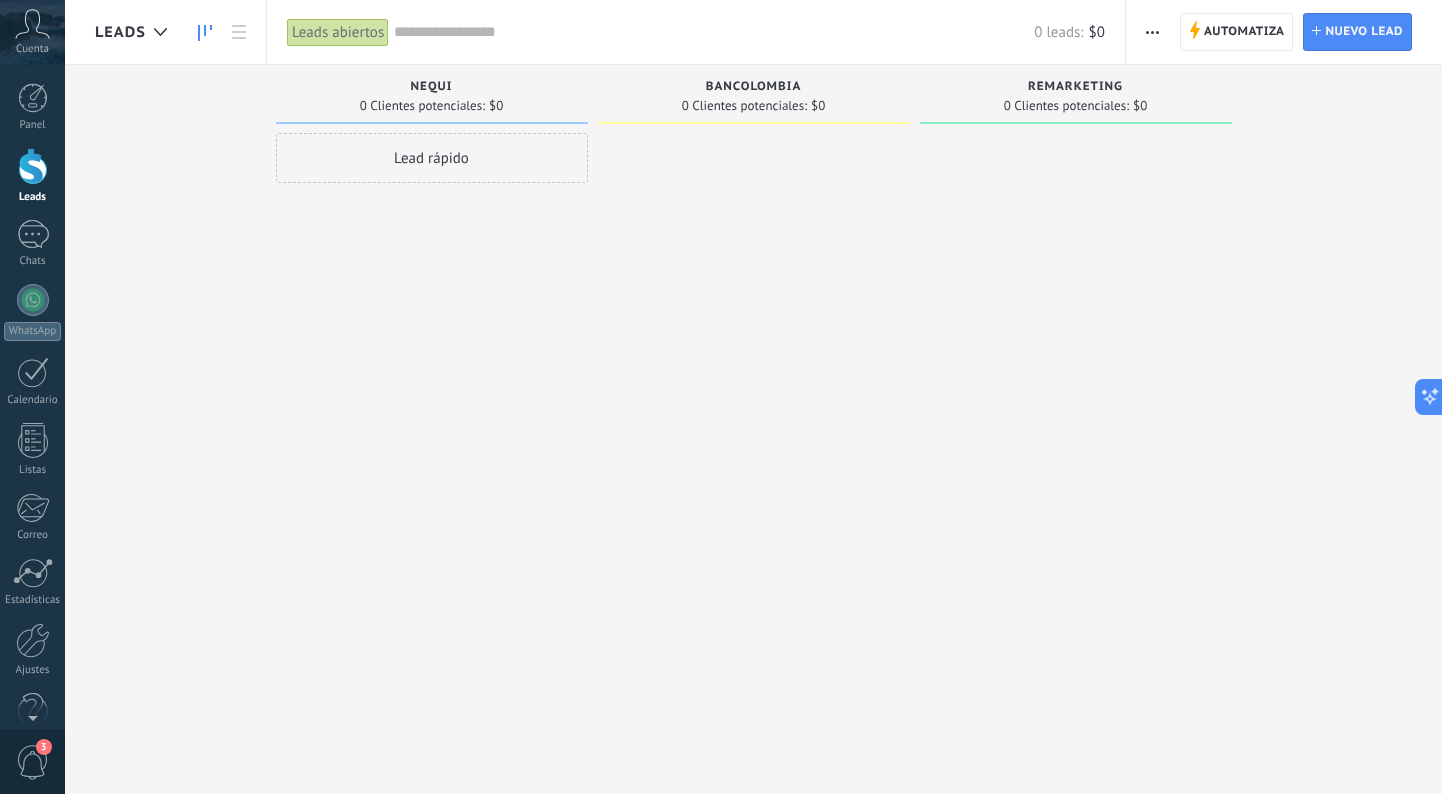 click on "Automatiza" at bounding box center (1244, 32) 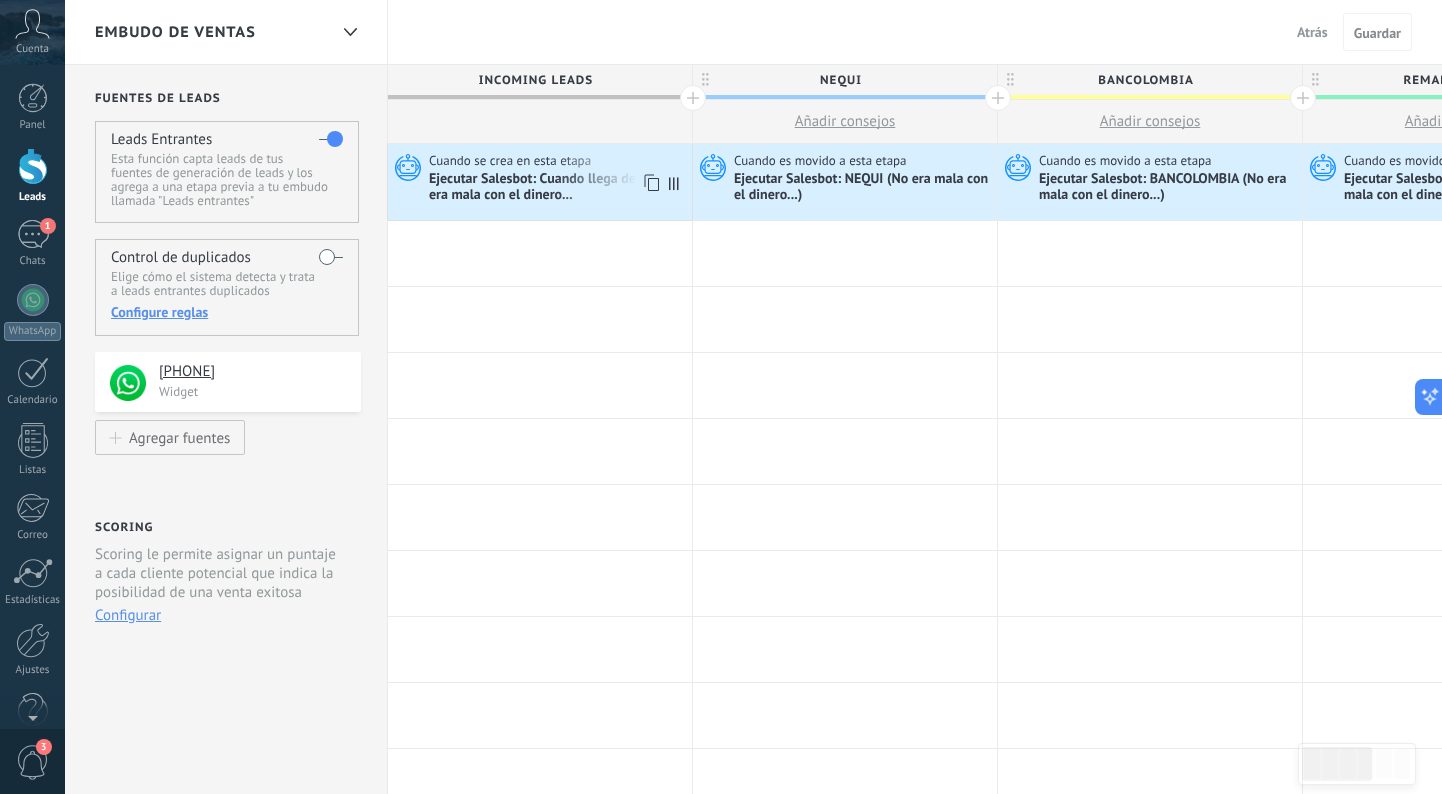 click on "Ejecutar Salesbot: Cuando llega de FB No era mala con el dinero..." at bounding box center [558, 188] 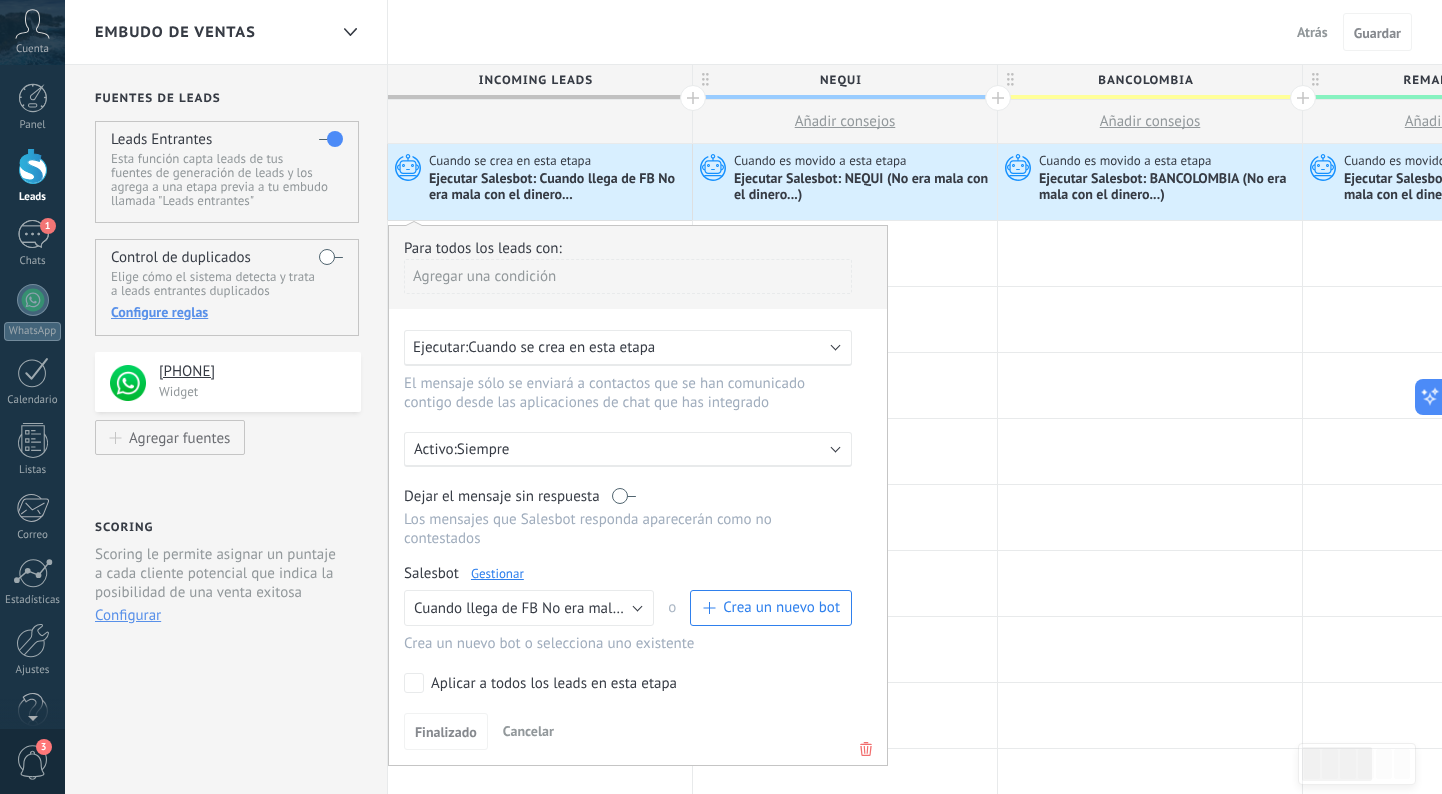 click on "Gestionar" at bounding box center (497, 573) 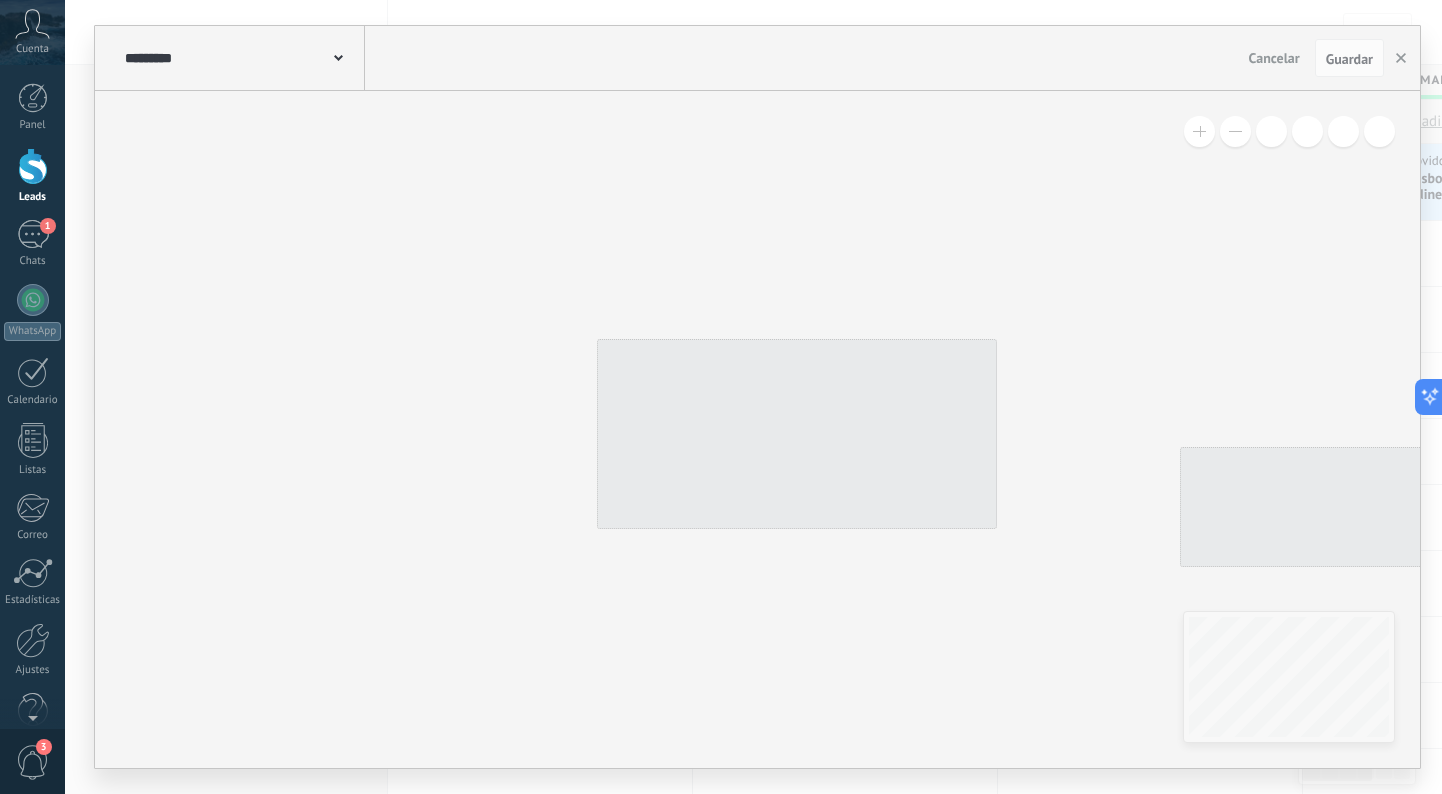 type on "**********" 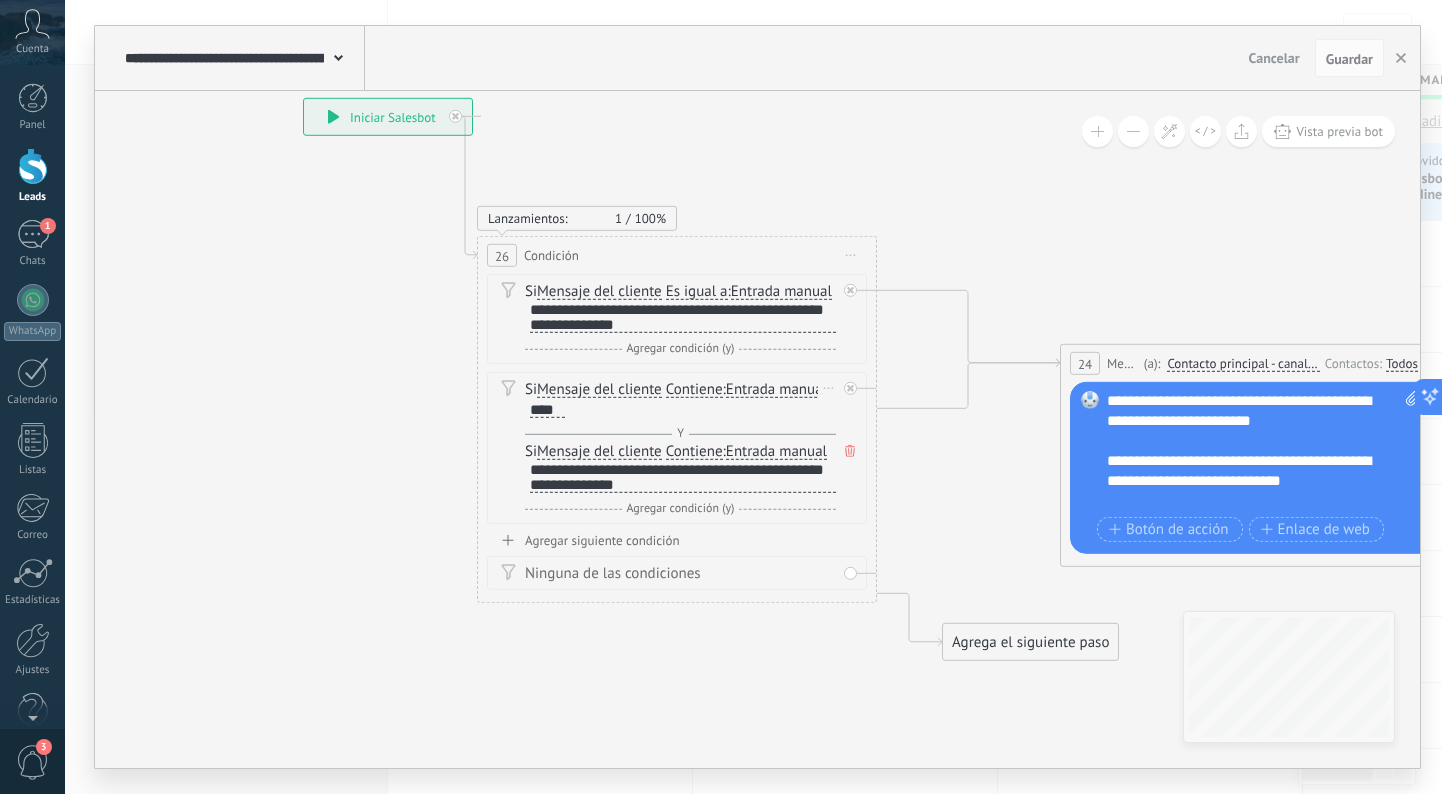 click on "Mensaje del cliente" at bounding box center (599, 452) 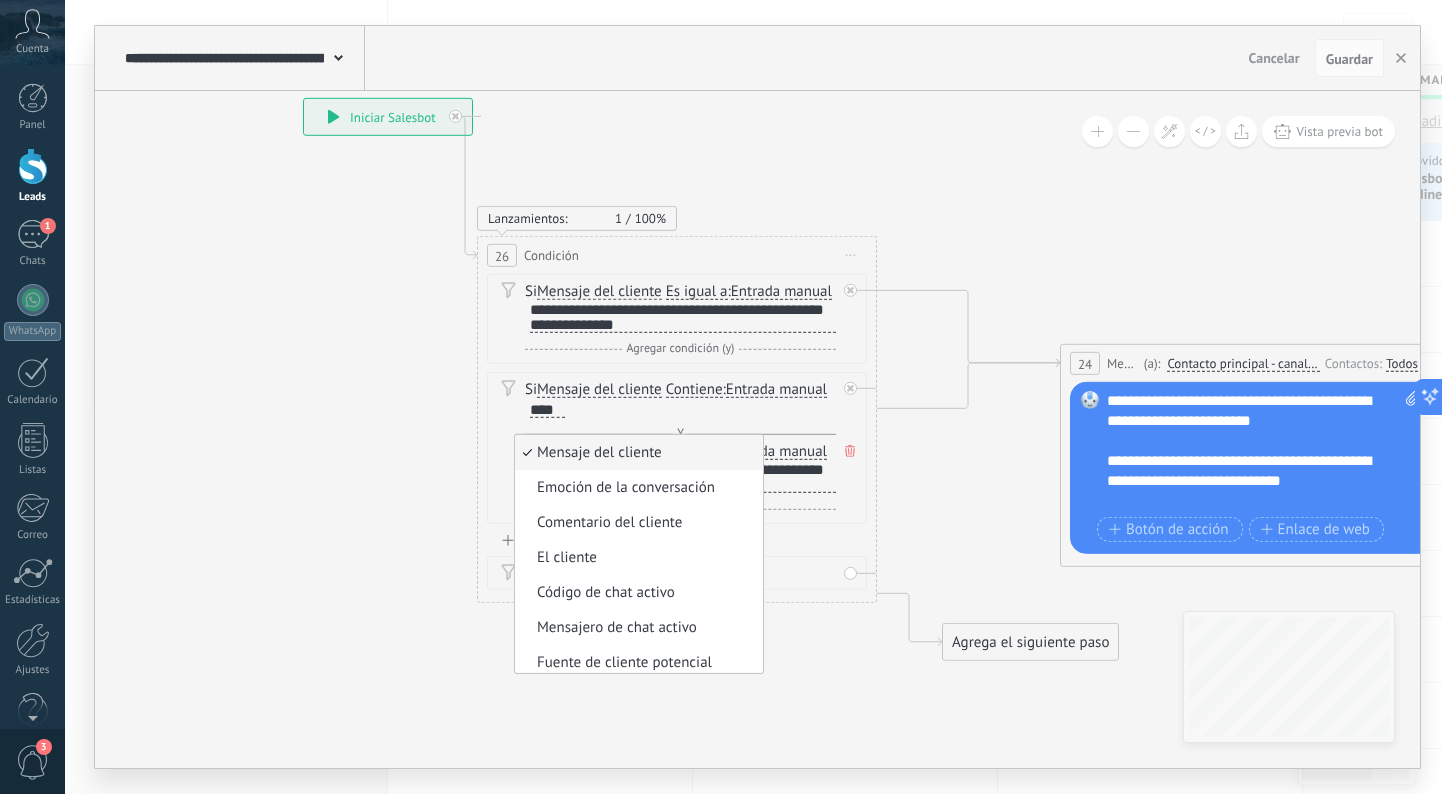 click on "Lanzamientos:
1
100%
26
Condición
*********
Iniciar vista previa aquí
Cambiar nombre
Duplicar
Borrar
Si
Mensaje del cliente" at bounding box center (677, 419) 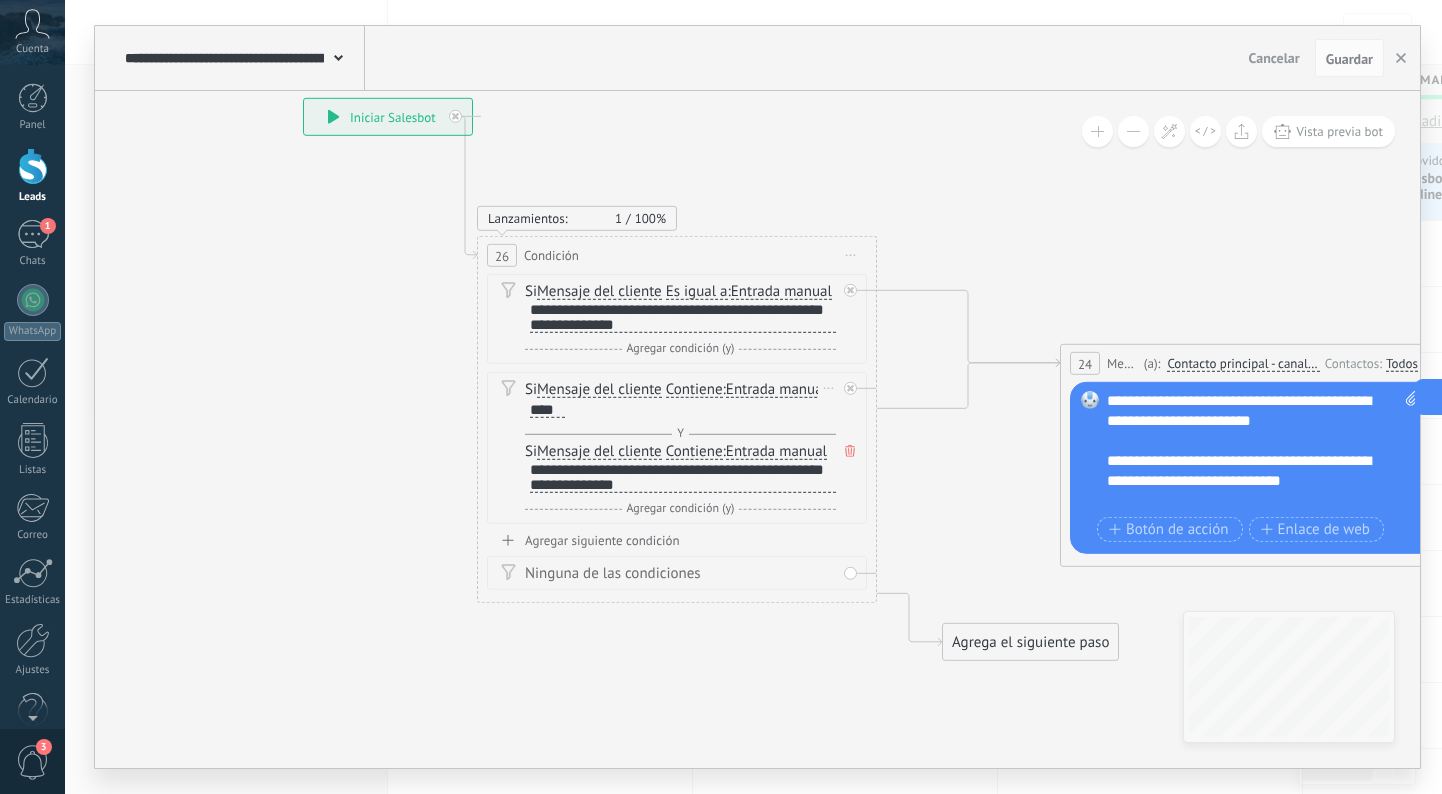 click on "**********" at bounding box center [683, 477] 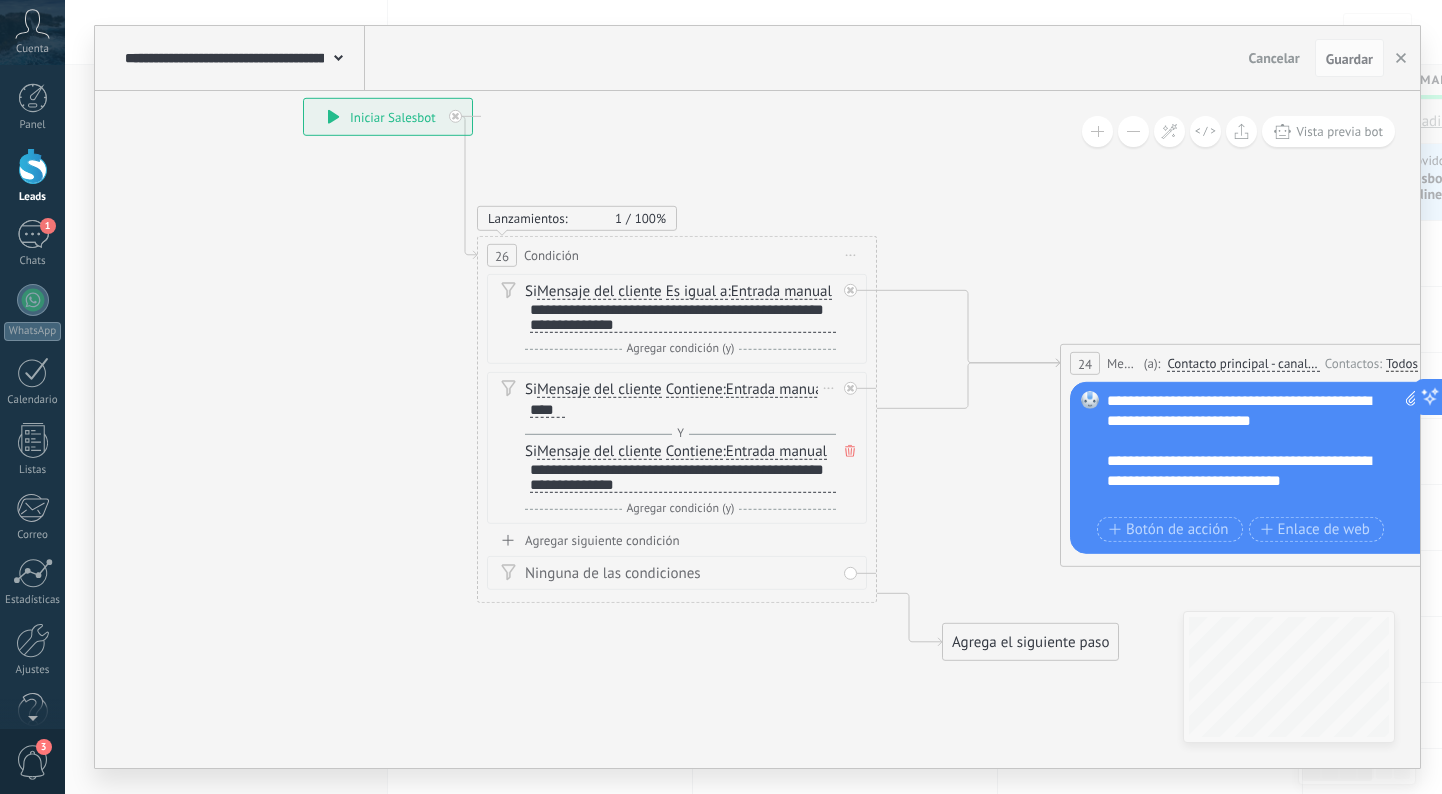 click on "**********" at bounding box center (683, 477) 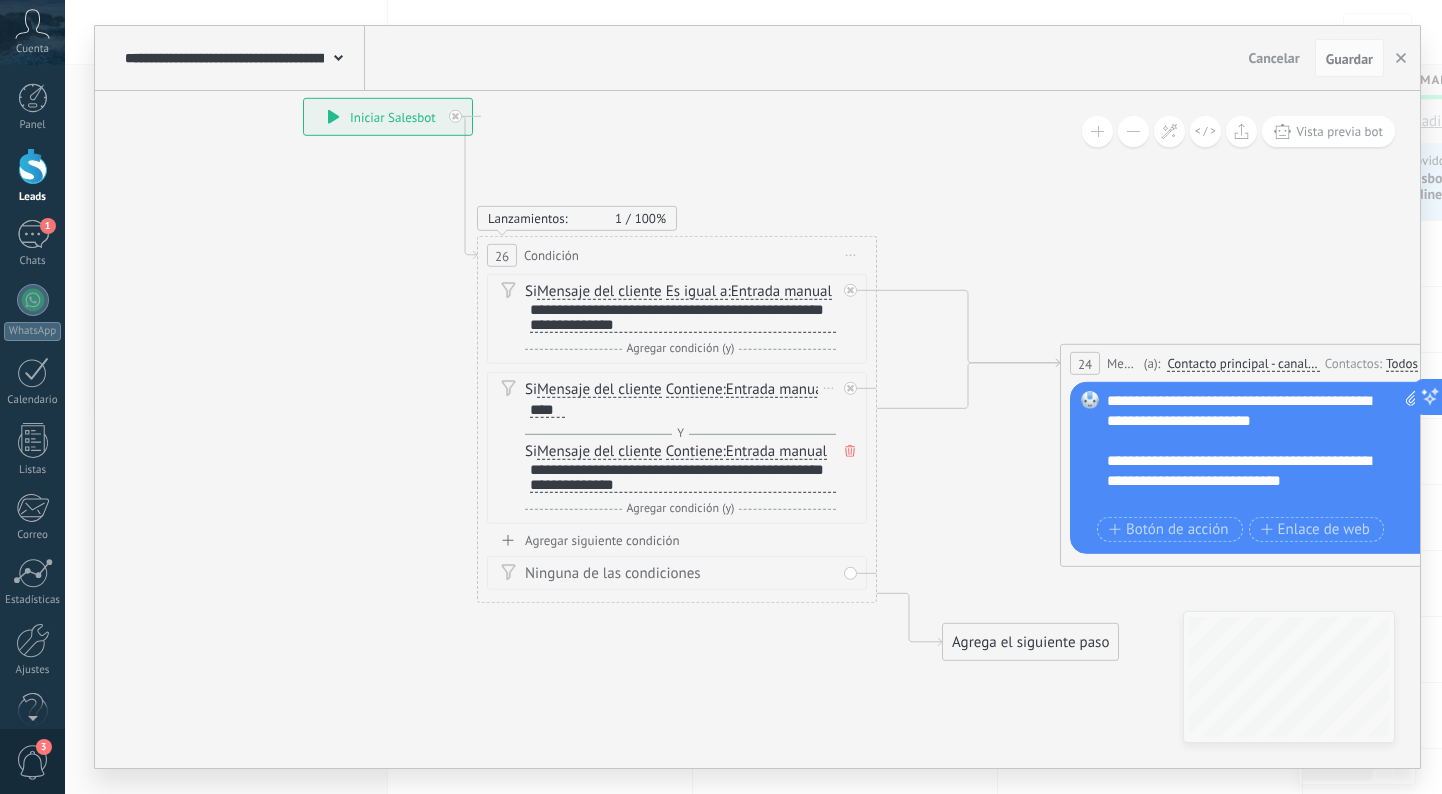 click on "**********" at bounding box center (683, 477) 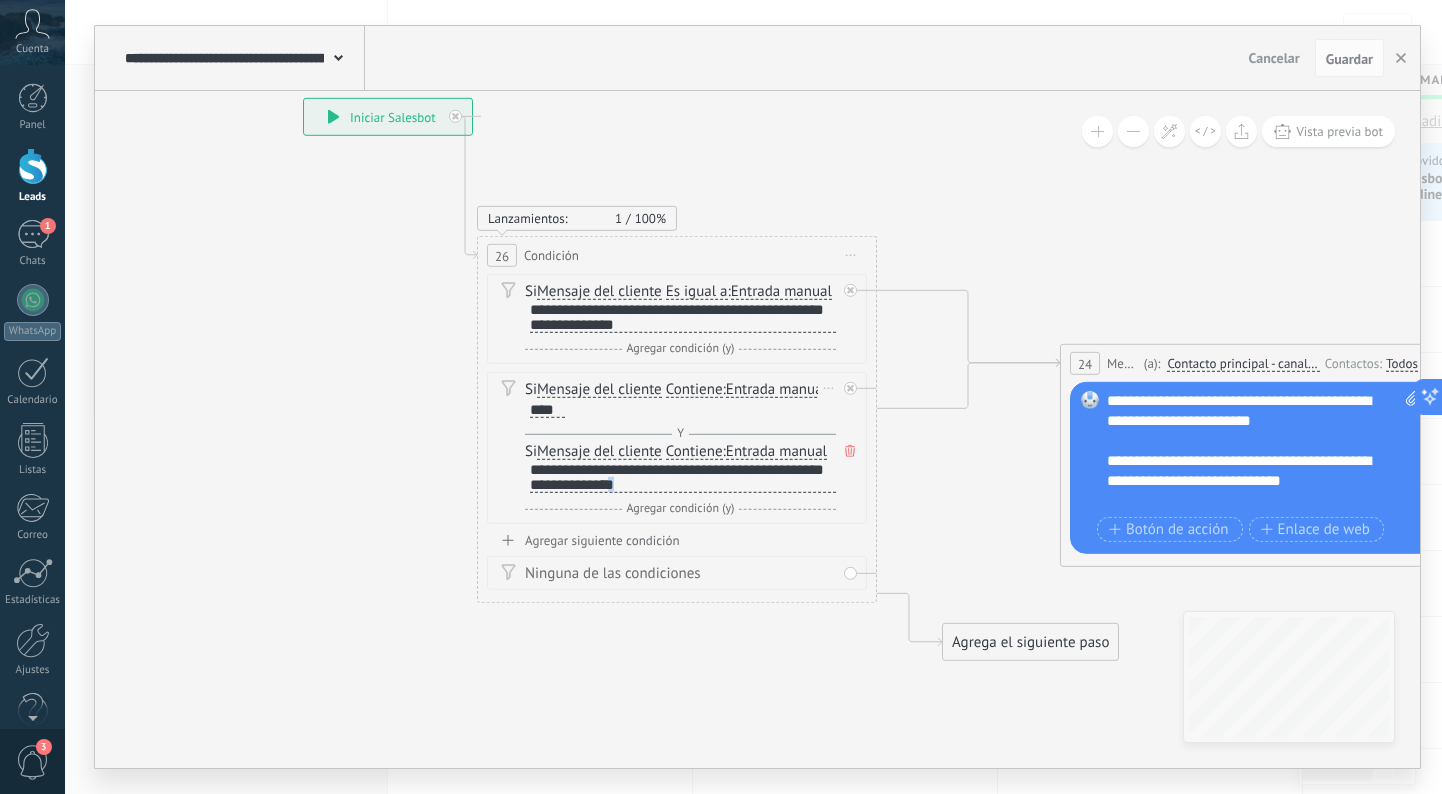 click on "**********" at bounding box center [683, 477] 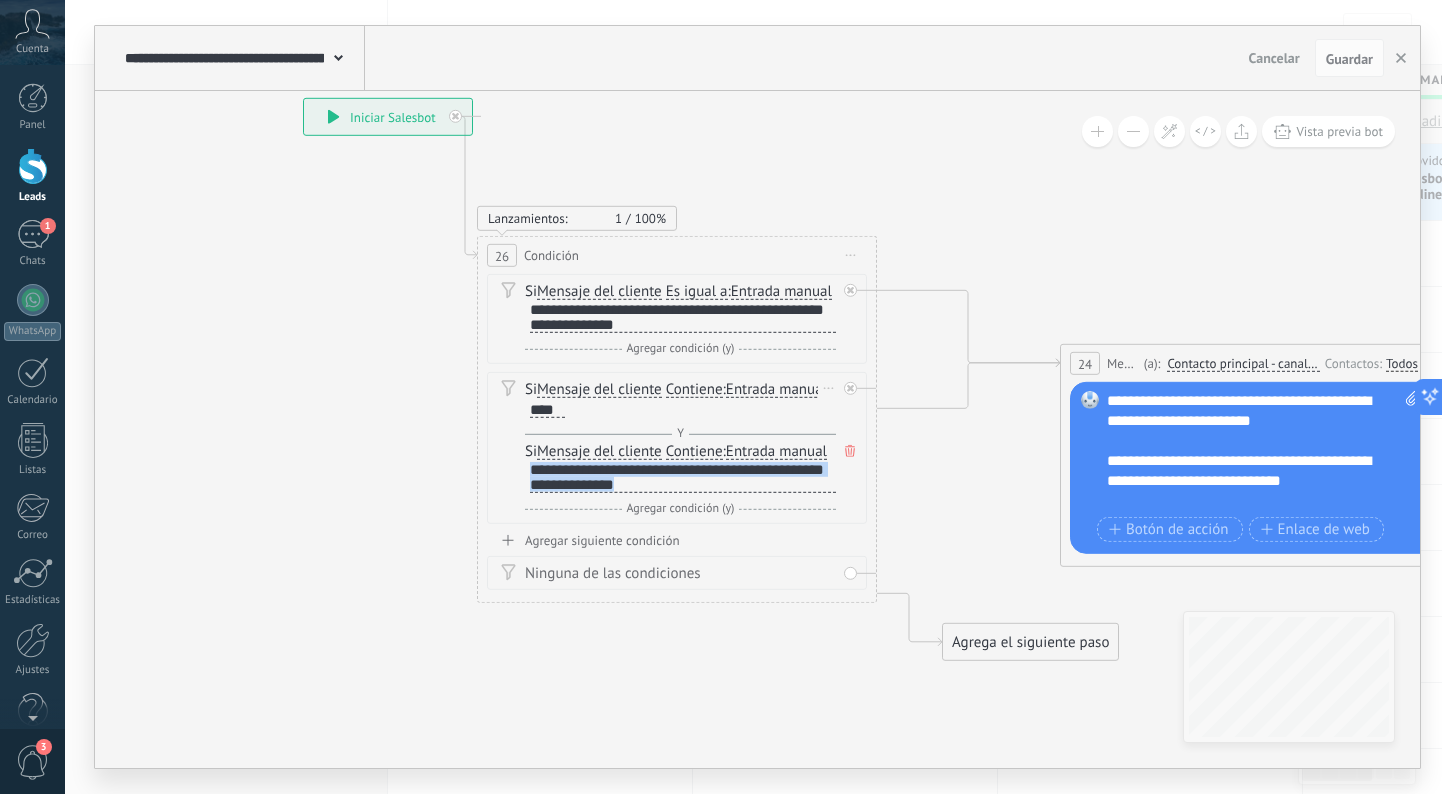 drag, startPoint x: 703, startPoint y: 500, endPoint x: 529, endPoint y: 492, distance: 174.1838 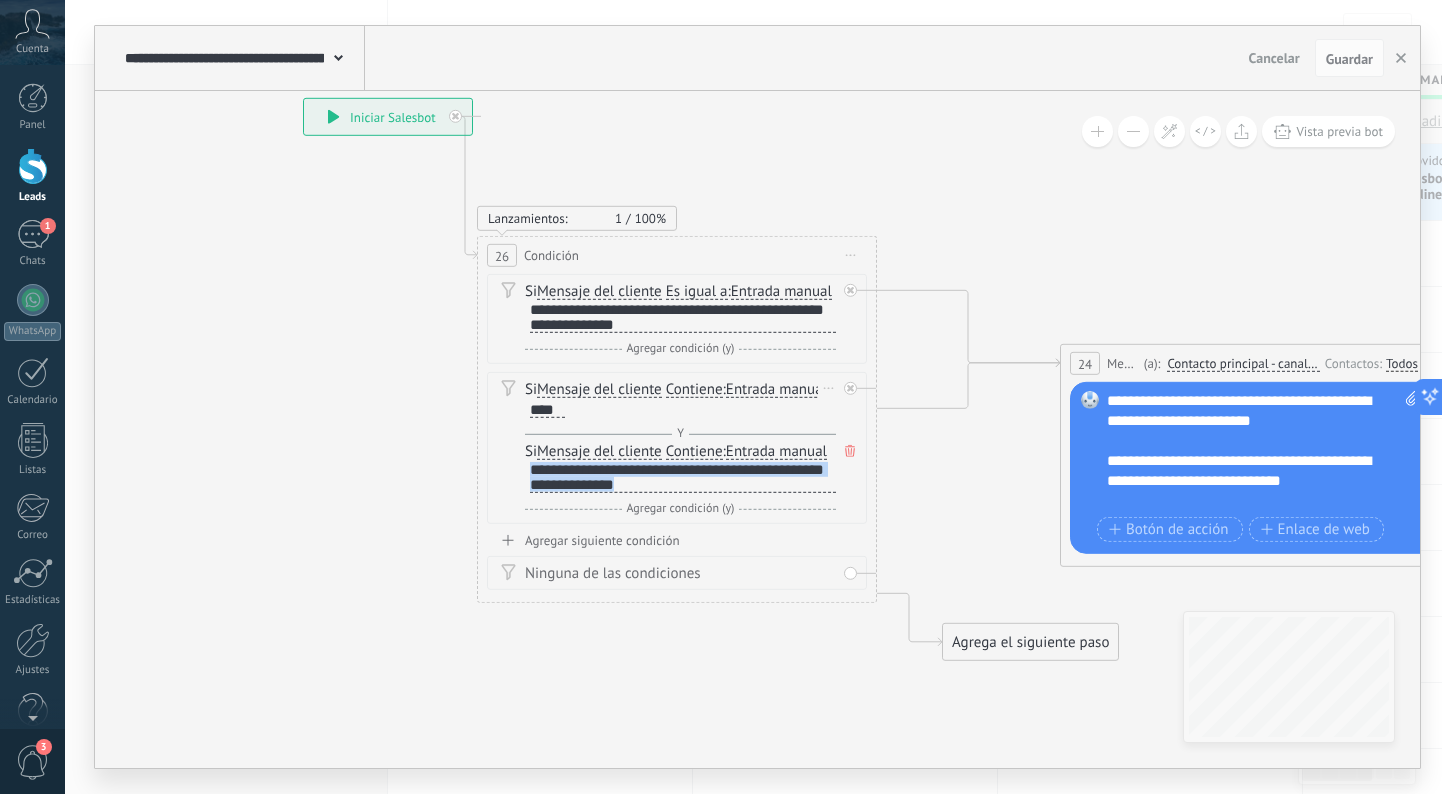 click on "**********" at bounding box center [680, 478] 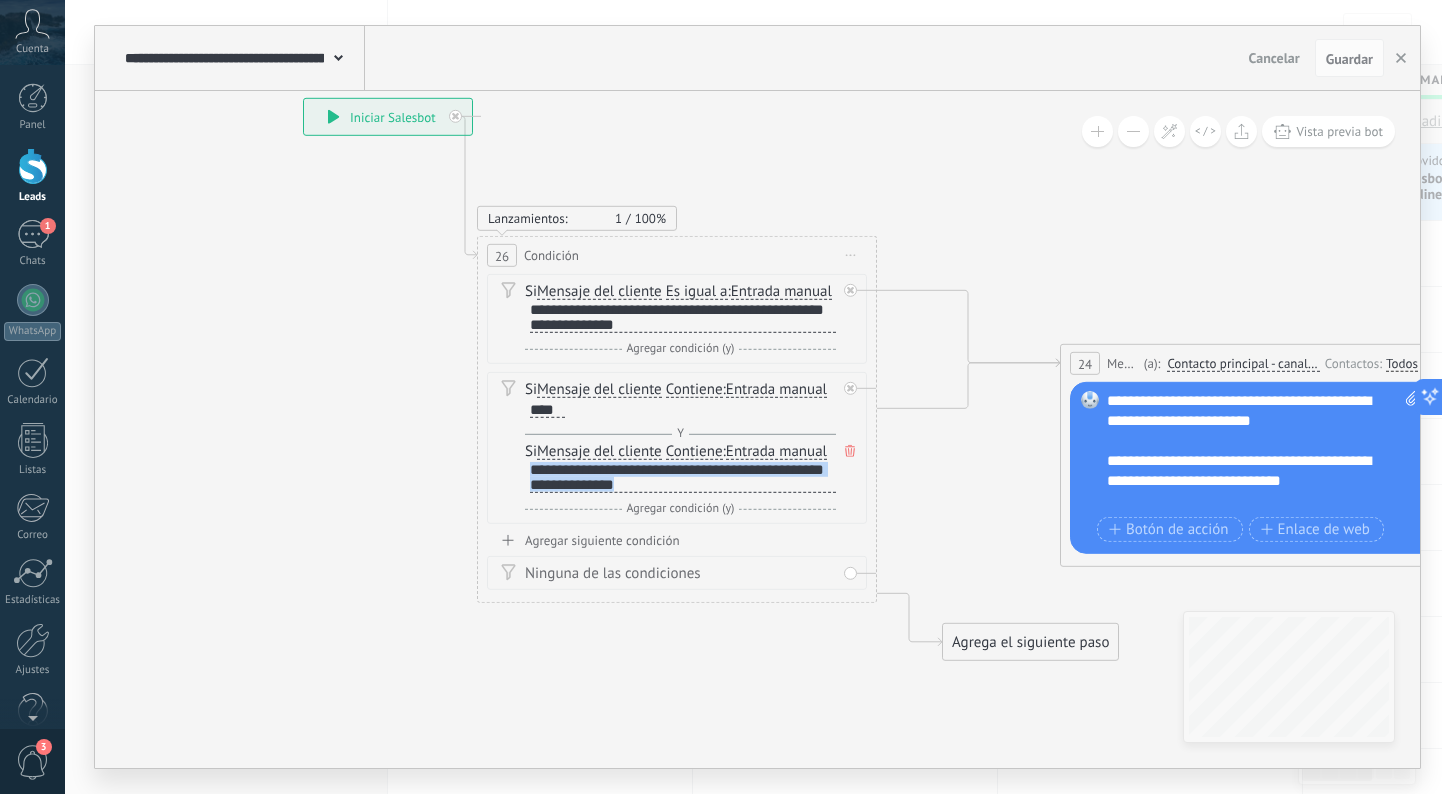 click on "**********" at bounding box center (388, 117) 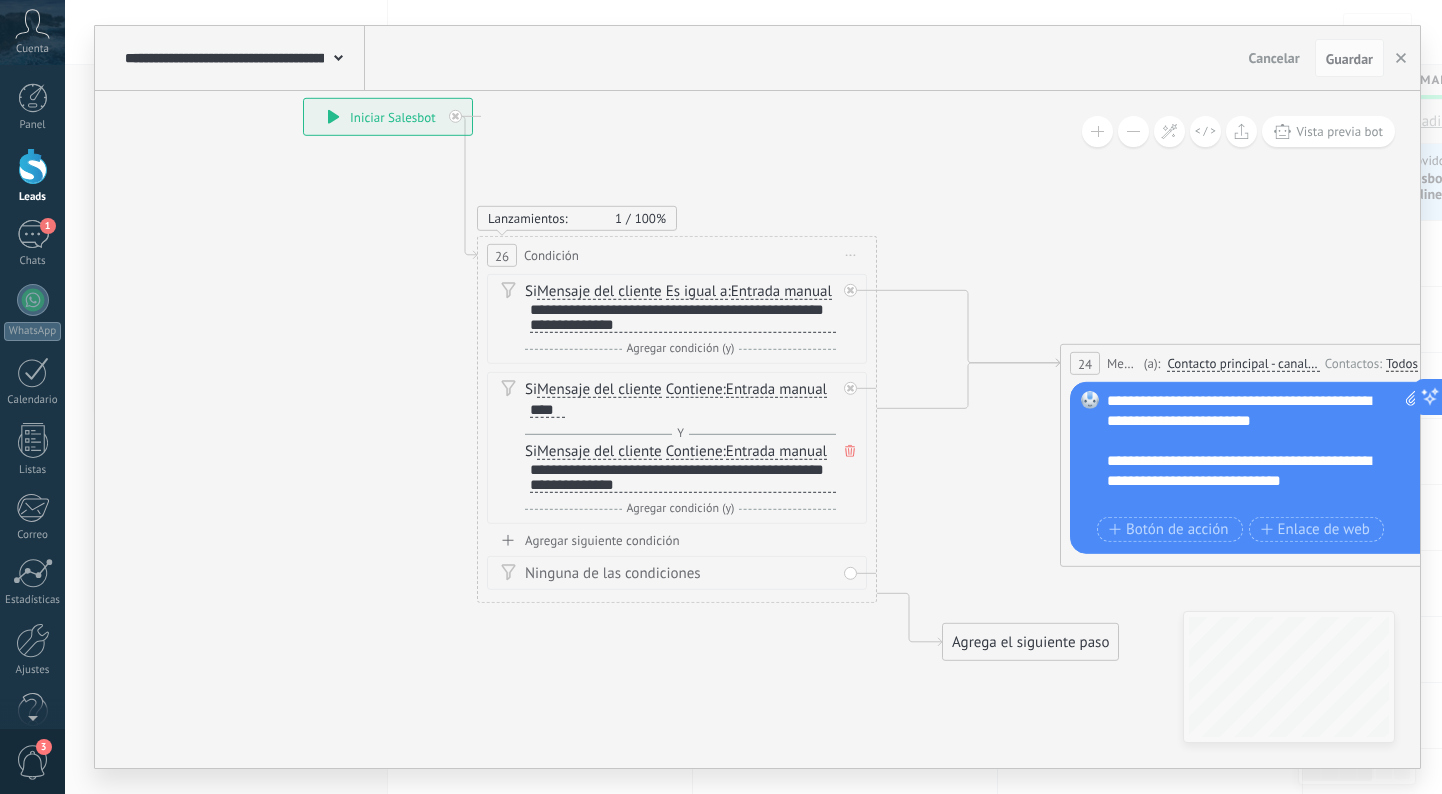 click on "**********" at bounding box center [388, 117] 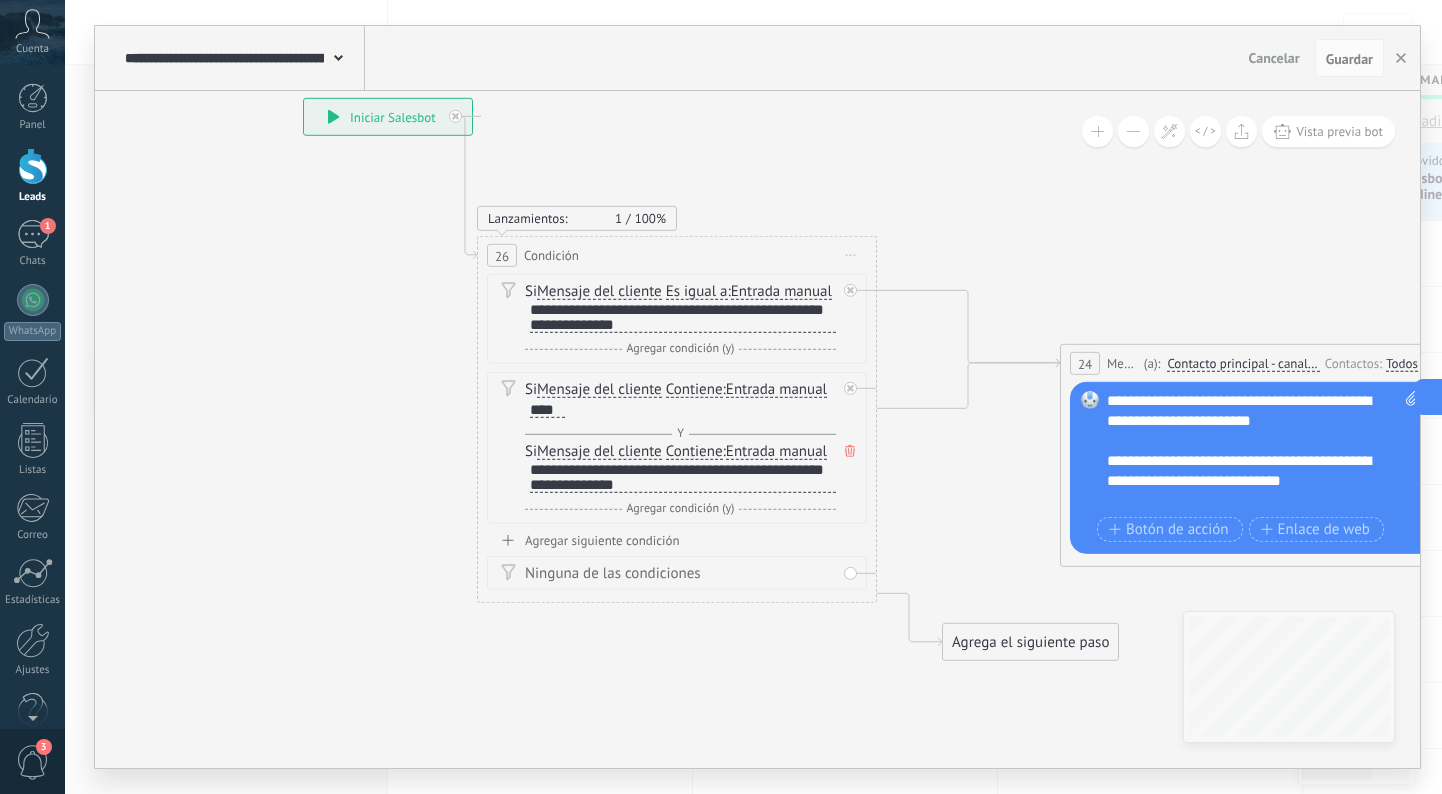 click 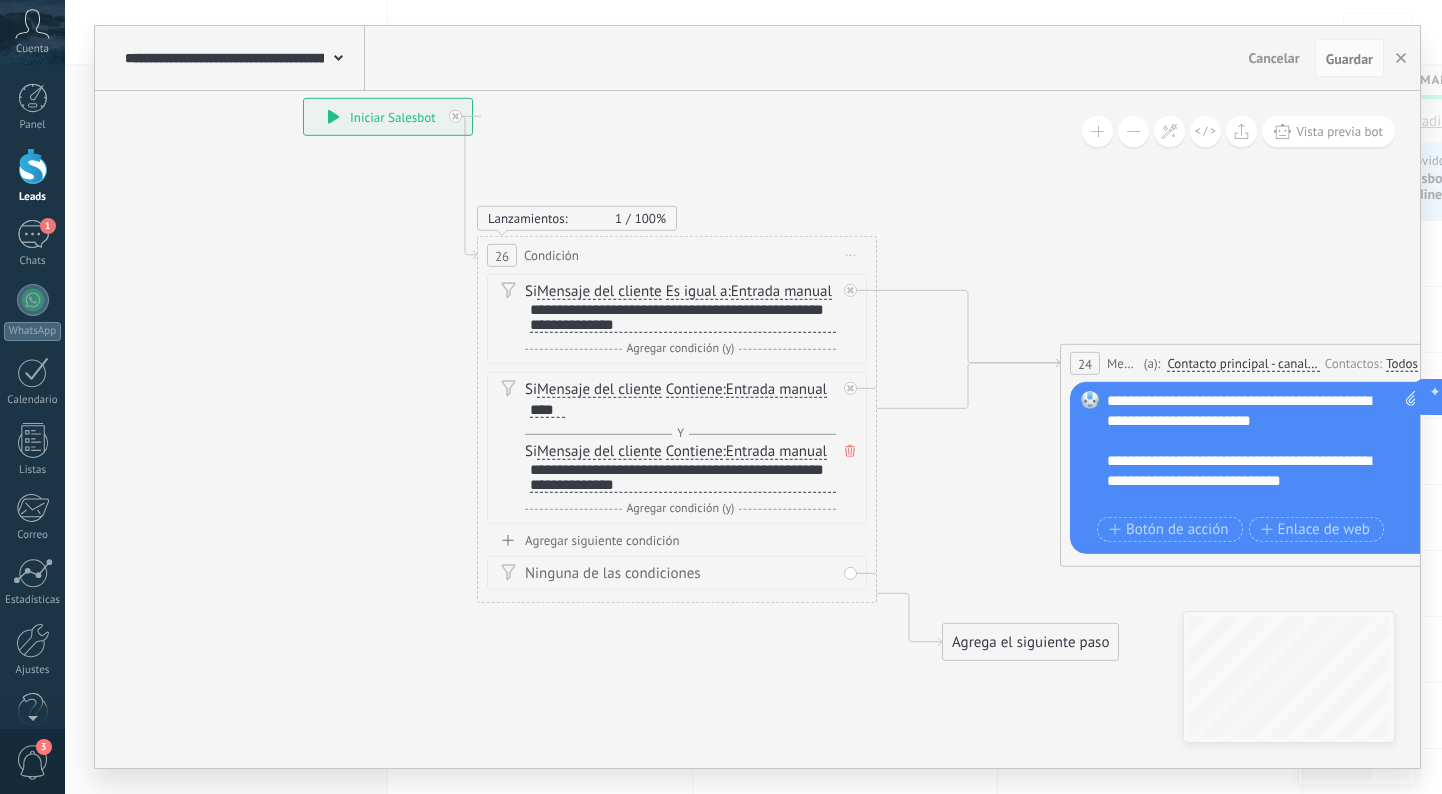 click 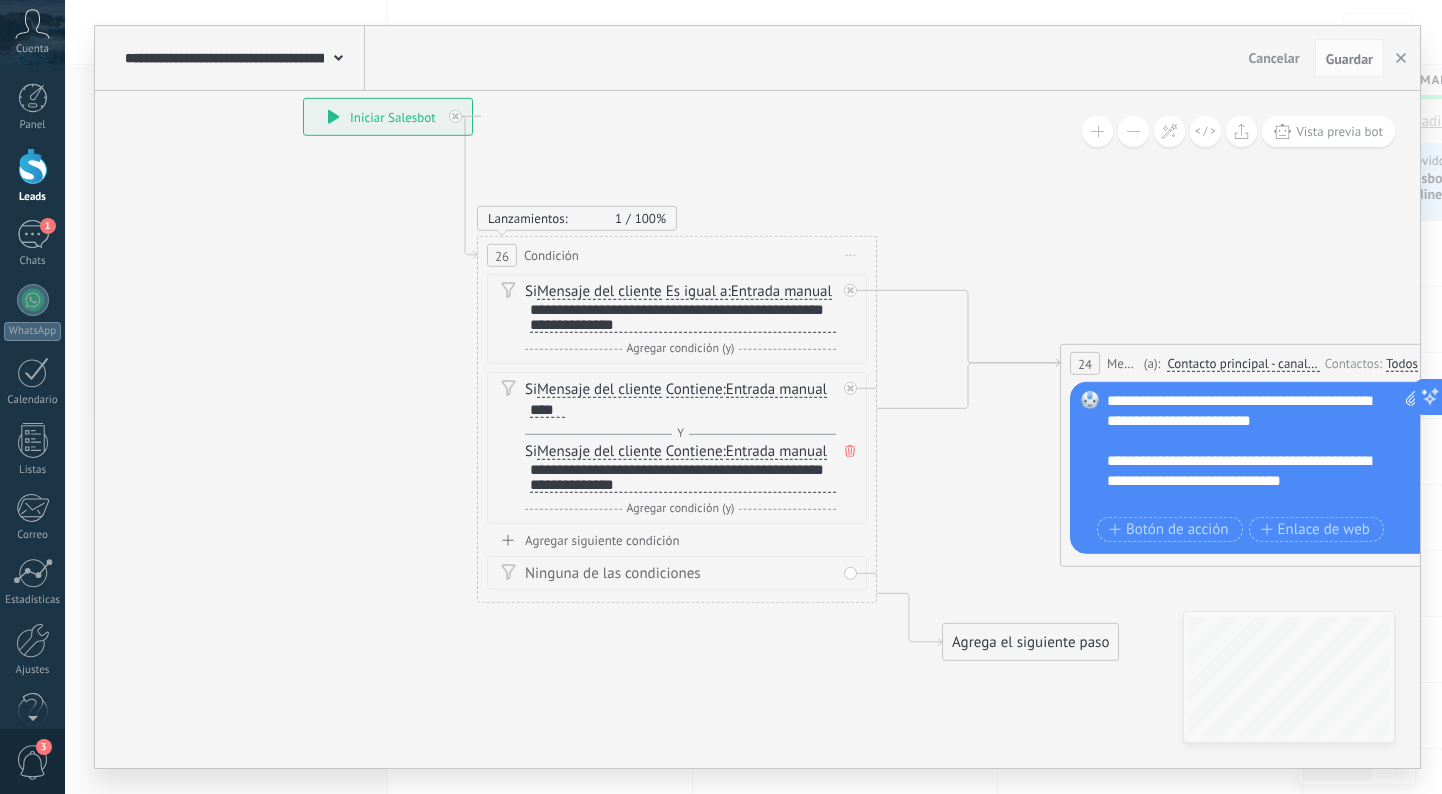 click 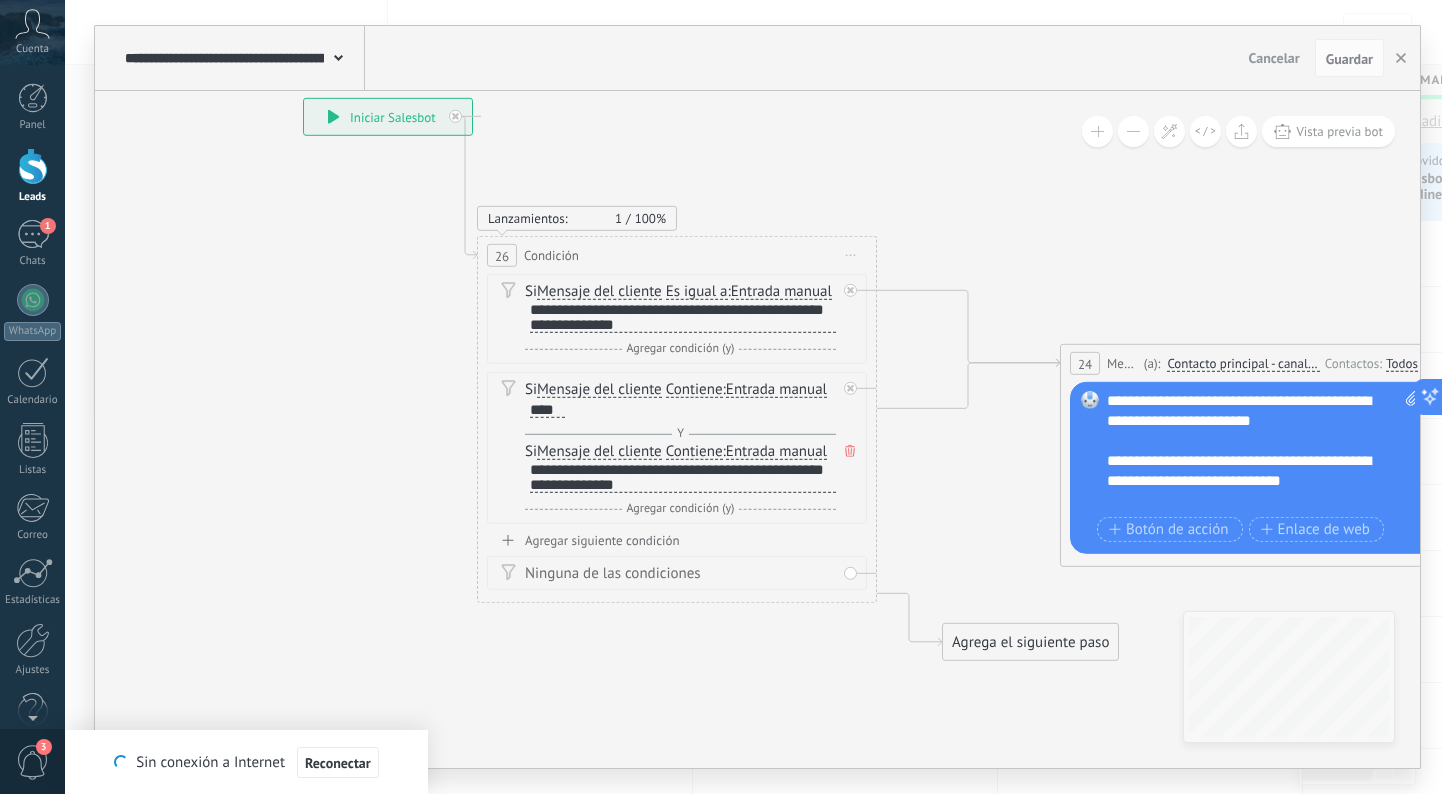 click 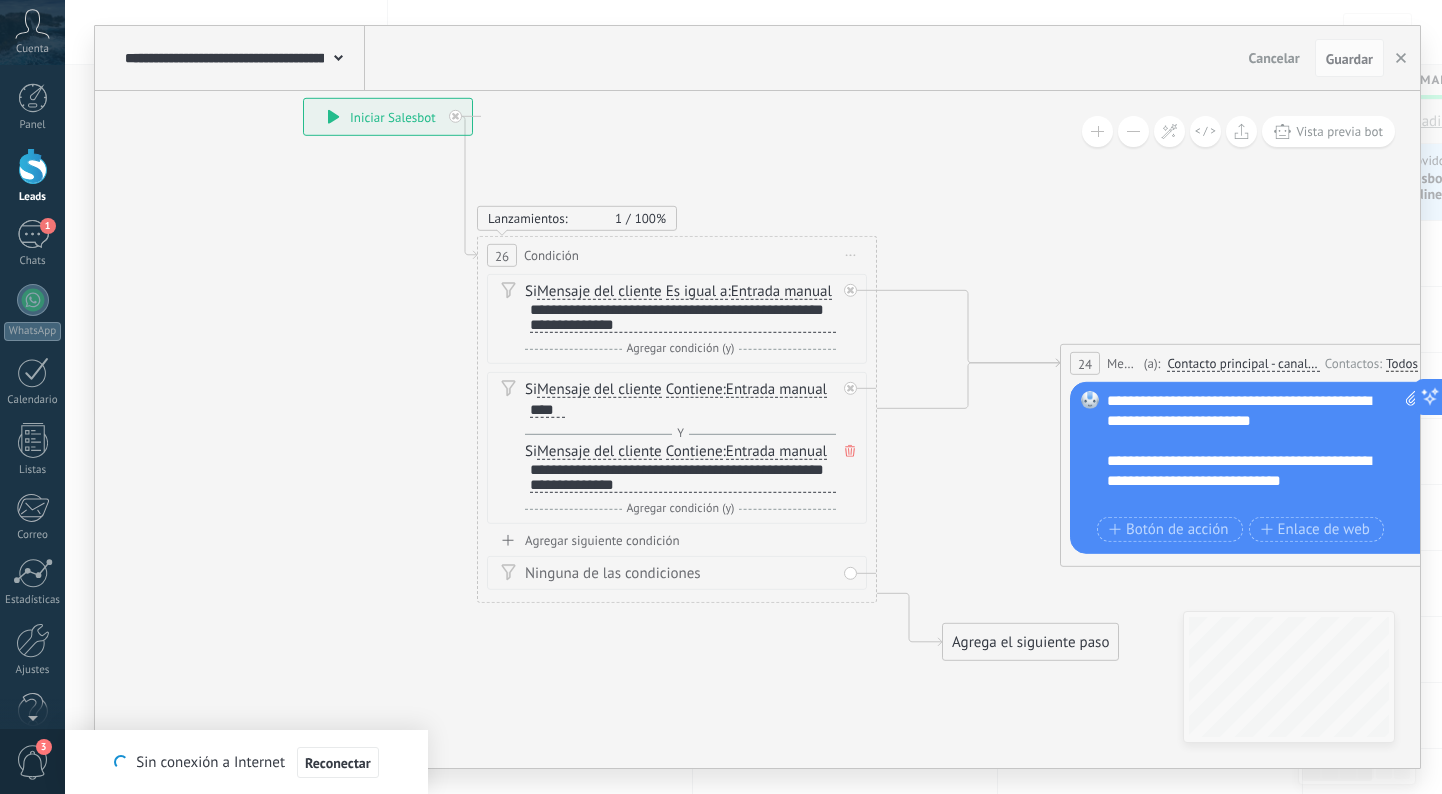 click 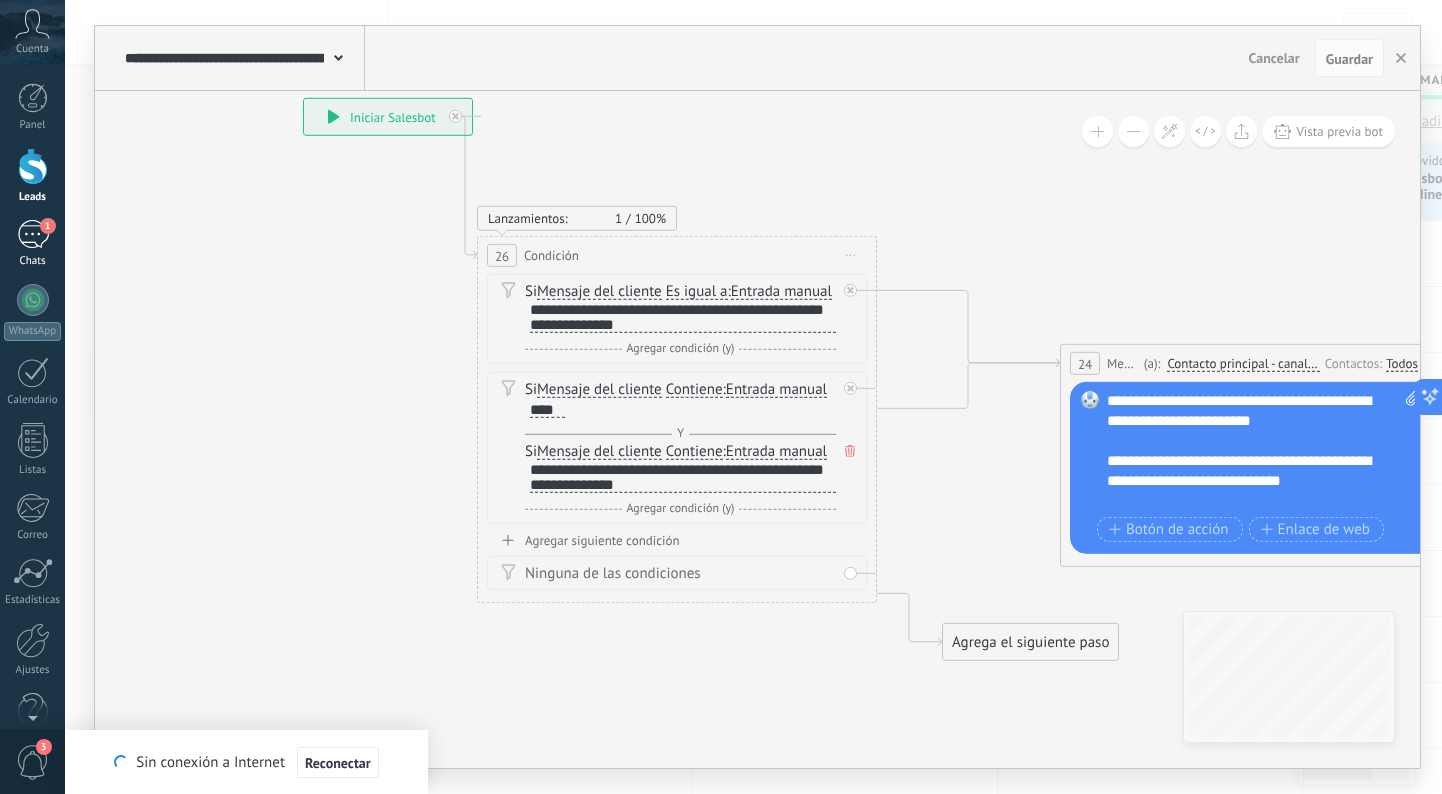click on "1" at bounding box center (33, 234) 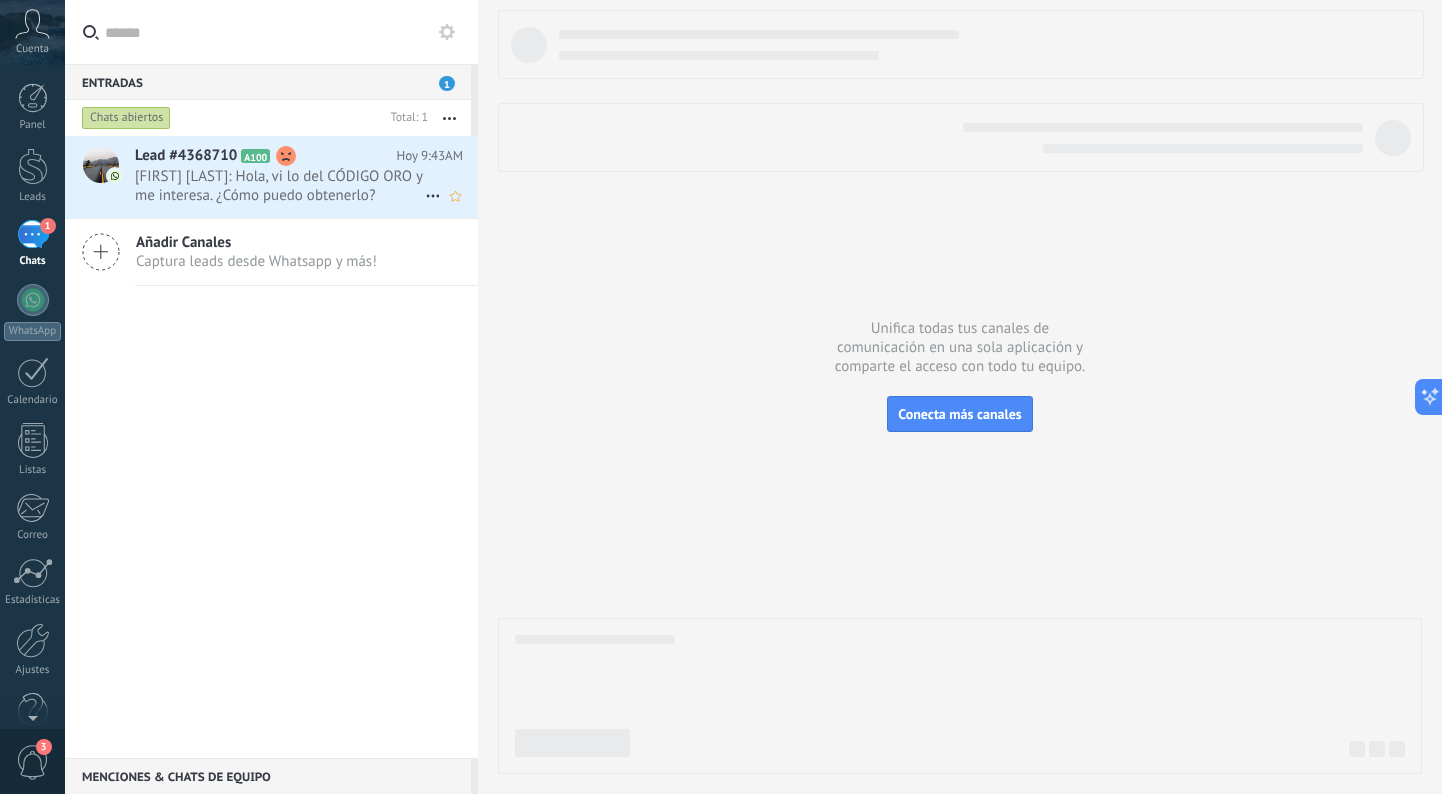 click on "Orlando Aragón: Hola, vi lo del CÓDIGO ORO y me interesa. ¿Cómo puedo obtenerlo?" at bounding box center (280, 186) 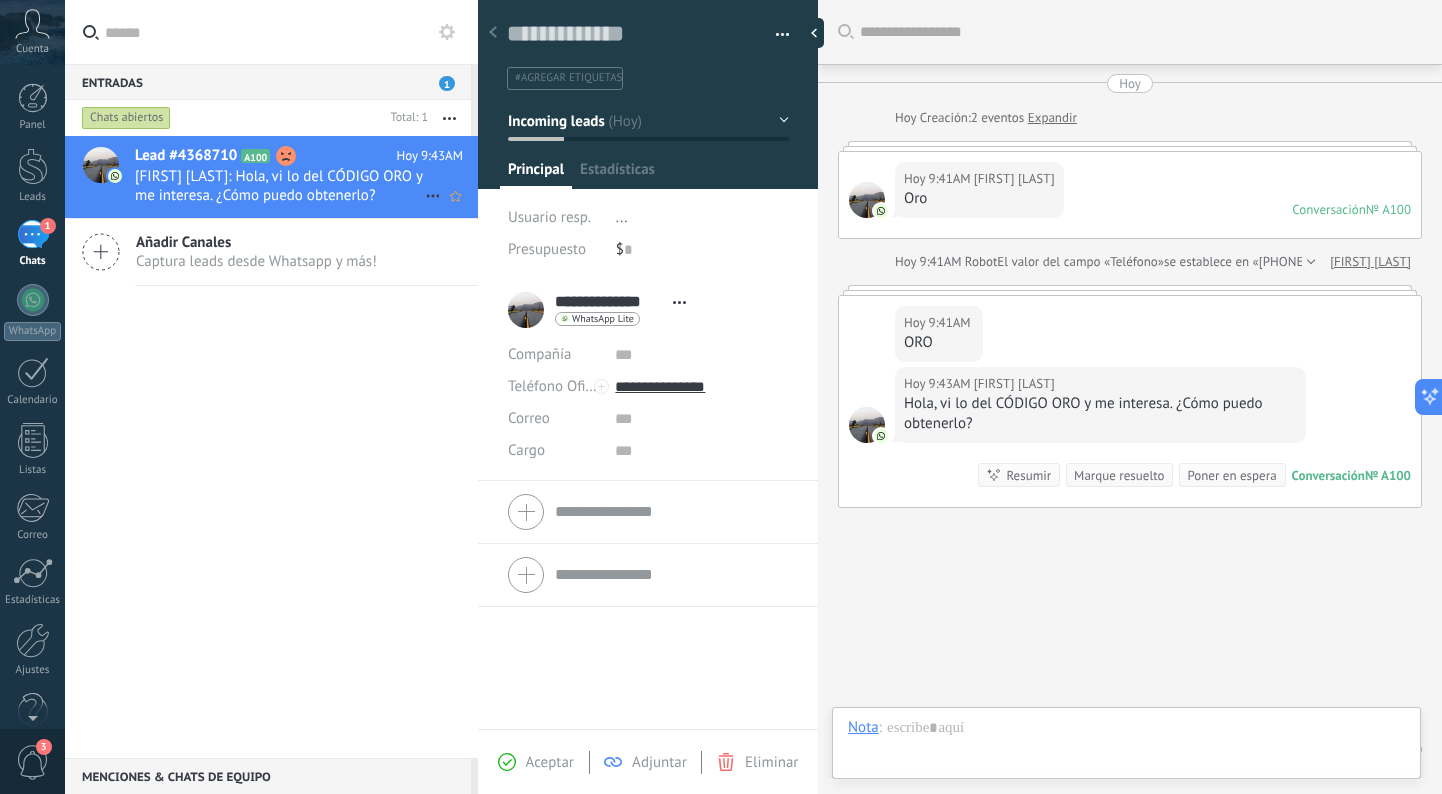 scroll, scrollTop: 63, scrollLeft: 0, axis: vertical 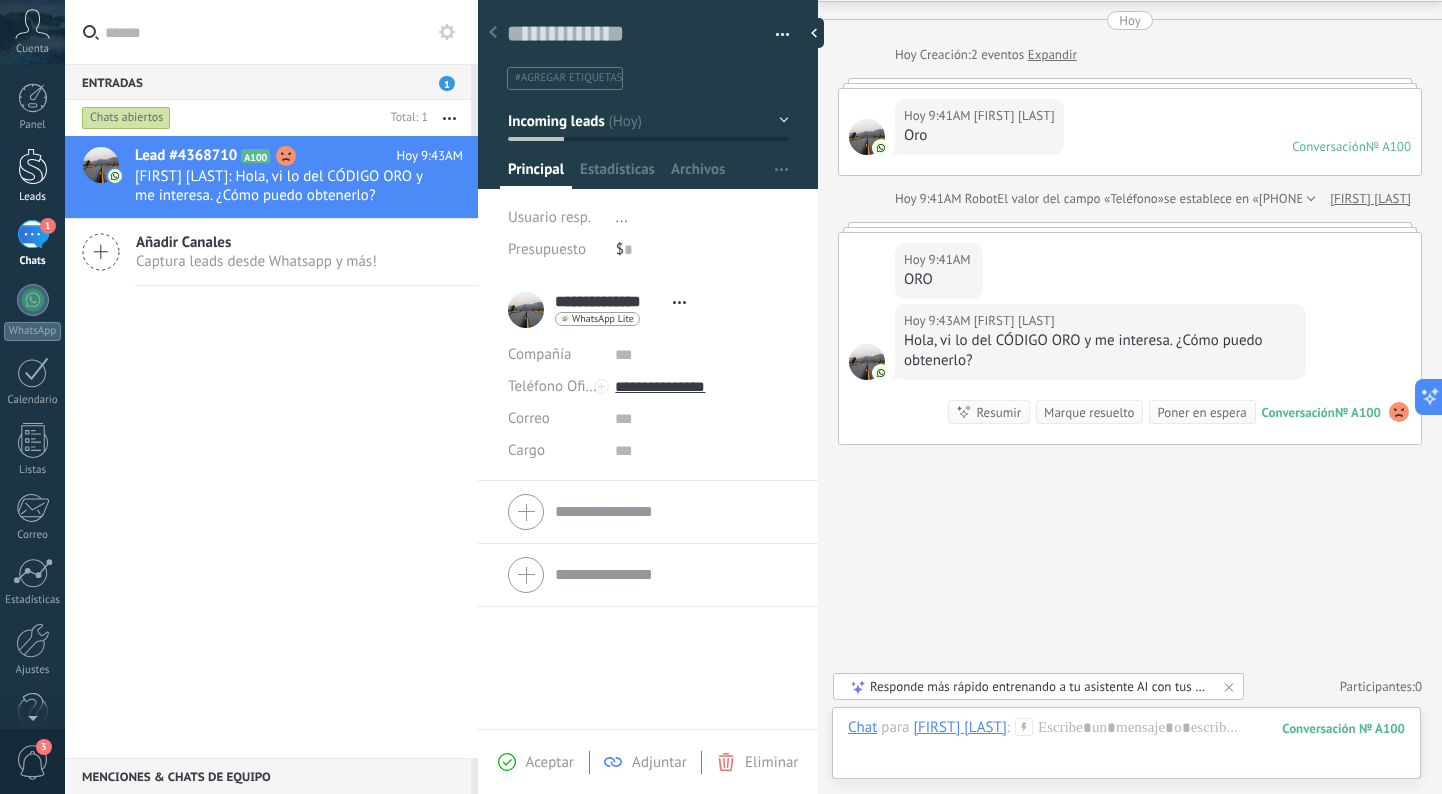 click at bounding box center [33, 166] 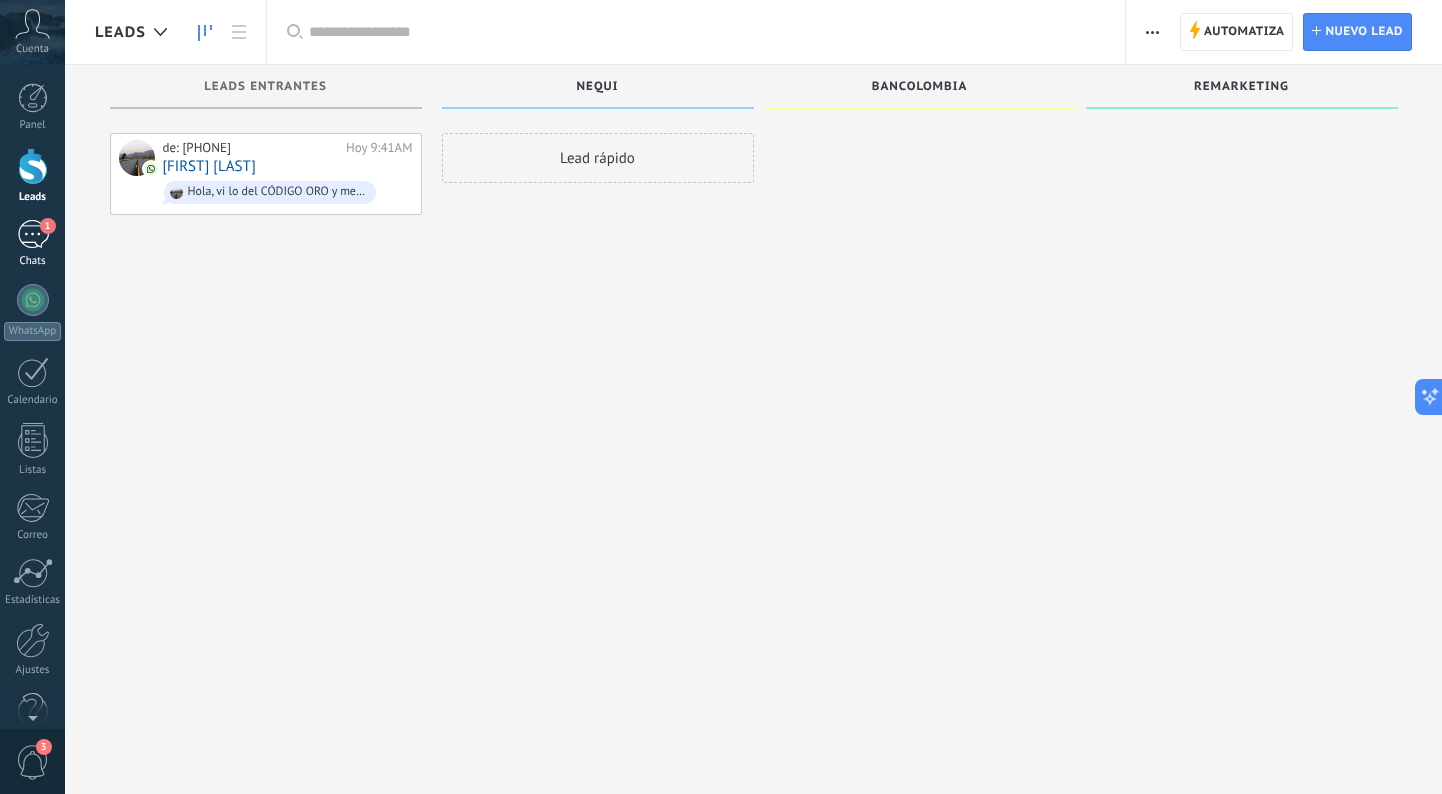click on "Chats" at bounding box center (33, 261) 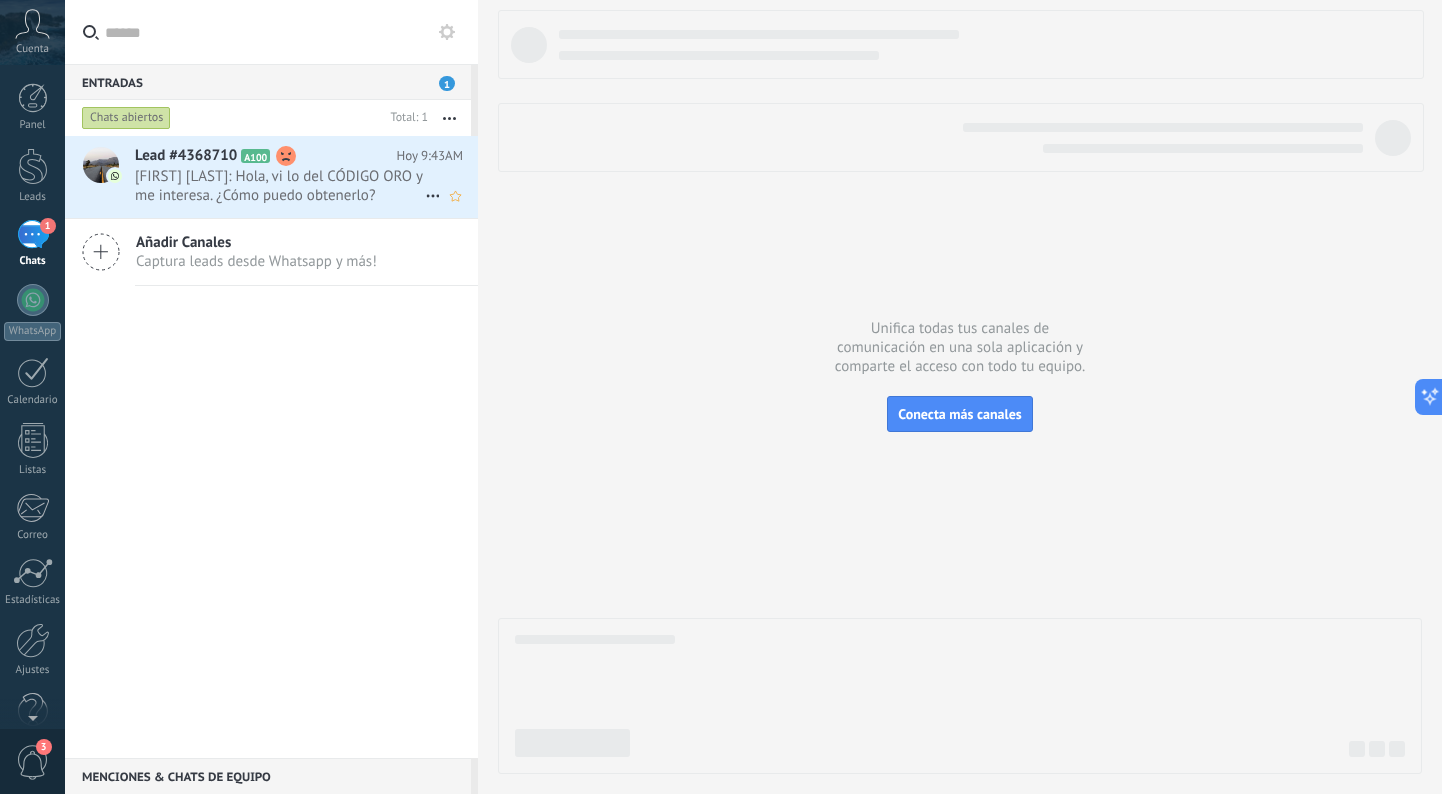 click on "Orlando Aragón: Hola, vi lo del CÓDIGO ORO y me interesa. ¿Cómo puedo obtenerlo?" at bounding box center (280, 186) 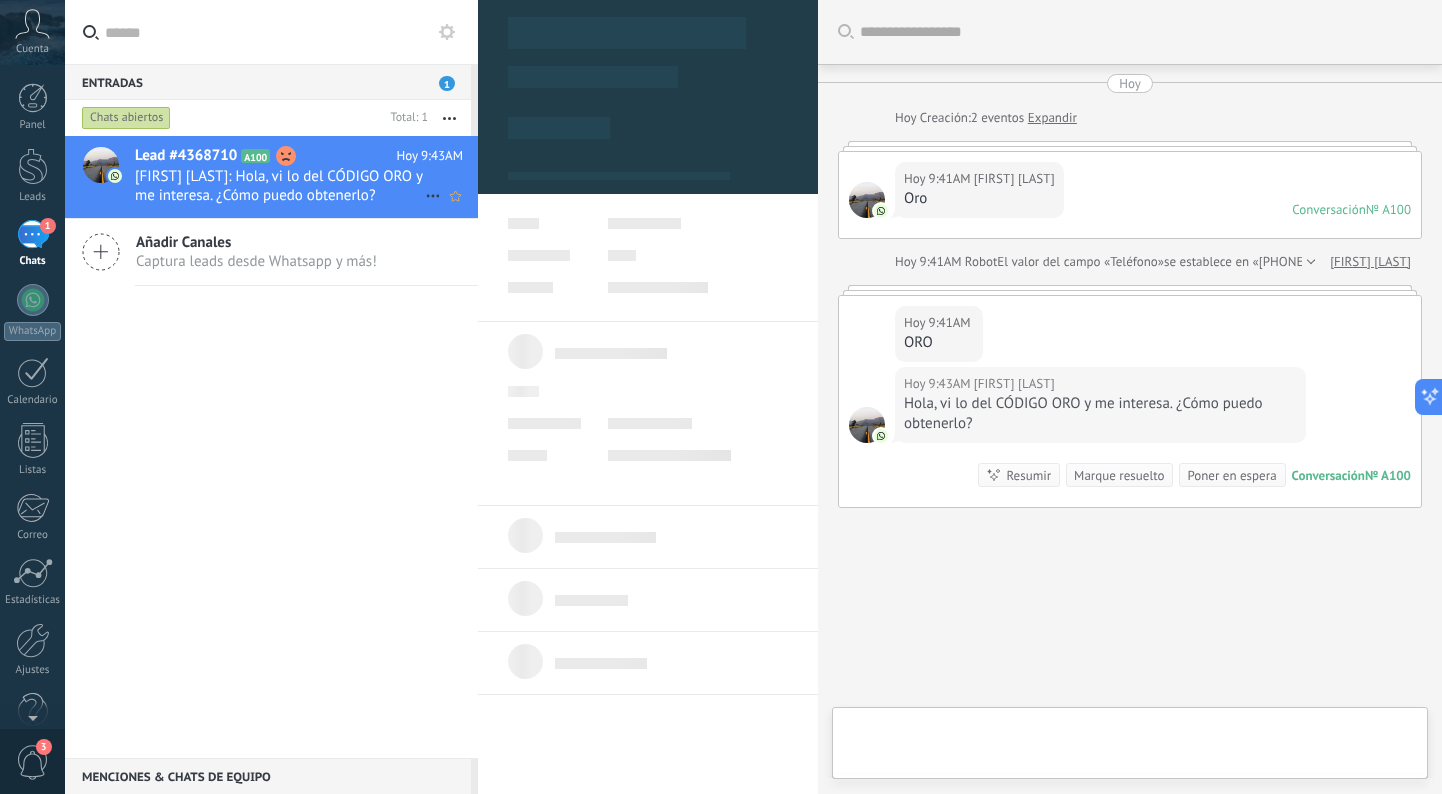 type on "**********" 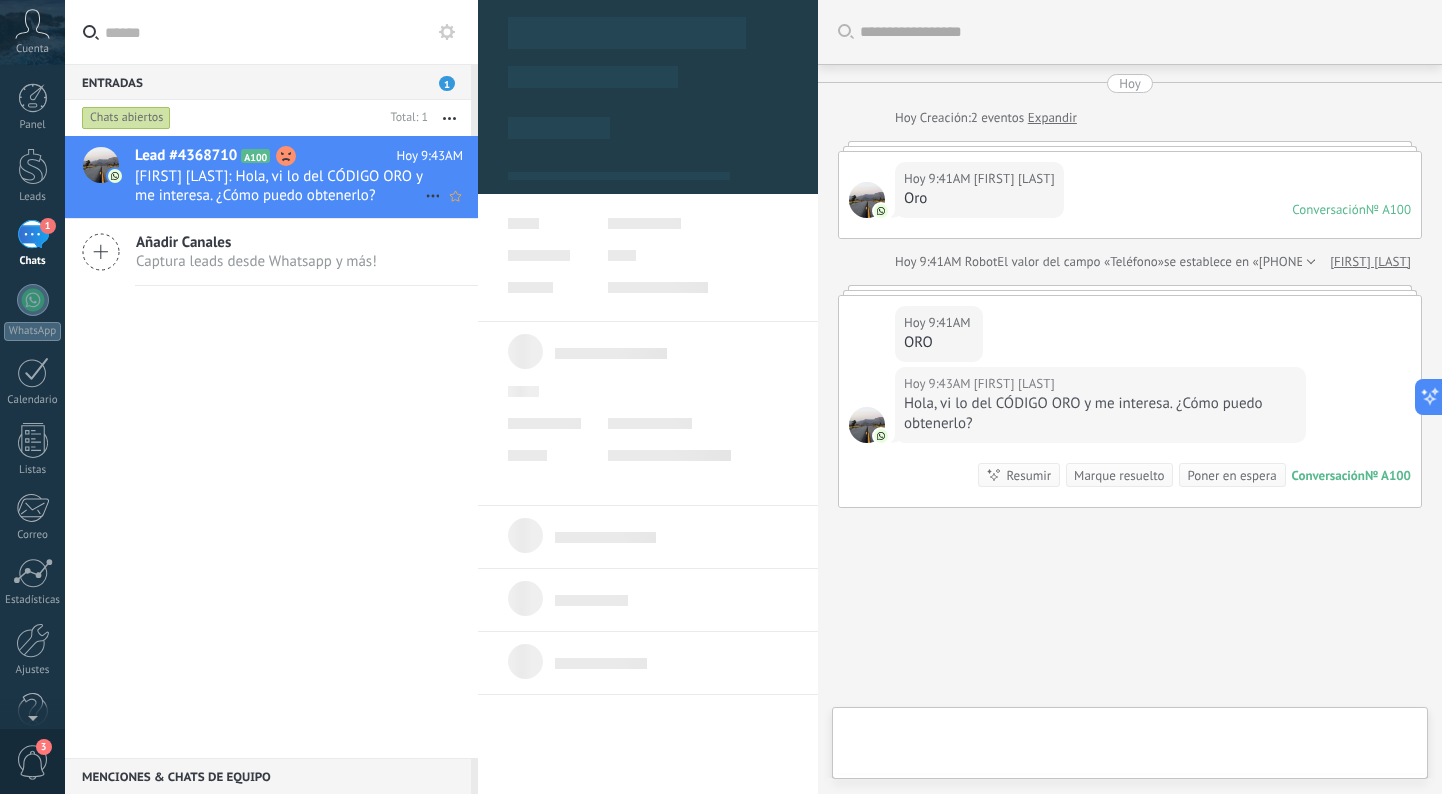 scroll, scrollTop: 30, scrollLeft: 0, axis: vertical 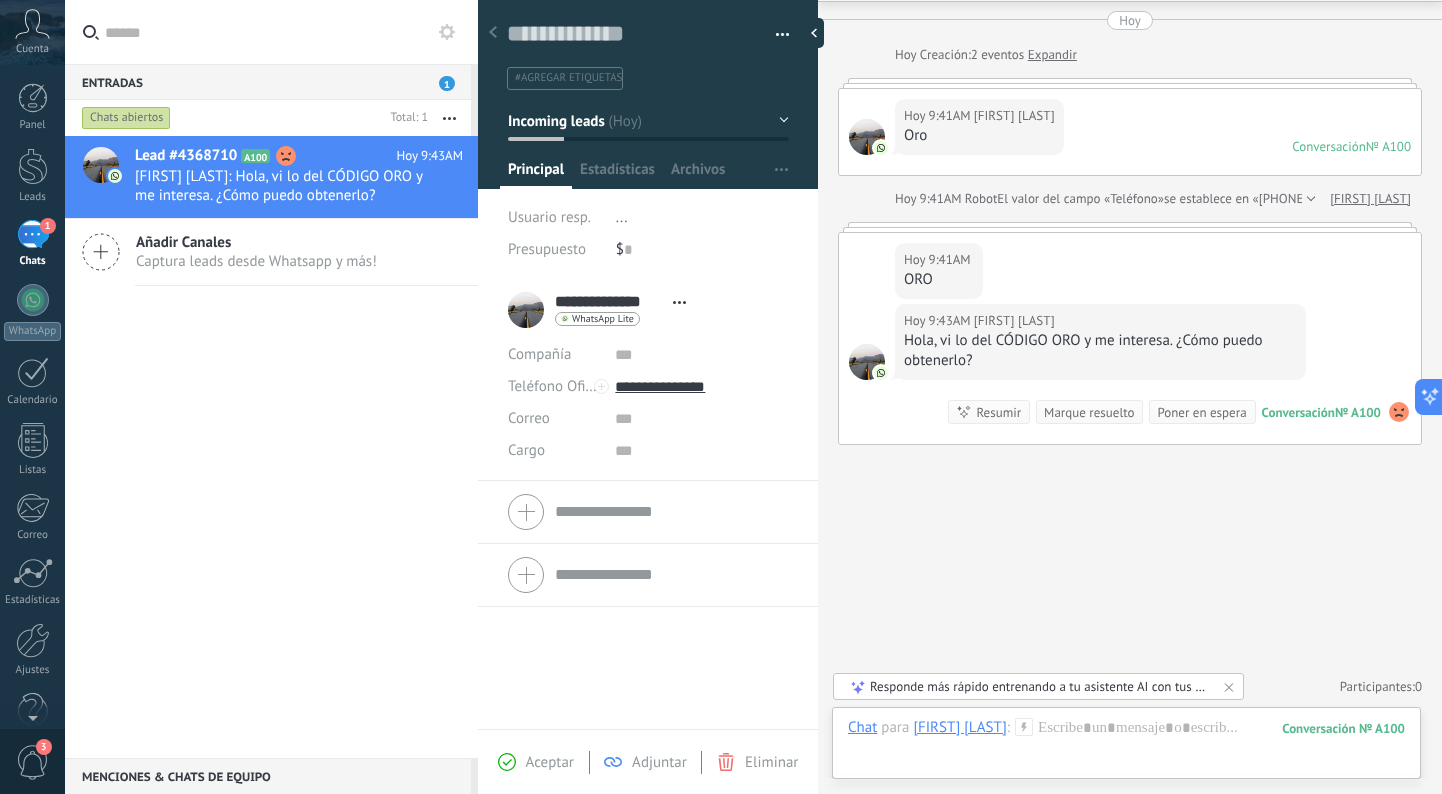 click on "Hola, vi lo del CÓDIGO ORO y me interesa. ¿Cómo puedo obtenerlo?" at bounding box center (1100, 351) 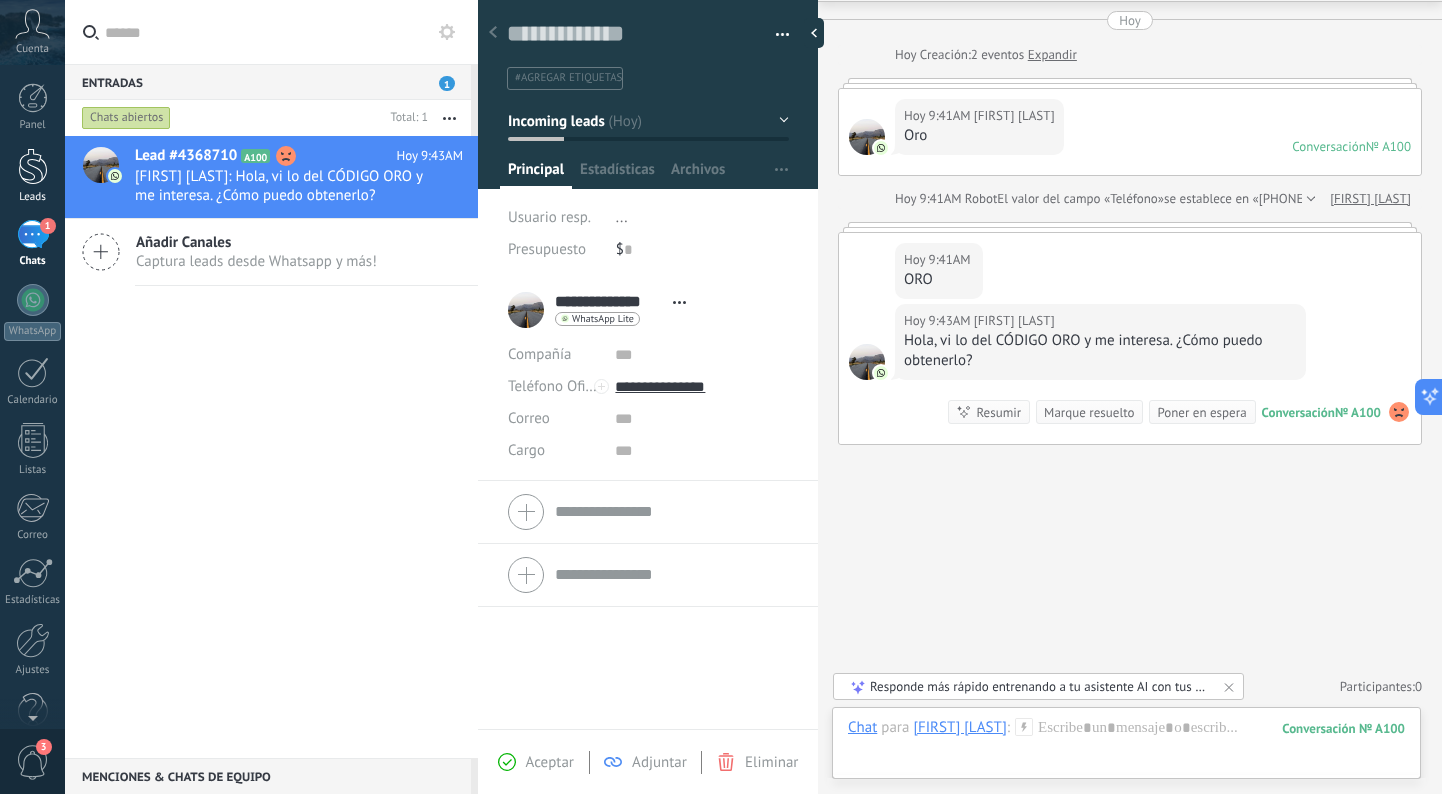 click on "Leads" at bounding box center (33, 197) 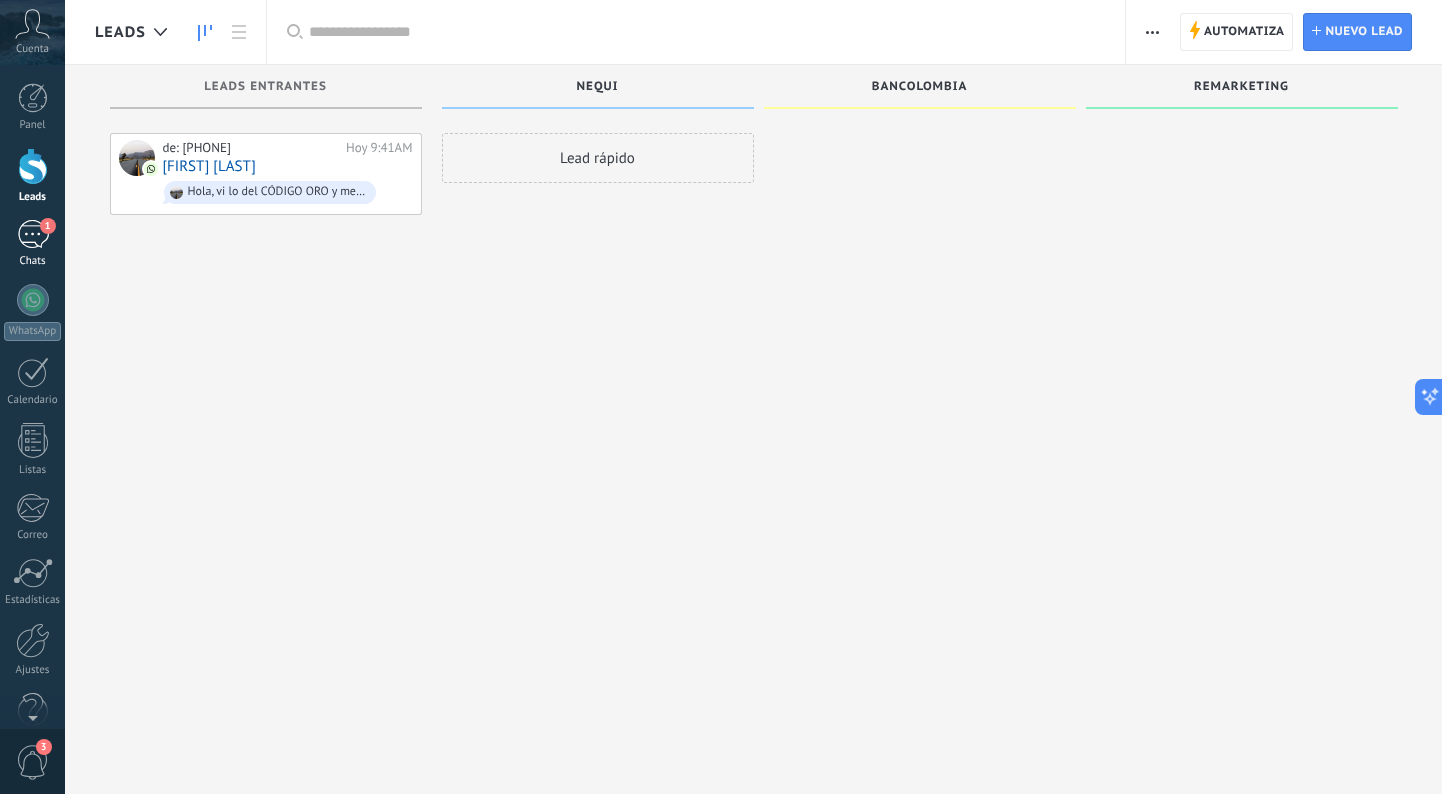 click on "1" at bounding box center [33, 234] 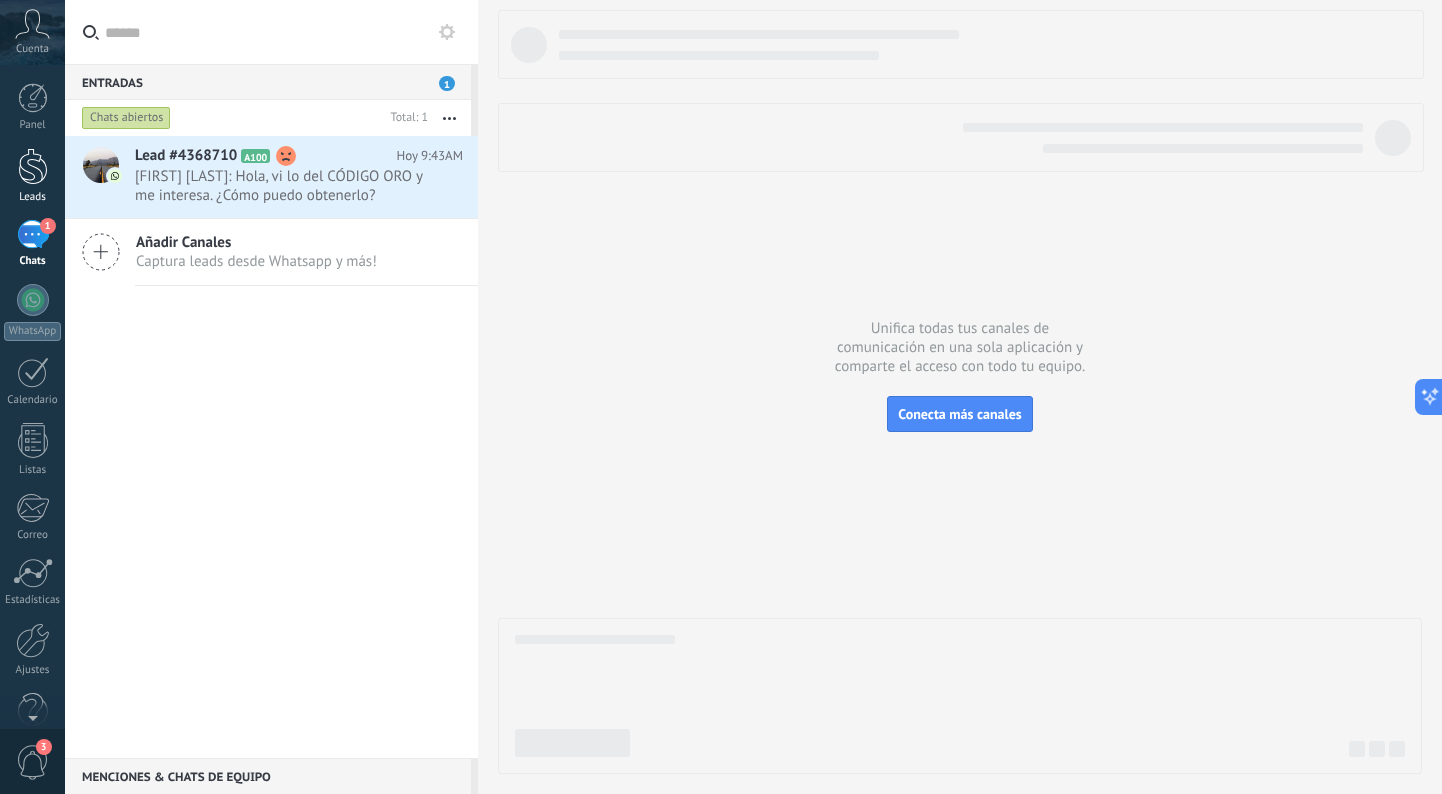 click at bounding box center [33, 166] 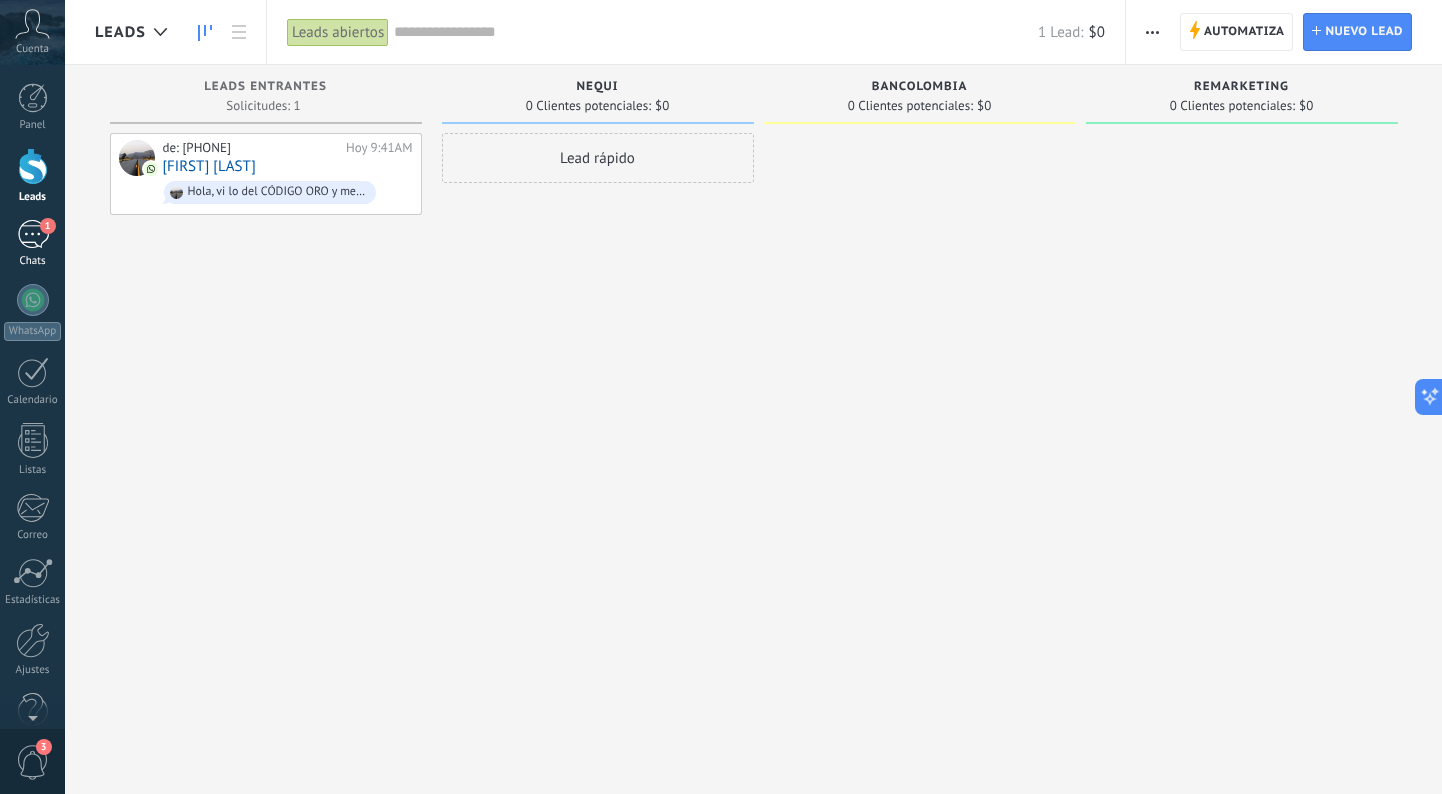 click on "1" at bounding box center [33, 234] 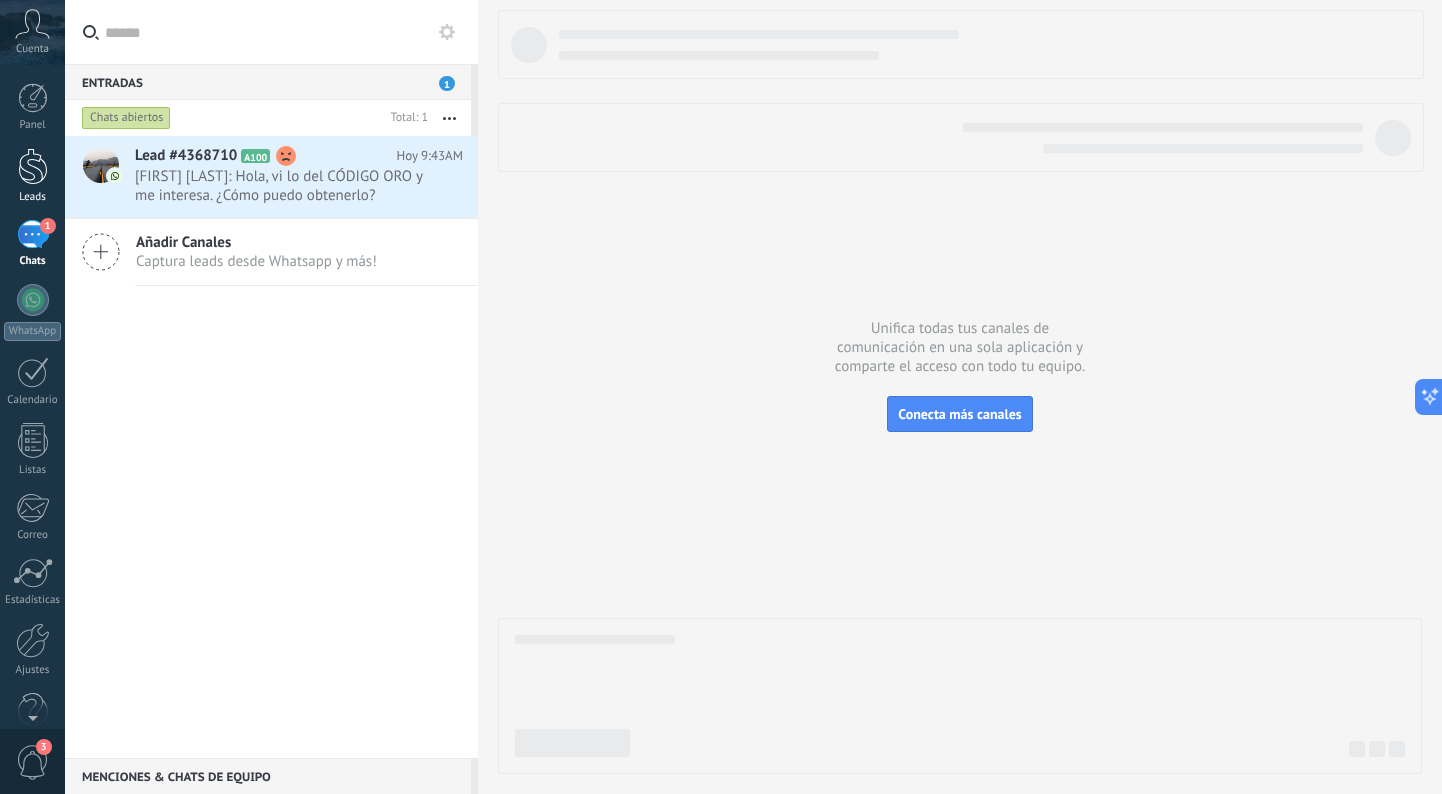 click at bounding box center [33, 166] 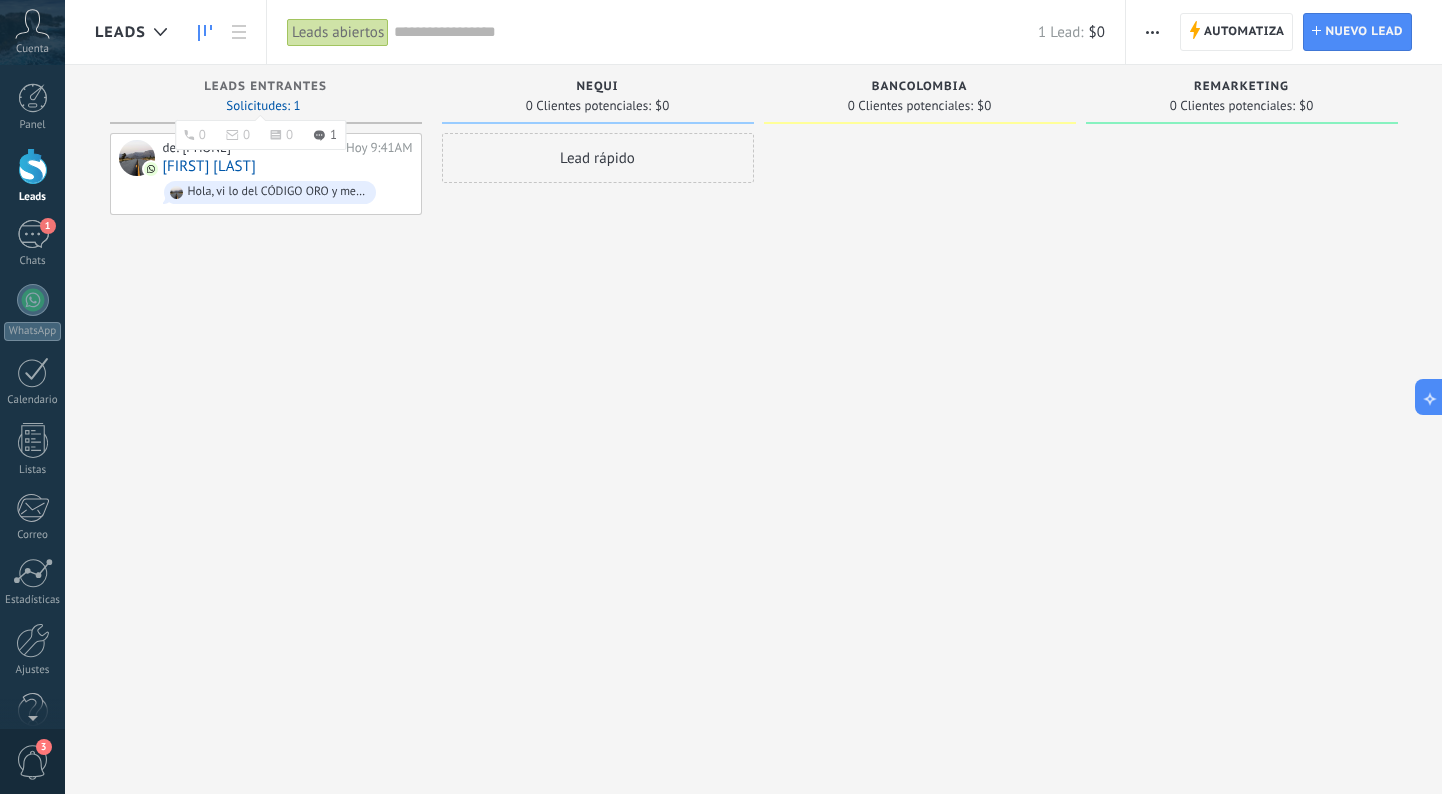 click on "Solicitudes: 1 0 0 0 1 0 0 0 1" at bounding box center (263, 106) 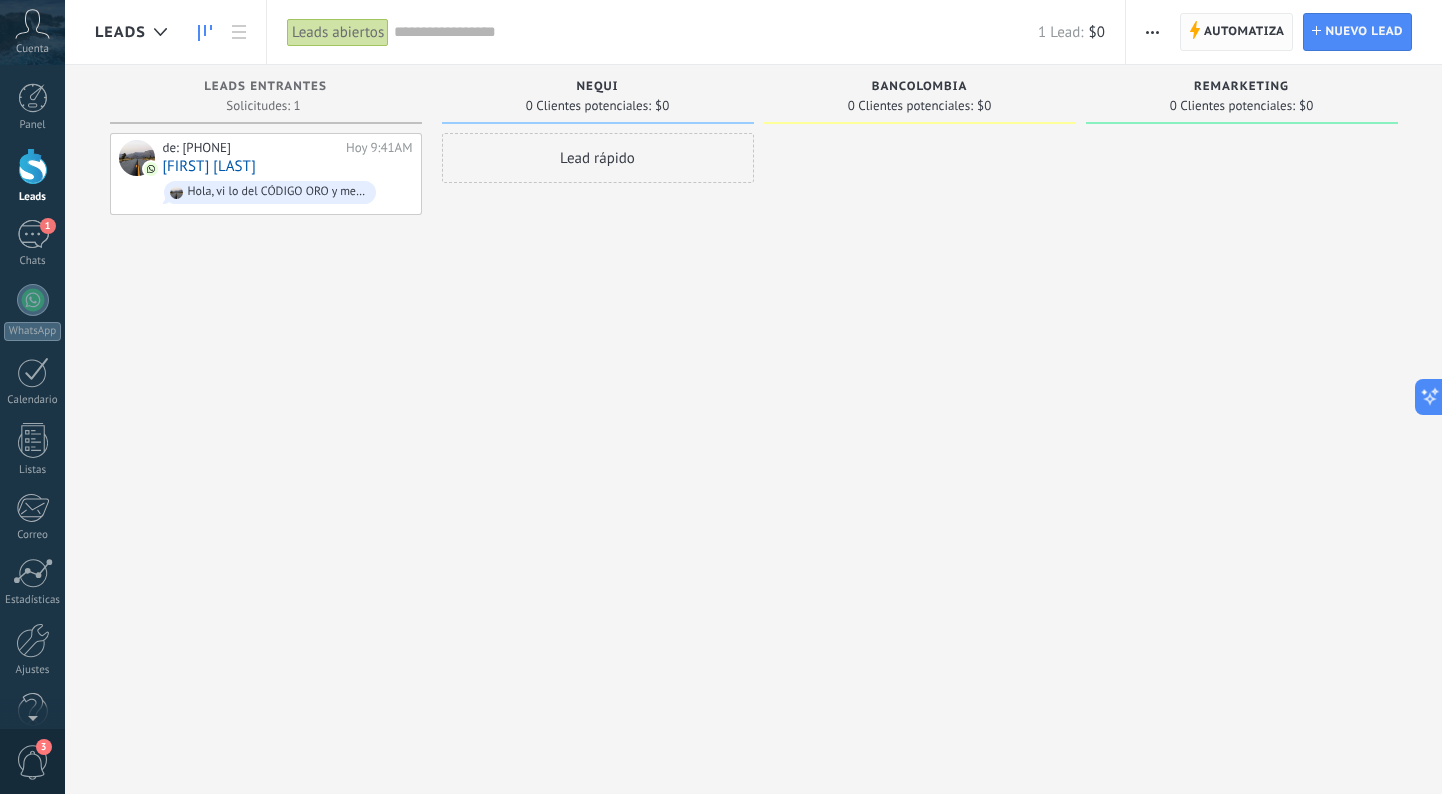 click on "Automatiza" at bounding box center [1244, 32] 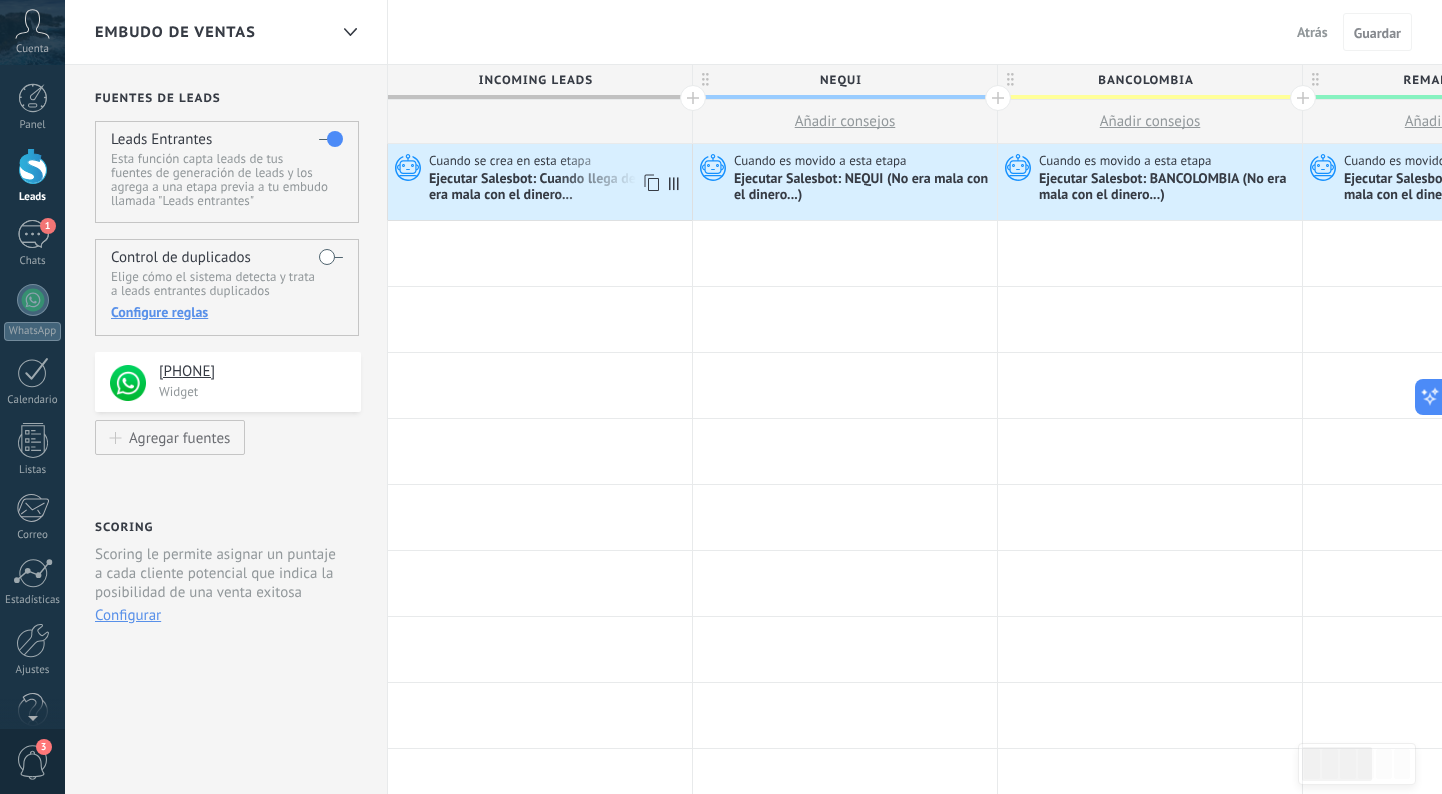 click on "Ejecutar Salesbot: Cuando llega de FB No era mala con el dinero..." at bounding box center (558, 188) 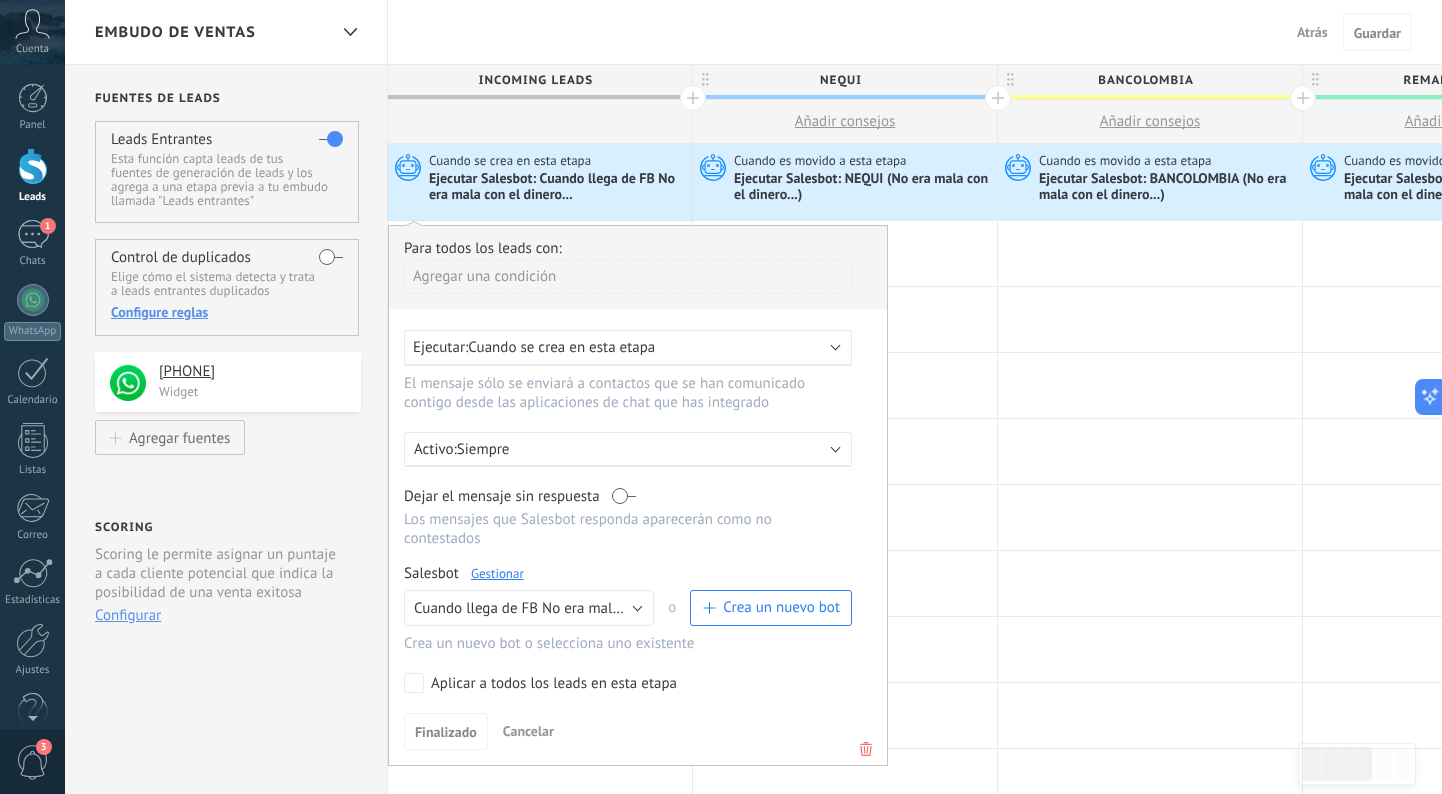 click on "Cuando se crea en esta etapa" at bounding box center [561, 347] 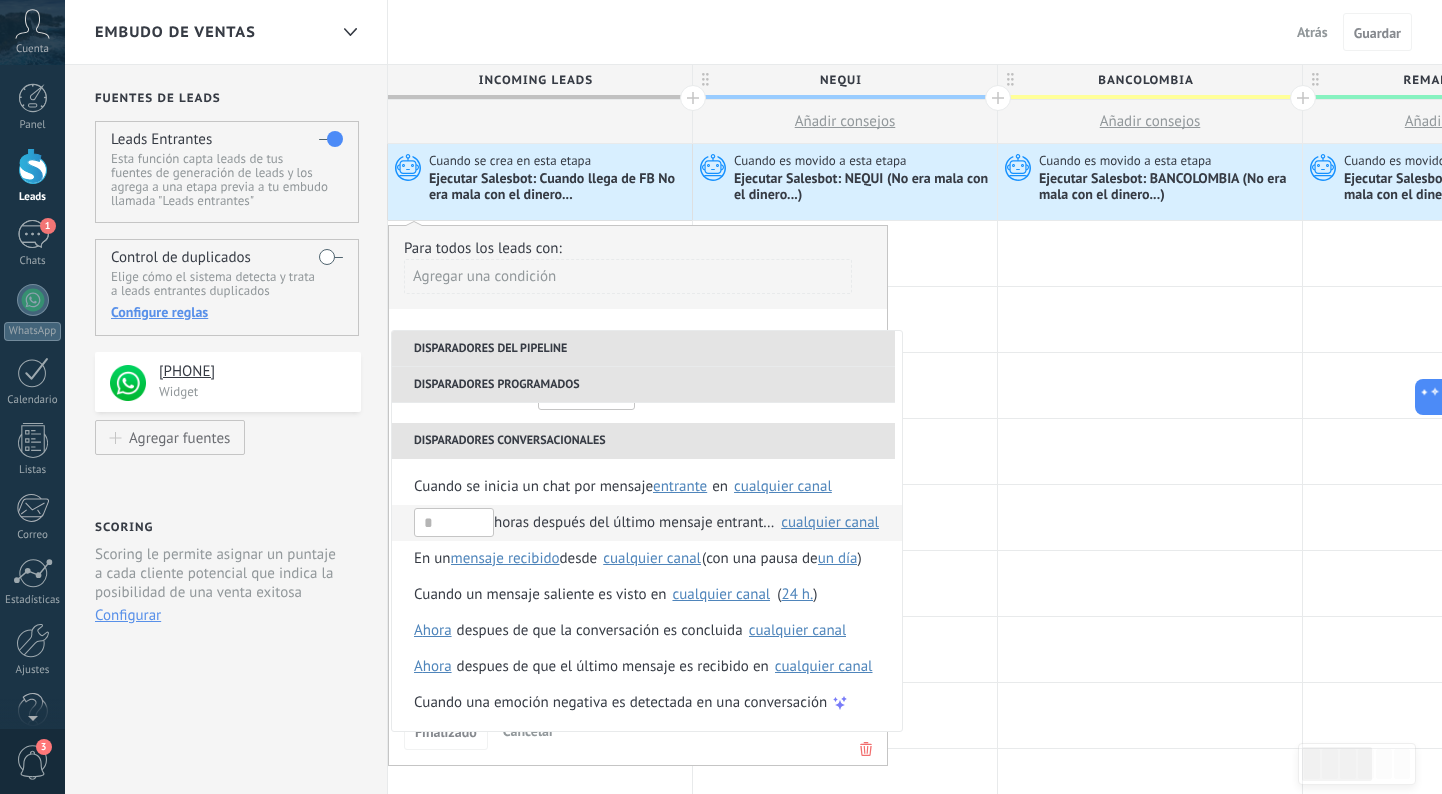 scroll, scrollTop: 164, scrollLeft: 0, axis: vertical 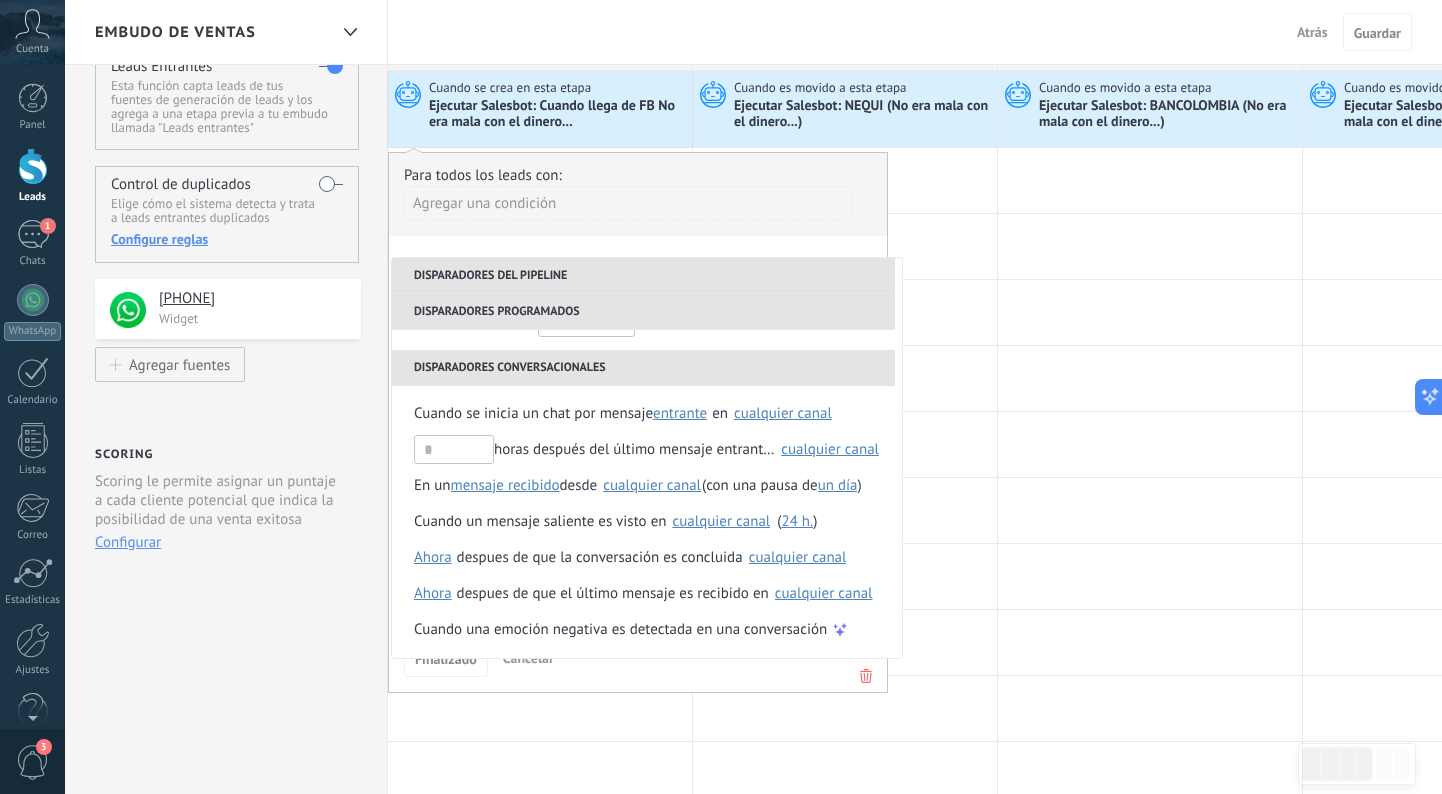 click on "**********" at bounding box center [638, 422] 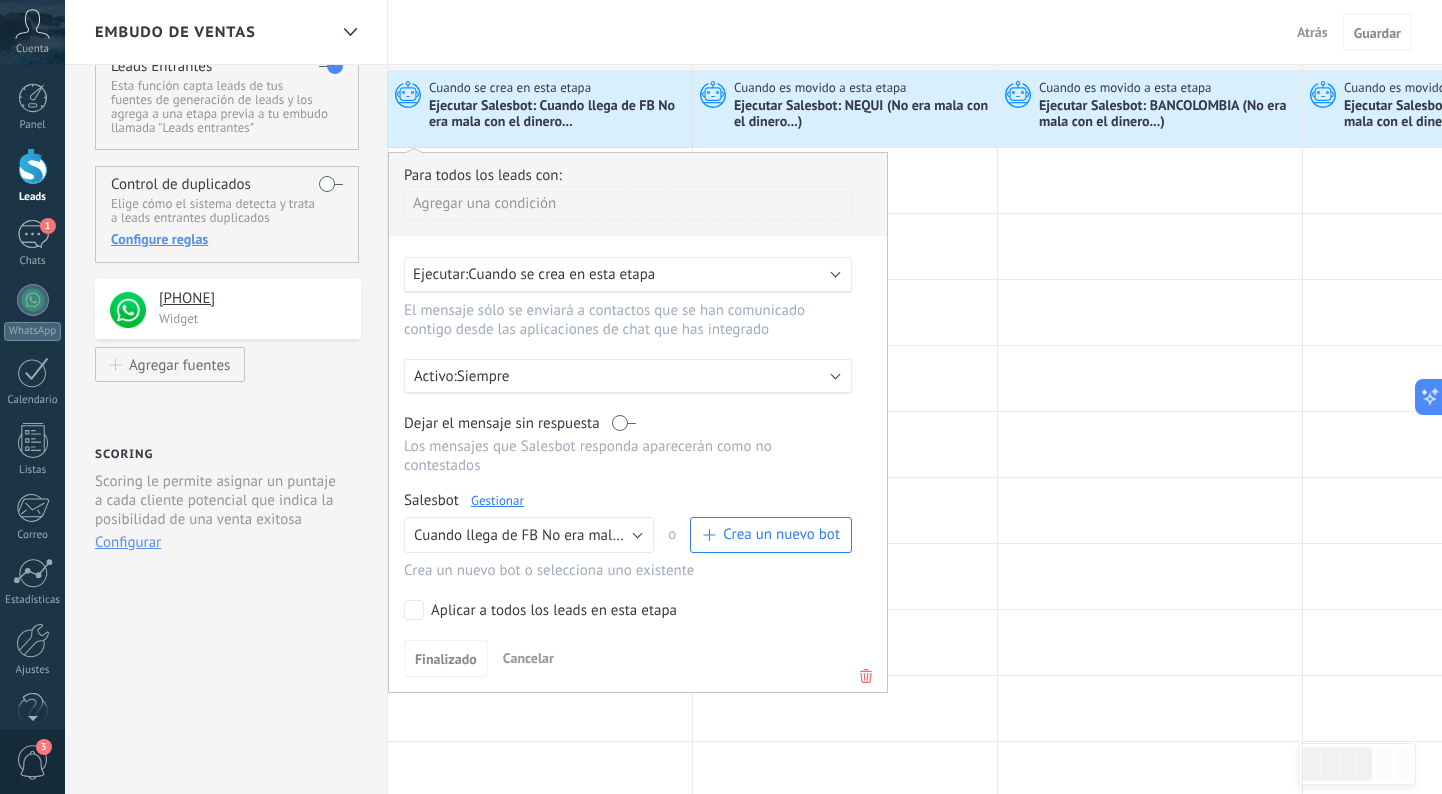 click on "Ejecutar:  Cuando se crea en esta etapa" at bounding box center (620, 274) 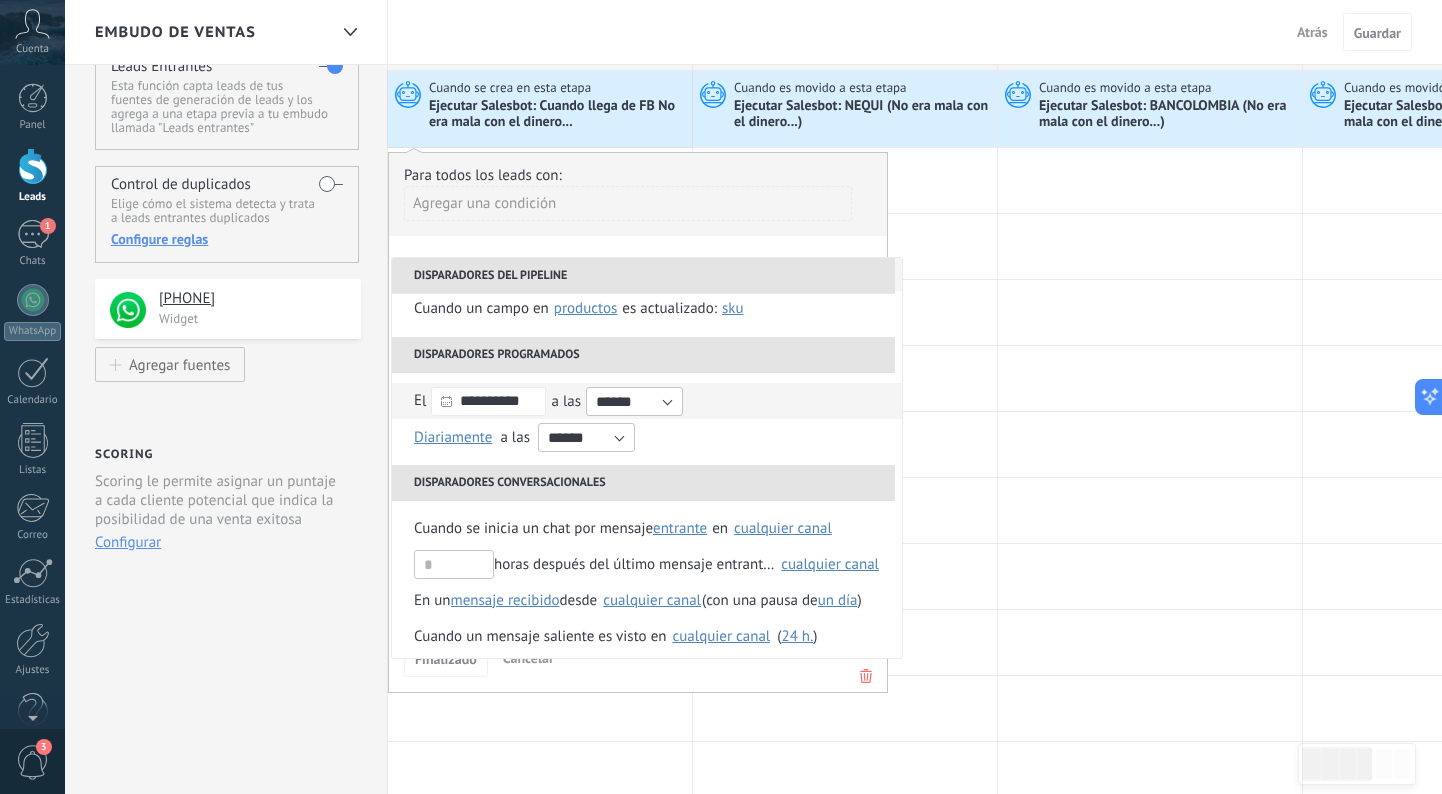 scroll, scrollTop: 64, scrollLeft: 0, axis: vertical 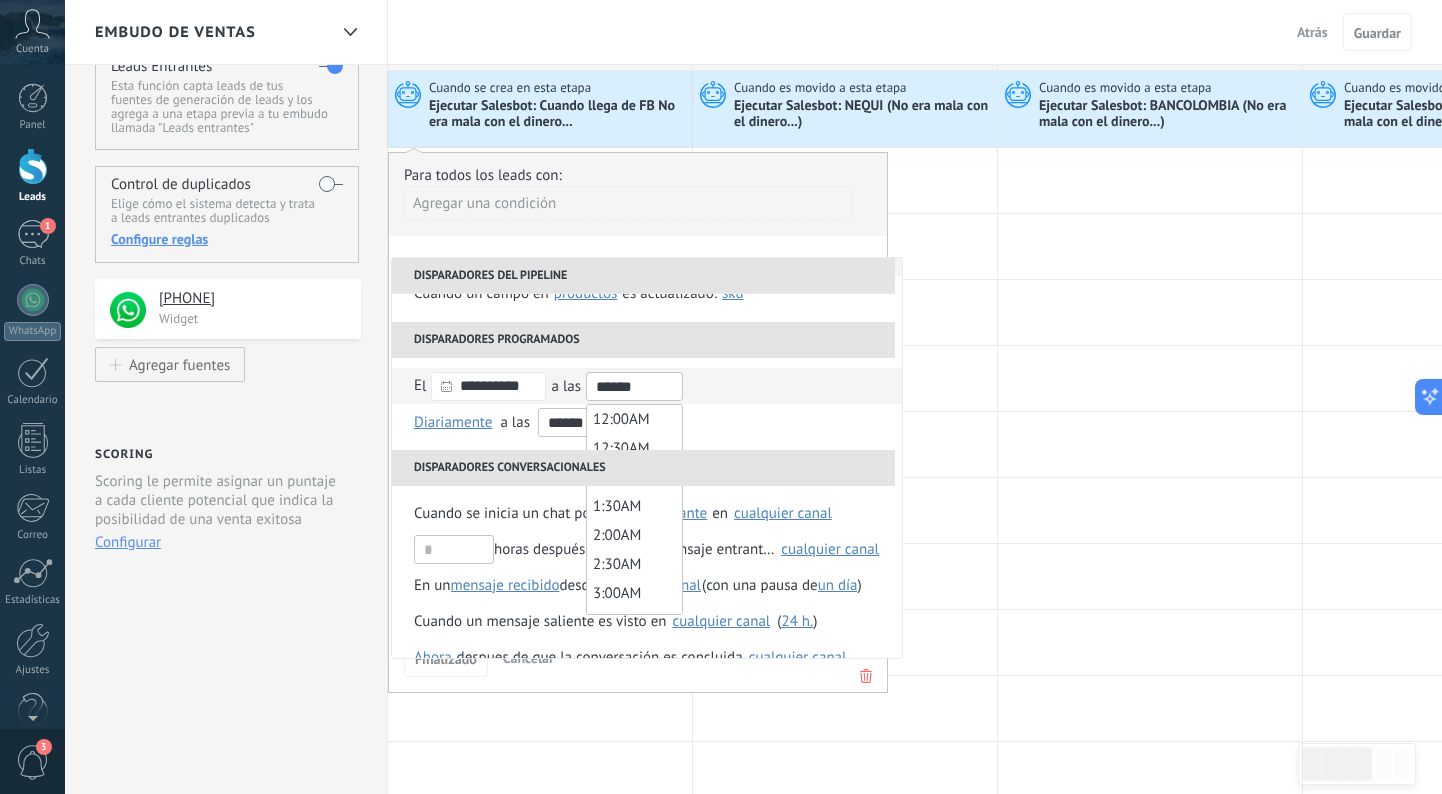 click on "******" at bounding box center (634, 386) 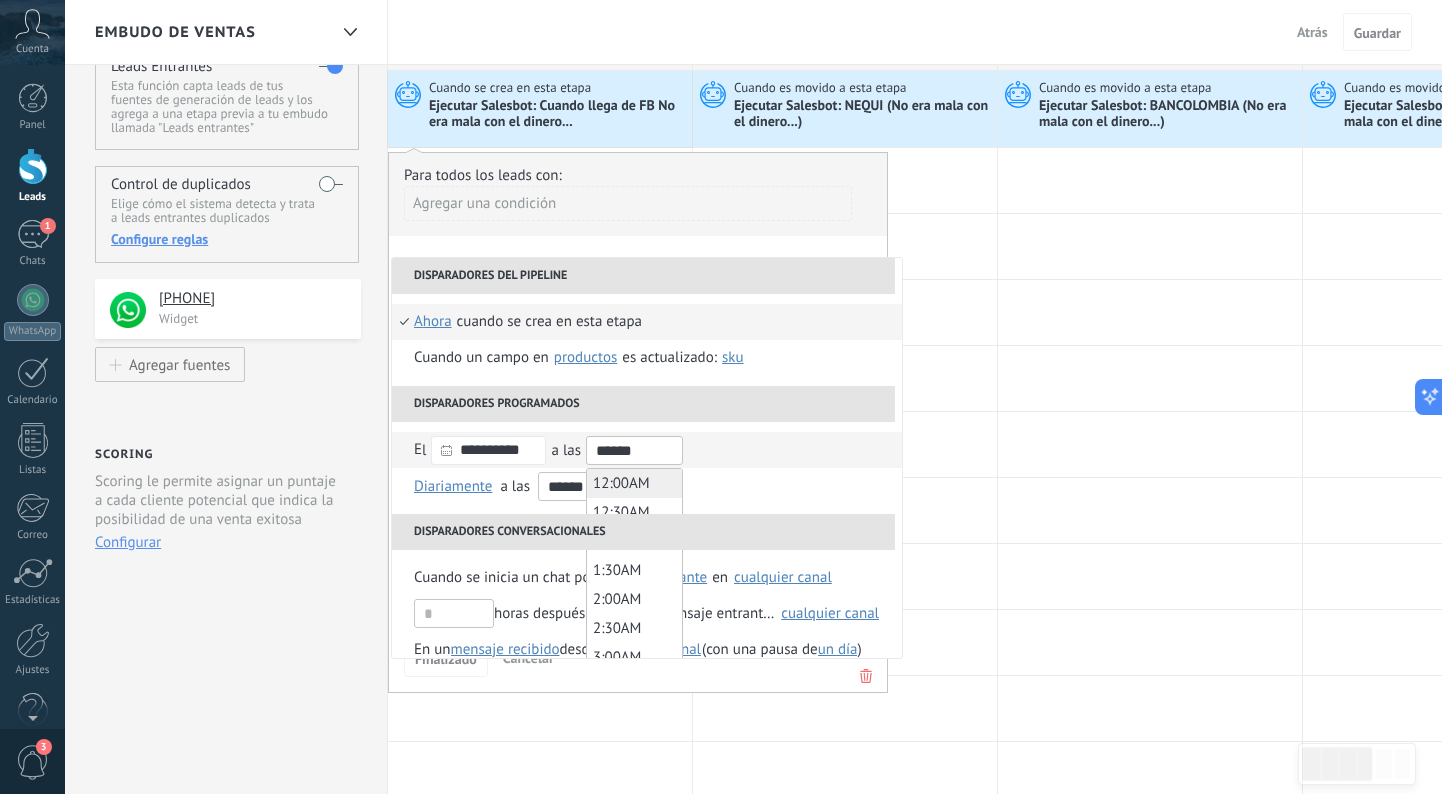 scroll, scrollTop: 0, scrollLeft: 0, axis: both 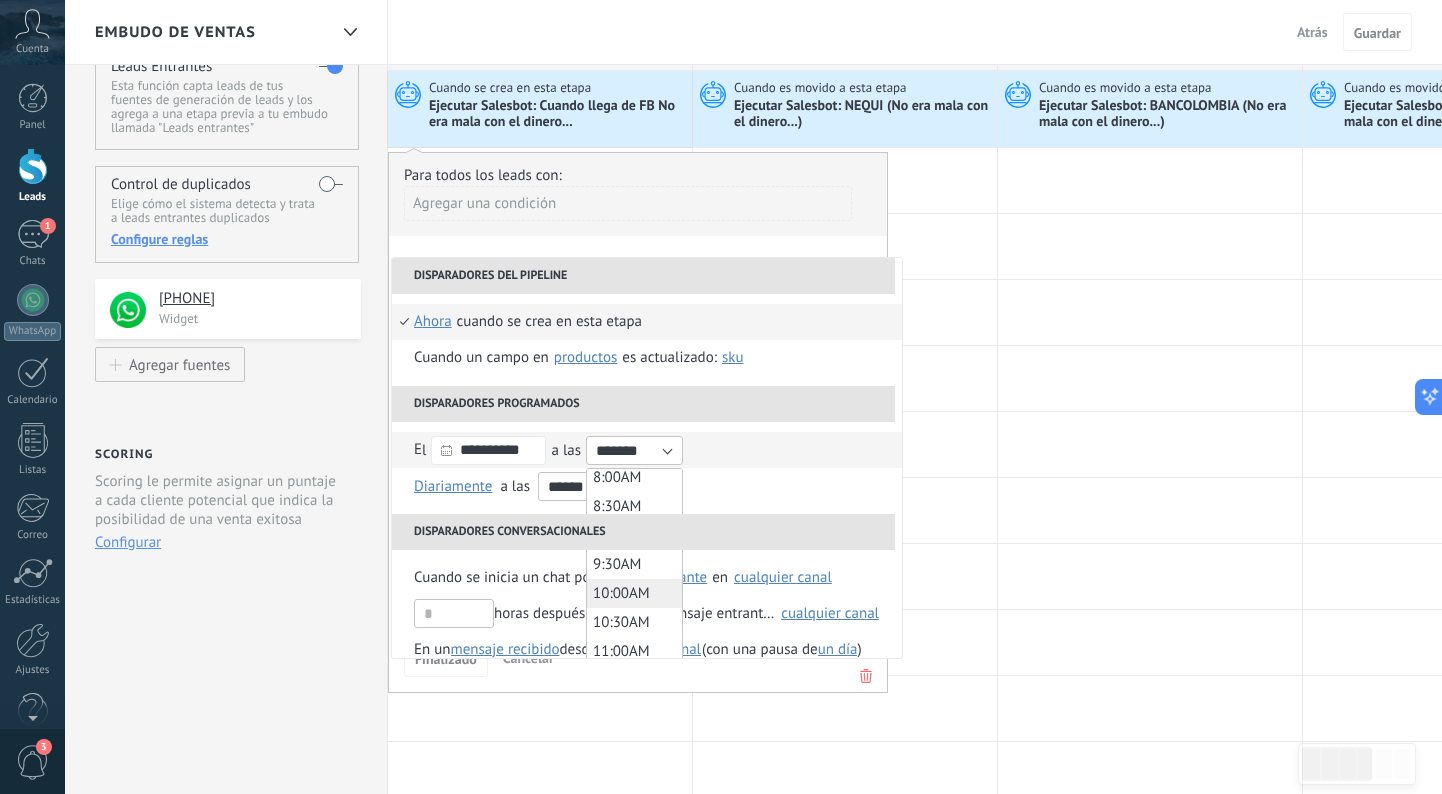 click on "10:00AM" at bounding box center [621, 593] 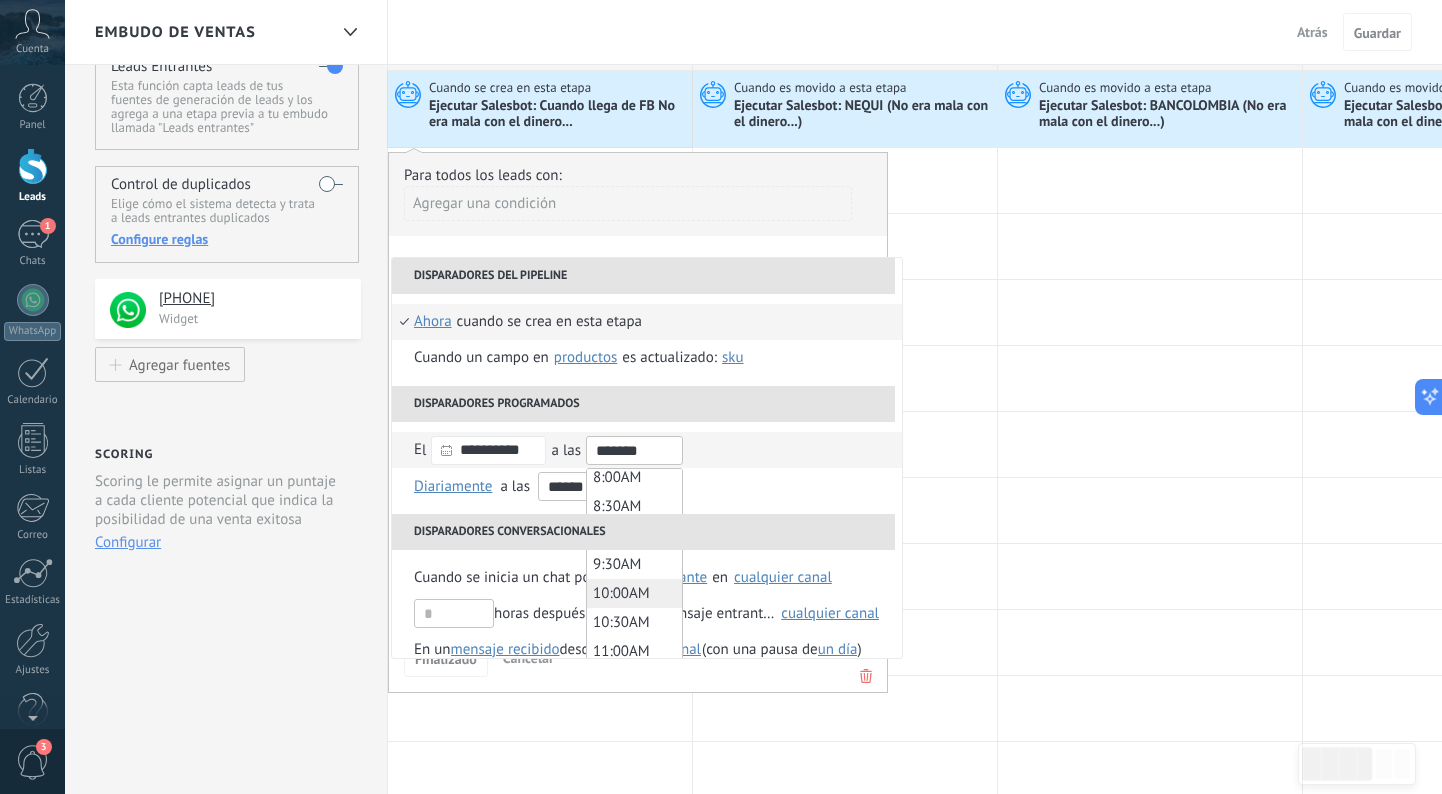 type on "*******" 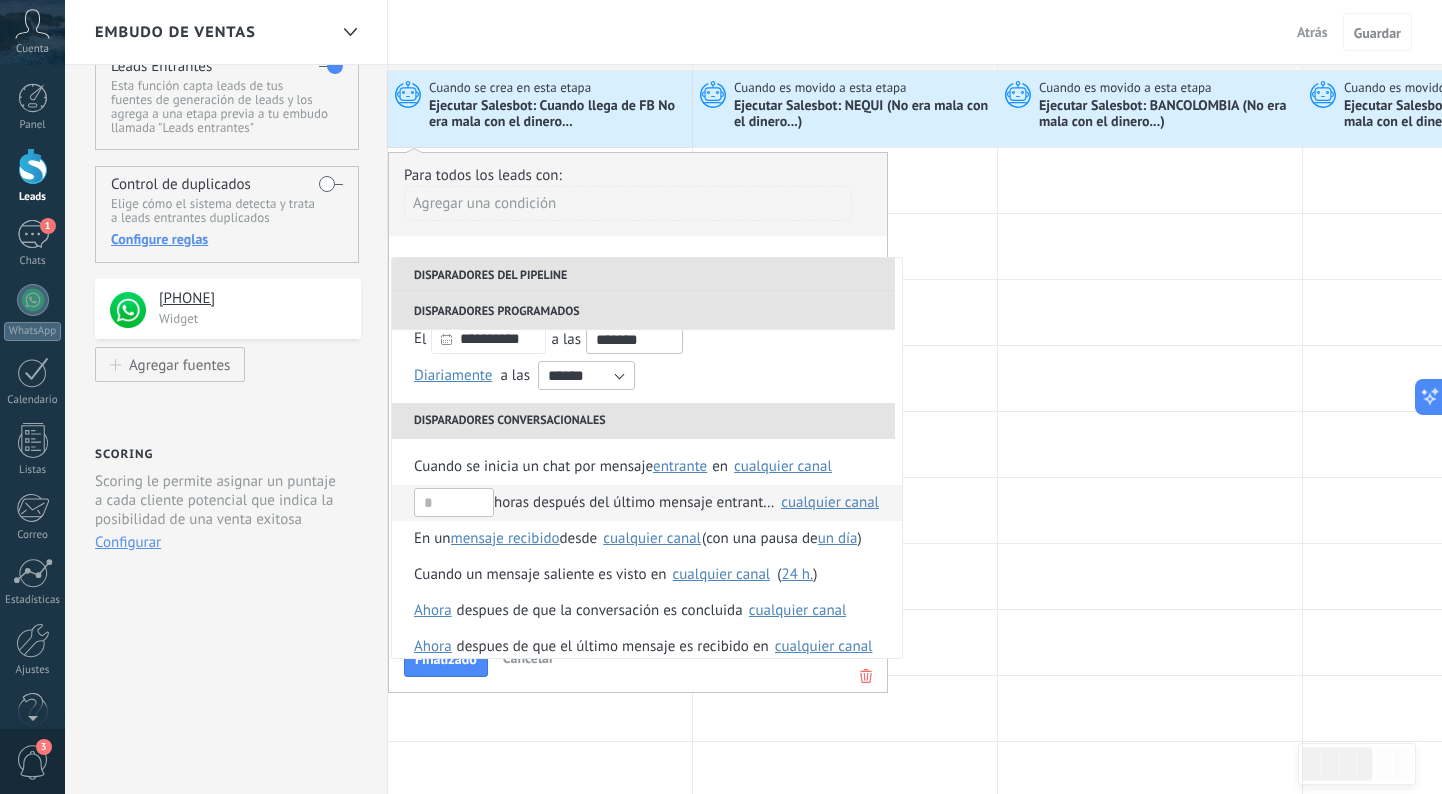 scroll, scrollTop: 127, scrollLeft: 0, axis: vertical 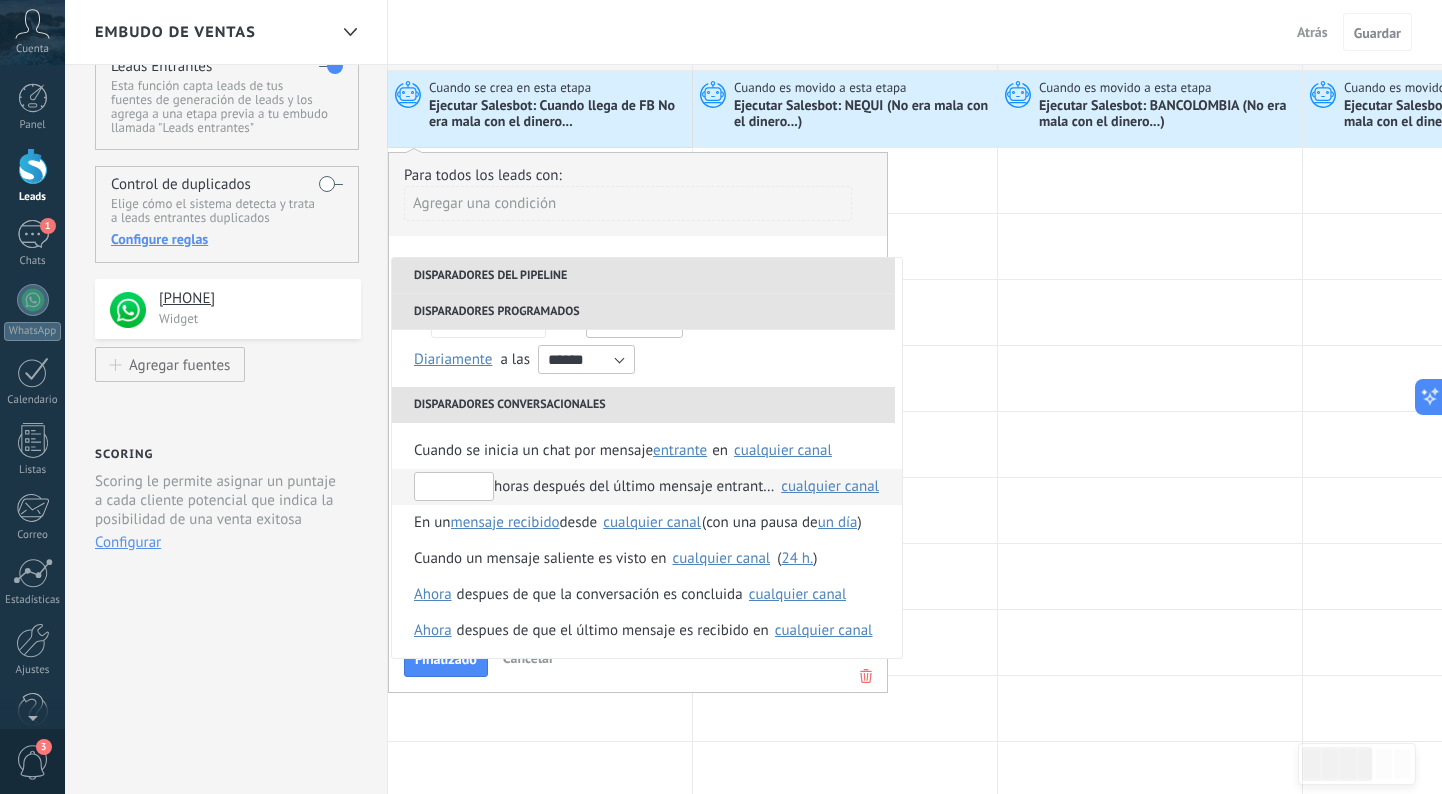 click at bounding box center (454, 486) 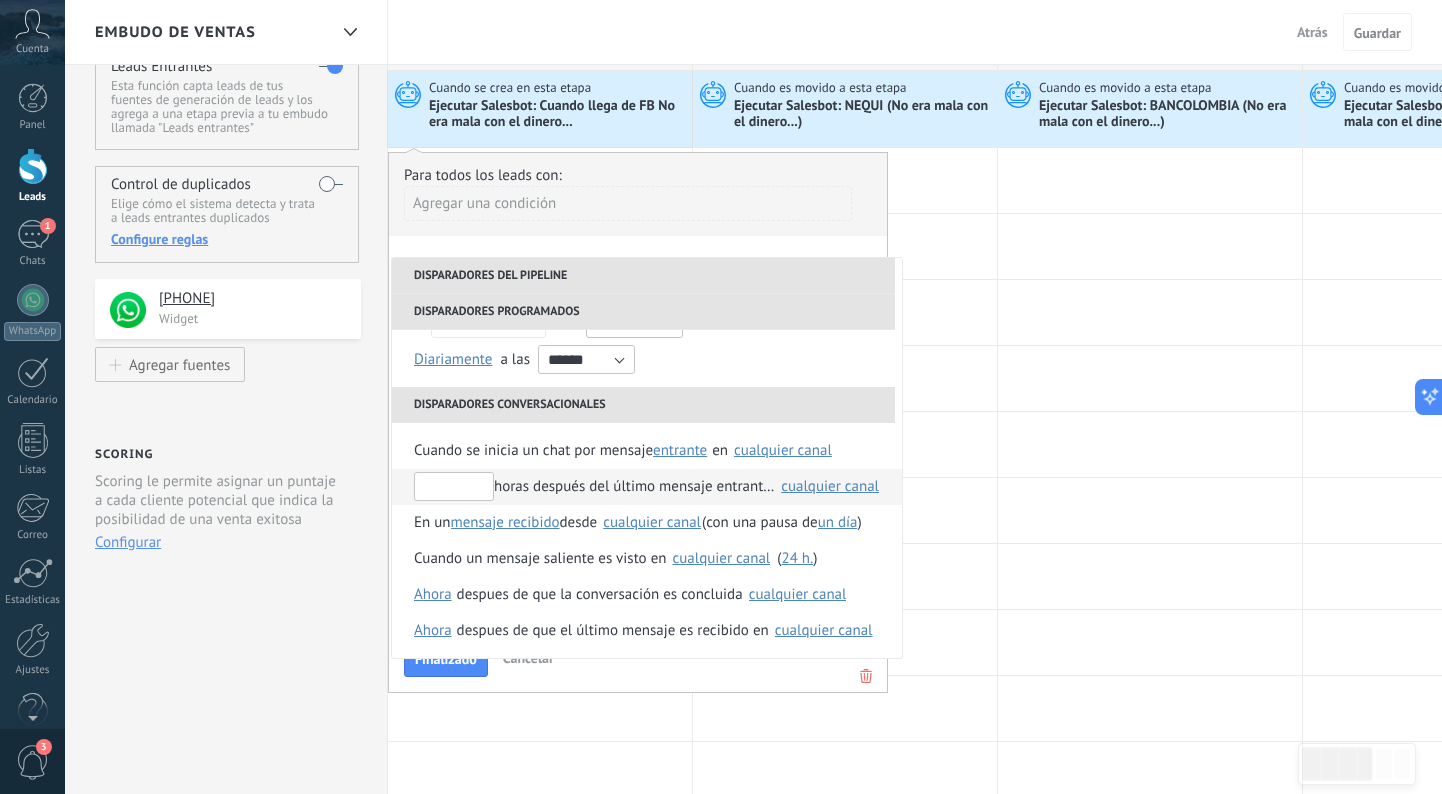 type on "*" 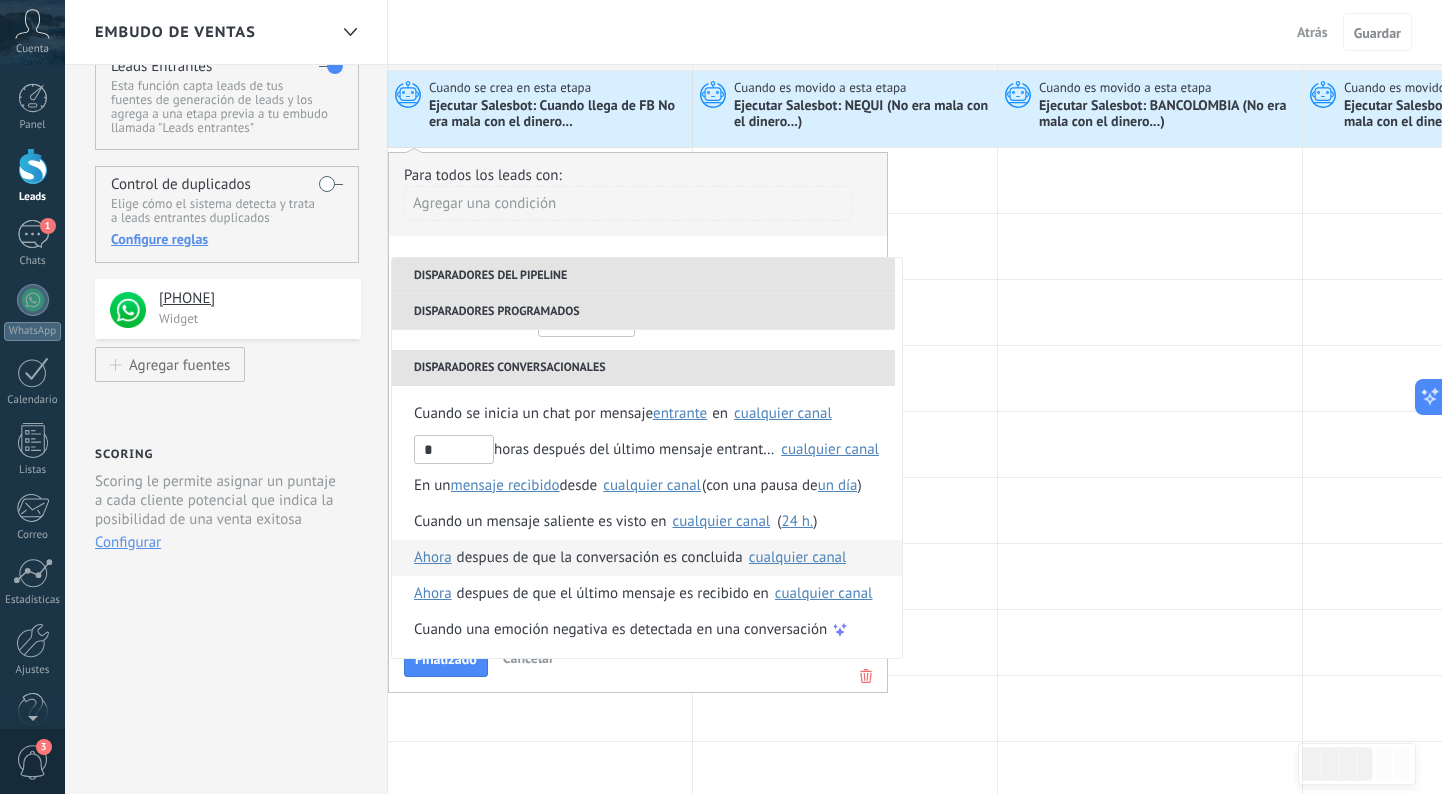 scroll, scrollTop: 165, scrollLeft: 0, axis: vertical 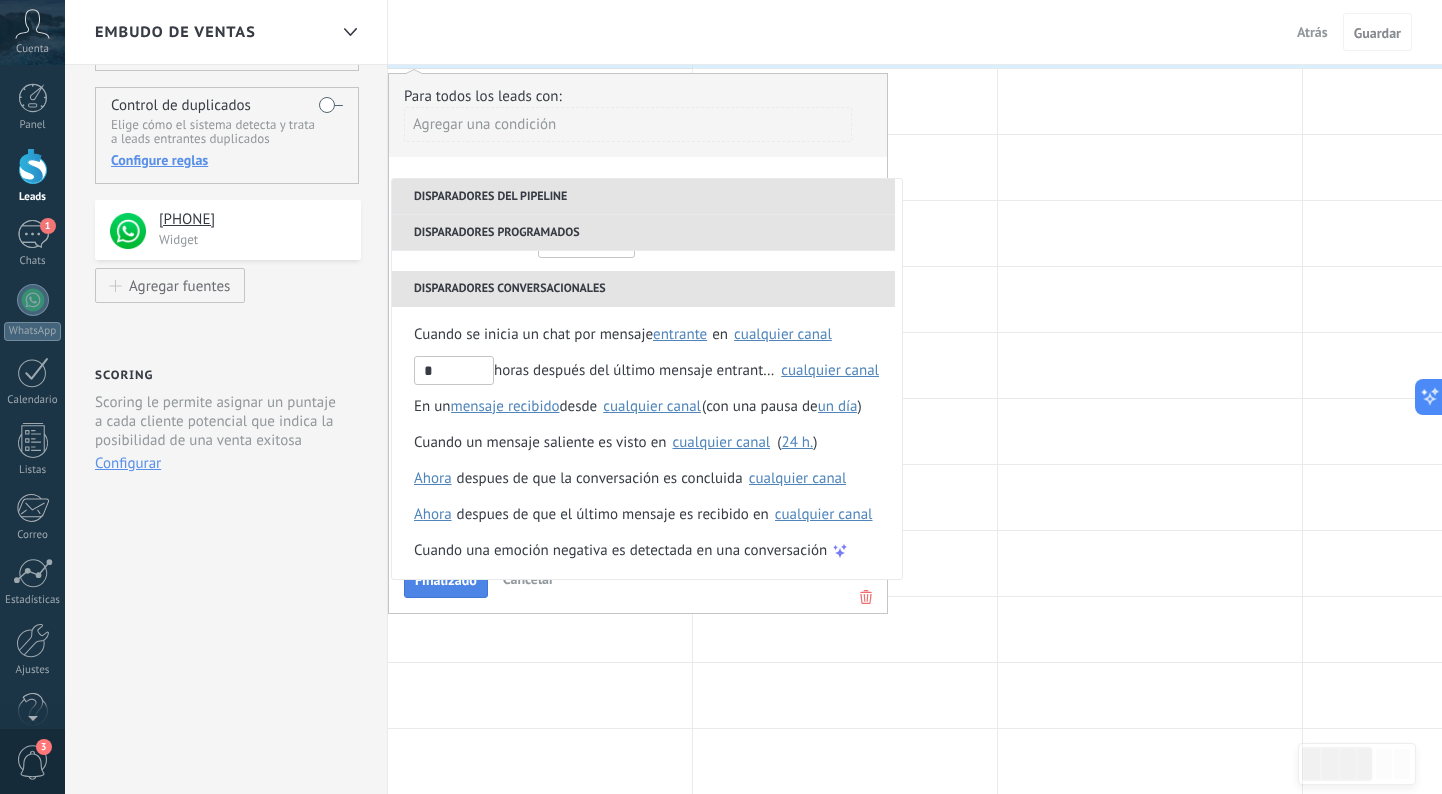 click on "Finalizado" at bounding box center [446, 580] 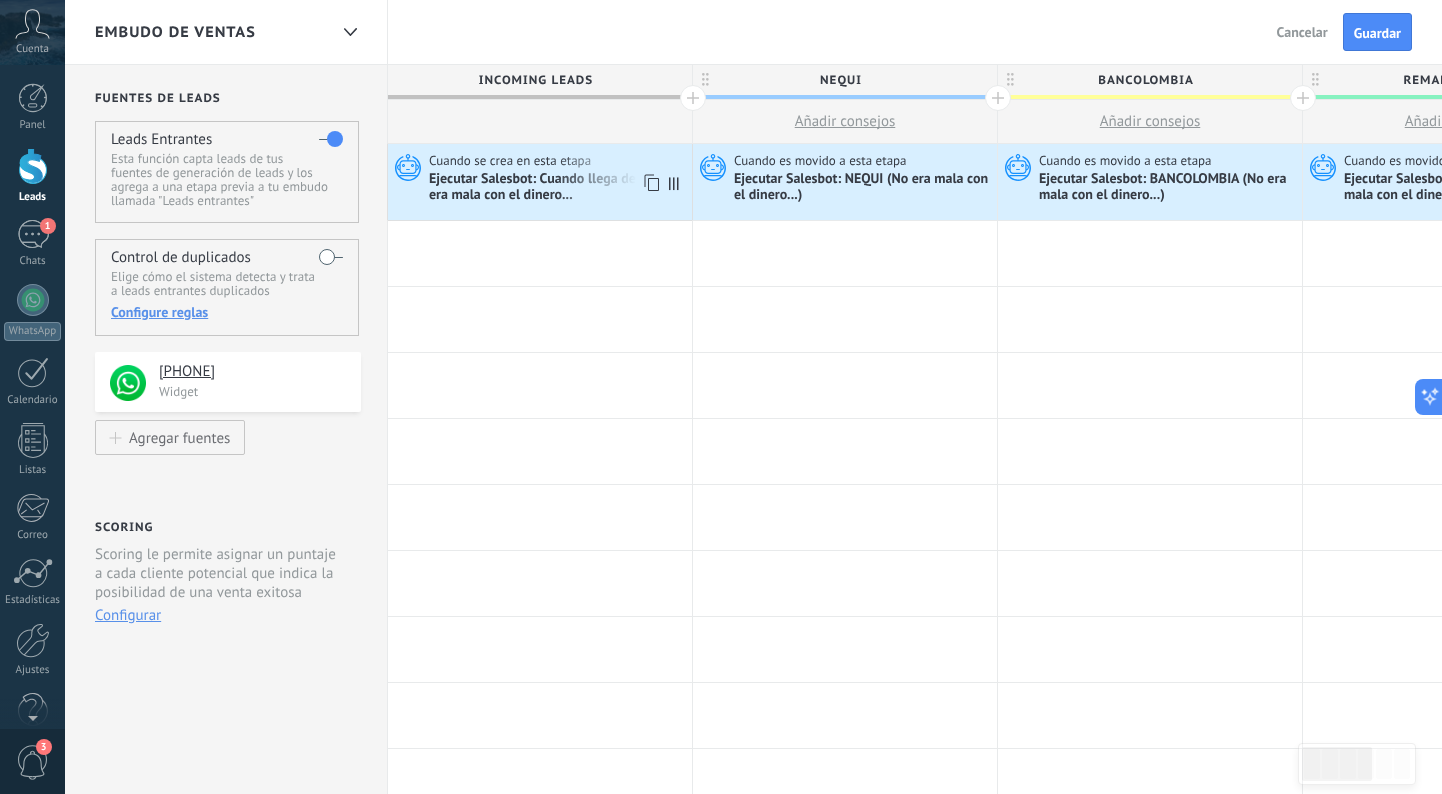 scroll, scrollTop: 0, scrollLeft: 0, axis: both 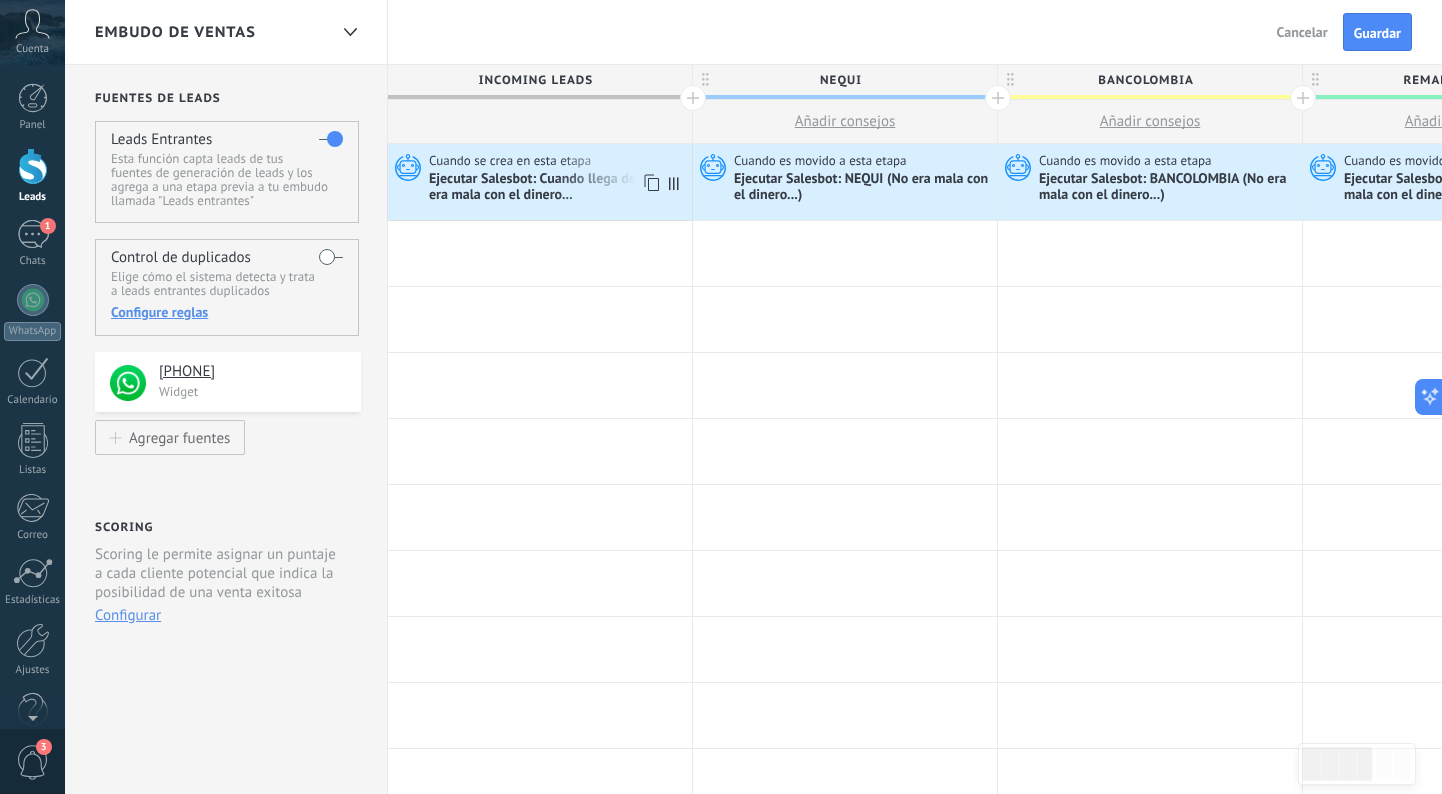 click on "Ejecutar Salesbot: Cuando llega de FB No era mala con el dinero..." at bounding box center [558, 188] 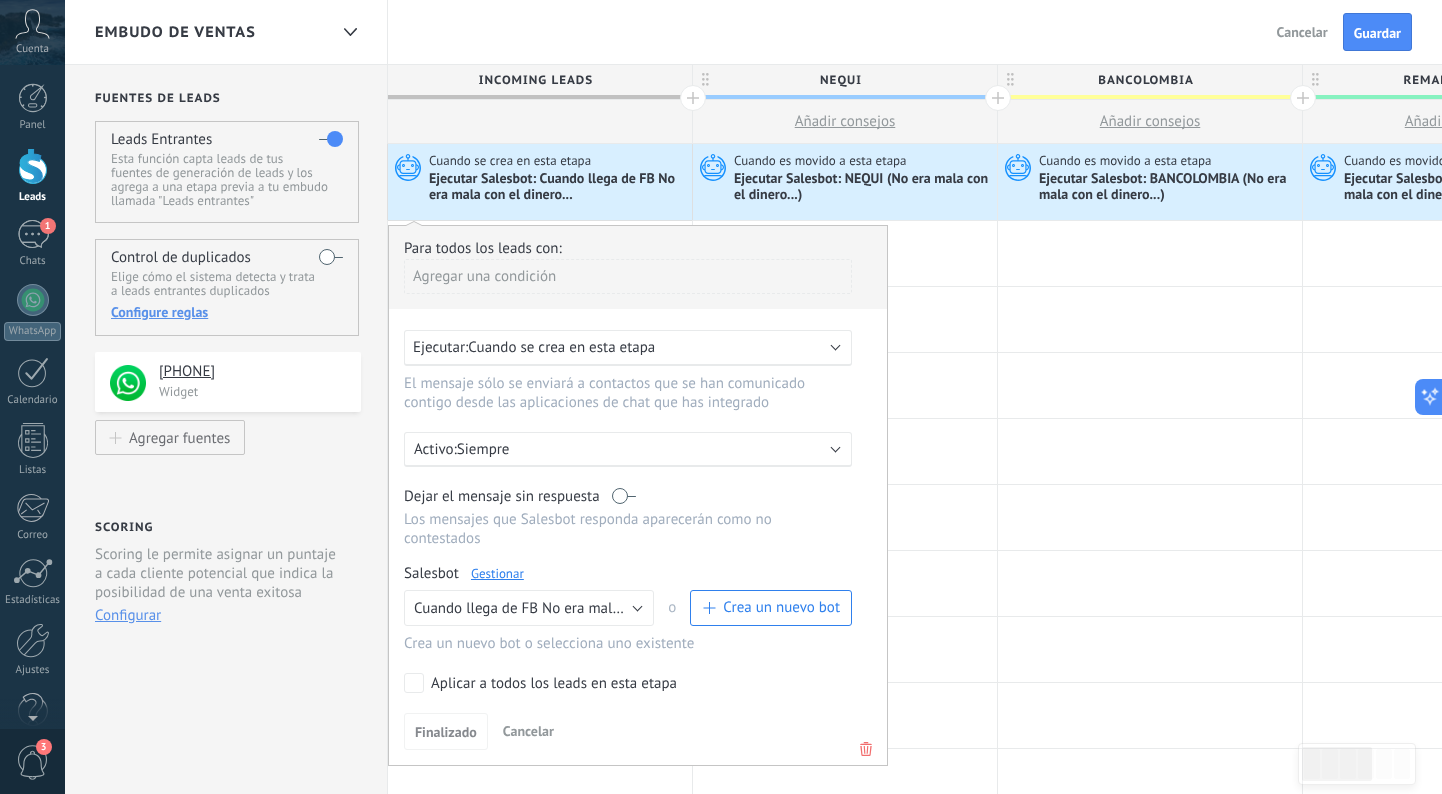 click on "Ejecutar:  Cuando se crea en esta etapa" at bounding box center (620, 347) 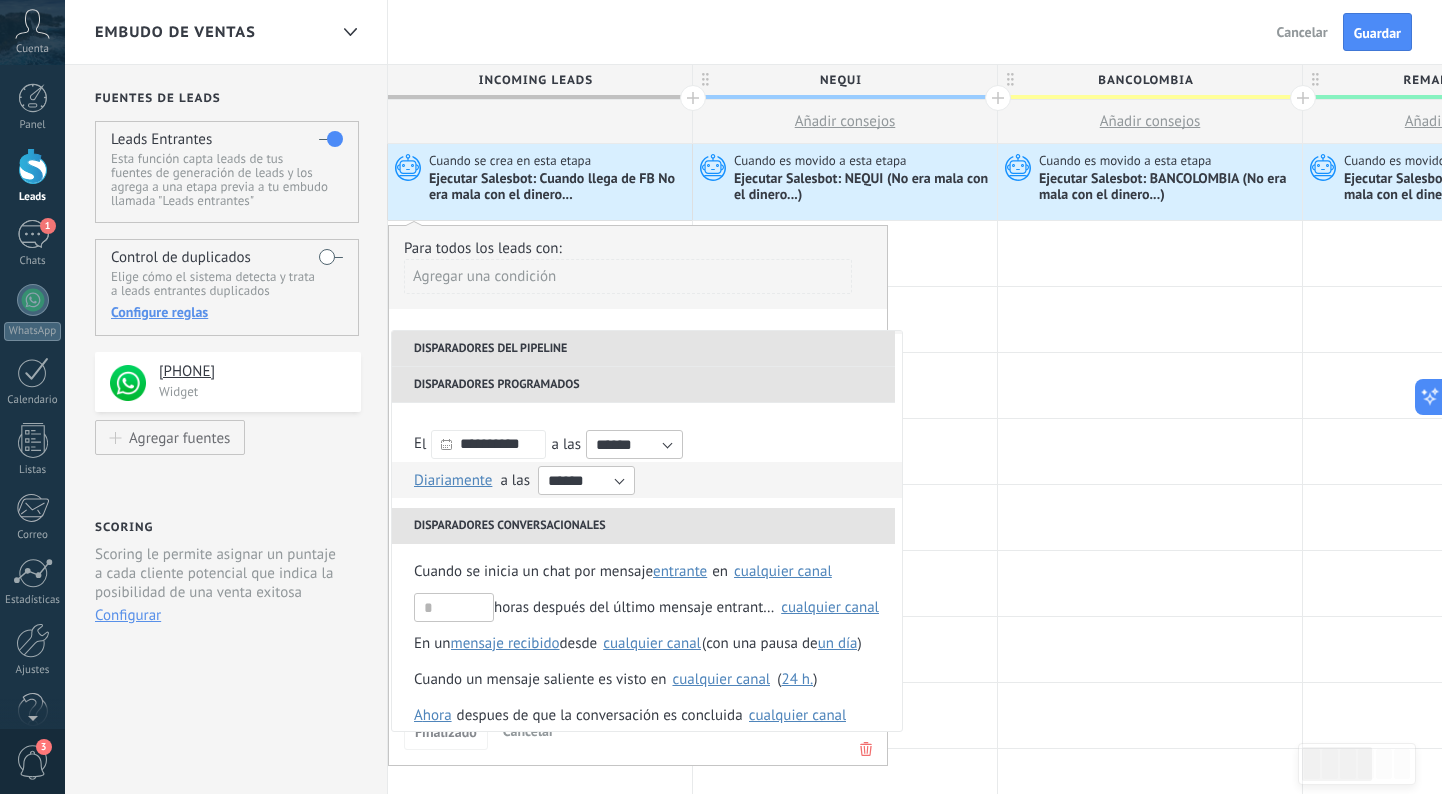 scroll, scrollTop: 39, scrollLeft: 0, axis: vertical 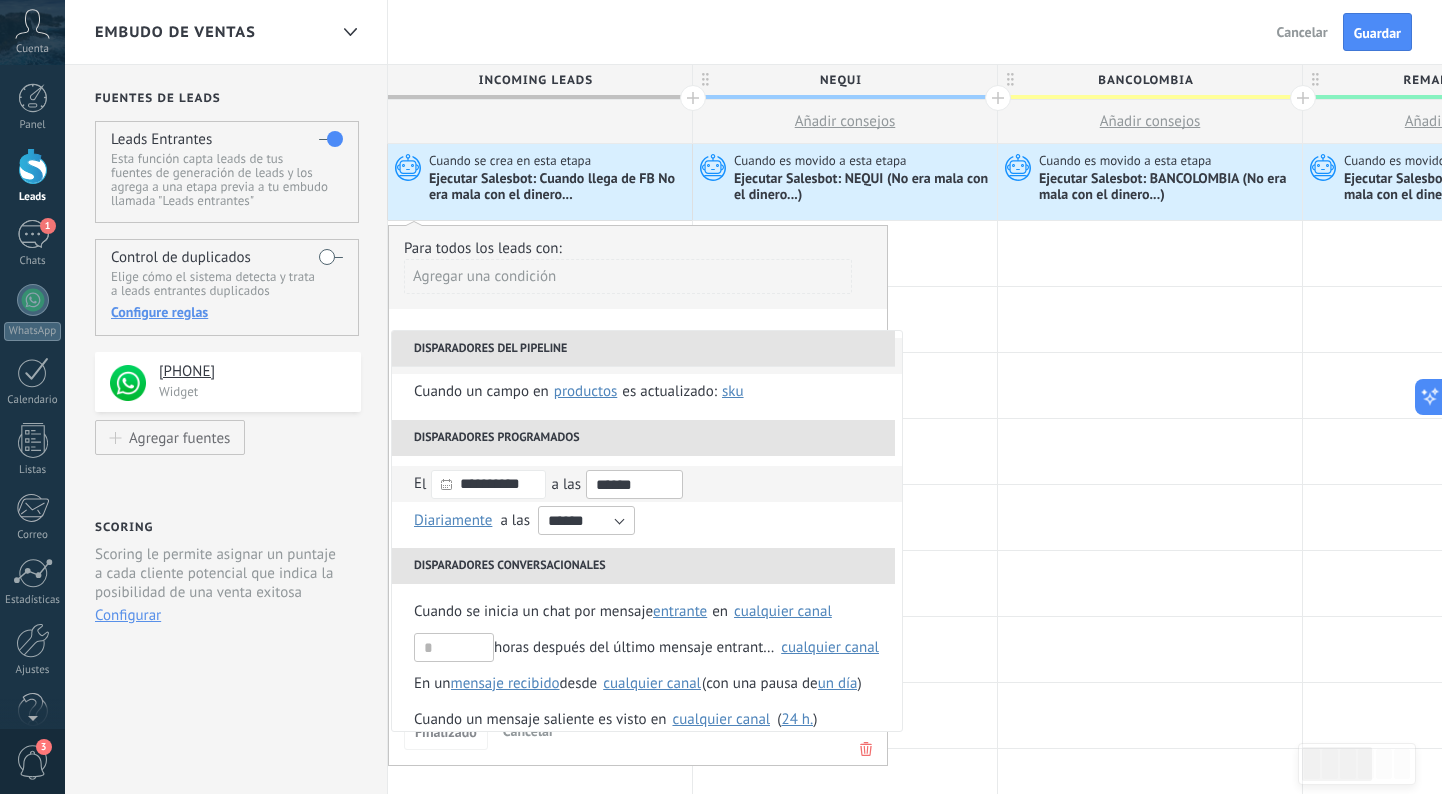 click on "******" at bounding box center [634, 484] 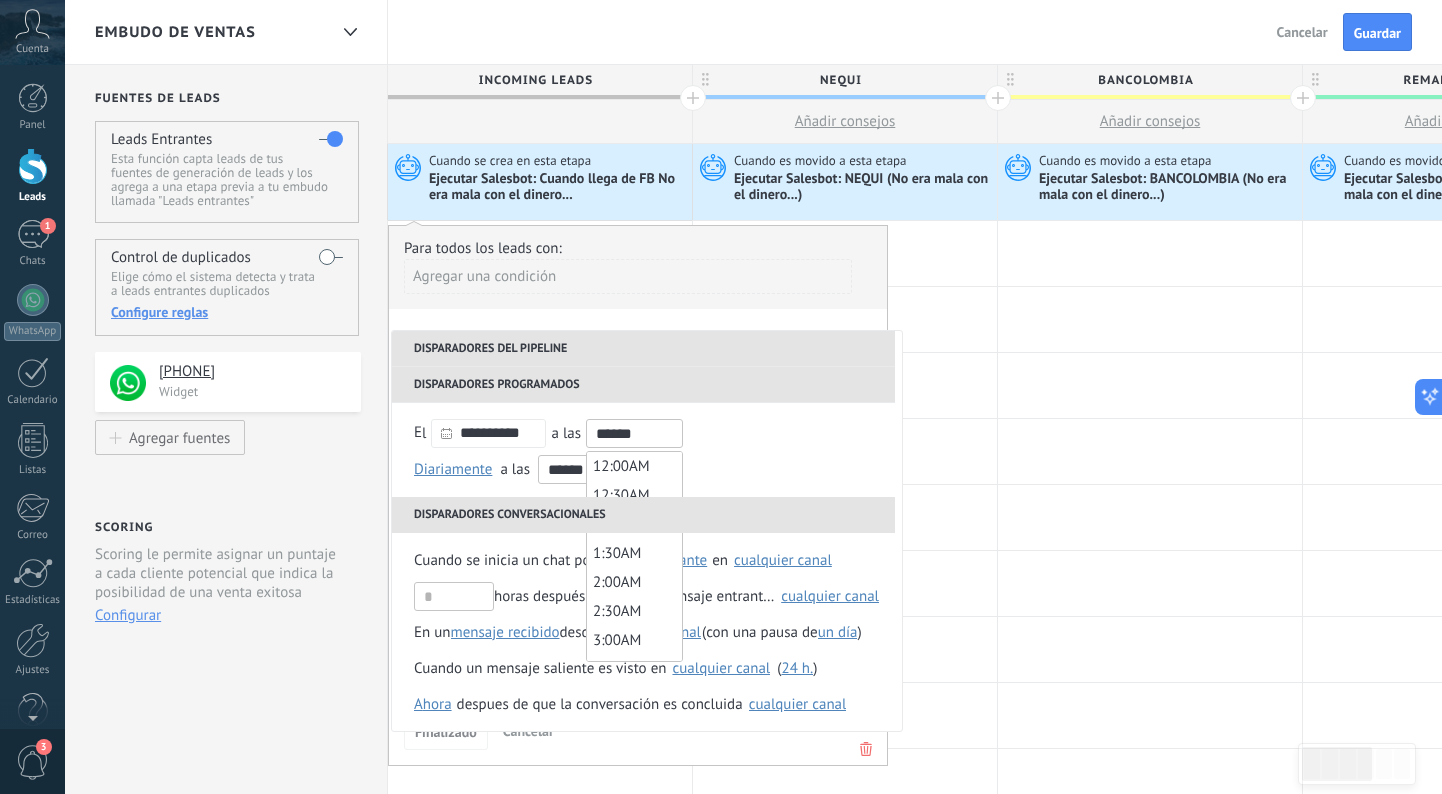 scroll, scrollTop: 99, scrollLeft: 0, axis: vertical 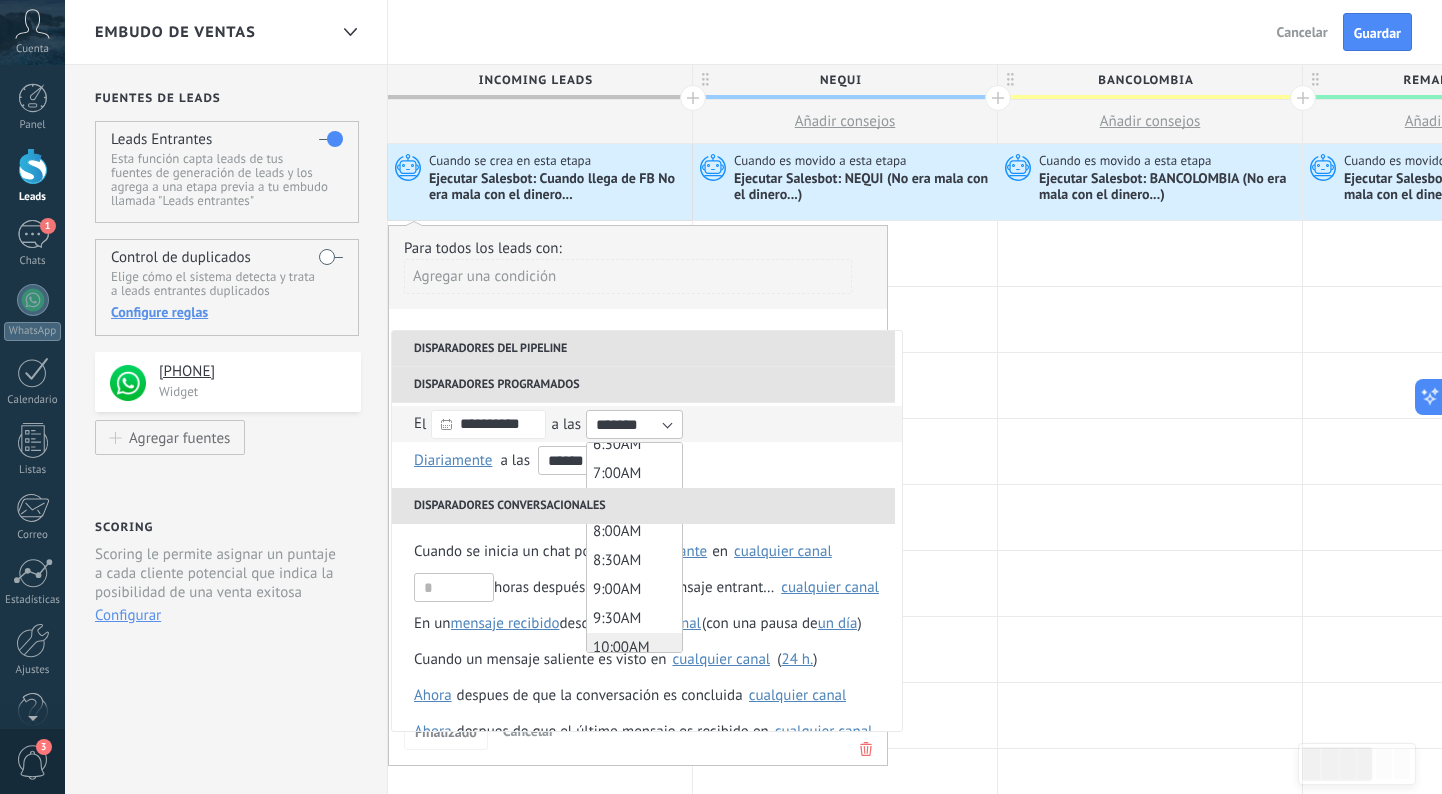 click on "10:00AM" at bounding box center [621, 647] 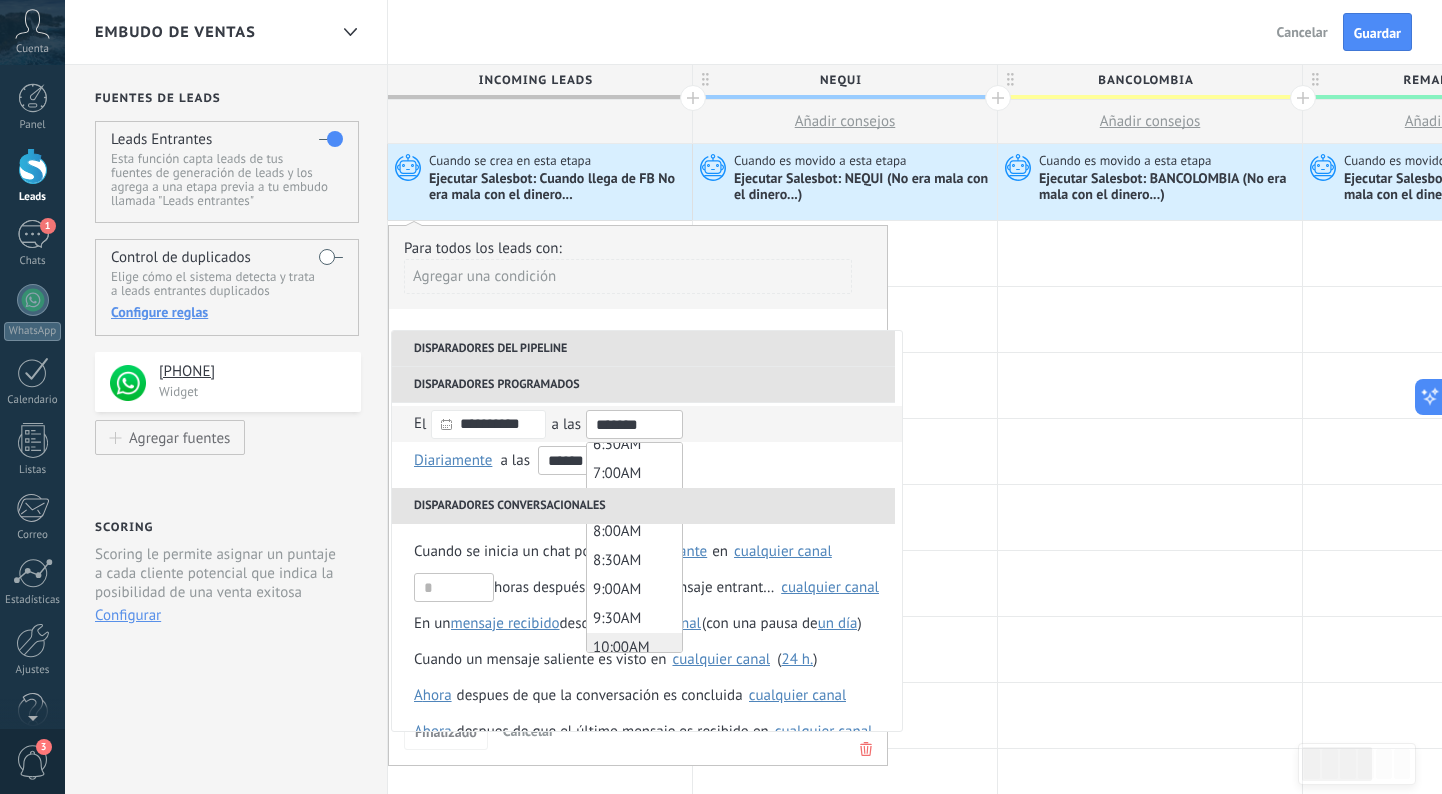 type on "*******" 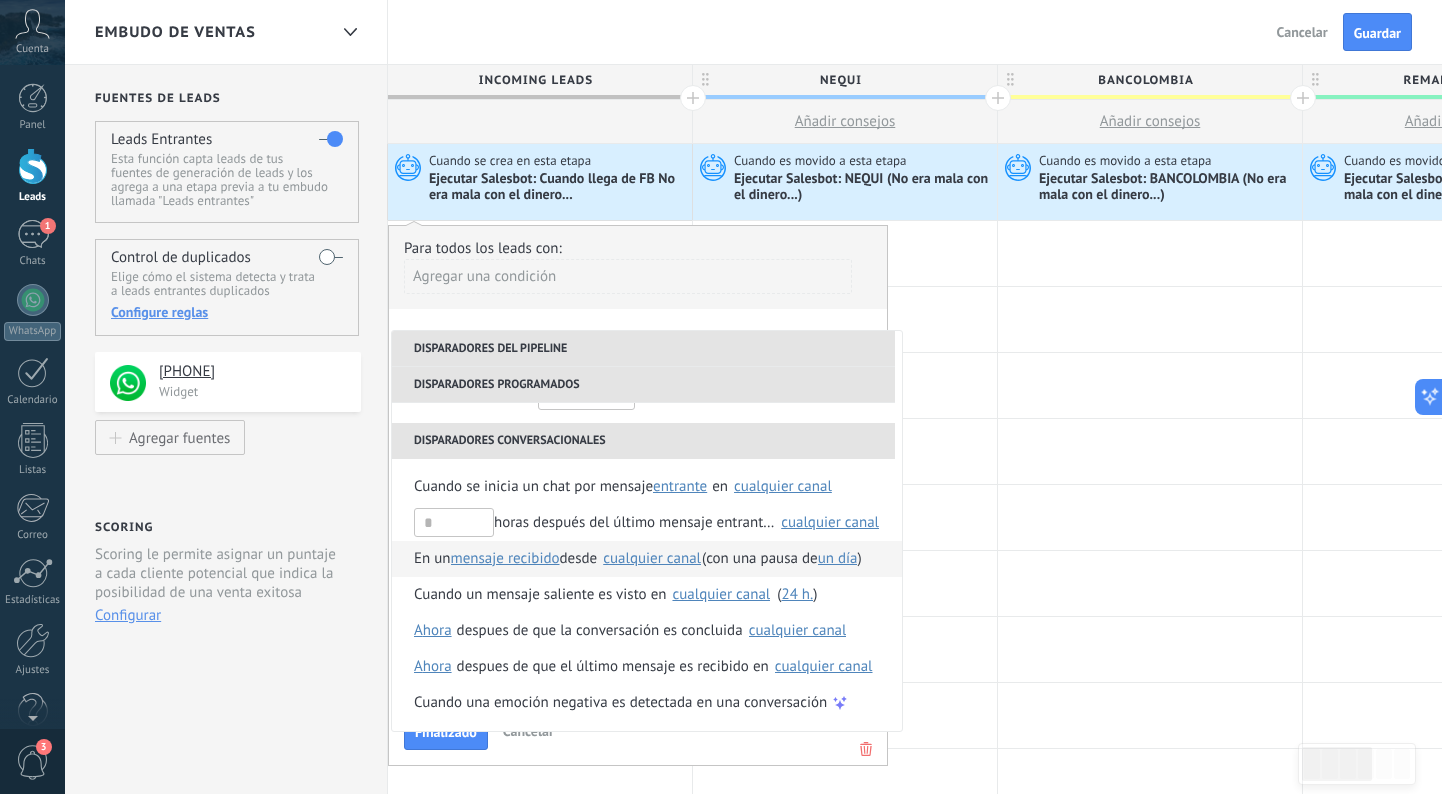 scroll, scrollTop: 164, scrollLeft: 0, axis: vertical 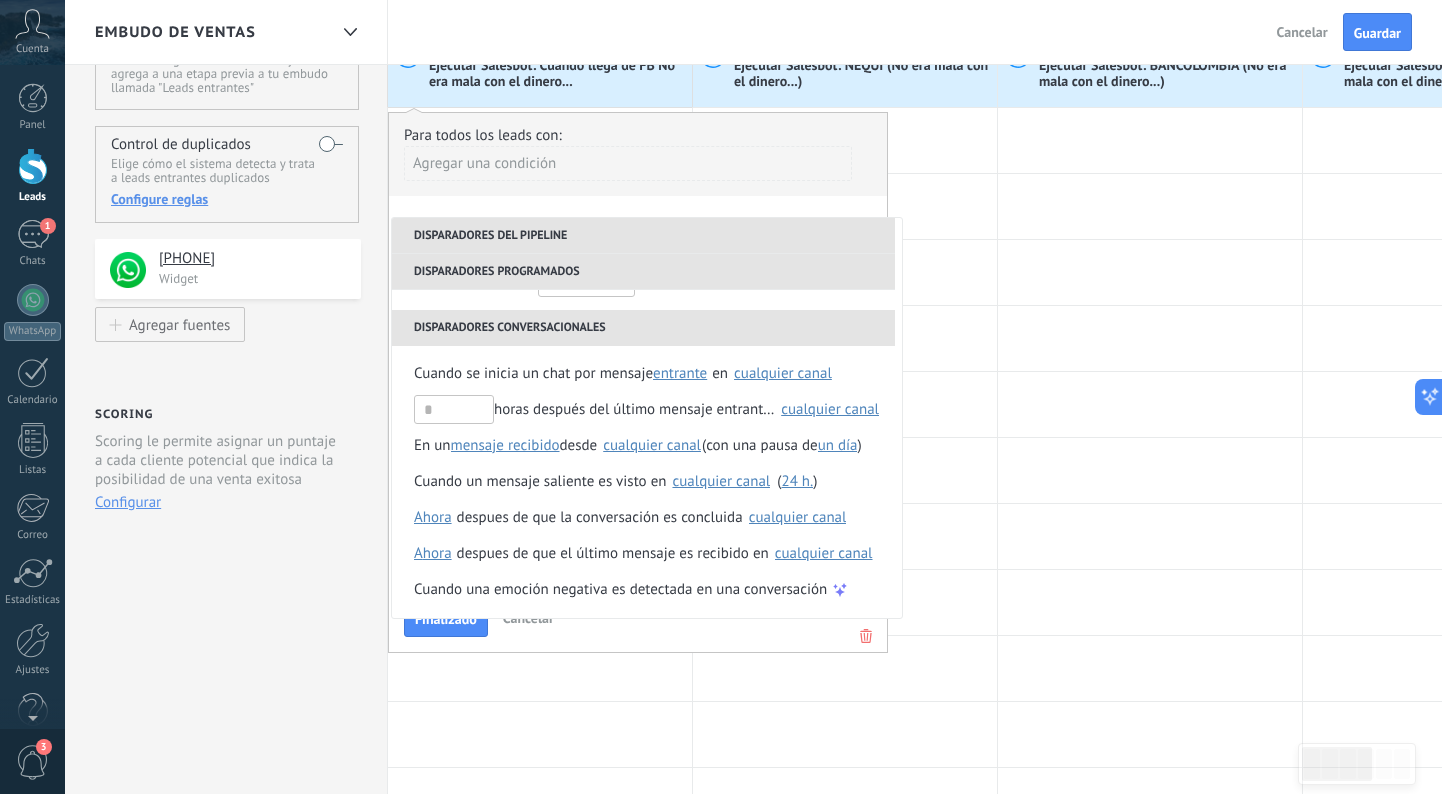 click on "Finalizado Cancelar" at bounding box center [638, 618] 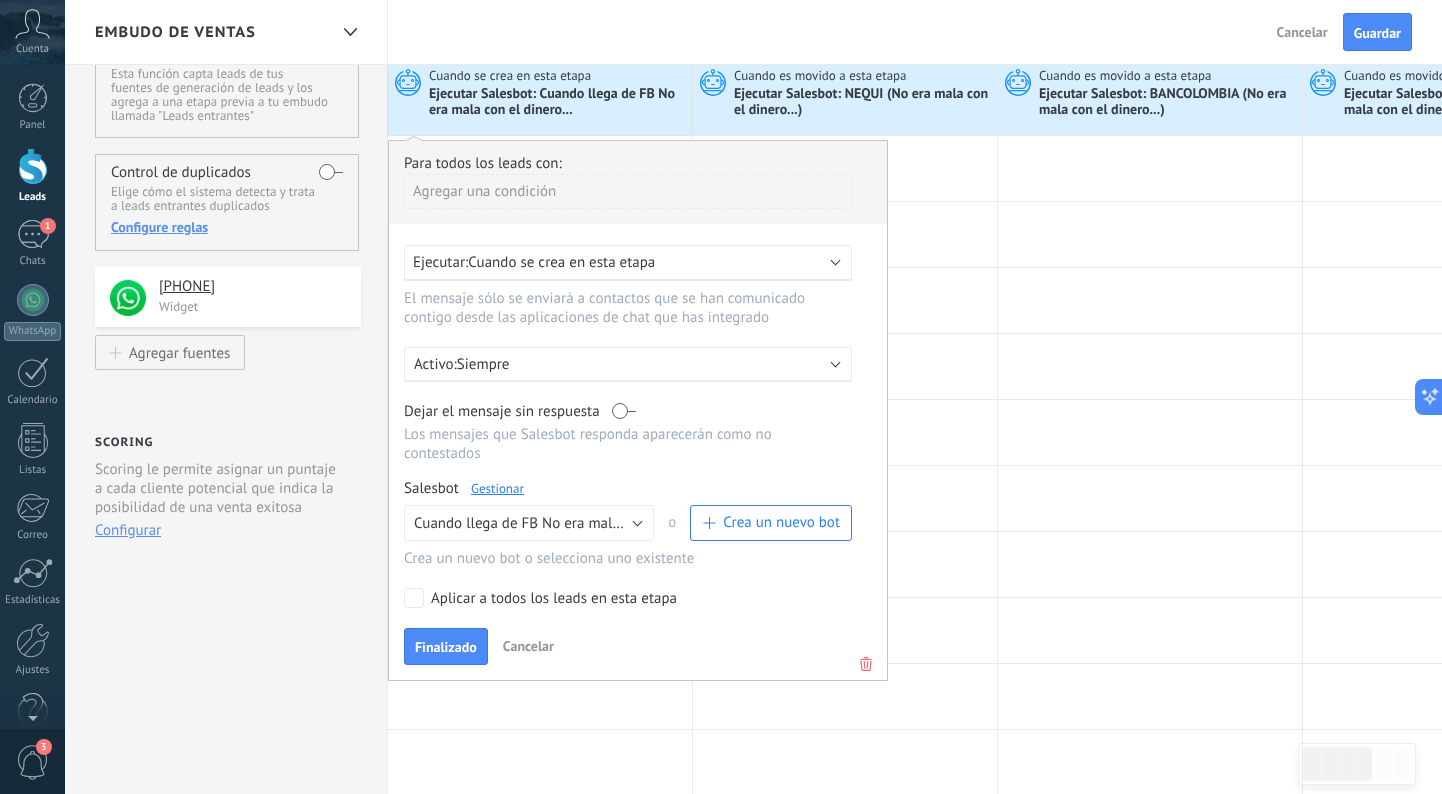 scroll, scrollTop: 118, scrollLeft: 0, axis: vertical 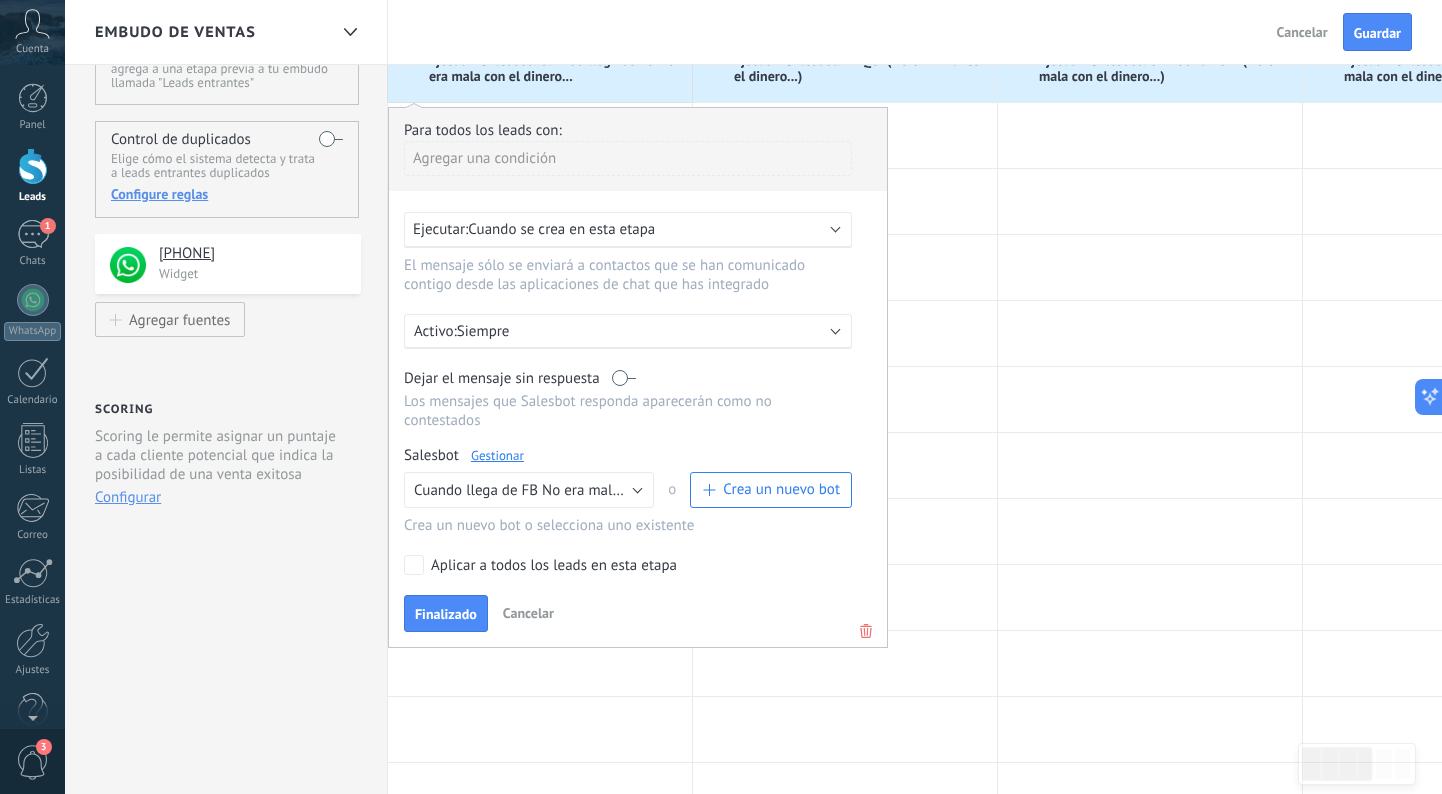 click on "Cuando llega de FB No era mala con el dinero..." at bounding box center (566, 490) 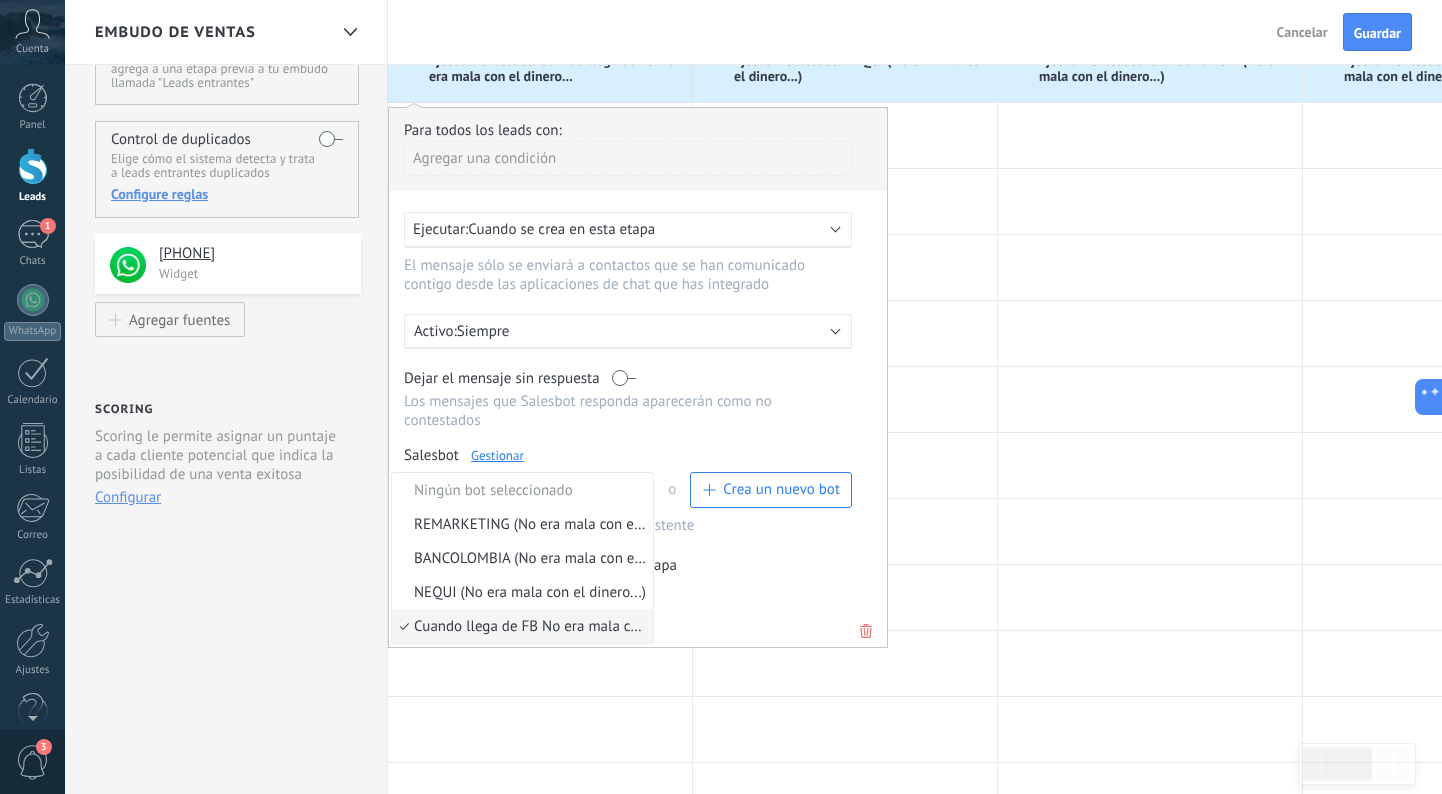 click on "Para todos los leads con: Agregar una condición Ejecutar:  Cuando se crea en esta etapa  El mensaje sólo se enviará a contactos que se han comunicado contigo desde las aplicaciones de chat que has integrado Activo:  Siempre Dejar el mensaje sin respuesta Los mensajes que Salesbot responda aparecerán como no contestados    Salesbot Gestionar Ningún bot seleccionado REMARKETING (No era mala con el dinero...) BANCOLOMBIA (No era mala con el dinero...) NEQUI (No era mala con el dinero...) Cuando llega de FB No era mala con el dinero... Cuando llega de FB No era mala con el dinero... o Crea un nuevo bot Crea un nuevo bot o selecciona uno existente Aplicar a todos los leads en esta etapa Finalizado Cancelar" at bounding box center (638, 377) 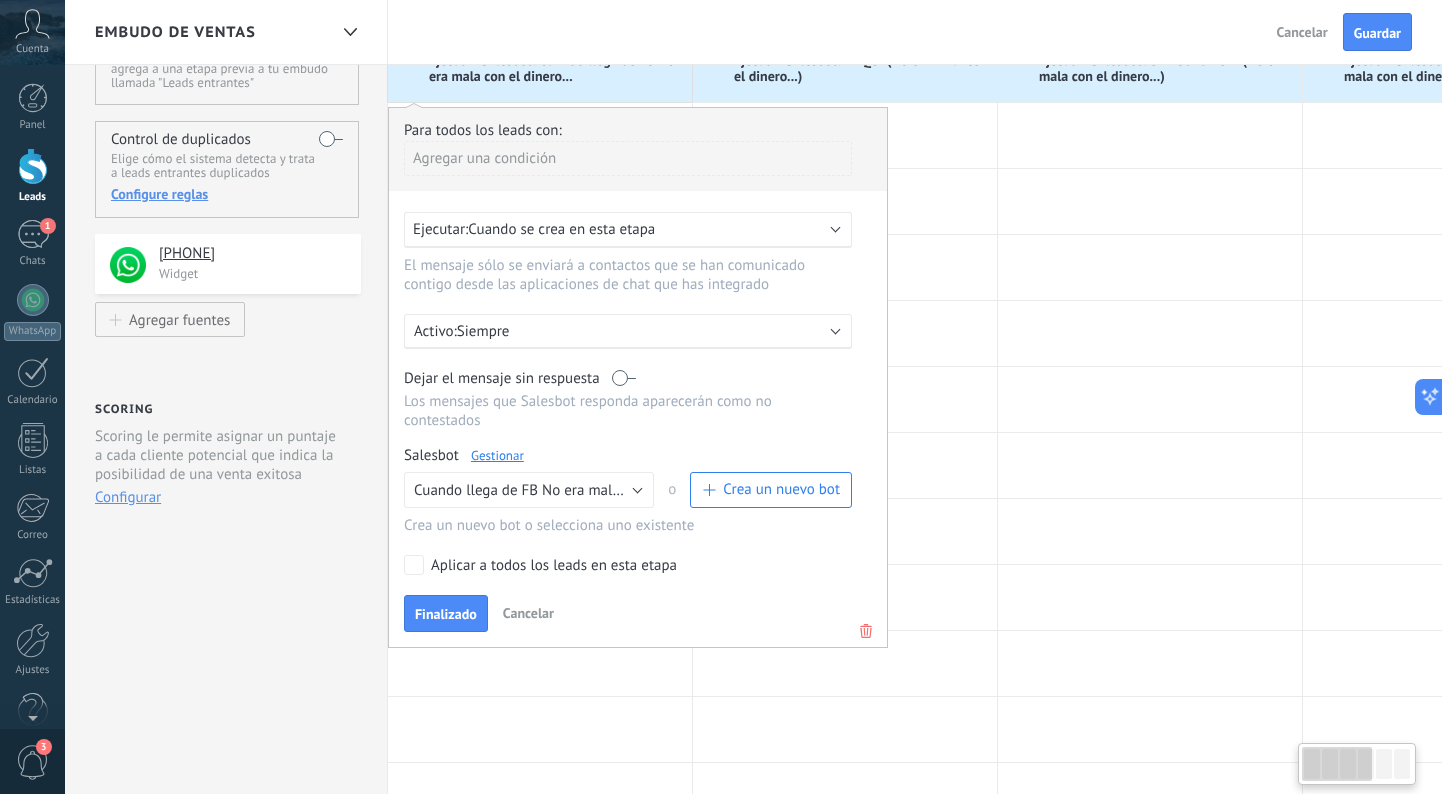 click on "Cuando llega de FB No era mala con el dinero..." at bounding box center (566, 490) 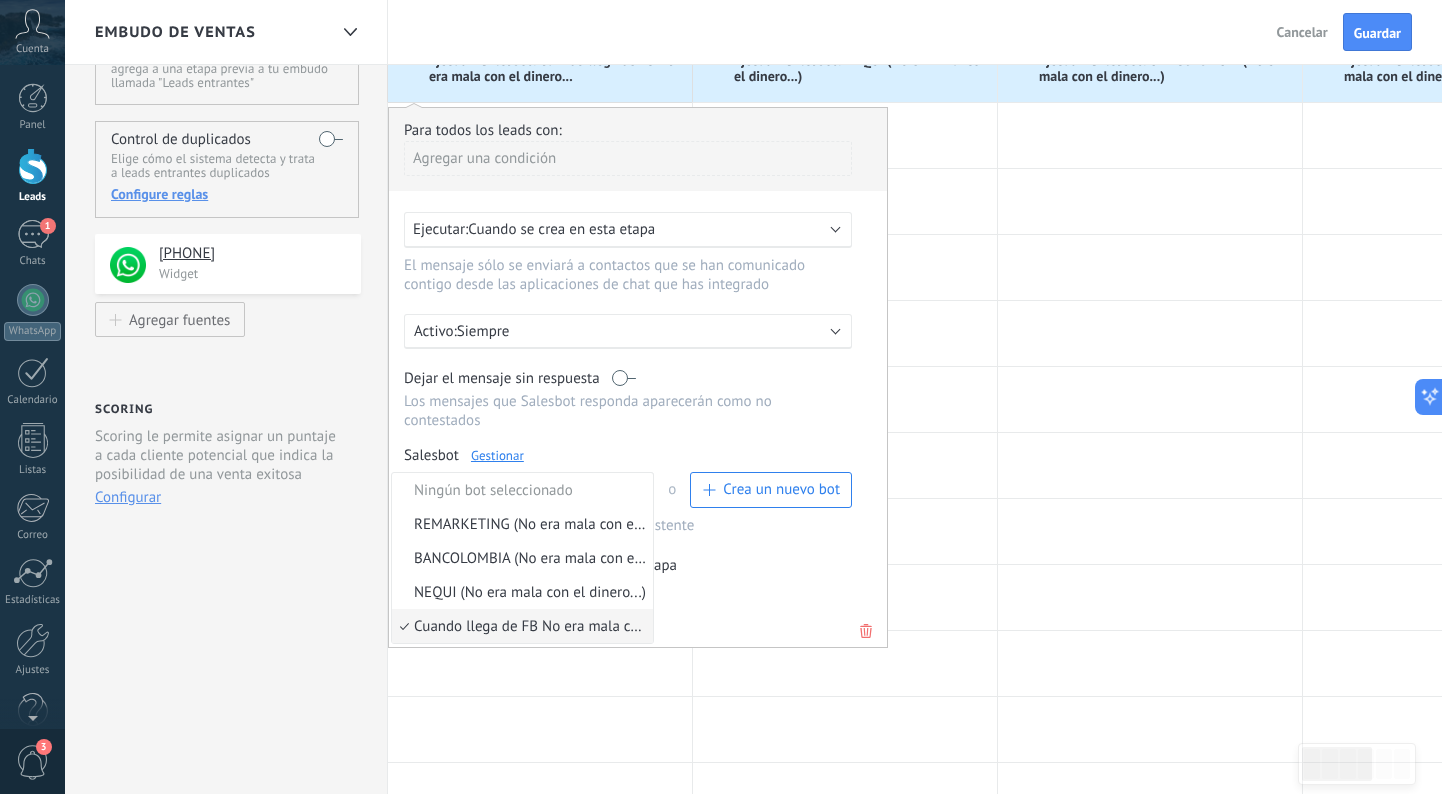click on "Finalizado Cancelar" at bounding box center (638, 613) 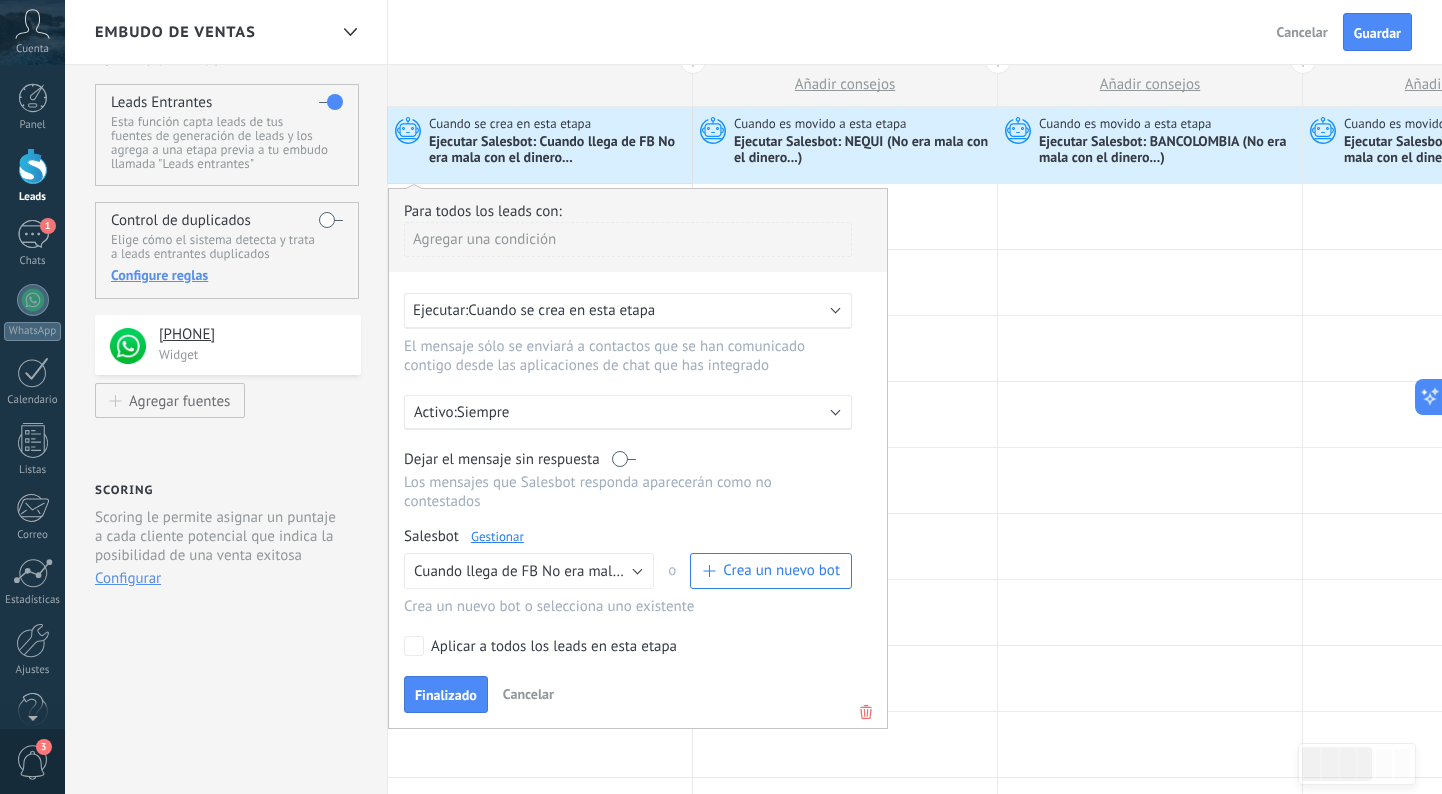 scroll, scrollTop: 33, scrollLeft: 0, axis: vertical 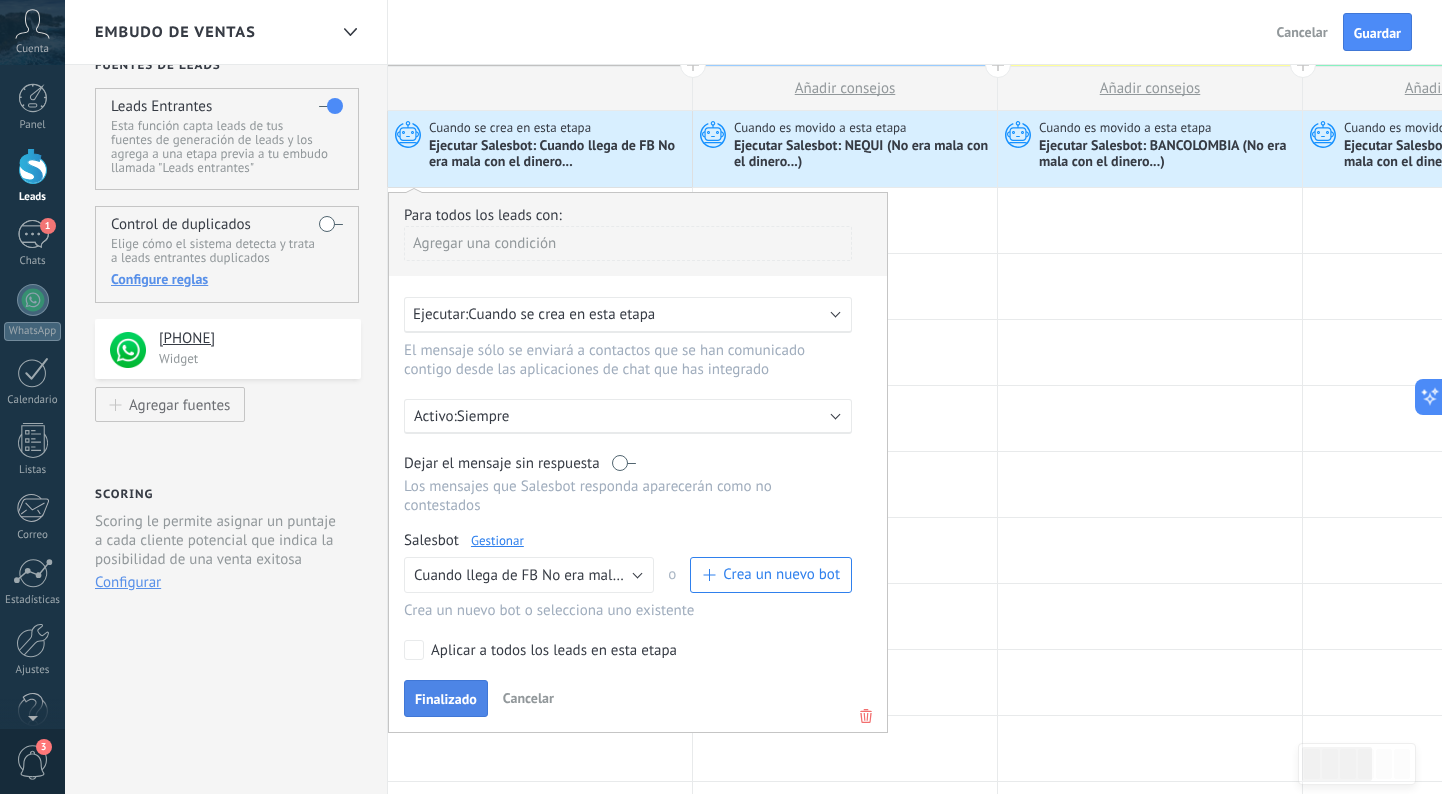 click on "Finalizado" at bounding box center [446, 699] 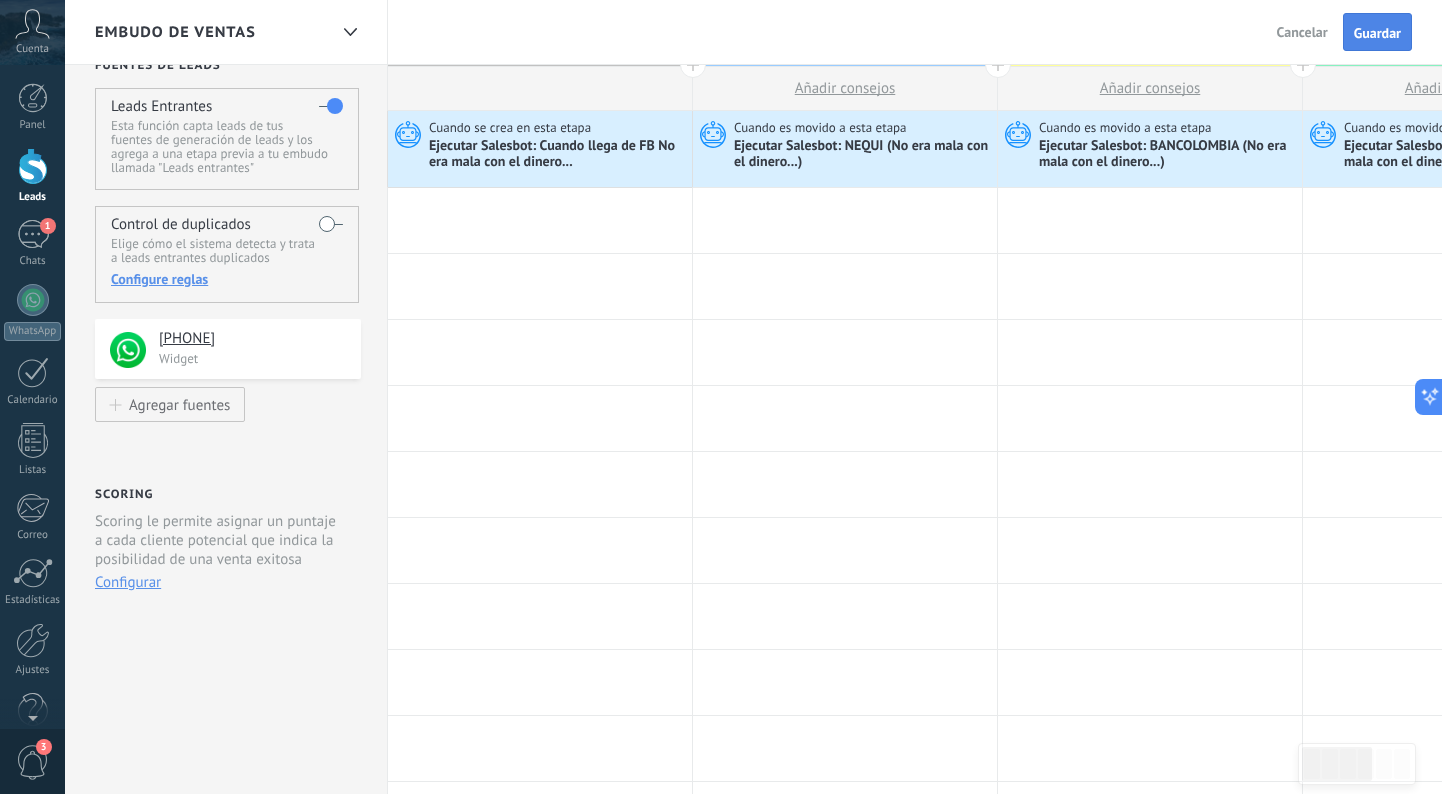 click on "Guardar" at bounding box center [1377, 32] 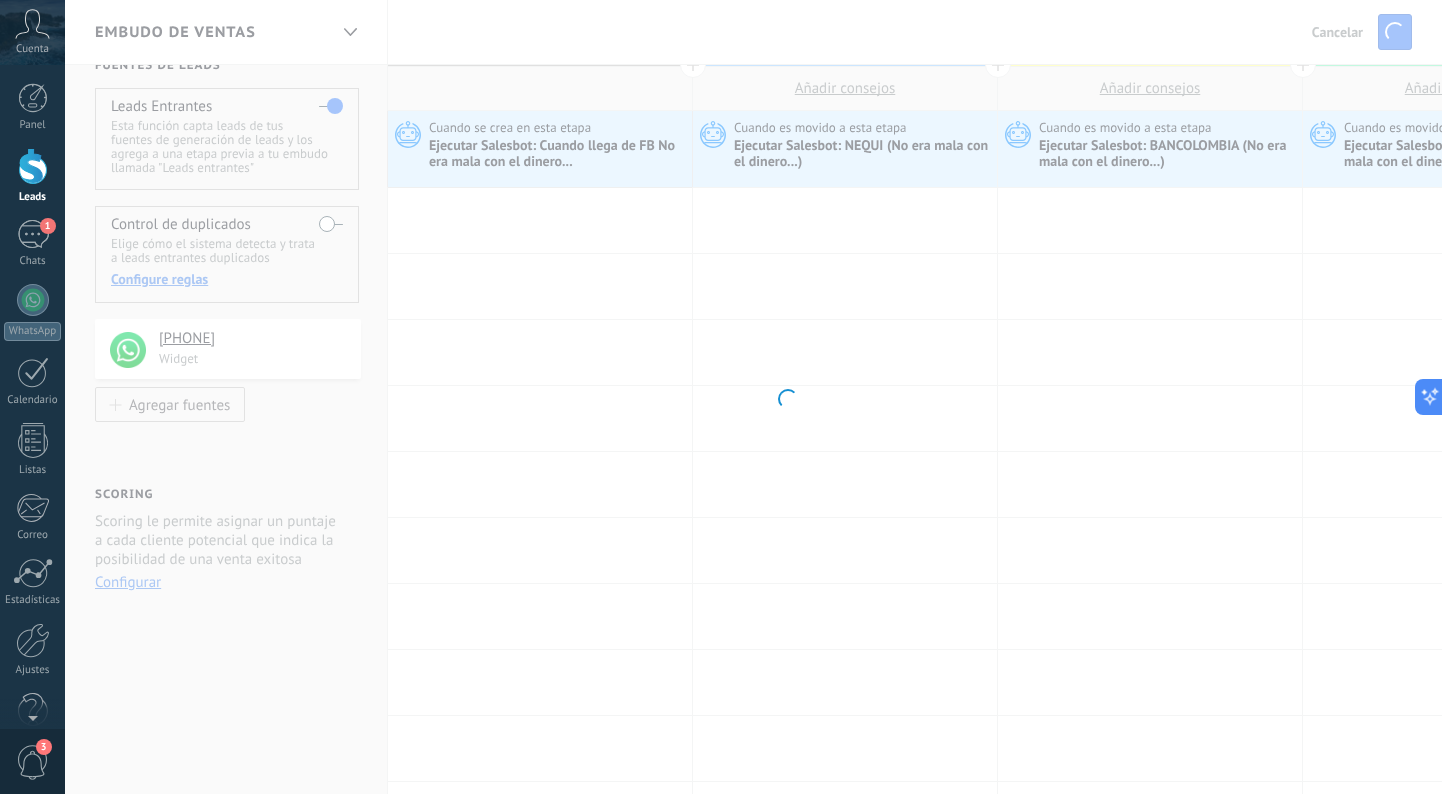 scroll, scrollTop: 0, scrollLeft: 0, axis: both 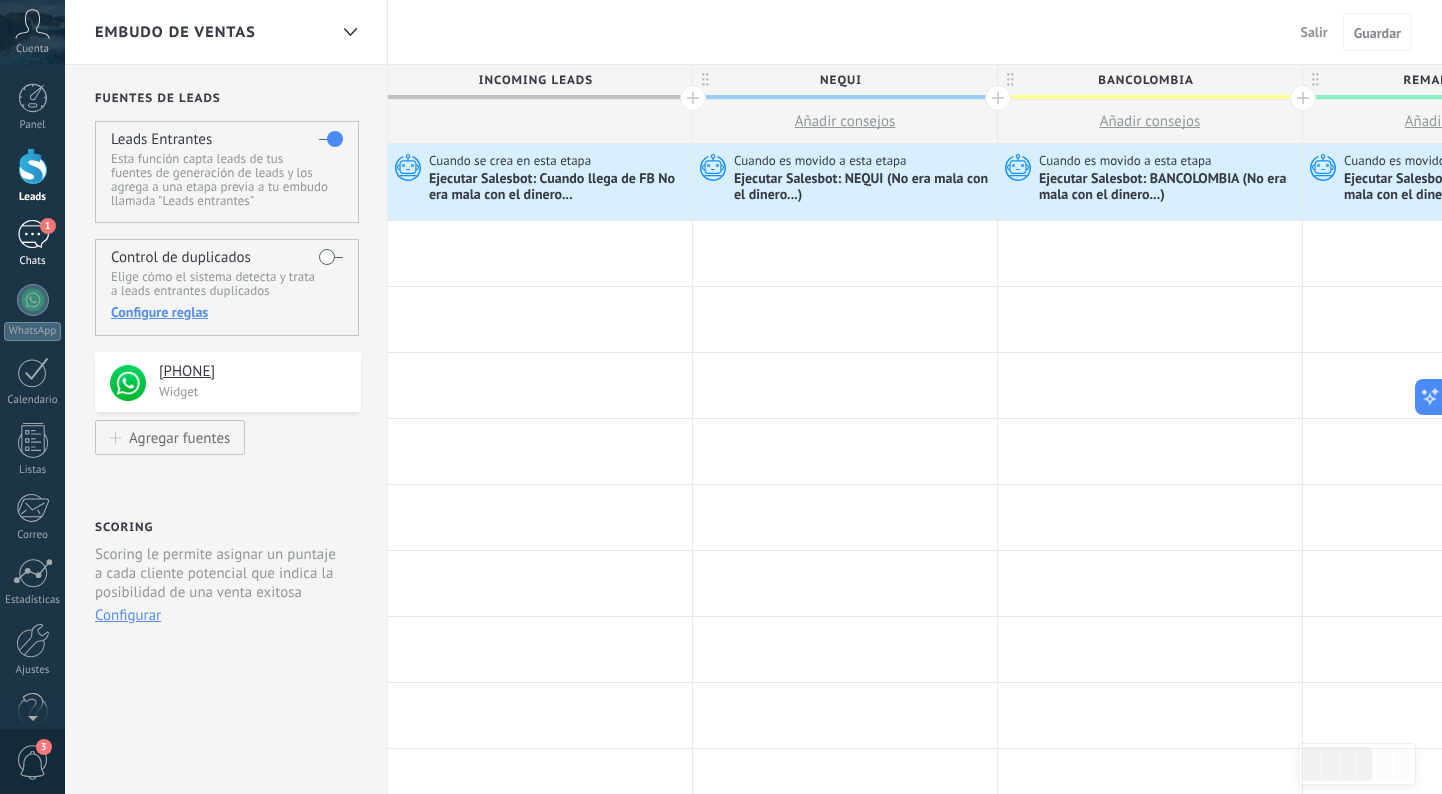click on "1
Chats" at bounding box center [32, 244] 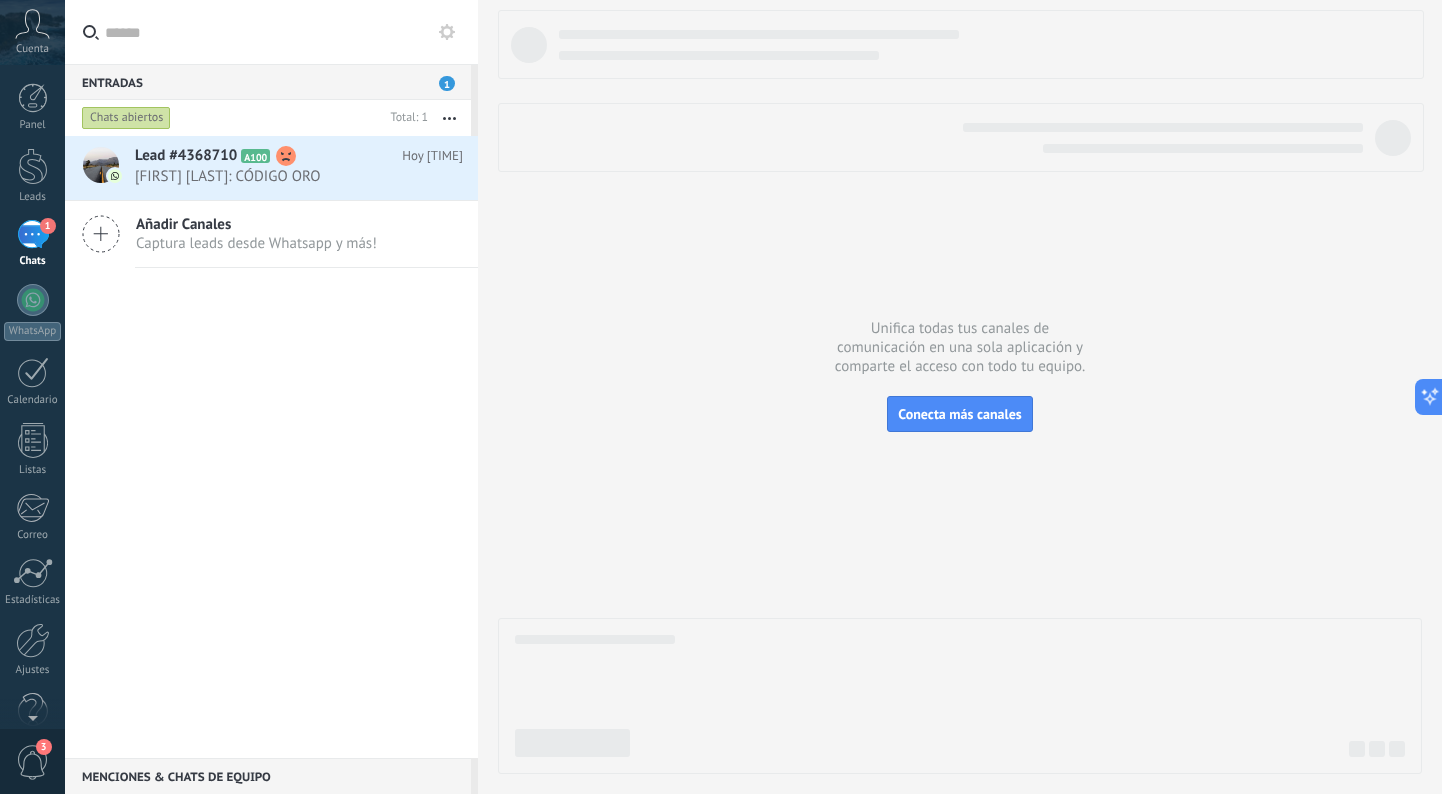 scroll, scrollTop: 0, scrollLeft: 0, axis: both 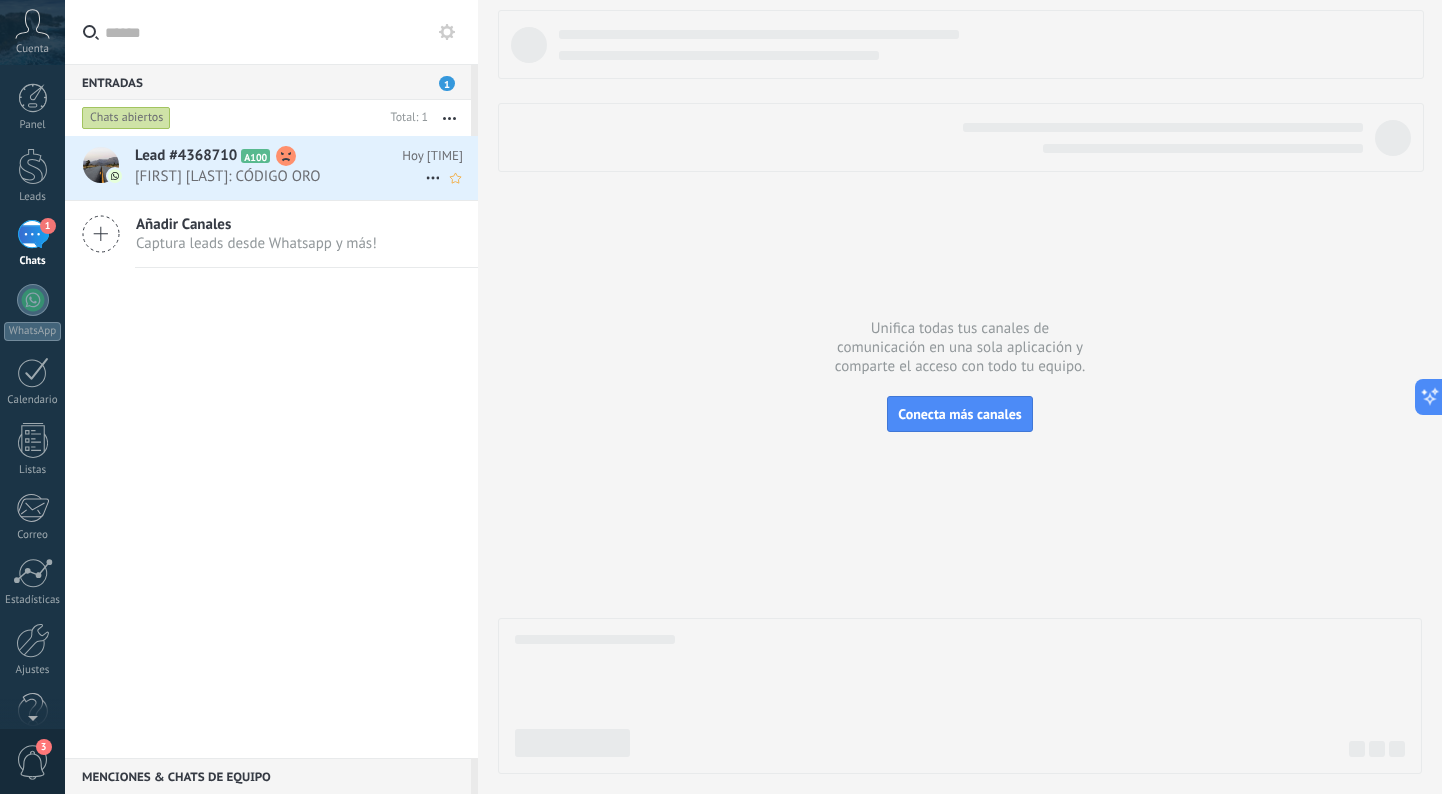 click on "Lead #4368710
A100" at bounding box center [268, 156] 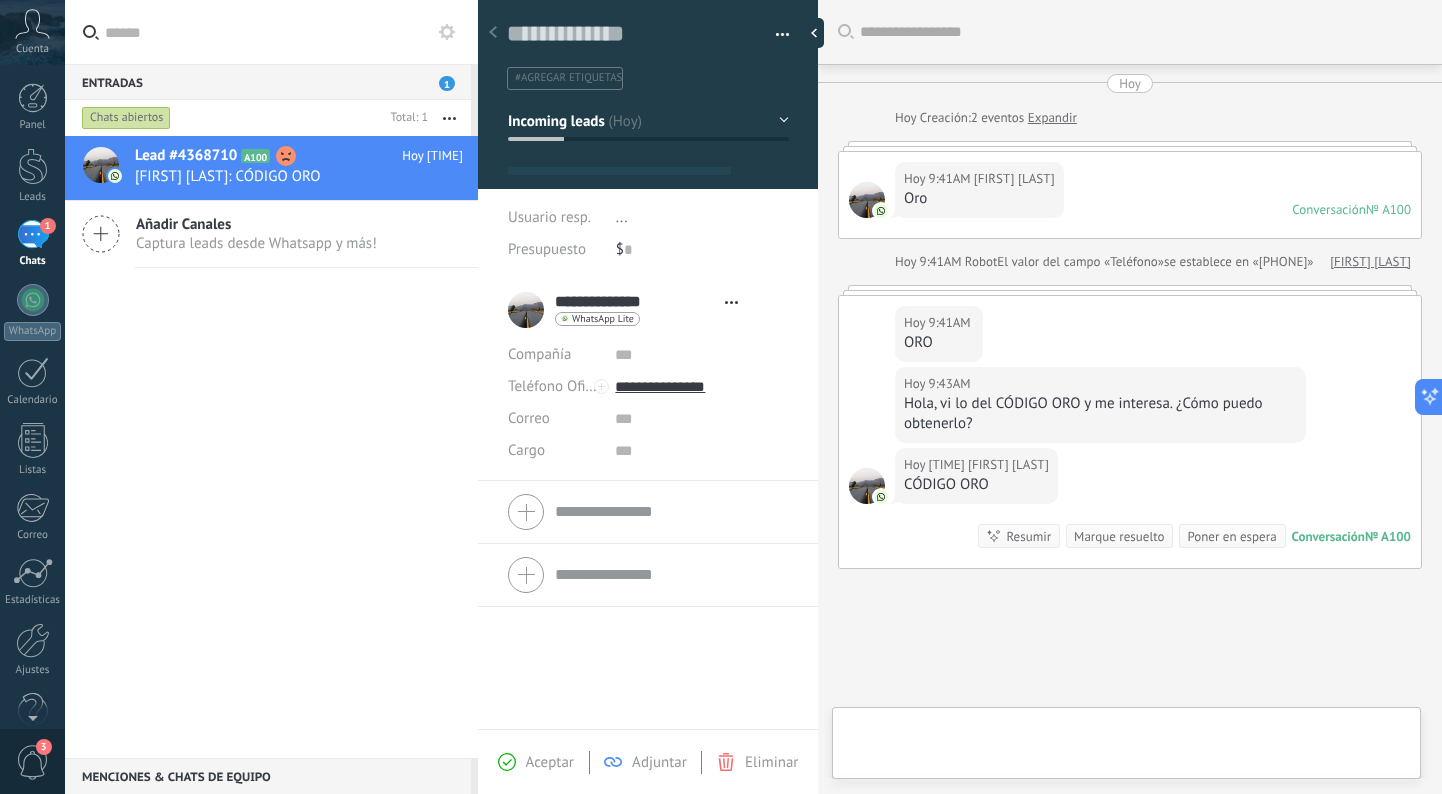 type on "**********" 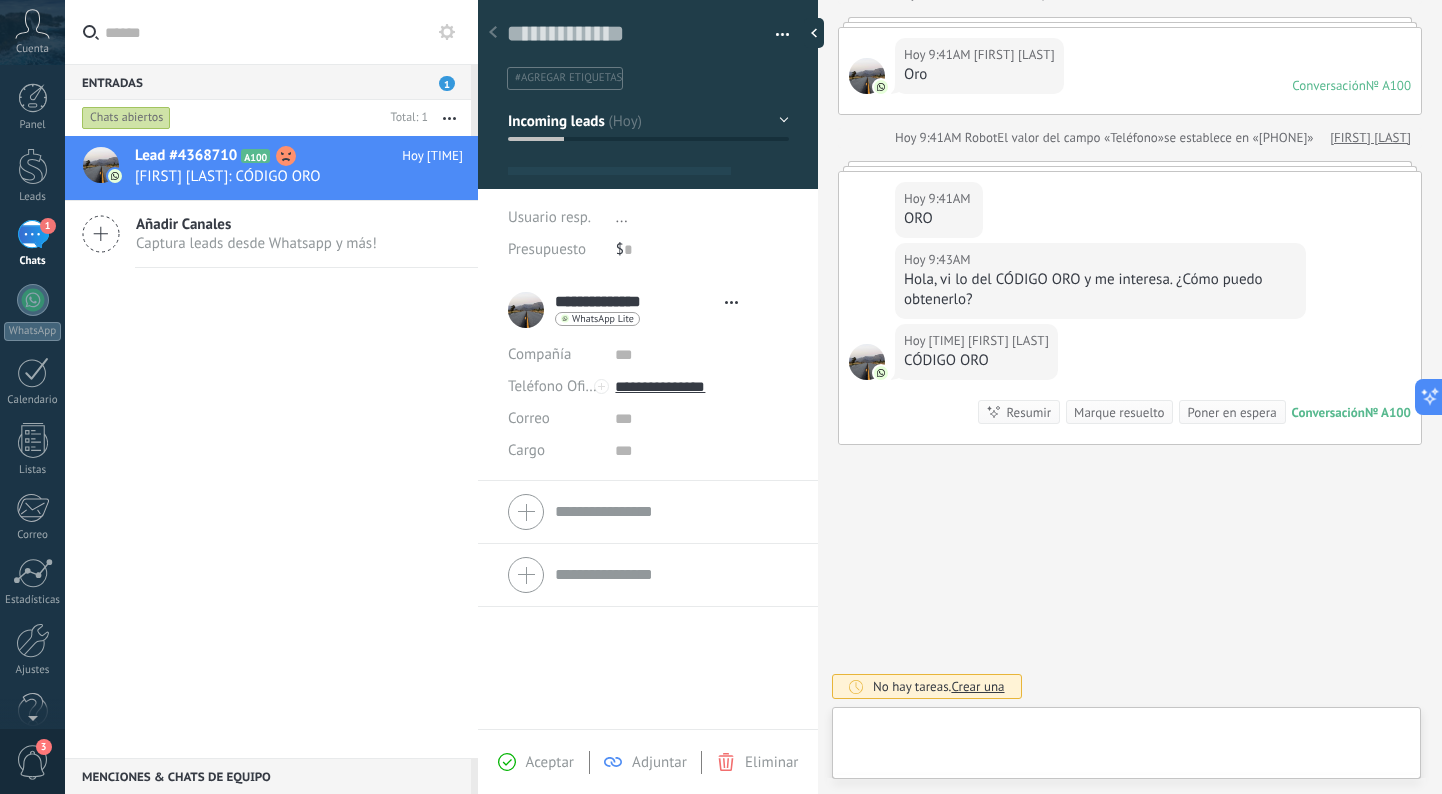 scroll, scrollTop: 30, scrollLeft: 0, axis: vertical 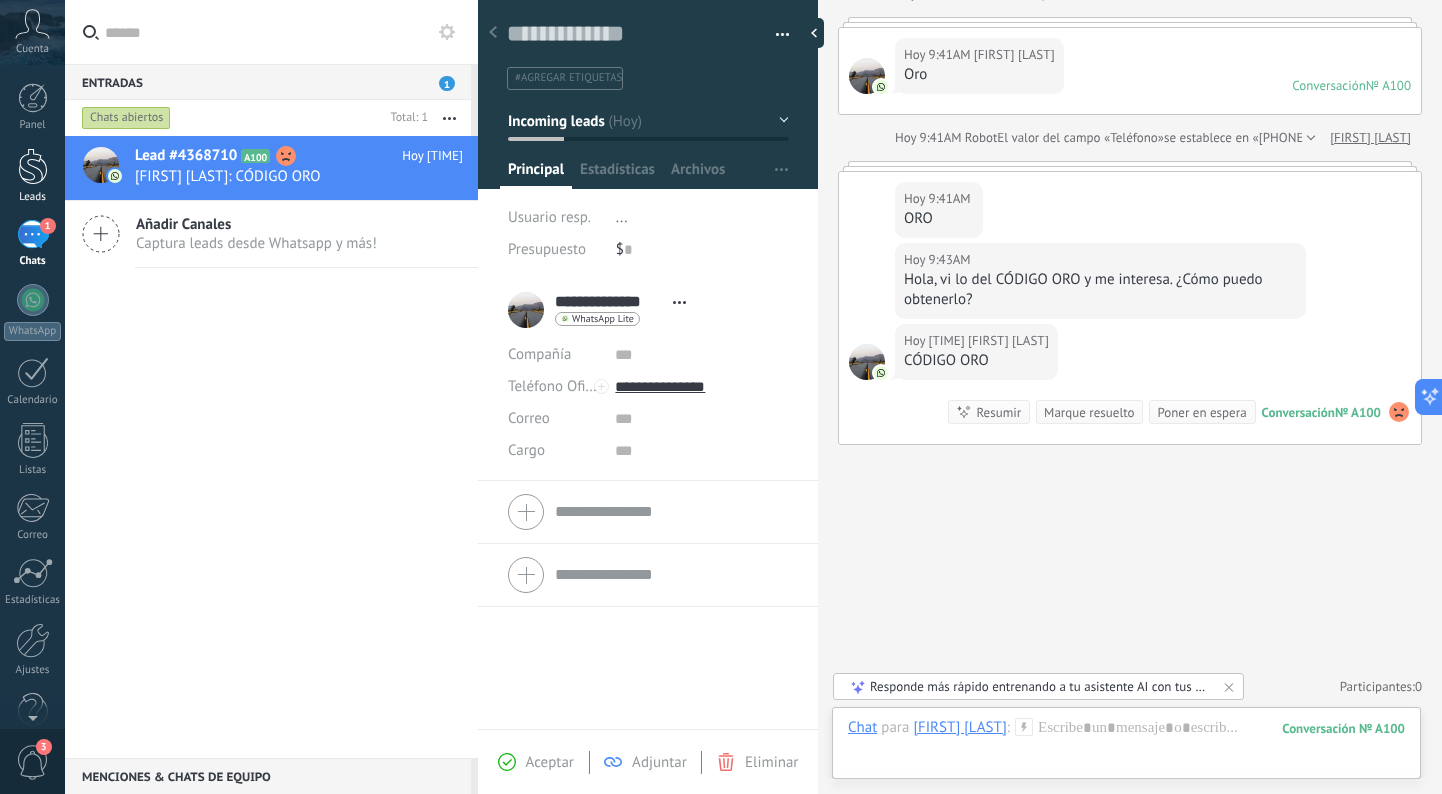 click at bounding box center (33, 166) 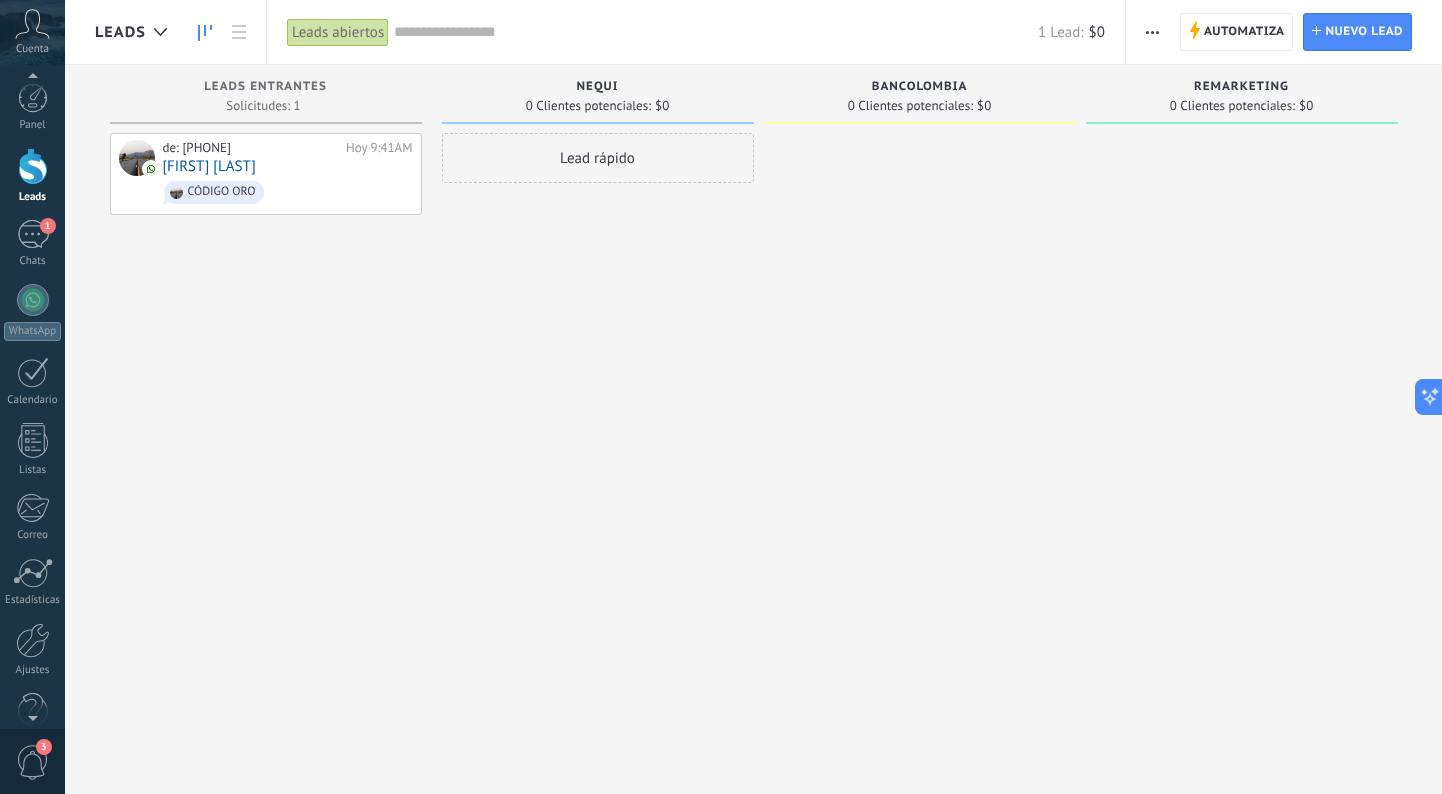 scroll, scrollTop: 27, scrollLeft: 0, axis: vertical 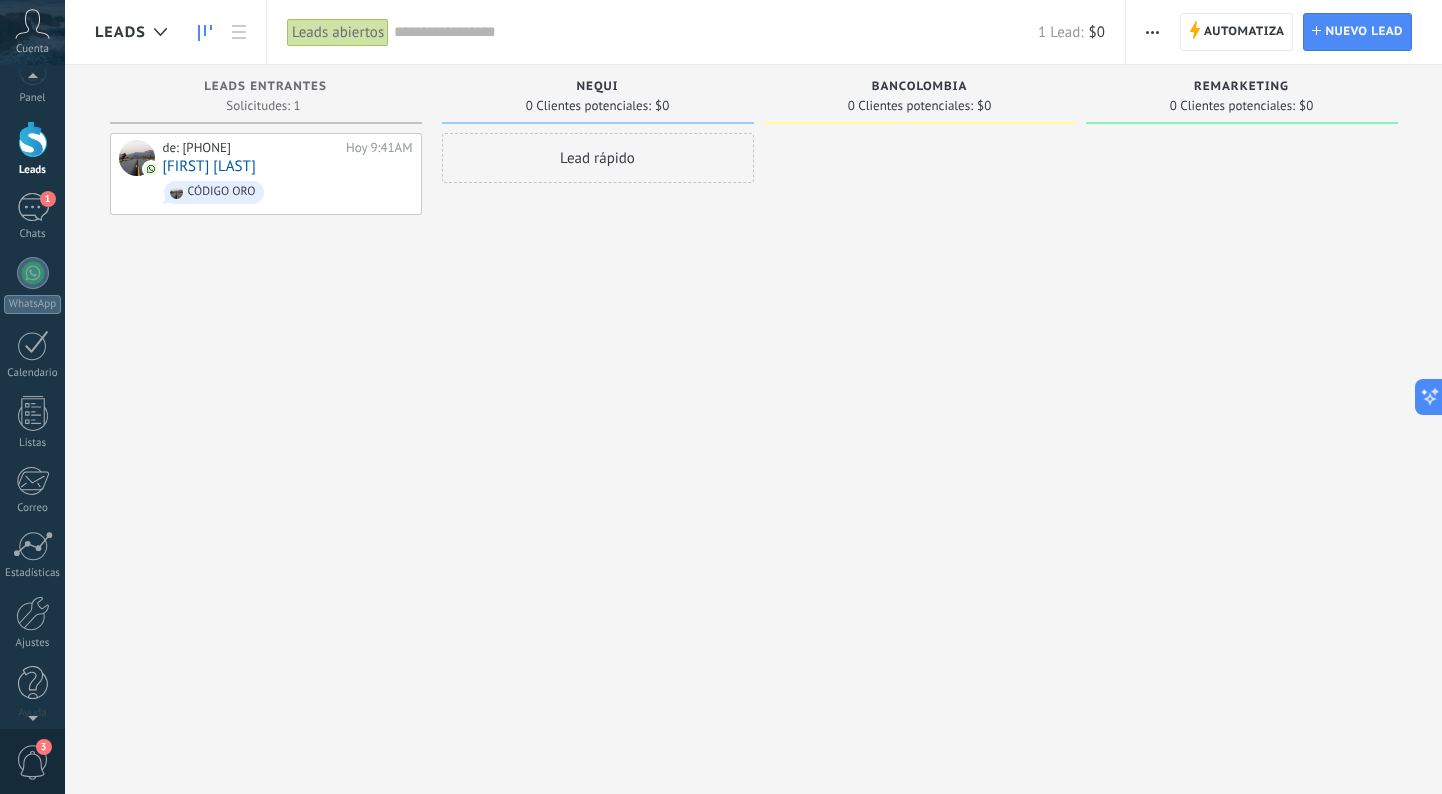 click on "3" at bounding box center (33, 762) 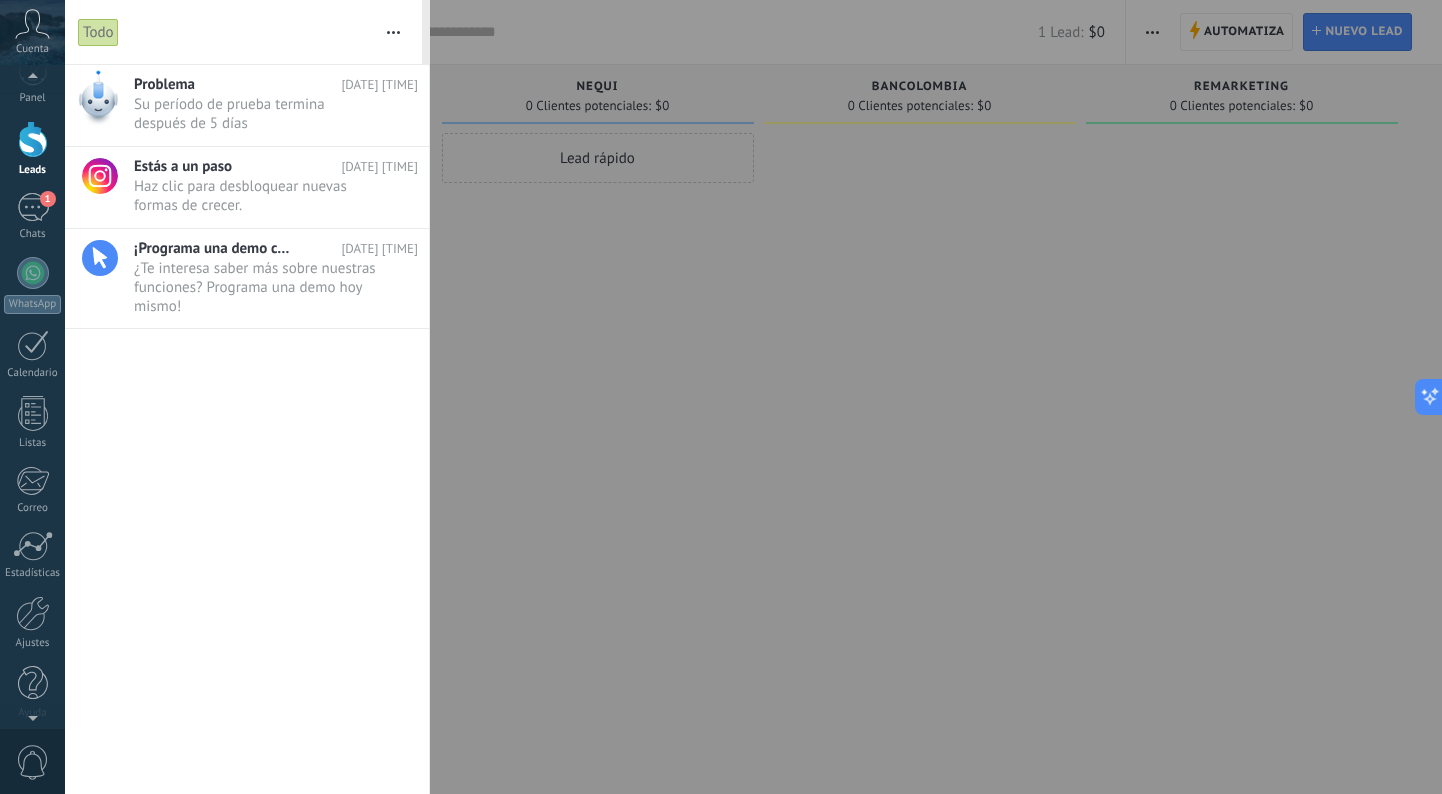 scroll, scrollTop: 0, scrollLeft: 0, axis: both 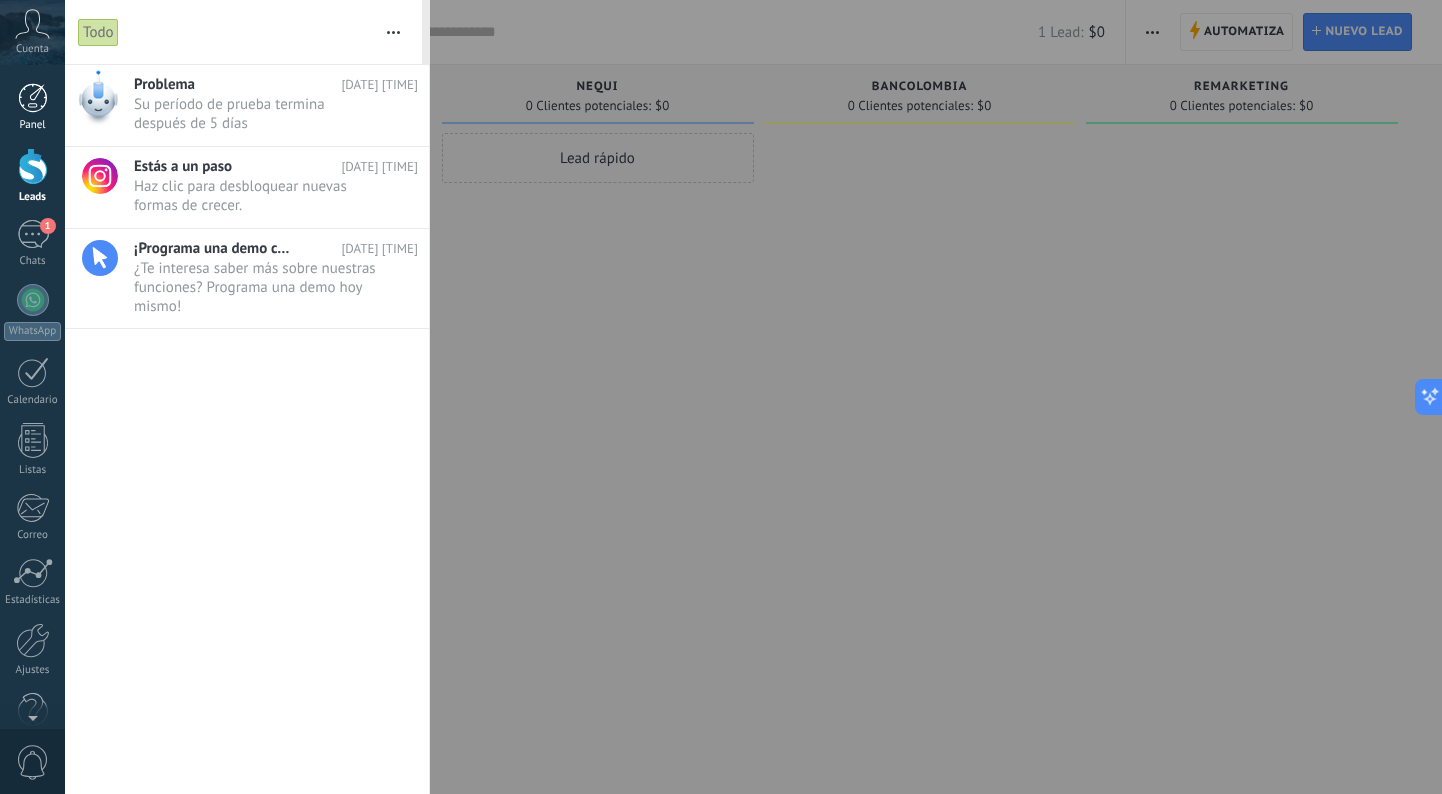 click at bounding box center (33, 98) 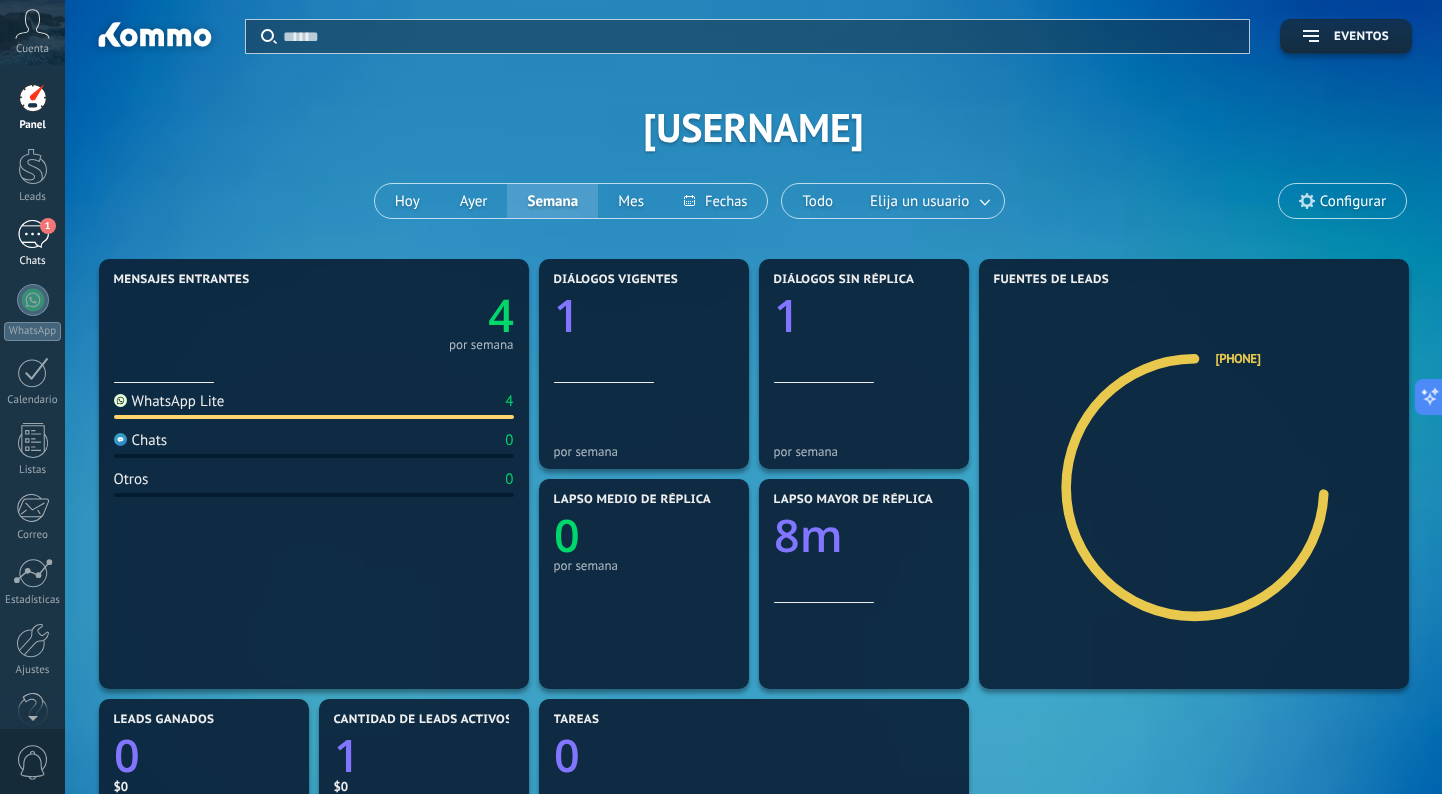 click on "1" at bounding box center (48, 226) 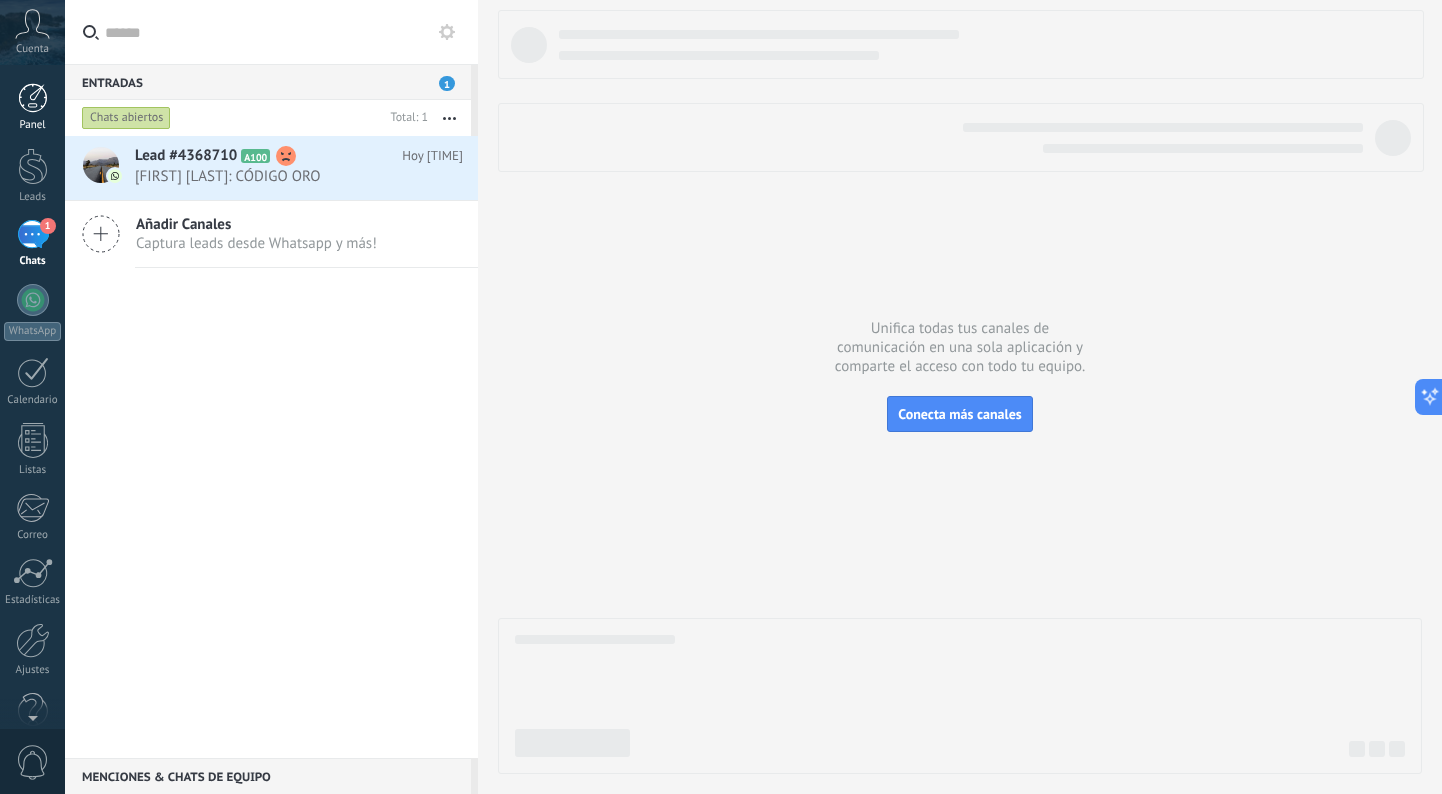 click on "Panel" at bounding box center [33, 125] 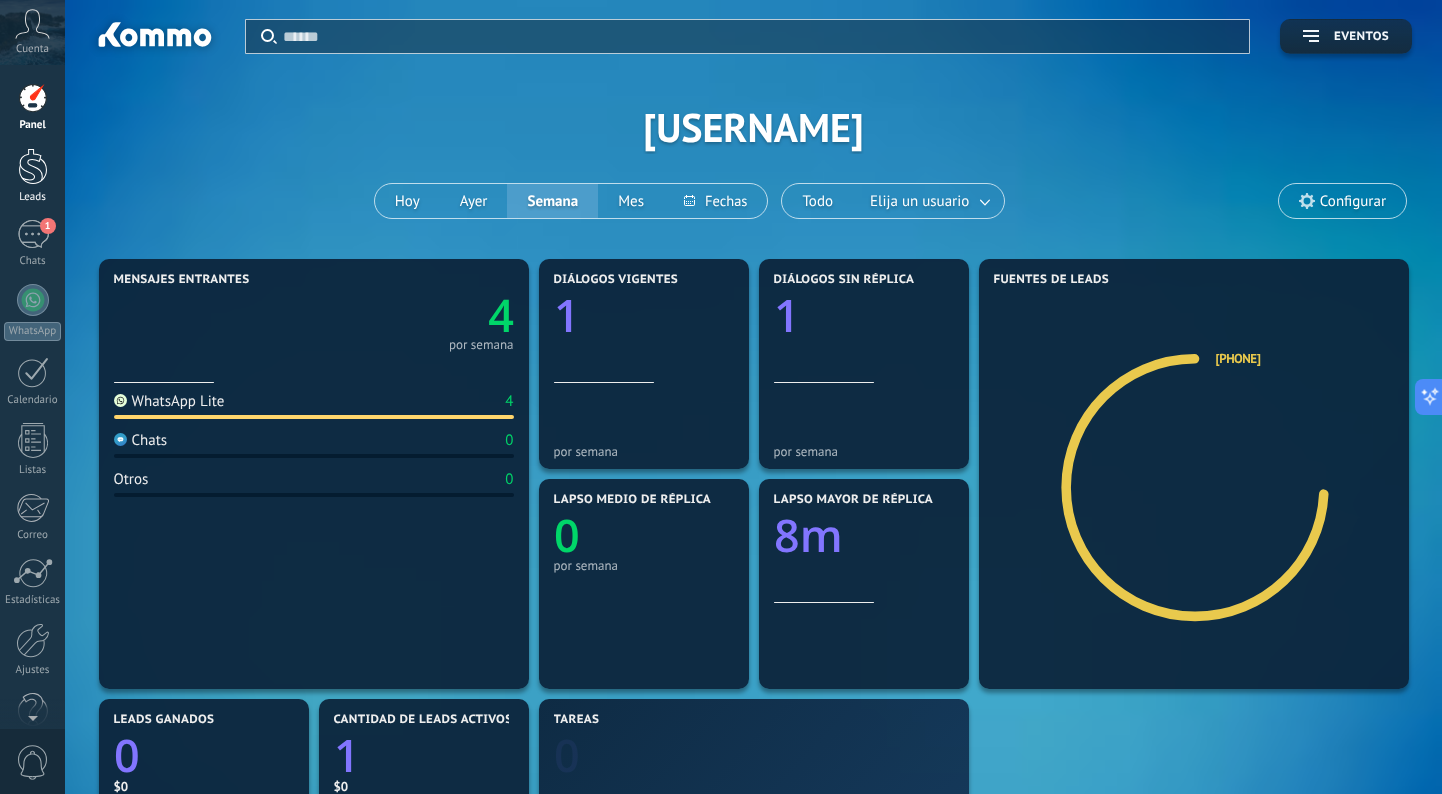 click at bounding box center [33, 166] 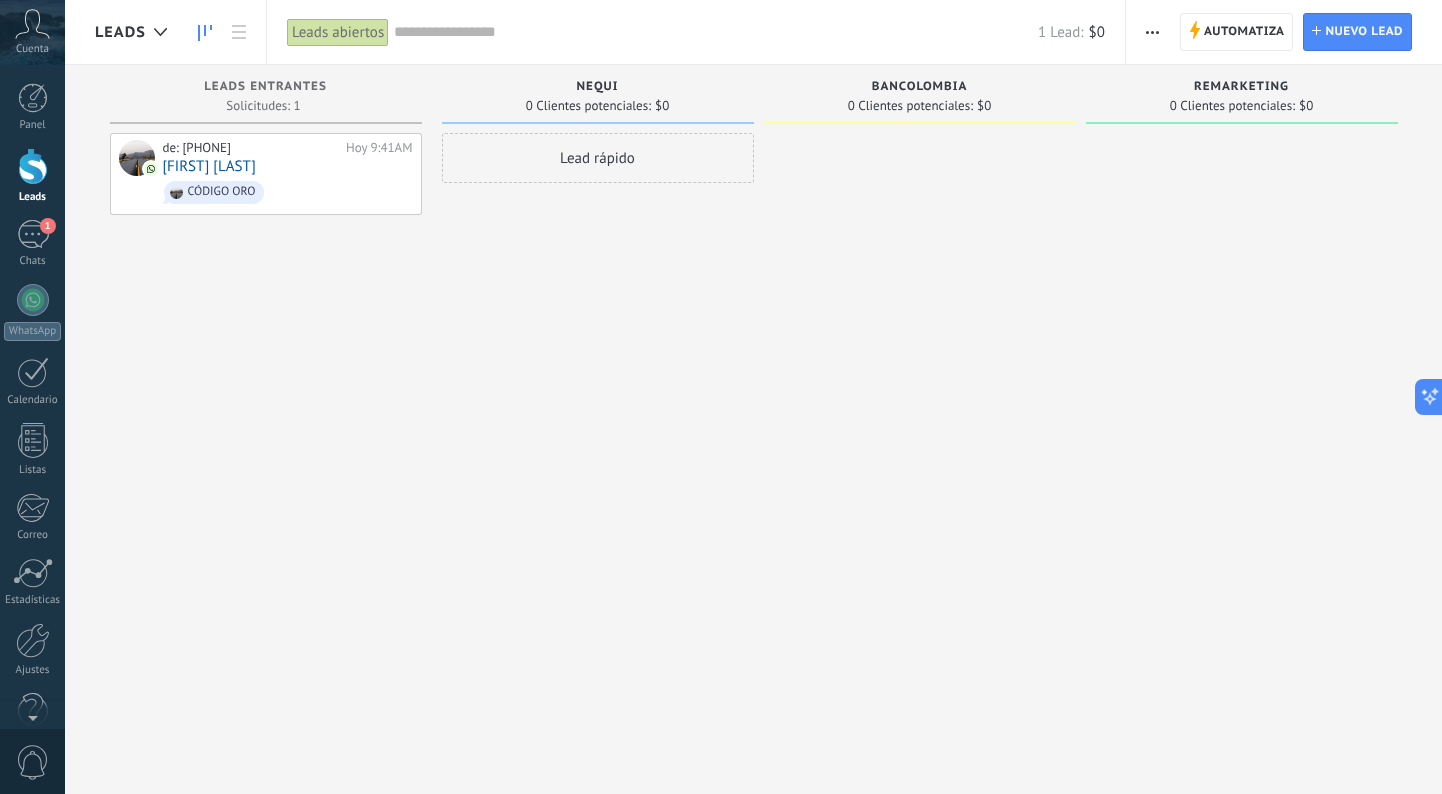 click on "Leads abiertos" at bounding box center [338, 32] 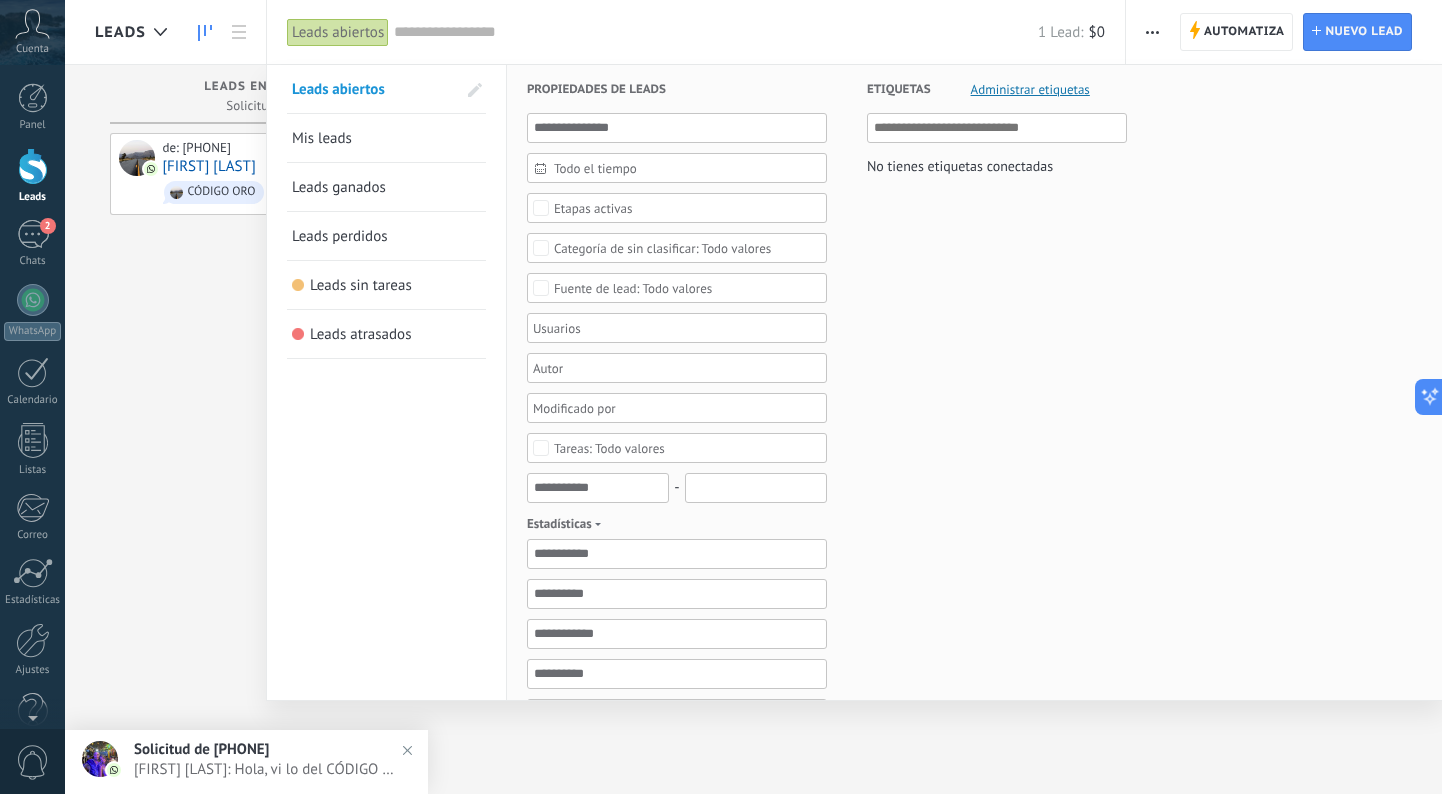 click at bounding box center [721, 397] 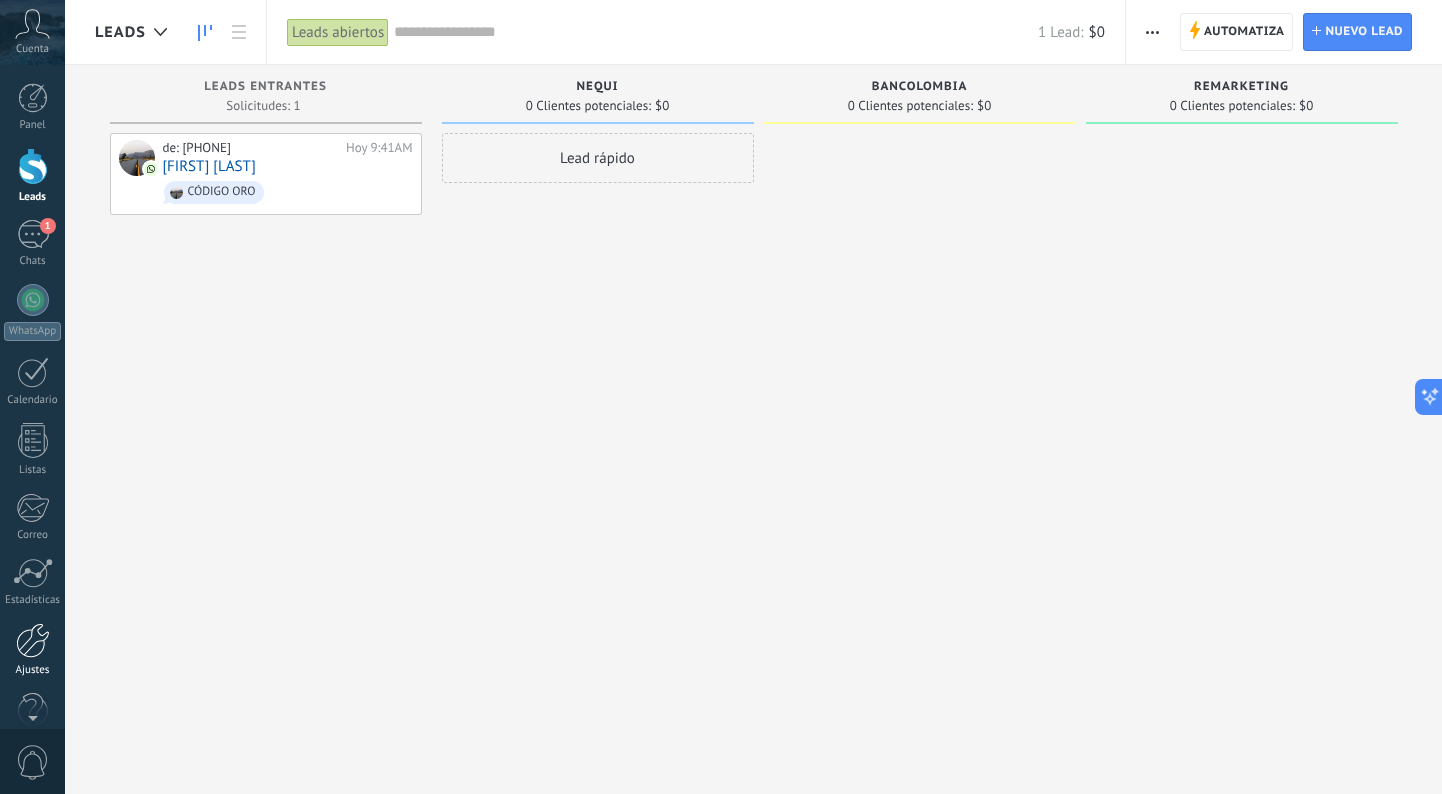 click at bounding box center [33, 640] 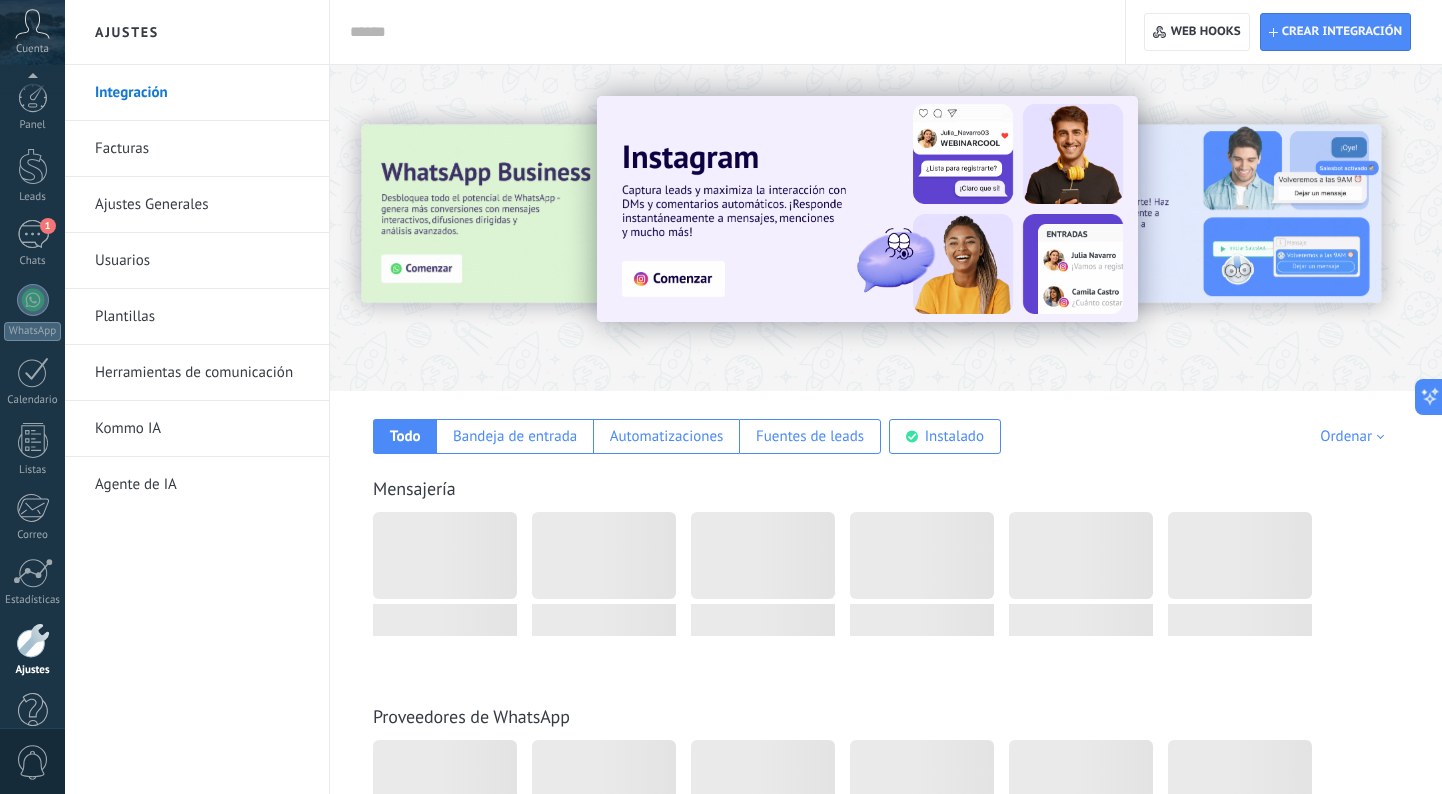 scroll, scrollTop: 38, scrollLeft: 0, axis: vertical 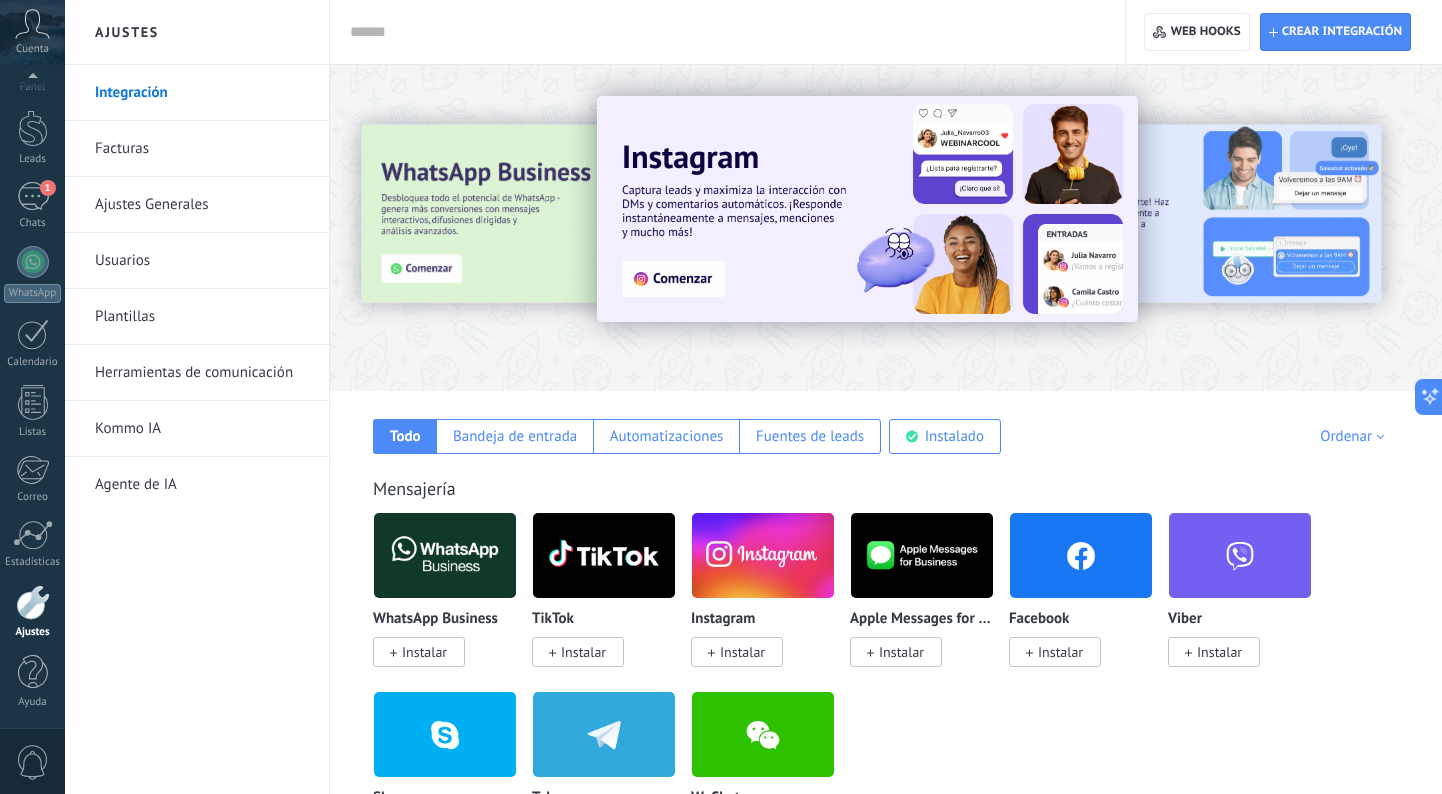 click on "Herramientas de comunicación" at bounding box center [202, 373] 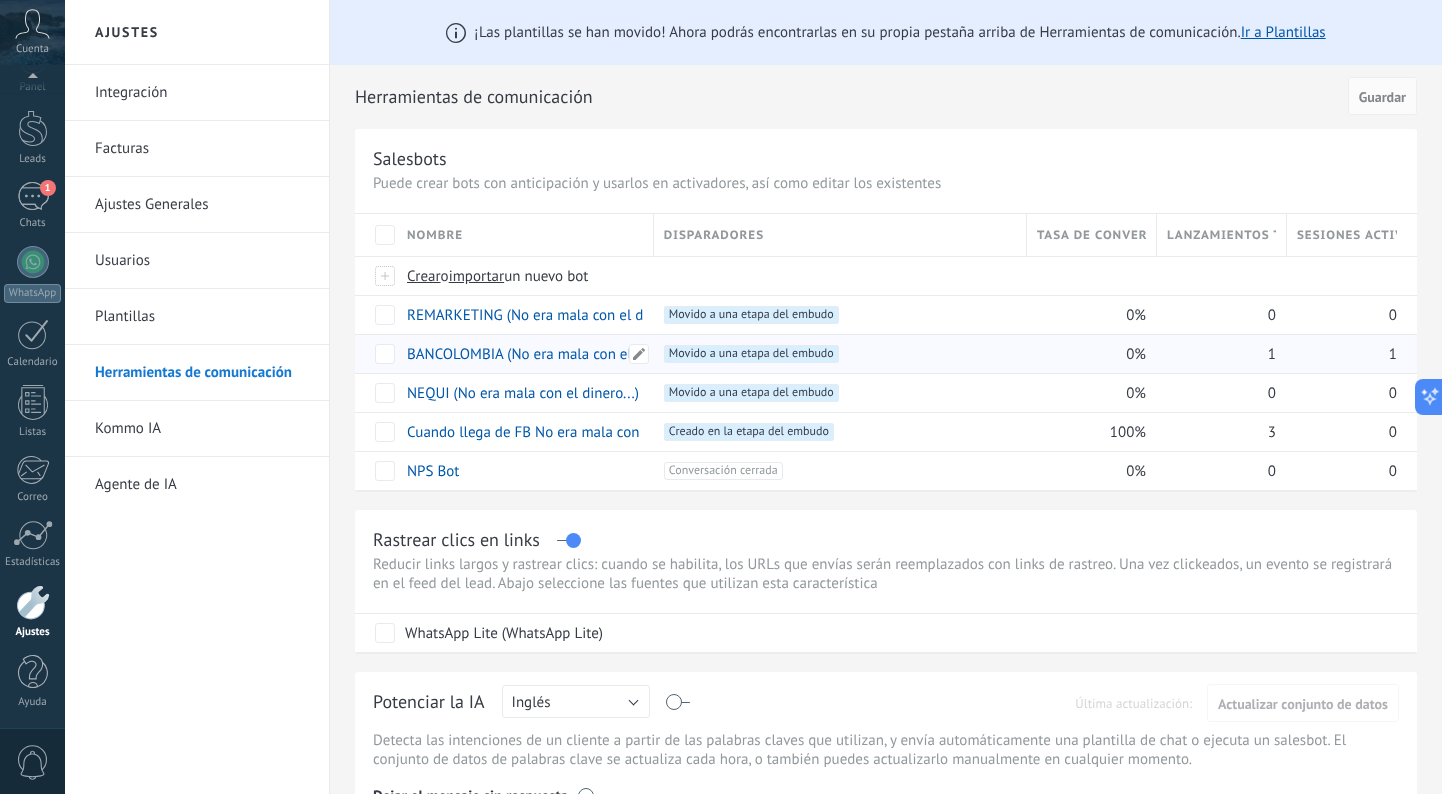 click on "BANCOLOMBIA (No era mala con el dinero...)" at bounding box center (550, 354) 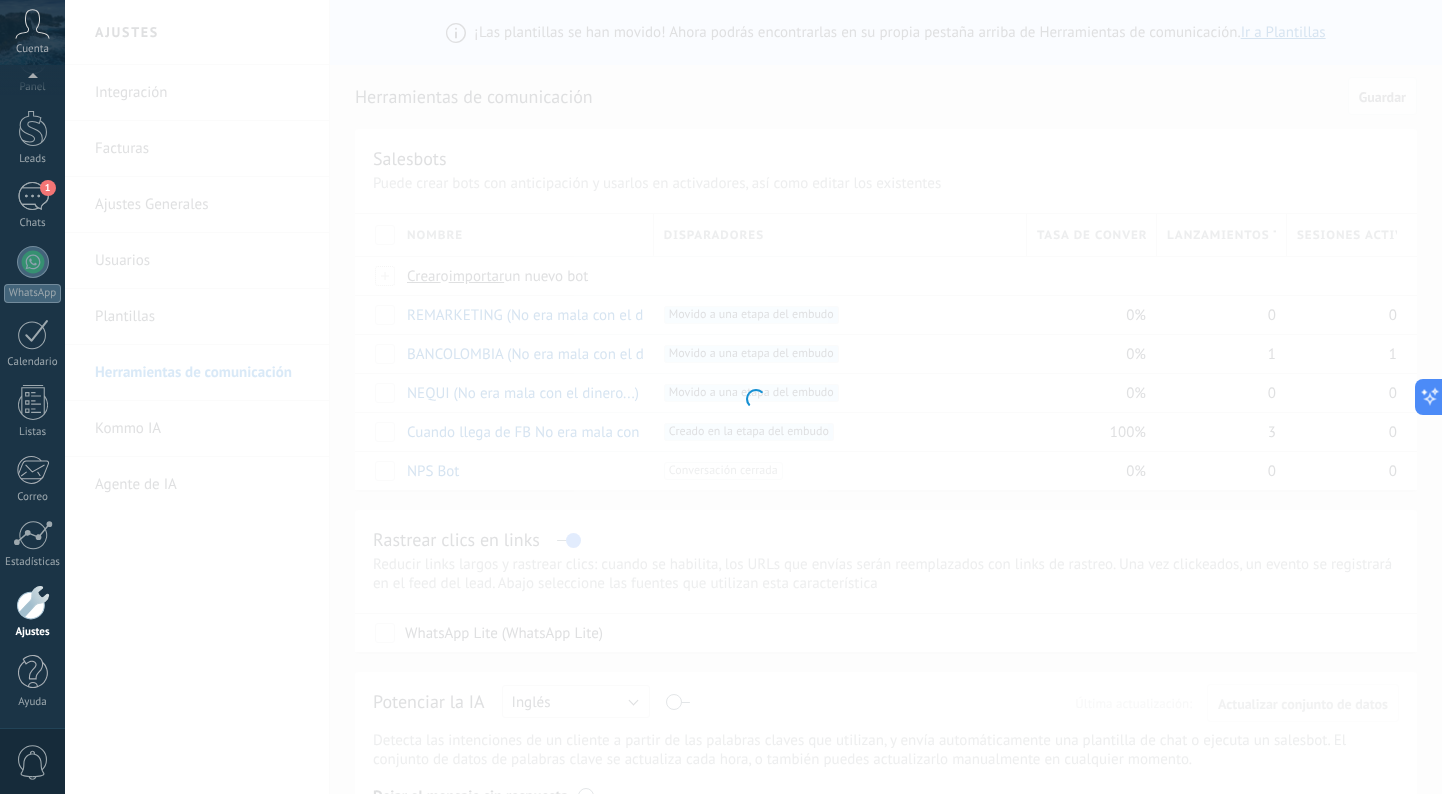 type on "**********" 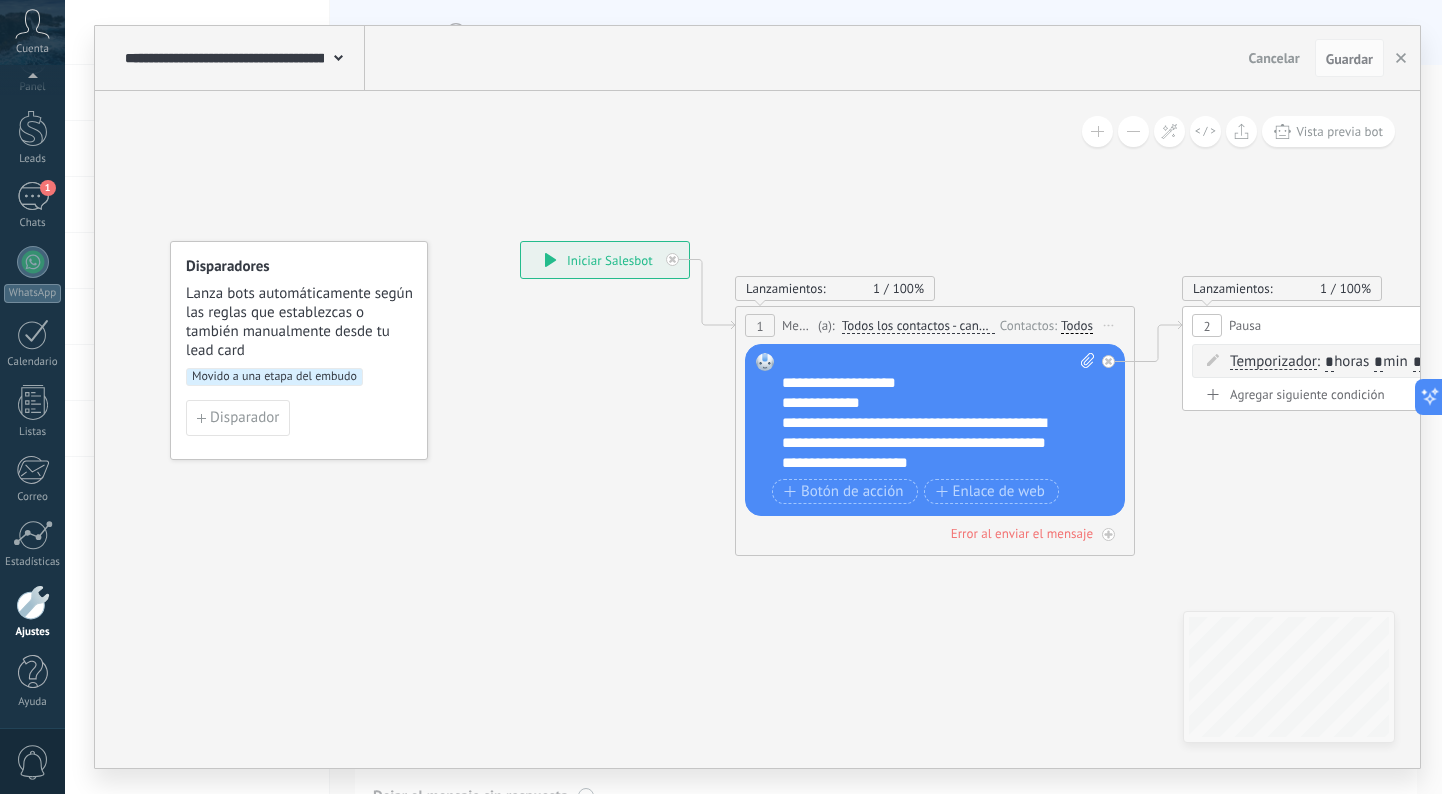 scroll, scrollTop: 92, scrollLeft: 0, axis: vertical 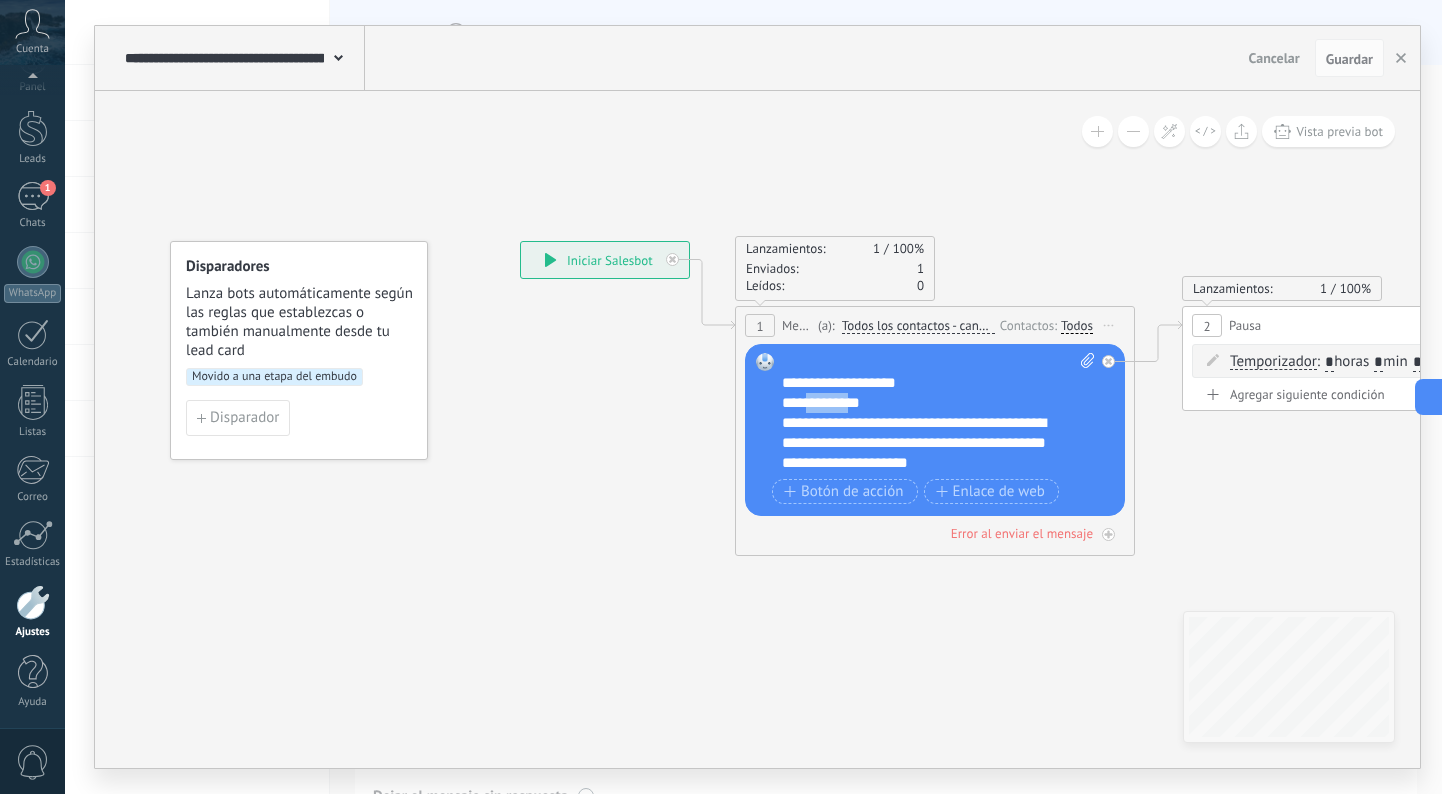 type 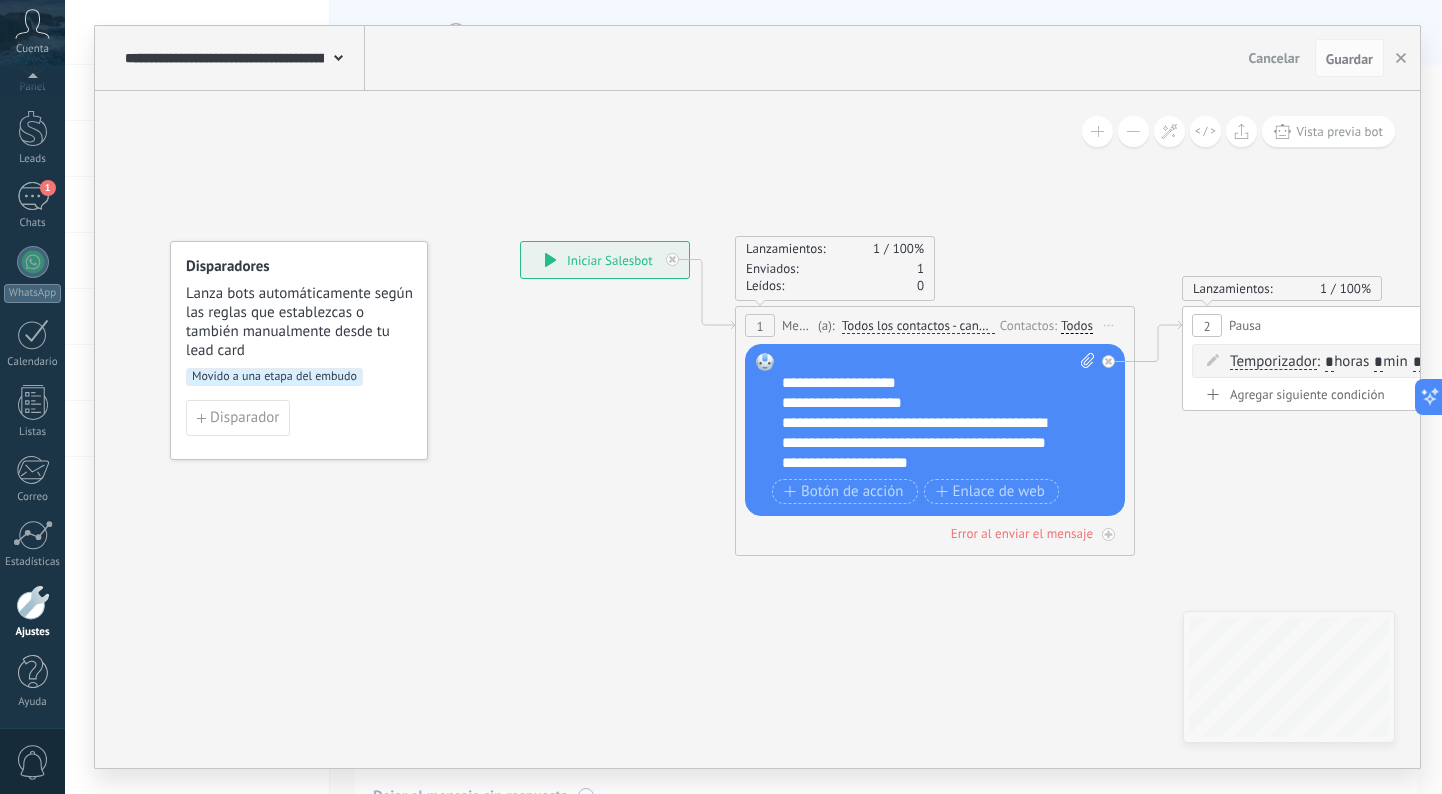 click on "**********" at bounding box center (938, 413) 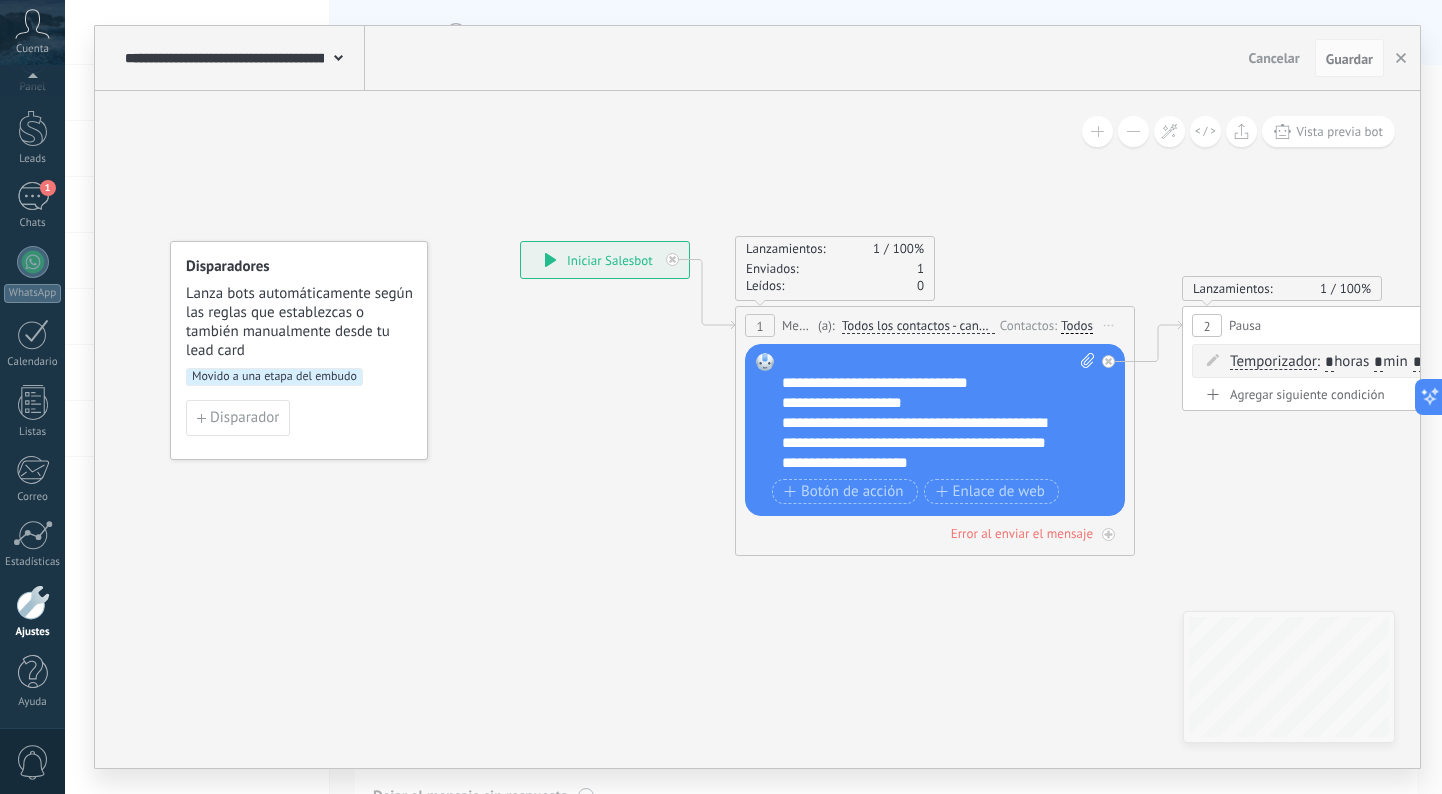 scroll, scrollTop: 100, scrollLeft: 0, axis: vertical 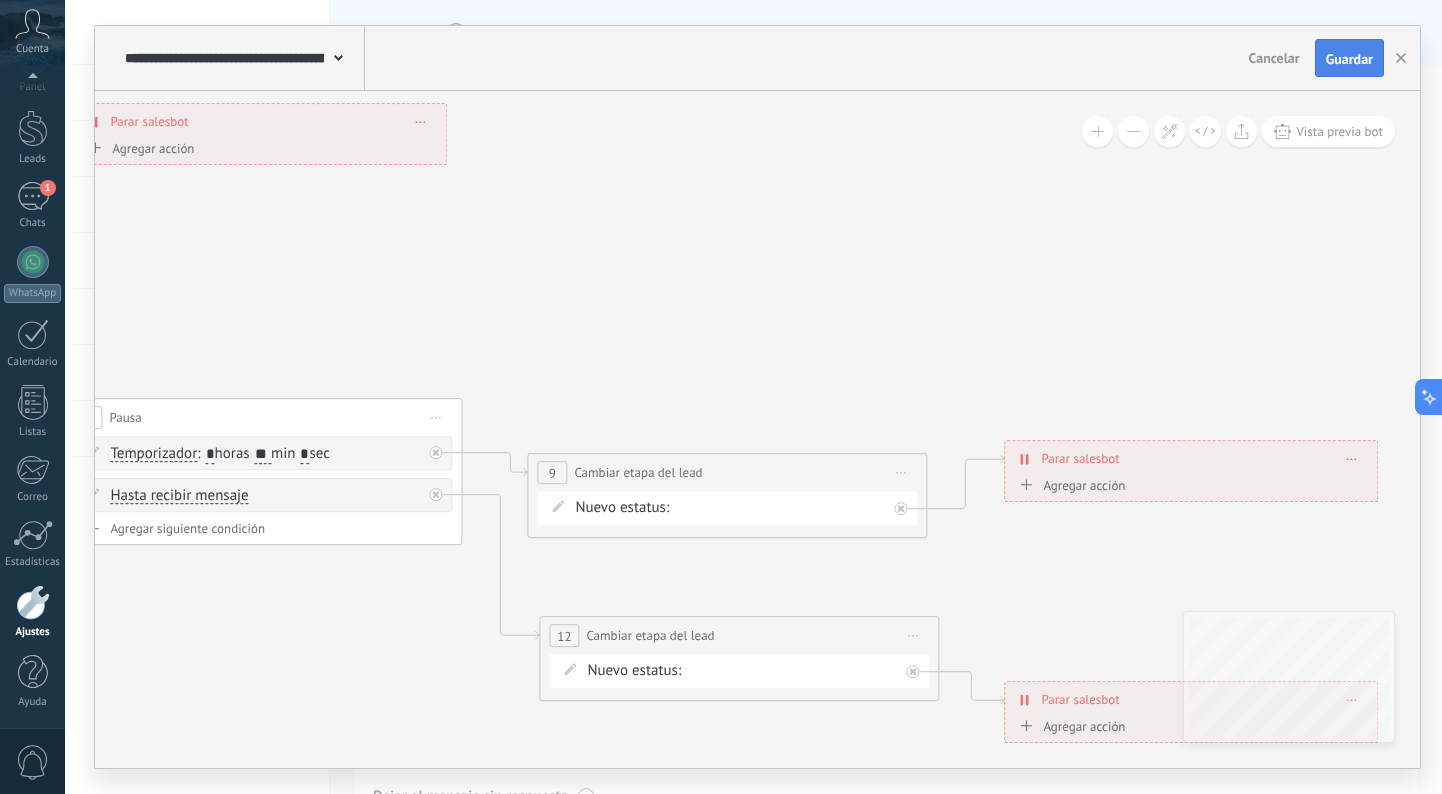click on "Guardar" at bounding box center (1349, 59) 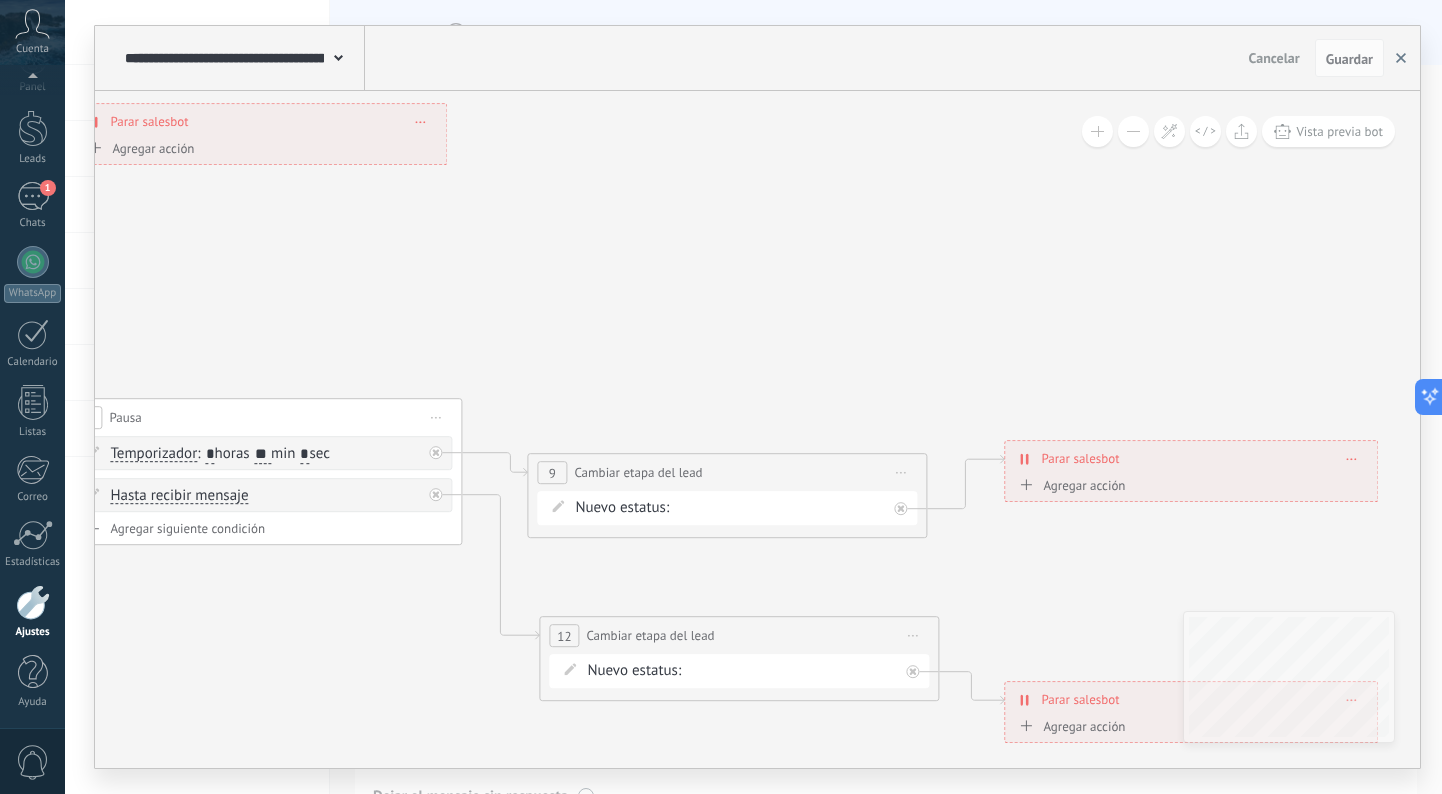 click 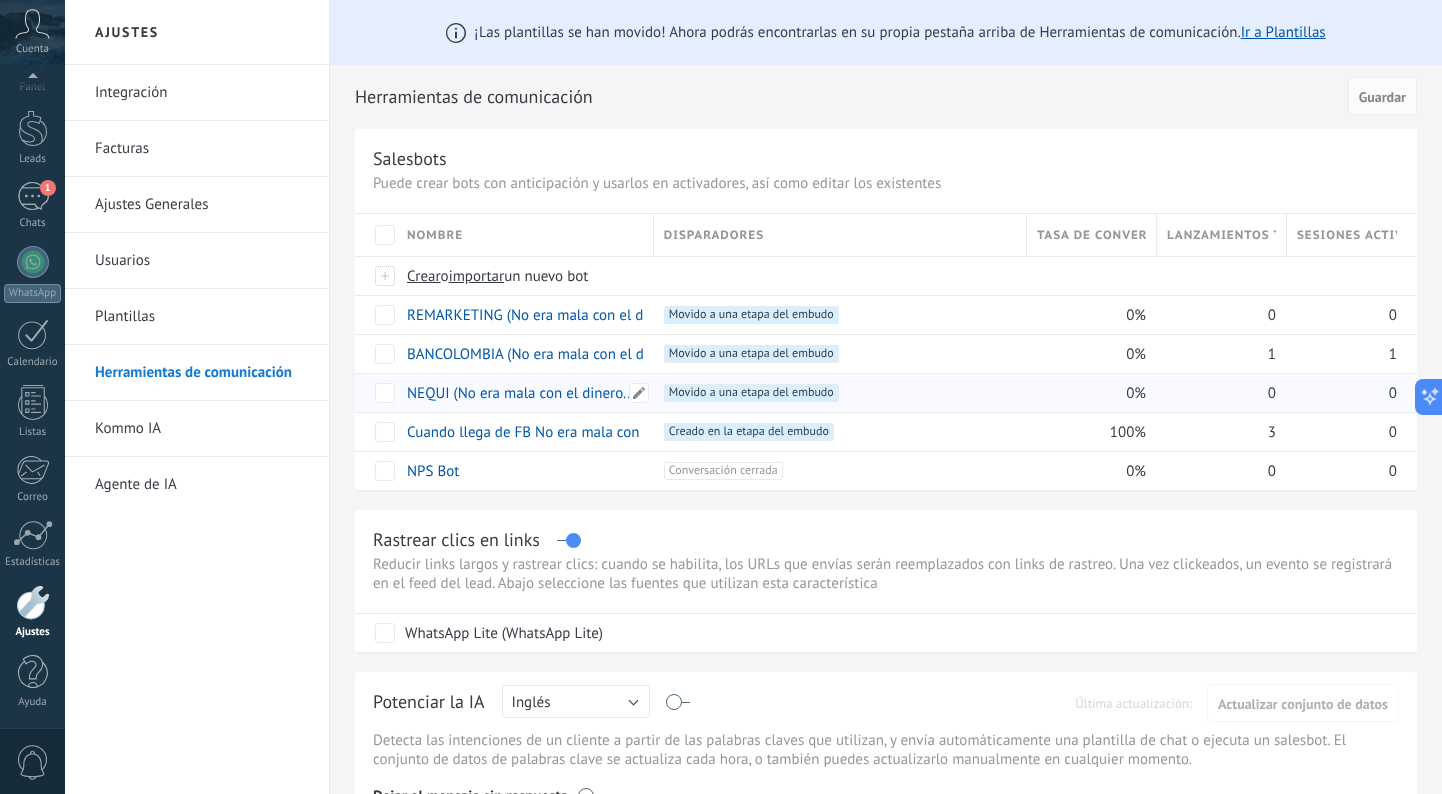 click on "NEQUI (No era mala con el dinero...)" at bounding box center [523, 393] 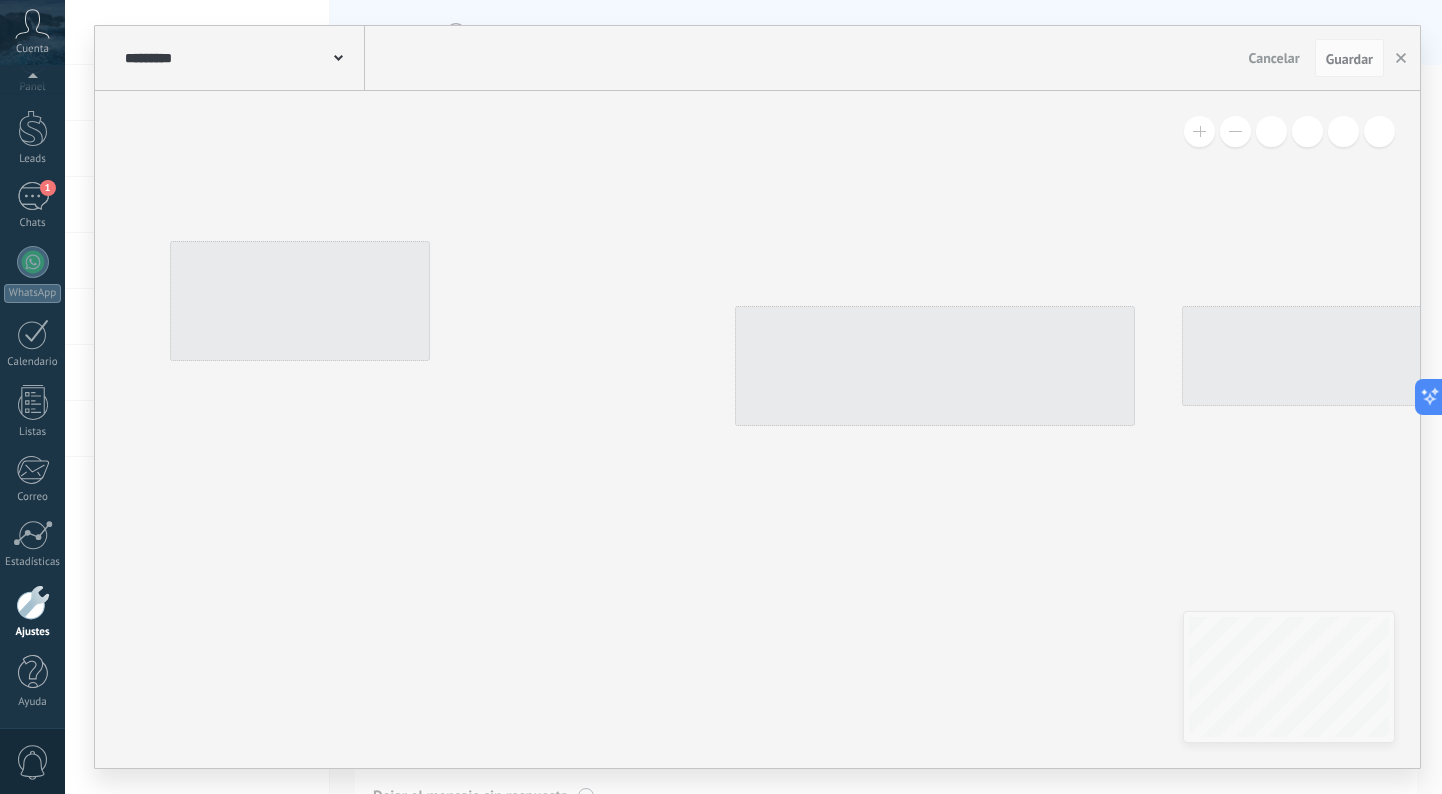 type on "**********" 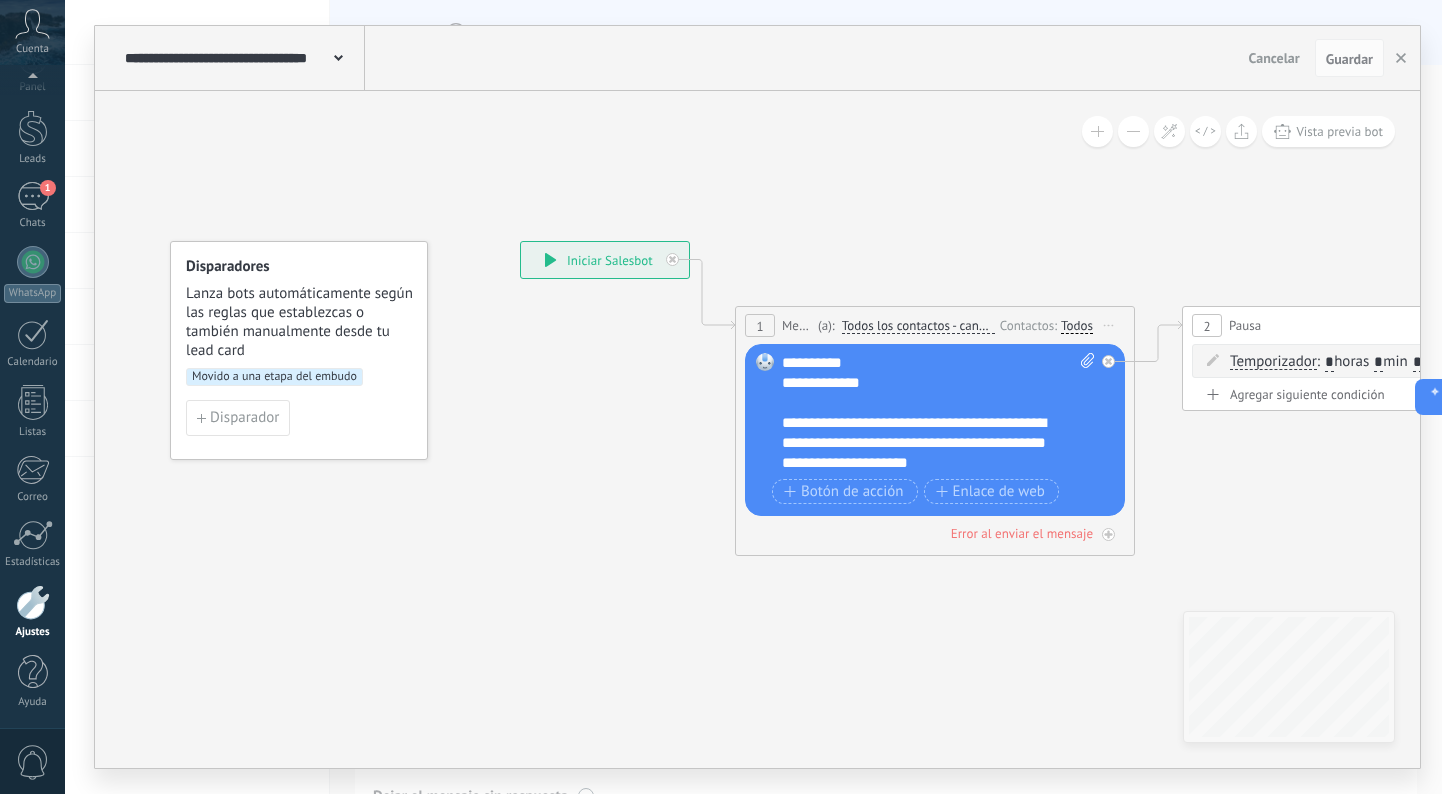 scroll, scrollTop: 99, scrollLeft: 0, axis: vertical 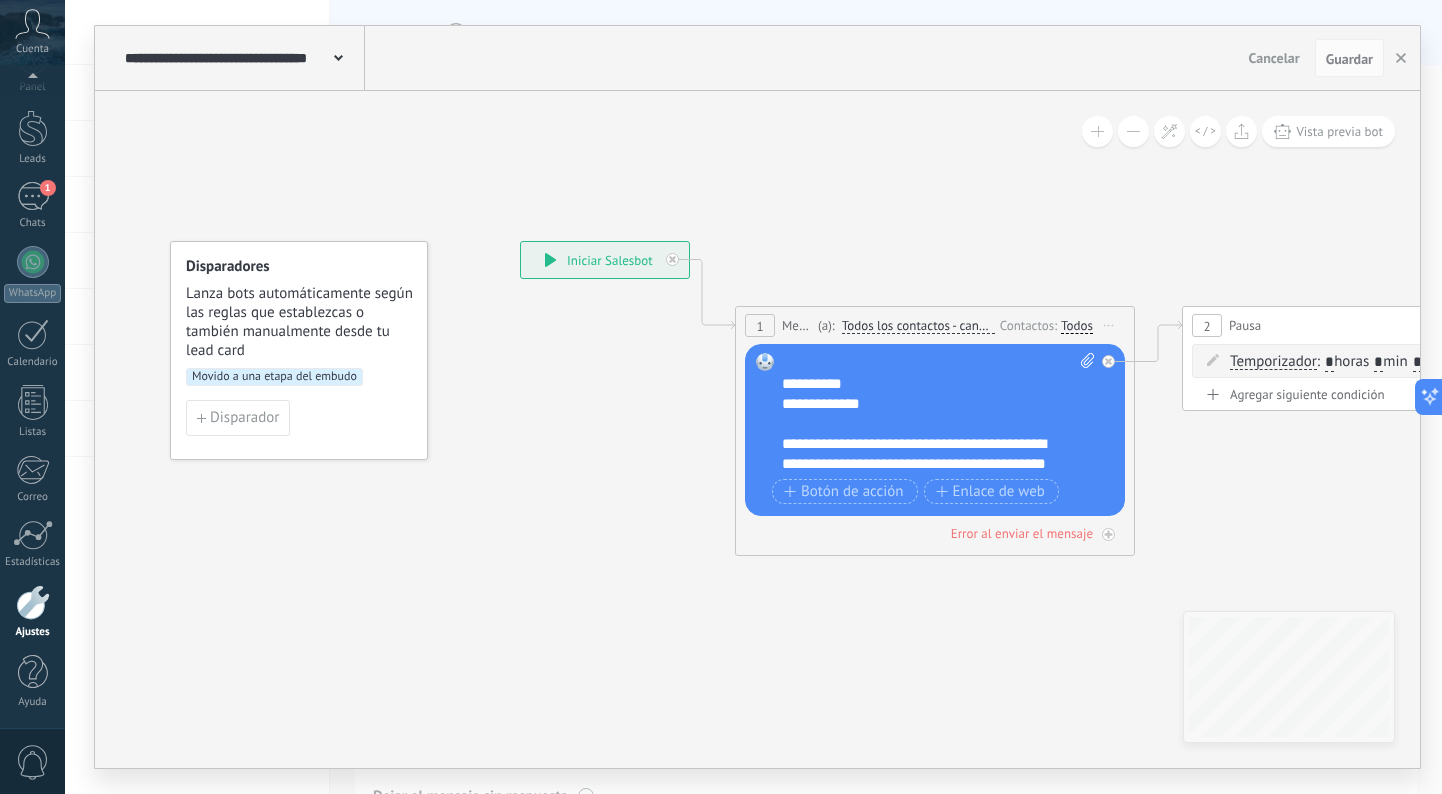 click on "**********" at bounding box center [938, 413] 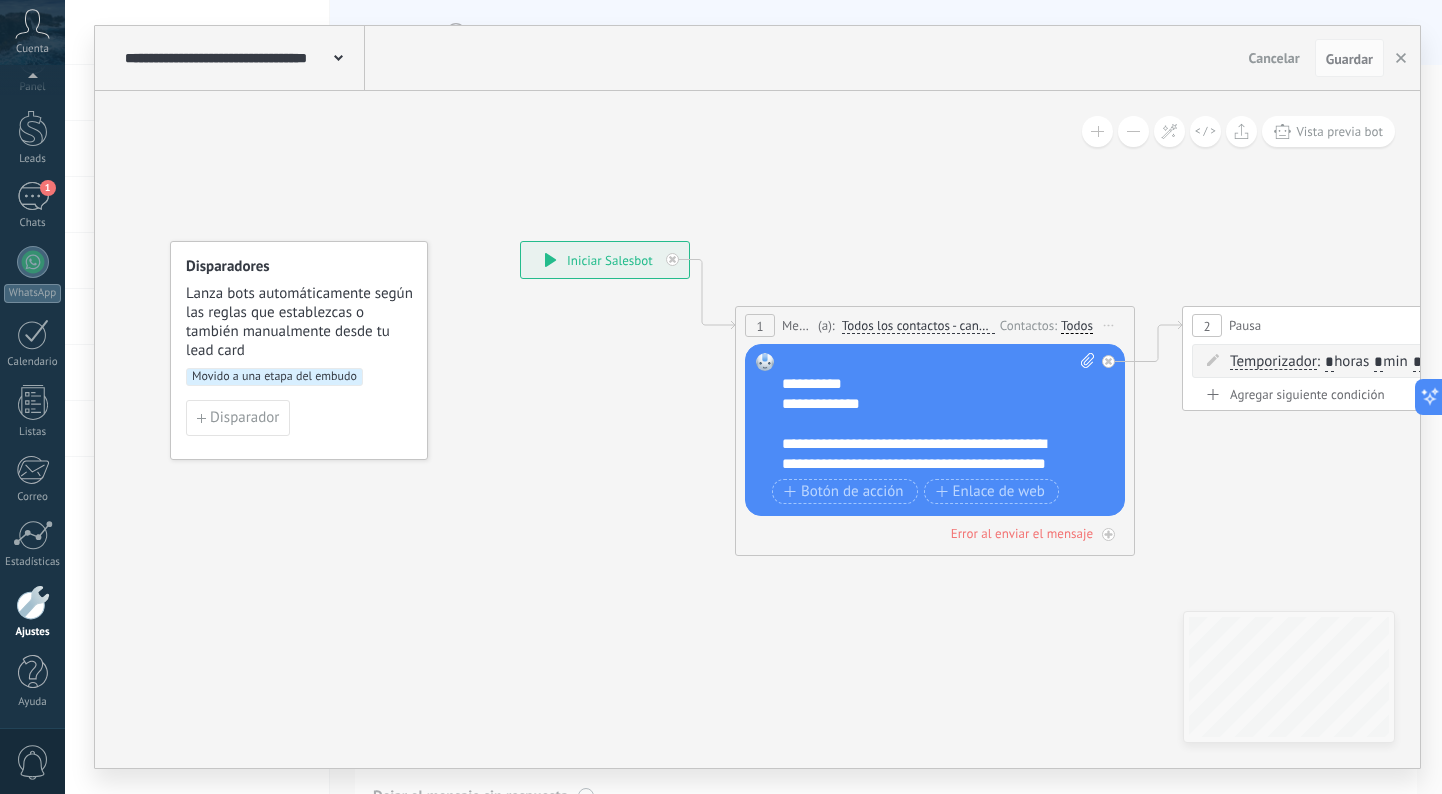 click on "**********" at bounding box center [938, 413] 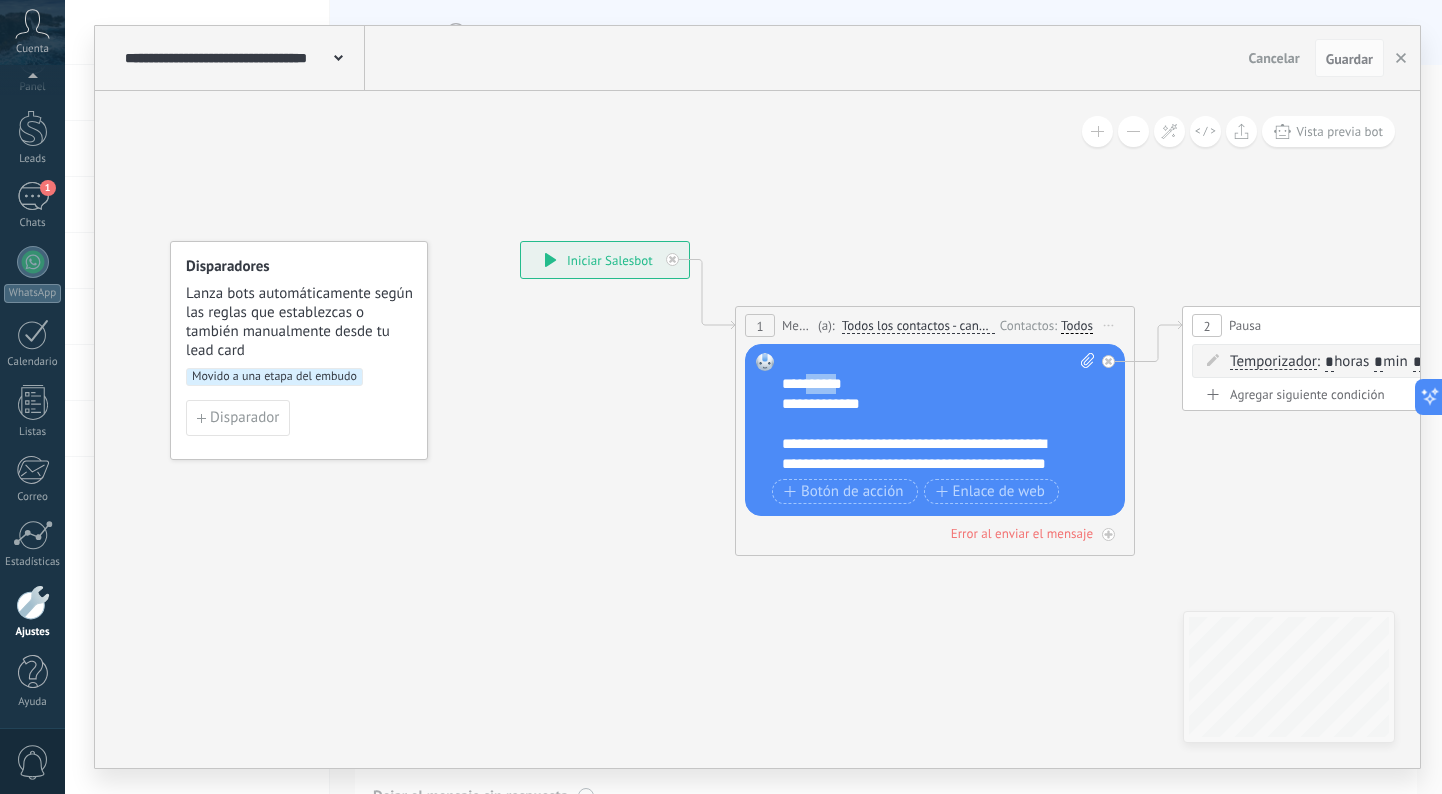 type 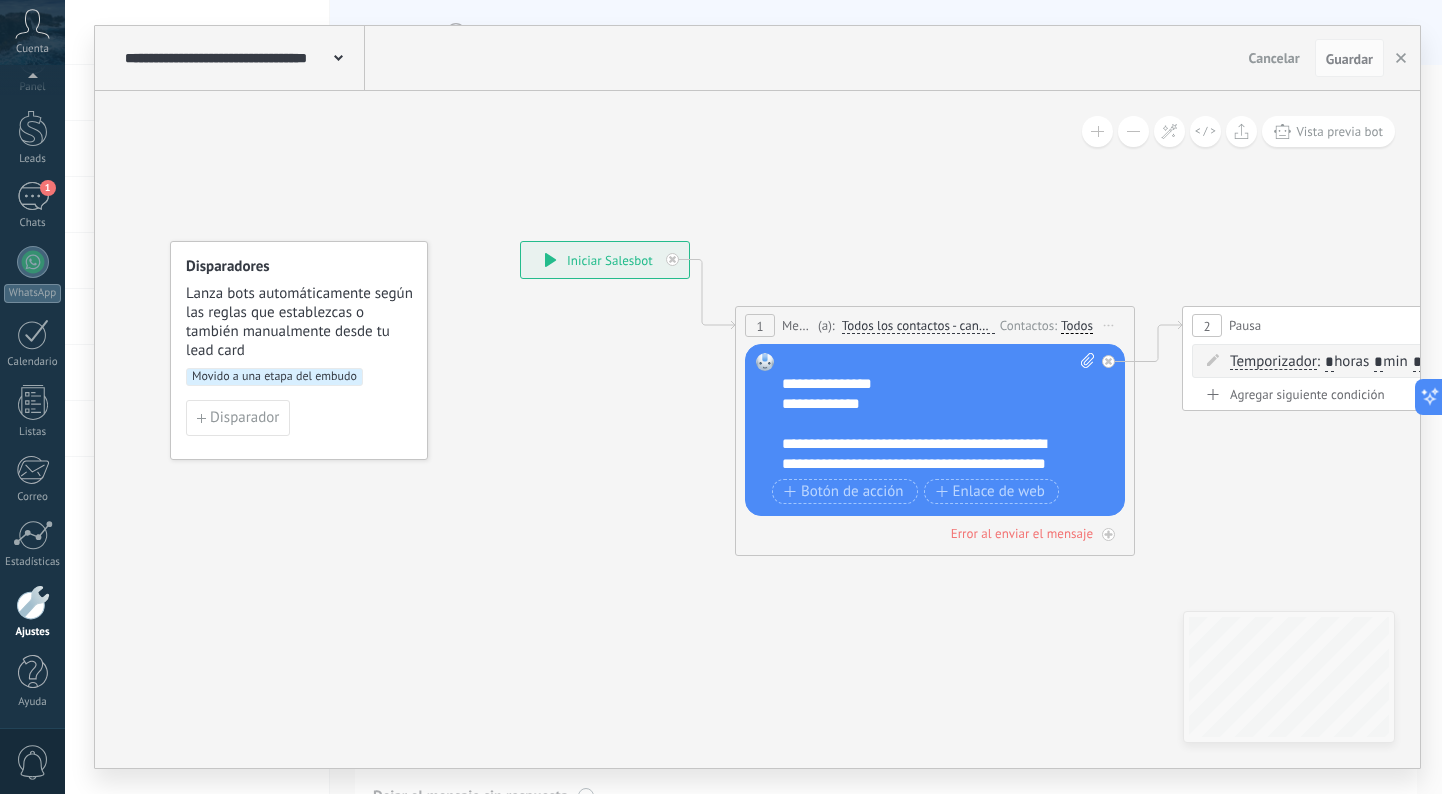 click on "**********" at bounding box center (938, 413) 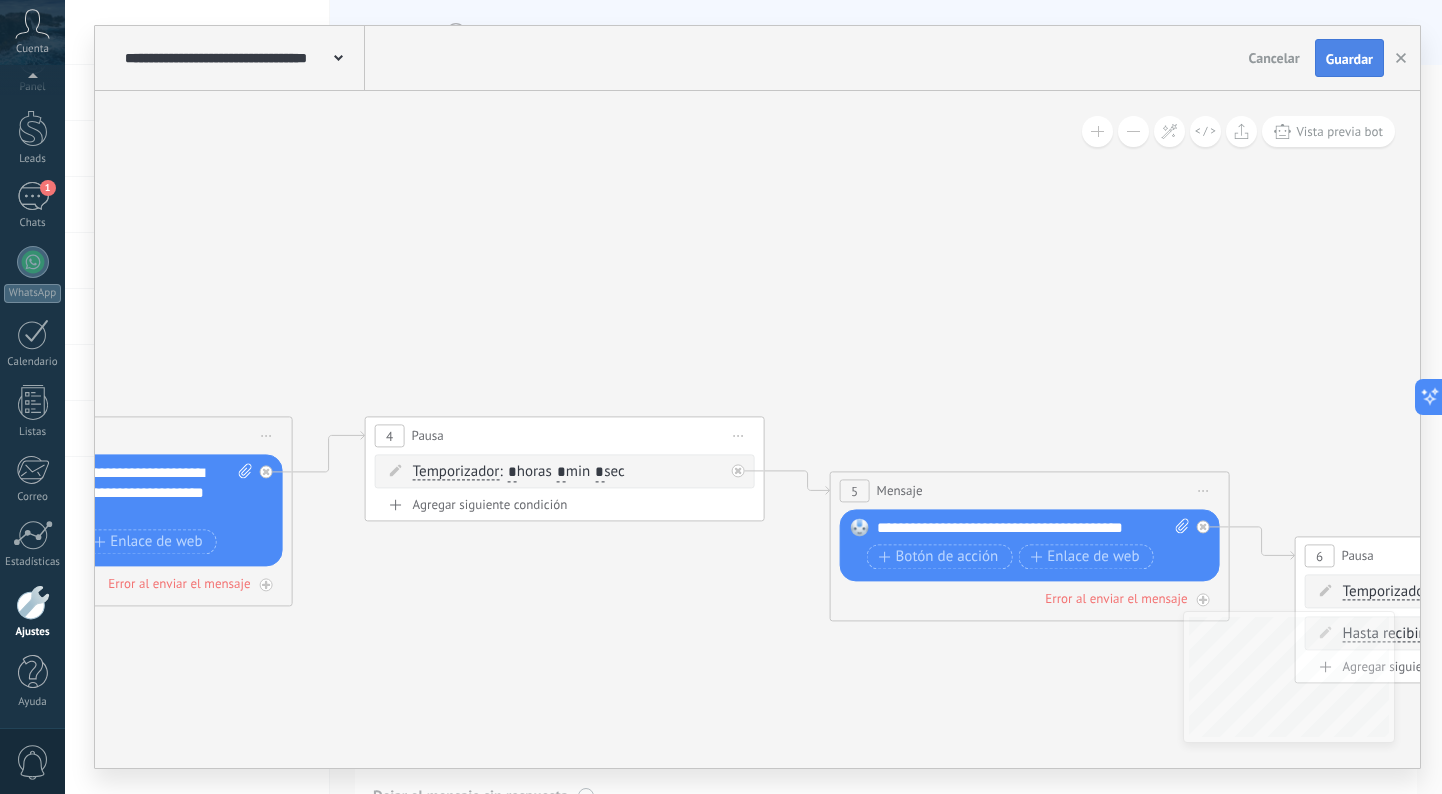 click on "Guardar" at bounding box center (1349, 59) 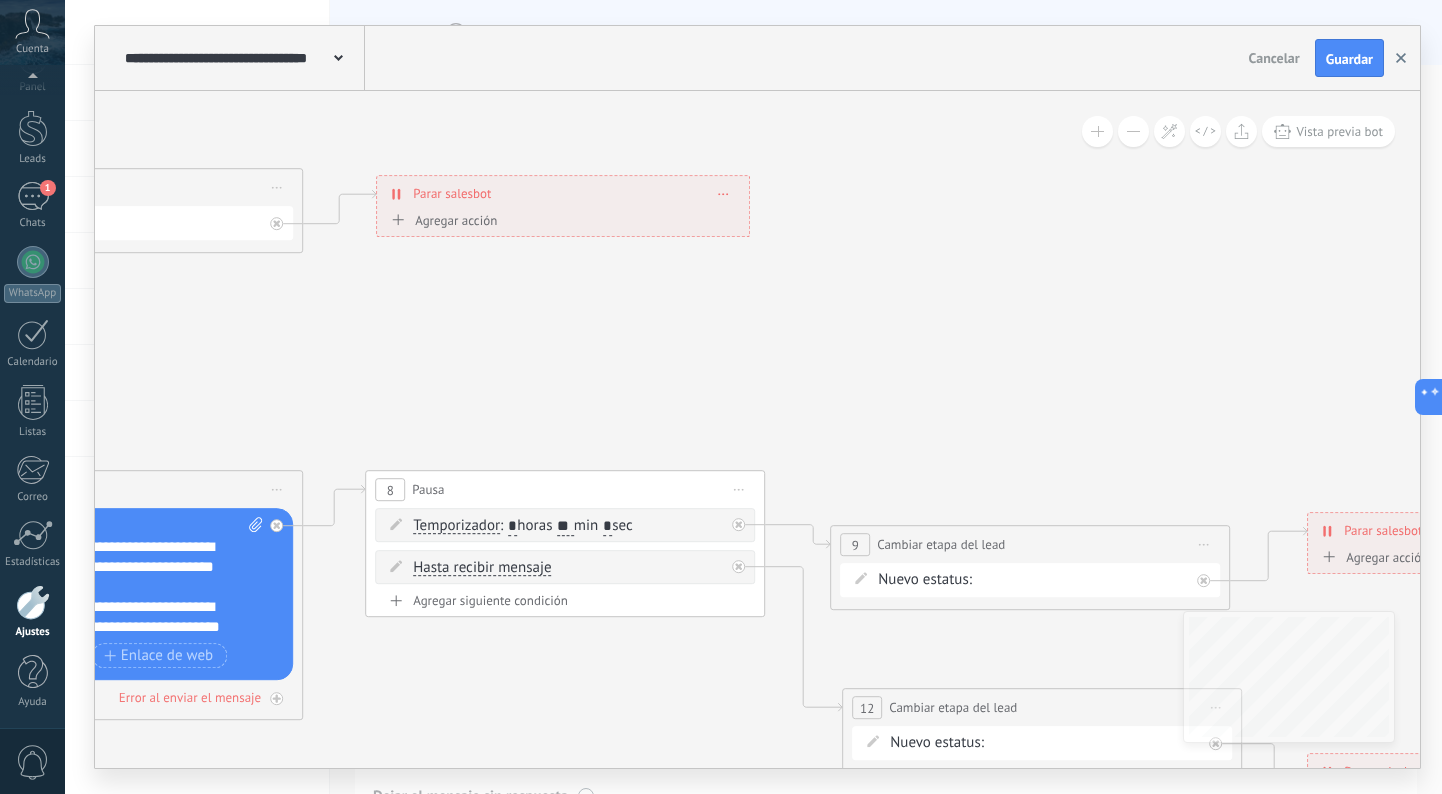 click 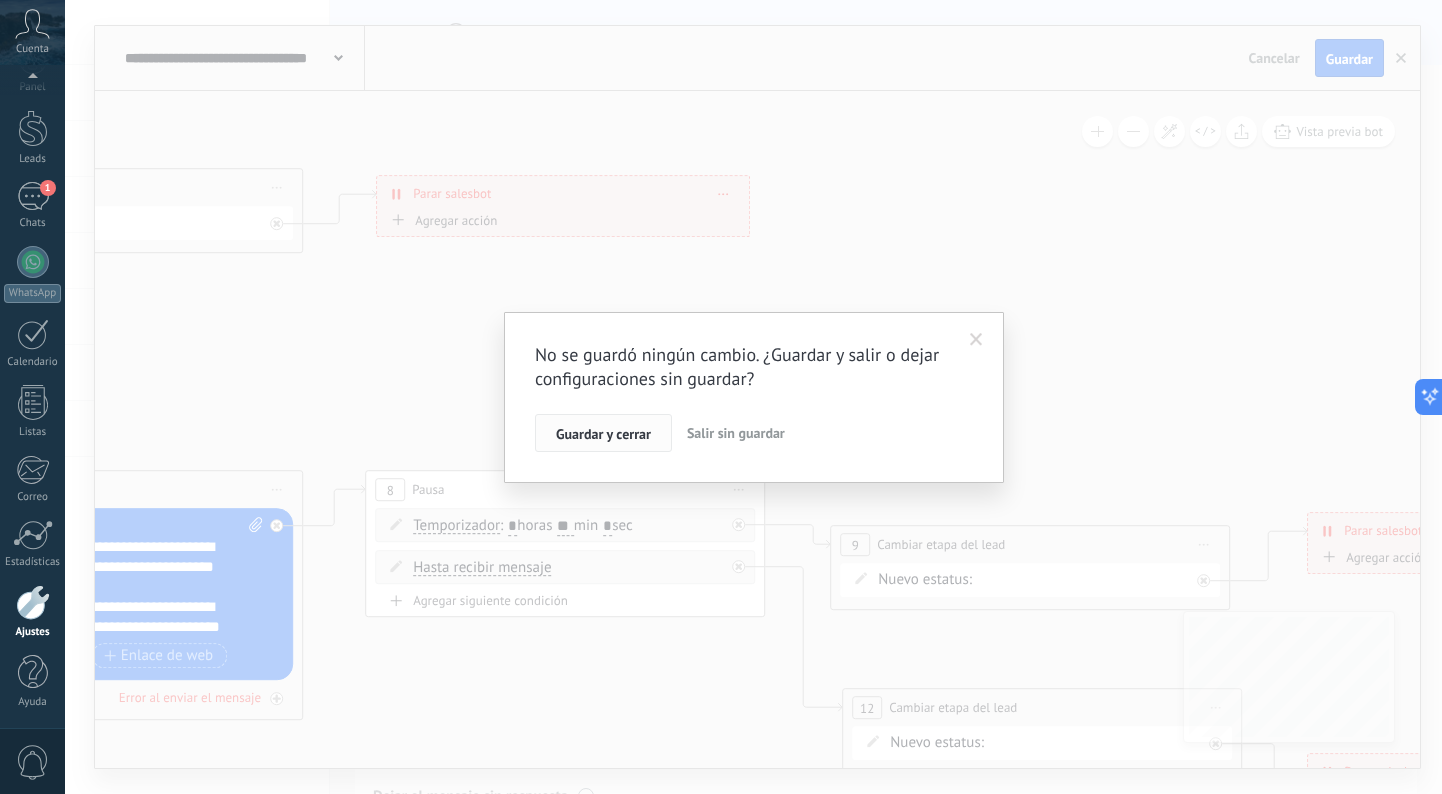 click on "Guardar y cerrar" at bounding box center (603, 433) 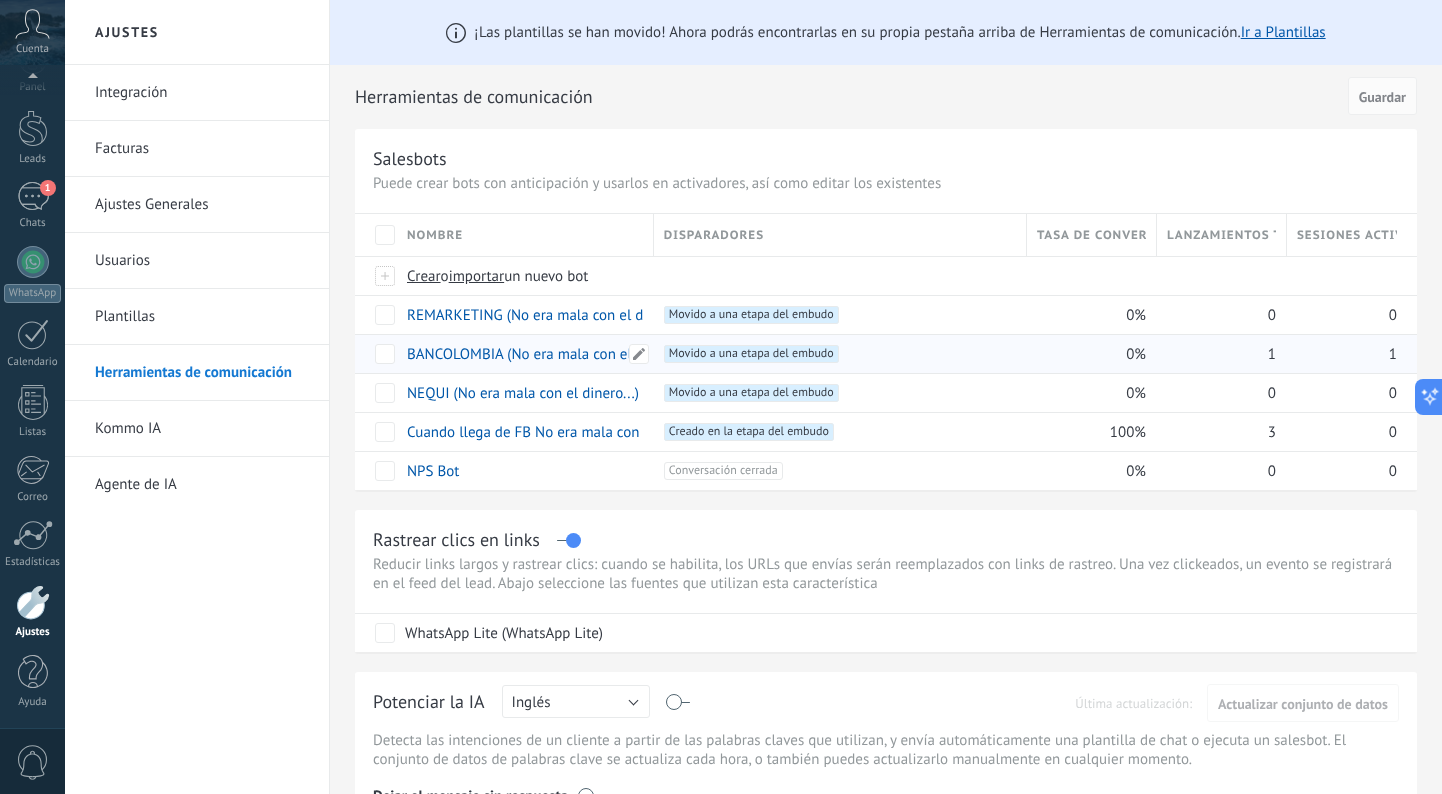 click on "BANCOLOMBIA (No era mala con el dinero...)" at bounding box center (550, 354) 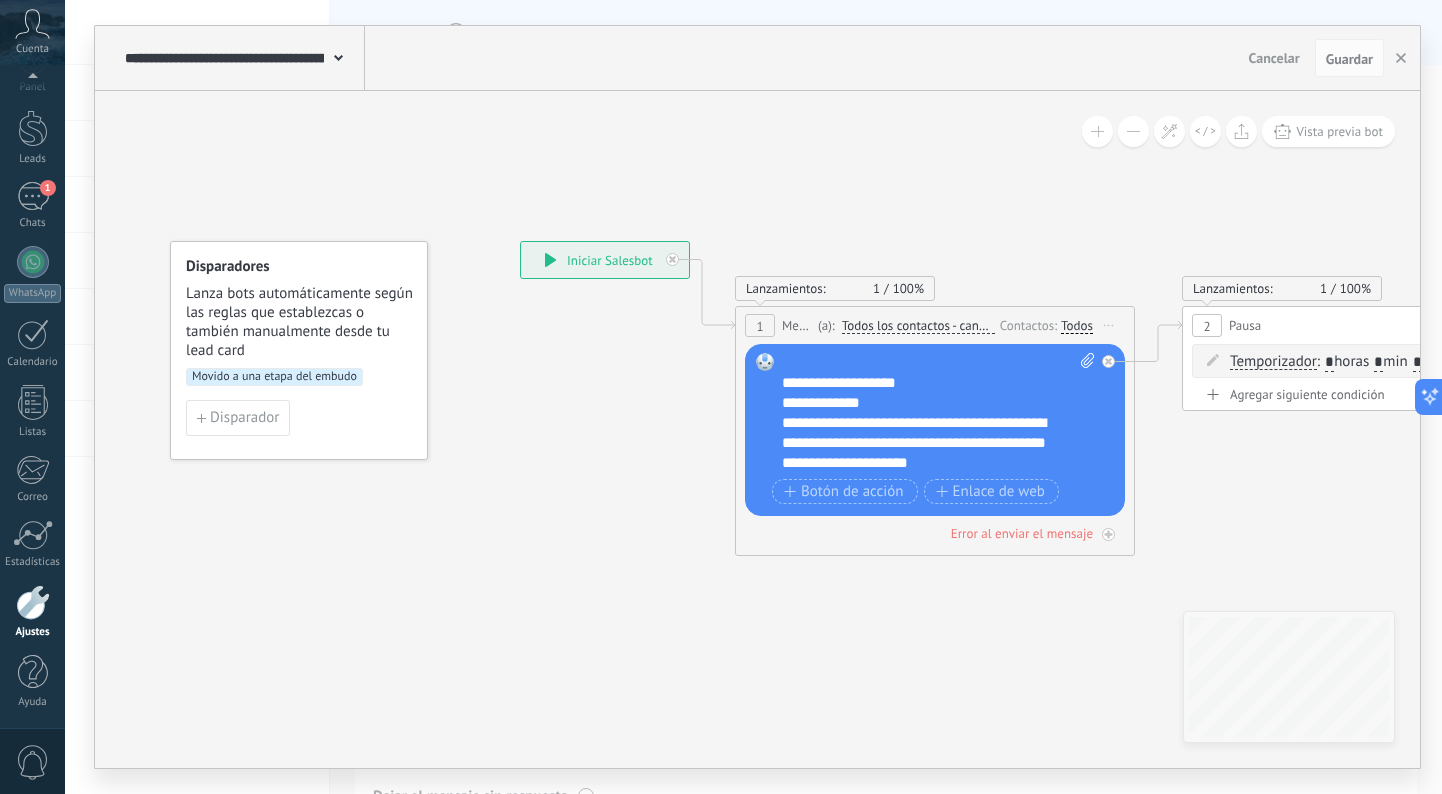 scroll, scrollTop: 100, scrollLeft: 0, axis: vertical 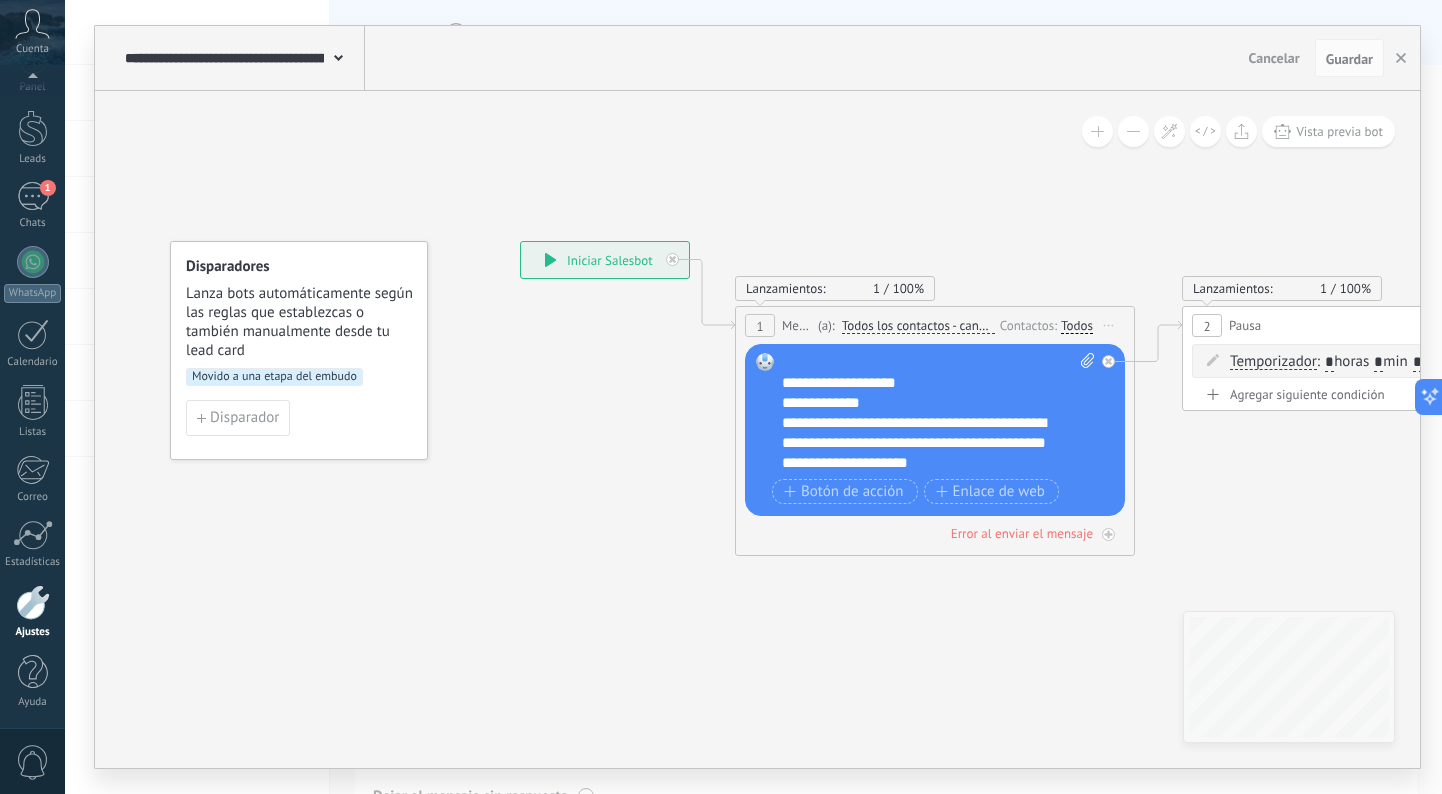 click on "**********" at bounding box center [938, 413] 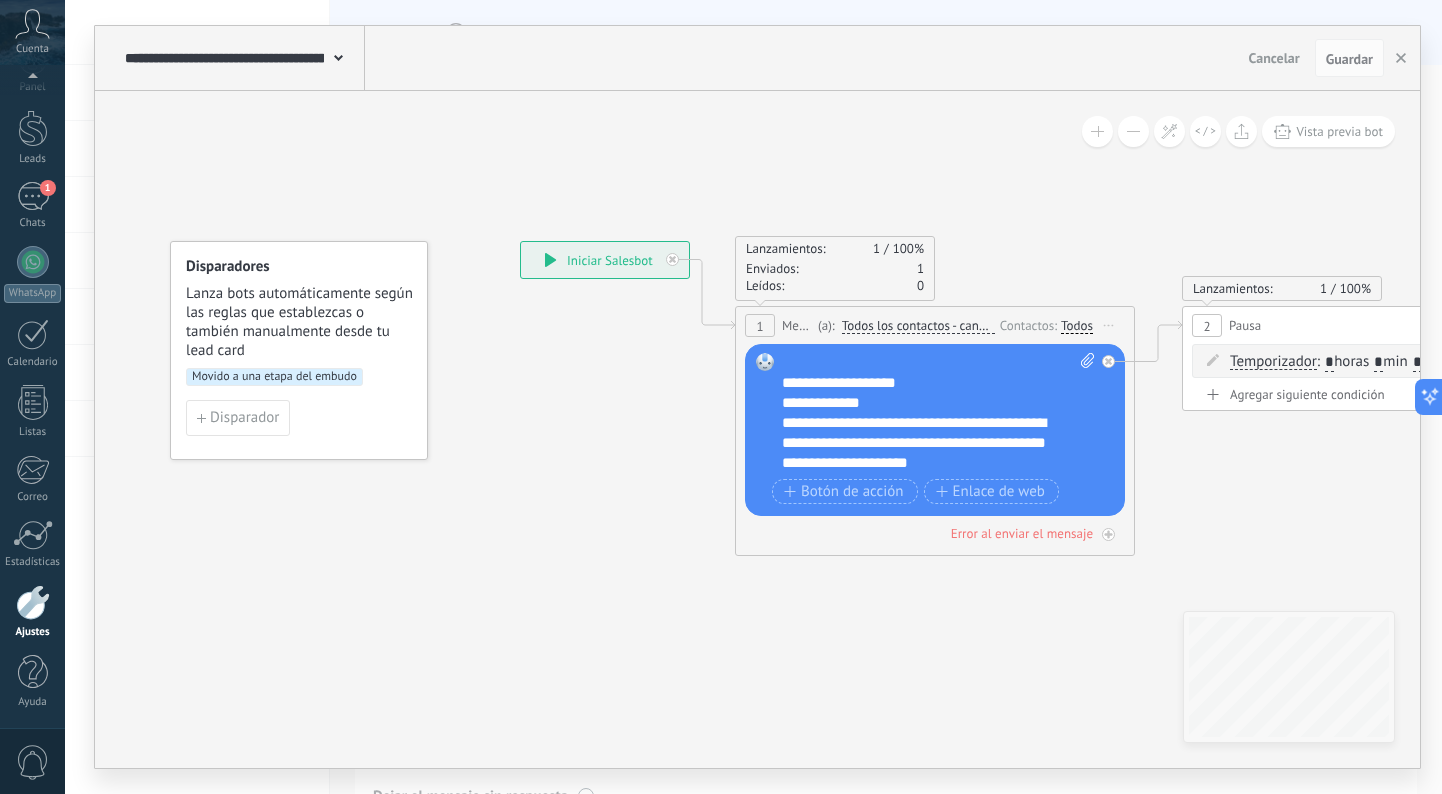 type 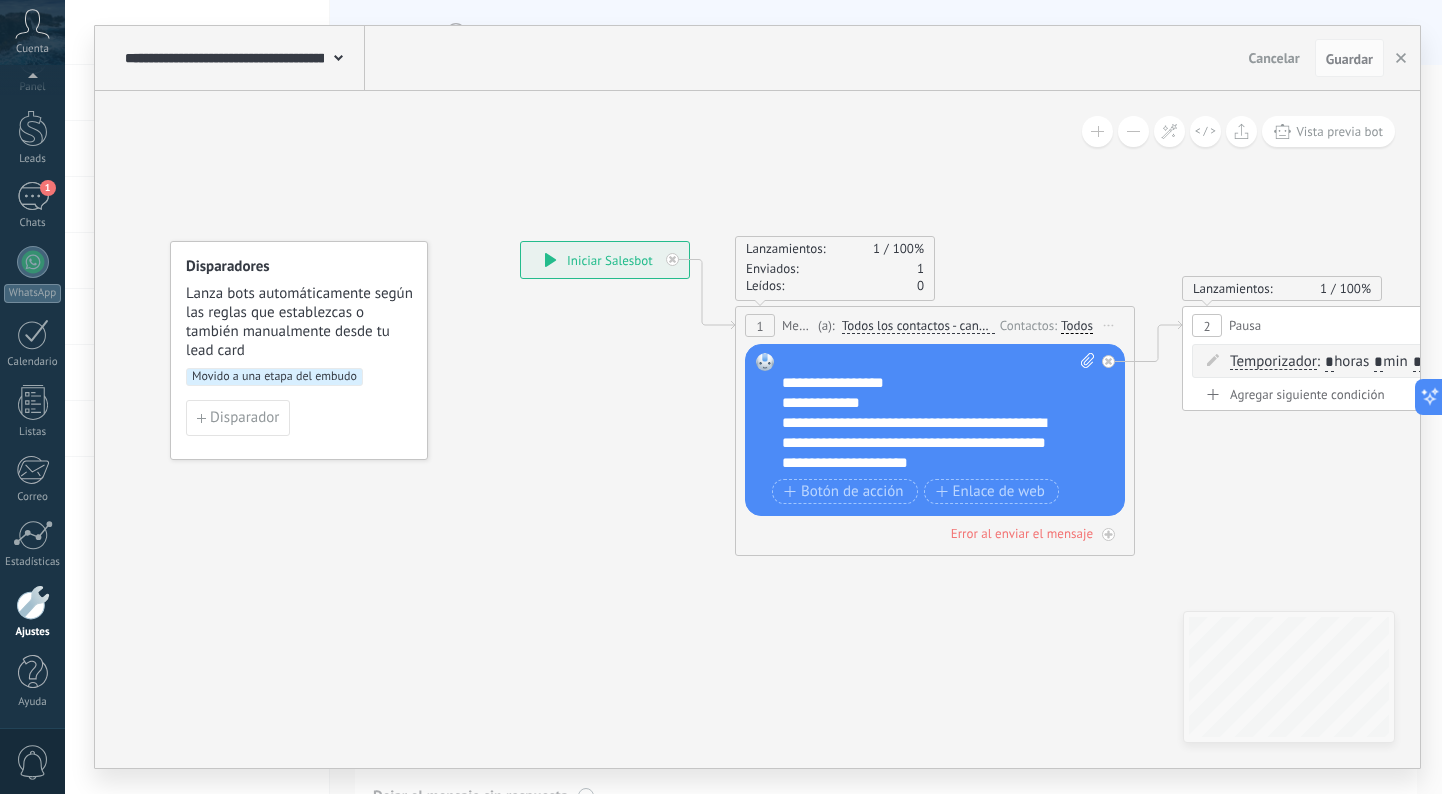 click on "**********" at bounding box center (938, 413) 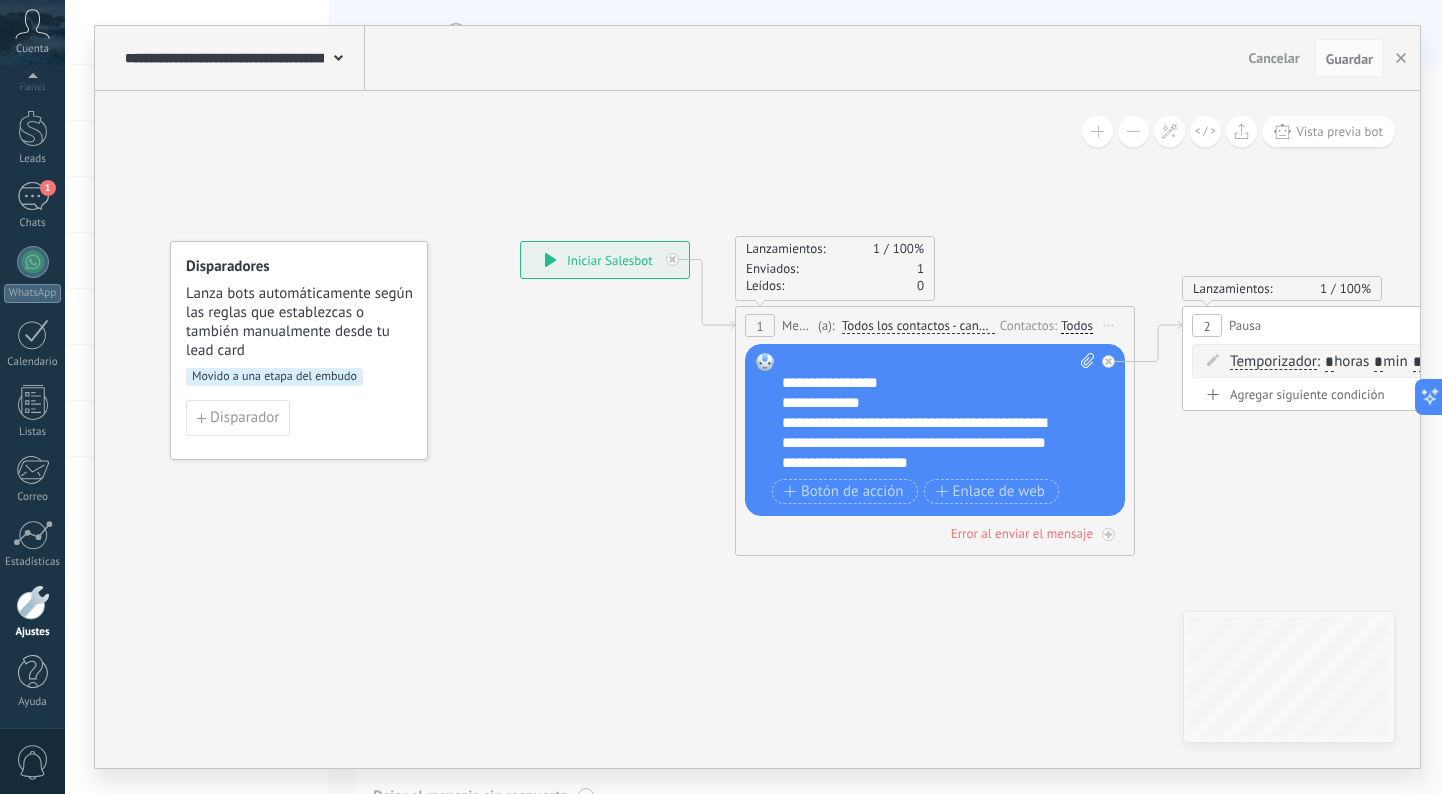 click on "**********" at bounding box center [938, 413] 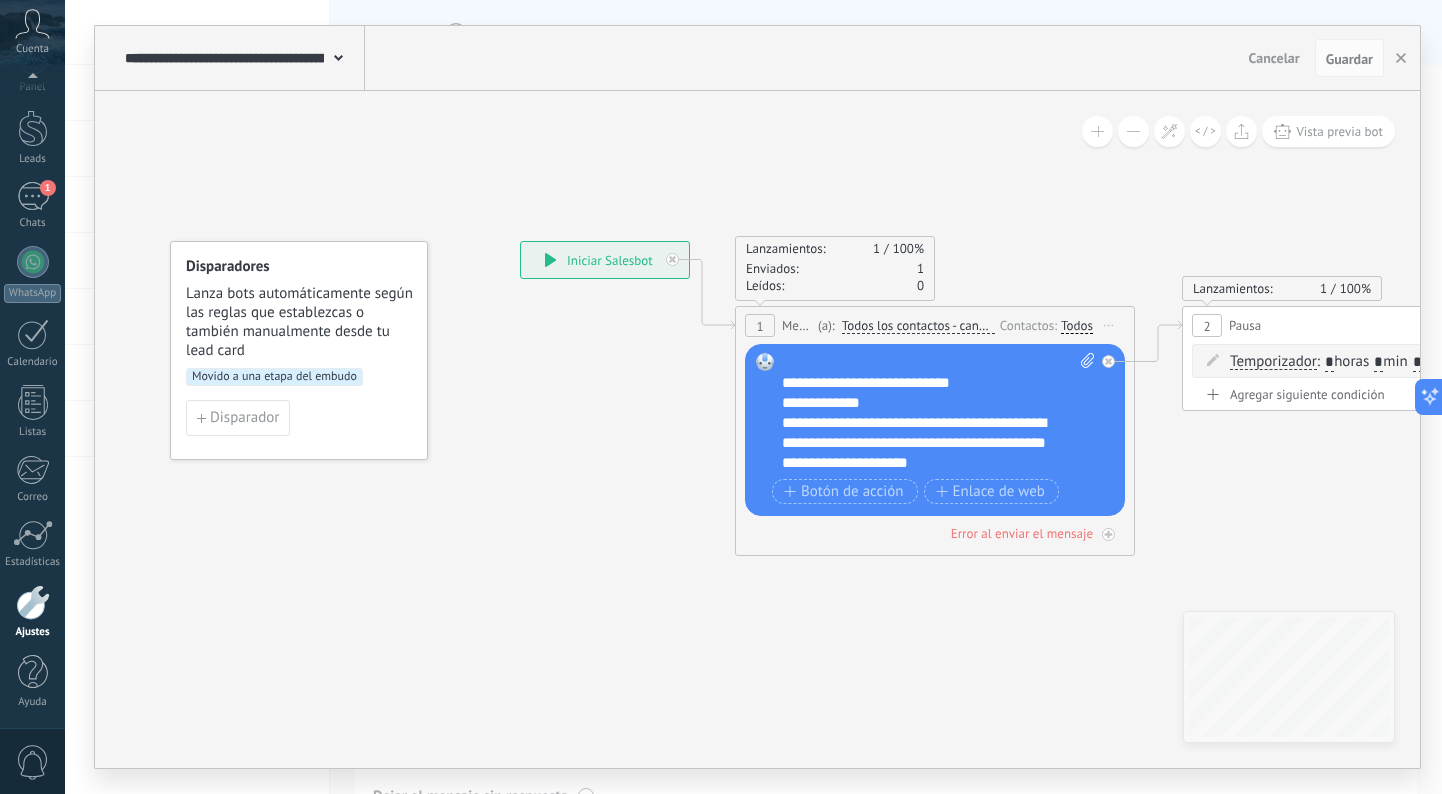 click on "**********" at bounding box center (938, 413) 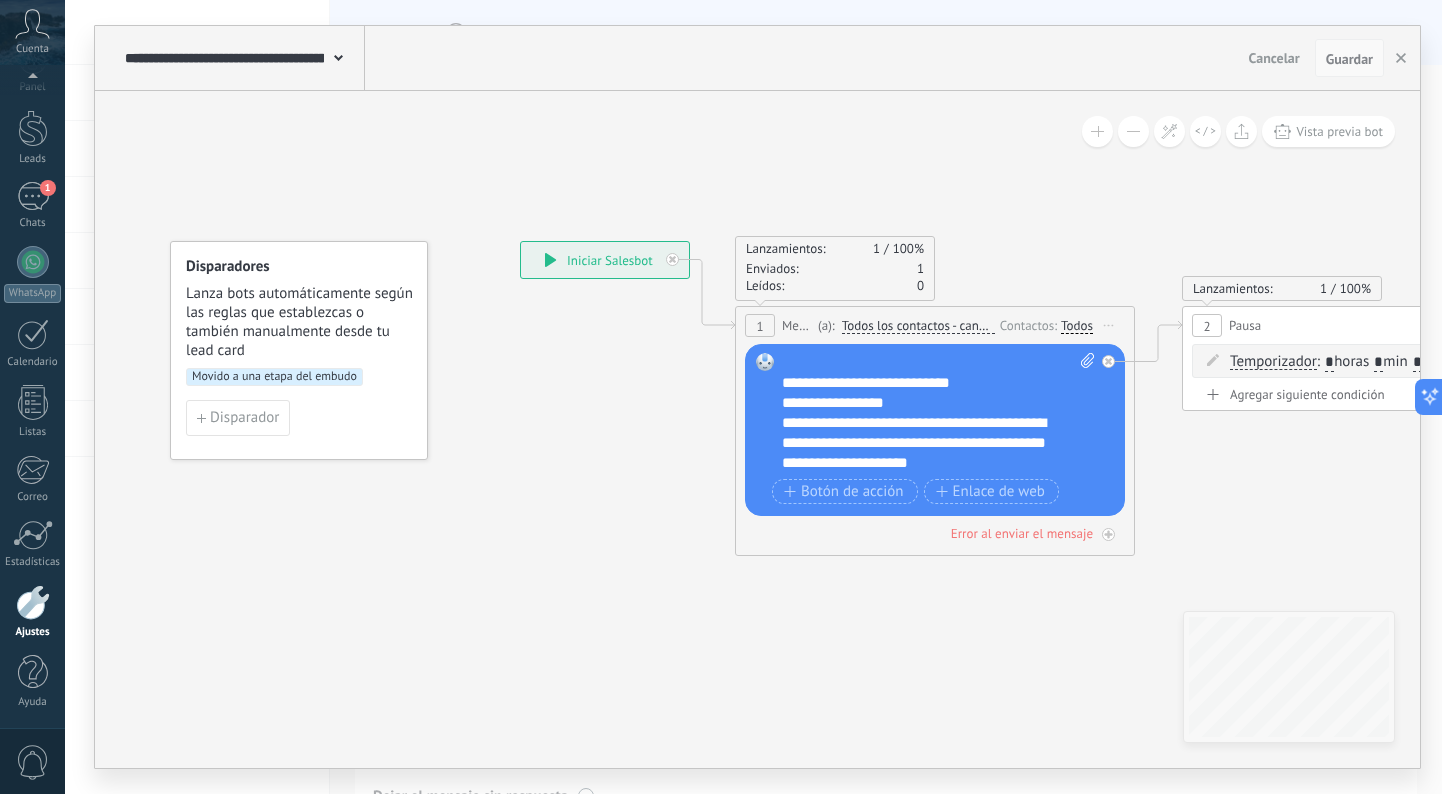 click on "Guardar" at bounding box center (1349, 59) 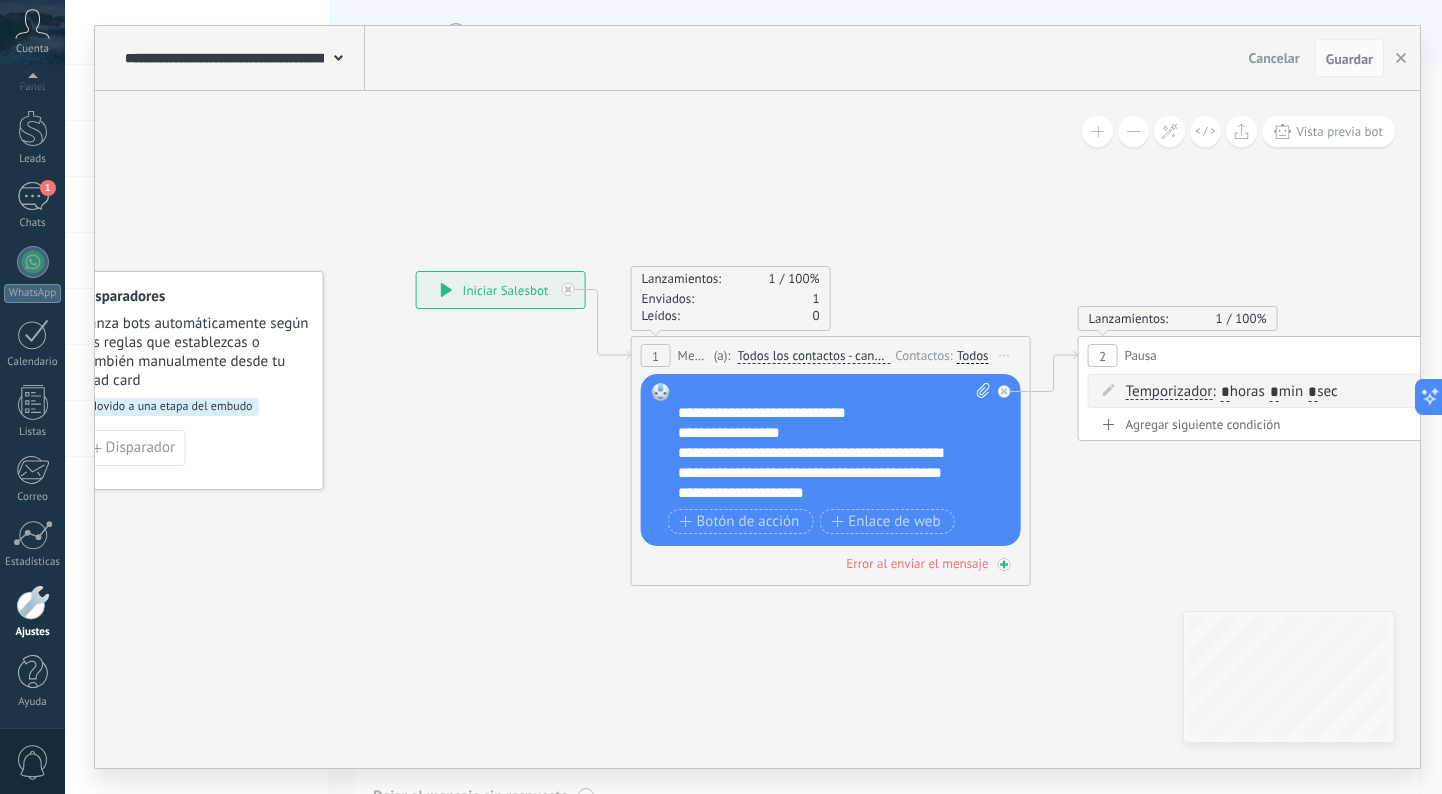 click on "Error al enviar el mensaje" at bounding box center (917, 563) 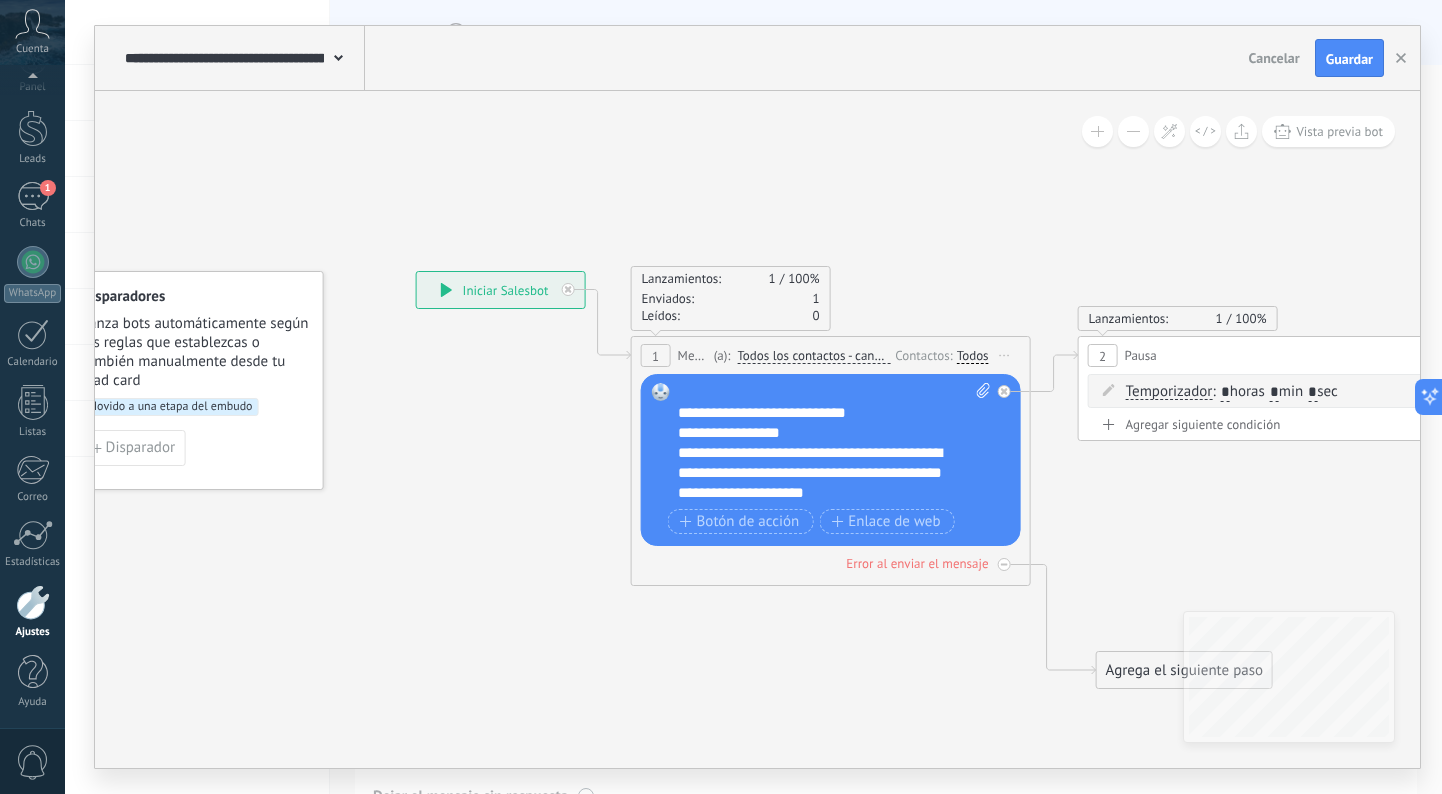 click on "Agrega el siguiente paso" at bounding box center (1184, 670) 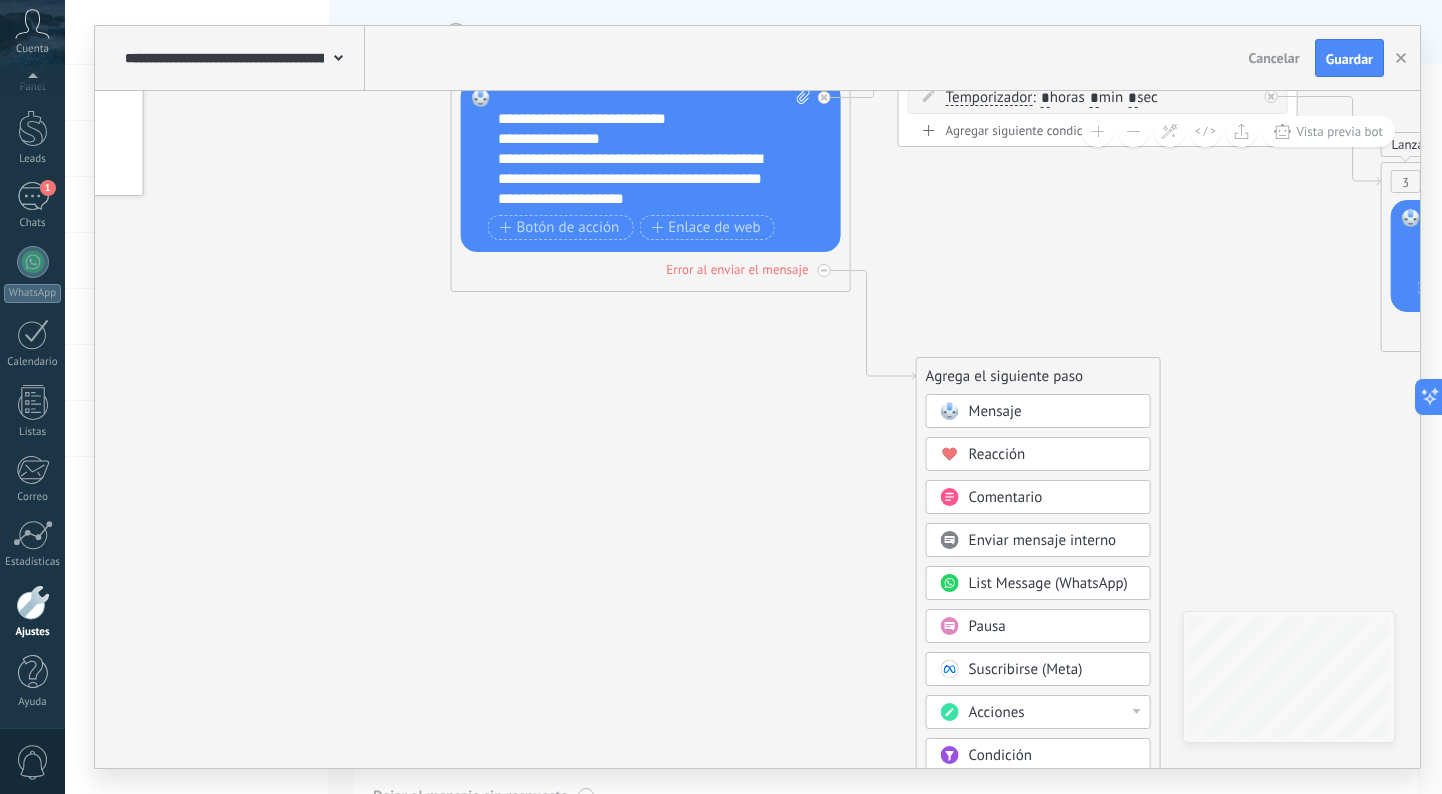 click 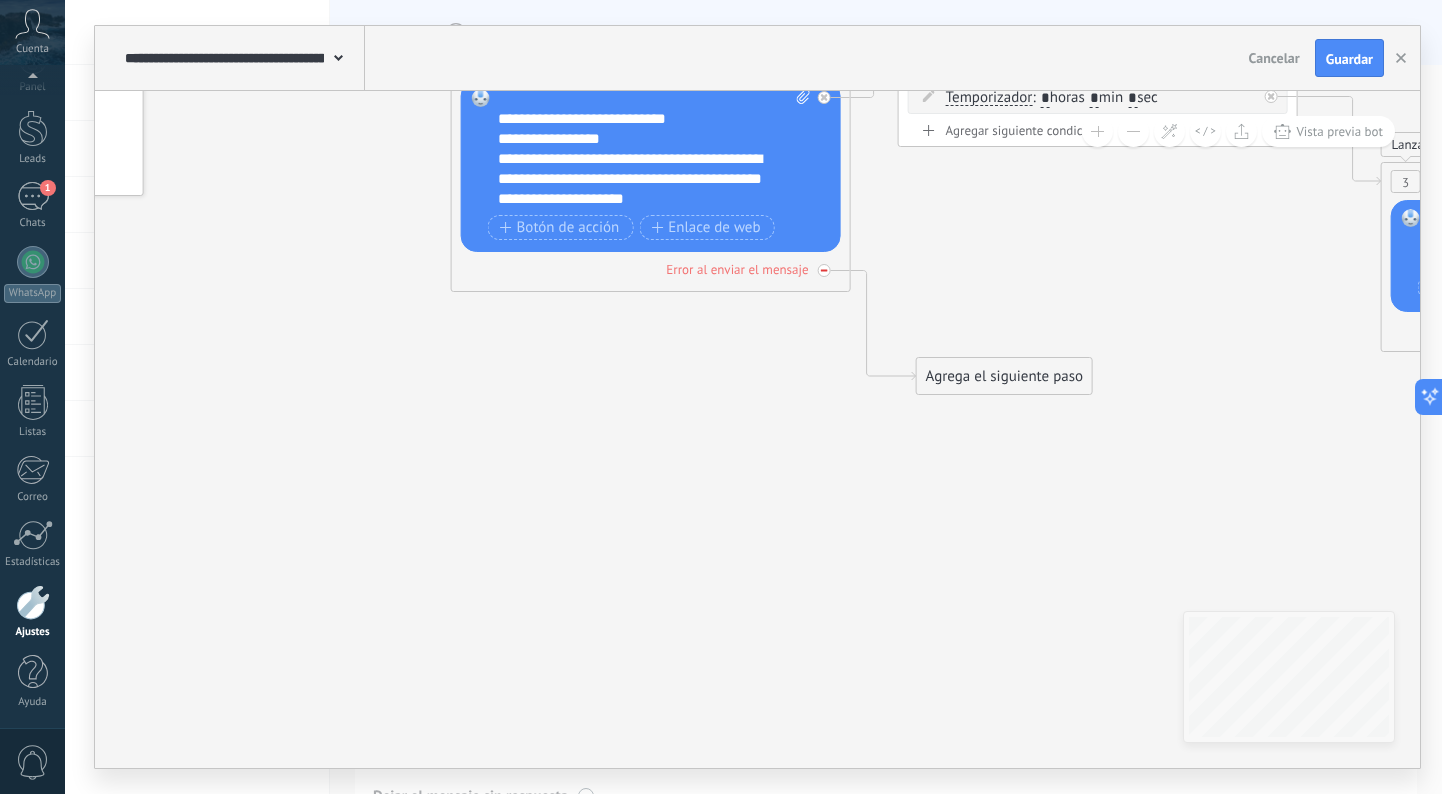 click 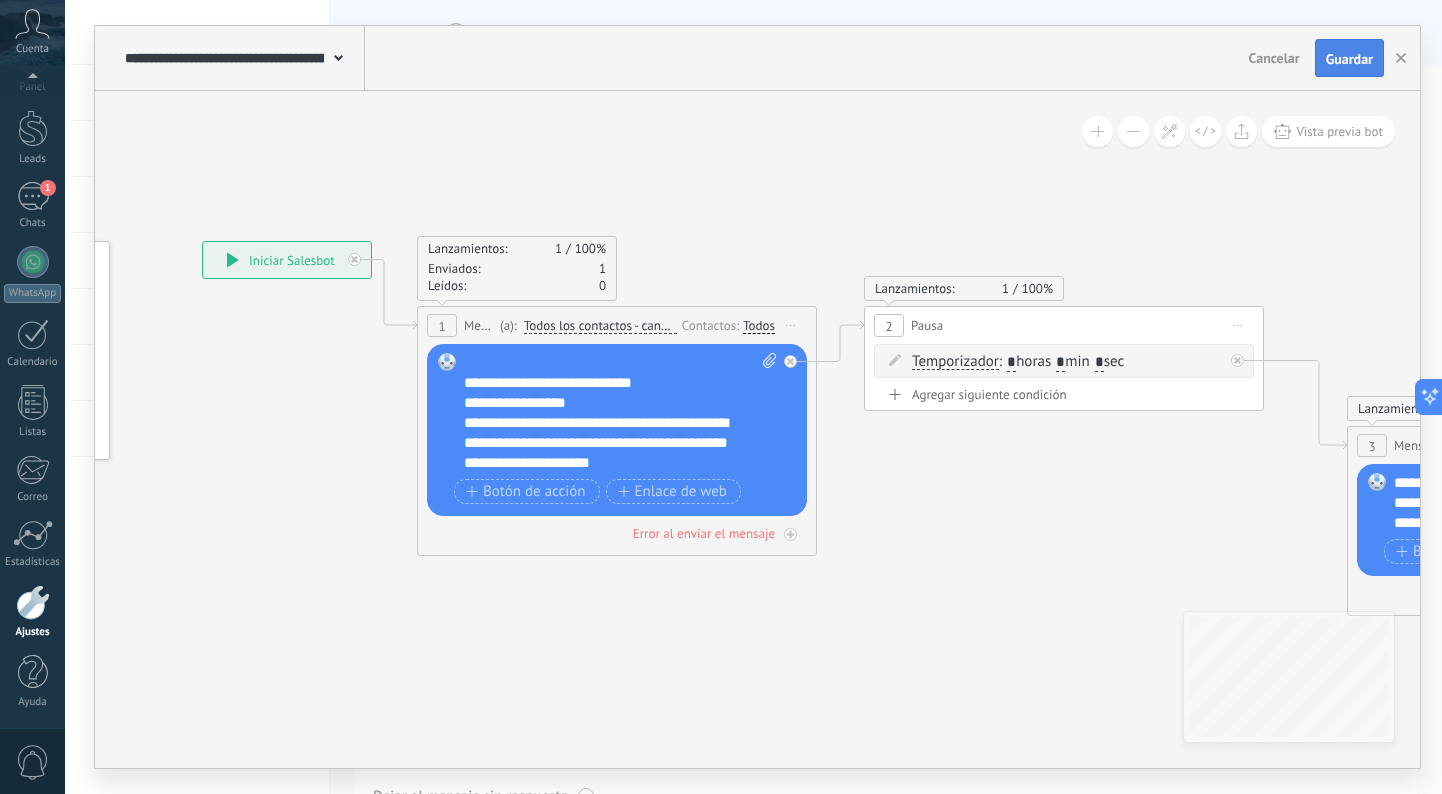 click on "Guardar" at bounding box center [1349, 59] 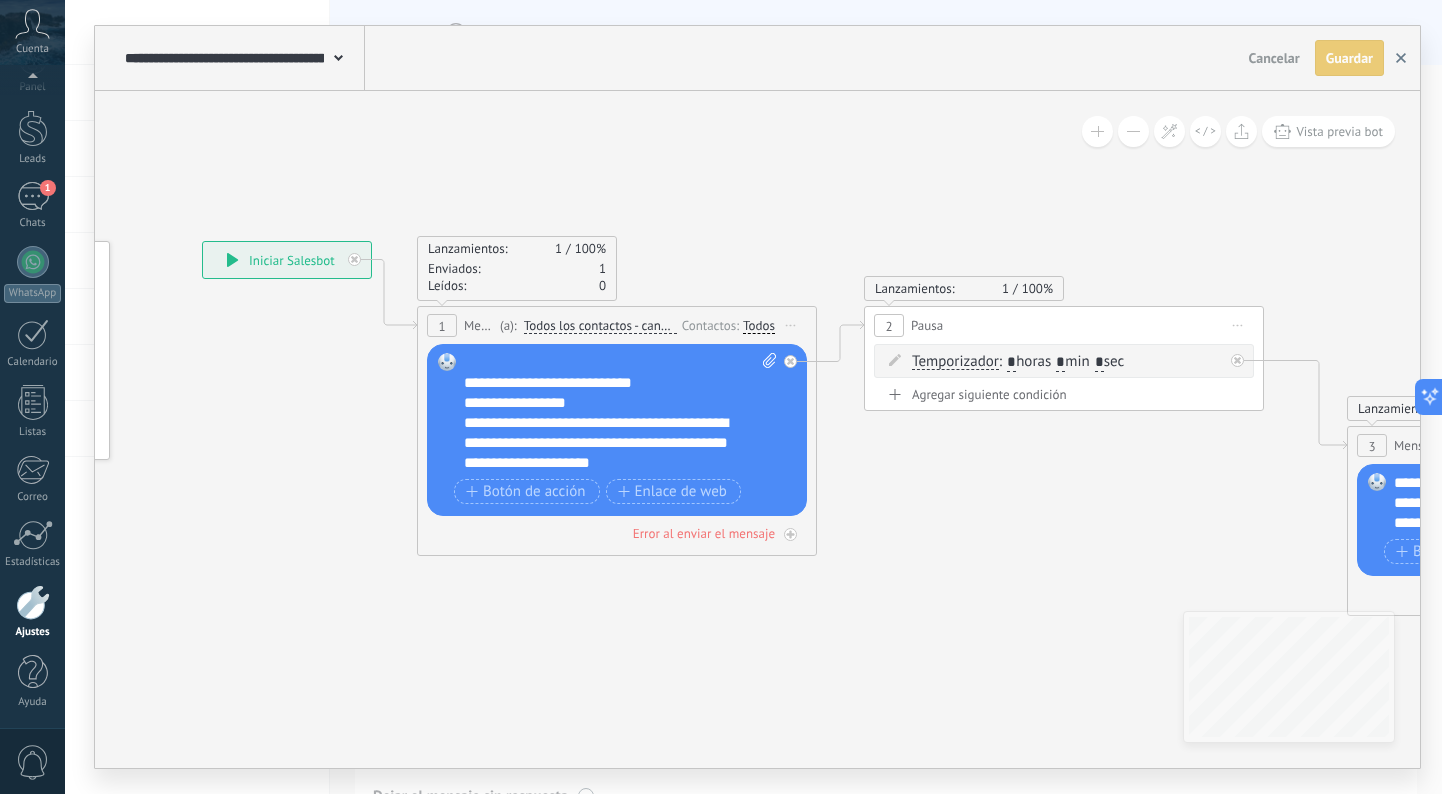 click 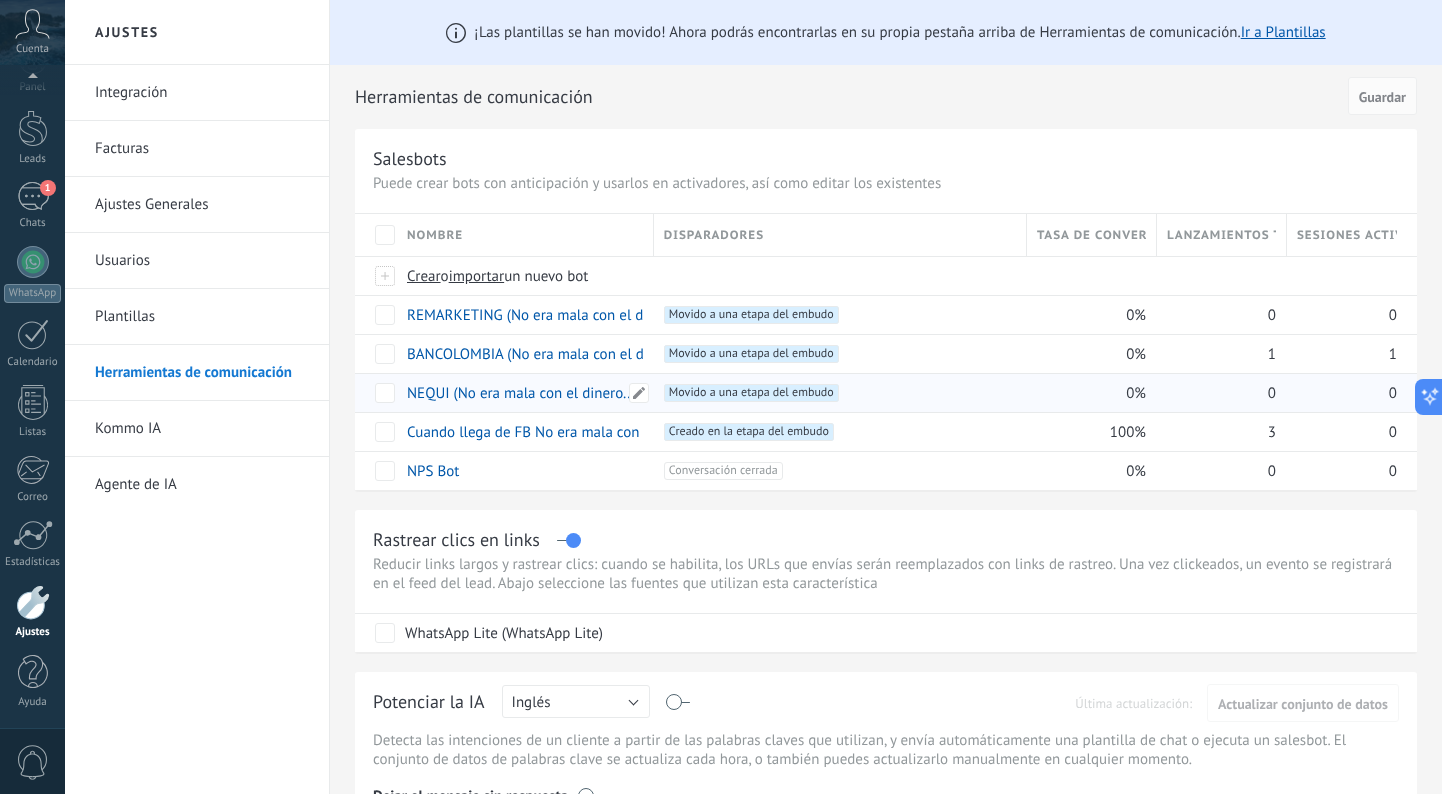 click on "NEQUI (No era mala con el dinero...)" at bounding box center (523, 393) 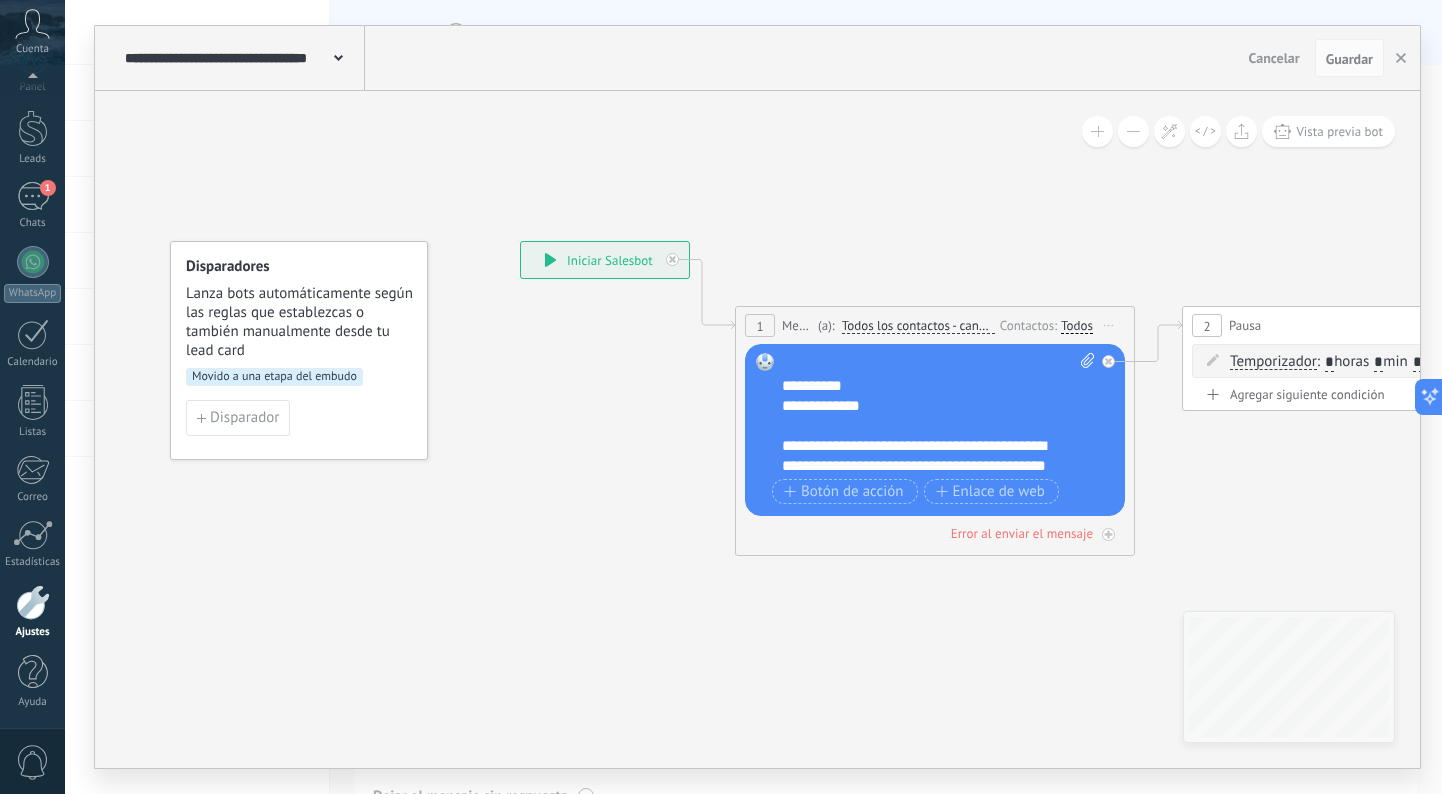 scroll, scrollTop: 115, scrollLeft: 0, axis: vertical 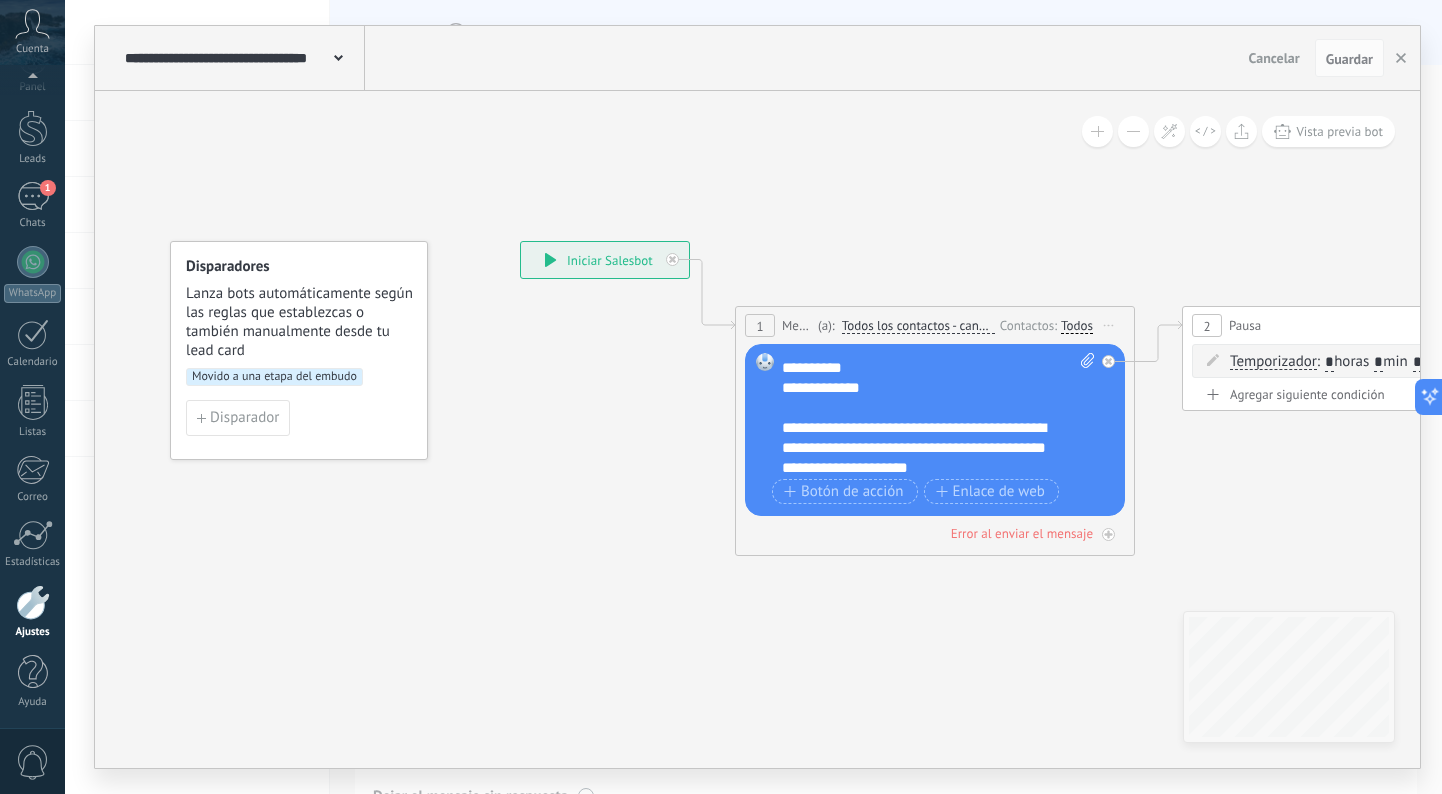 click on "**********" at bounding box center [938, 413] 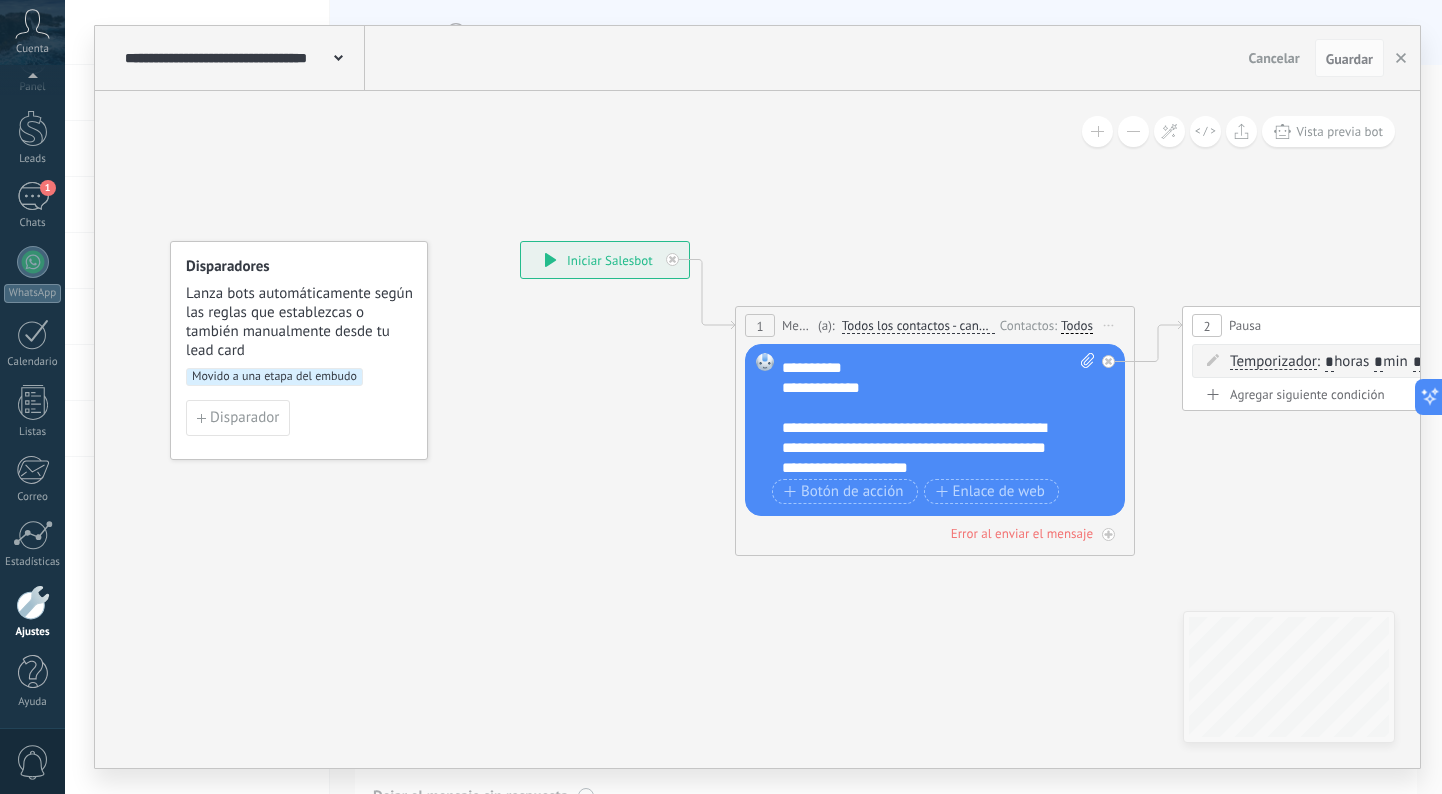 type 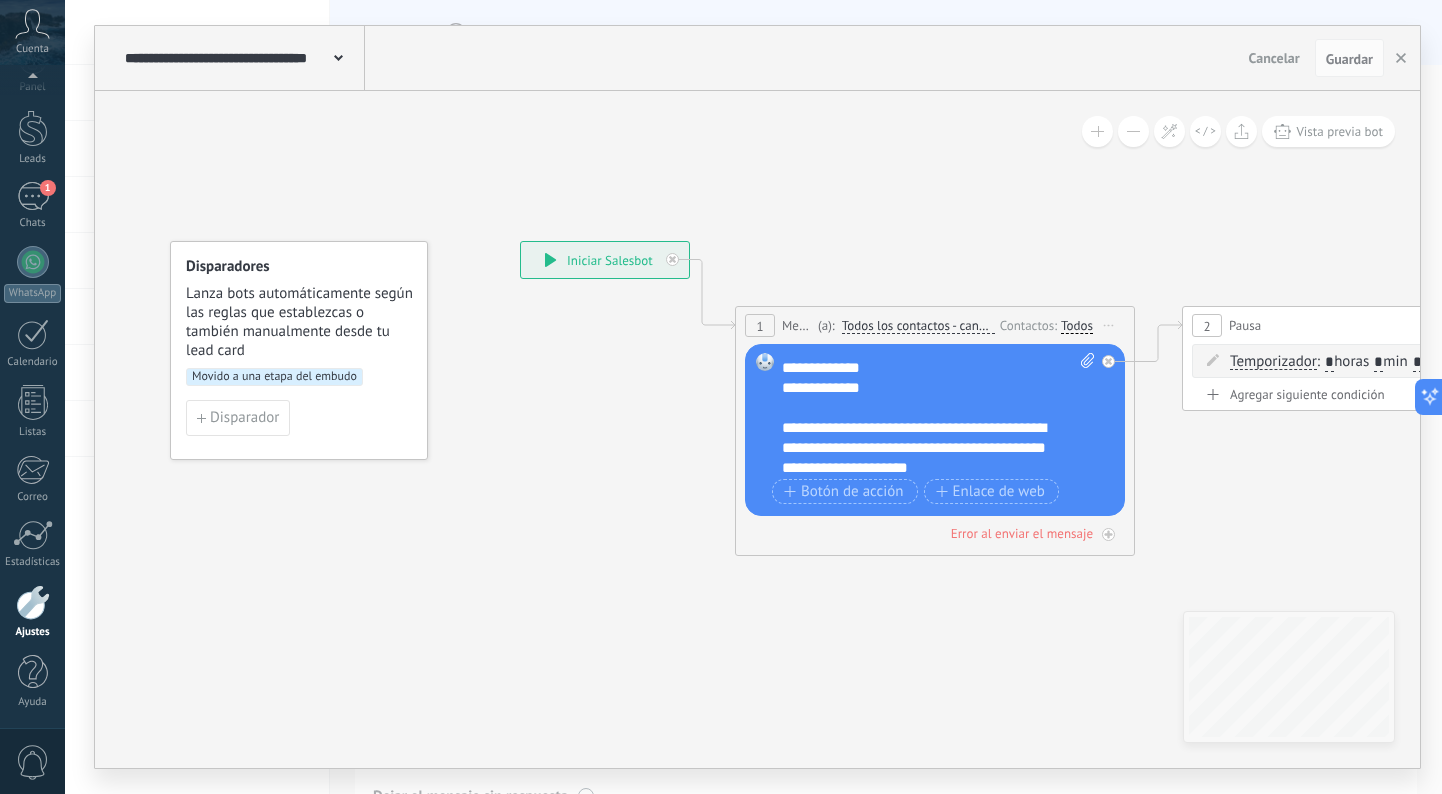 click on "**********" at bounding box center [938, 413] 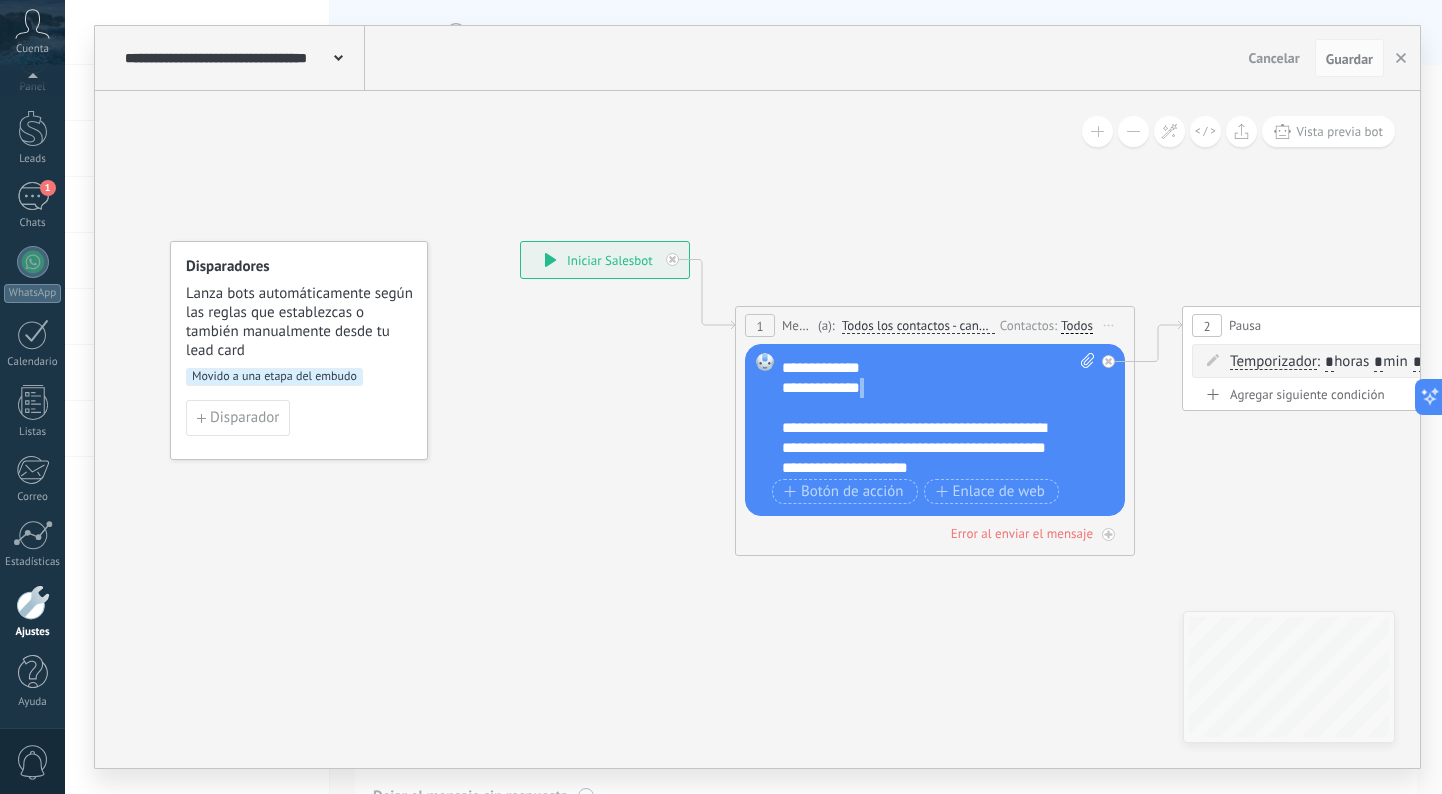 click on "**********" at bounding box center [938, 413] 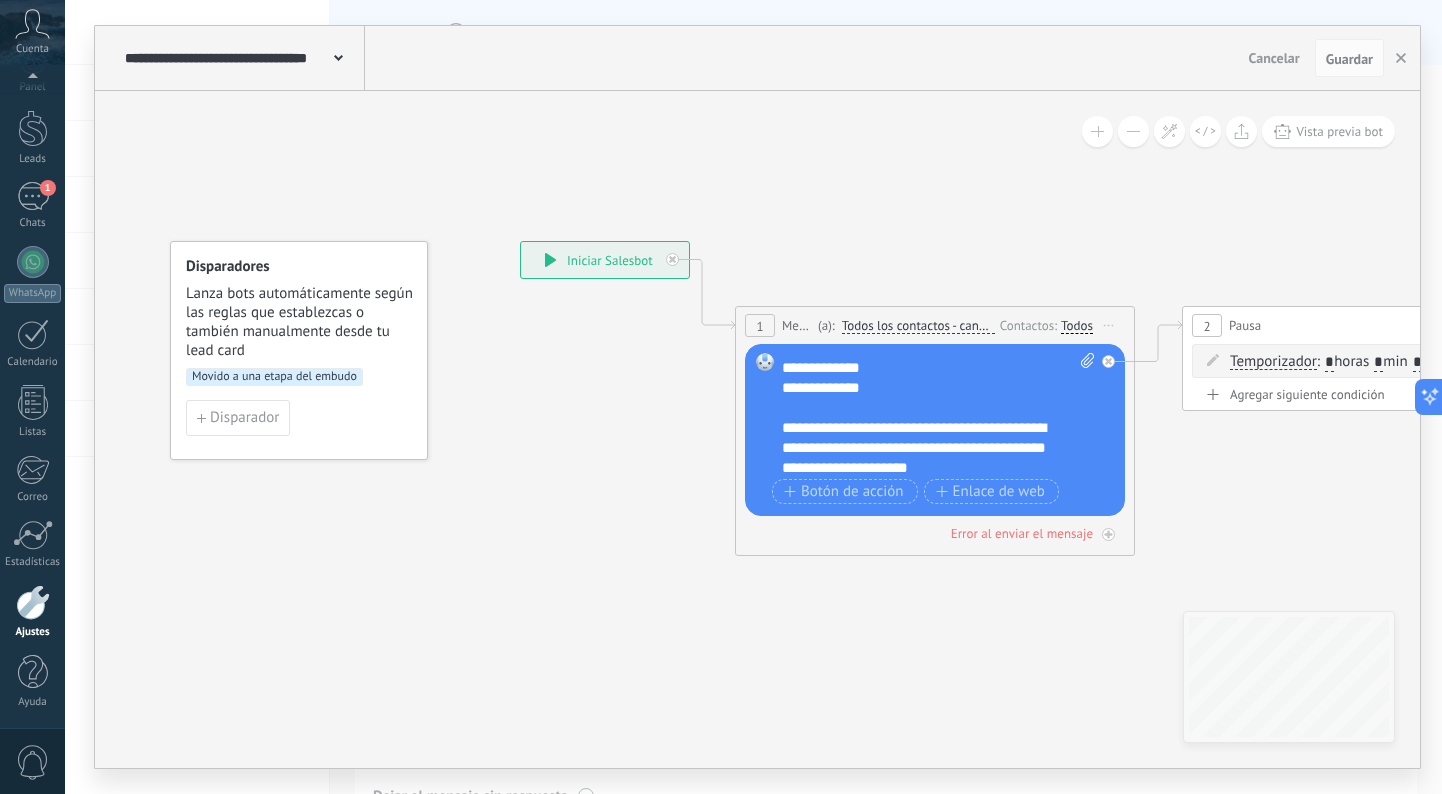 click on "**********" at bounding box center (938, 413) 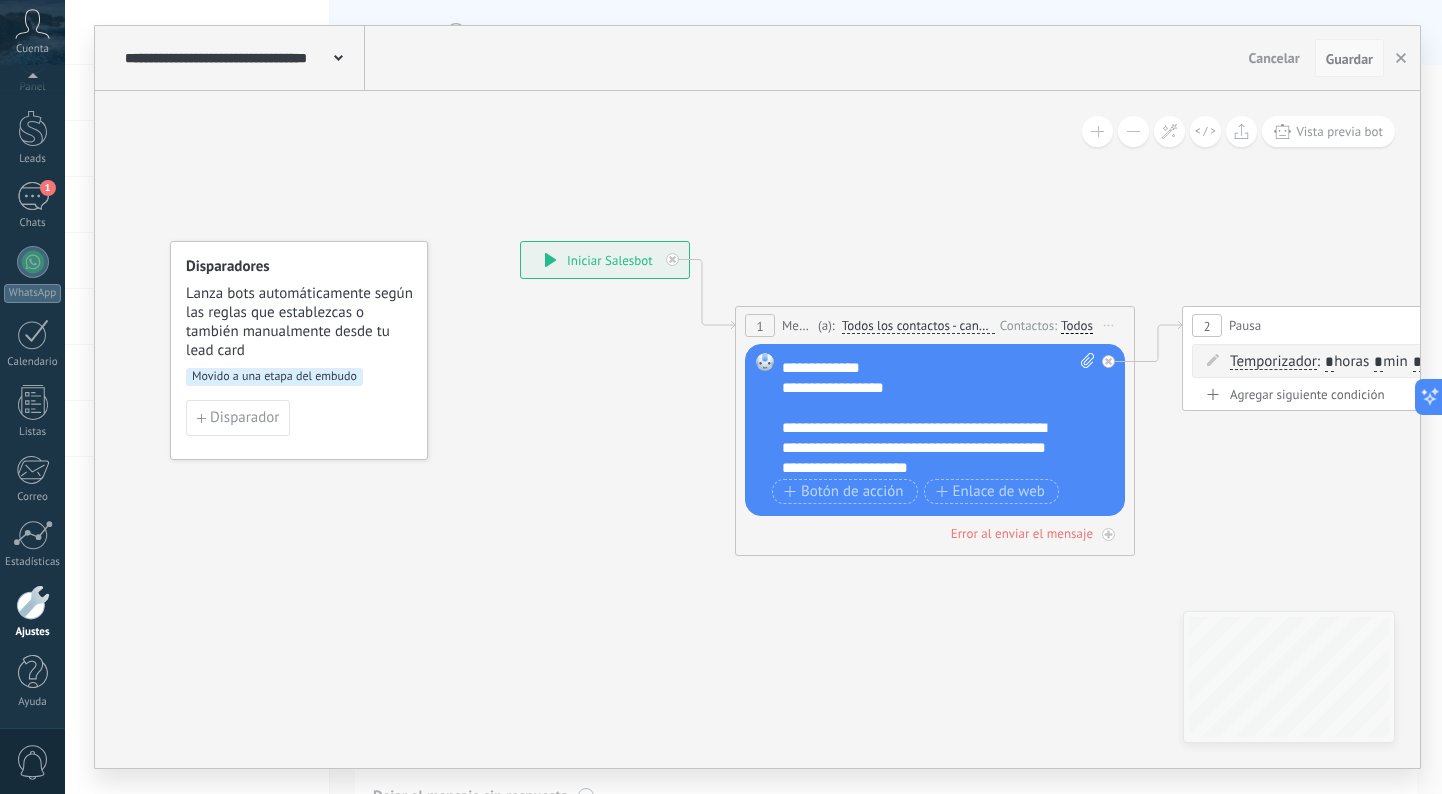 click on "Guardar" at bounding box center [1349, 58] 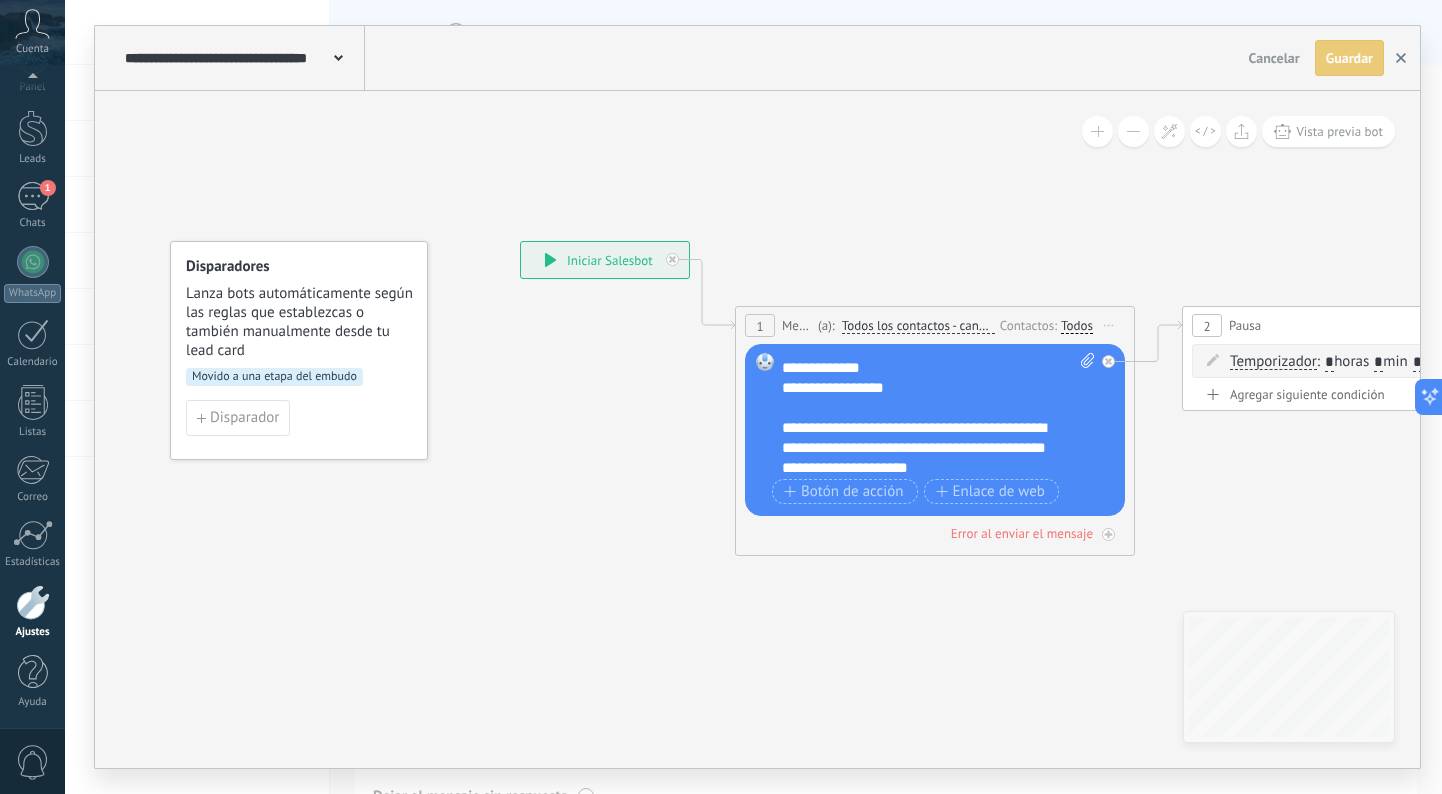 click 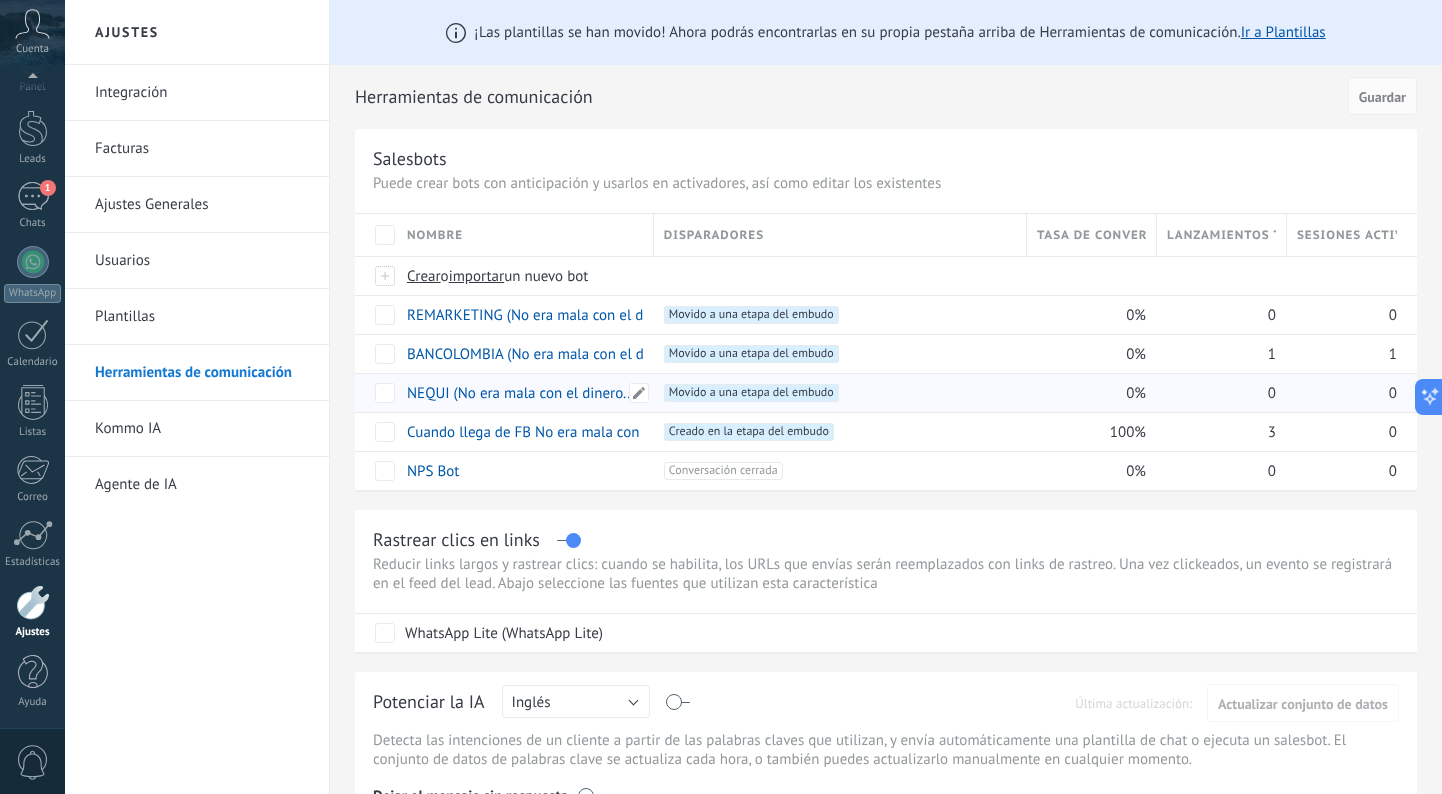 click on "NEQUI (No era mala con el dinero...)" at bounding box center [523, 393] 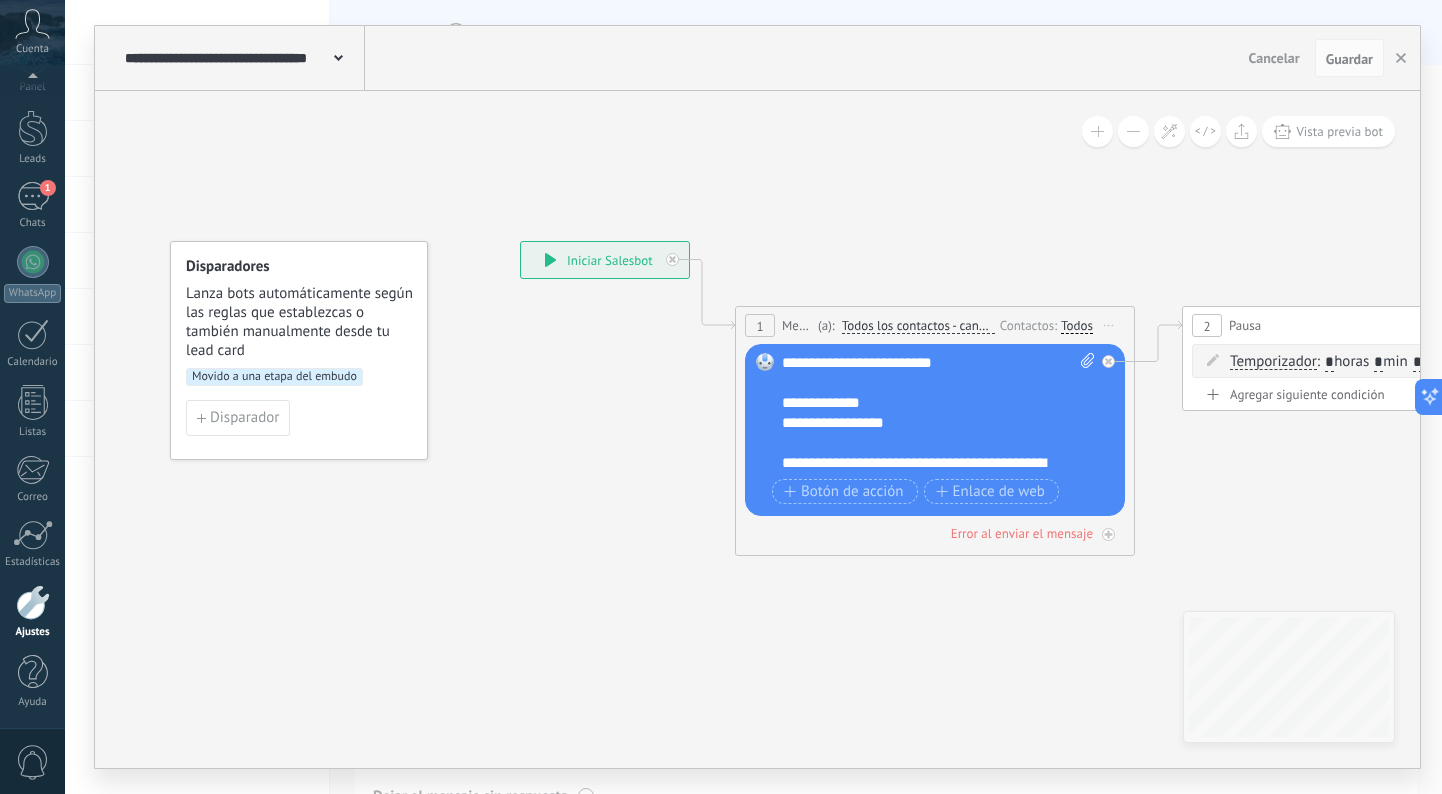 scroll, scrollTop: 106, scrollLeft: 0, axis: vertical 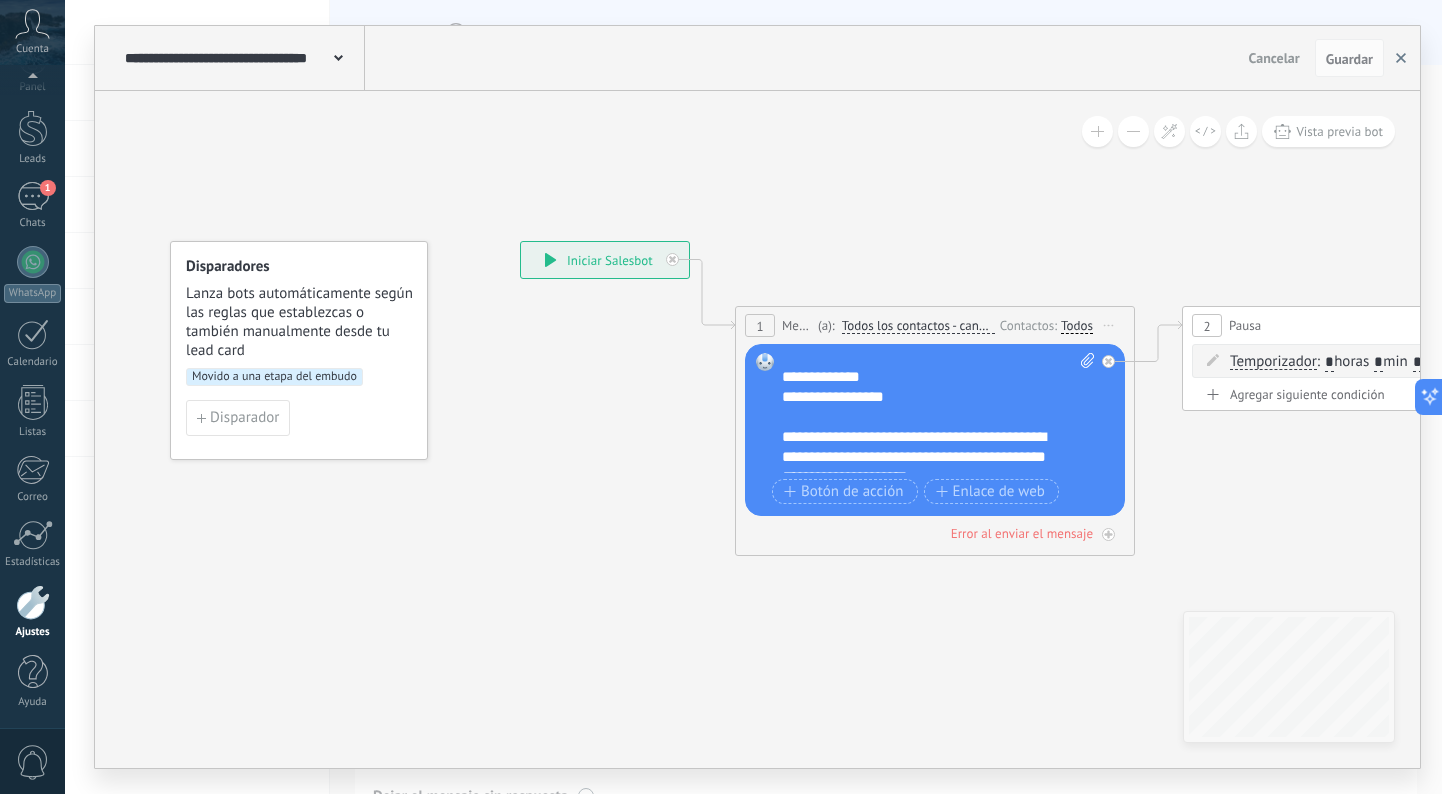 click 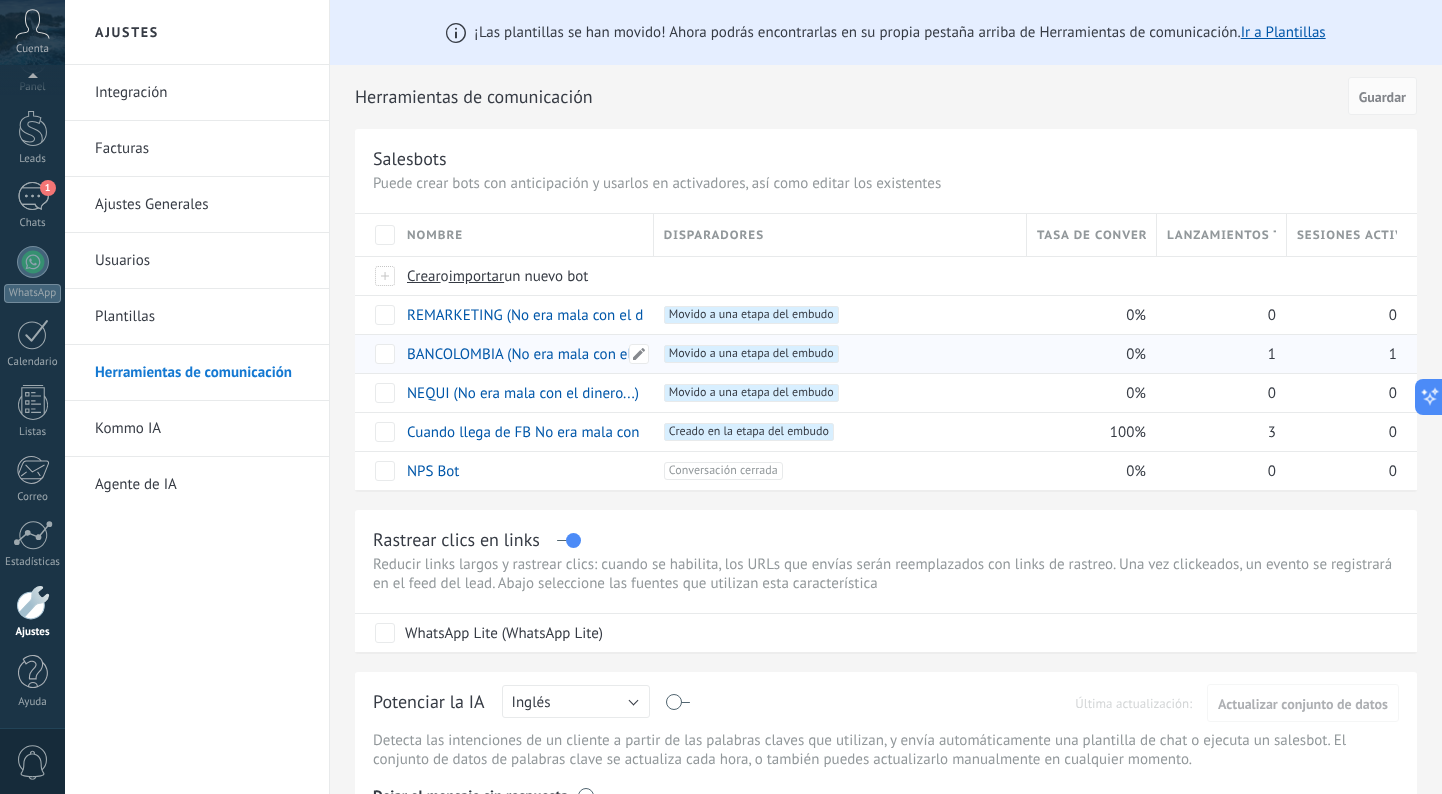 click on "BANCOLOMBIA (No era mala con el dinero...)" at bounding box center (550, 354) 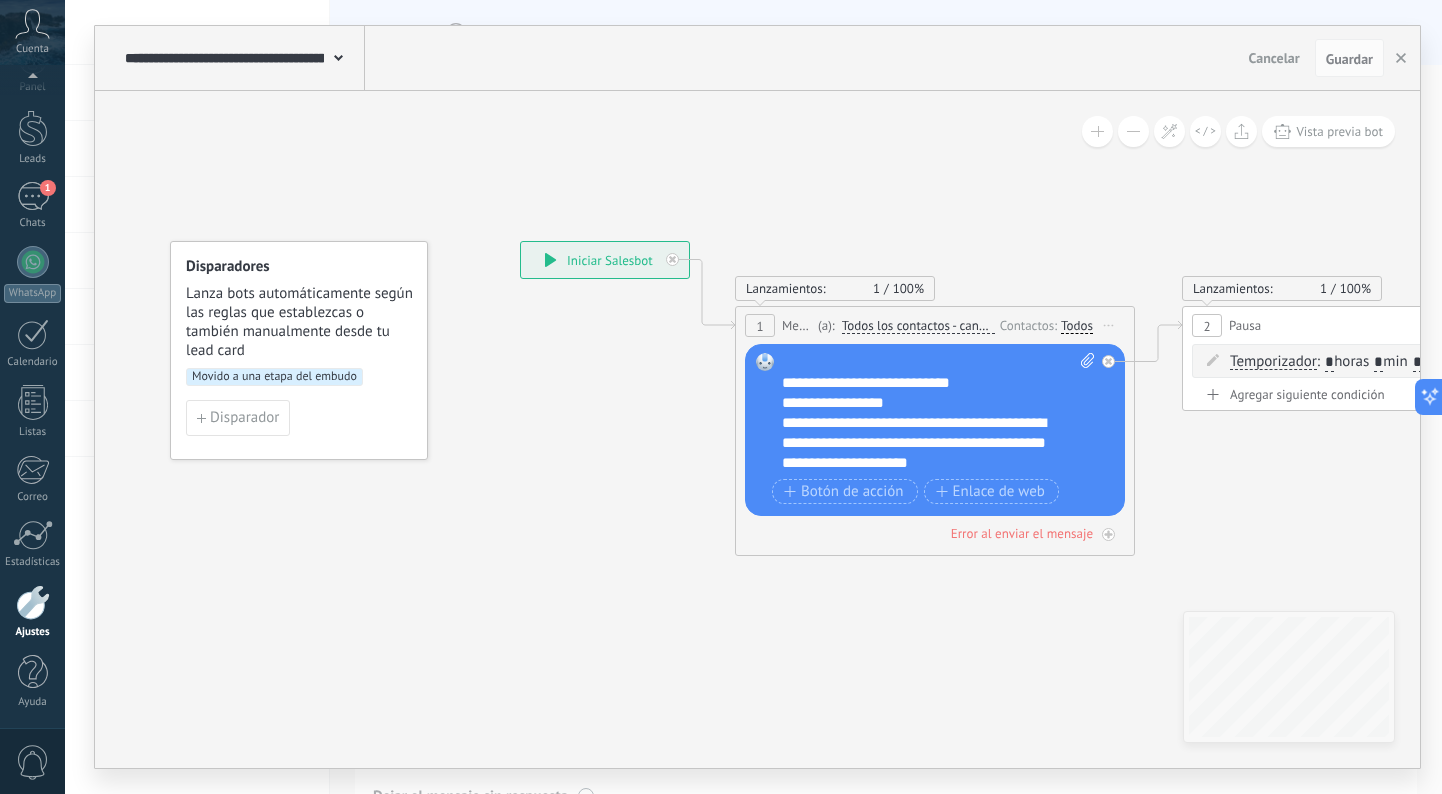 scroll, scrollTop: 100, scrollLeft: 0, axis: vertical 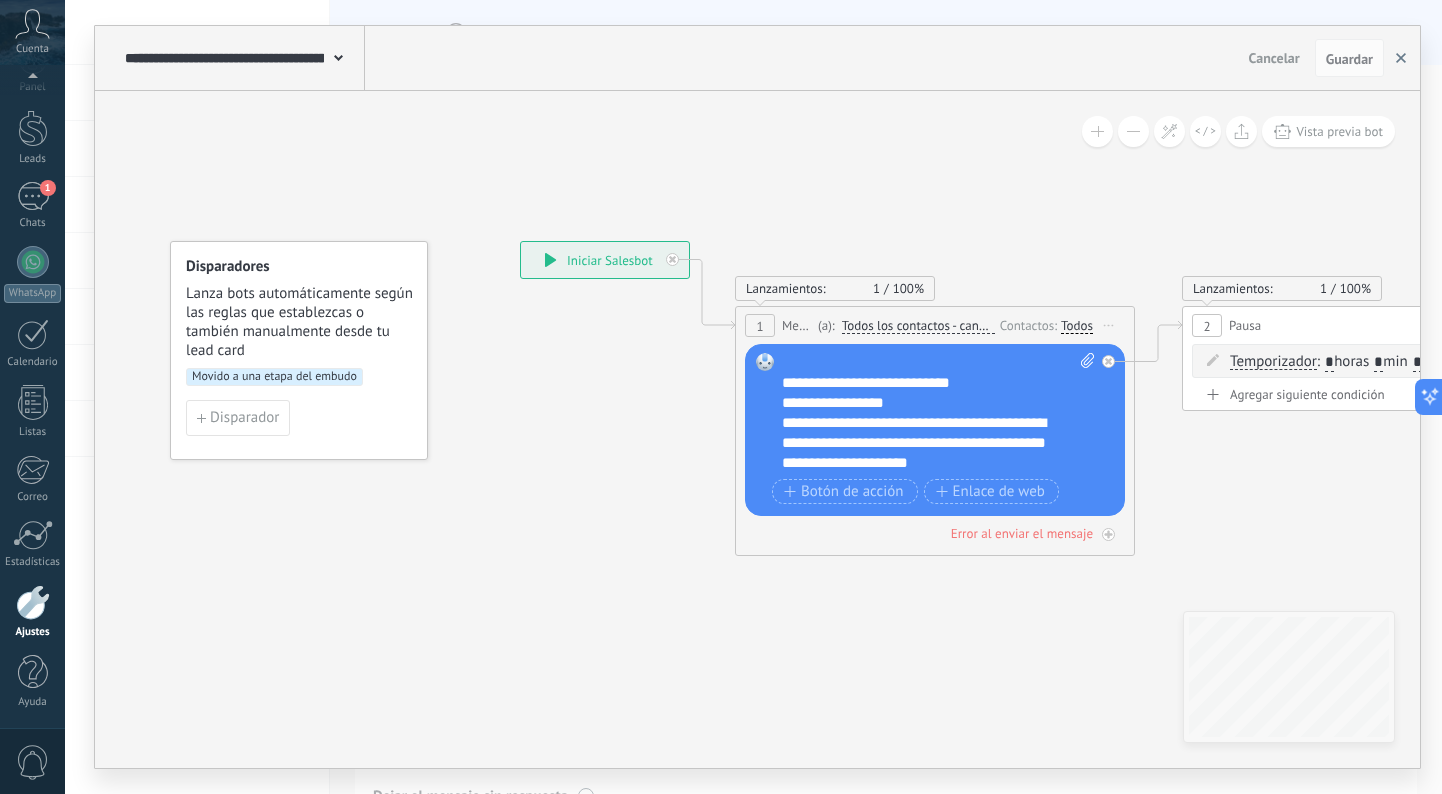 click at bounding box center (1401, 58) 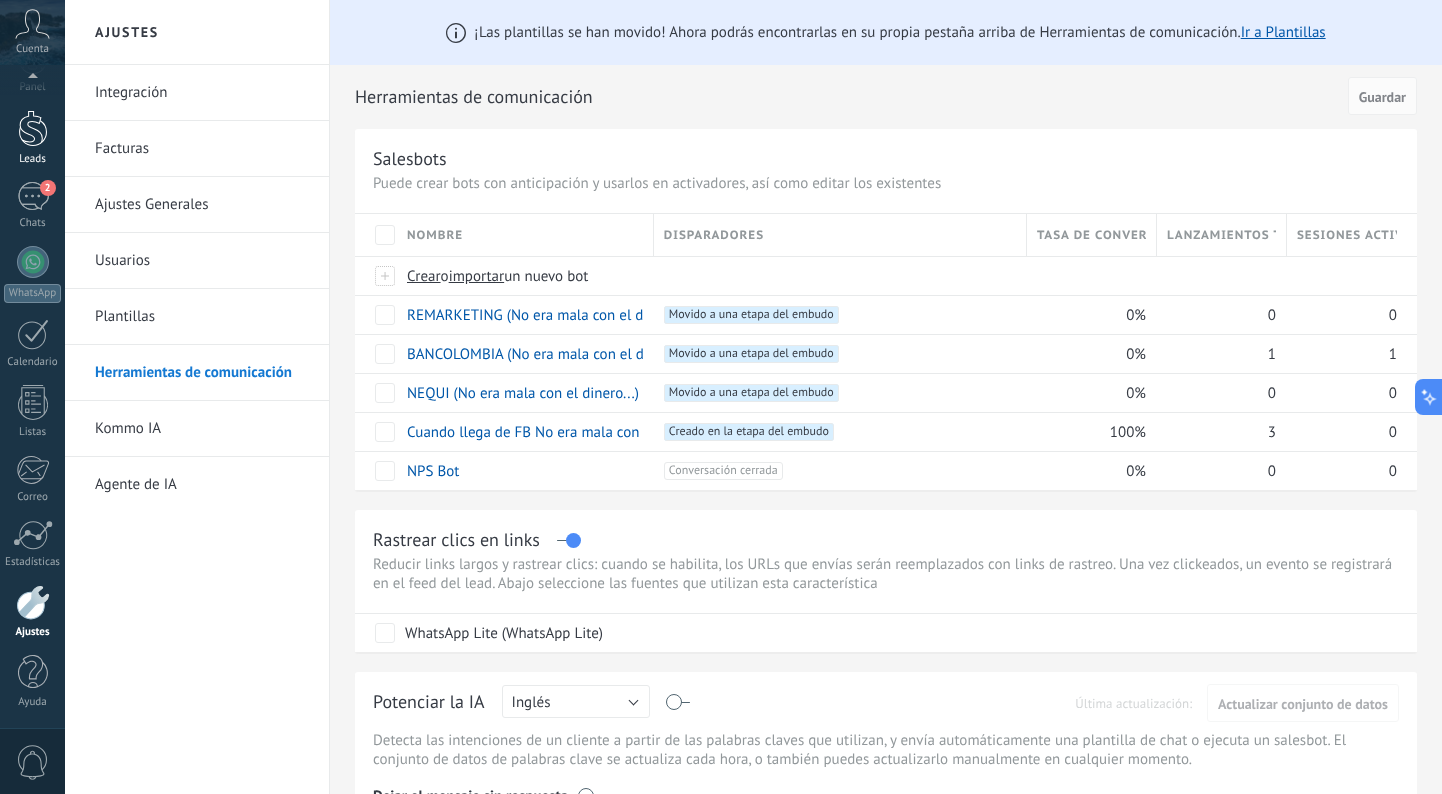 scroll, scrollTop: 0, scrollLeft: 0, axis: both 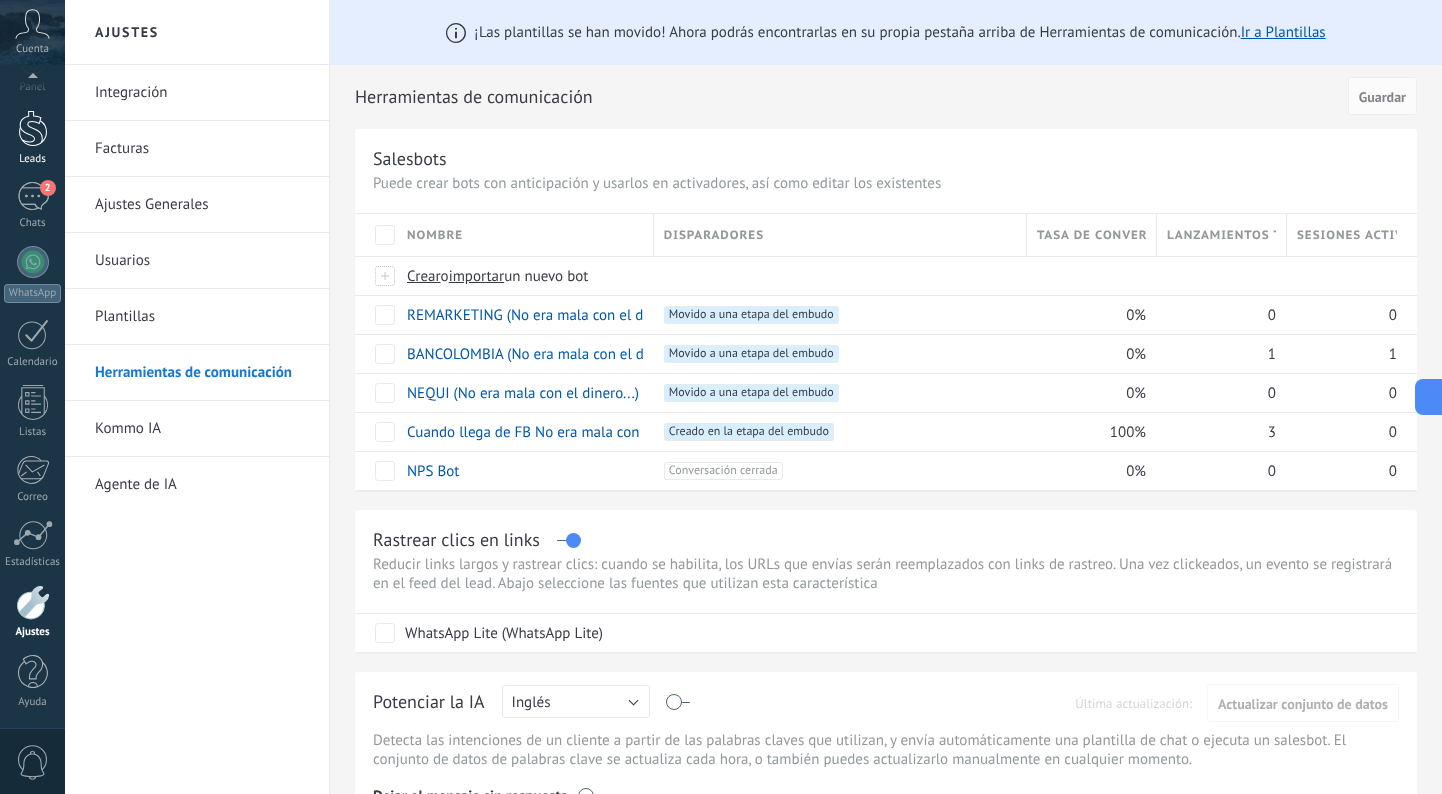 click at bounding box center (33, 128) 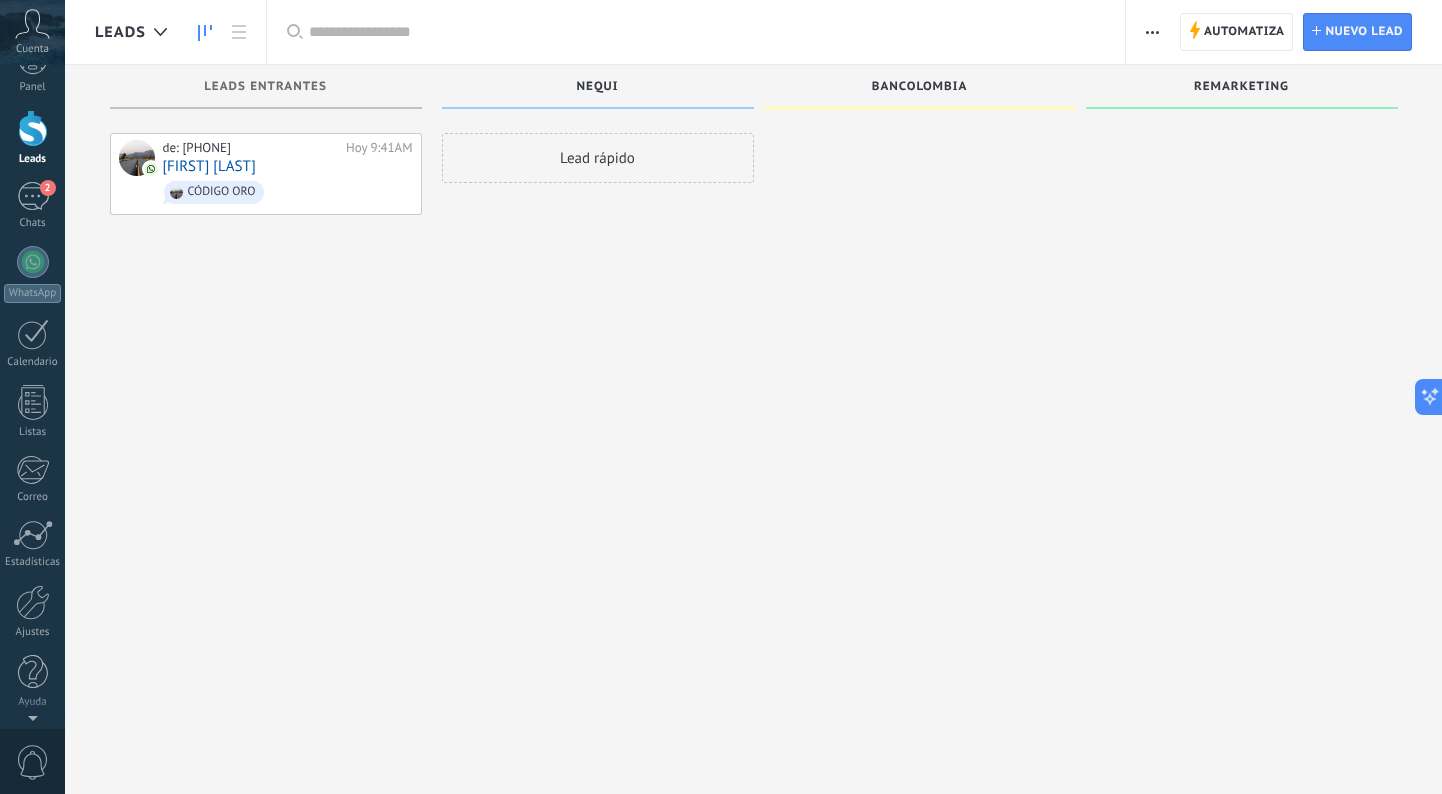 scroll, scrollTop: 0, scrollLeft: 0, axis: both 